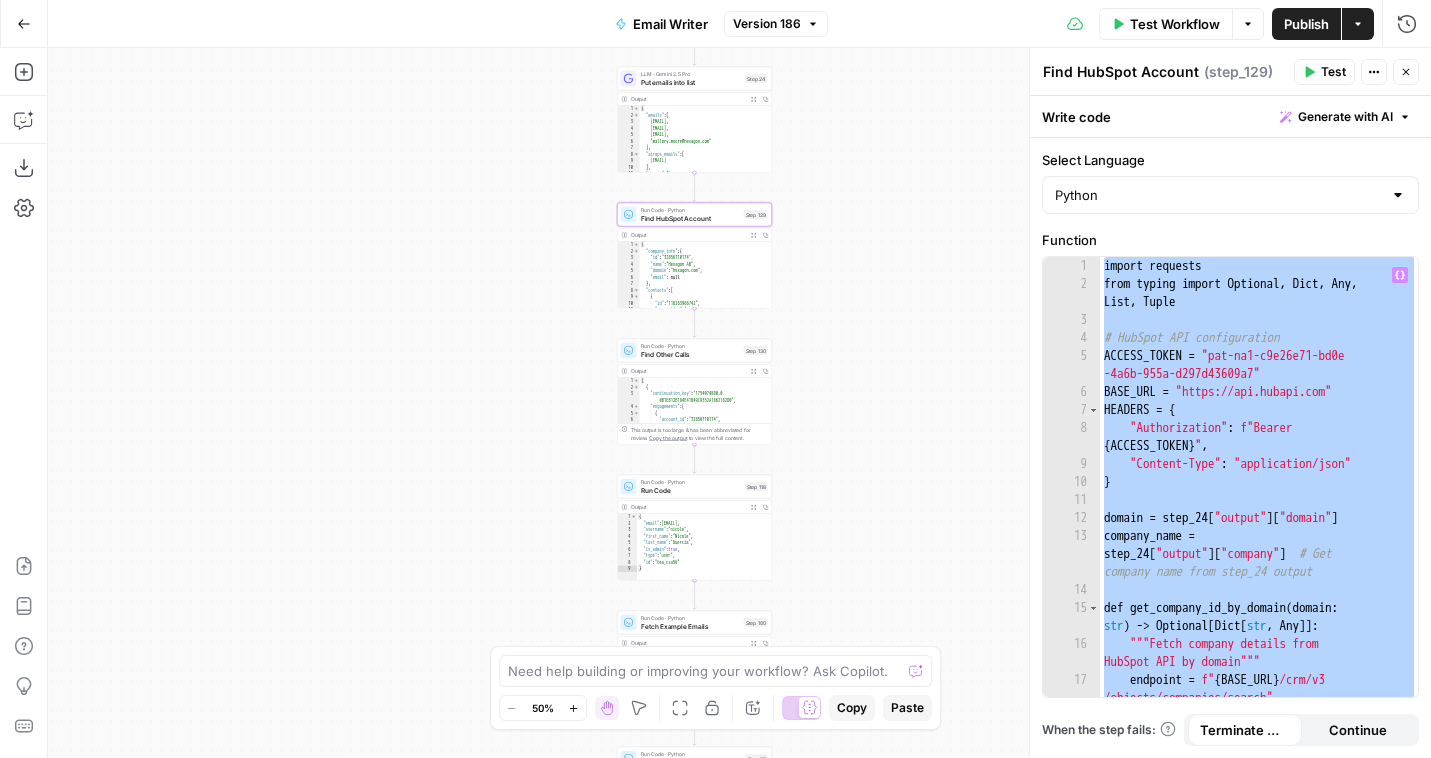 scroll, scrollTop: 0, scrollLeft: 0, axis: both 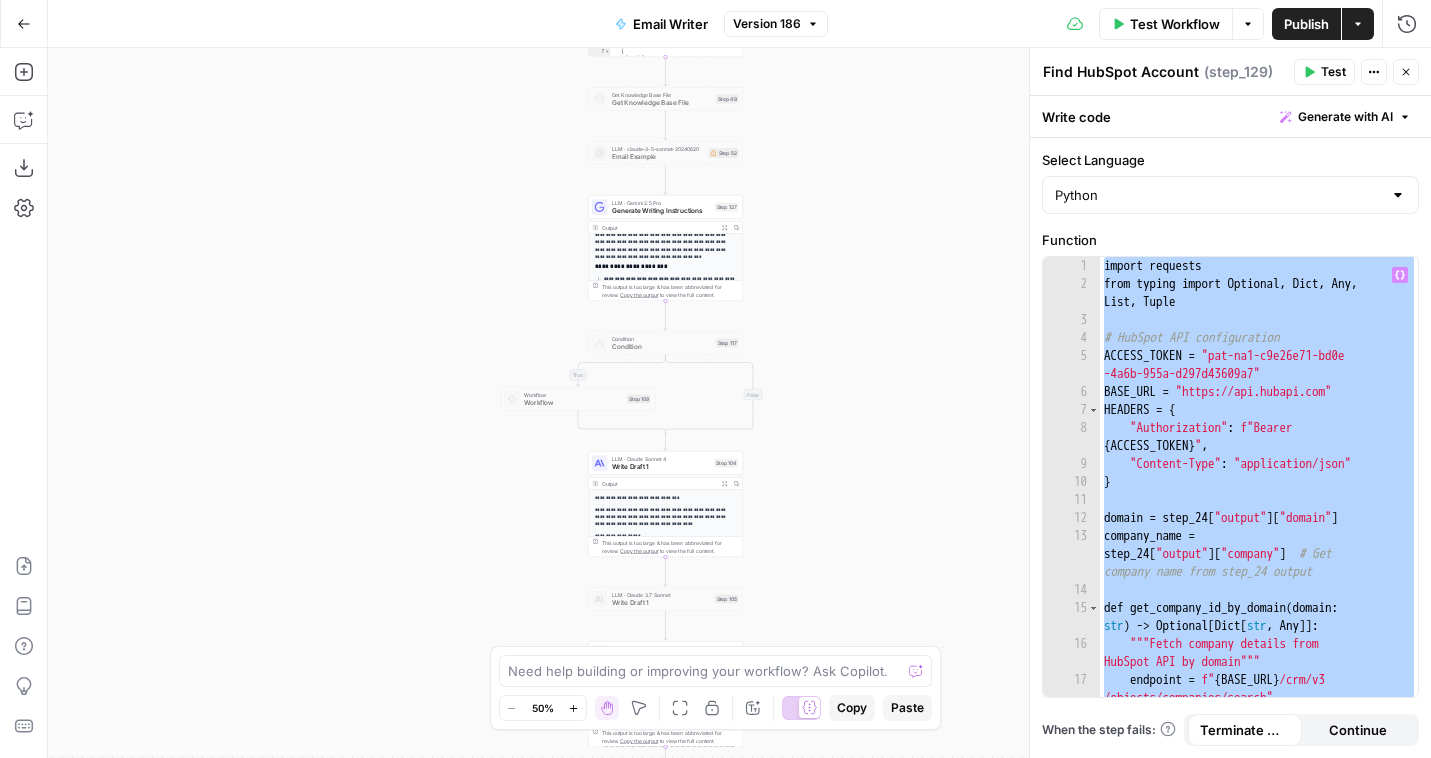click at bounding box center [1382, 23] 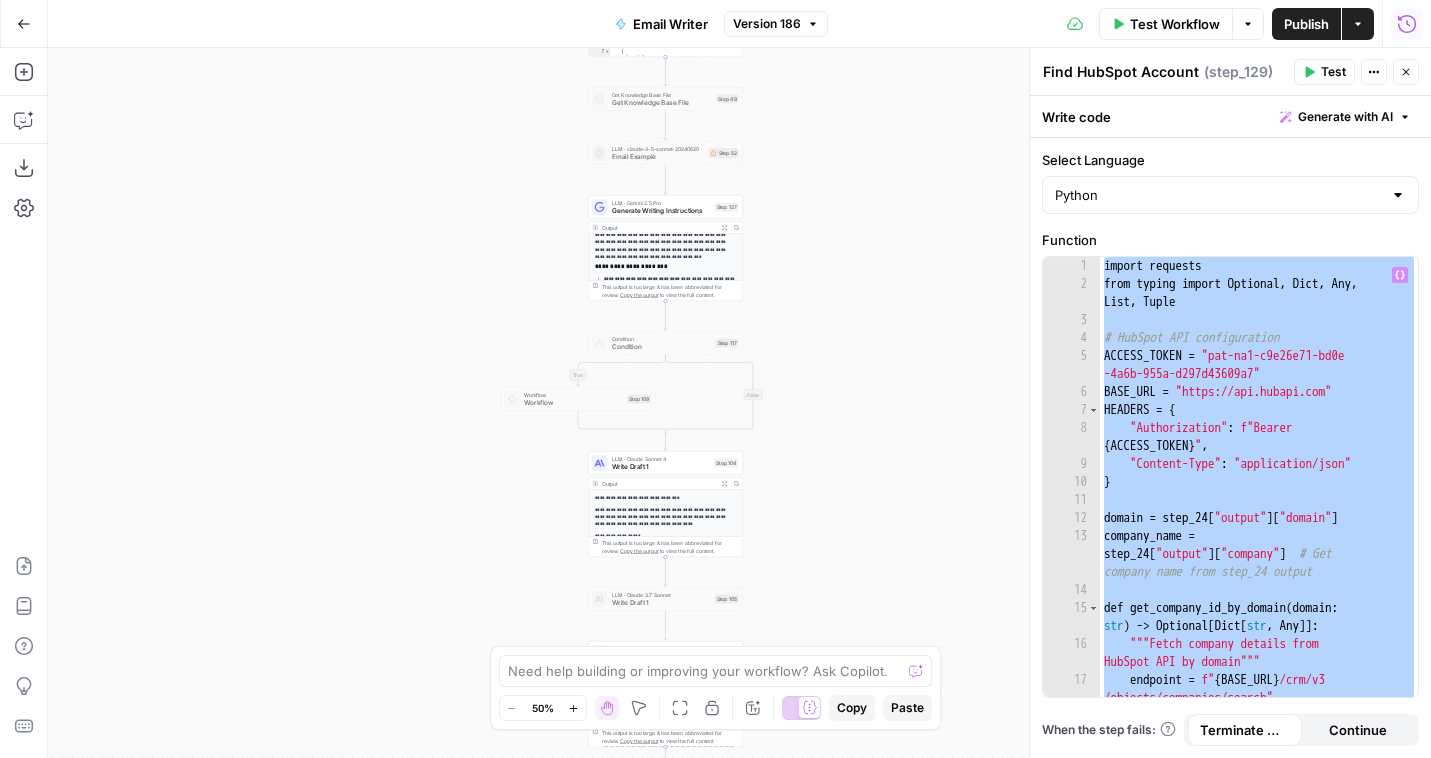 click on "Run History" at bounding box center (1407, 24) 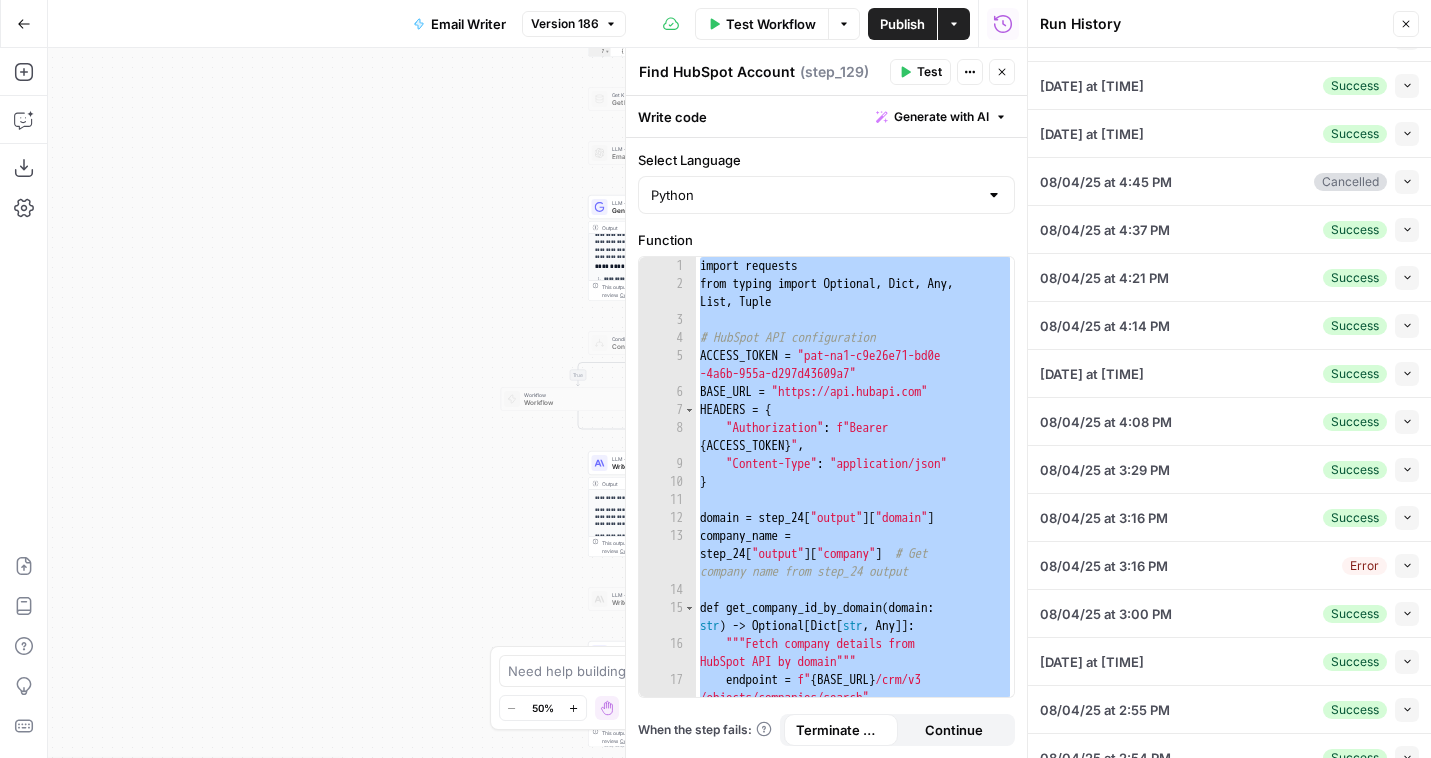 scroll, scrollTop: 250, scrollLeft: 0, axis: vertical 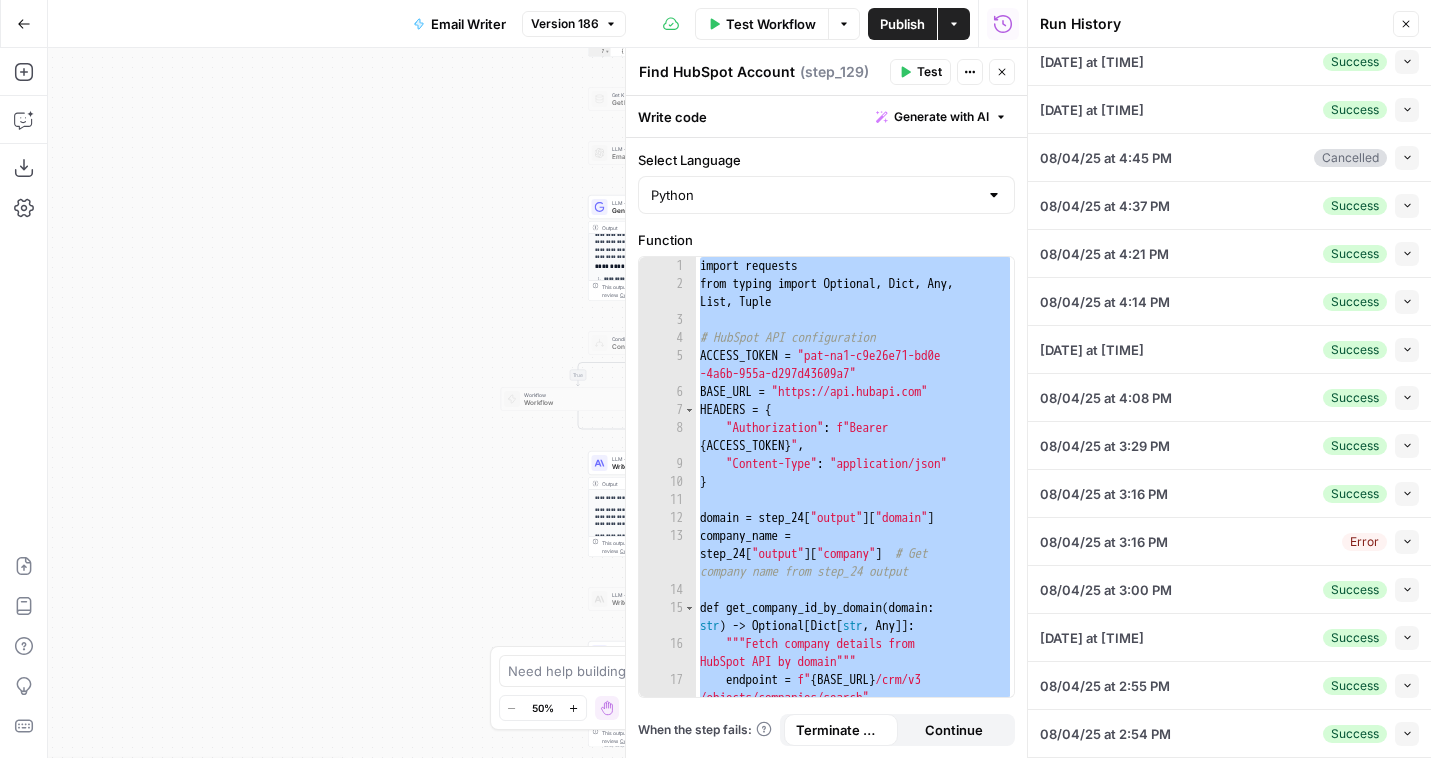 click 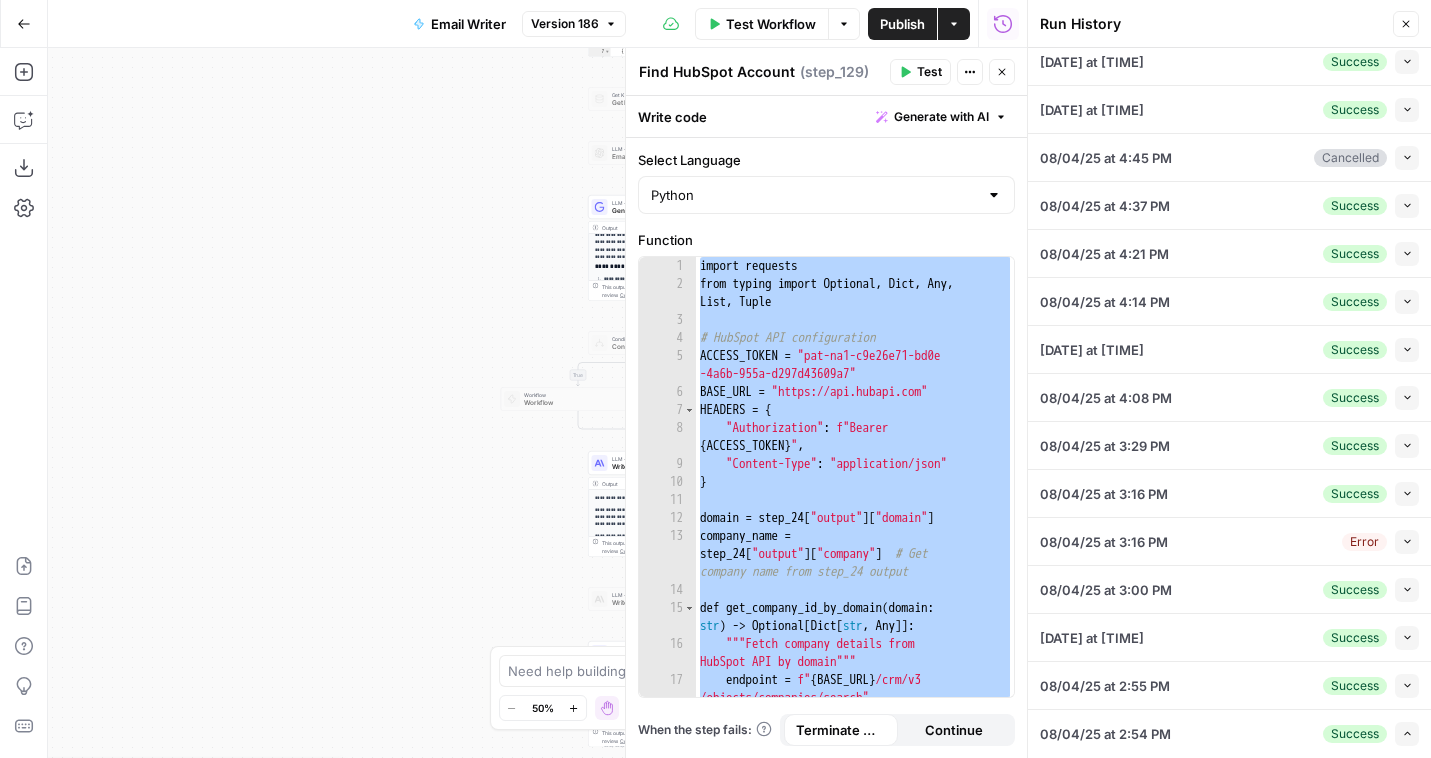 click on "Publish" at bounding box center [902, 24] 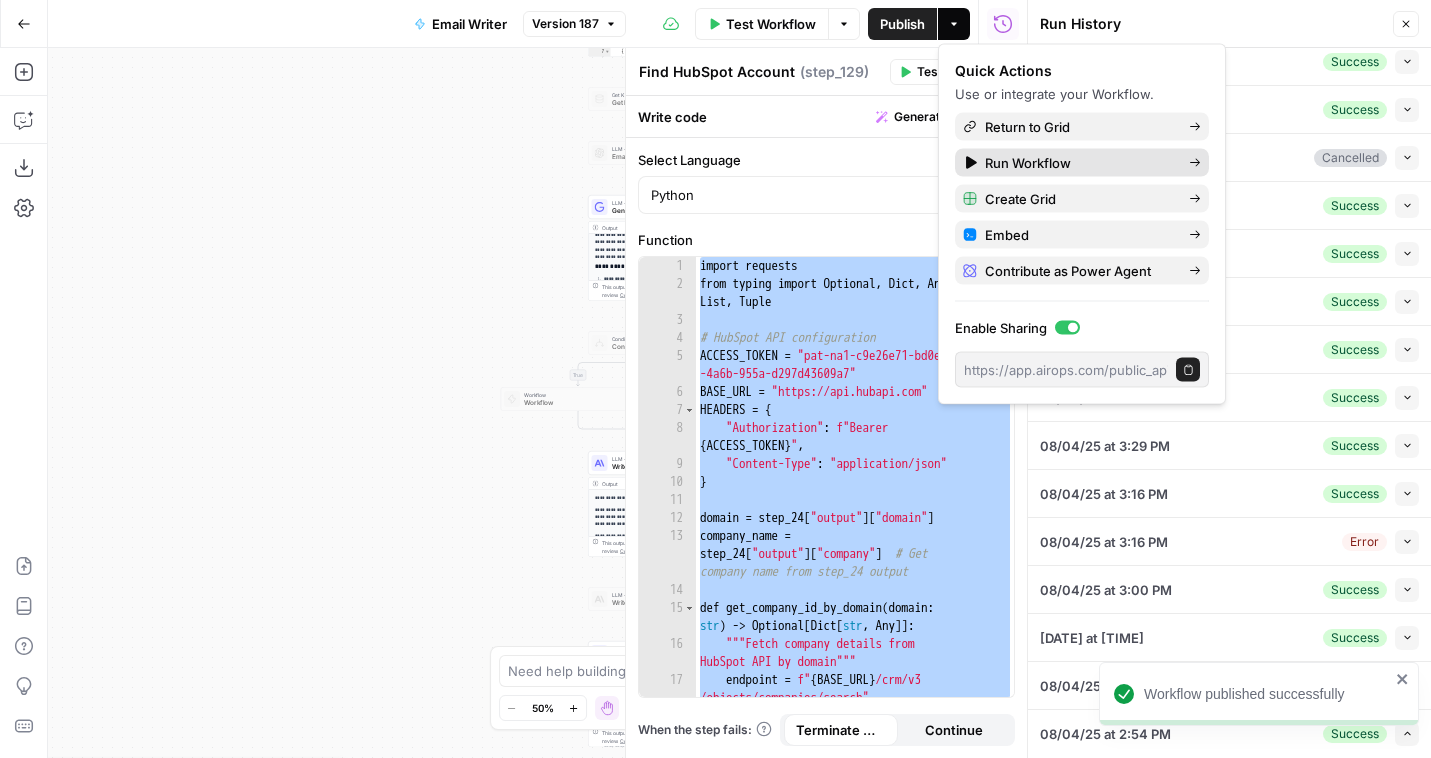 click on "Run Workflow" at bounding box center (1079, 163) 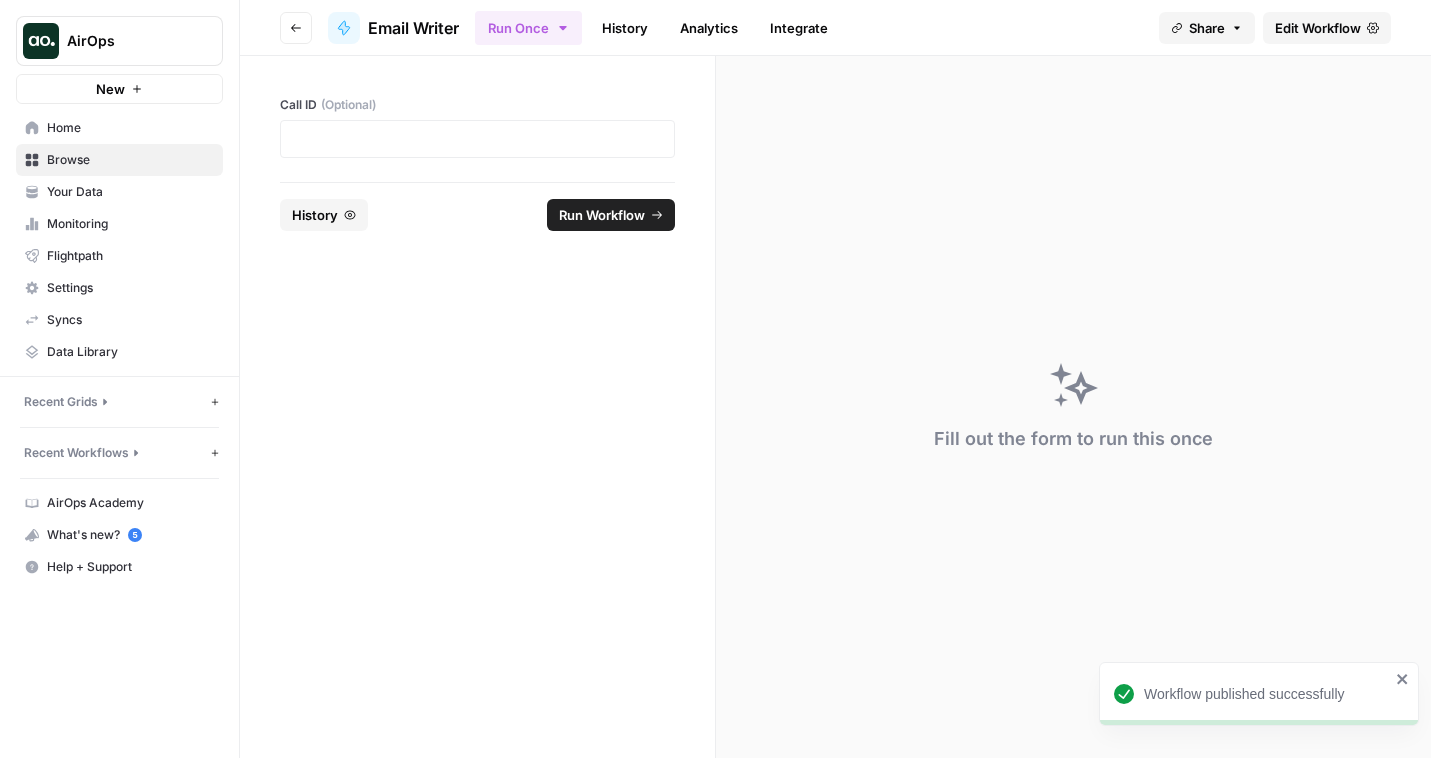 click on "History" at bounding box center (625, 28) 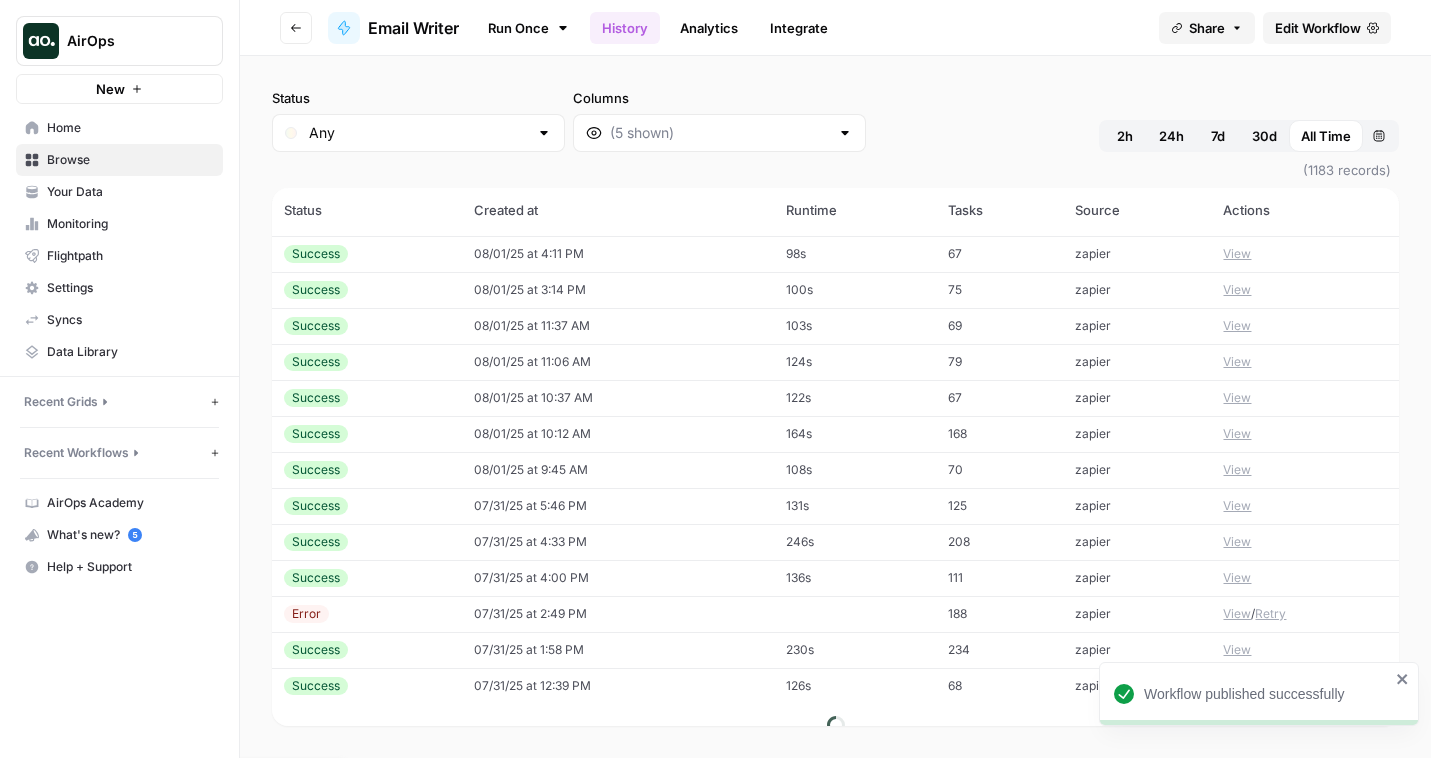 scroll, scrollTop: 256, scrollLeft: 0, axis: vertical 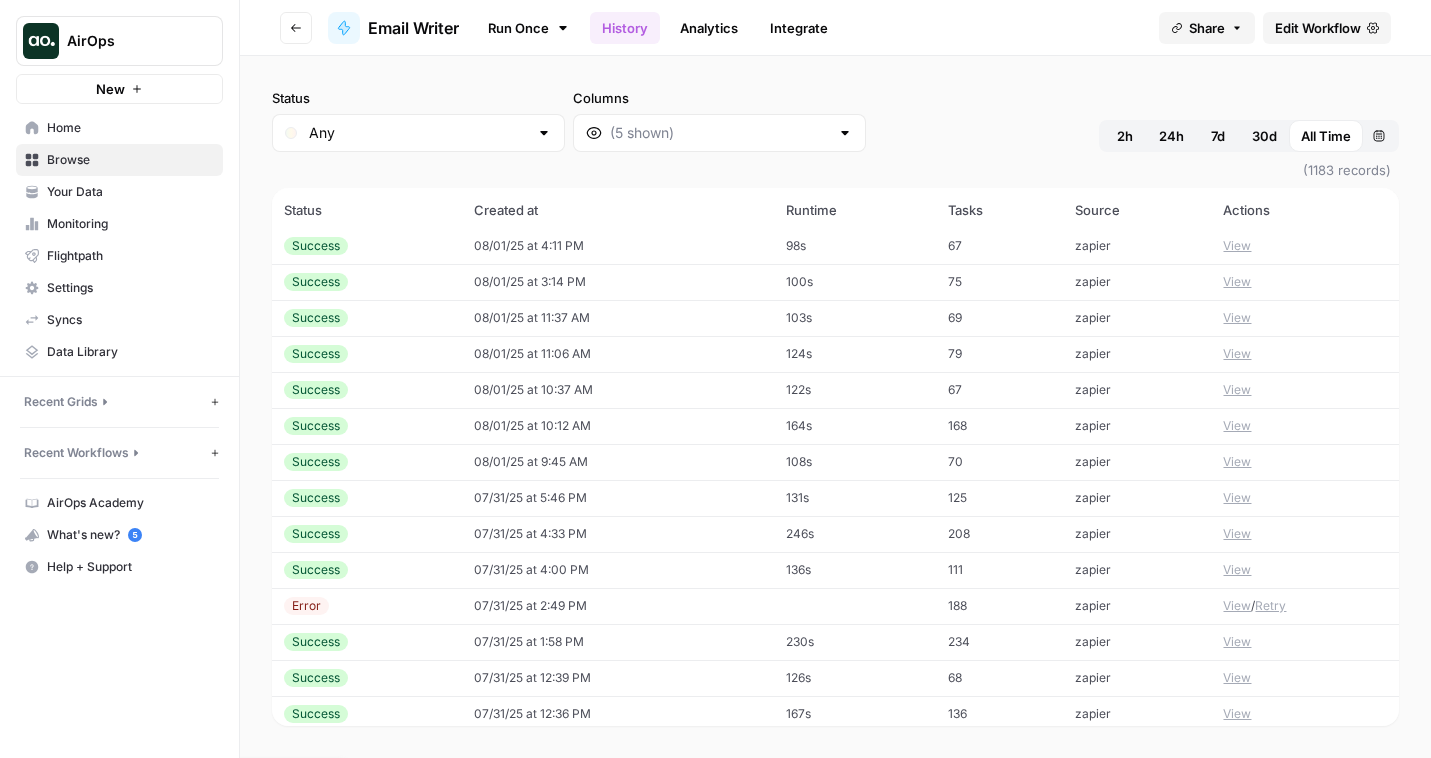 click on "69" at bounding box center (999, 318) 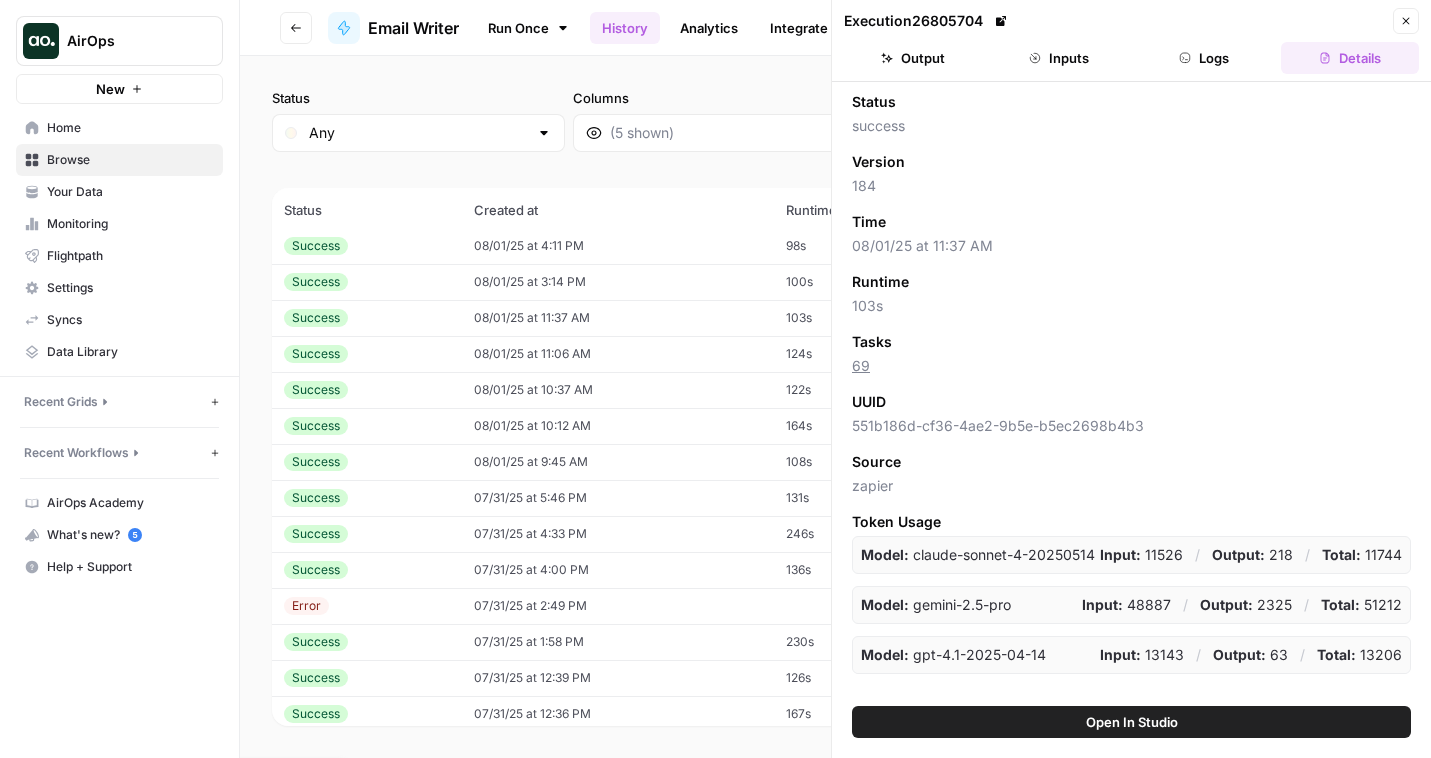 click on "Logs" at bounding box center [1205, 58] 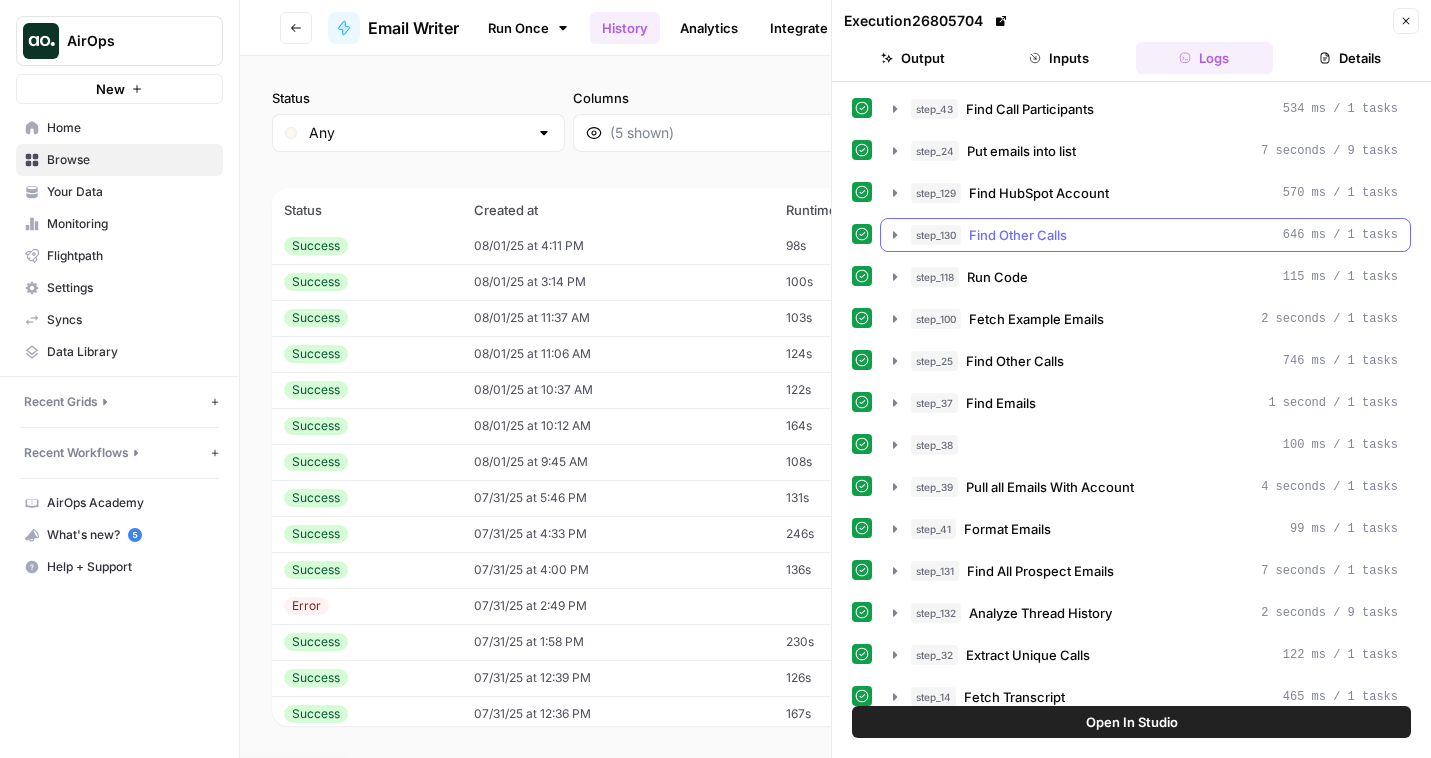 click on "Find Other Calls" at bounding box center [1018, 235] 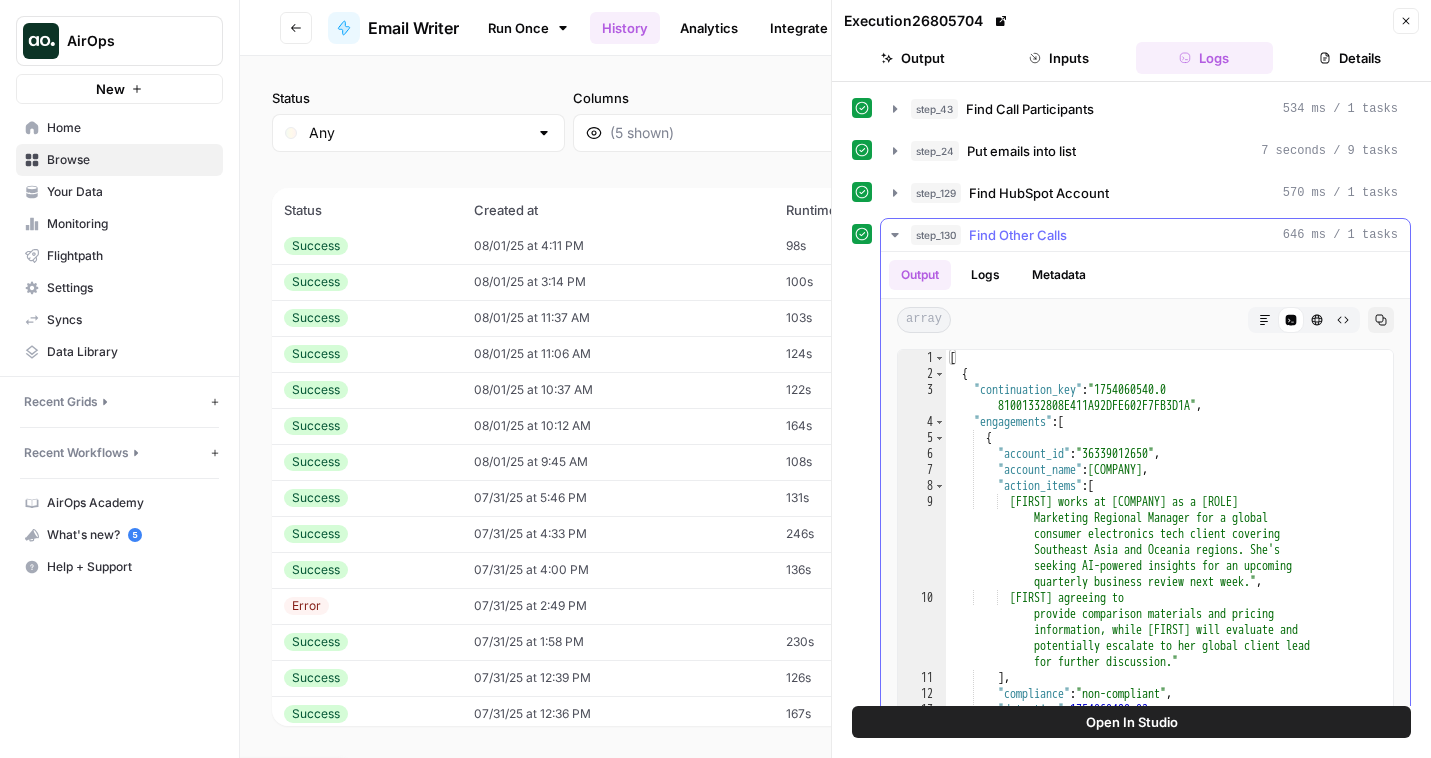 click on "Find Other Calls" at bounding box center (1018, 235) 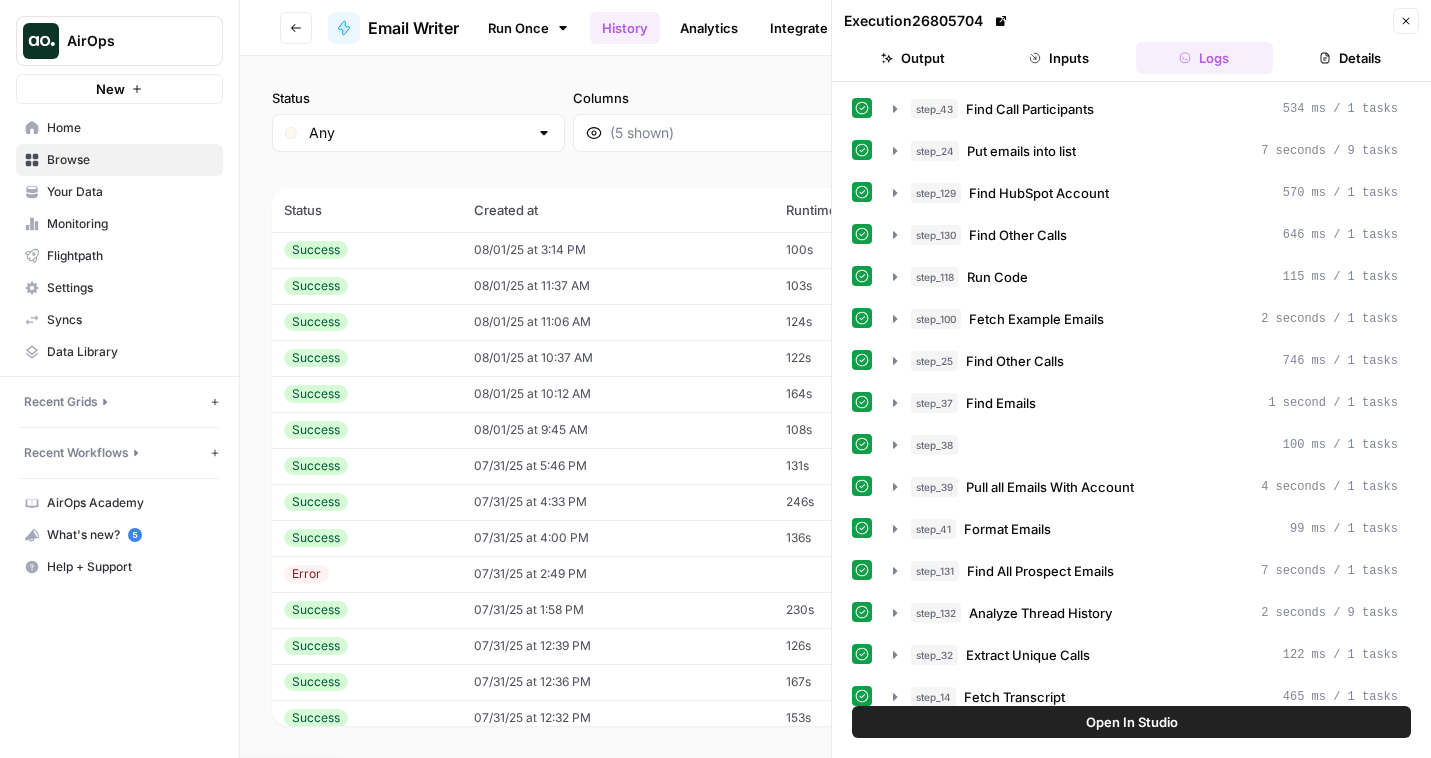 scroll, scrollTop: 290, scrollLeft: 0, axis: vertical 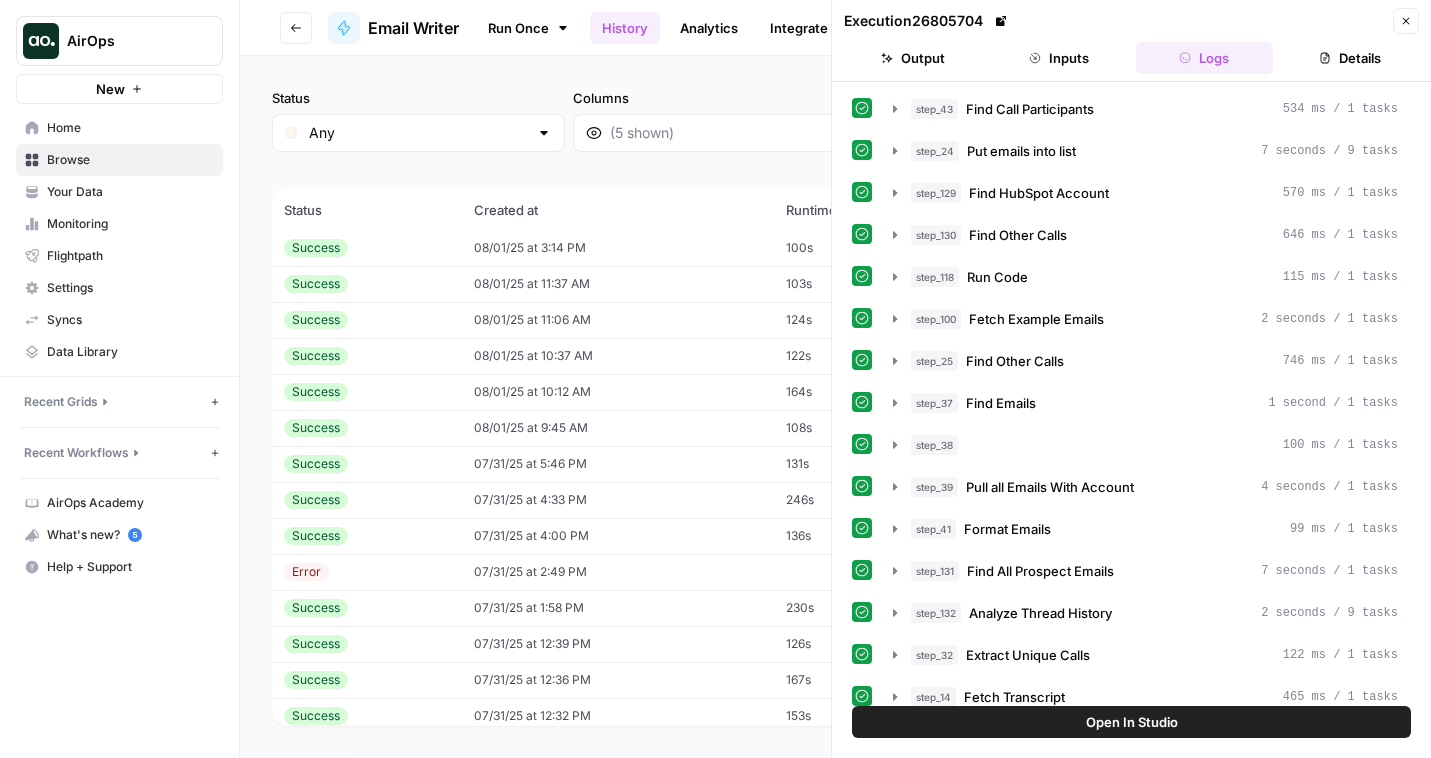 click on "08/01/25 at 11:37 AM" at bounding box center [618, 284] 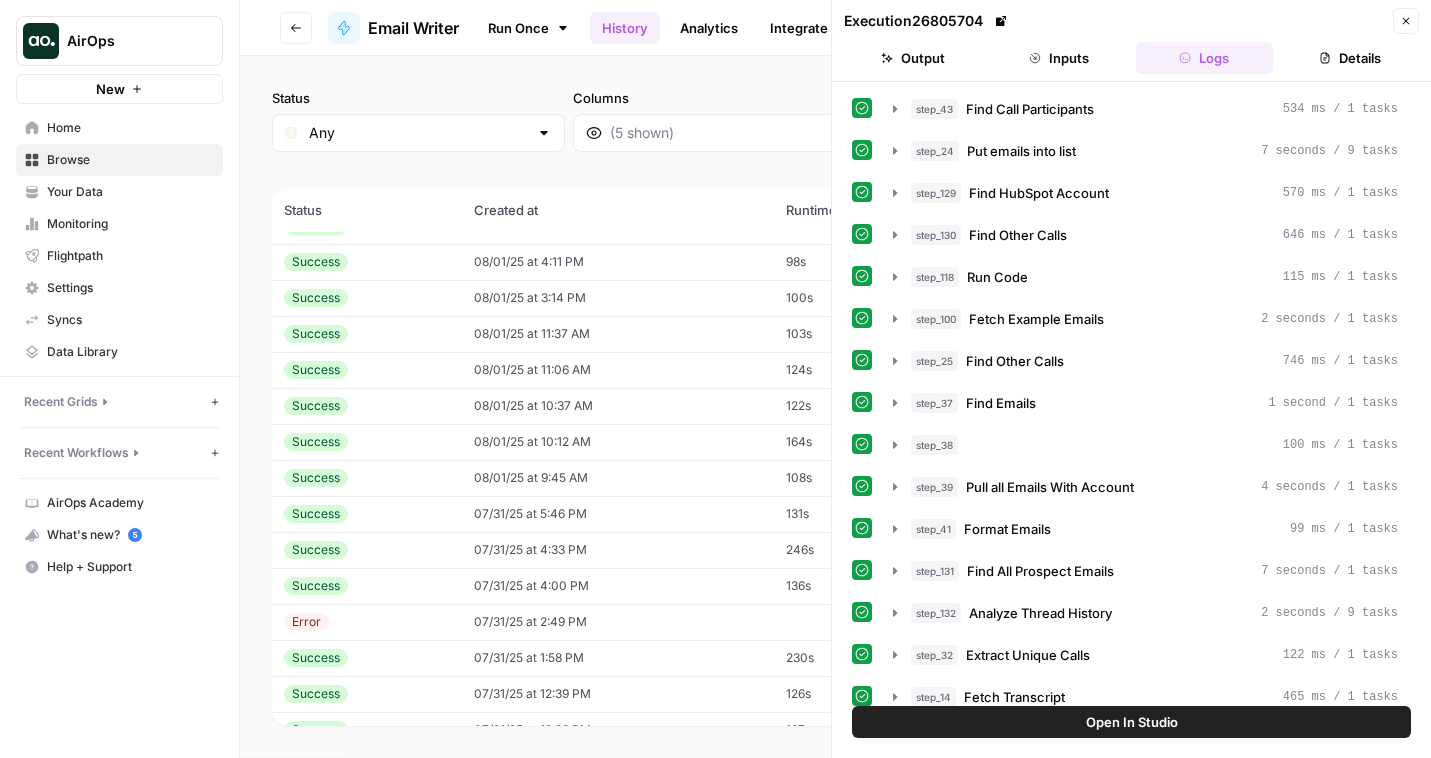 click on "08/01/25 at 11:06 AM" at bounding box center [618, 370] 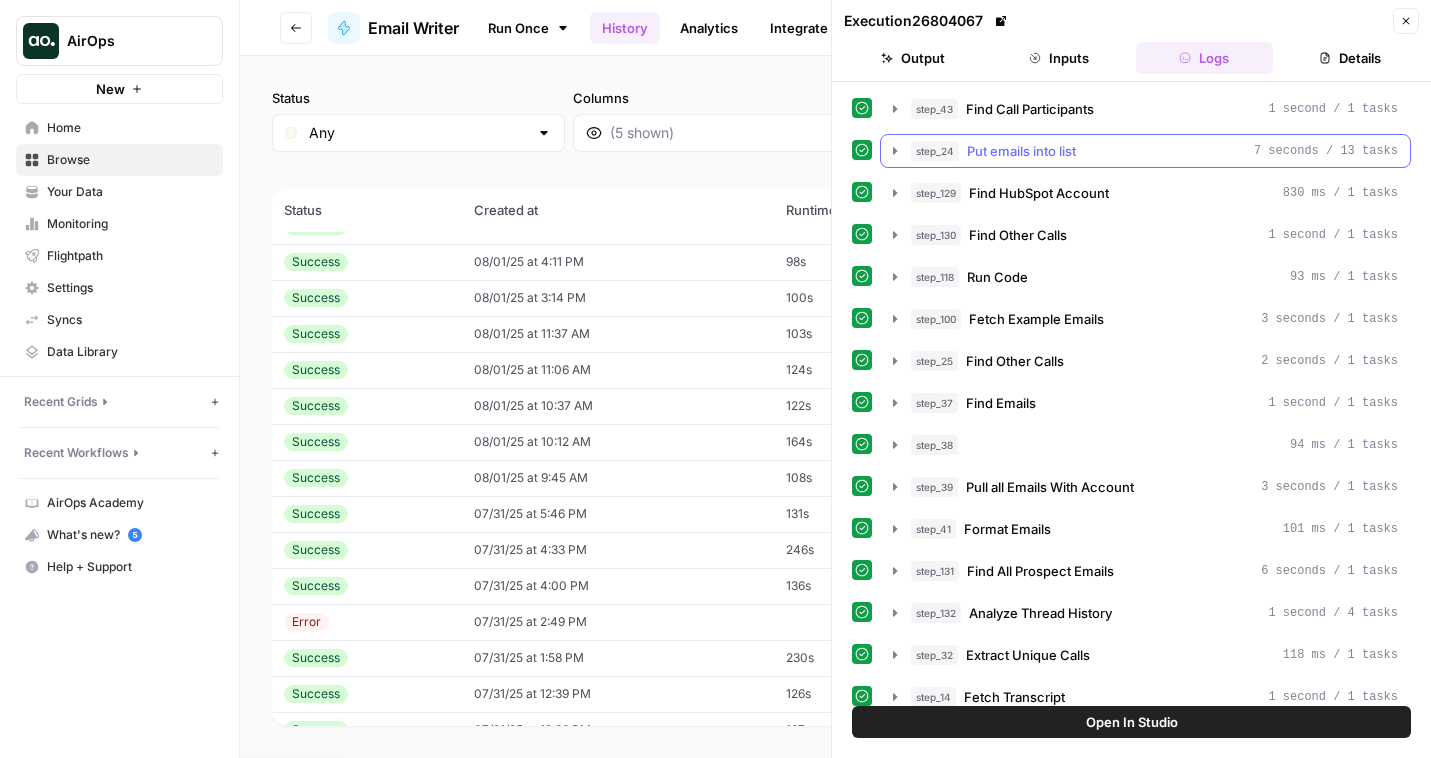 click on "Put emails into list" at bounding box center [1021, 151] 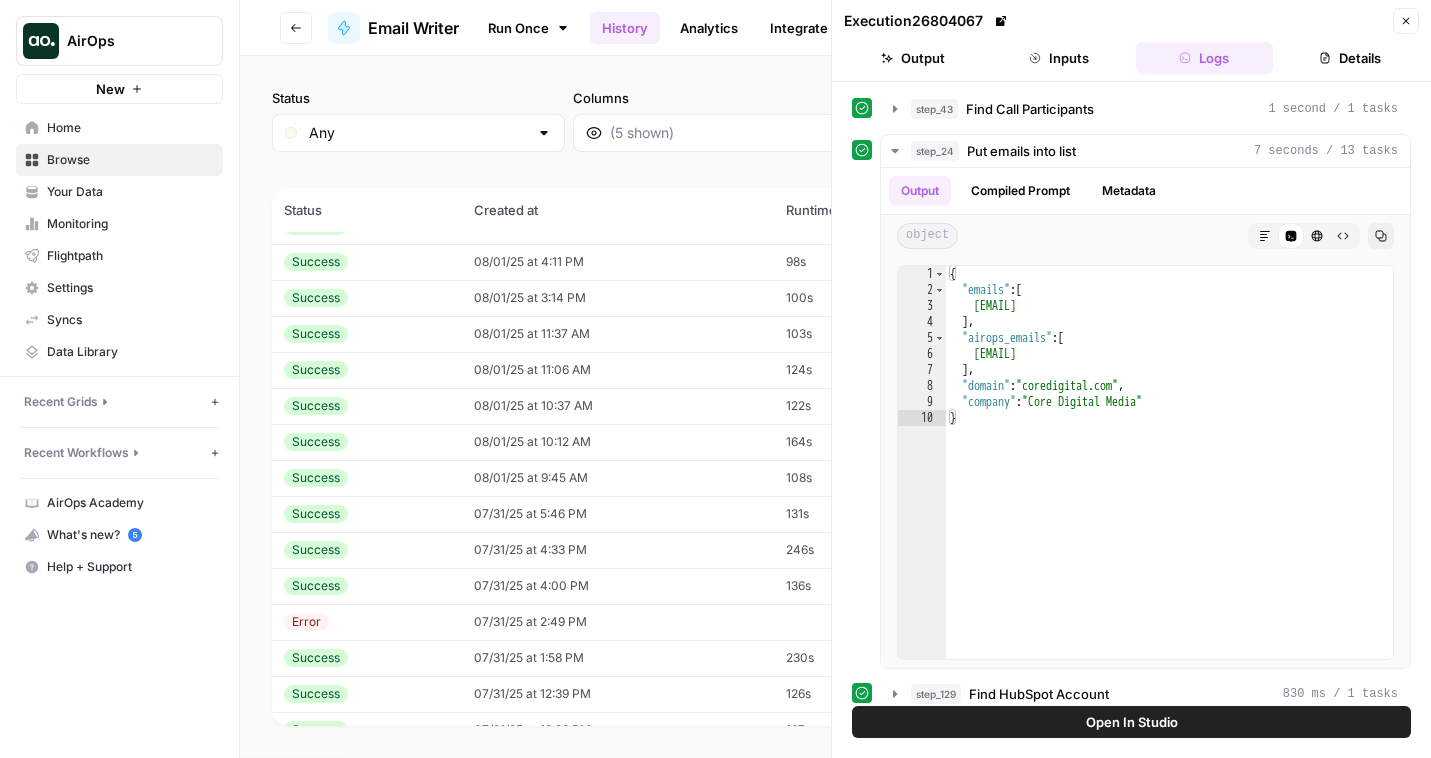 click on "08/01/25 at 10:37 AM" at bounding box center [618, 406] 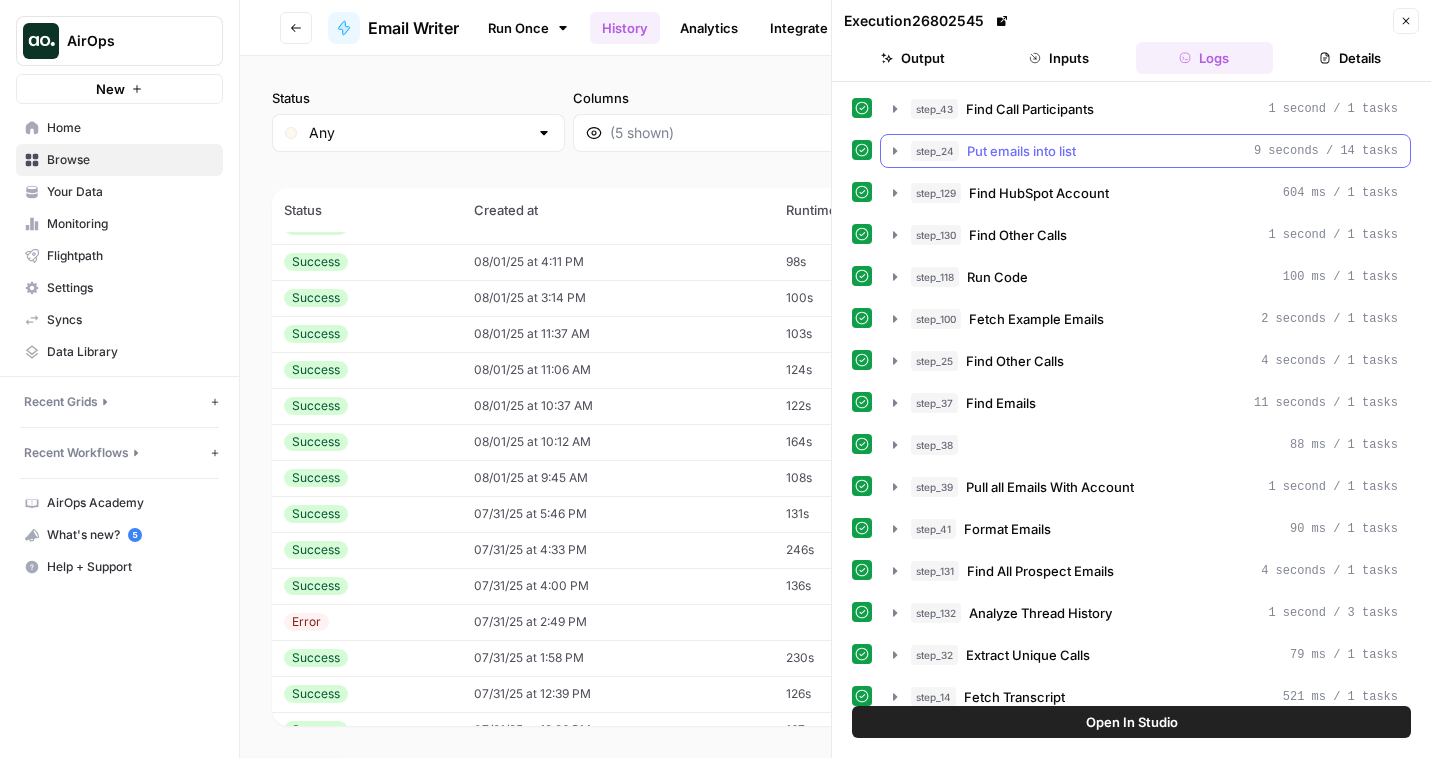 click on "Put emails into list" at bounding box center [1021, 151] 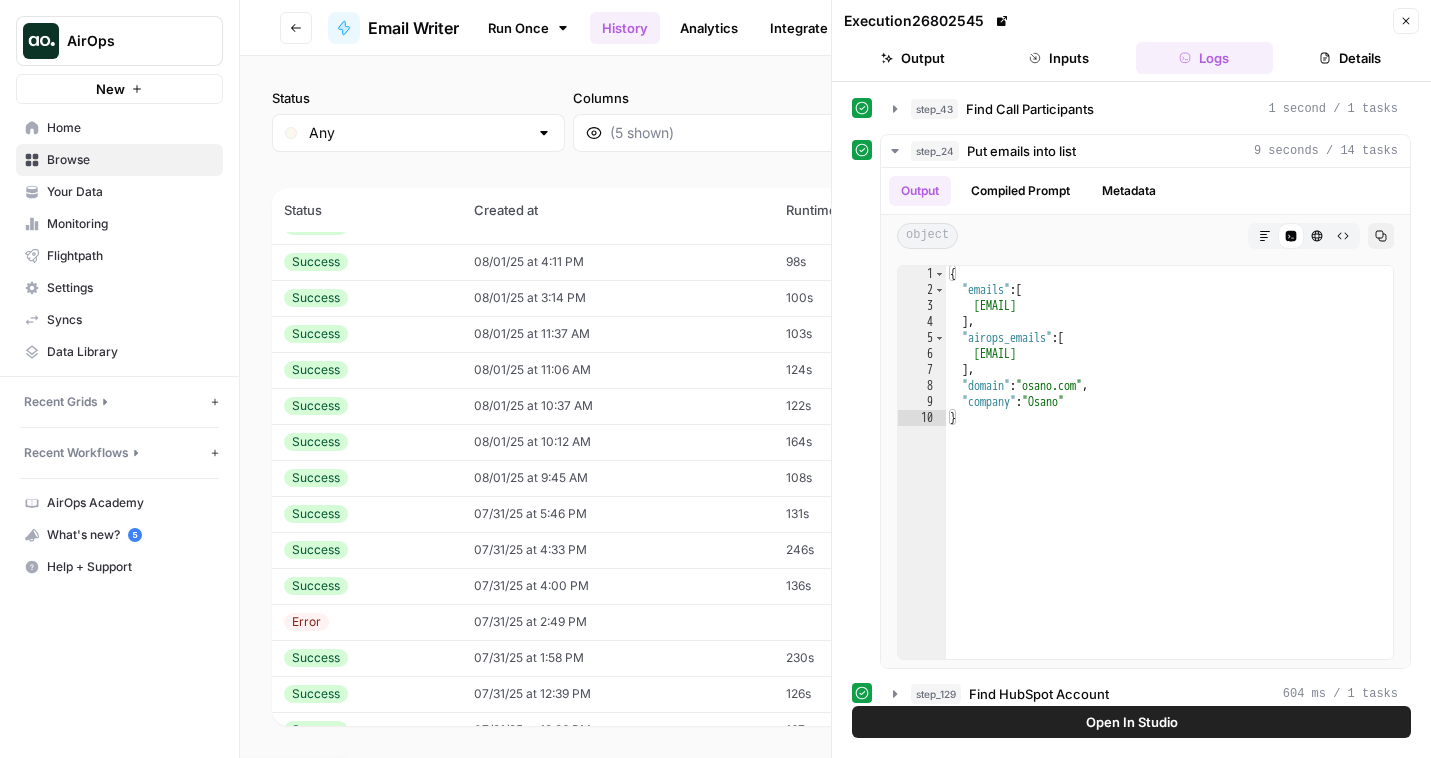 click on "08/01/25 at 9:45 AM" at bounding box center [618, 478] 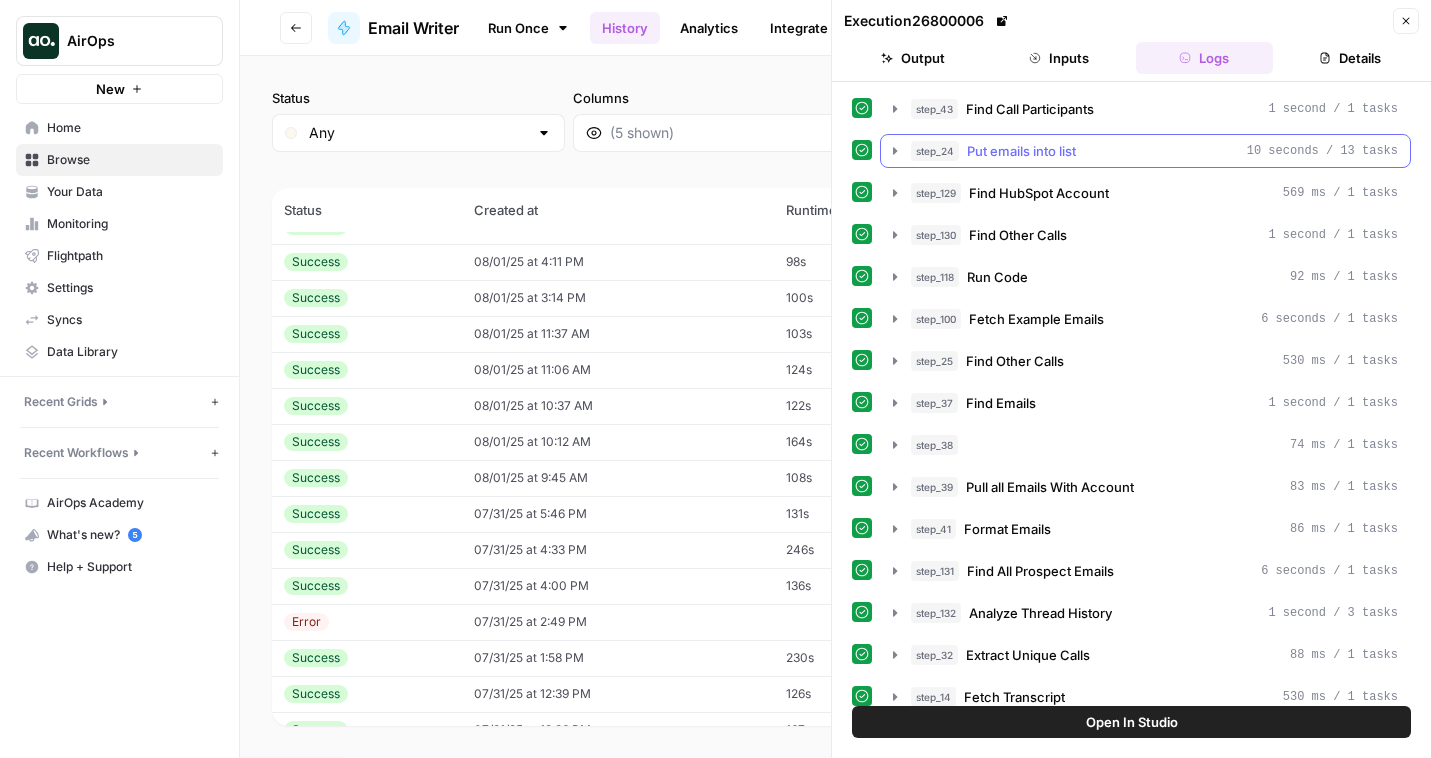click on "Put emails into list" at bounding box center [1021, 151] 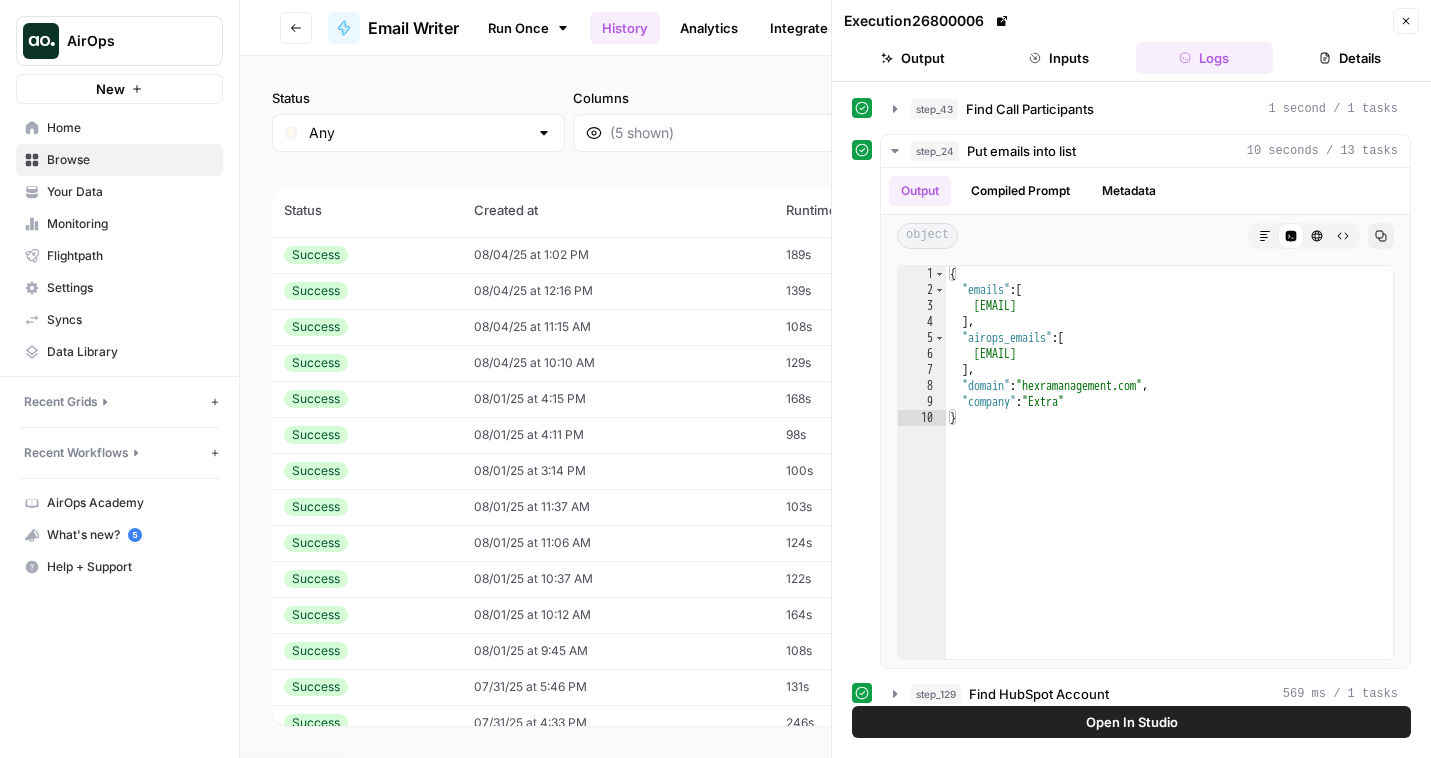scroll, scrollTop: 17, scrollLeft: 0, axis: vertical 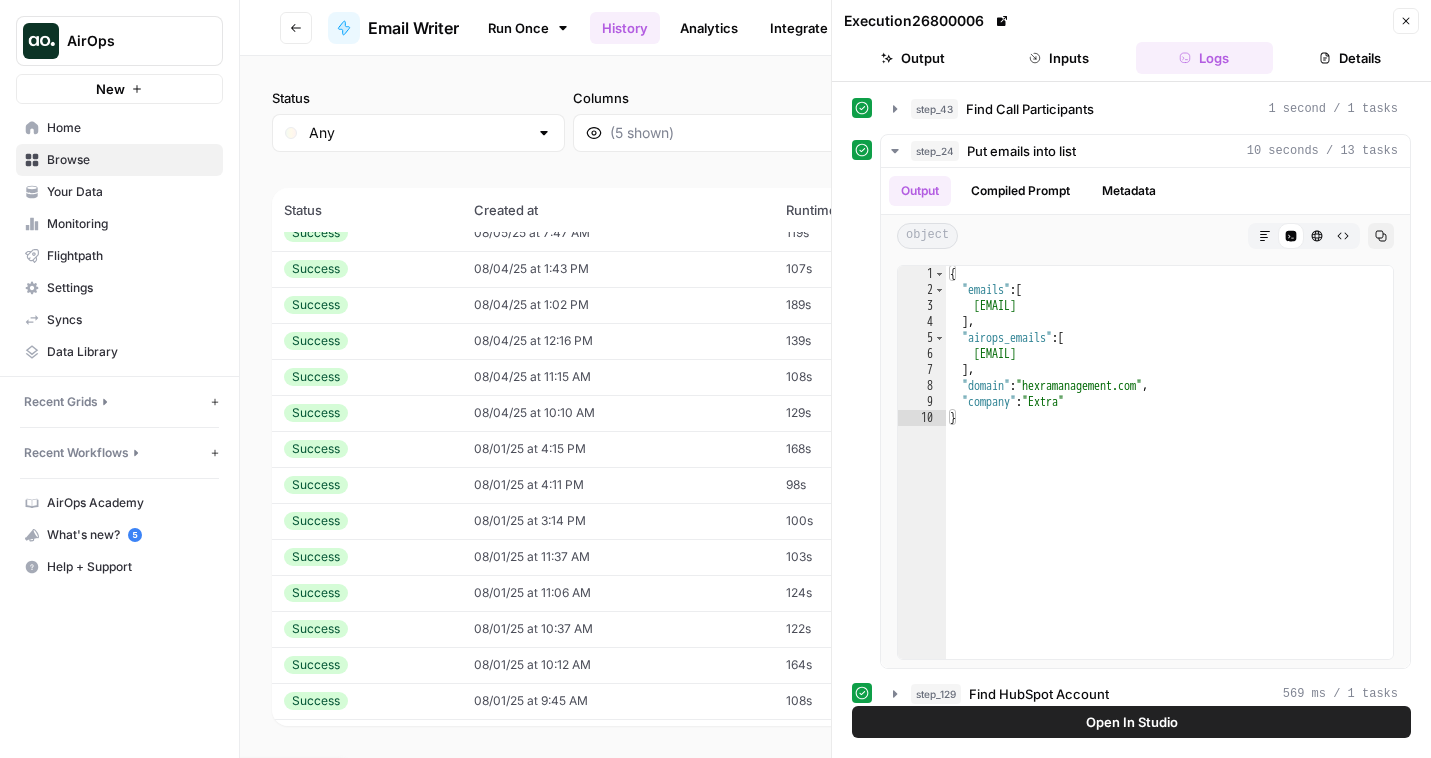 click on "08/04/25 at 10:10 AM" at bounding box center (618, 413) 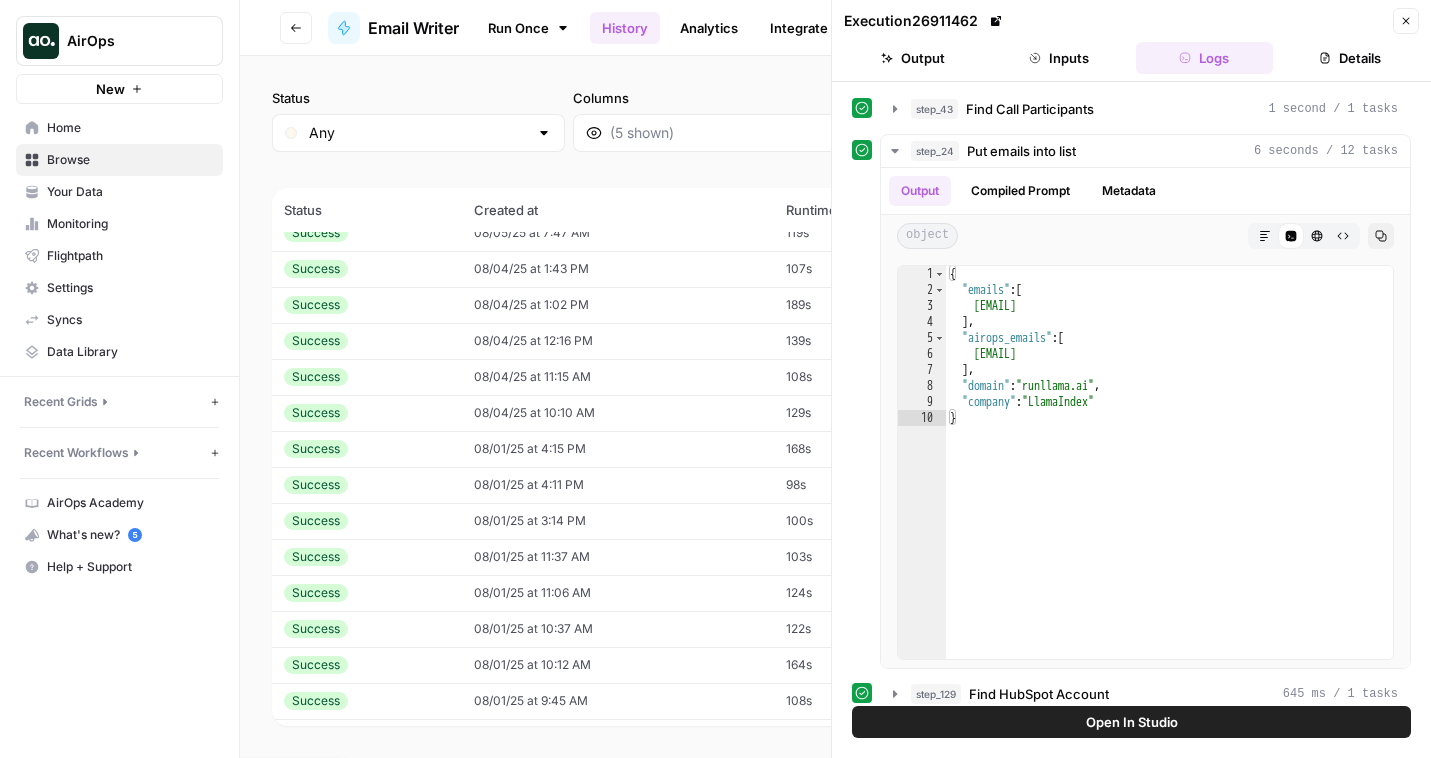 click on "08/04/25 at 11:15 AM" at bounding box center [618, 377] 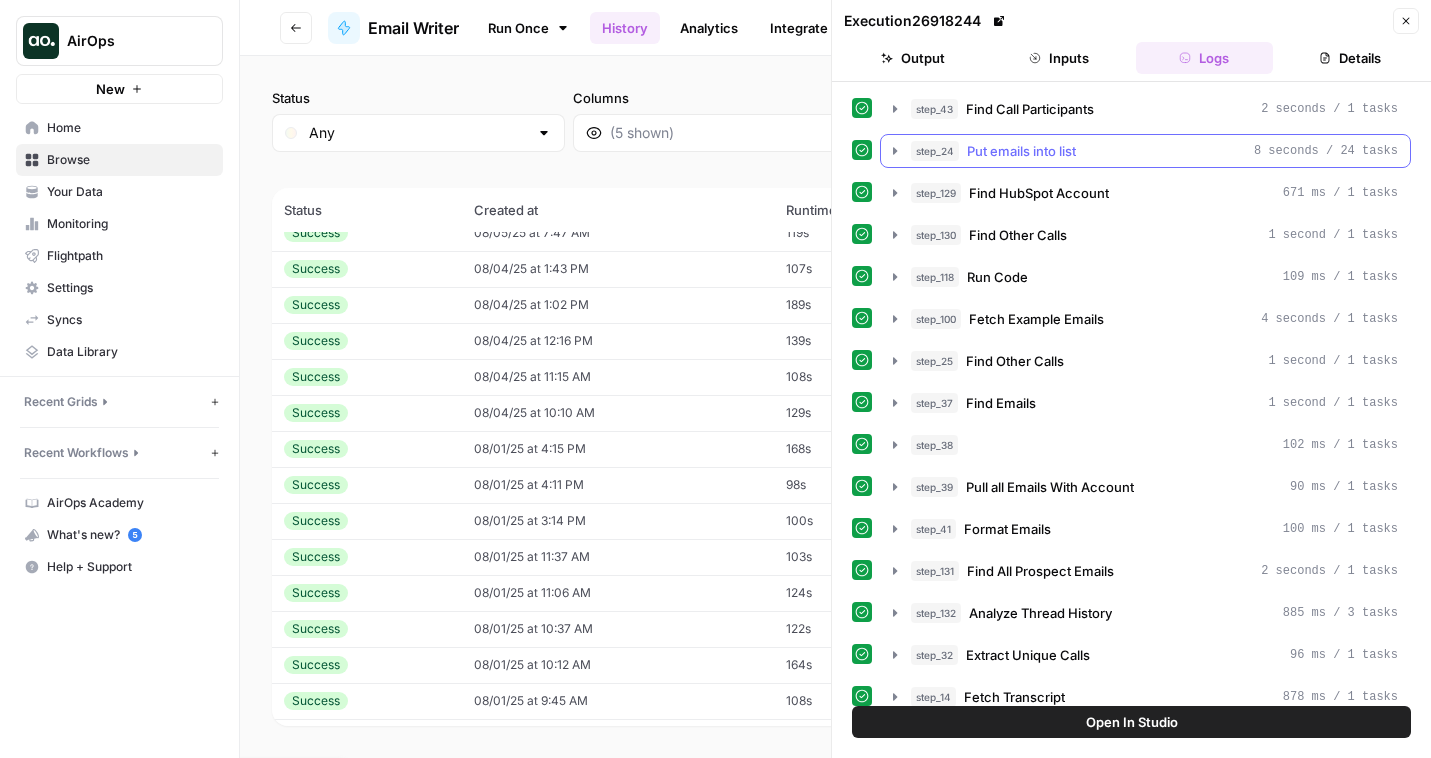 click on "Put emails into list" at bounding box center [1021, 151] 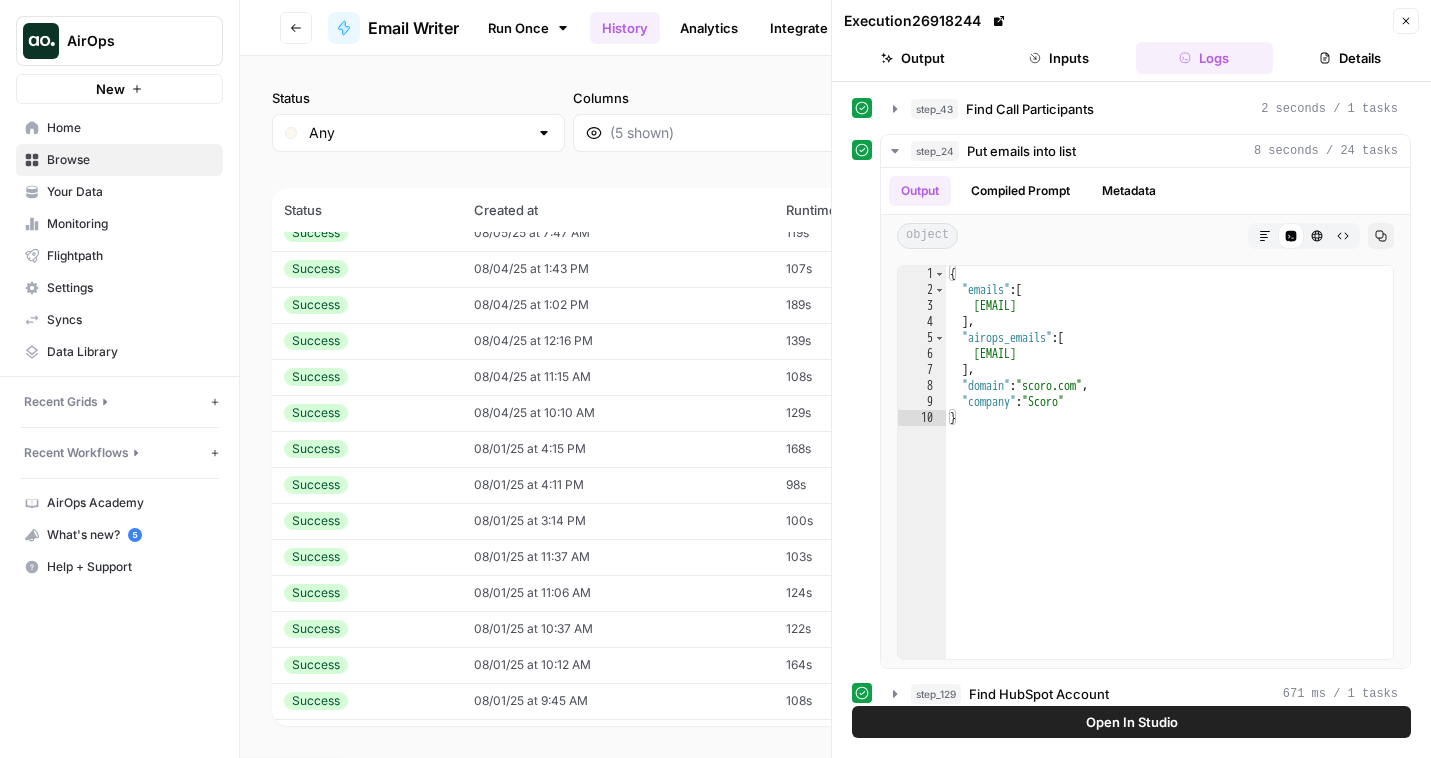click on "Inputs" at bounding box center [1059, 58] 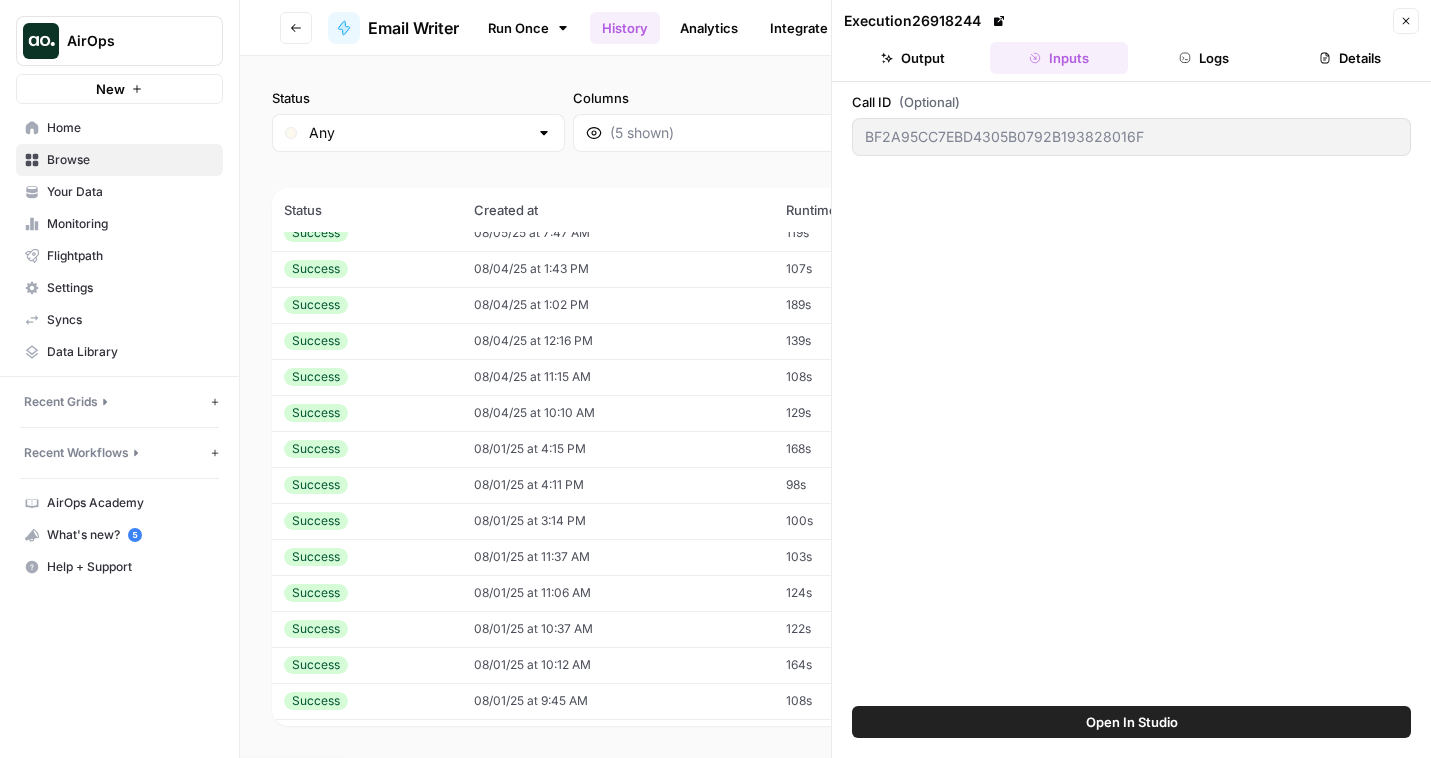 click on "Run Once" at bounding box center [528, 28] 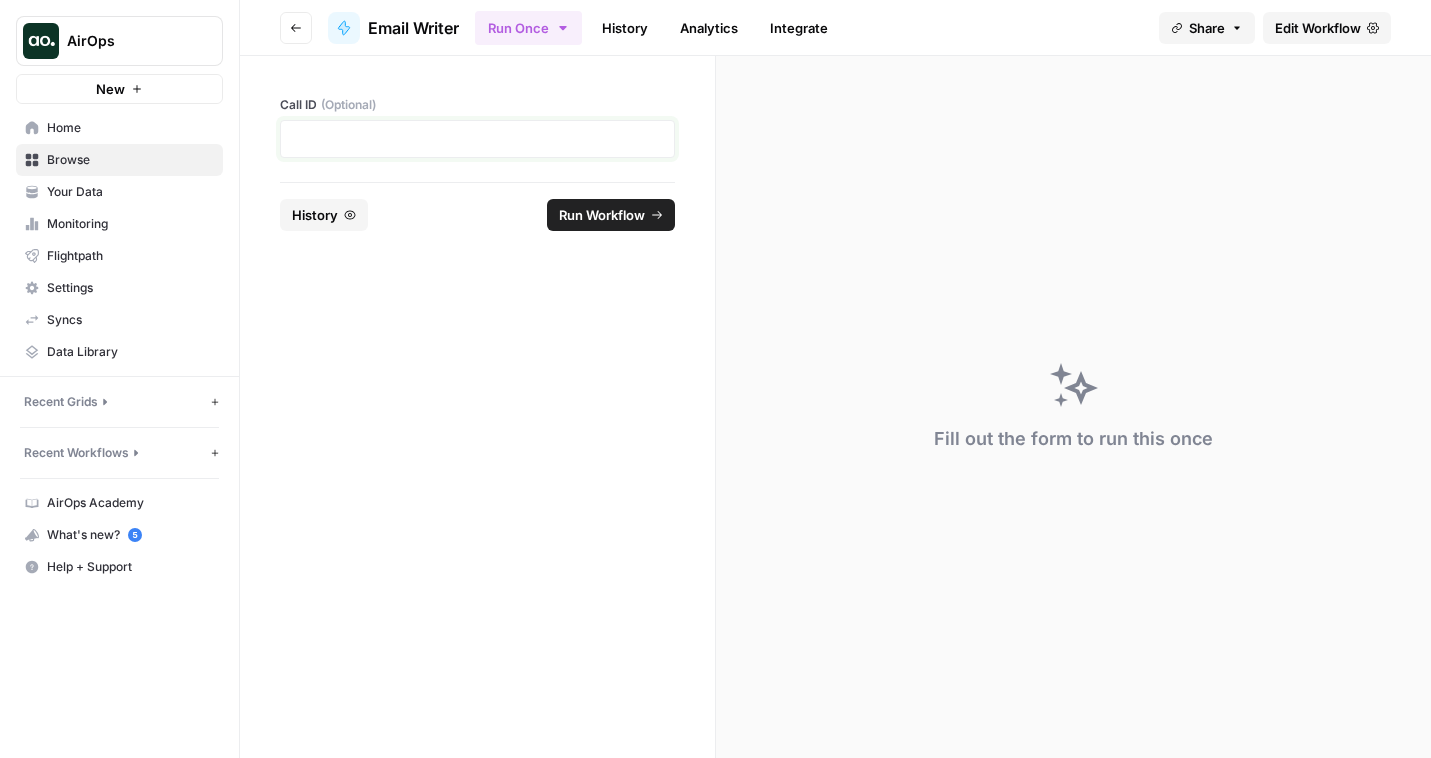 click at bounding box center [477, 139] 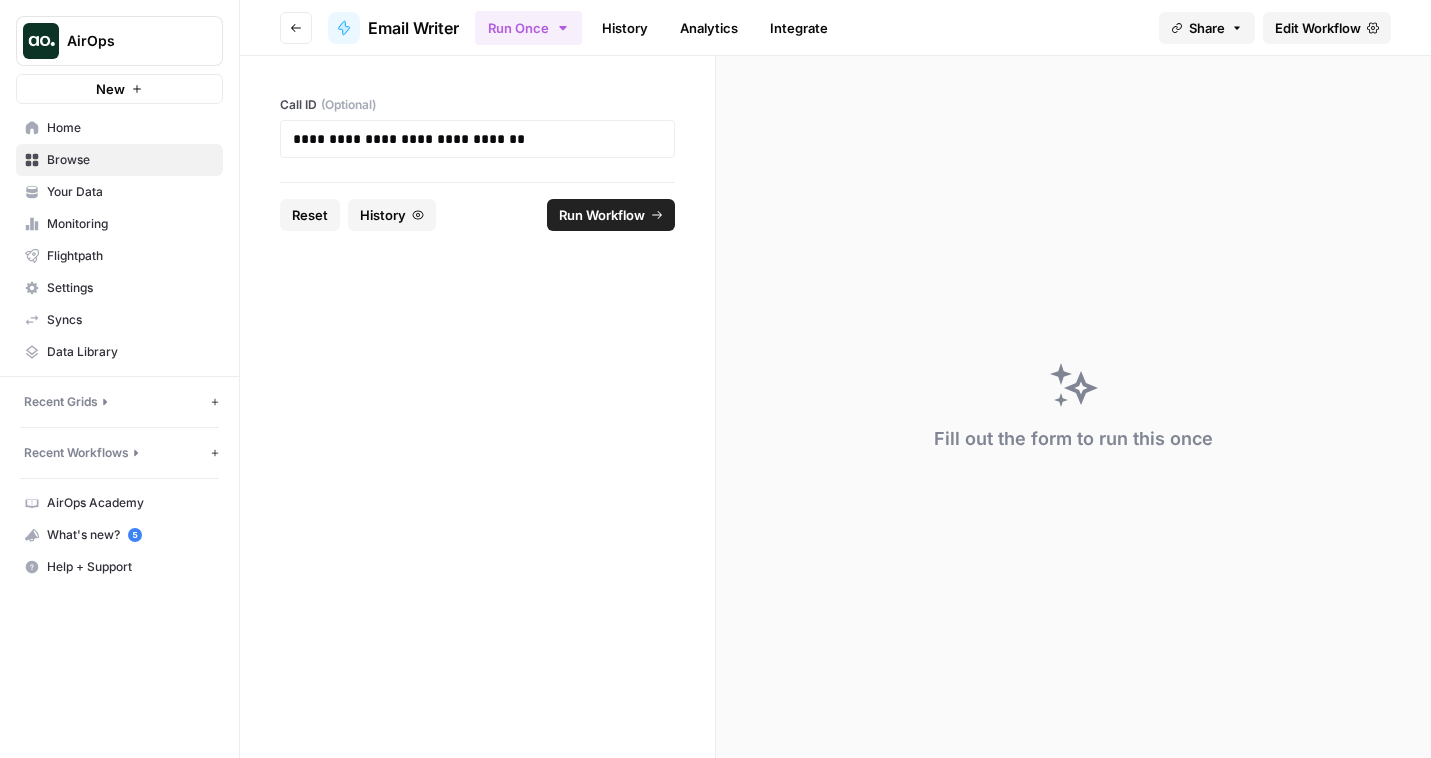 click on "Run Workflow" at bounding box center [602, 215] 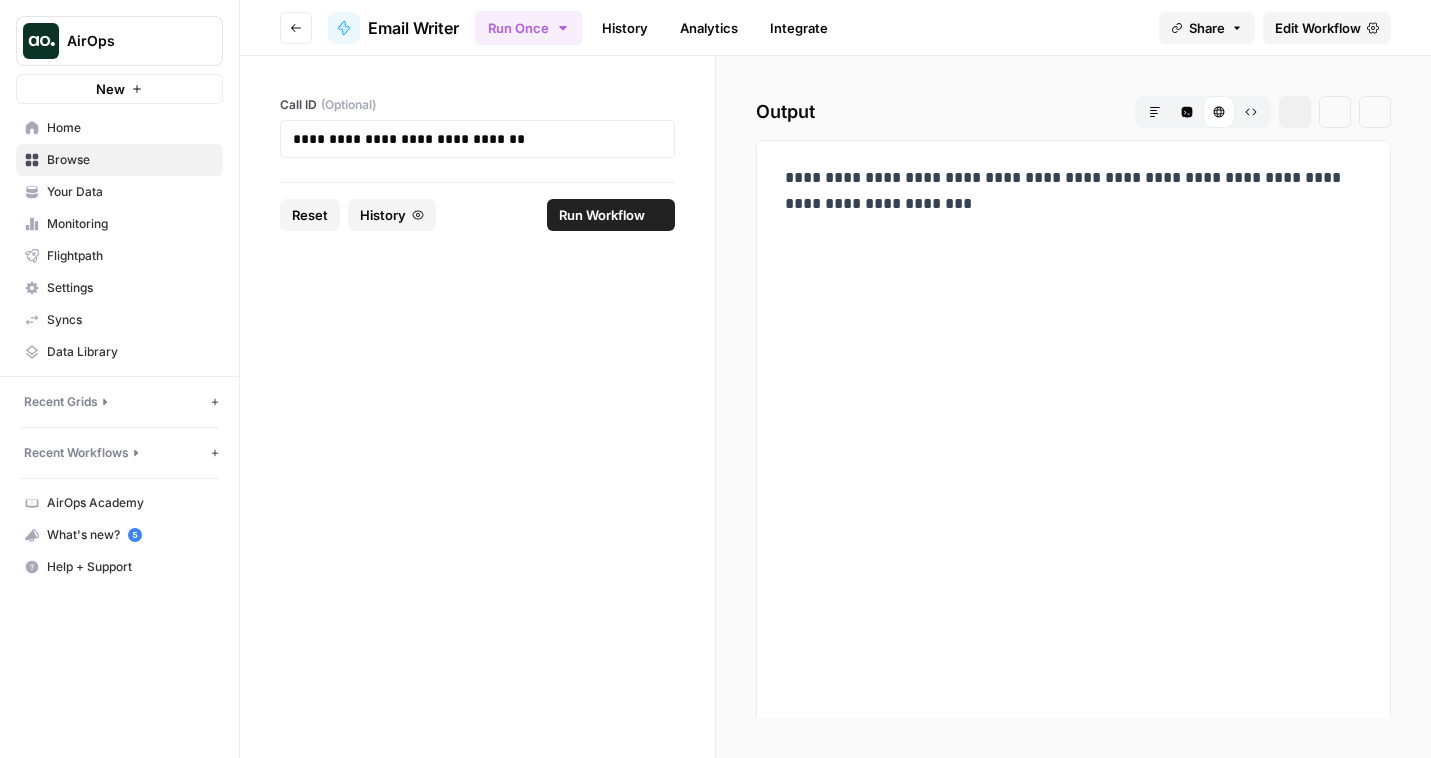 scroll, scrollTop: 0, scrollLeft: 0, axis: both 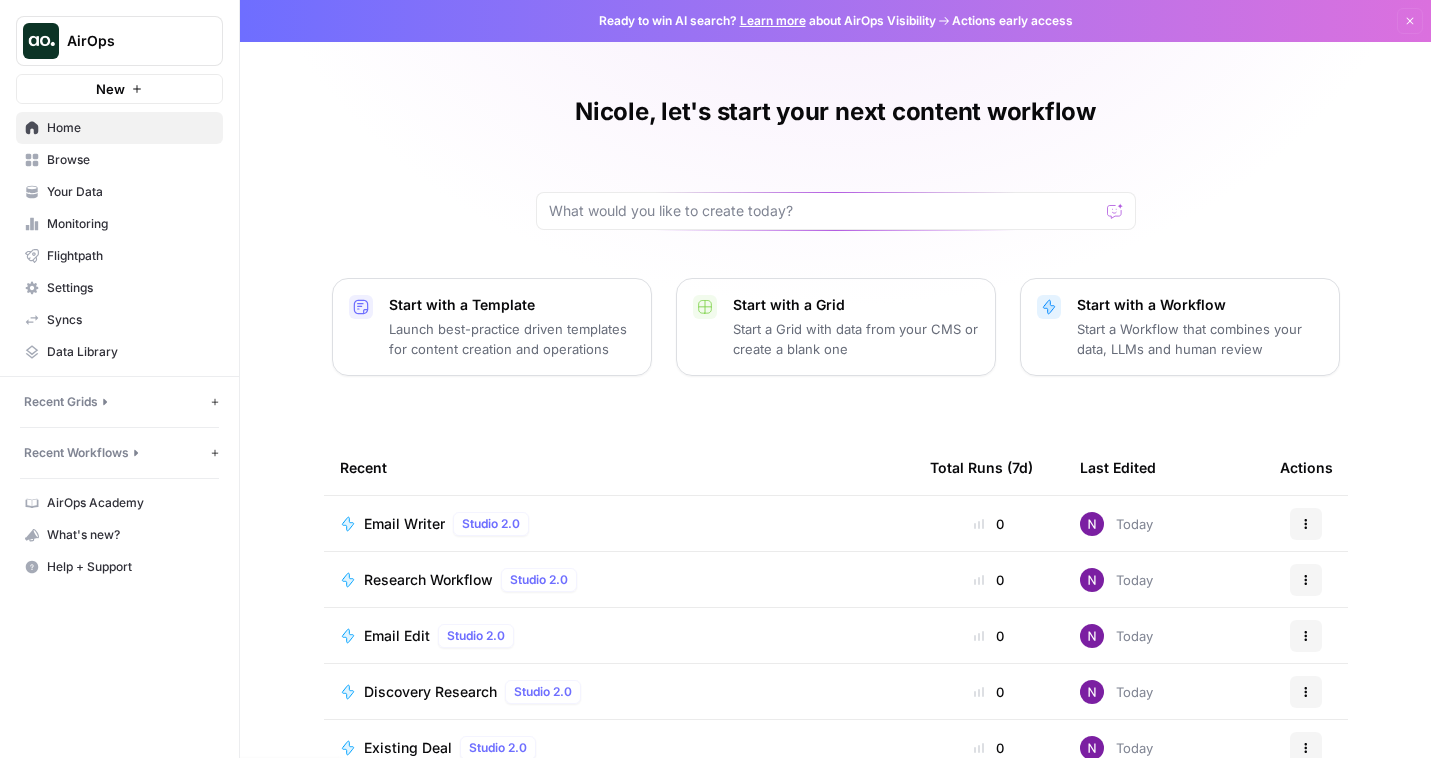 click on "New" at bounding box center [119, 89] 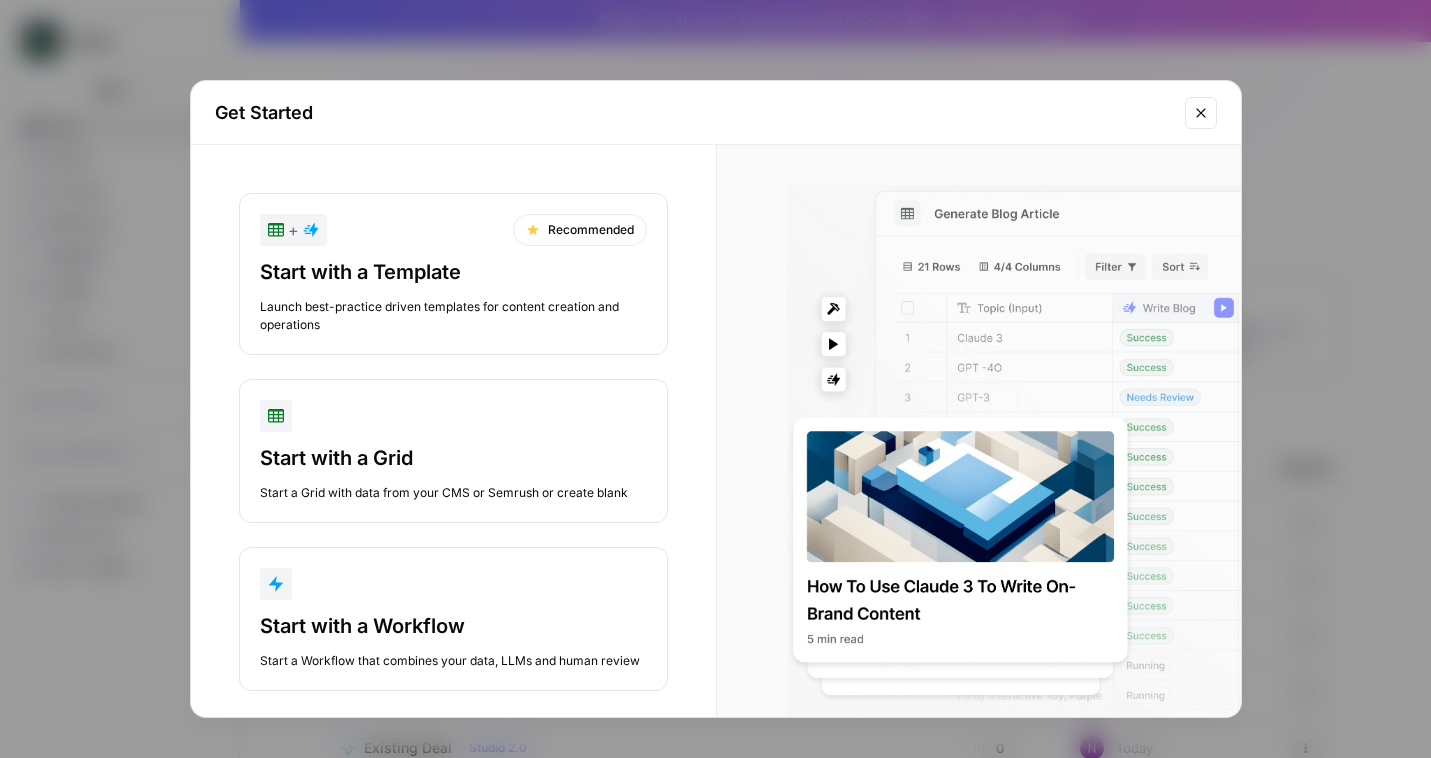 click on "Get Started + Recommended Start with a Template Launch best-practice driven templates for content creation and operations Start with a Grid Start a Grid with data from your CMS or Semrush or create blank Start with a Workflow Start a Workflow that combines your data, LLMs and human review" at bounding box center [715, 379] 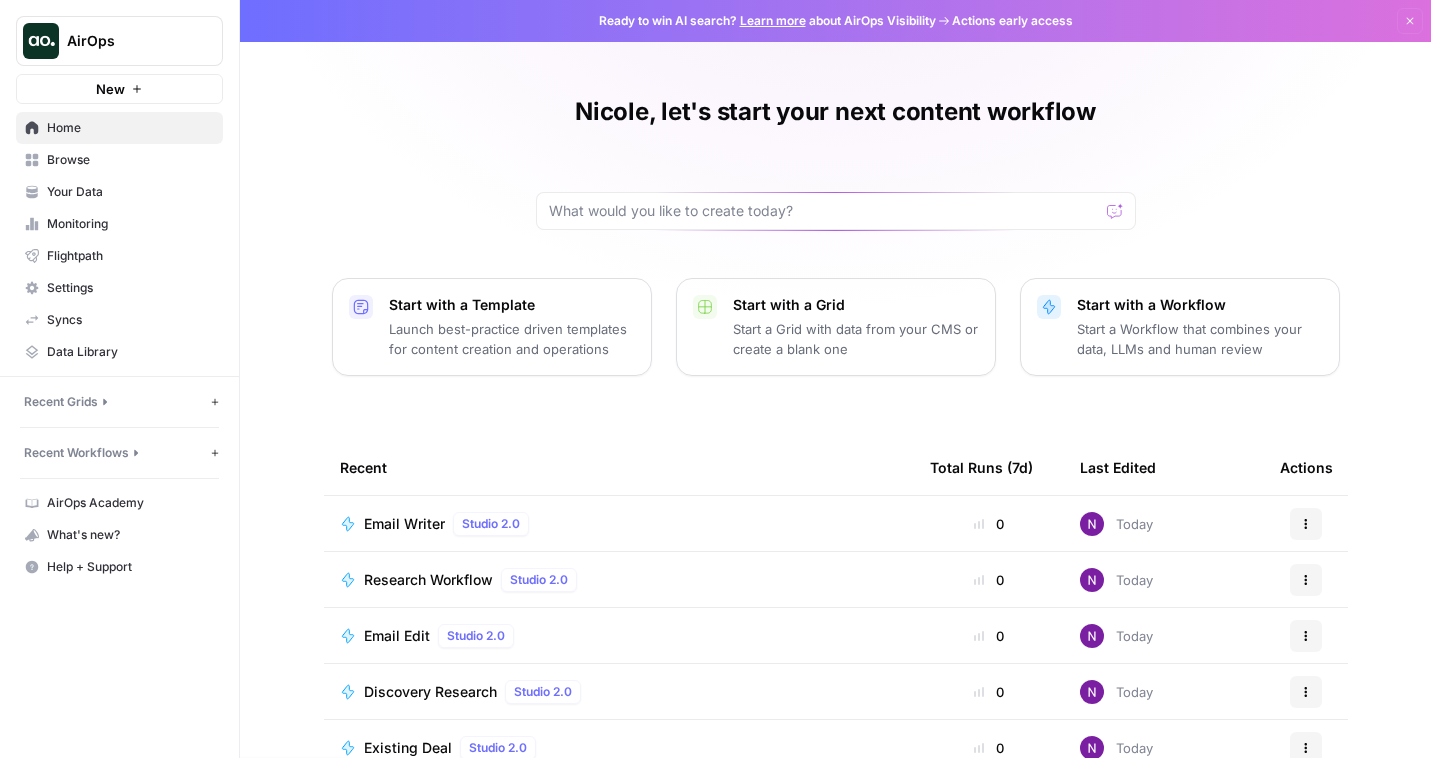 click on "AirOps" at bounding box center (127, 41) 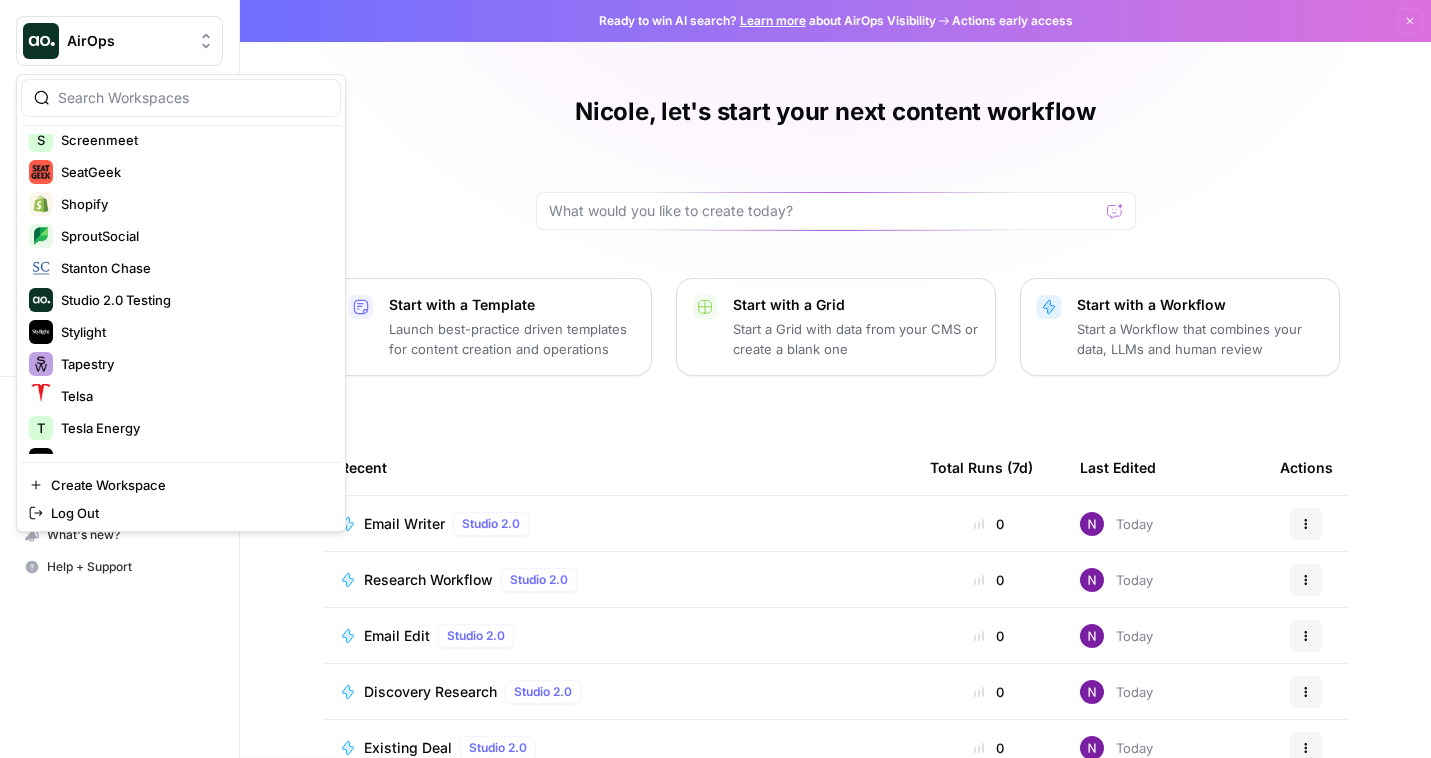 scroll, scrollTop: 2688, scrollLeft: 0, axis: vertical 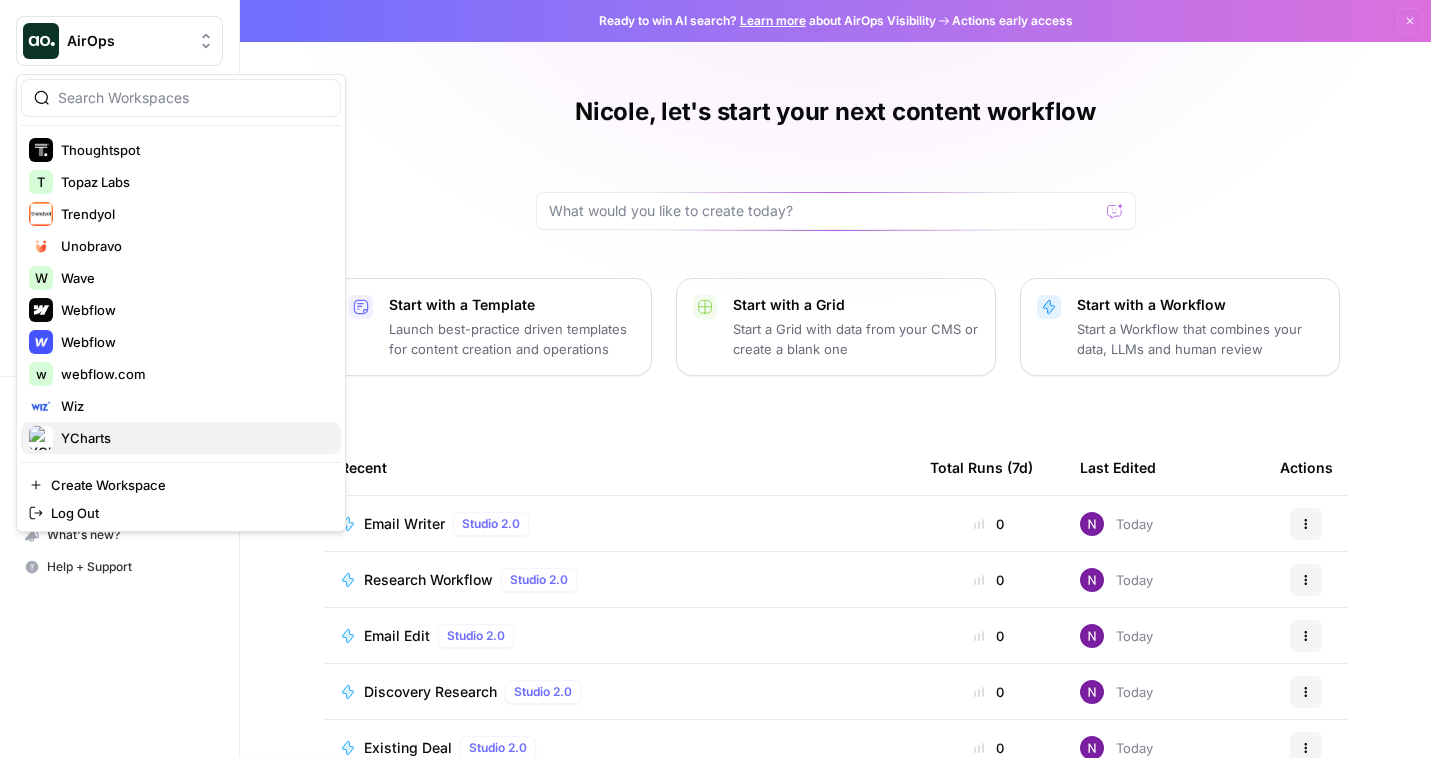 click on "YCharts" at bounding box center [193, 438] 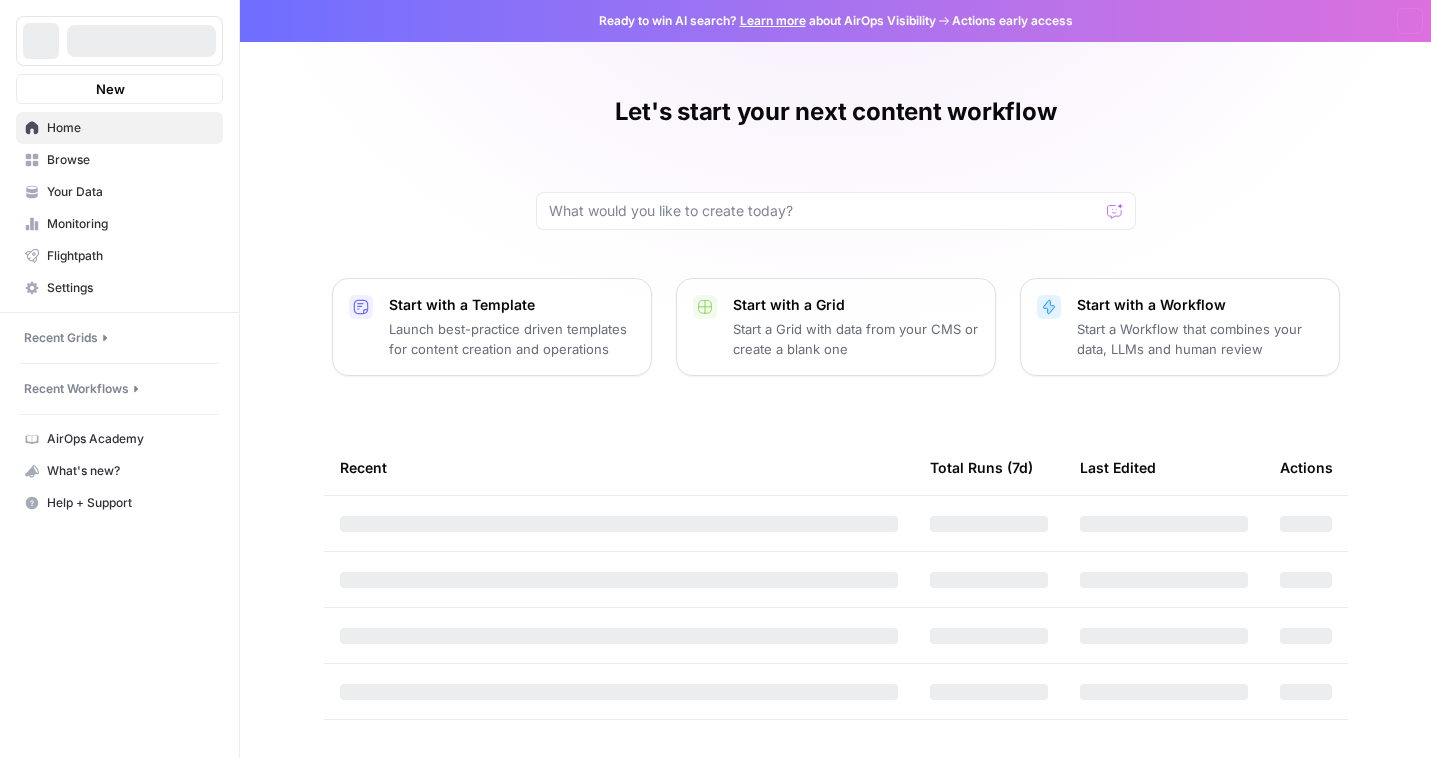 scroll, scrollTop: 0, scrollLeft: 0, axis: both 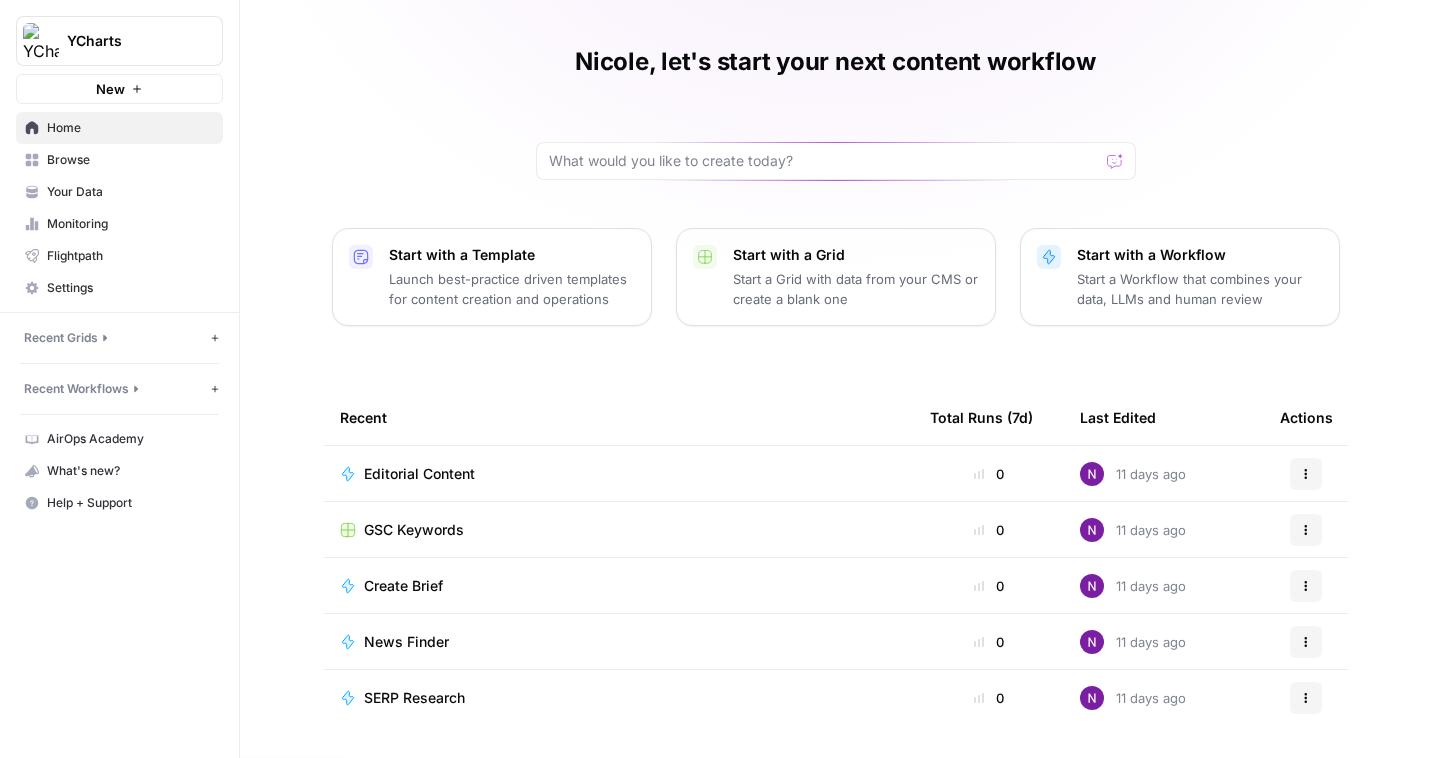click on "YCharts" at bounding box center (119, 41) 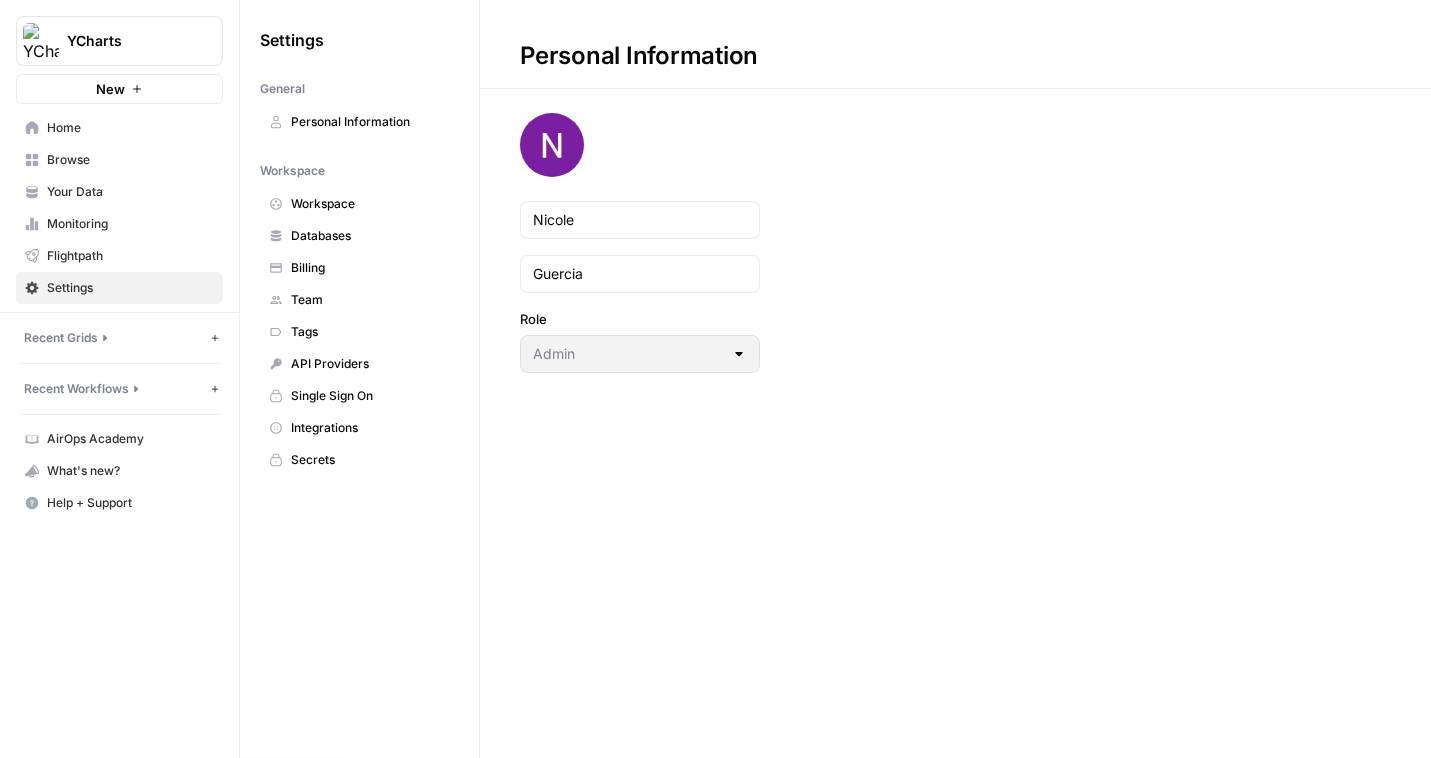 click on "Workspace" at bounding box center [370, 204] 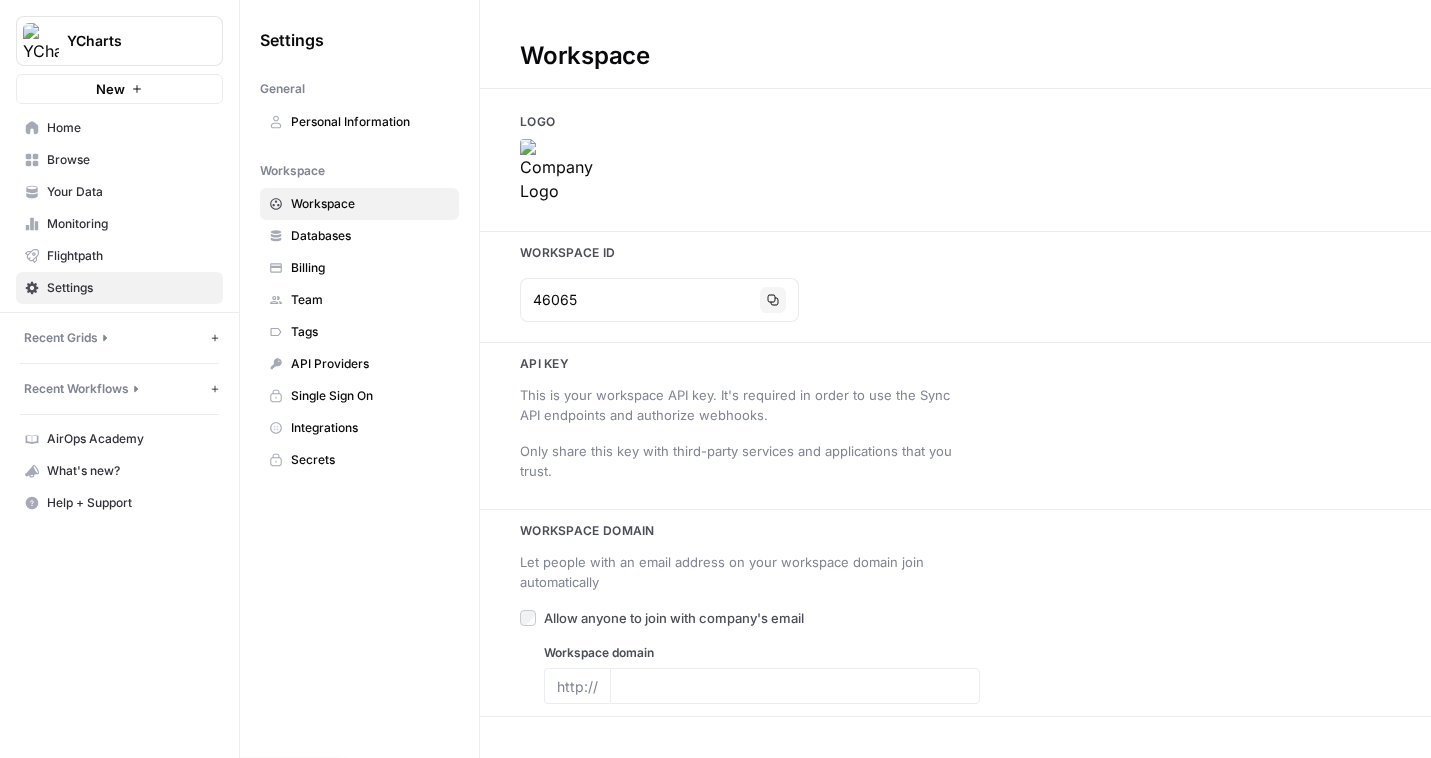 type on "https://ycharts.com/" 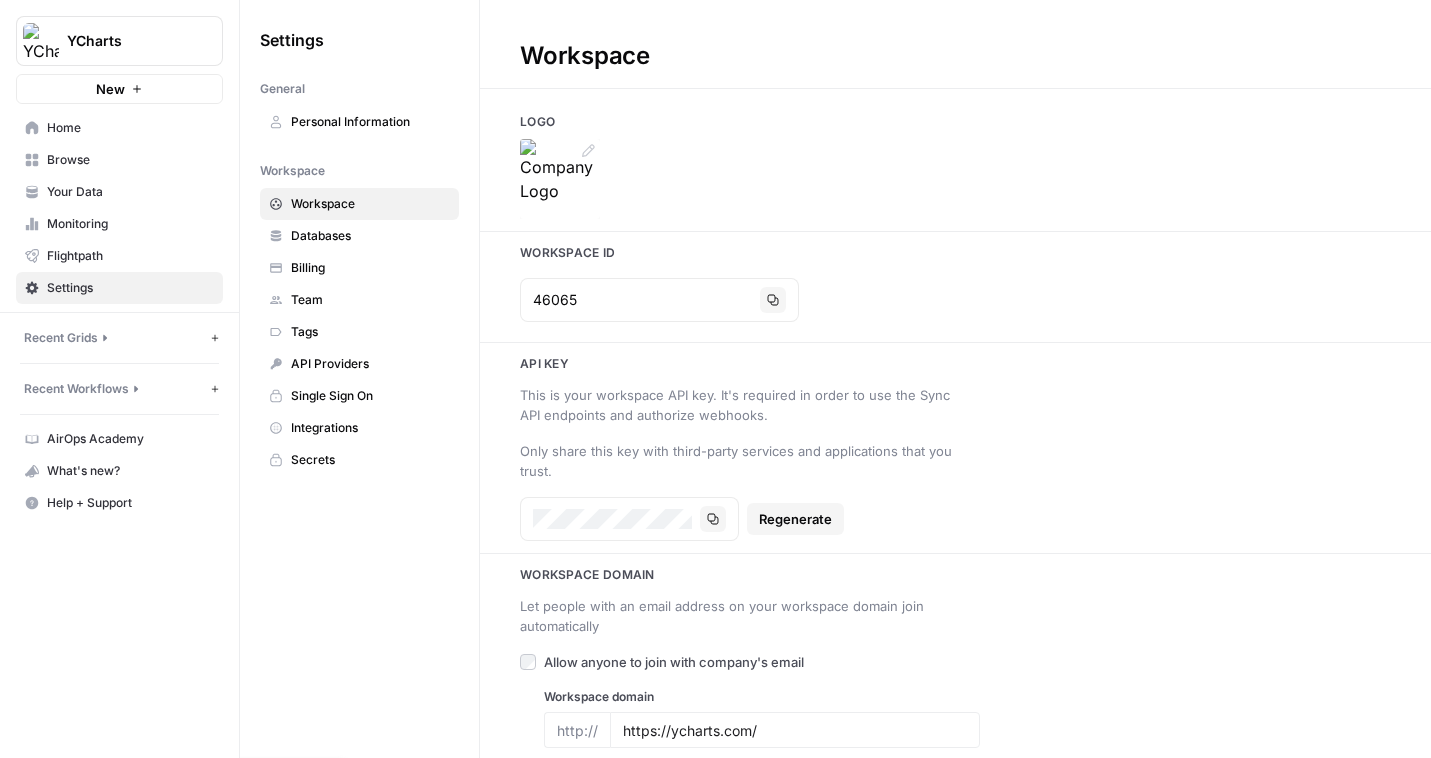 click 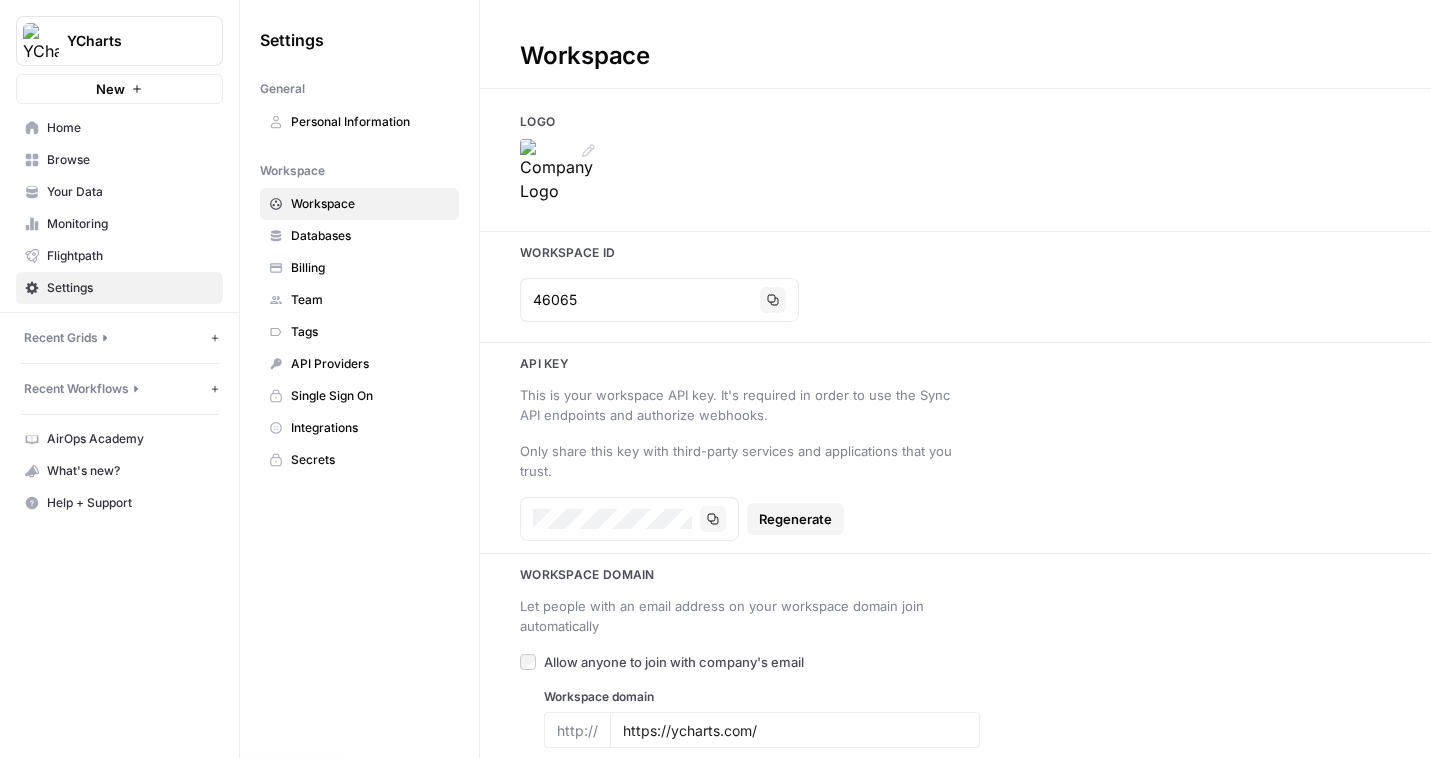 click 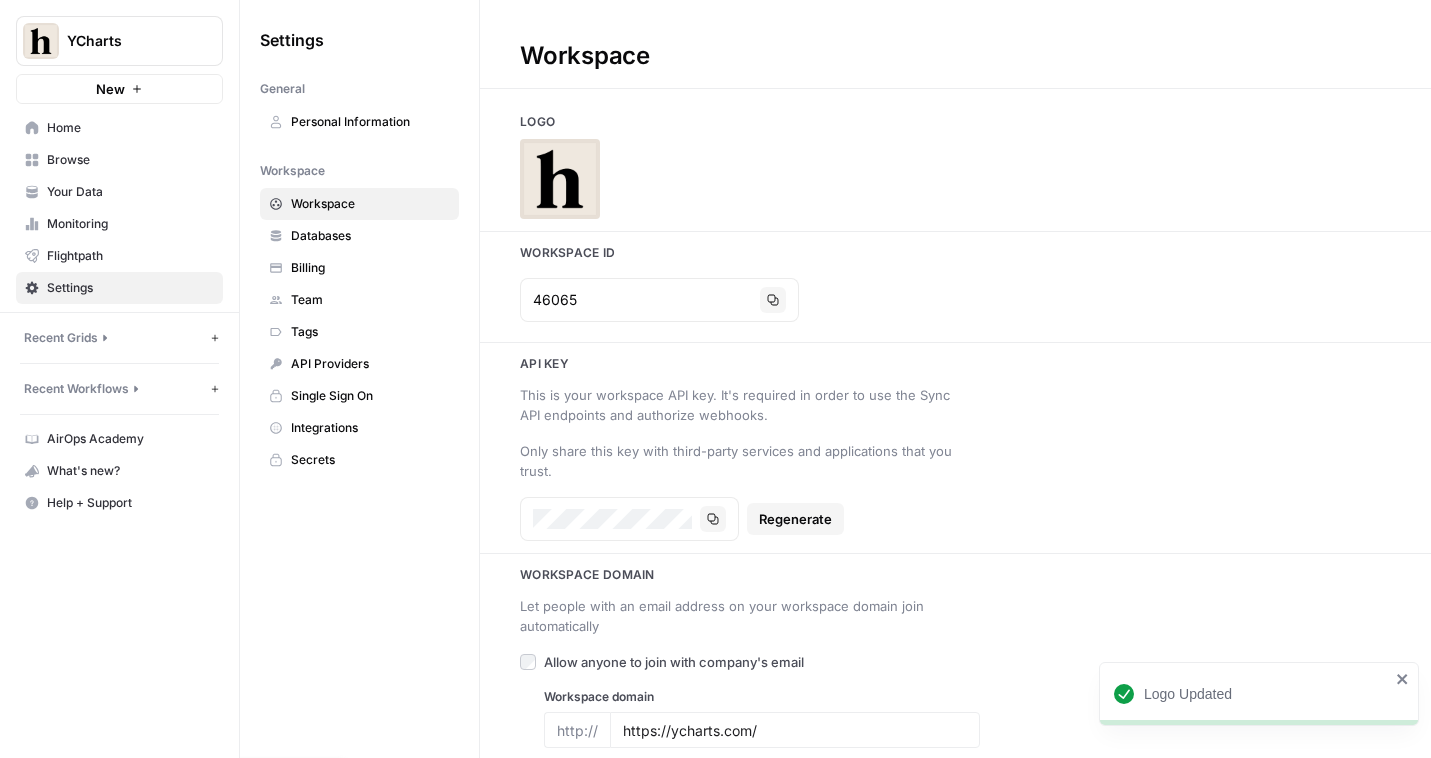 click on "Browse" at bounding box center [130, 160] 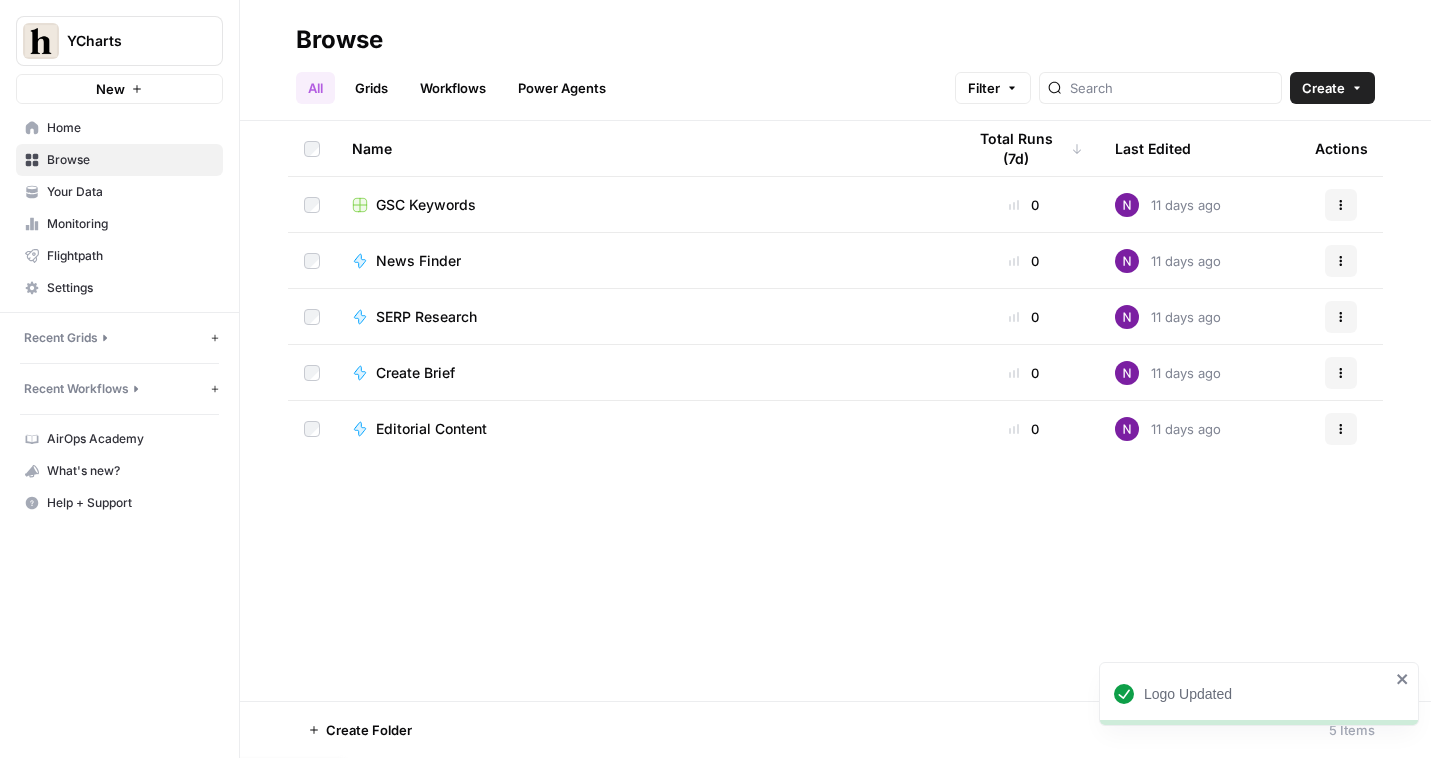 click on "Your Data" at bounding box center [130, 192] 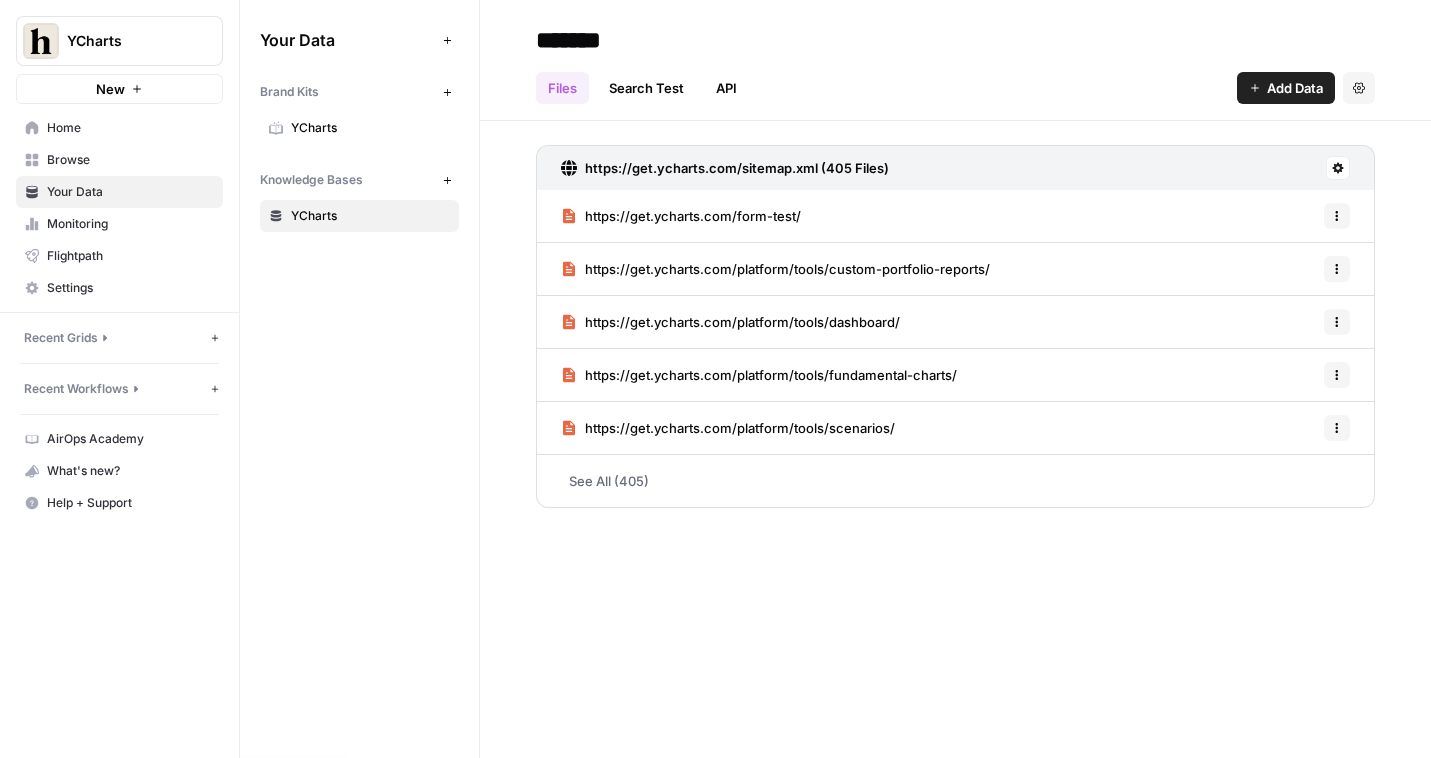 click on "New" at bounding box center [447, 180] 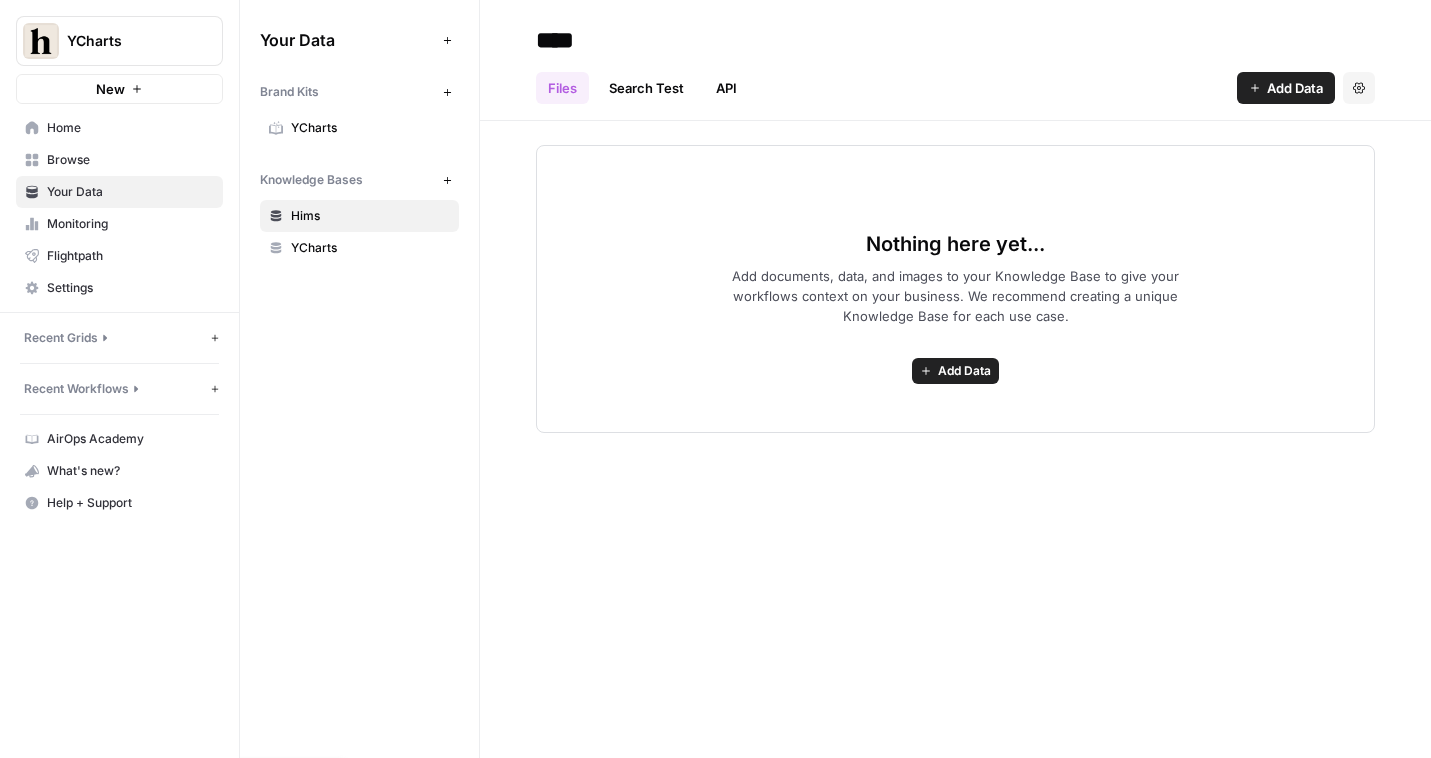 type on "****" 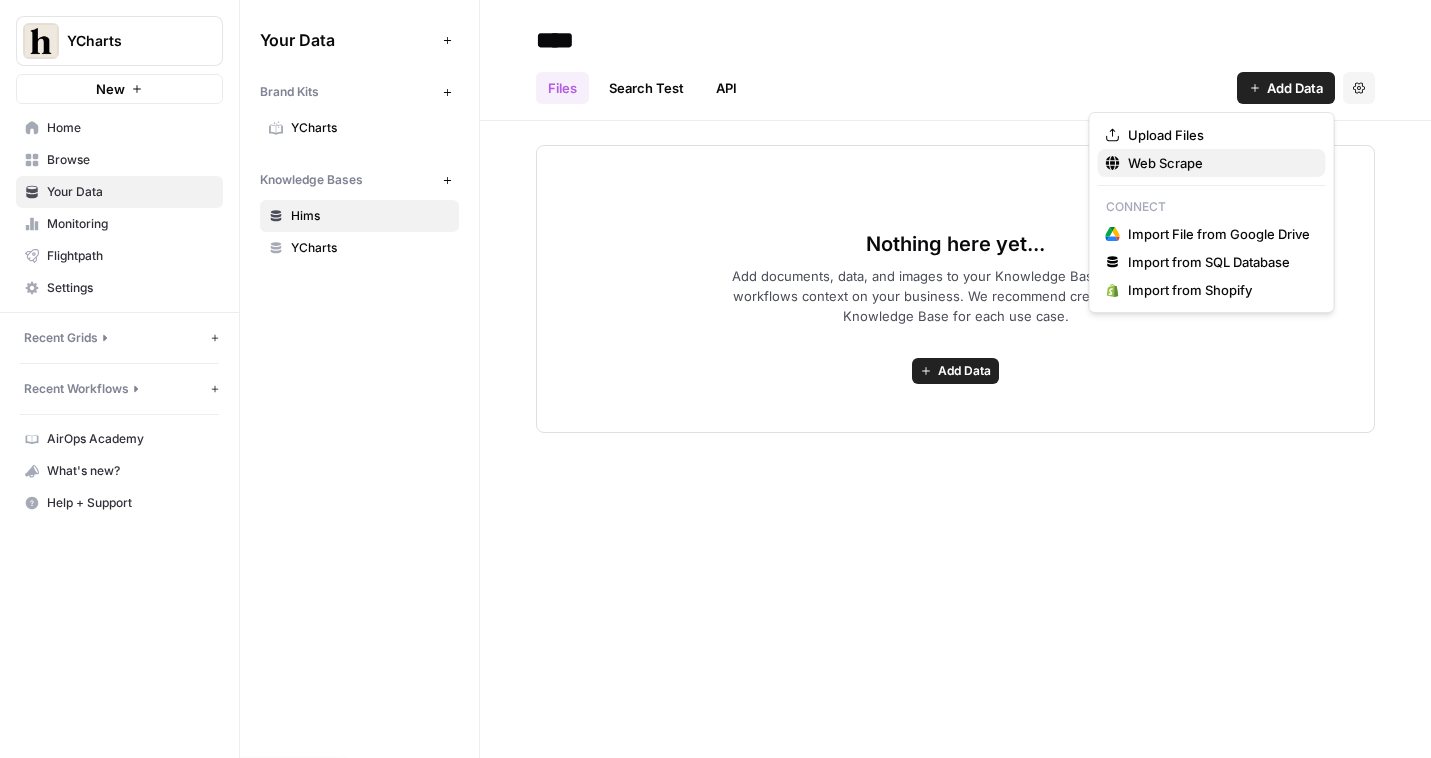 click on "Web Scrape" at bounding box center (1212, 163) 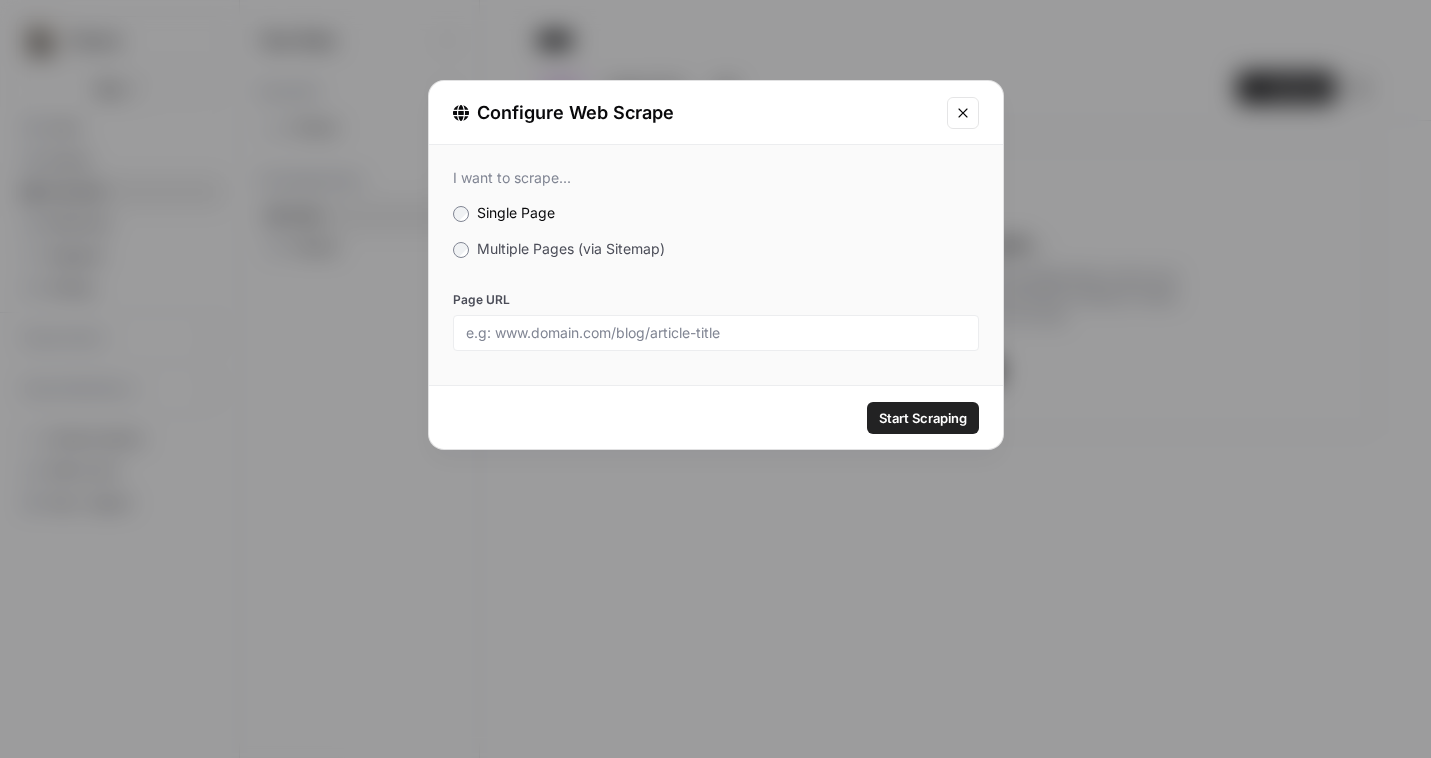 click on "Multiple Pages (via Sitemap)" at bounding box center (571, 248) 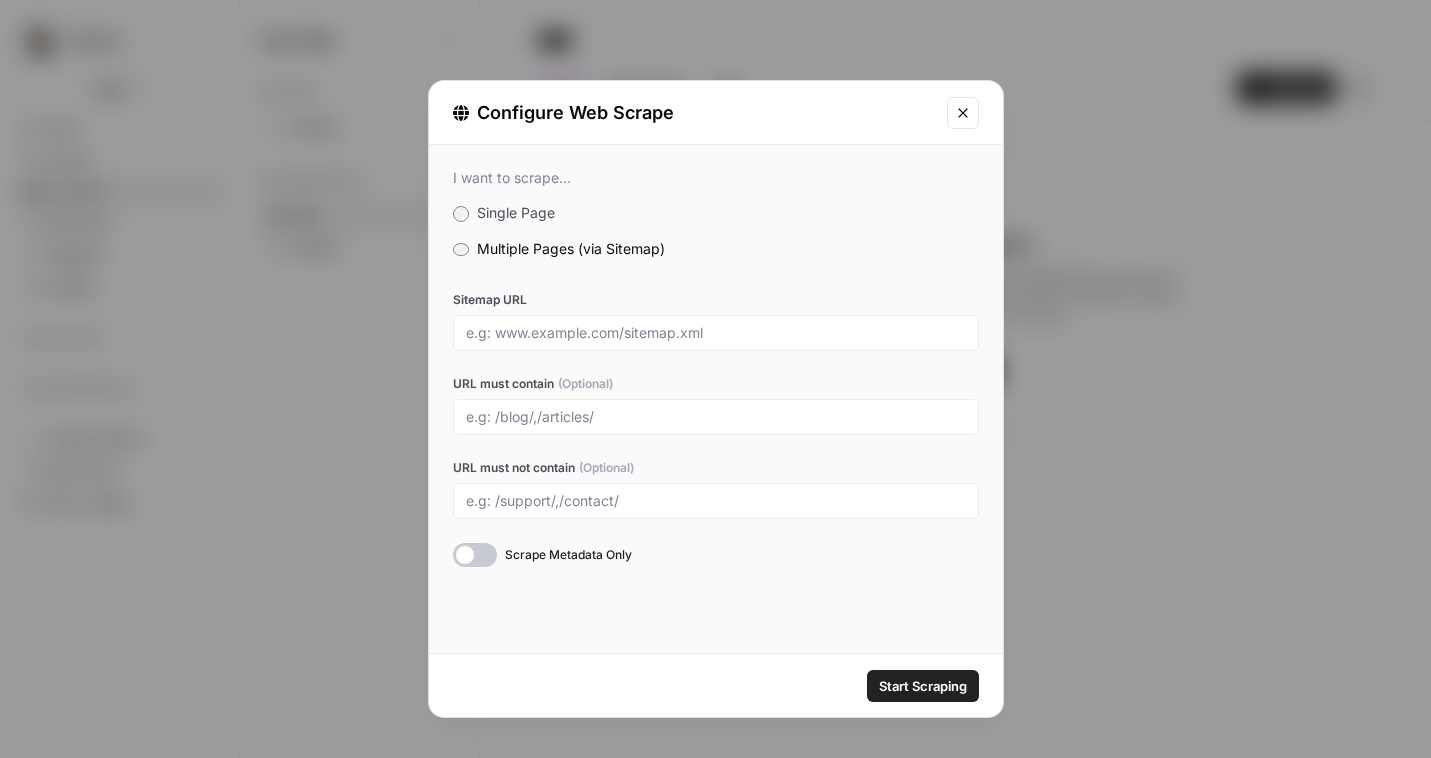 click at bounding box center (716, 333) 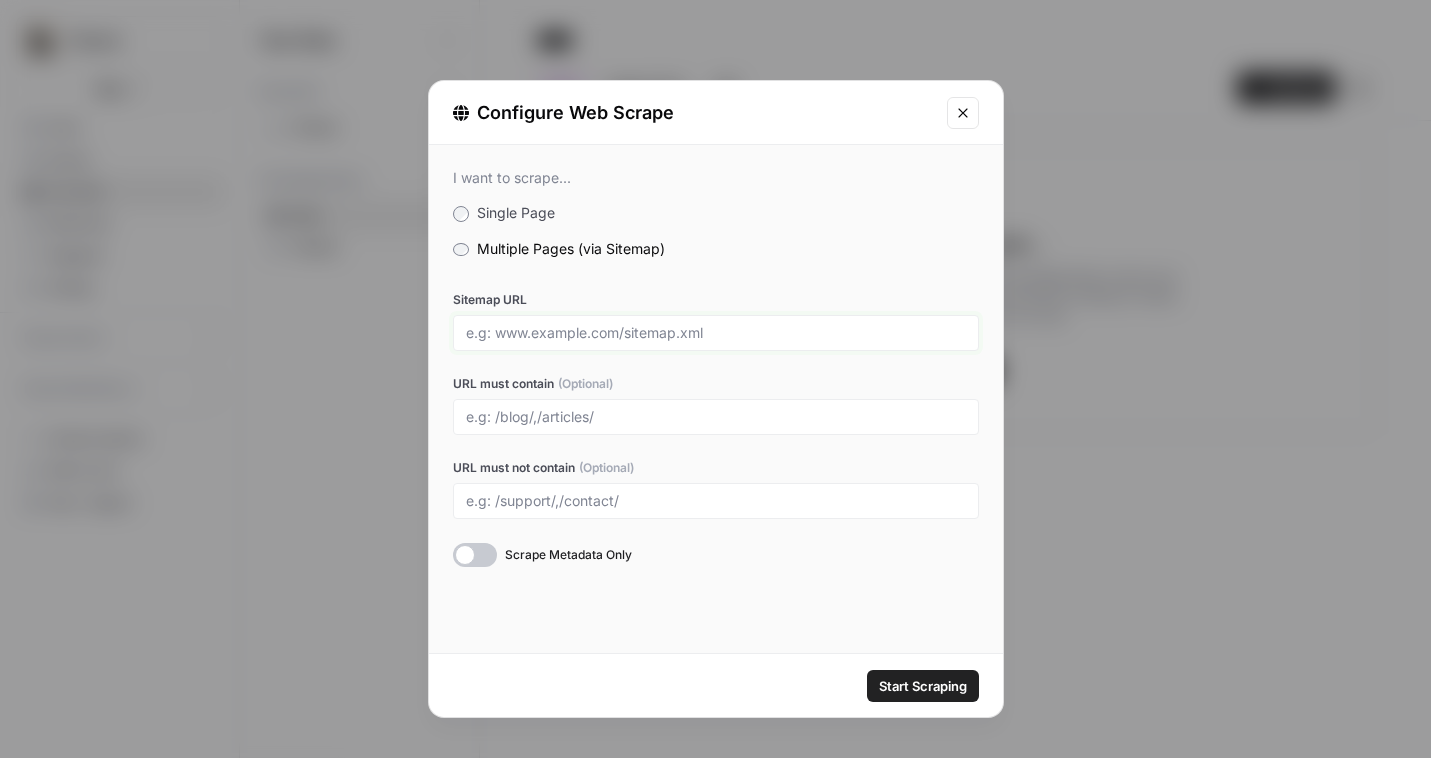 click on "Sitemap URL" at bounding box center (716, 333) 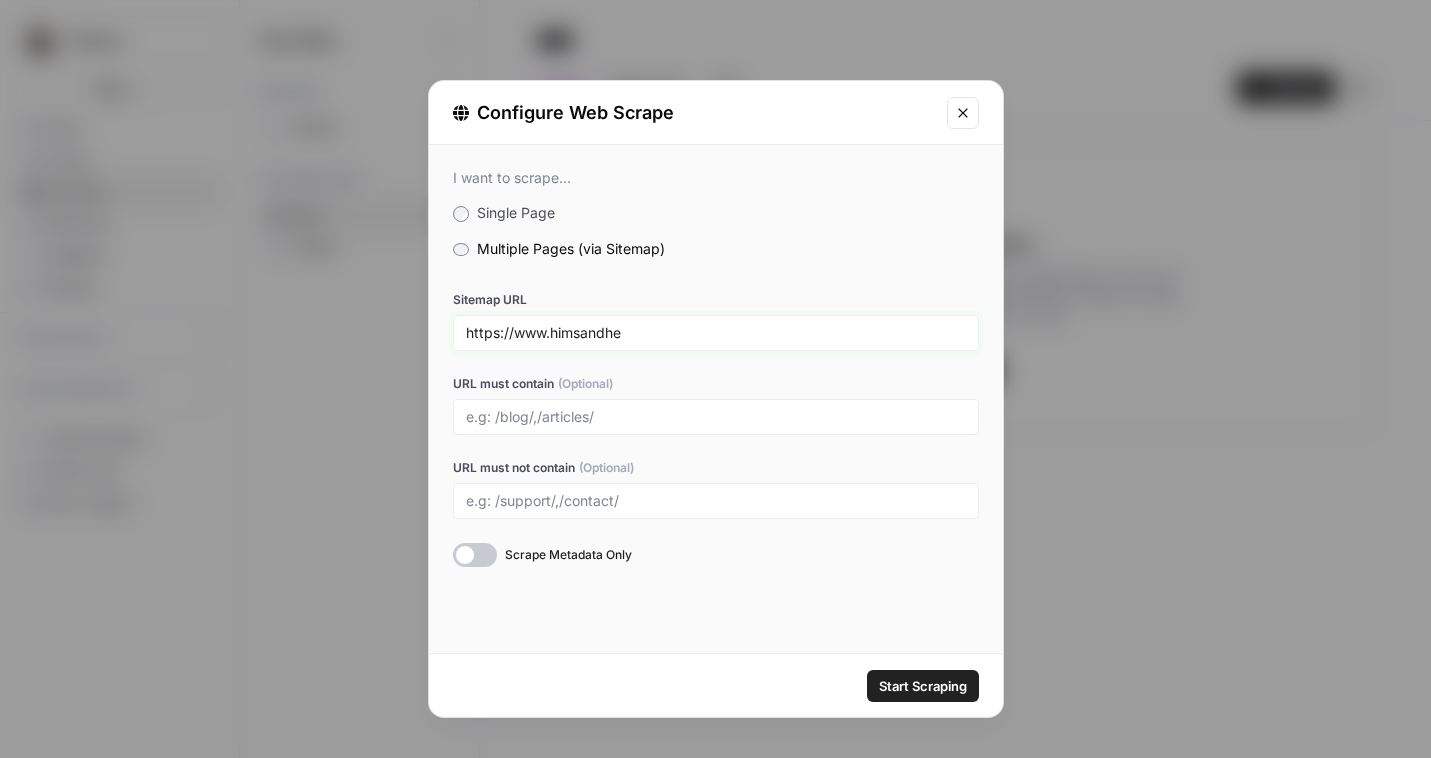 paste on ".com/sitemap.xml" 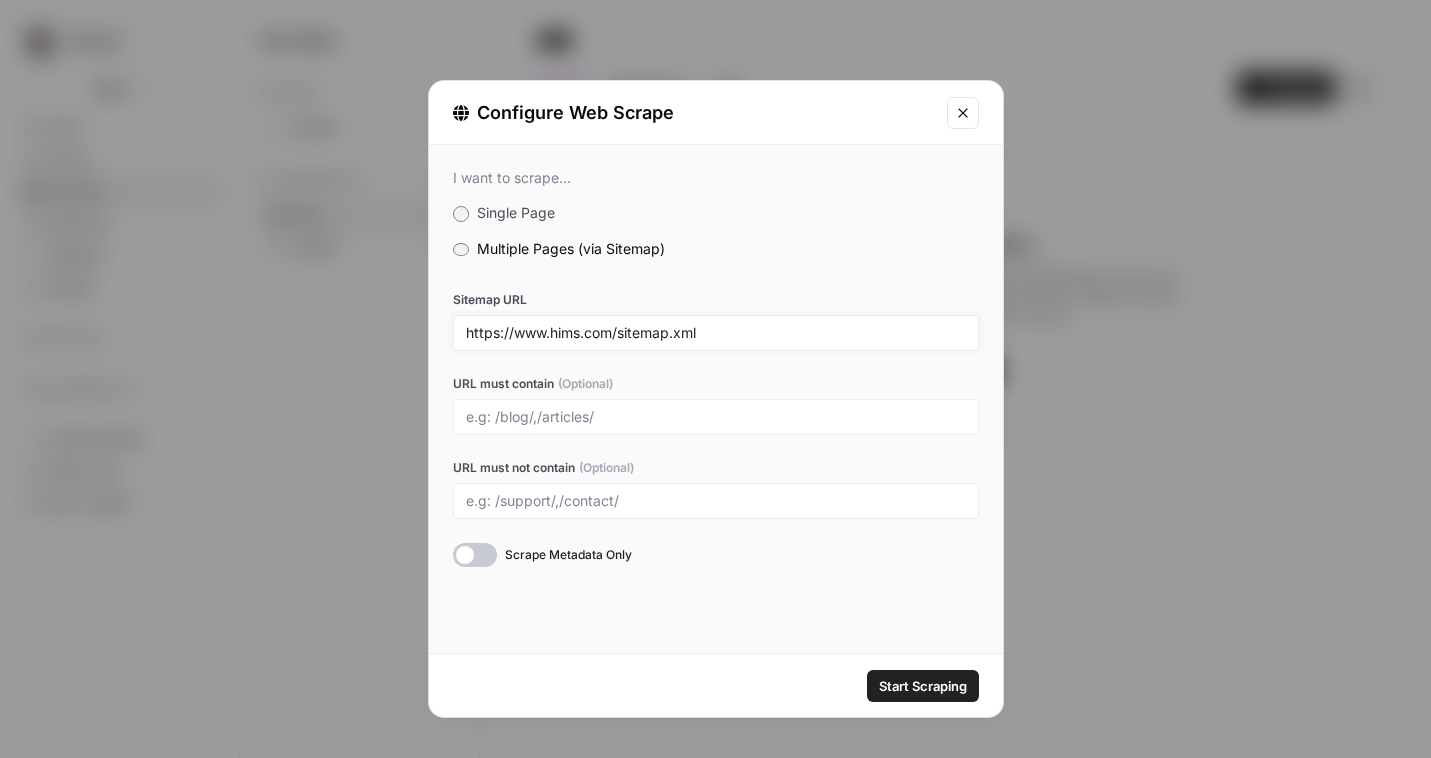 type on "https://www.hims.com/sitemap.xml" 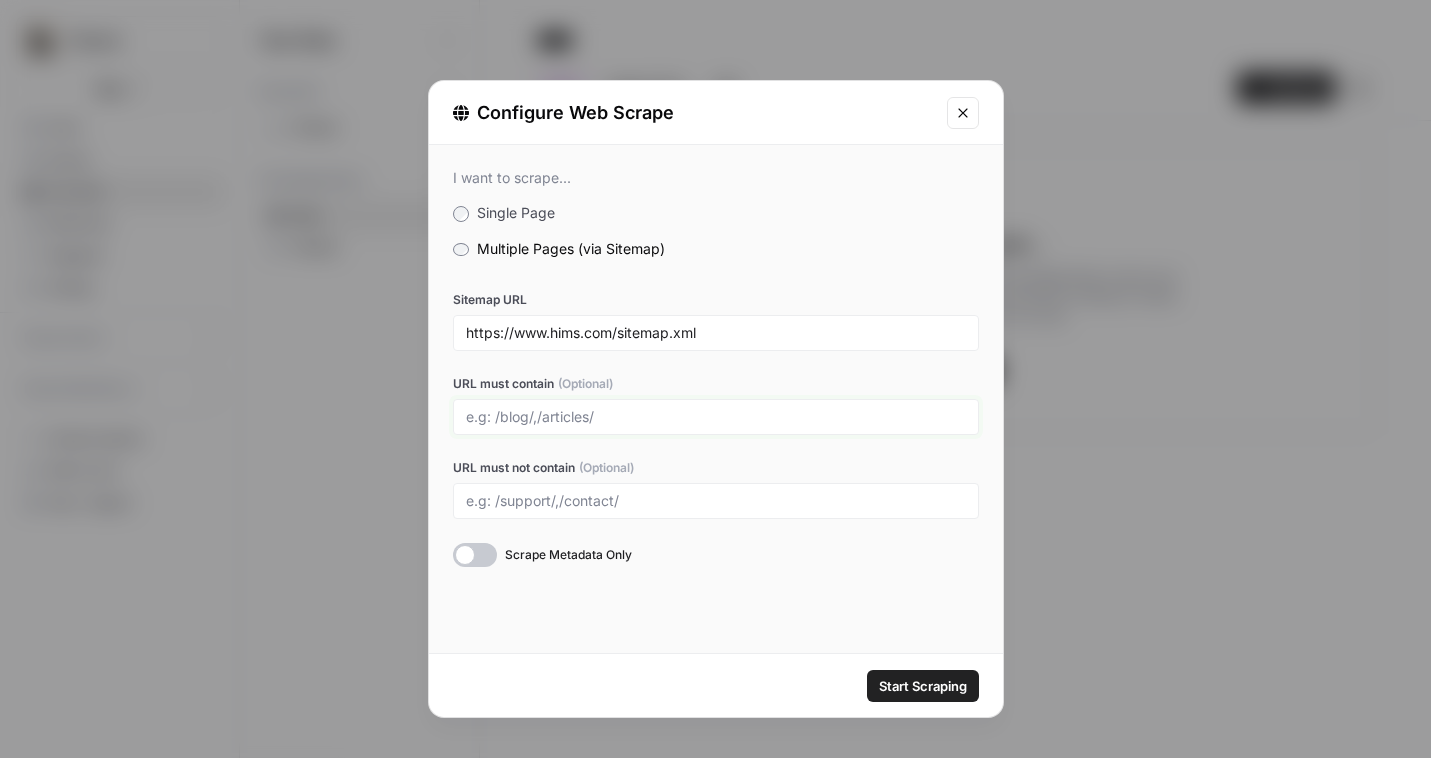 click on "URL must contain (Optional)" at bounding box center [716, 417] 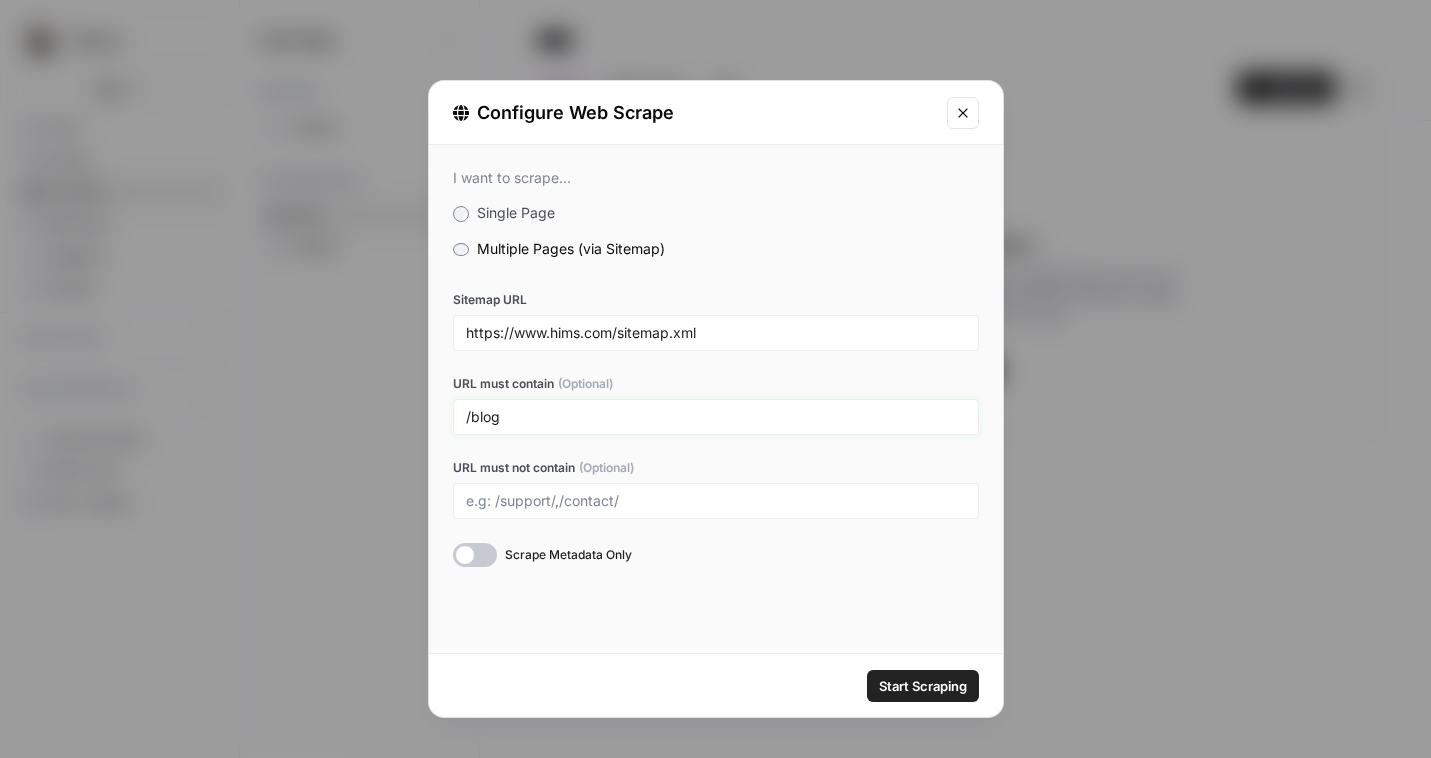 type on "/blog" 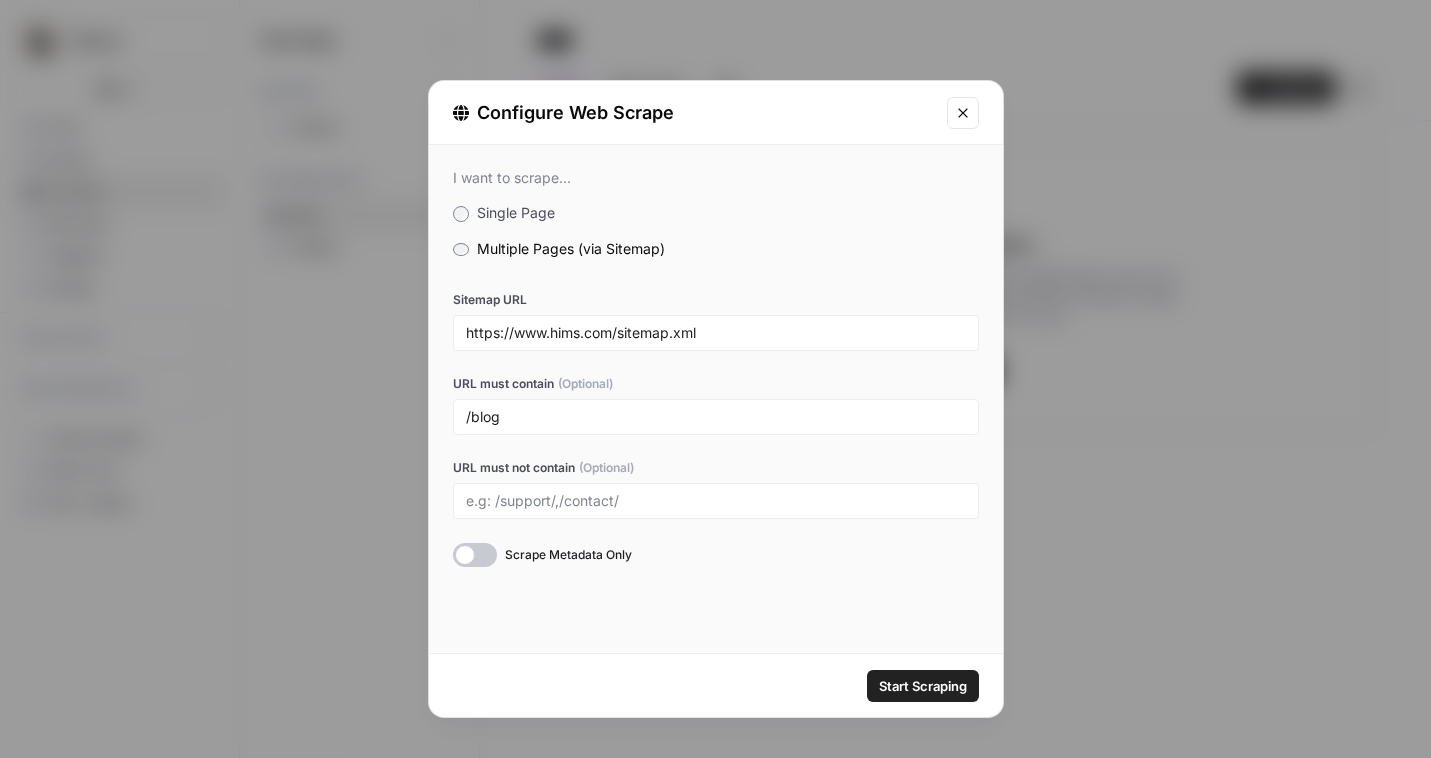 click on "Start Scraping" at bounding box center [923, 686] 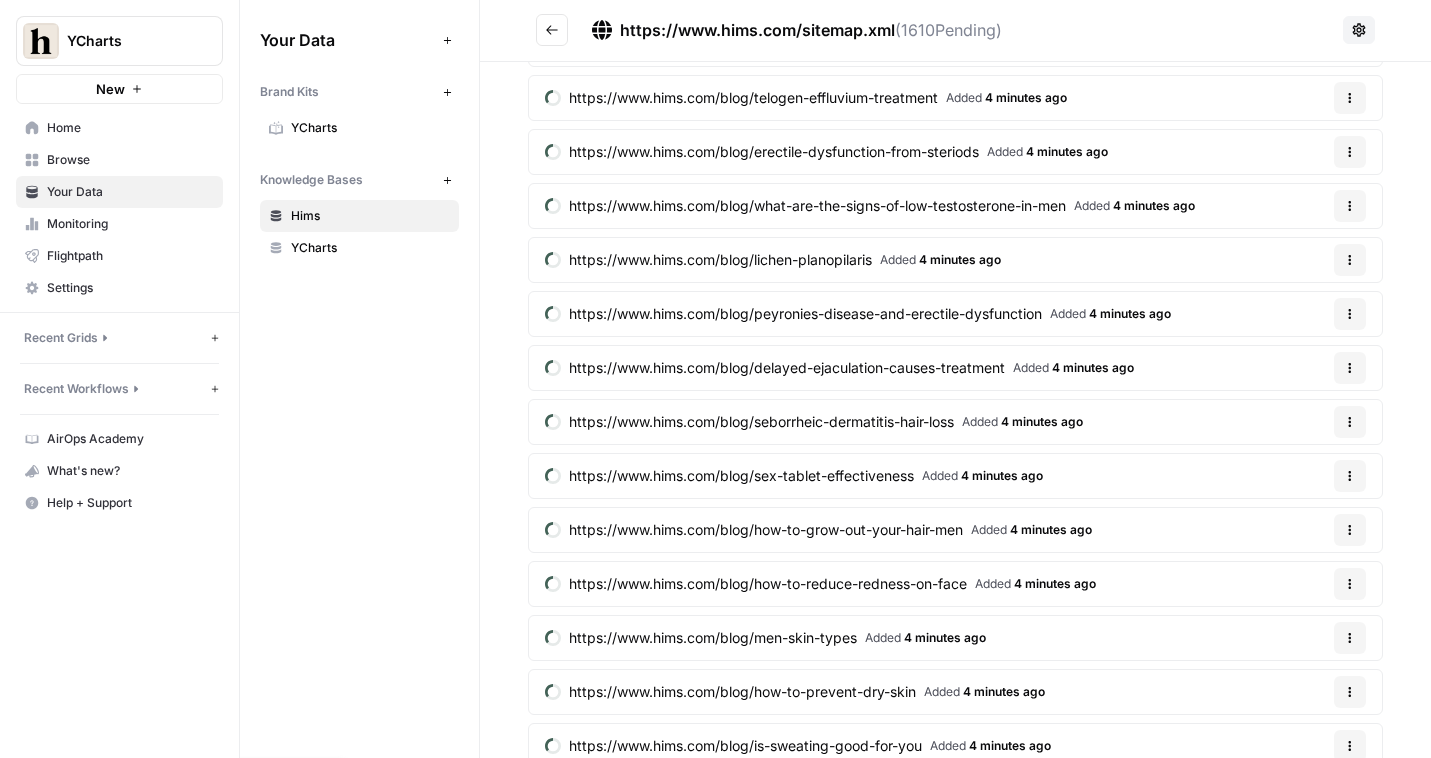 scroll, scrollTop: 423, scrollLeft: 0, axis: vertical 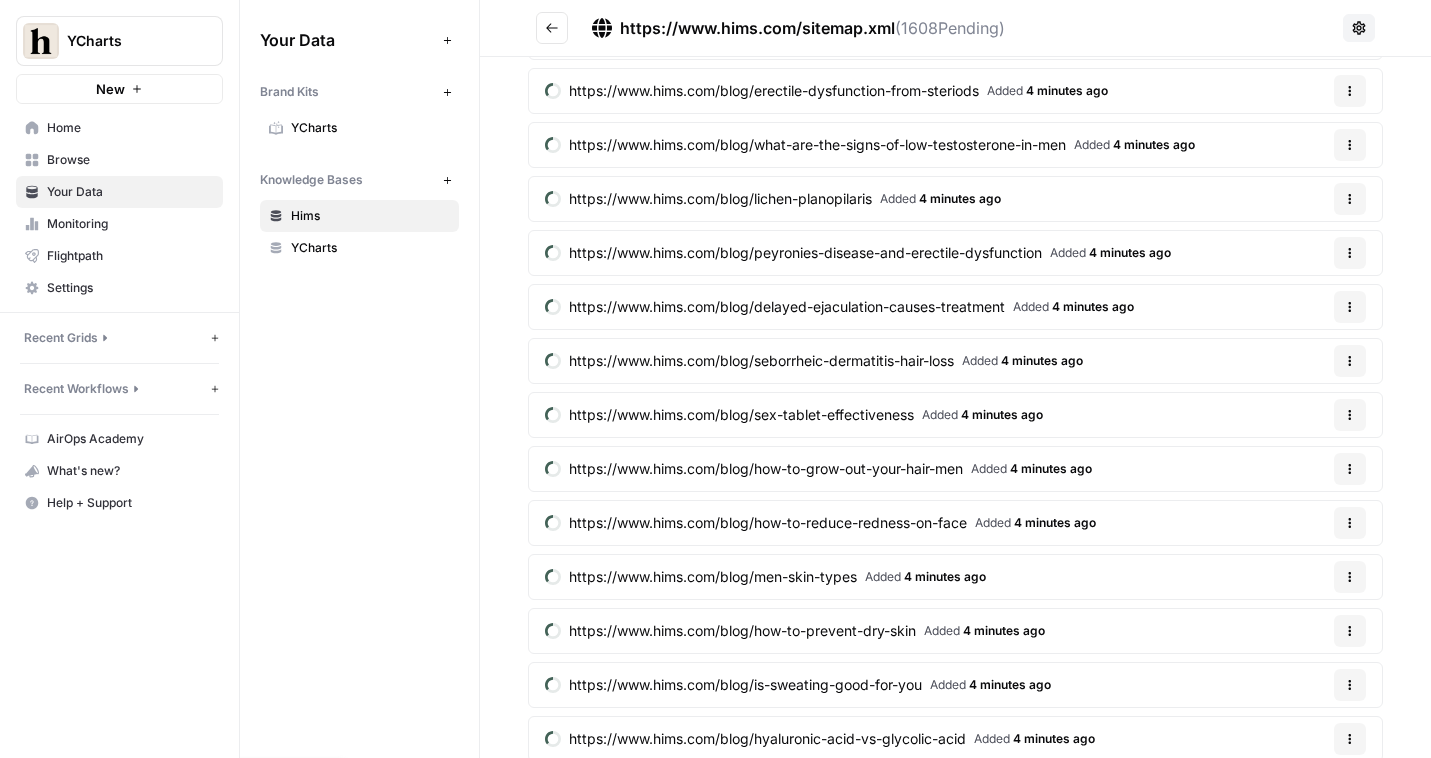 click on "New" at bounding box center (447, 92) 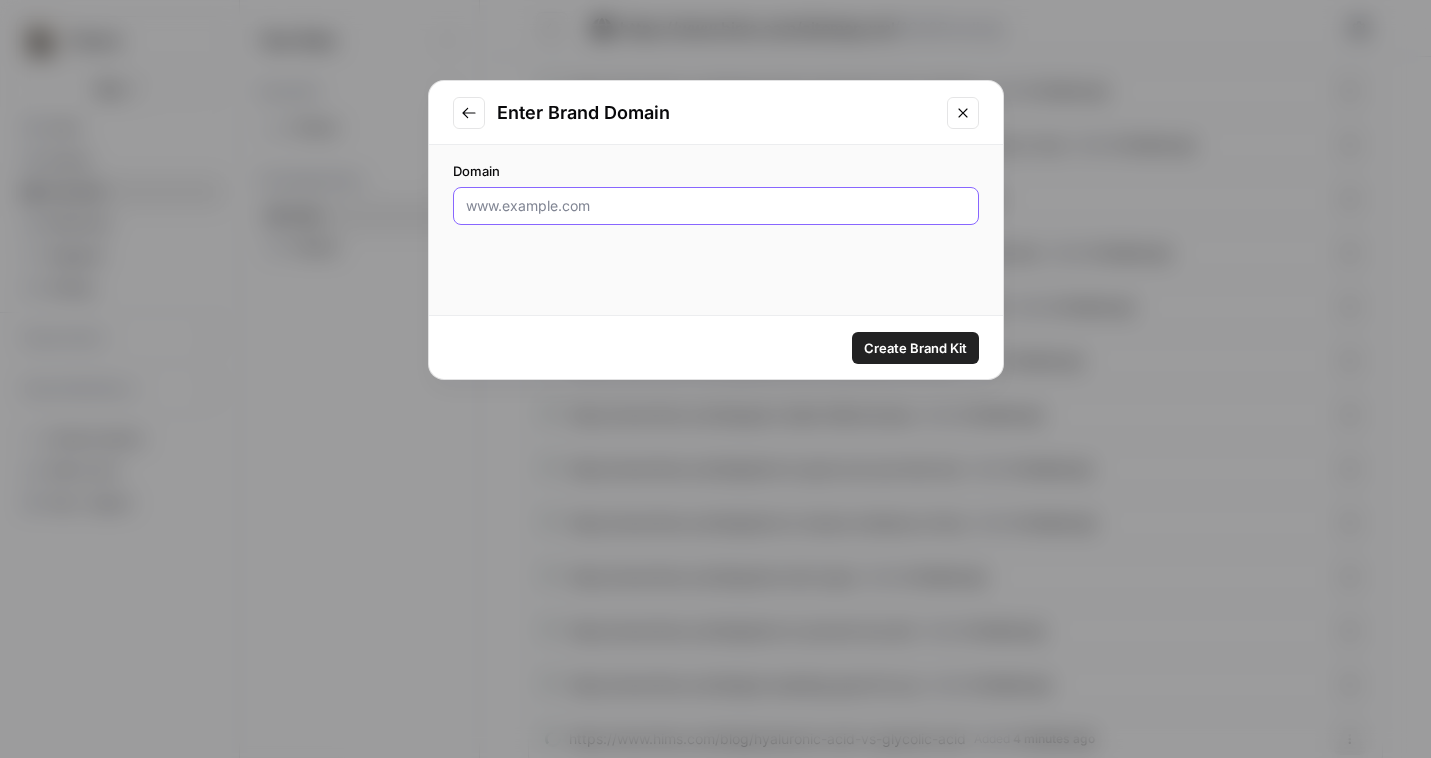 click on "Domain" at bounding box center (716, 206) 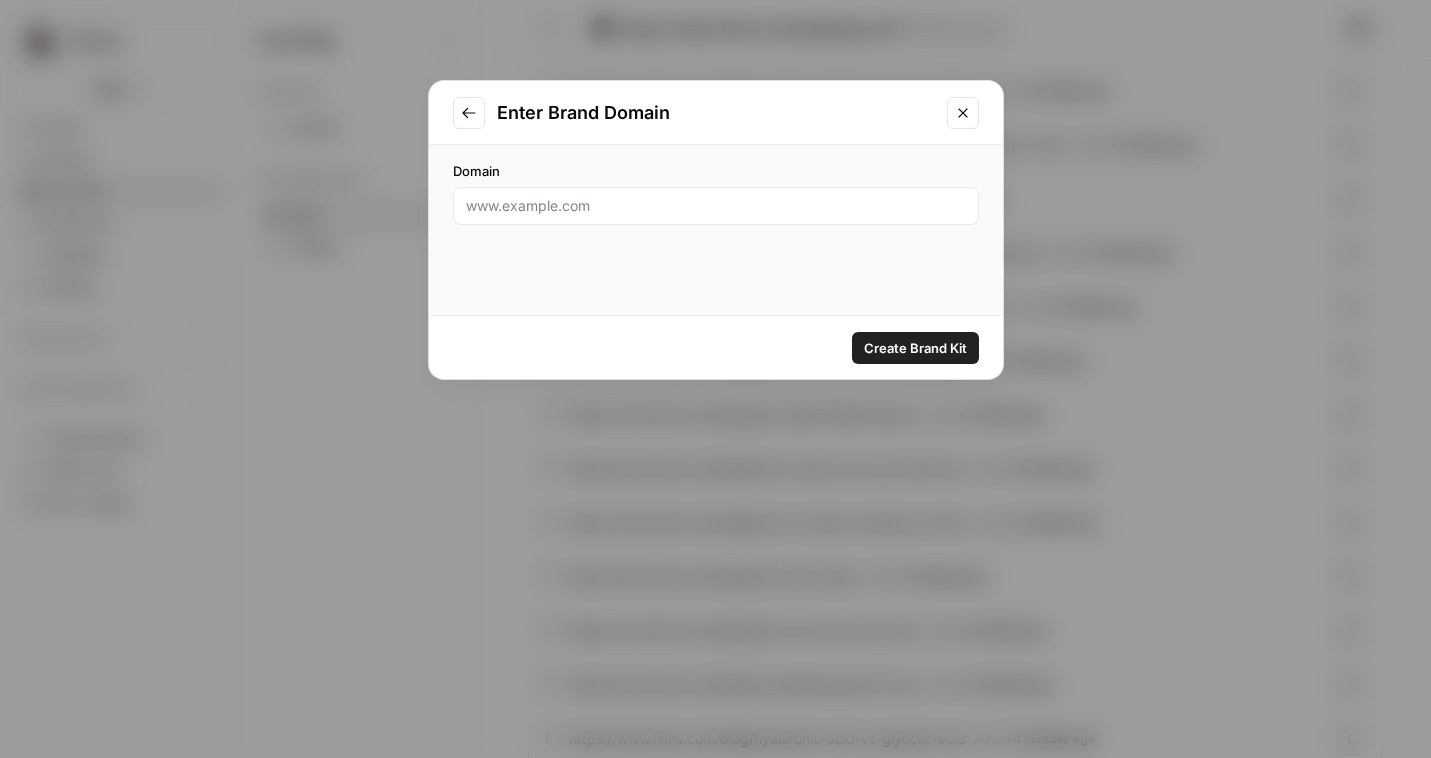 click 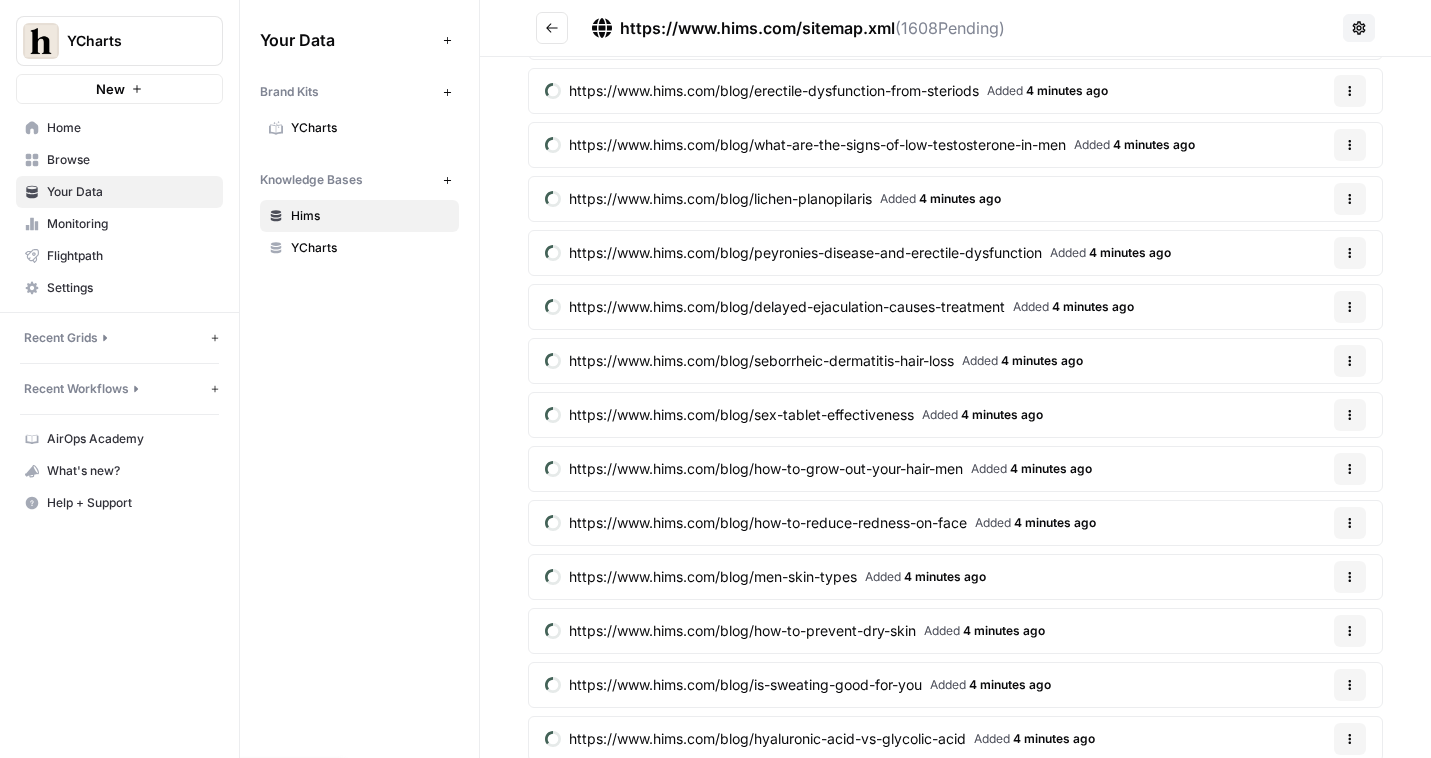 click 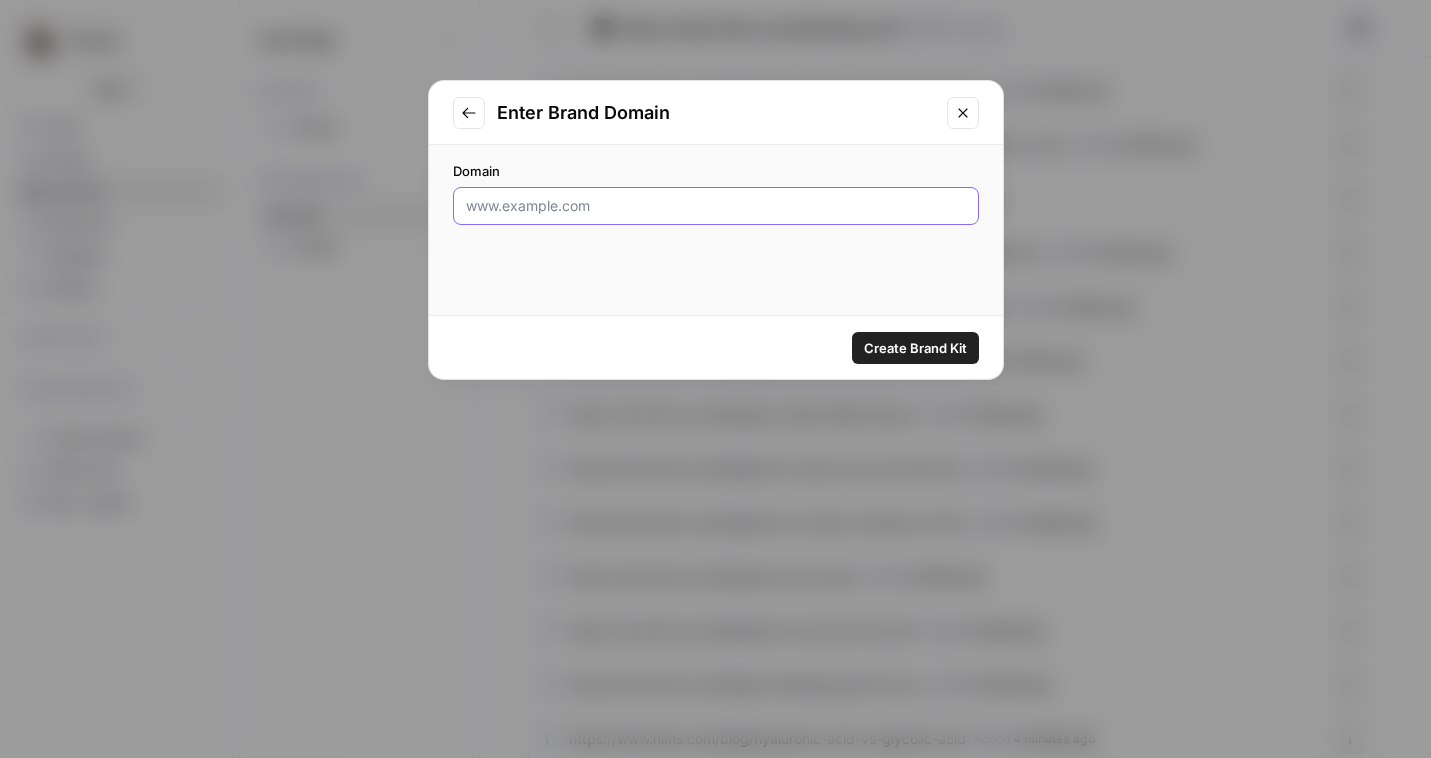 click on "Domain" at bounding box center (716, 206) 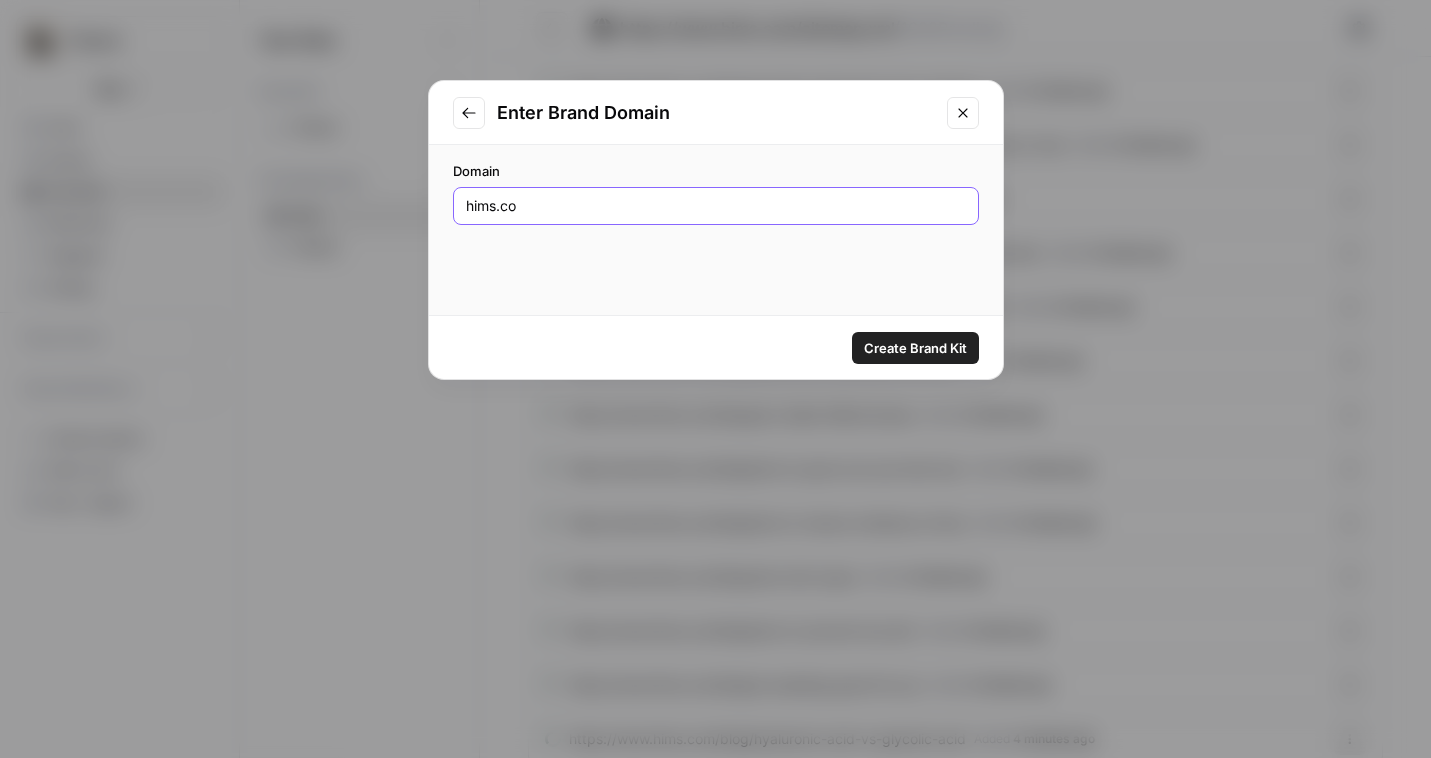 type on "hims.com" 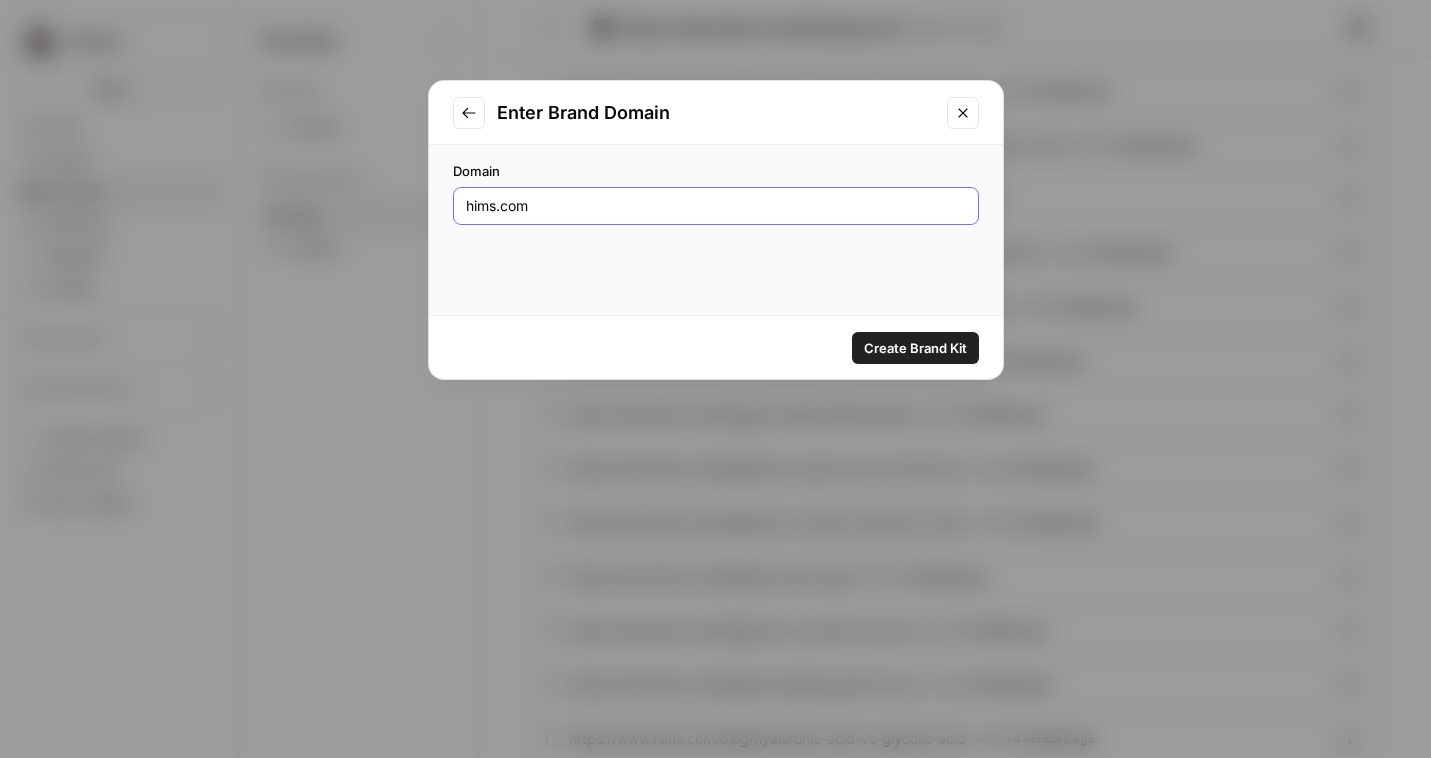 click on "Create Brand Kit" at bounding box center [915, 348] 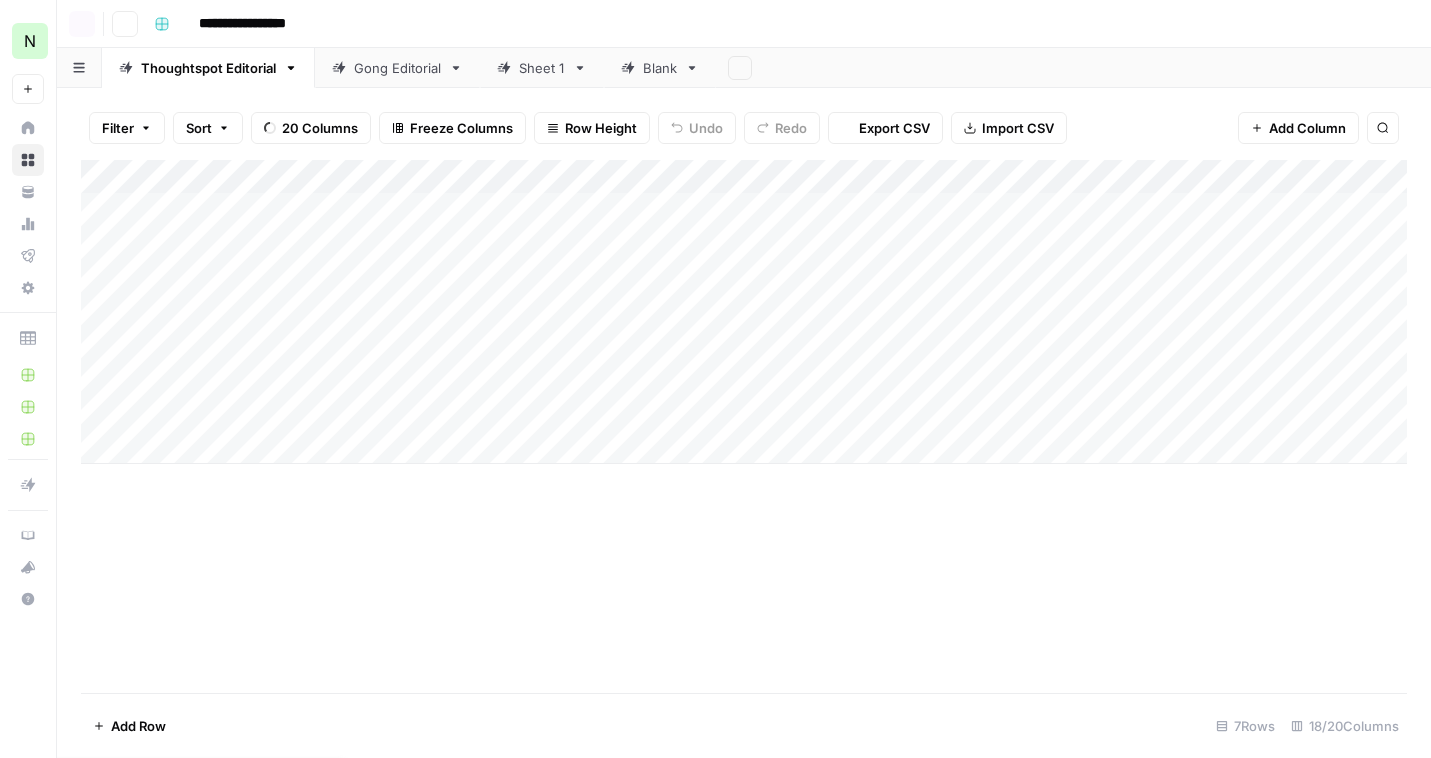 scroll, scrollTop: 0, scrollLeft: 0, axis: both 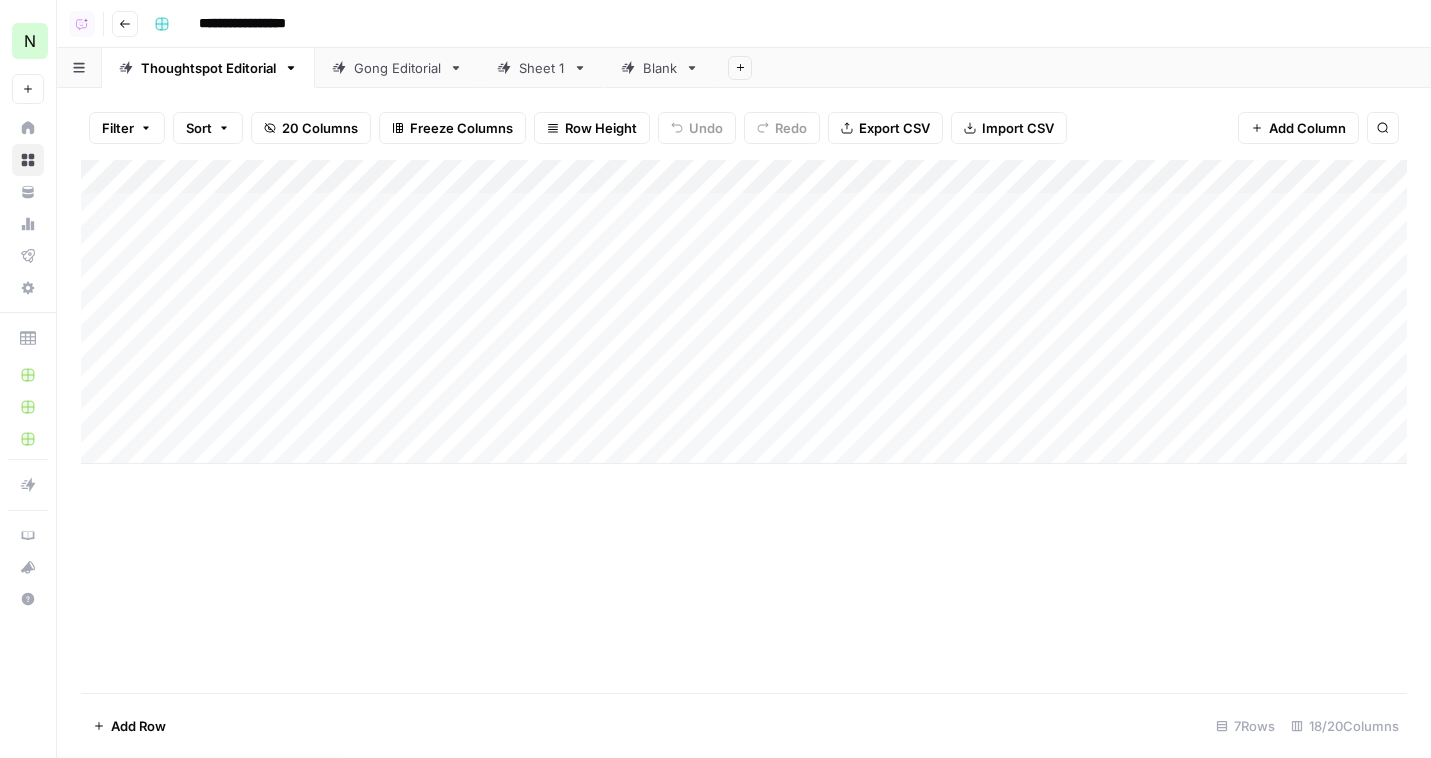 click on "Add Column" at bounding box center [744, 312] 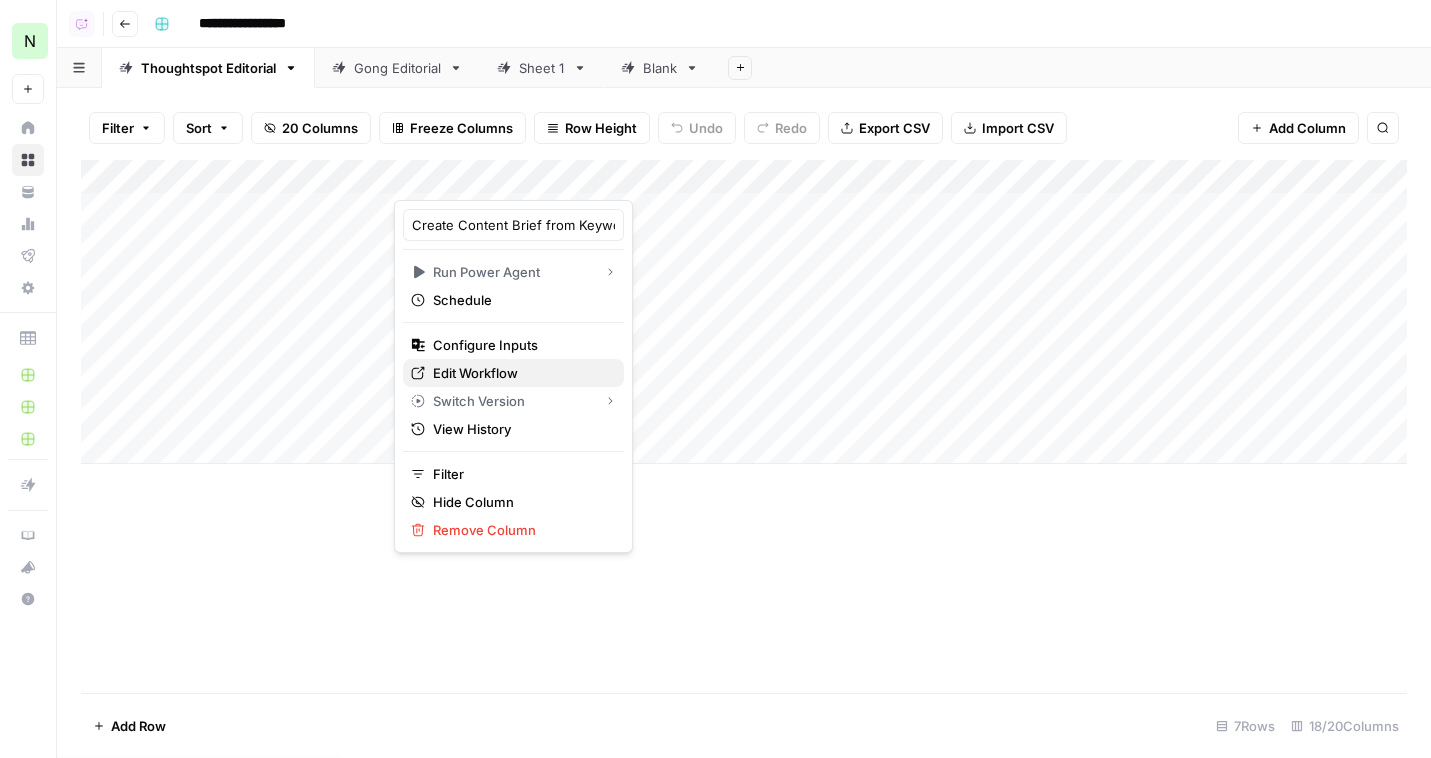 click on "Edit Workflow" at bounding box center (520, 373) 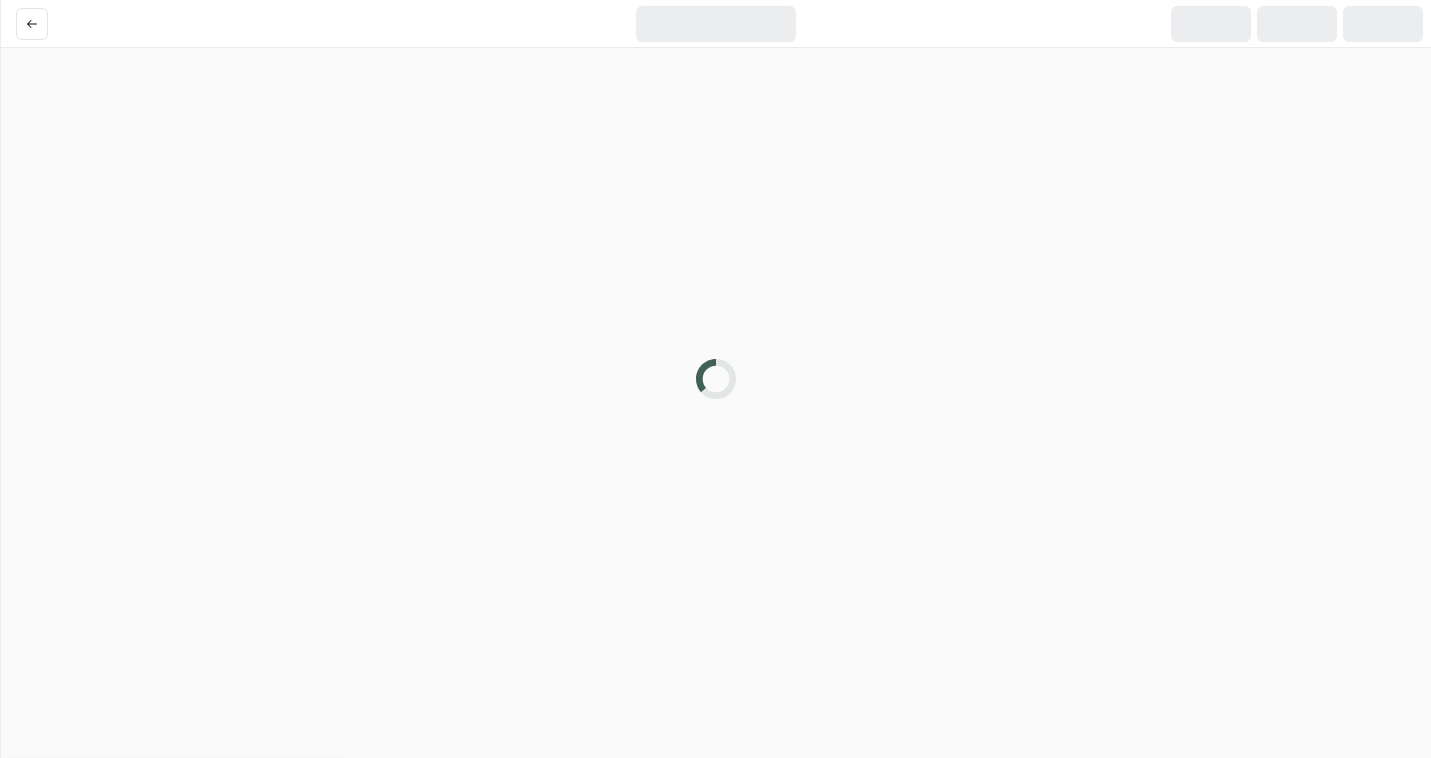 scroll, scrollTop: 0, scrollLeft: 0, axis: both 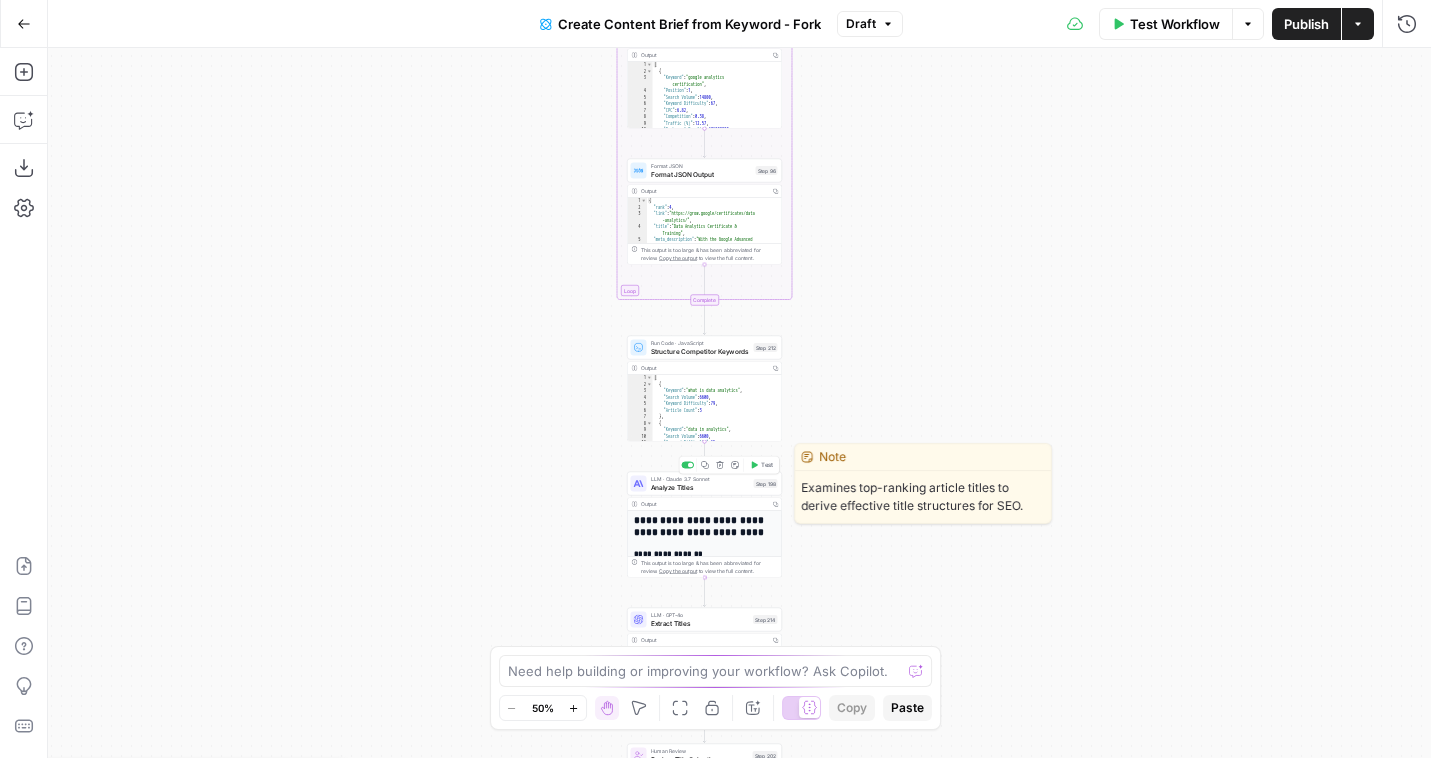 click on "Analyze Titles" at bounding box center (700, 487) 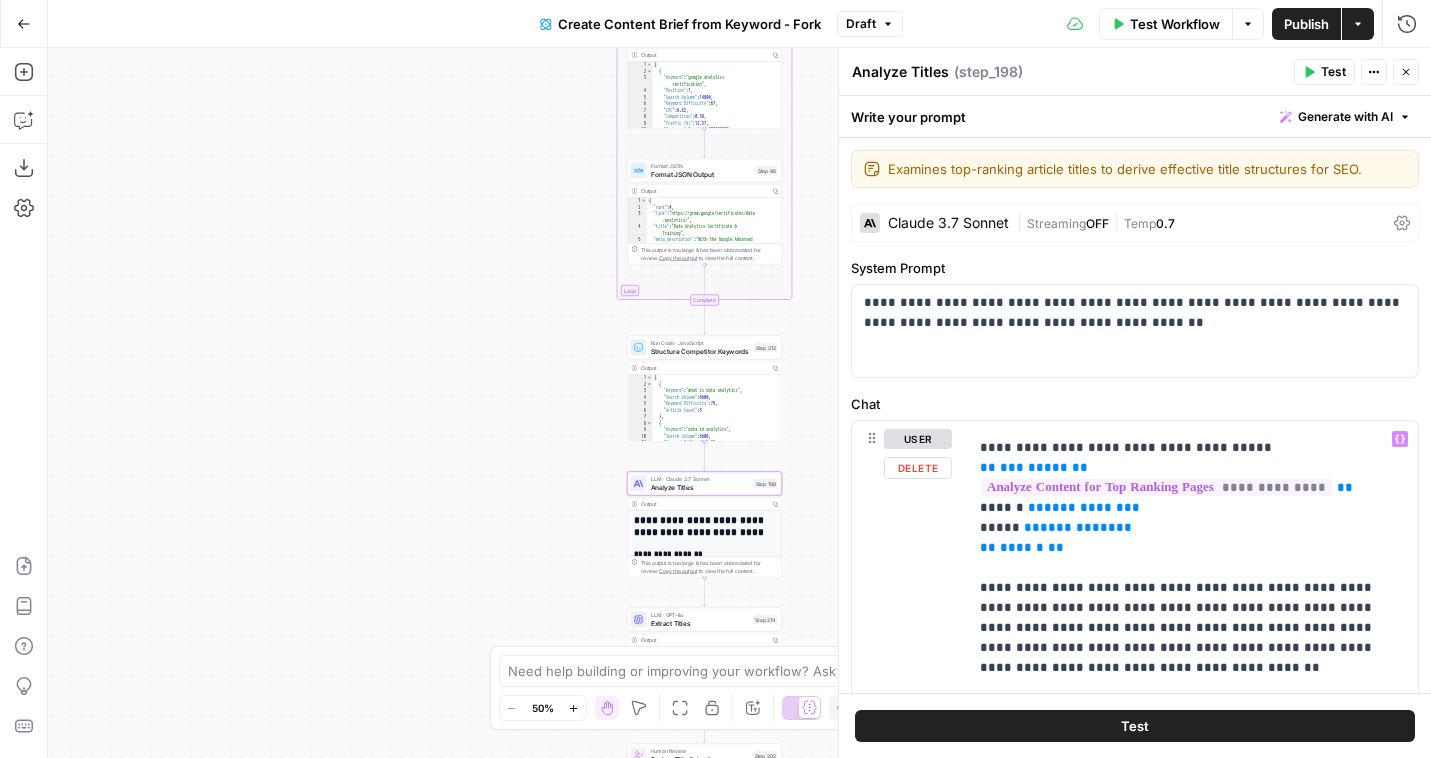 scroll, scrollTop: 0, scrollLeft: 0, axis: both 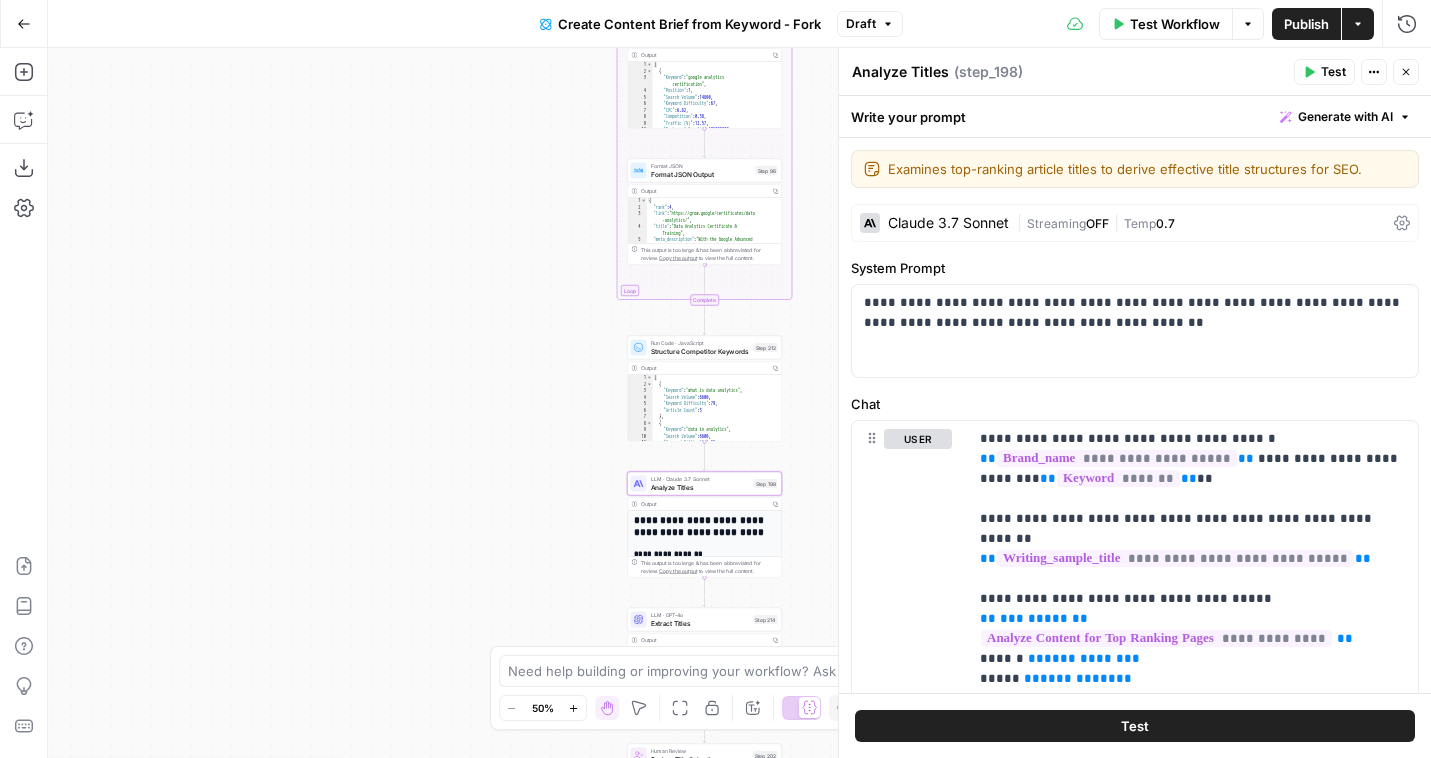 click on "Test Workflow" at bounding box center (1166, 24) 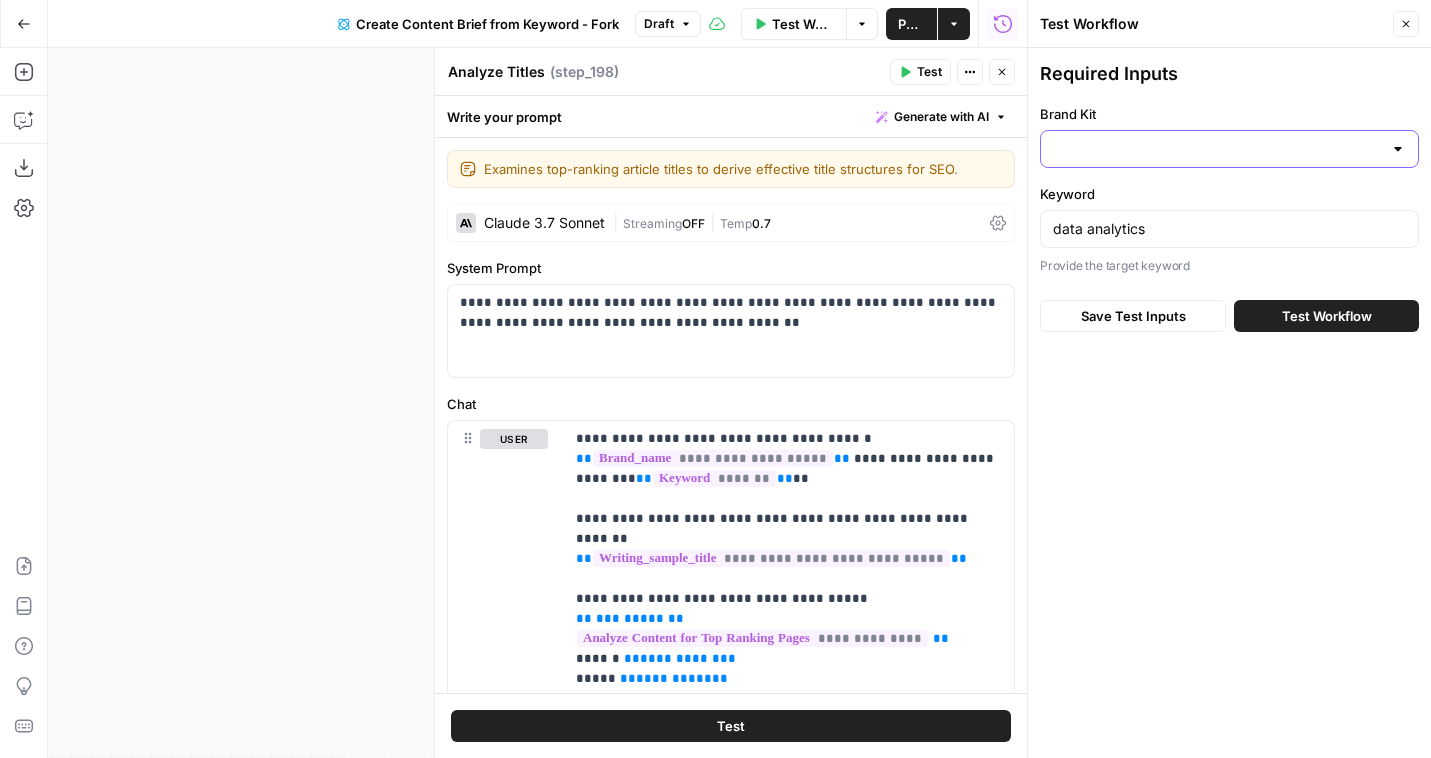 click on "Brand Kit" at bounding box center (1217, 149) 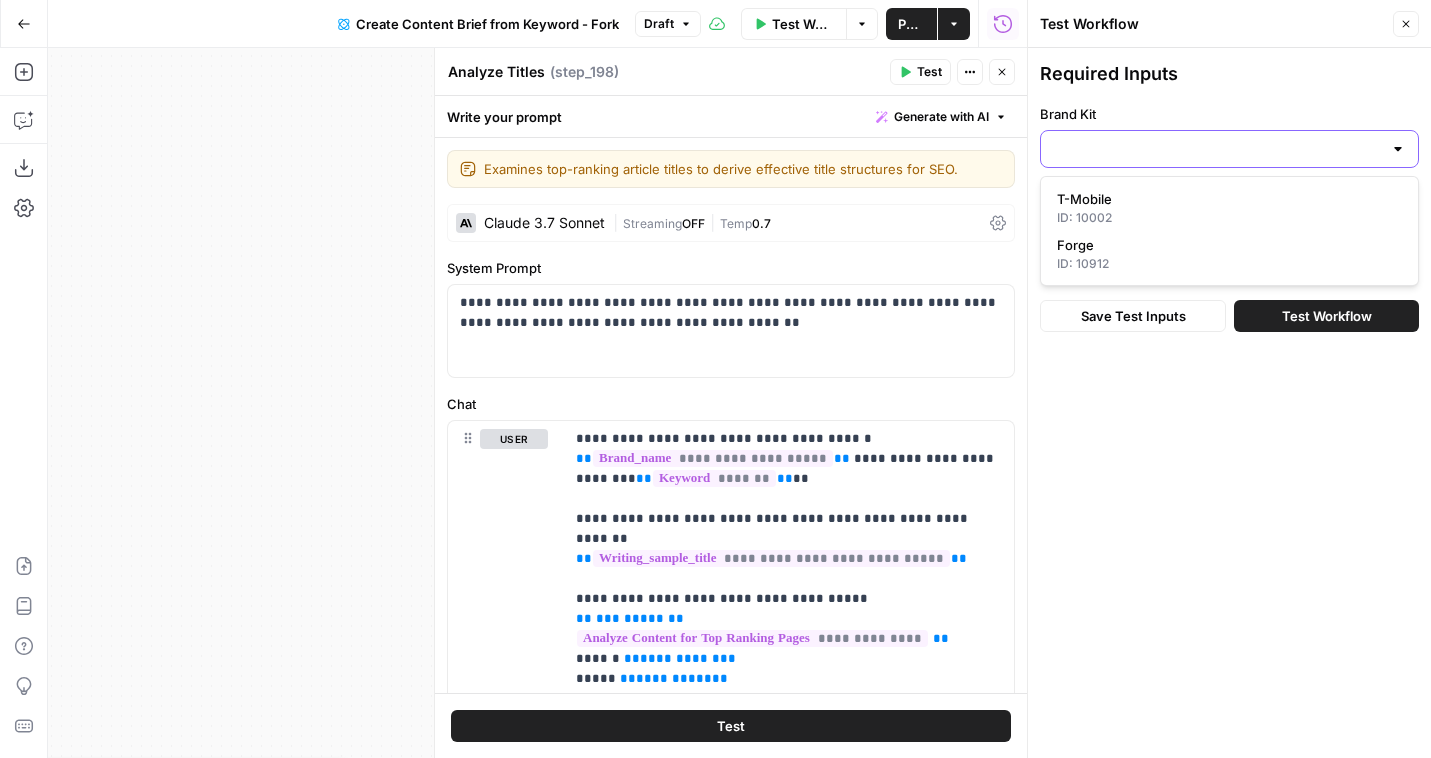 click on "Brand Kit" at bounding box center (1217, 149) 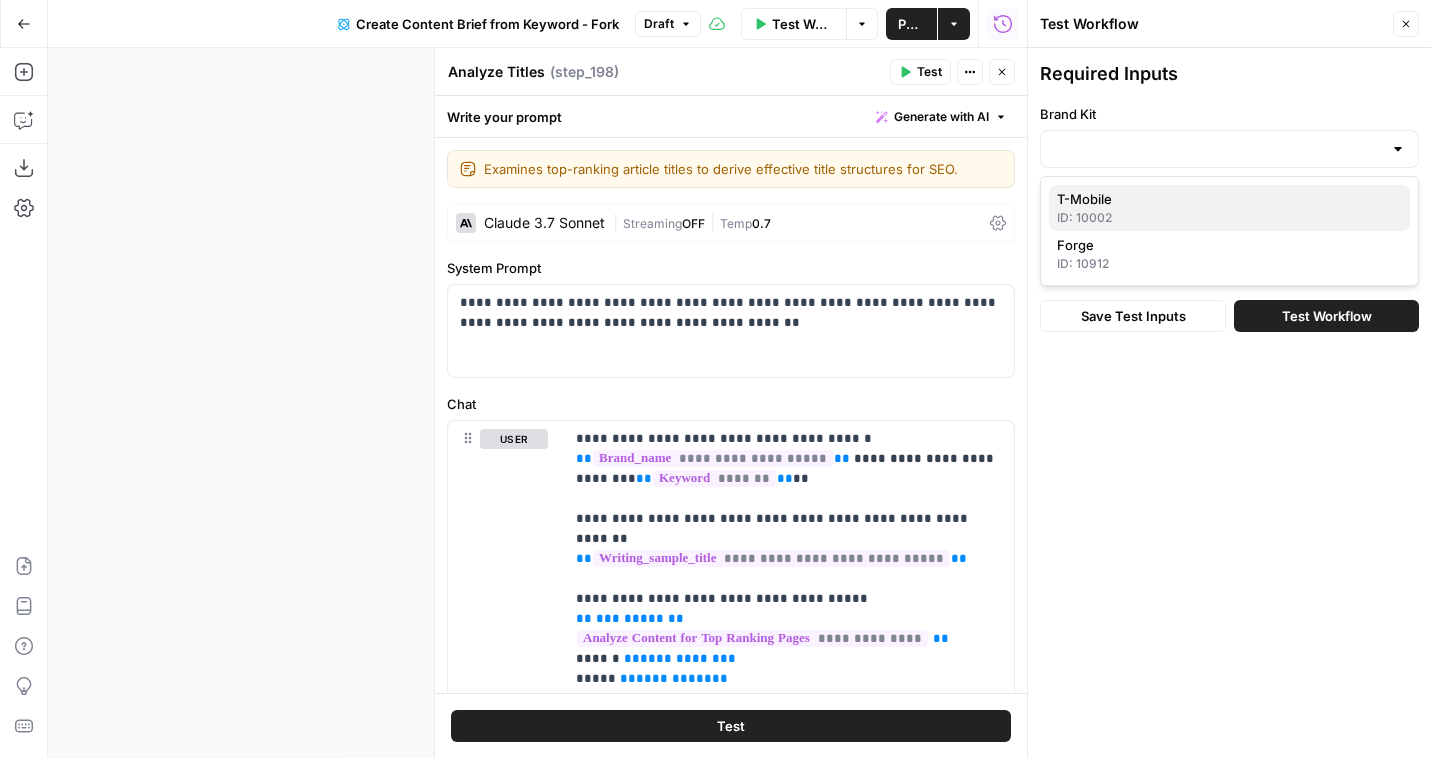 click on "T-Mobile" at bounding box center (1225, 199) 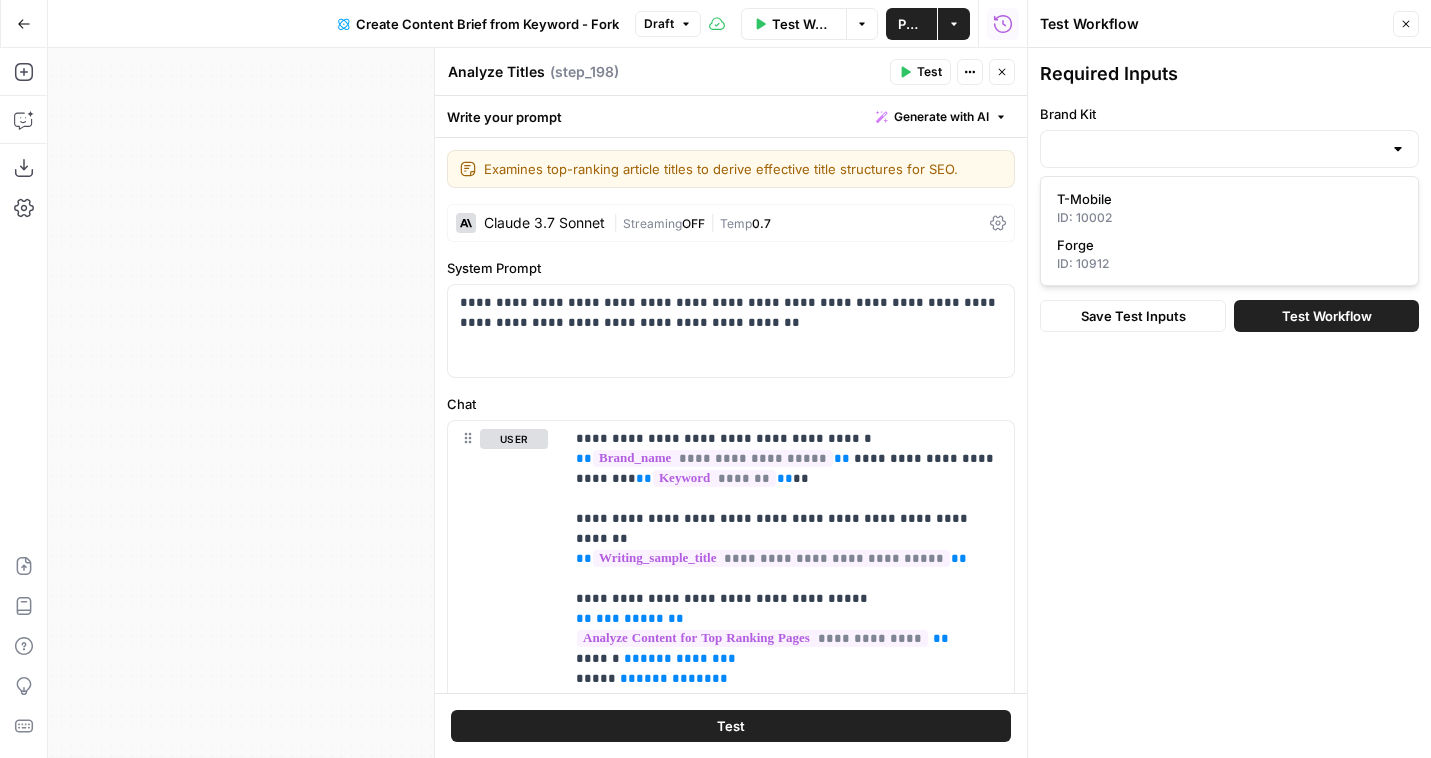 type on "T-Mobile" 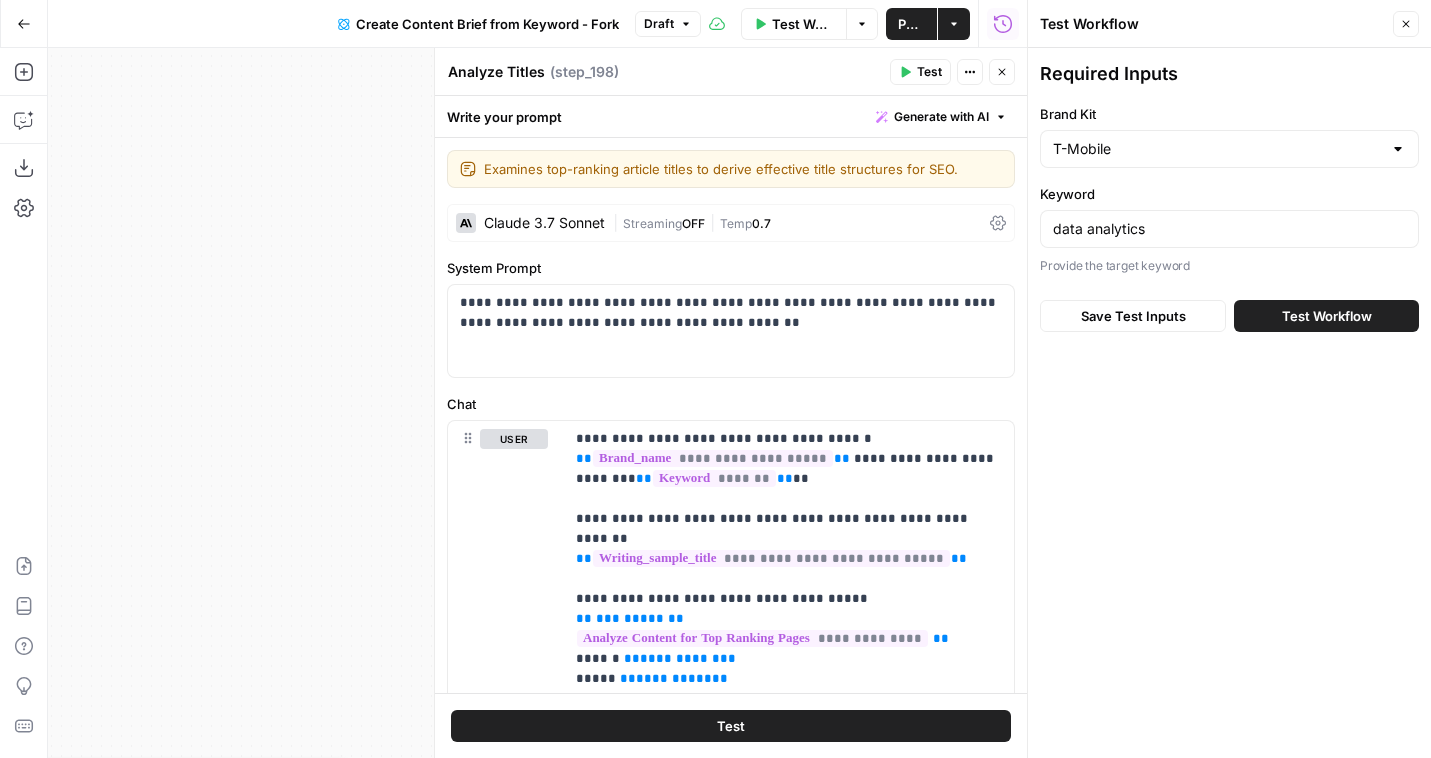 click on "Save Test Inputs" at bounding box center (1133, 316) 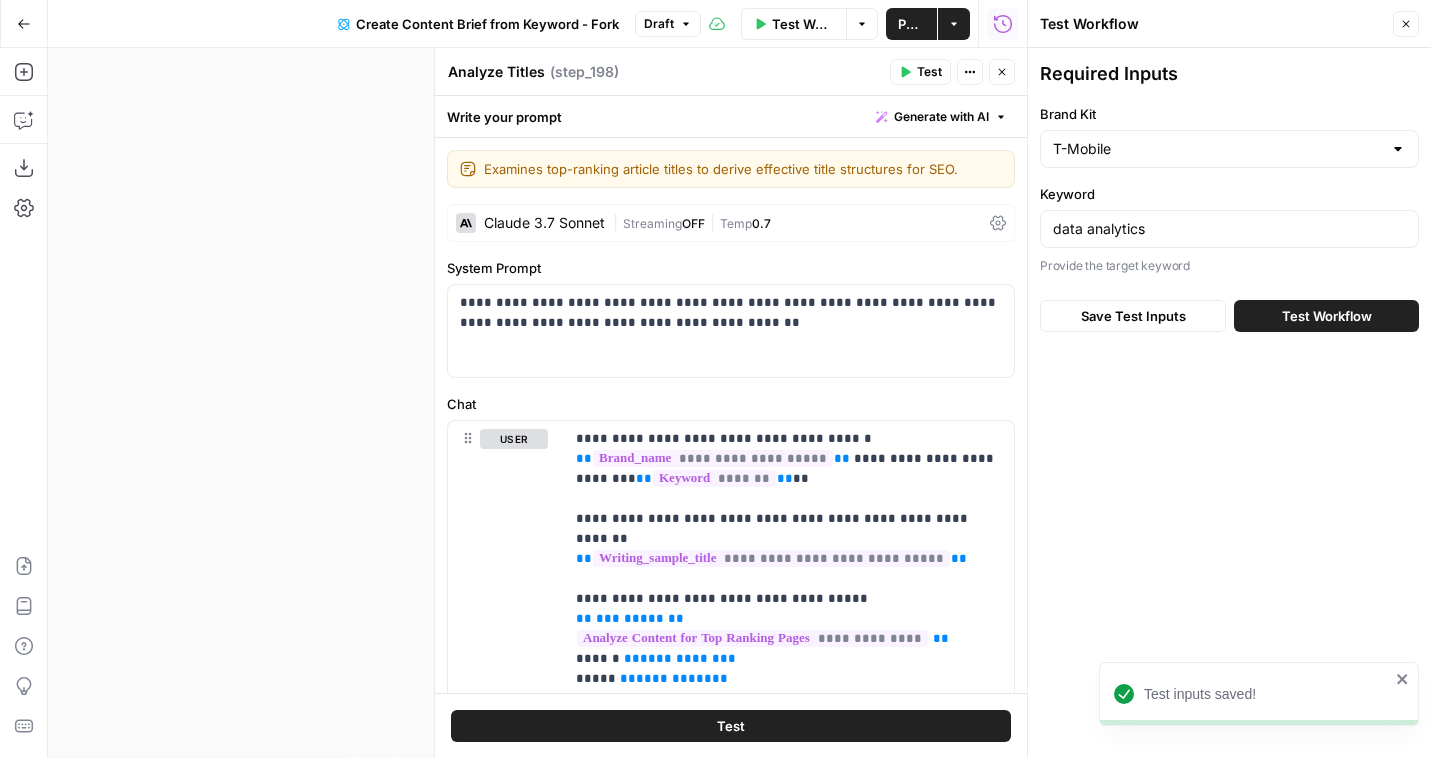 click on "Analyze Titles Analyze Titles  ( step_198 ) Test Actions Close" at bounding box center [731, 72] 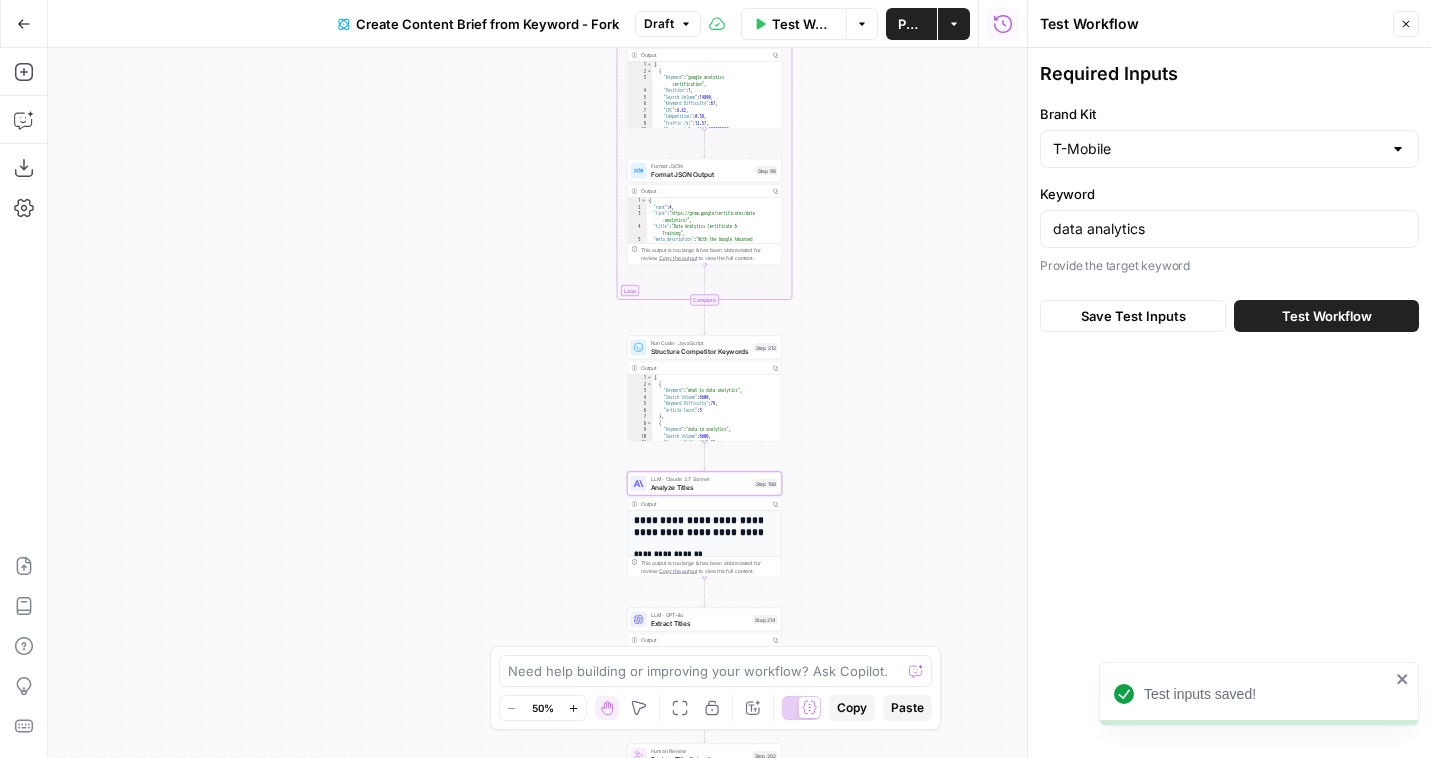 click on "LLM · Claude 3.7 Sonnet Analyze Titles Step 198" at bounding box center (704, 484) 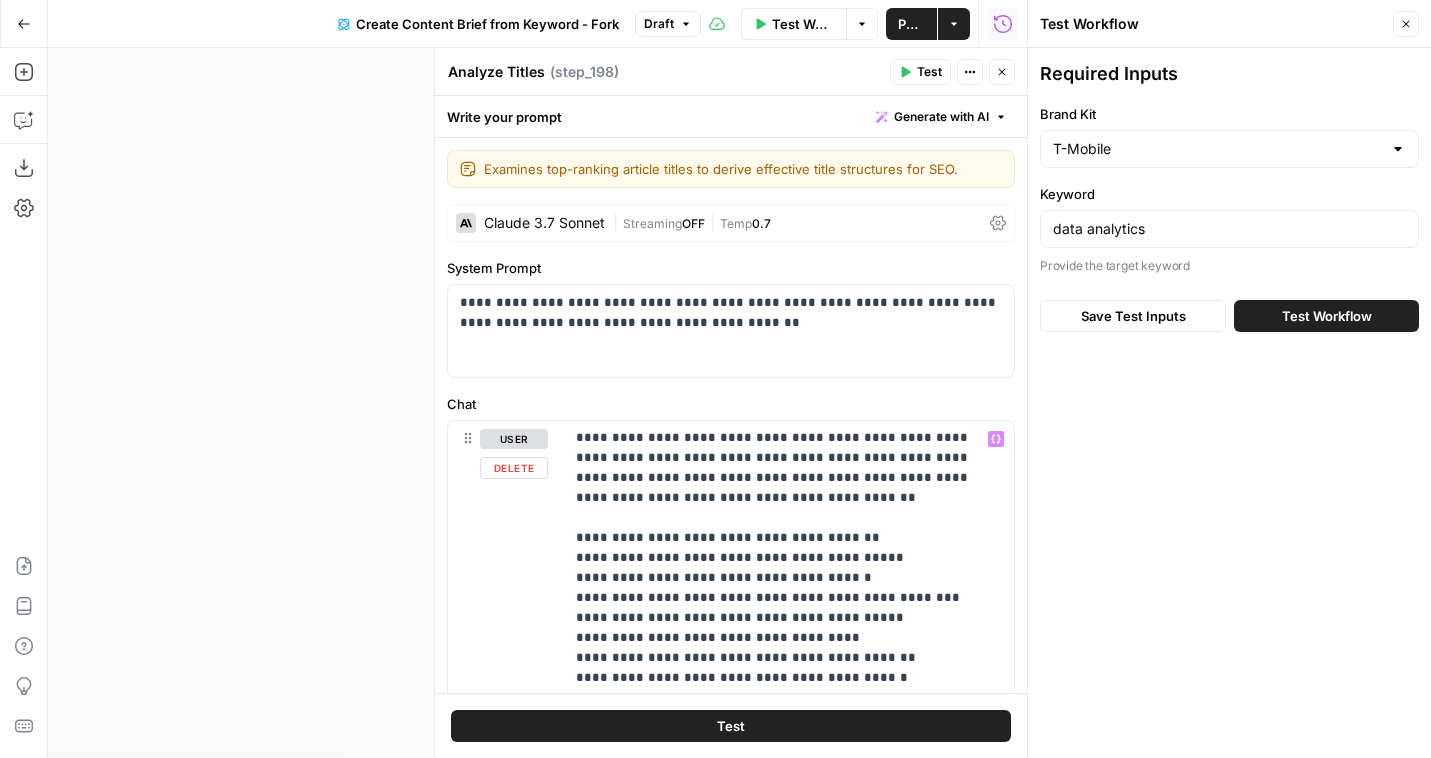 scroll, scrollTop: 321, scrollLeft: 0, axis: vertical 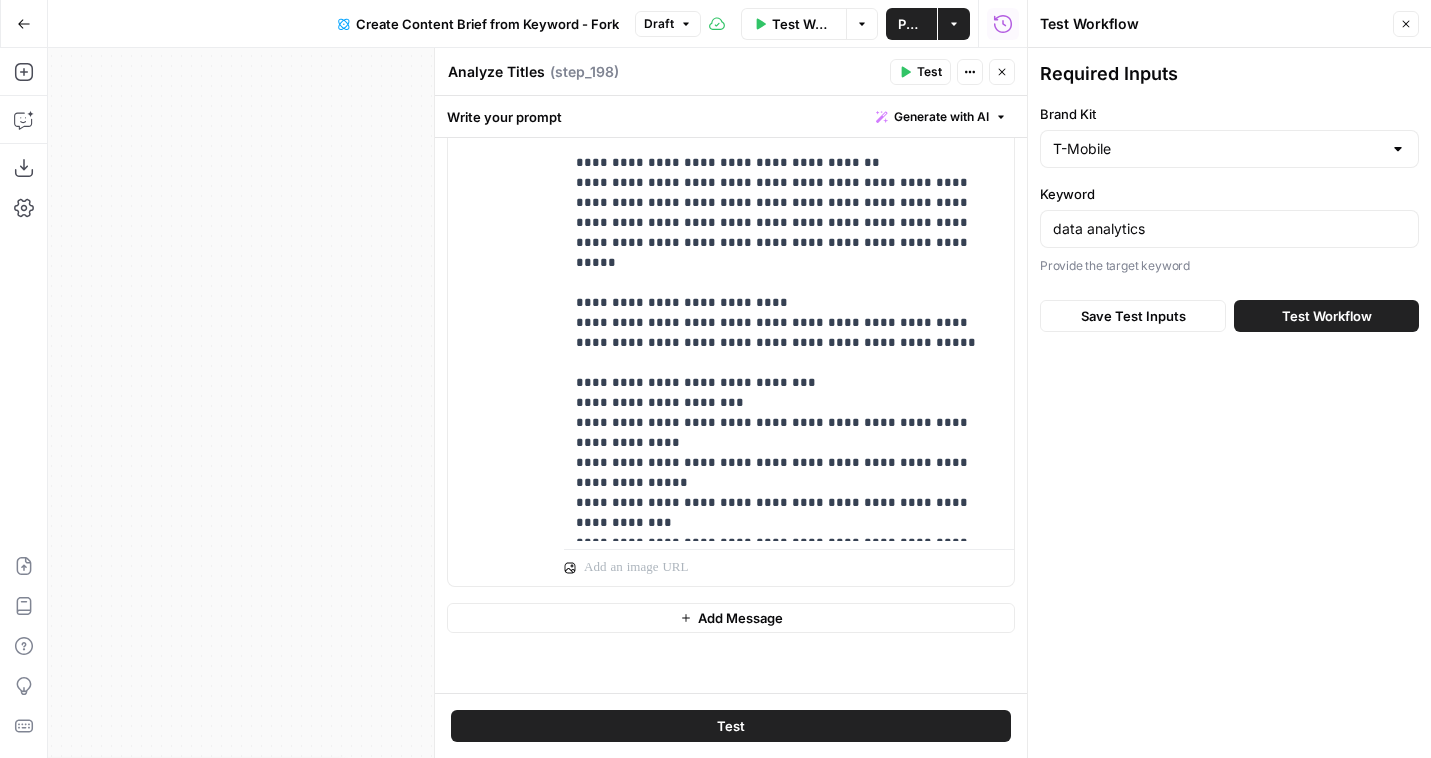 click on "Close" at bounding box center [1002, 72] 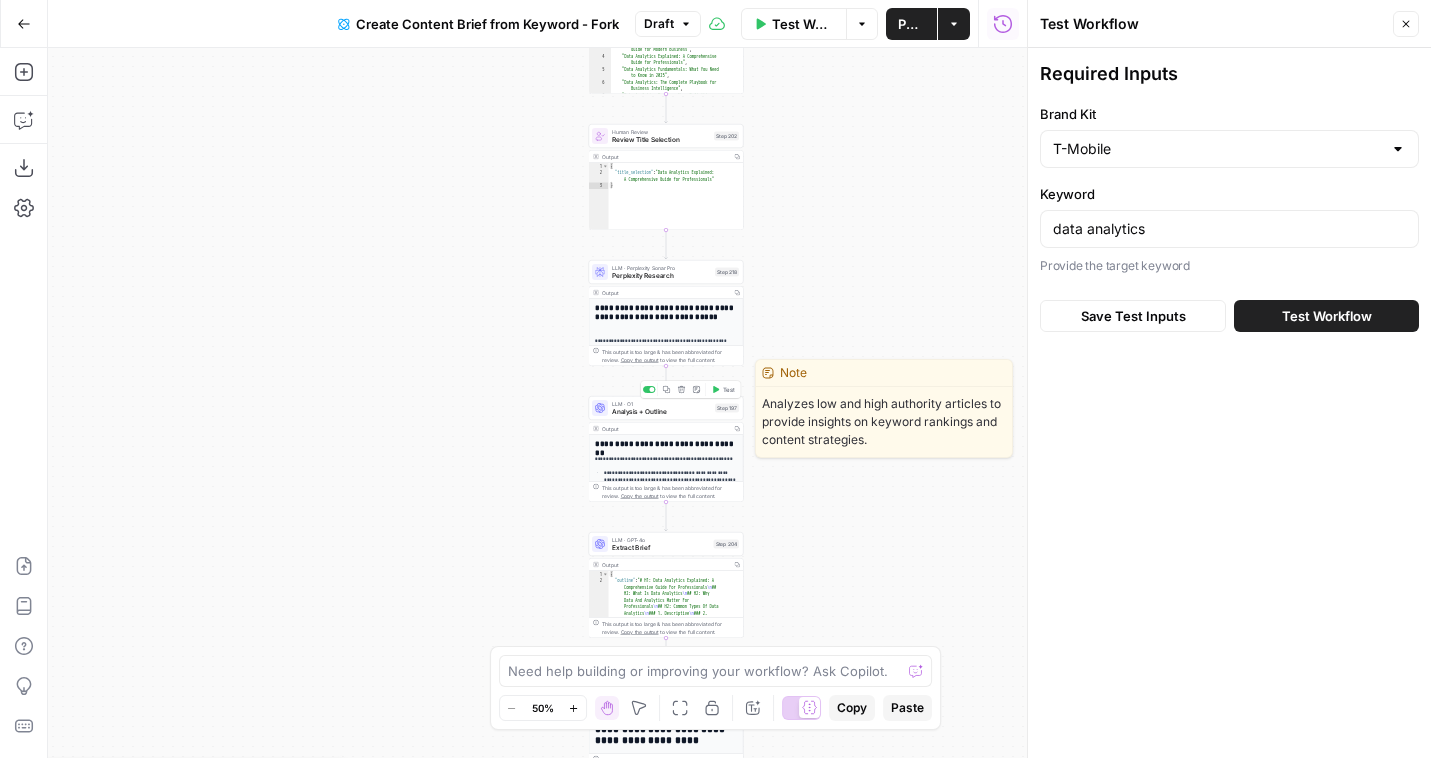 click on "Analysis + Outline" at bounding box center (661, 412) 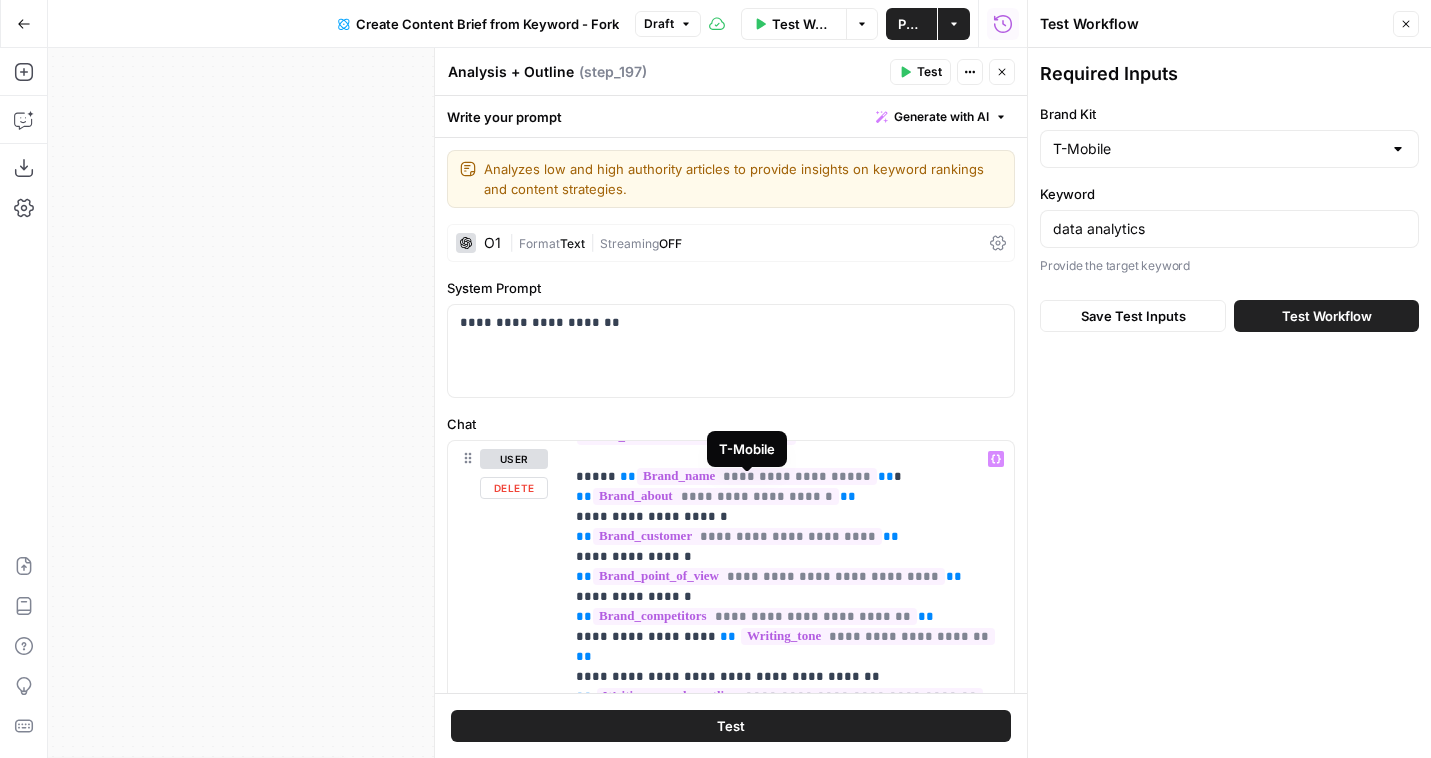 scroll, scrollTop: 16, scrollLeft: 0, axis: vertical 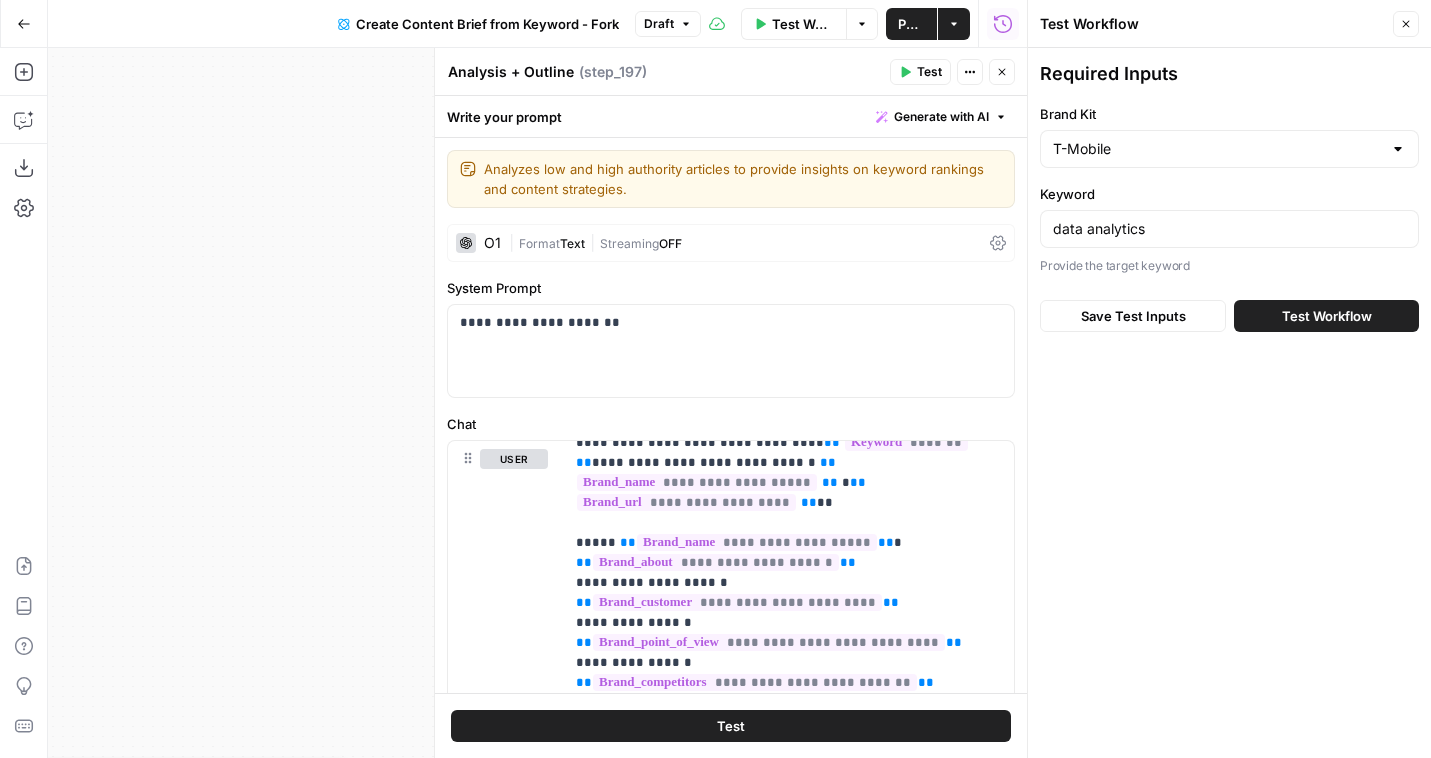 click 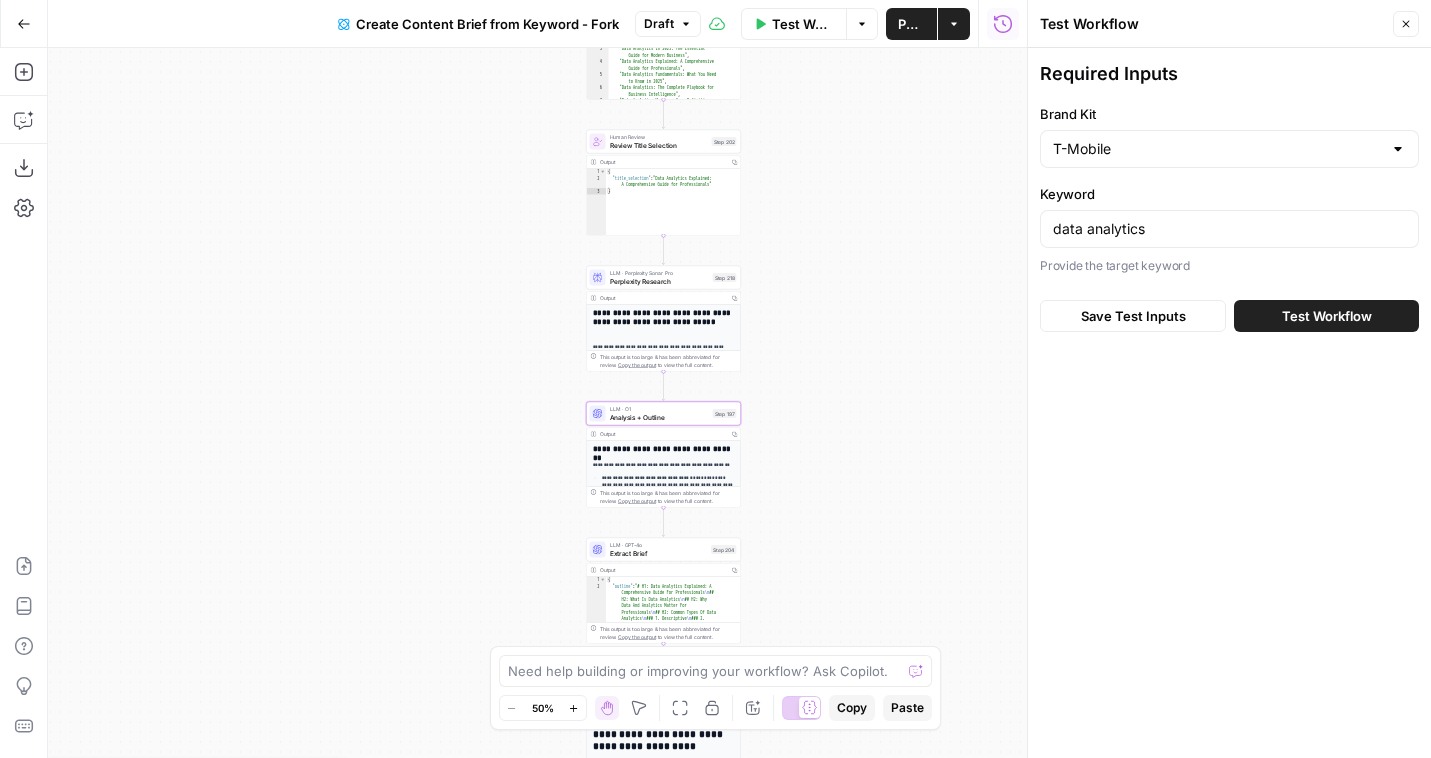 click on "Go Back" at bounding box center [24, 24] 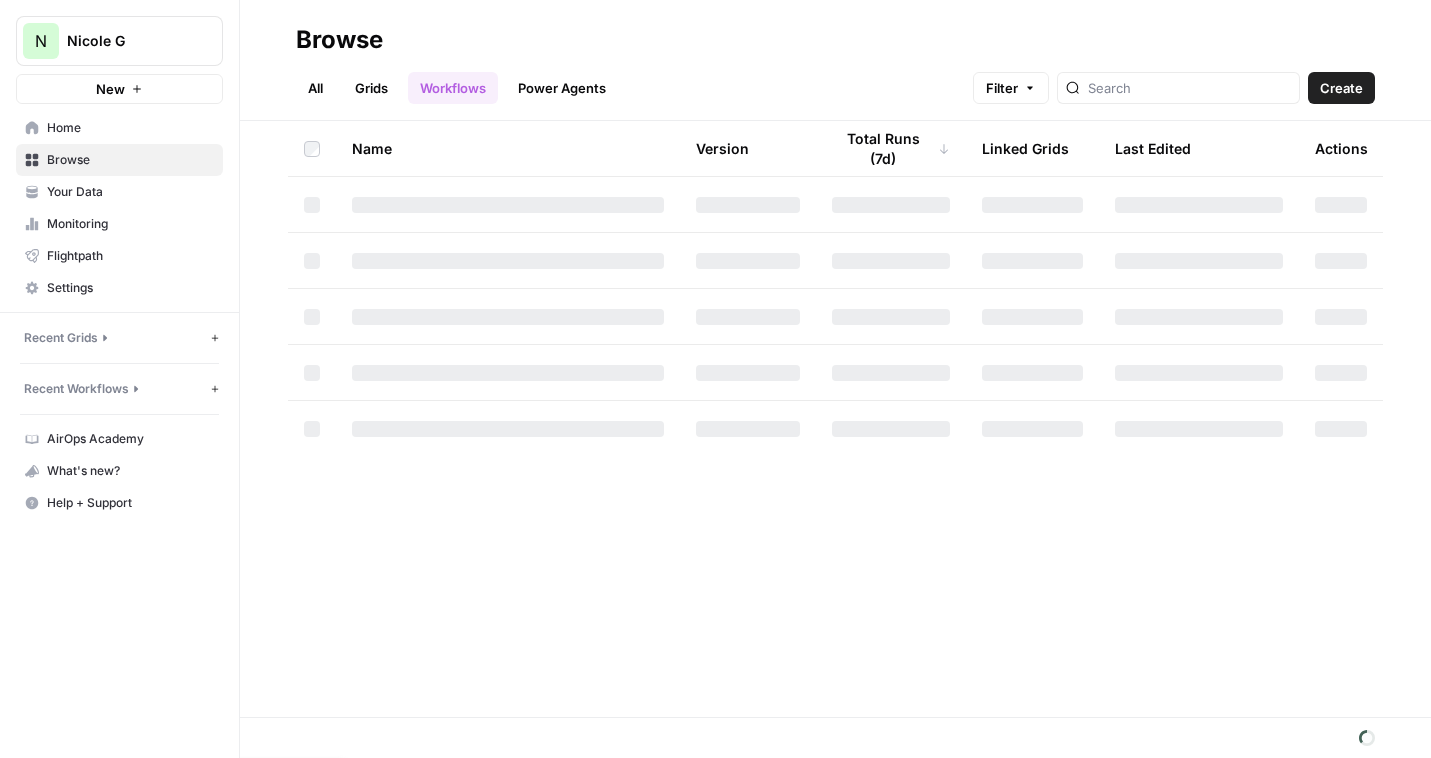 click on "New" at bounding box center (110, 89) 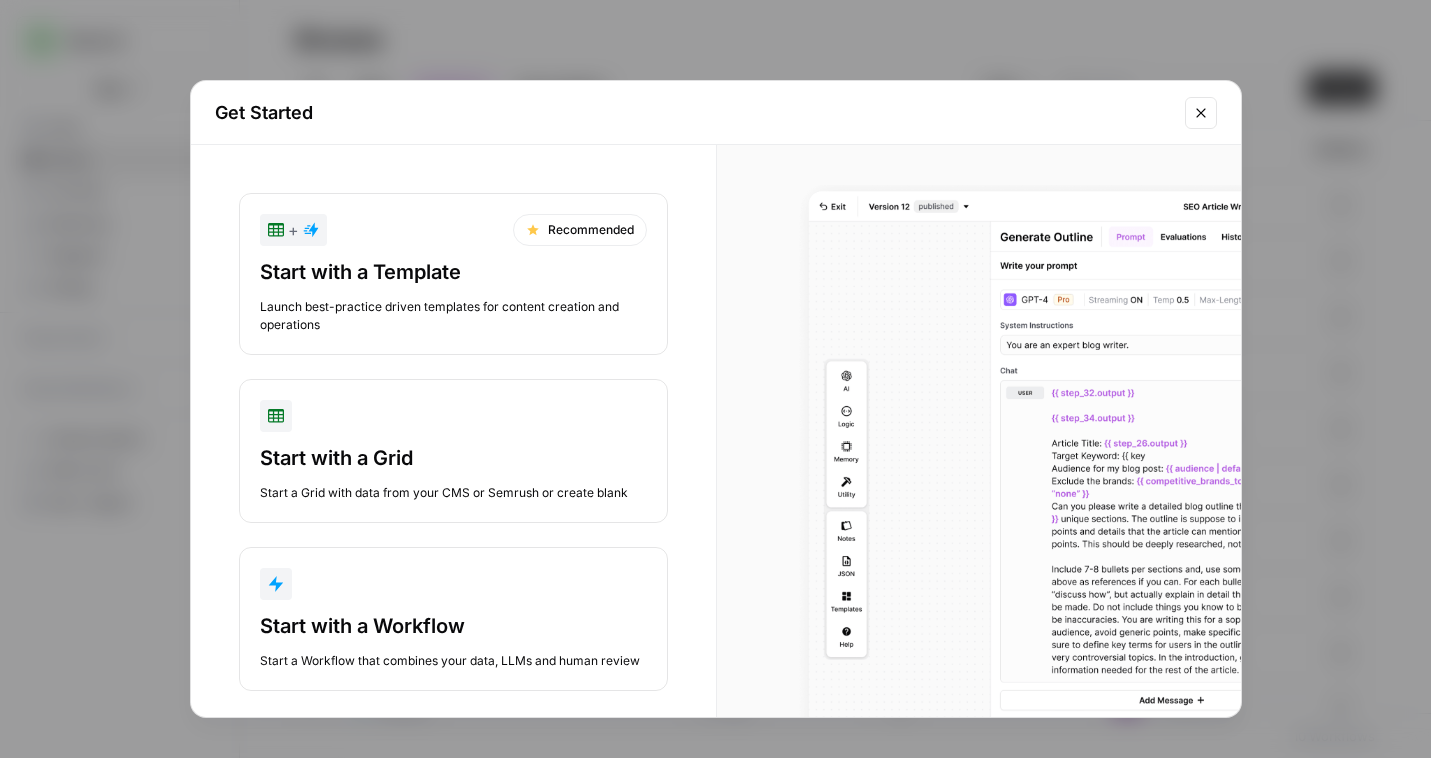 click at bounding box center (453, 584) 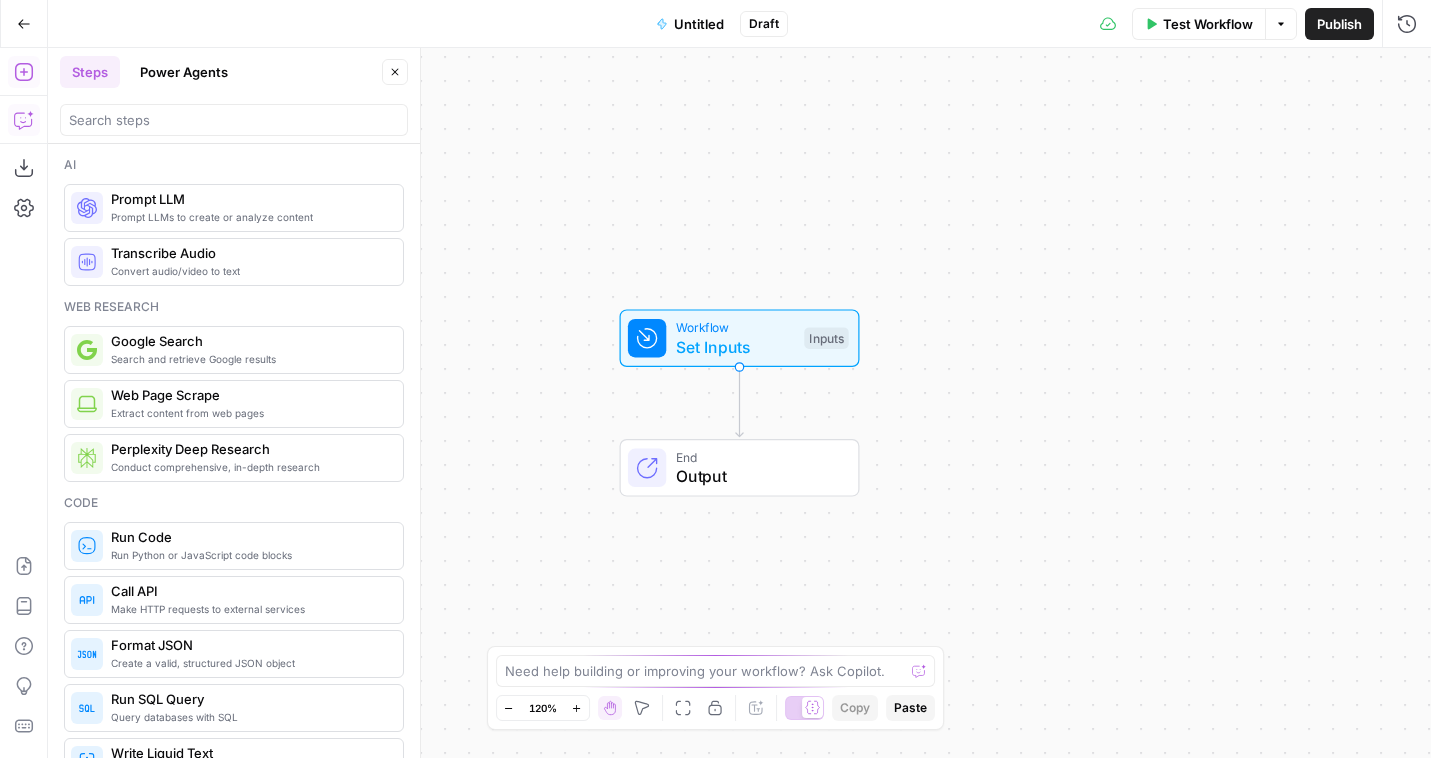 click 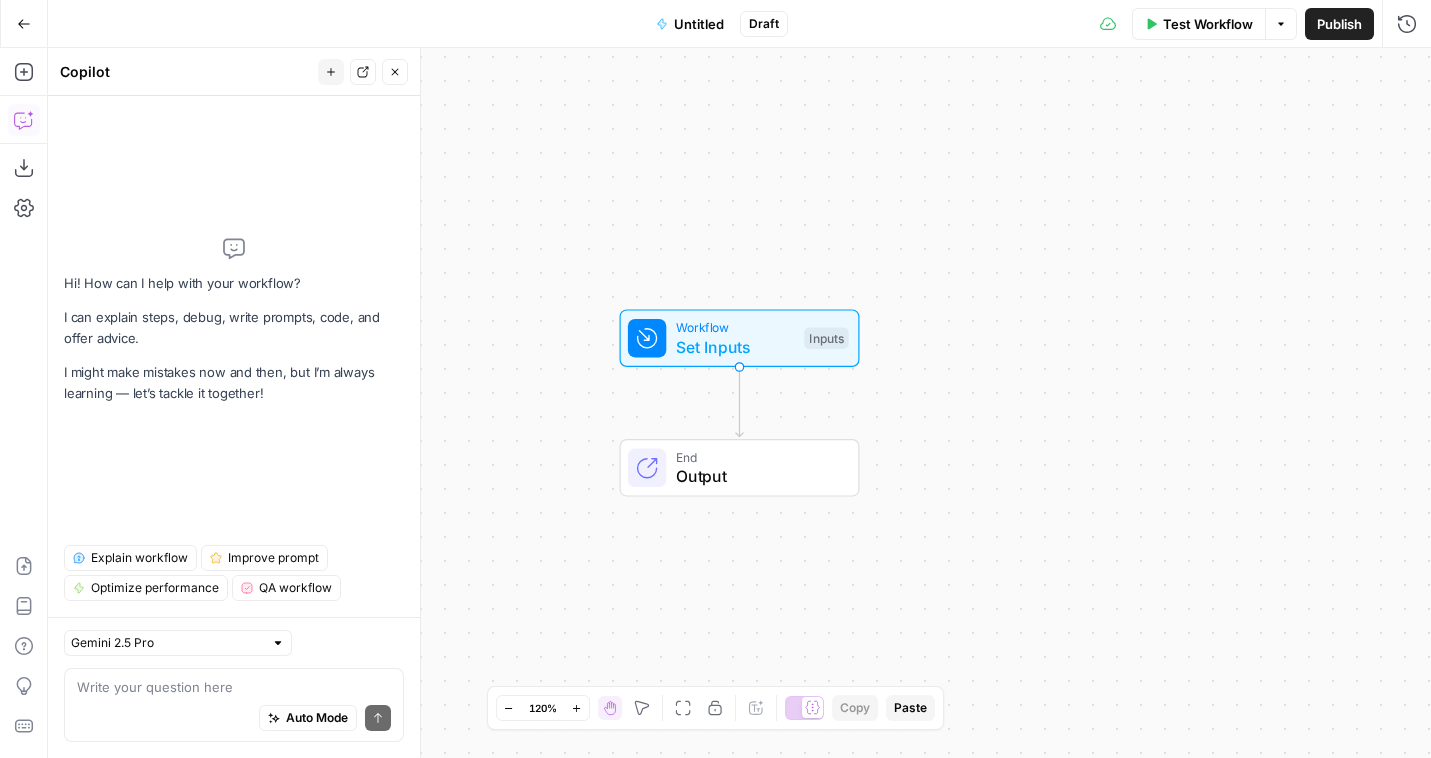 click at bounding box center (234, 687) 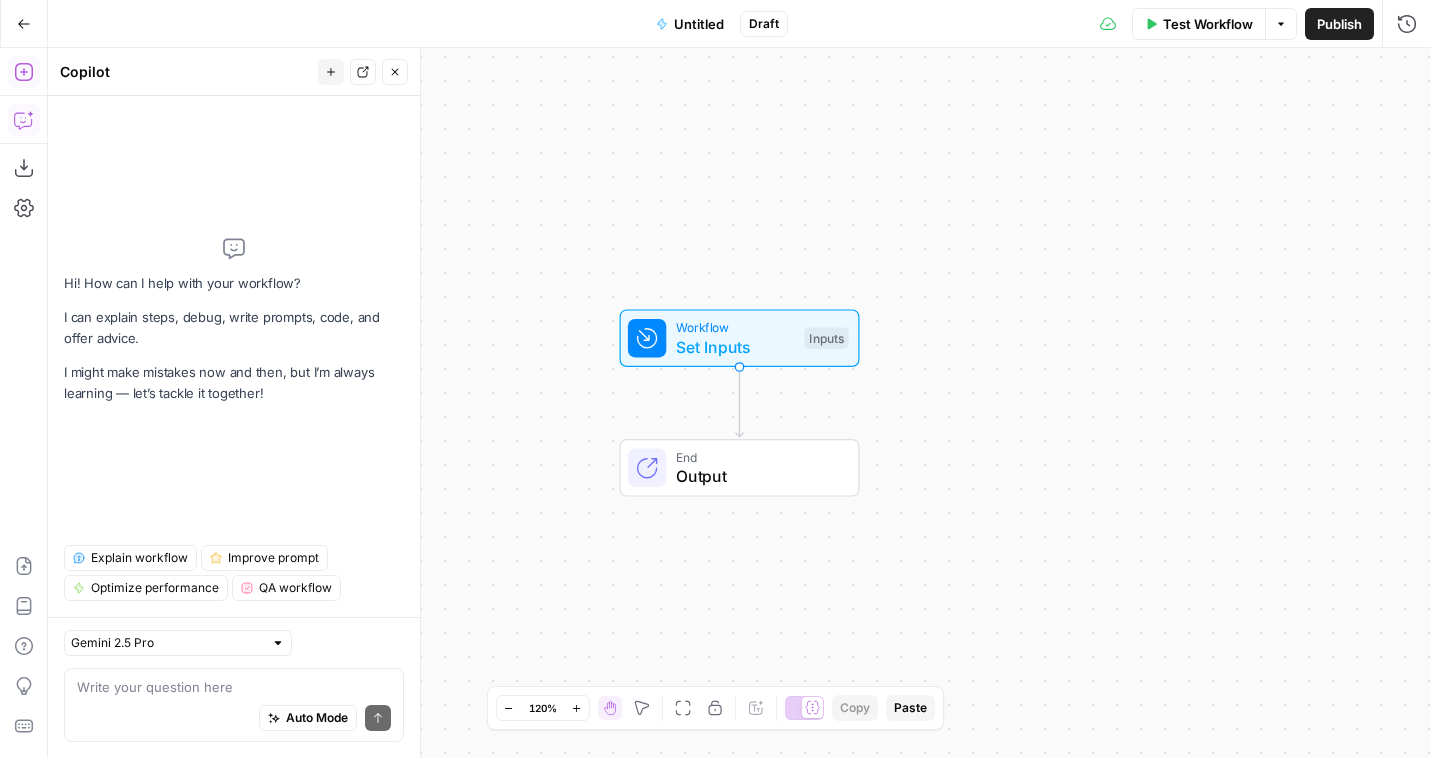 click on "Add Steps" at bounding box center (24, 72) 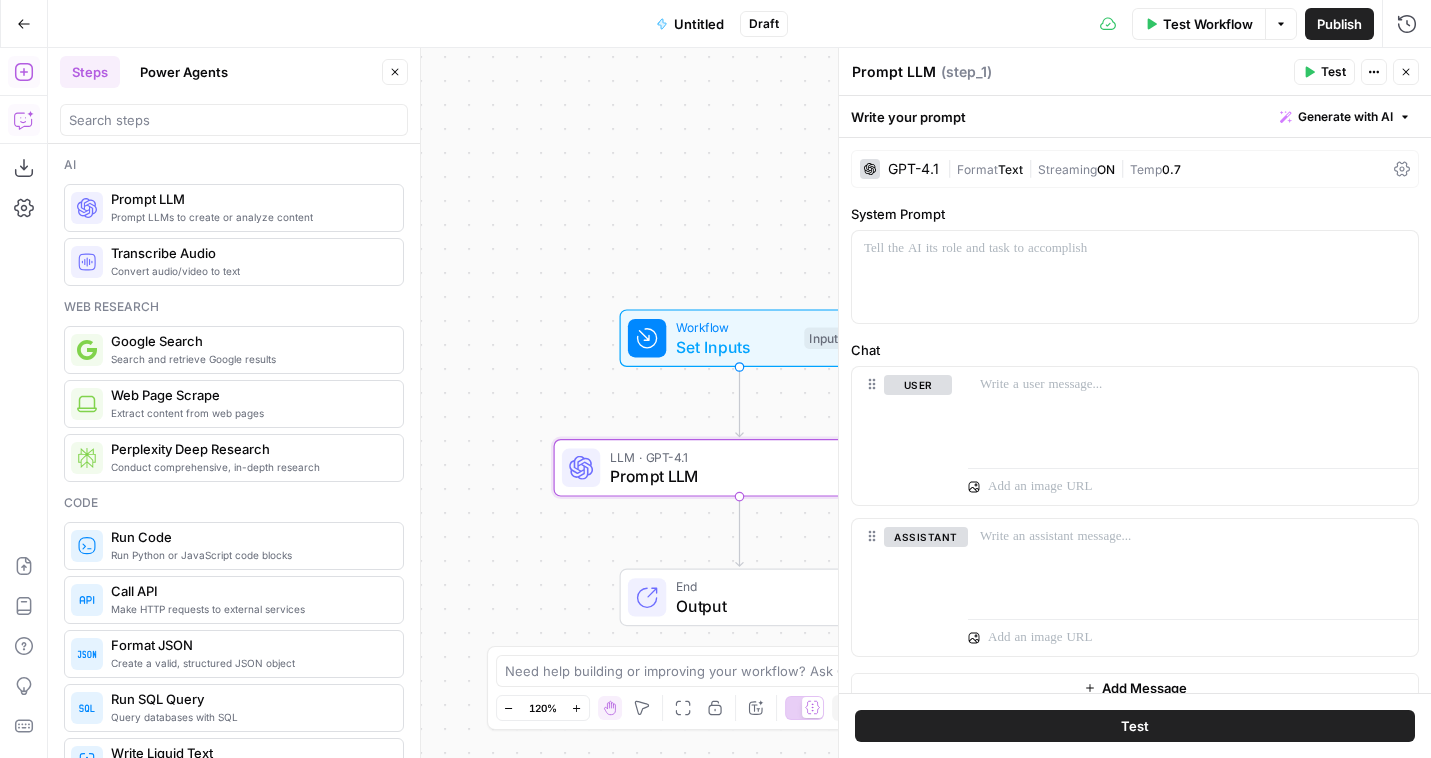 click on "System Prompt" at bounding box center [1135, 264] 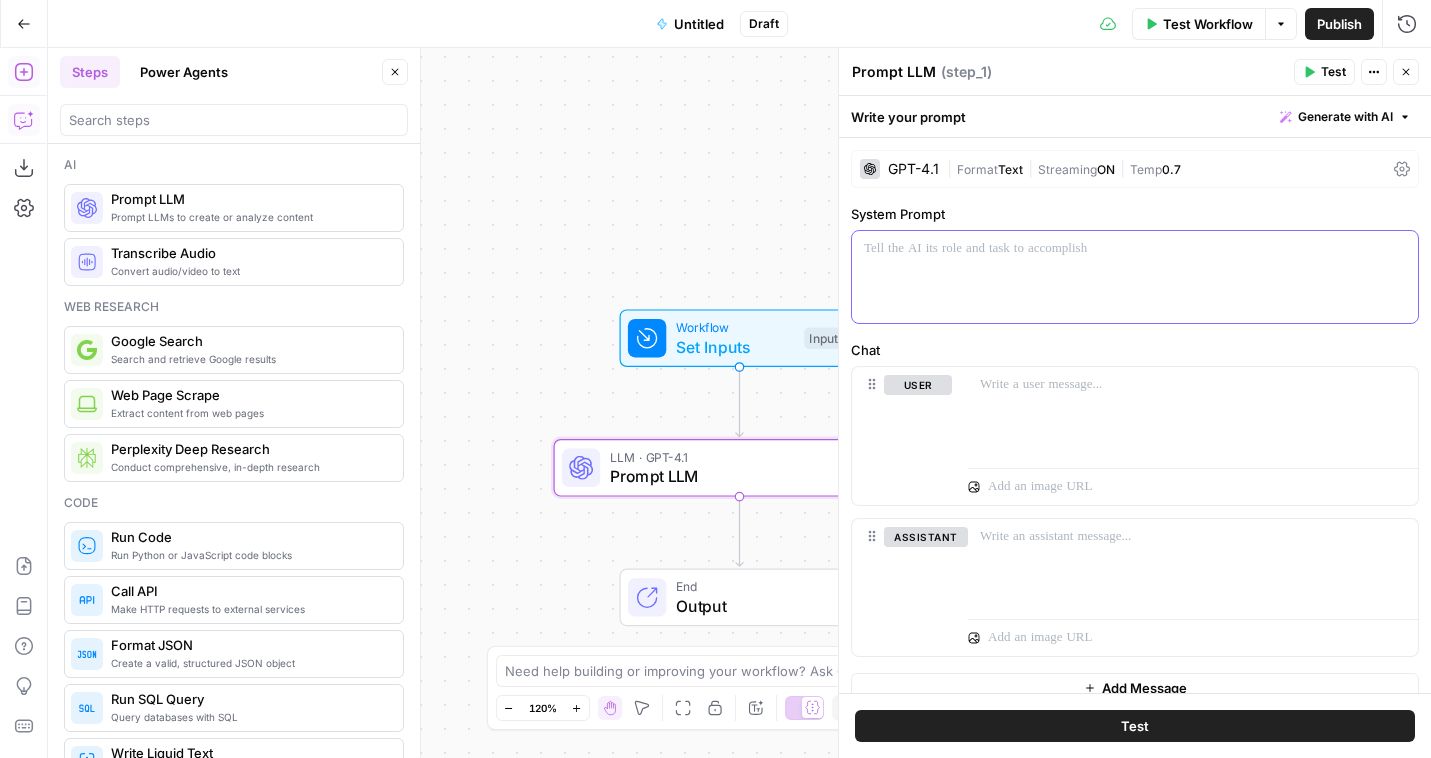click at bounding box center [1135, 277] 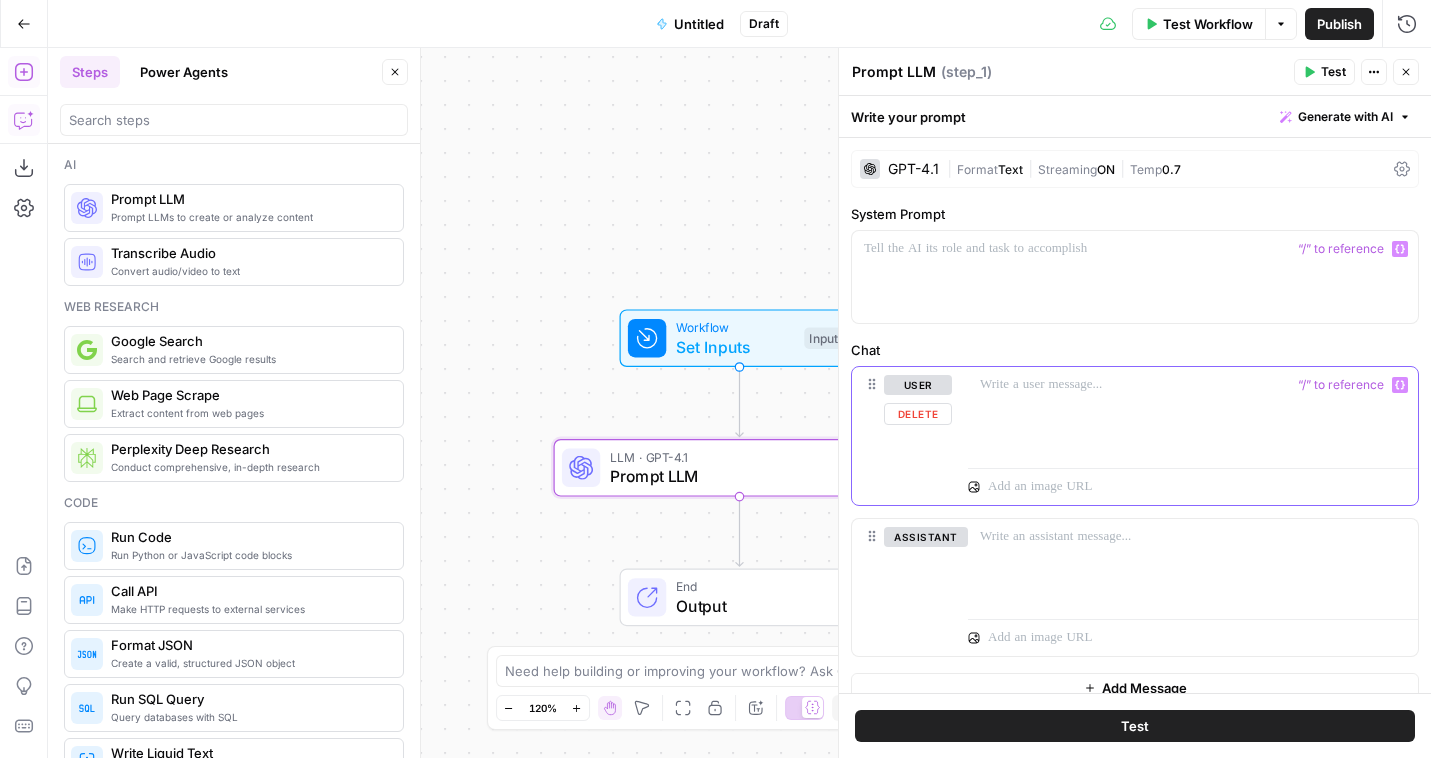 click at bounding box center (1193, 413) 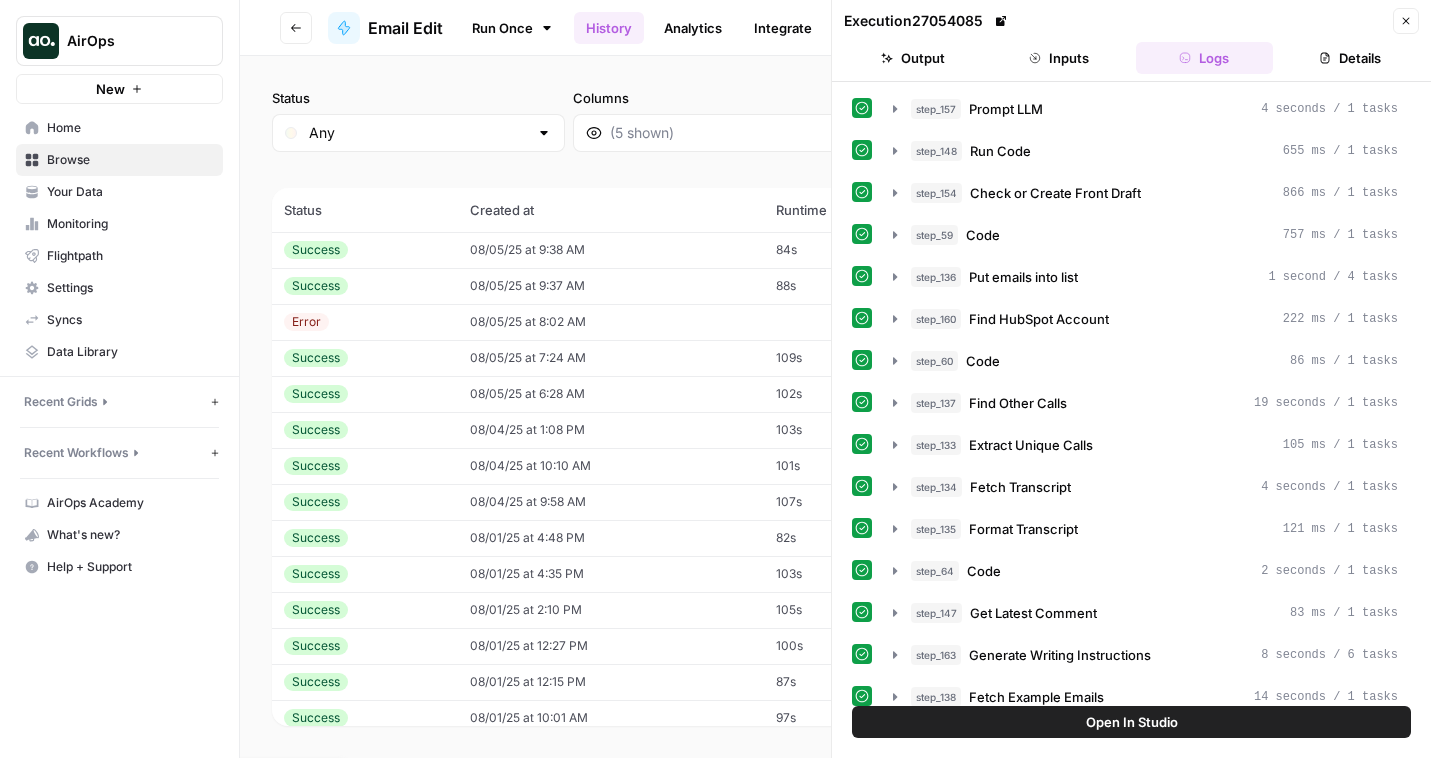 scroll, scrollTop: 0, scrollLeft: 0, axis: both 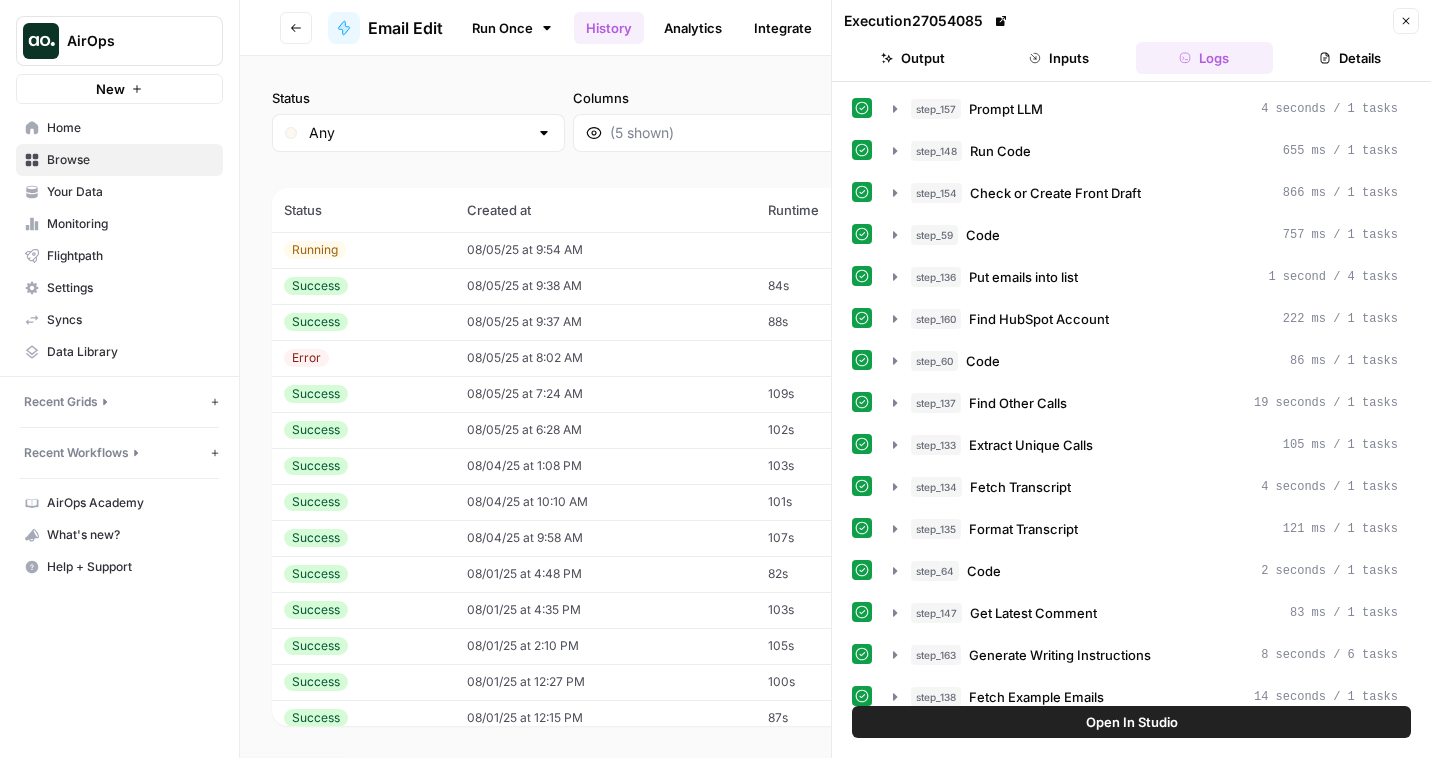 click on "08/05/25 at 9:54 AM" at bounding box center (605, 250) 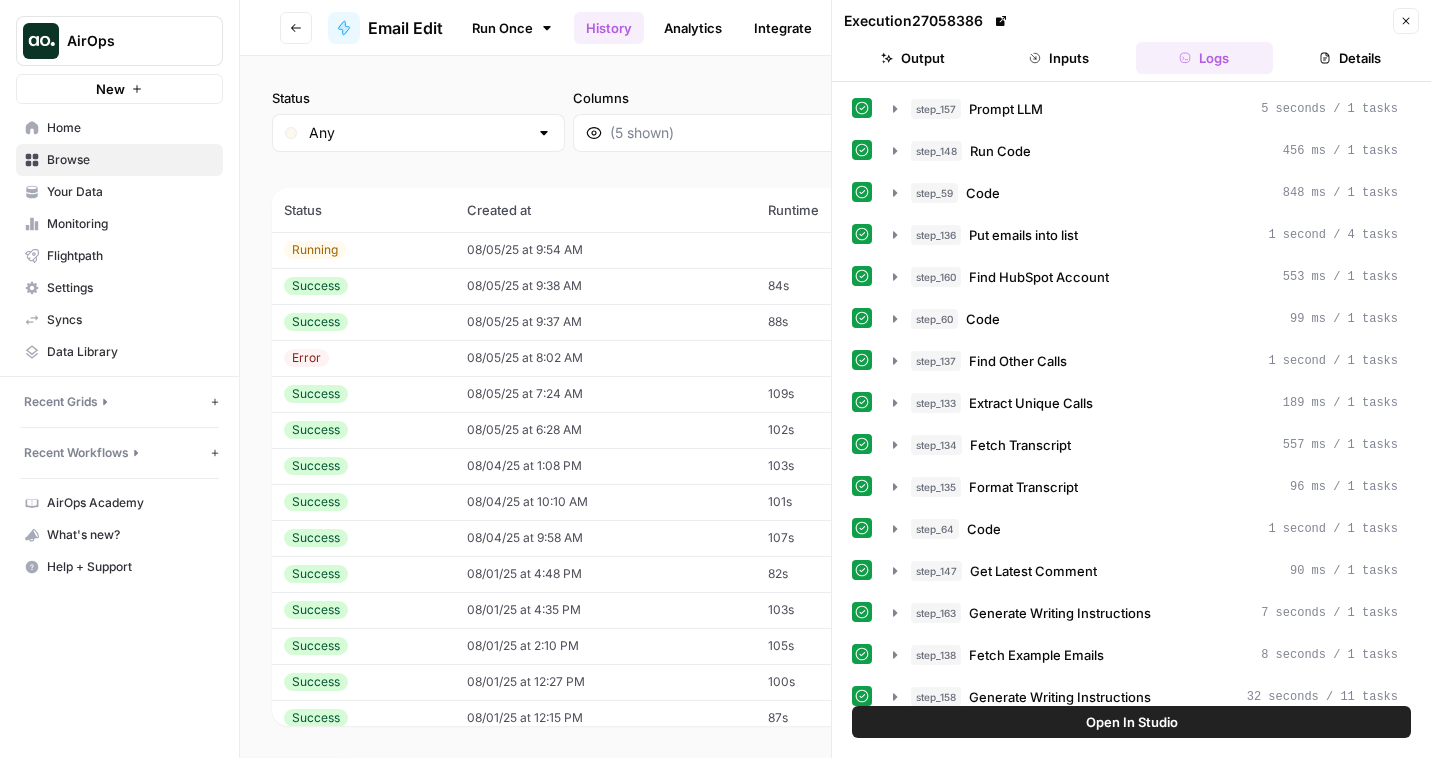 click on "08/05/25 at 8:02 AM" at bounding box center [605, 358] 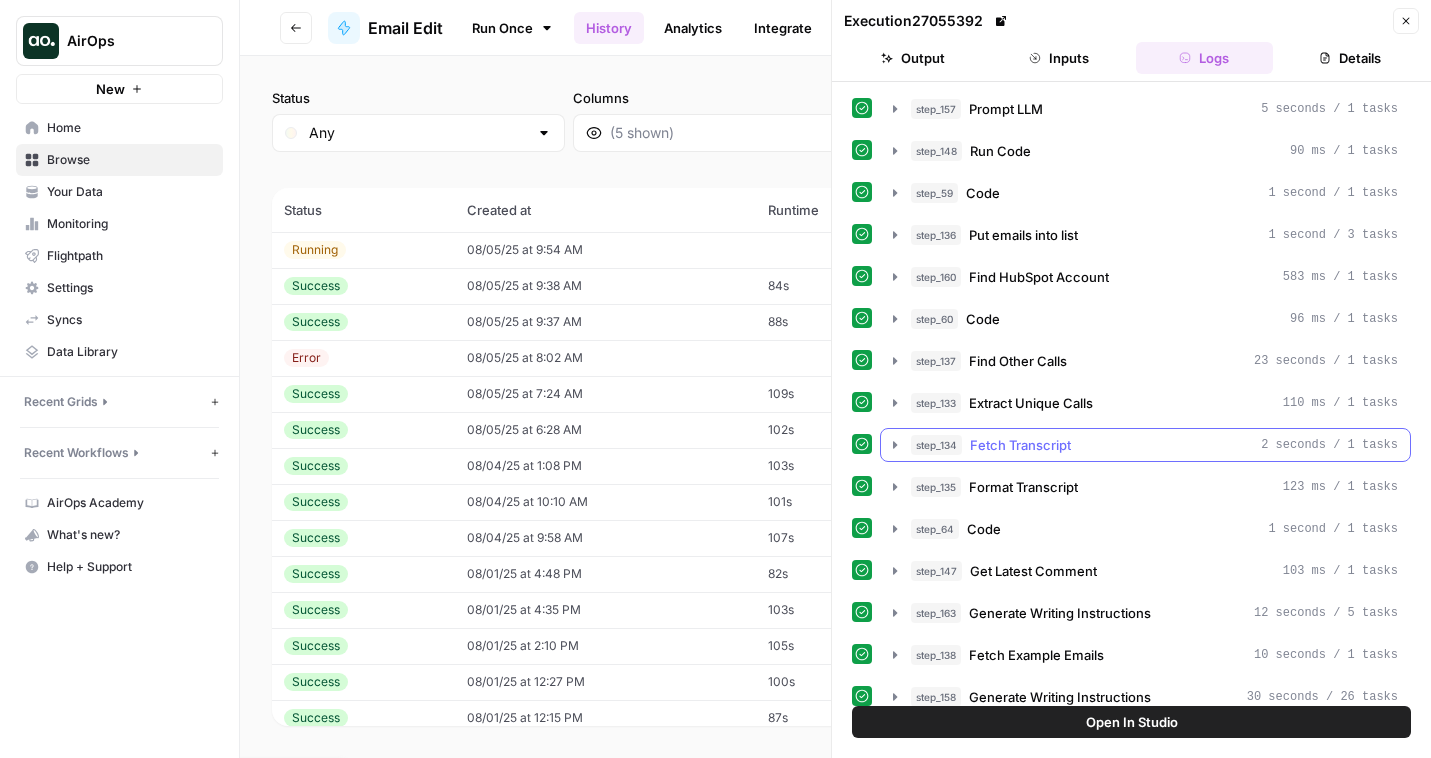 scroll, scrollTop: 334, scrollLeft: 0, axis: vertical 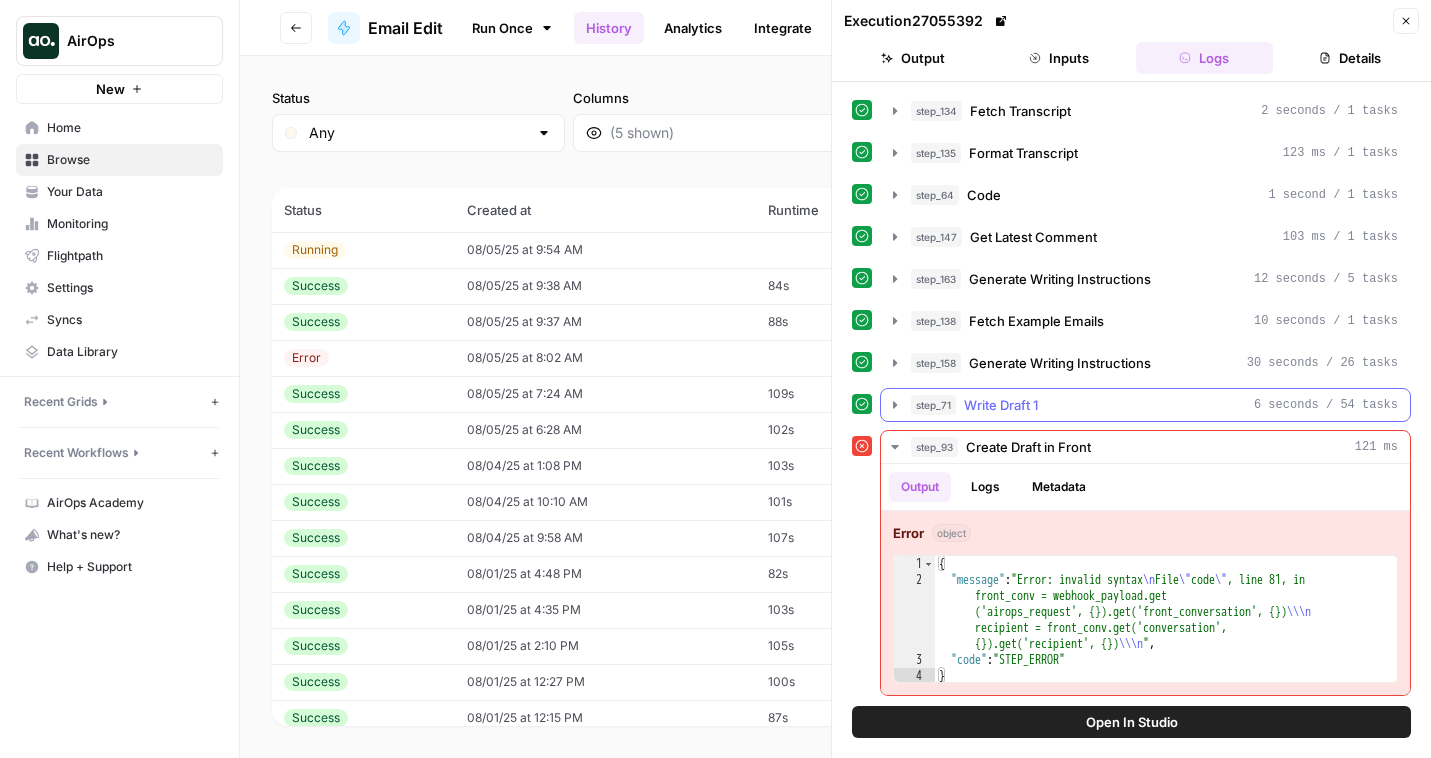 click on "Write Draft 1" at bounding box center (1001, 405) 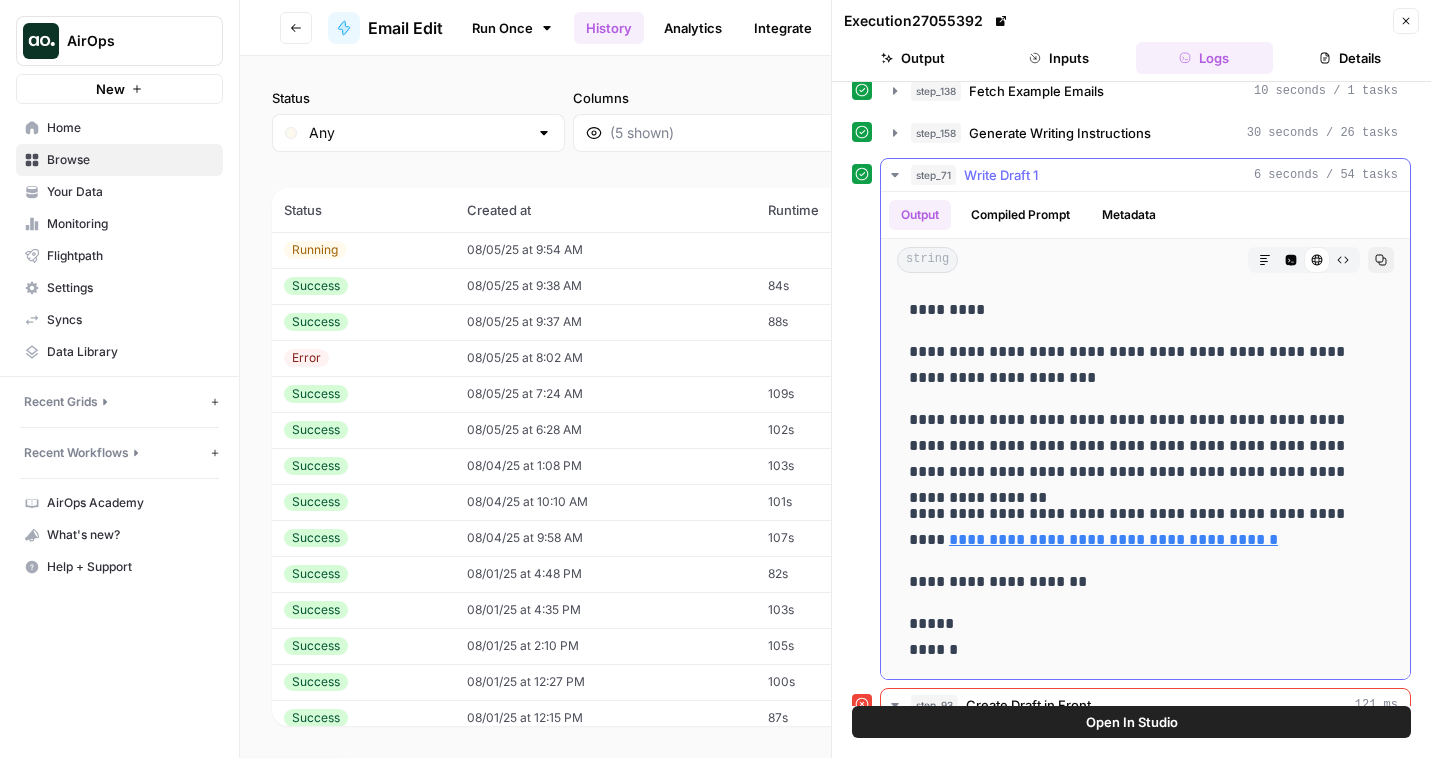 scroll, scrollTop: 822, scrollLeft: 0, axis: vertical 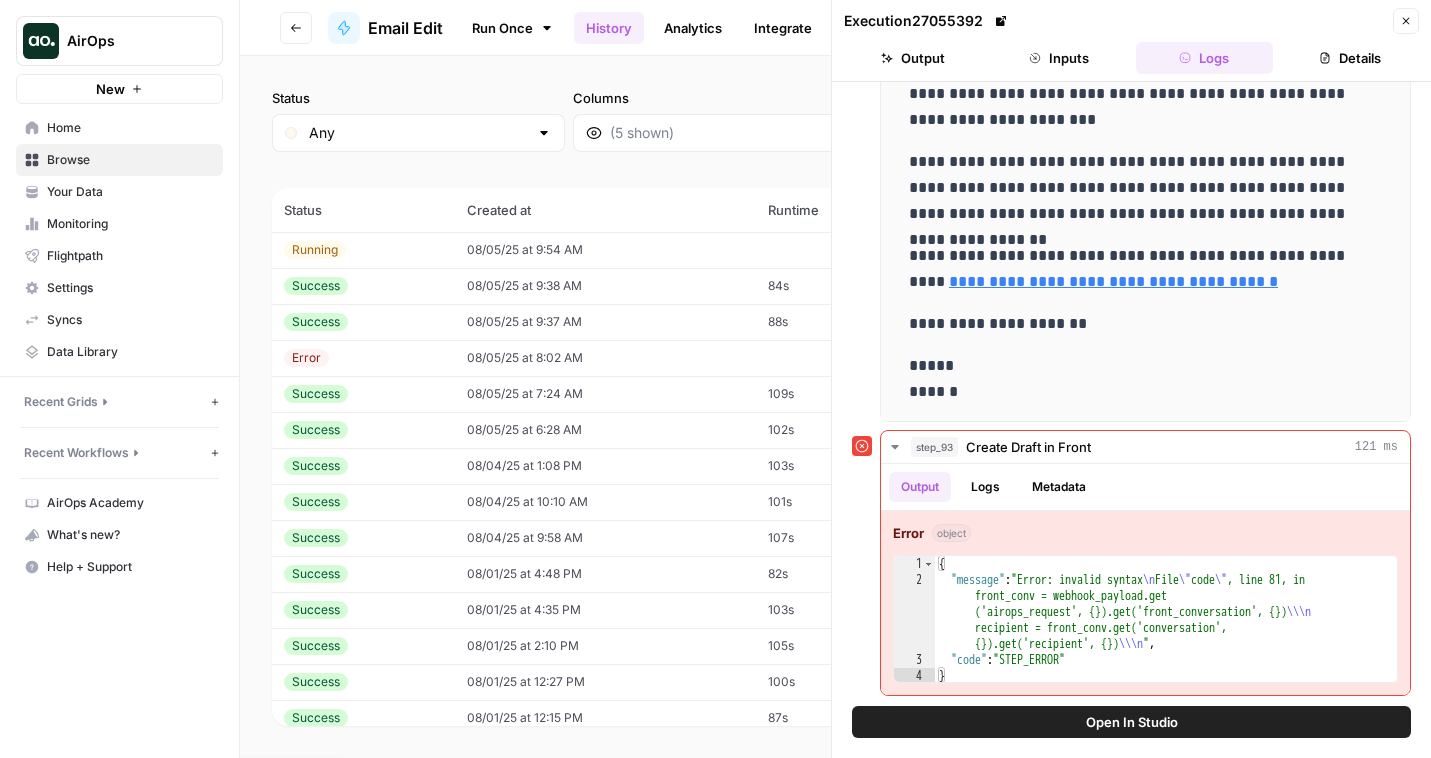 click on "08/05/25 at 9:54 AM" at bounding box center [605, 250] 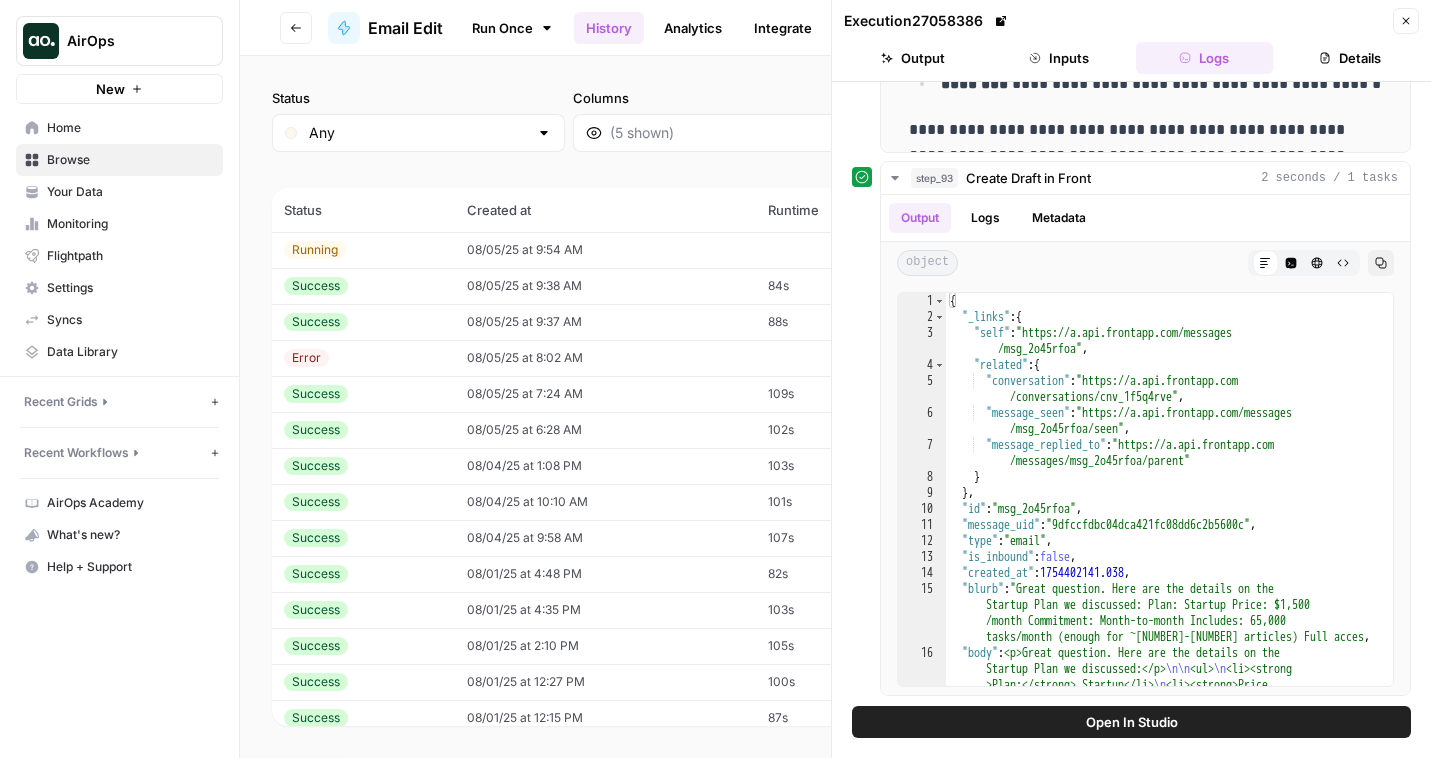 scroll, scrollTop: 1104, scrollLeft: 0, axis: vertical 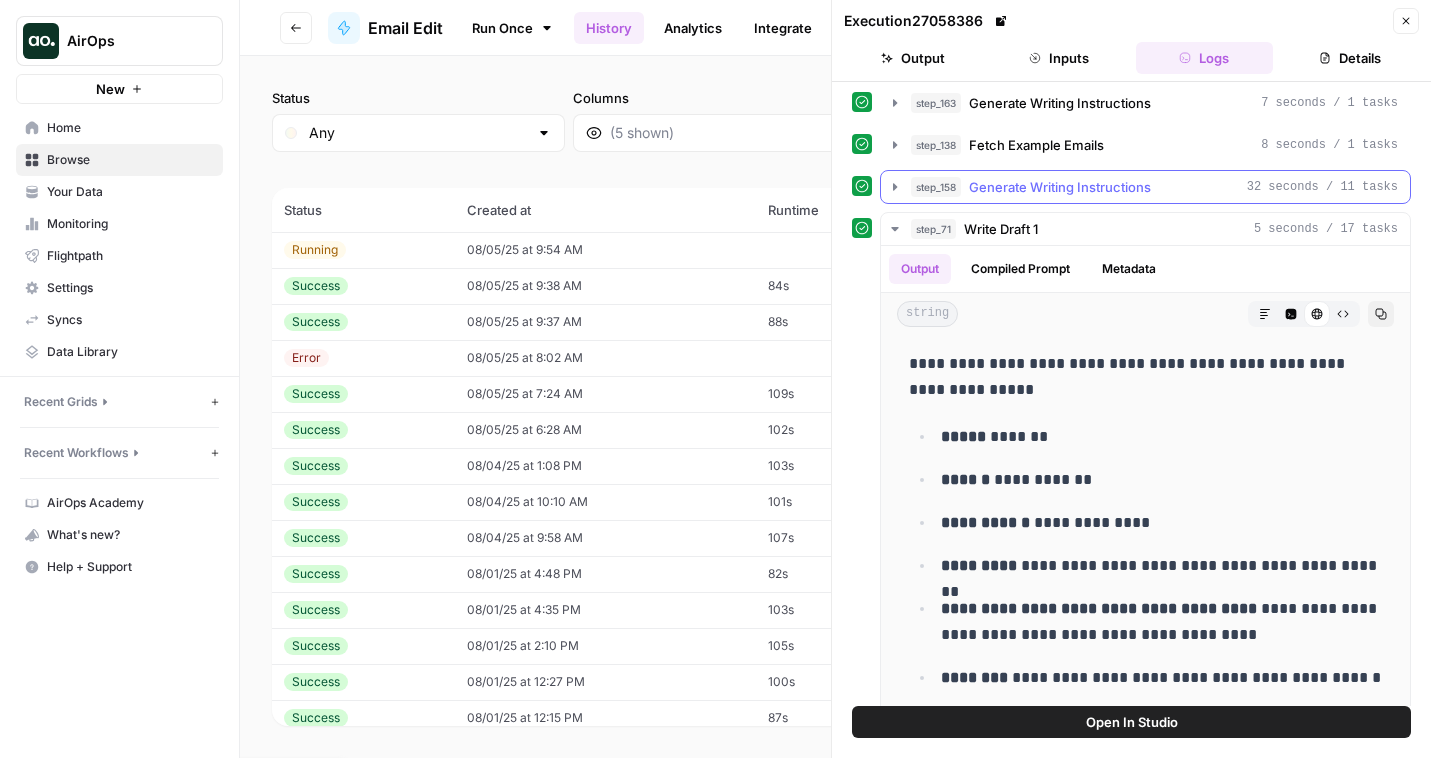 click on "Generate Writing Instructions" at bounding box center [1060, 187] 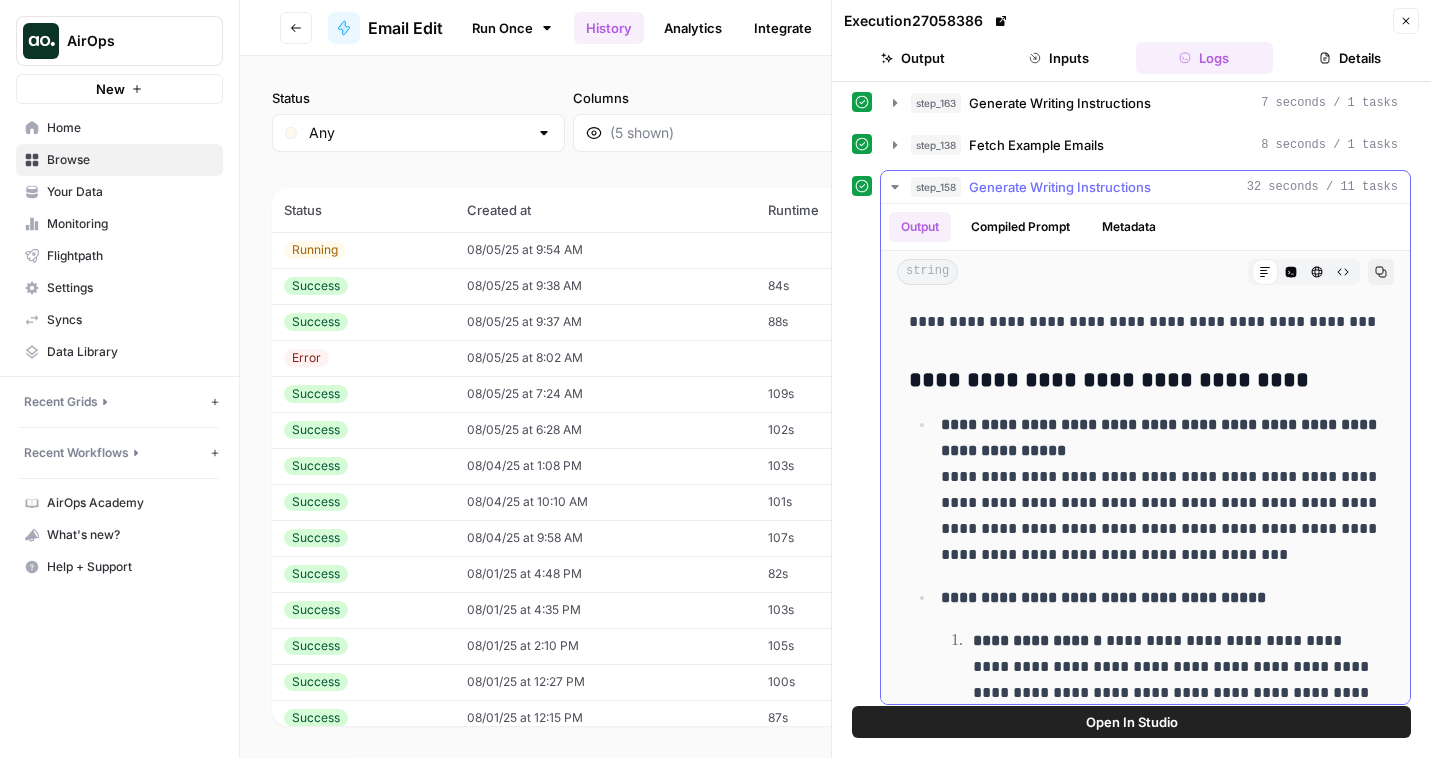 click on "Generate Writing Instructions" at bounding box center [1060, 187] 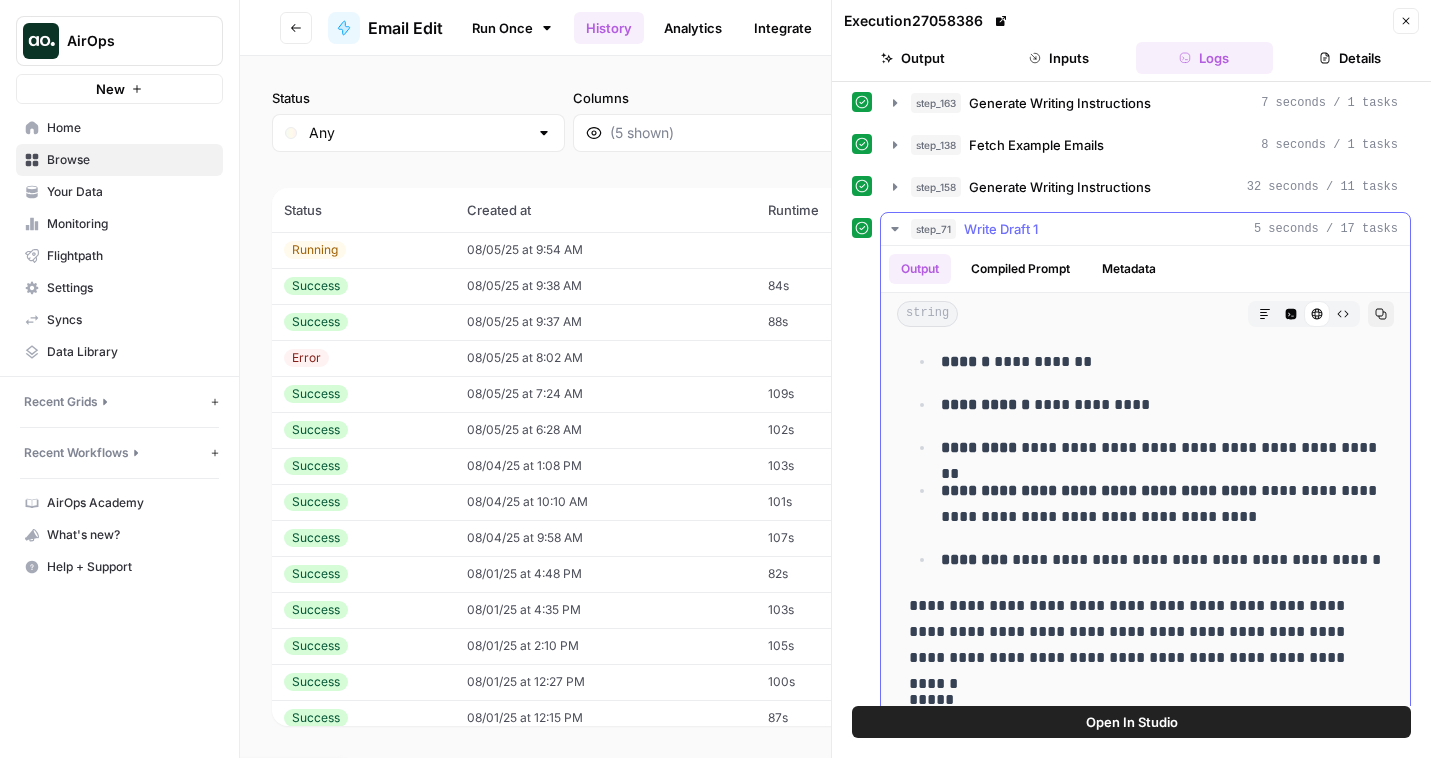 scroll, scrollTop: 127, scrollLeft: 0, axis: vertical 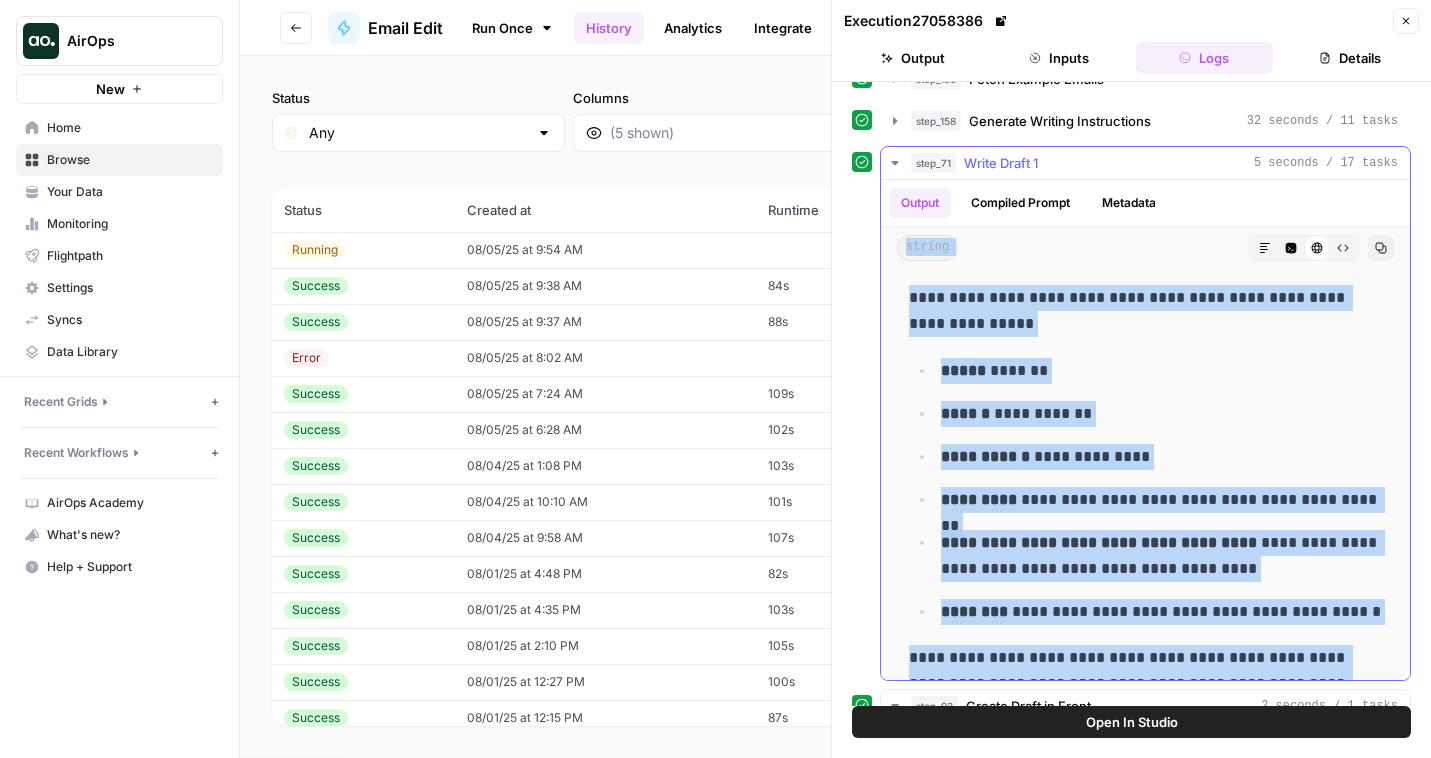 drag, startPoint x: 985, startPoint y: 469, endPoint x: 921, endPoint y: 237, distance: 240.66574 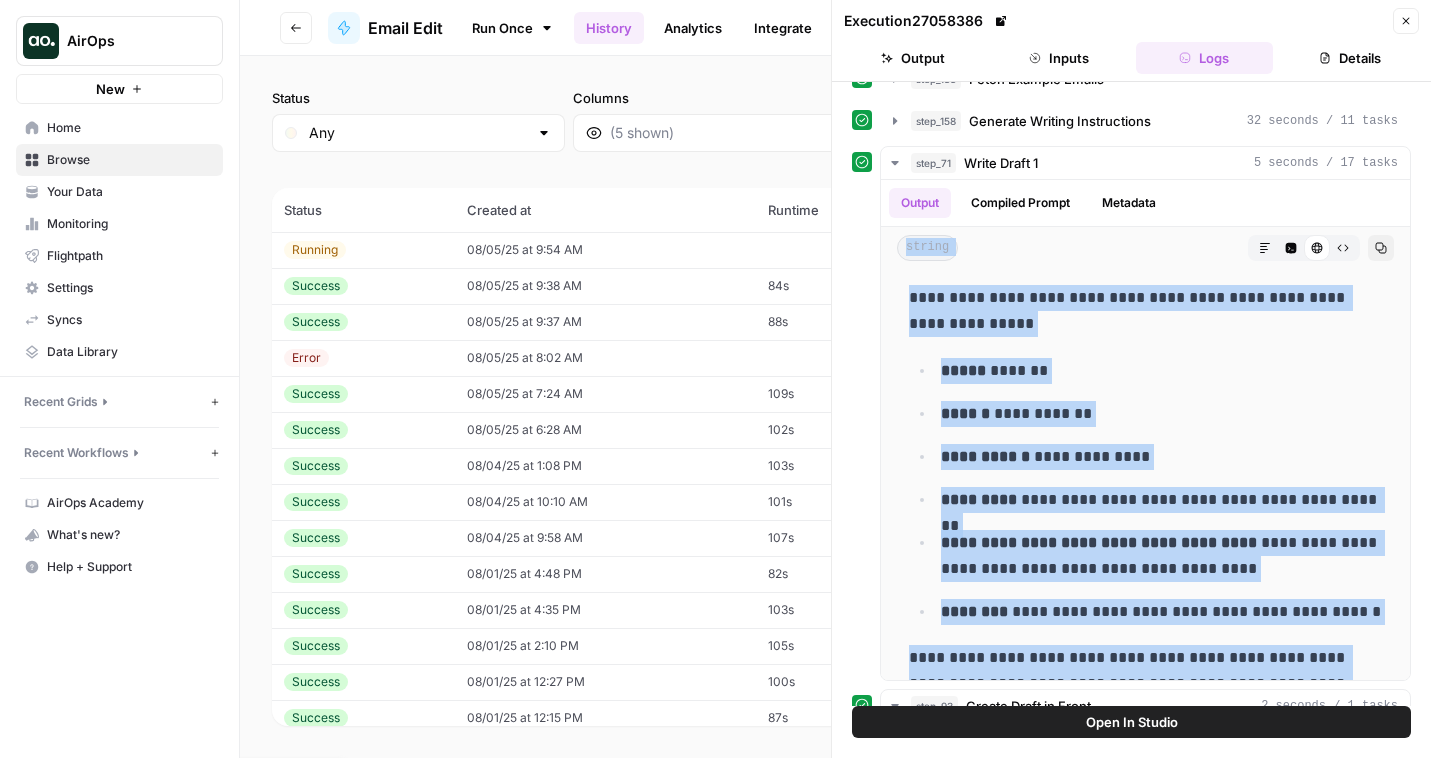 click on "Open In Studio" at bounding box center [1131, 722] 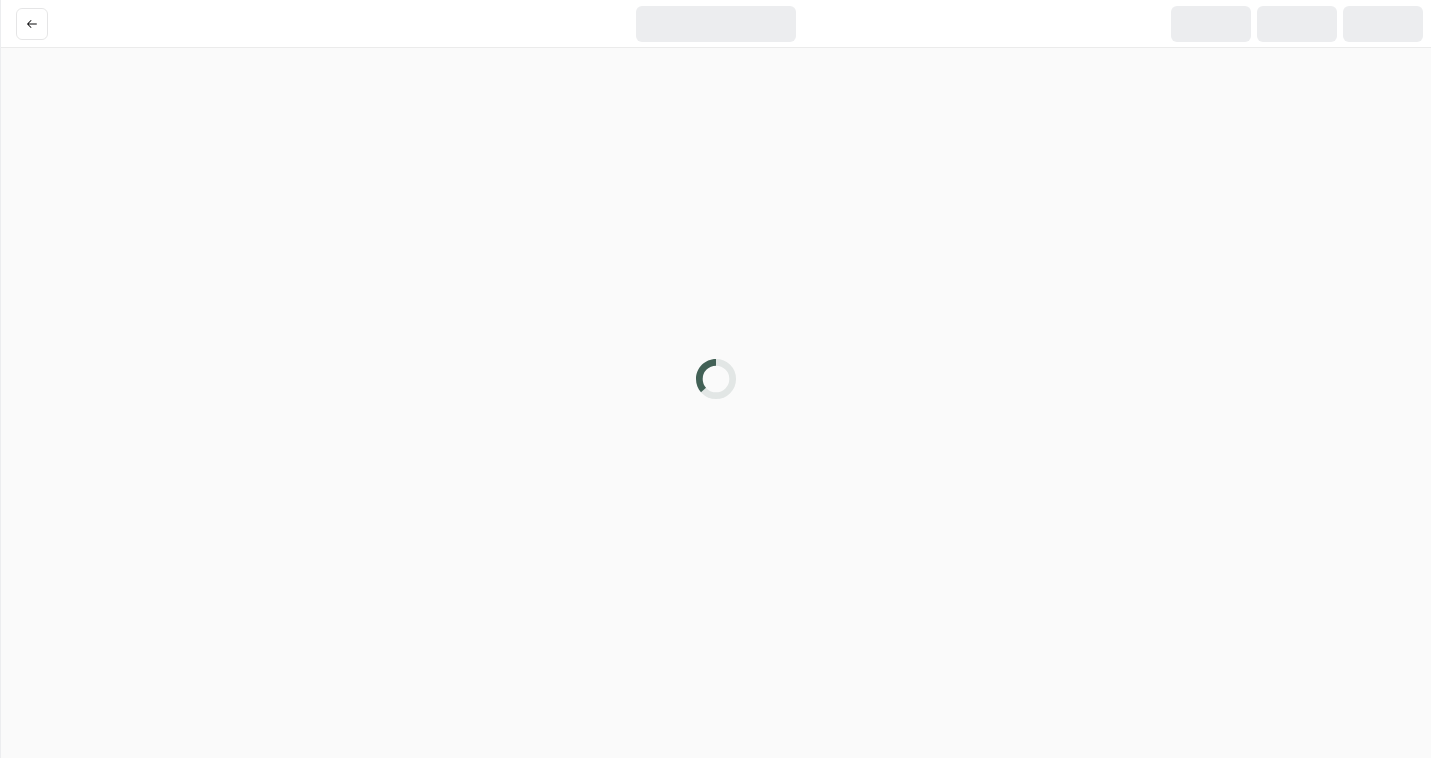 scroll, scrollTop: 0, scrollLeft: 0, axis: both 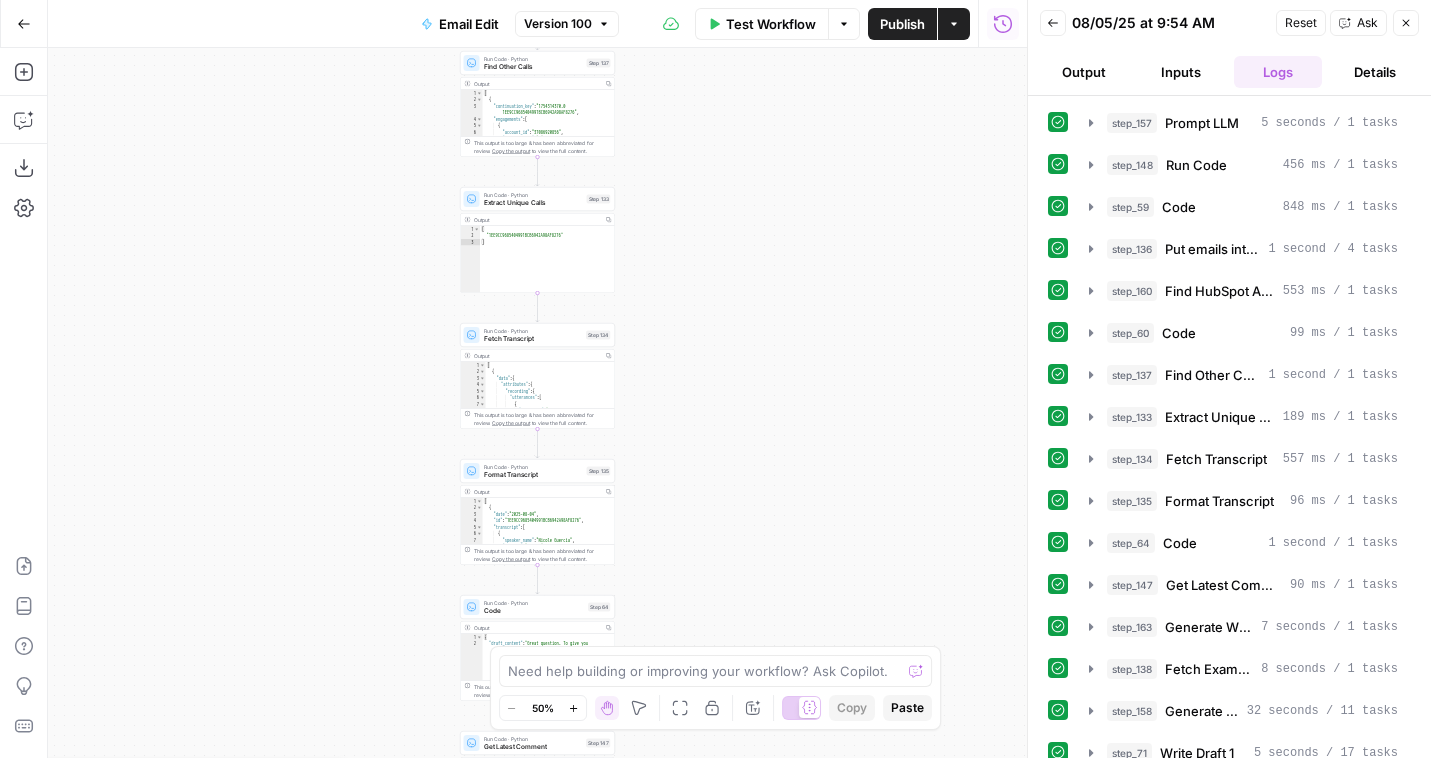 click 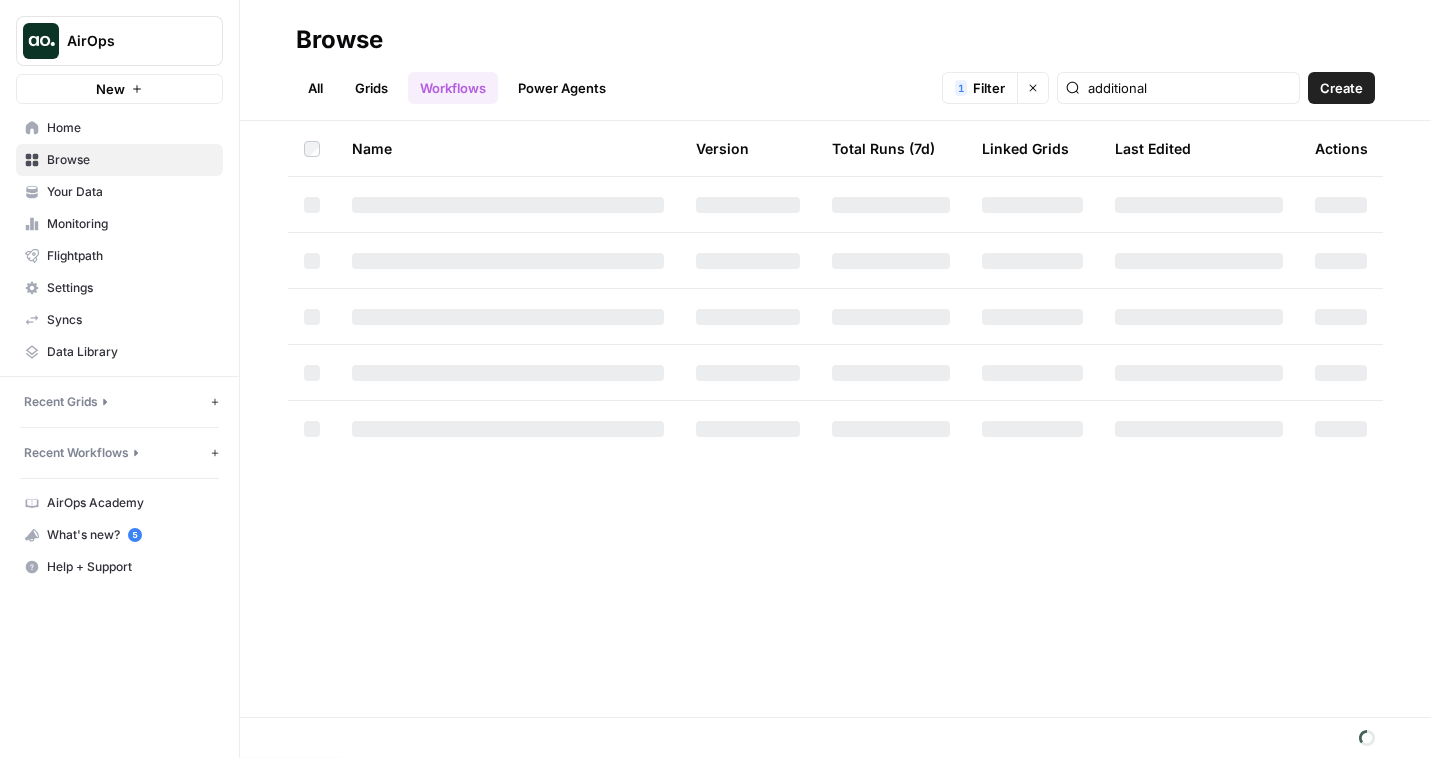 click on "AirOps" at bounding box center (119, 41) 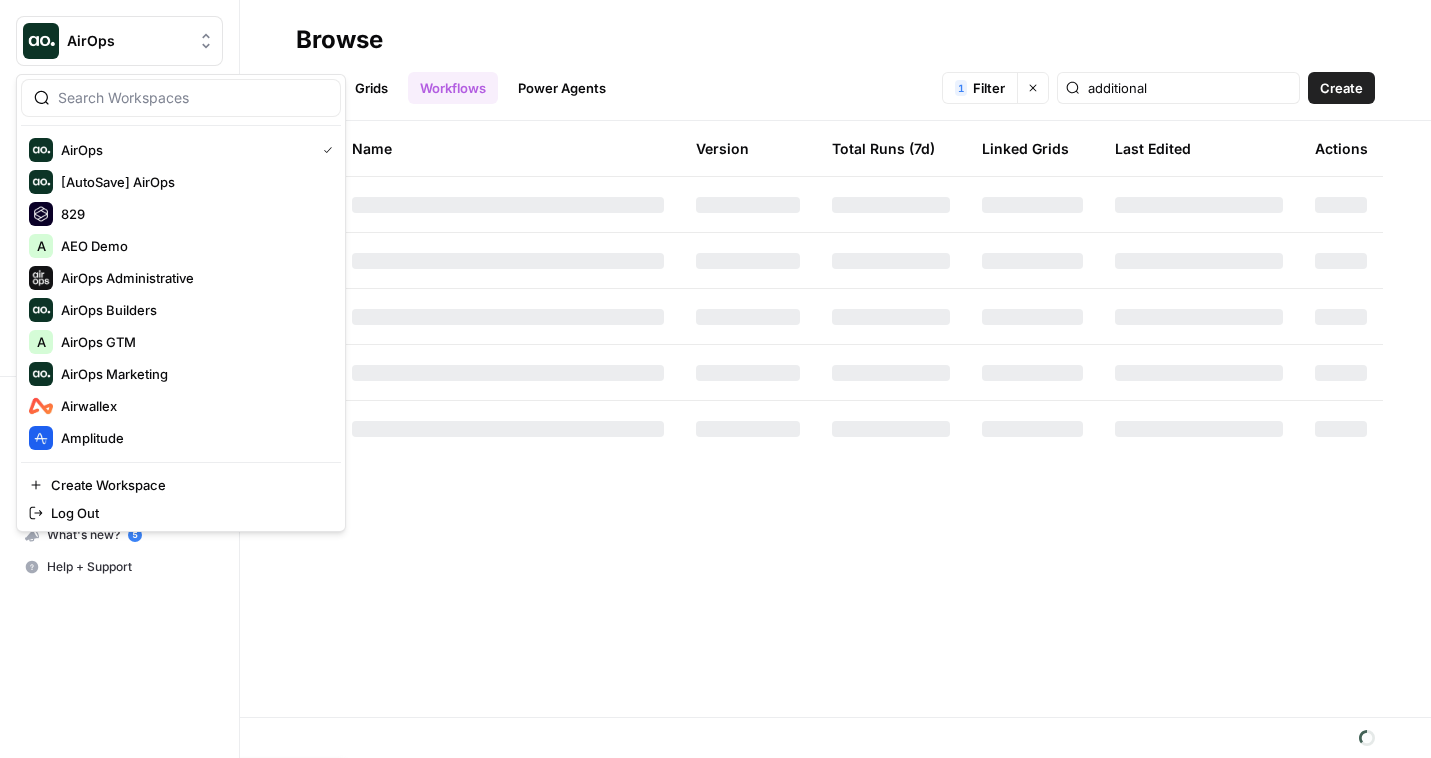 click on "AirOps" at bounding box center (119, 41) 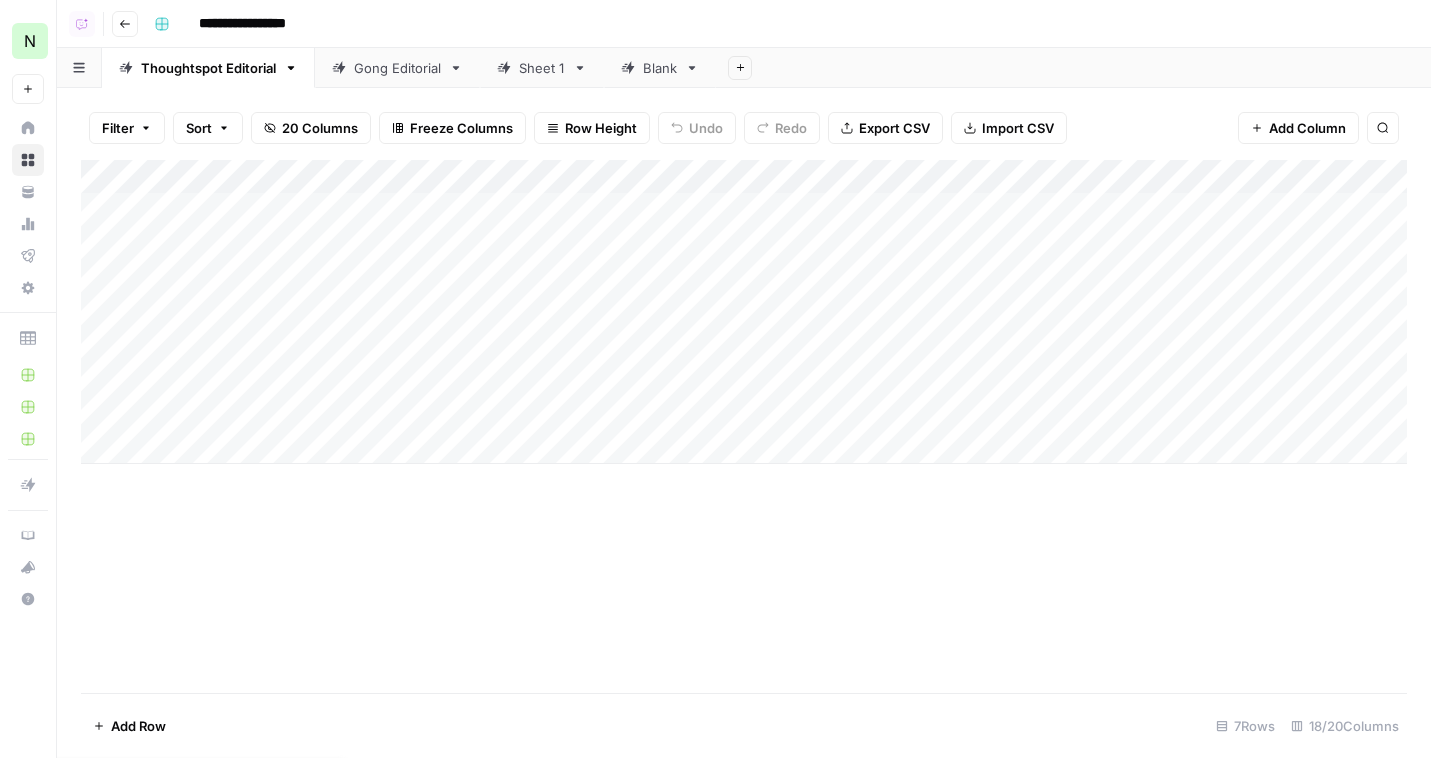 scroll, scrollTop: 0, scrollLeft: 0, axis: both 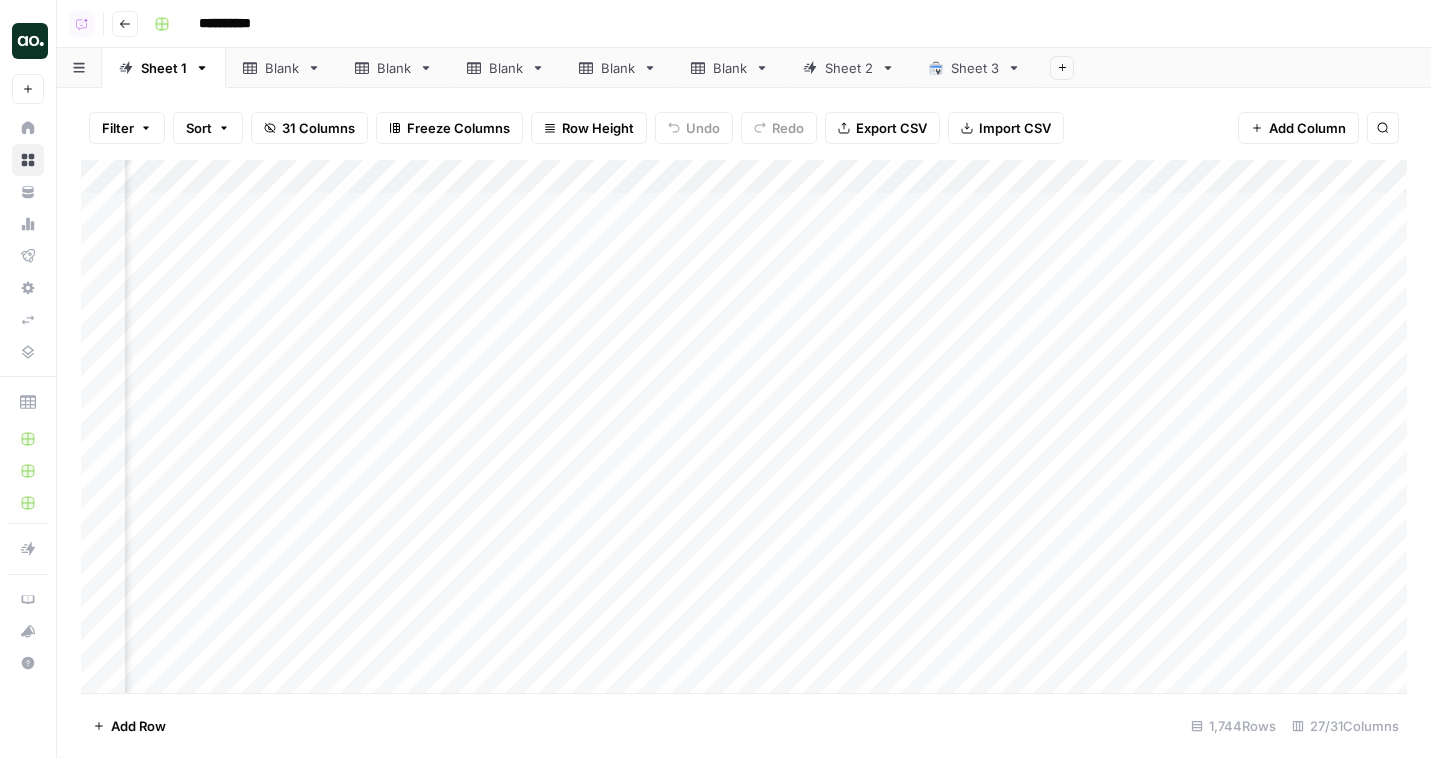click on "Add Column" at bounding box center (744, 426) 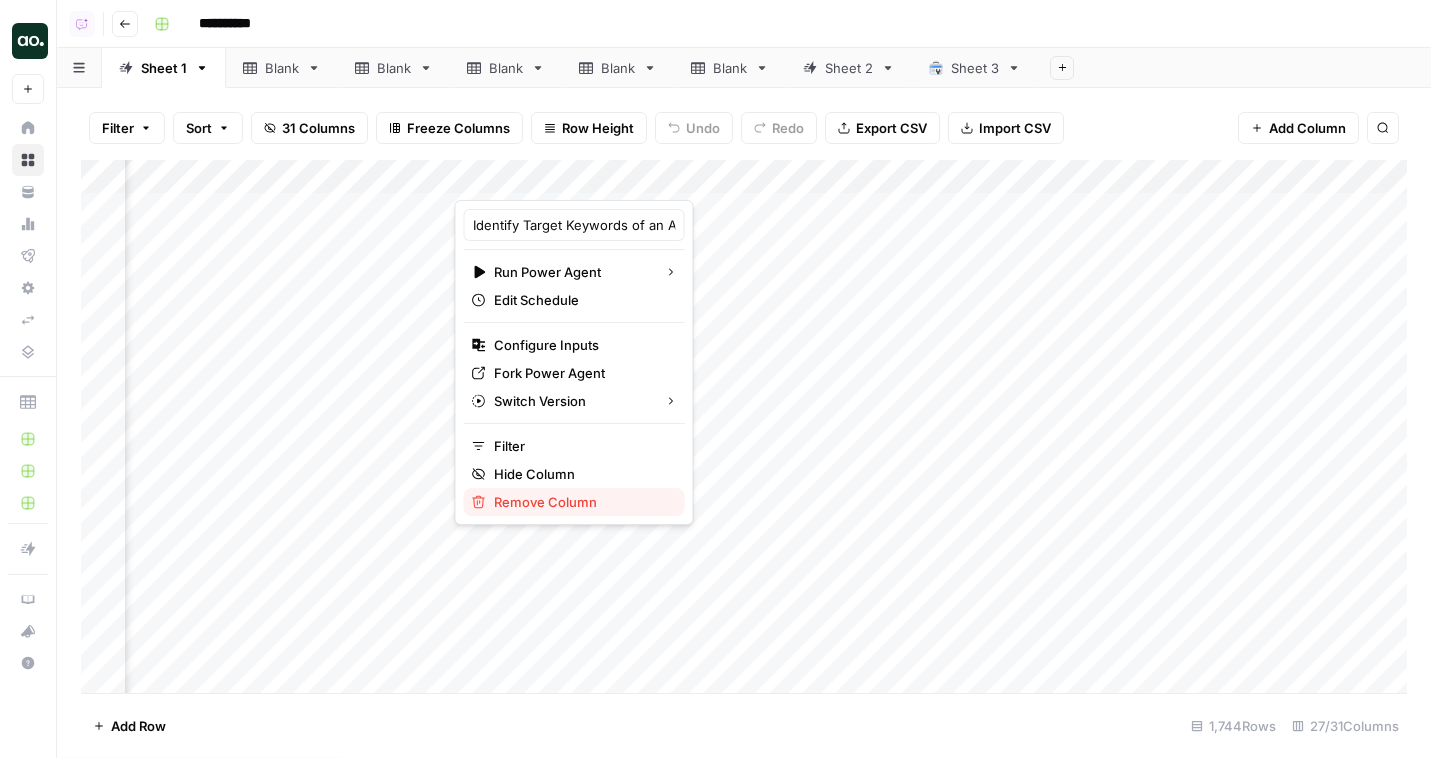 click on "Remove Column" at bounding box center (581, 502) 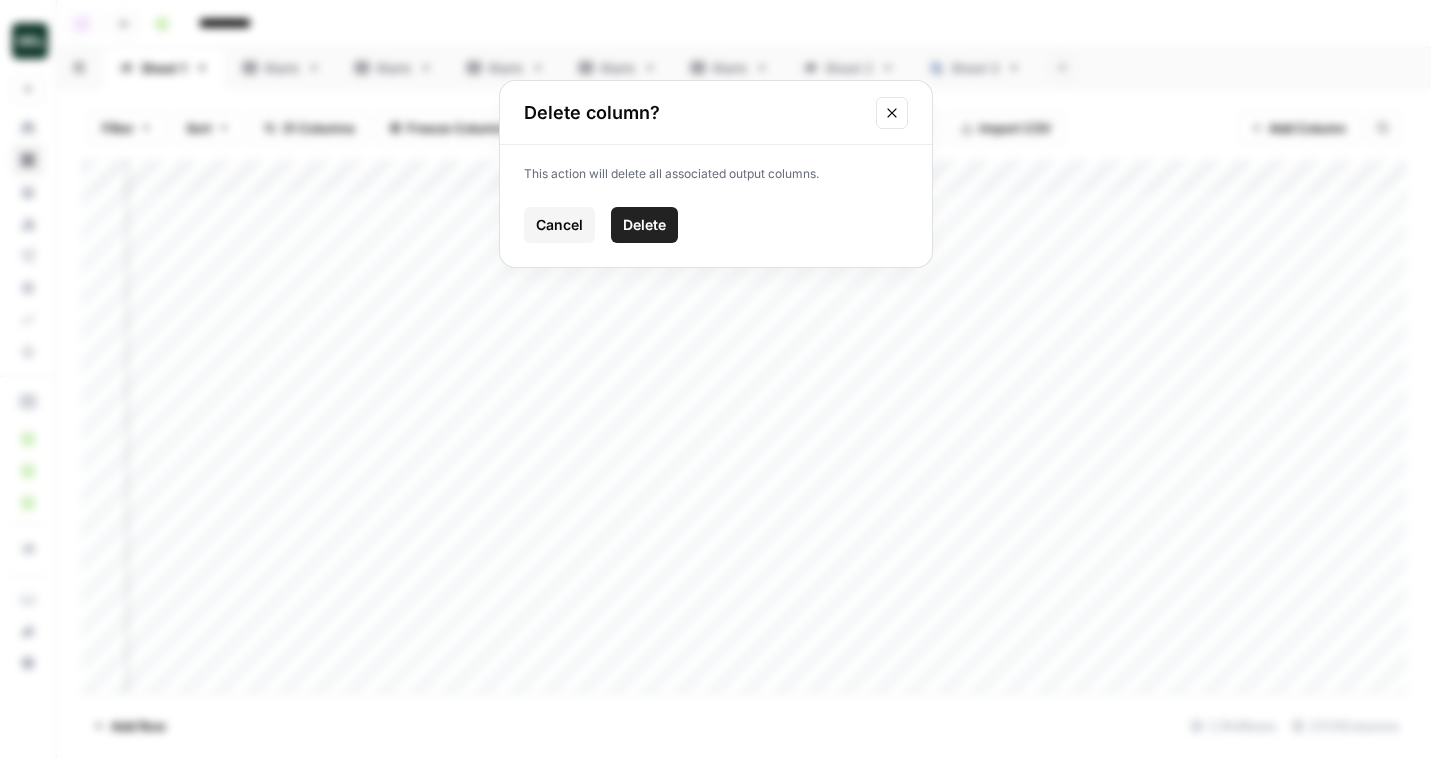 click on "Delete" at bounding box center [644, 225] 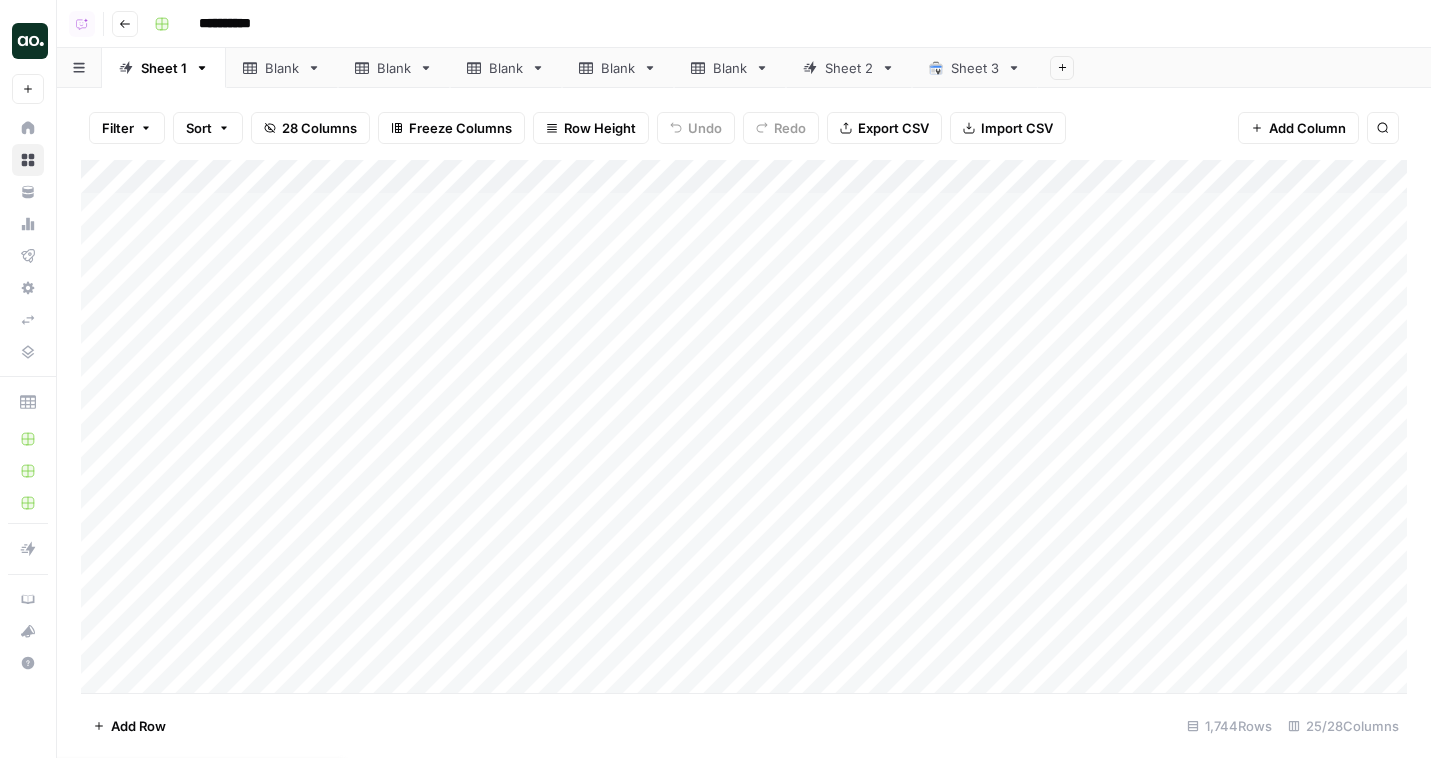 scroll, scrollTop: 0, scrollLeft: 0, axis: both 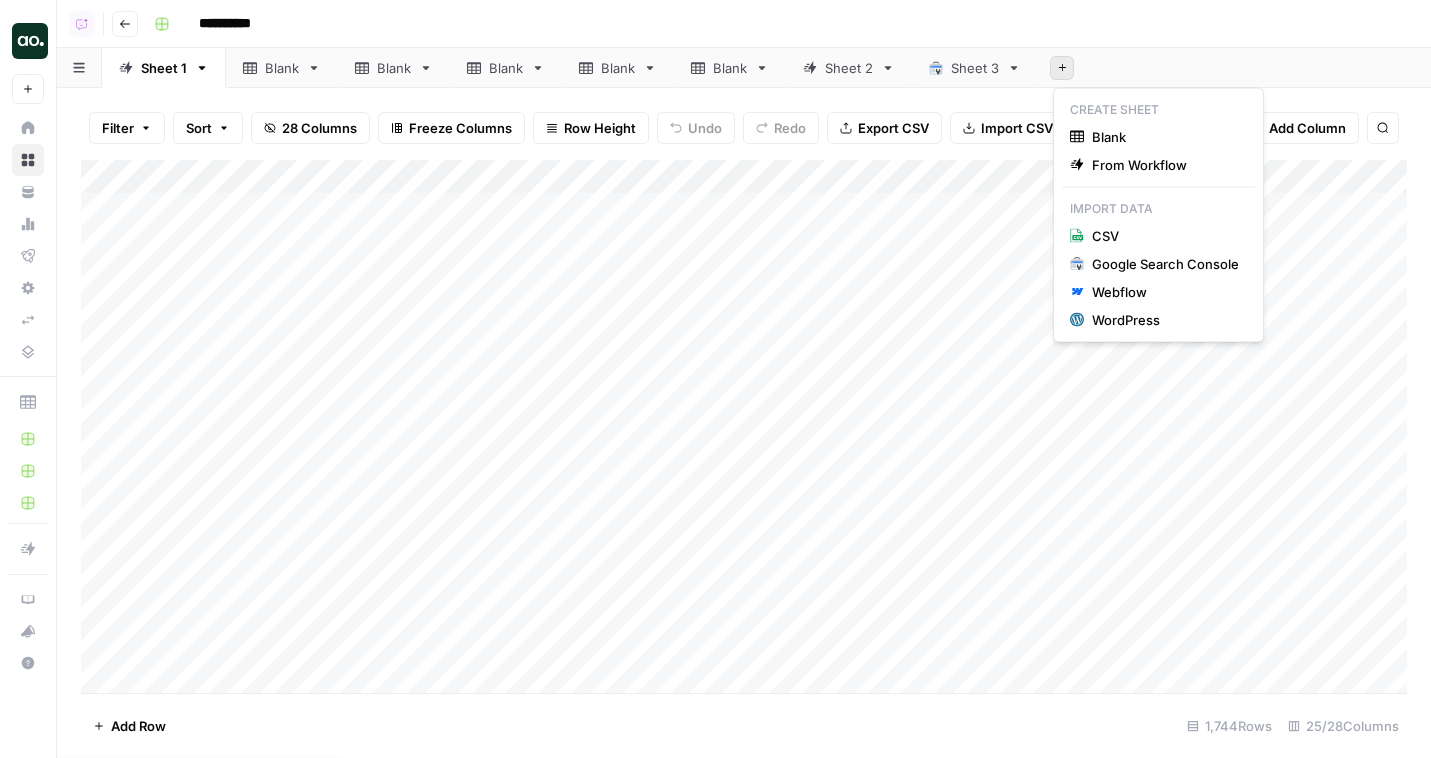 click on "Add Sheet" at bounding box center (1062, 68) 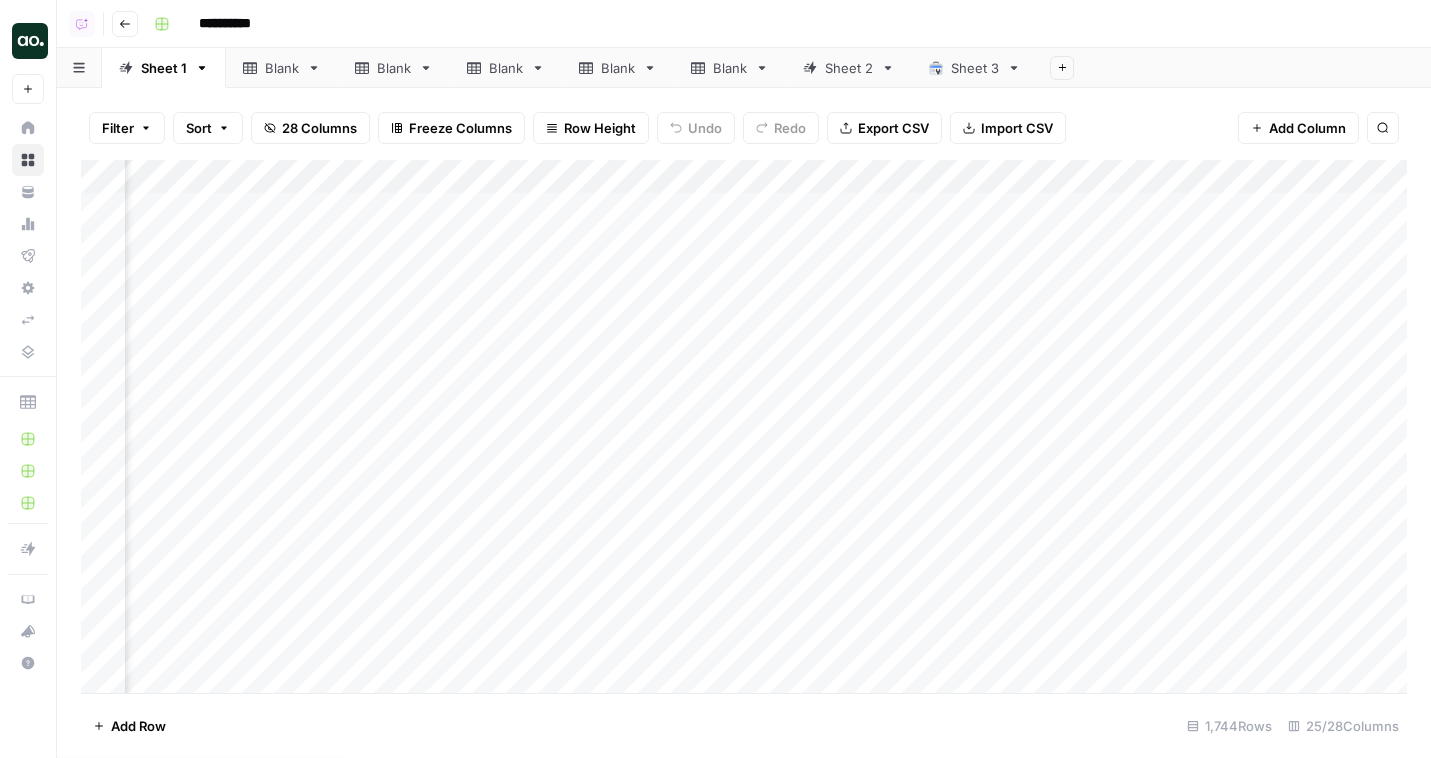 scroll, scrollTop: 0, scrollLeft: 3761, axis: horizontal 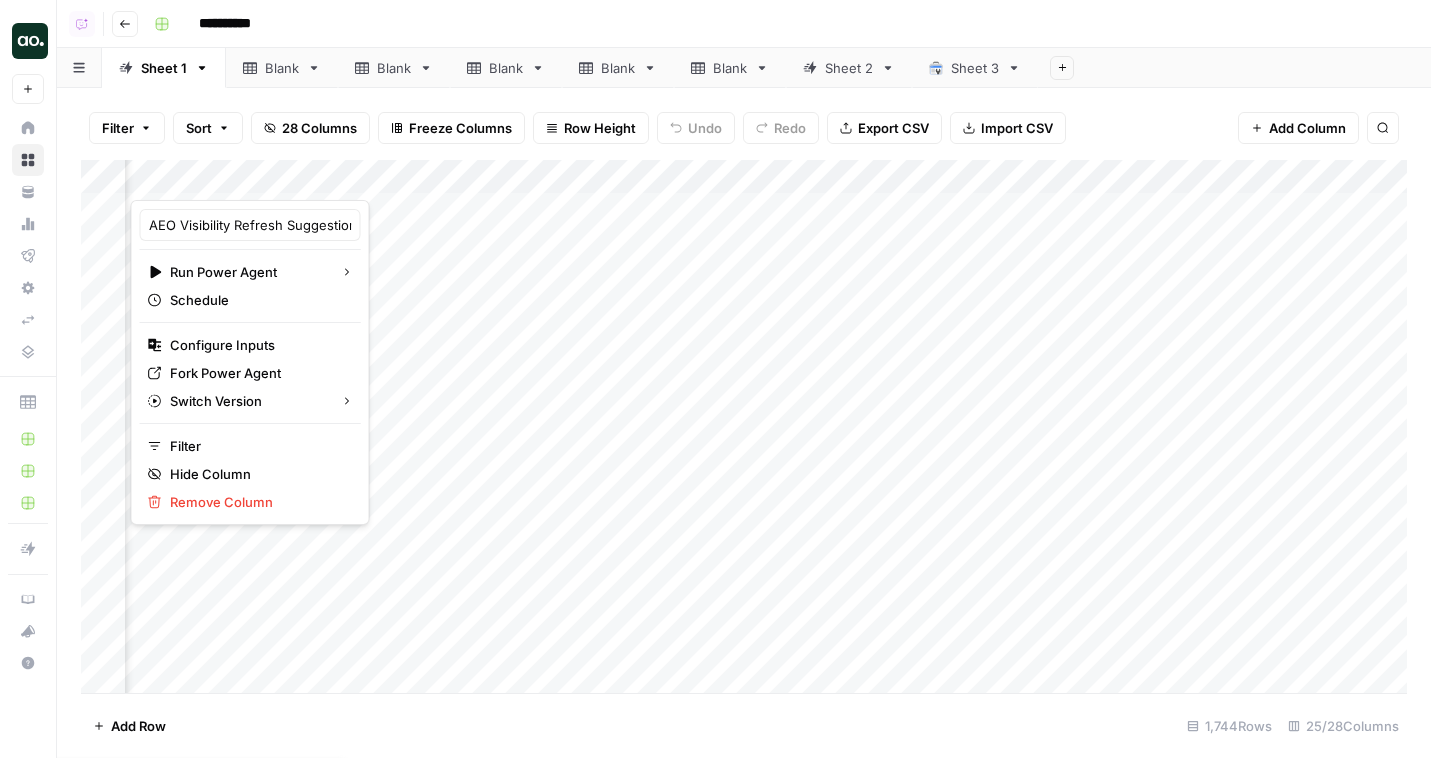 click on "AEO Visibility Refresh Suggestions Run Power Agent Schedule Configure Inputs Fork Power Agent Switch Version Filter Hide Column Remove Column" at bounding box center (250, 362) 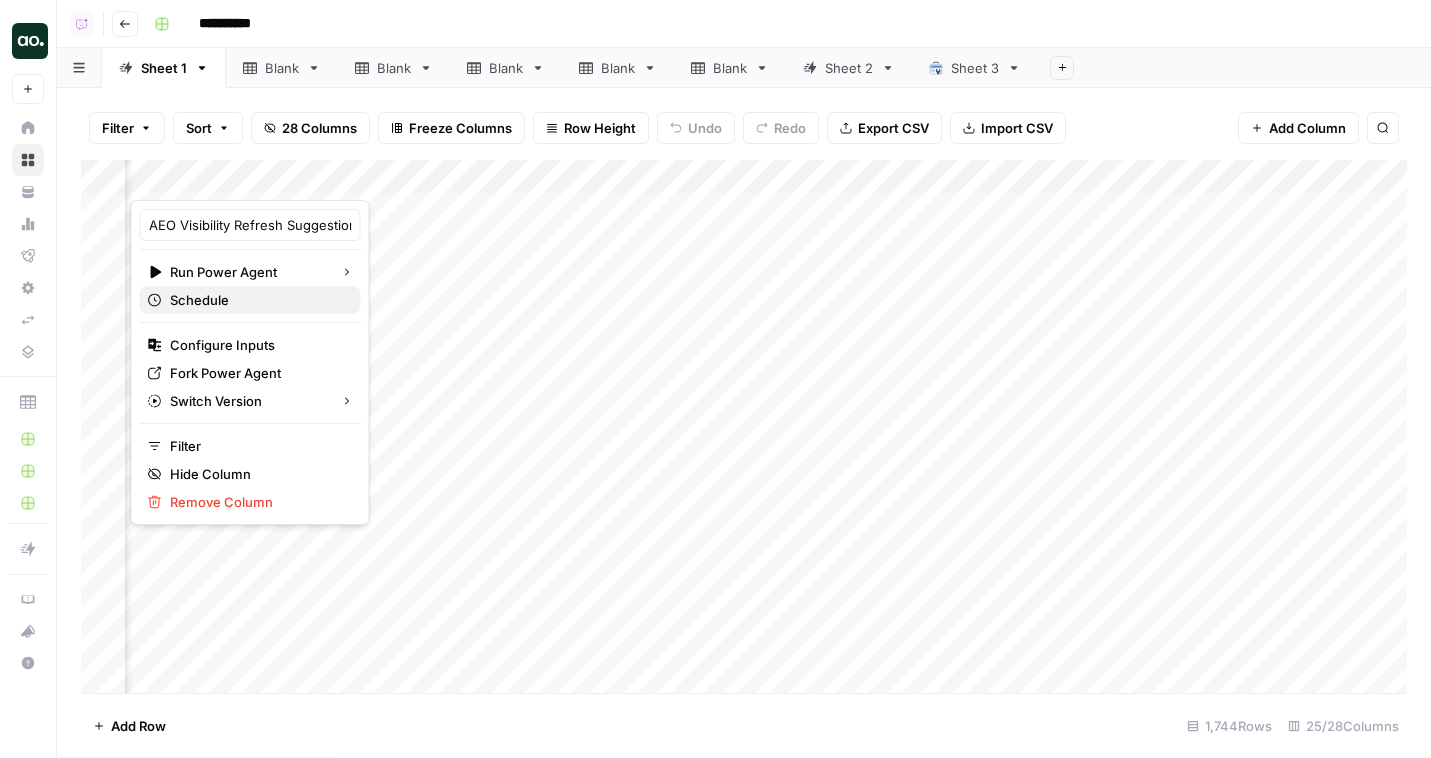 click on "Schedule" at bounding box center [257, 300] 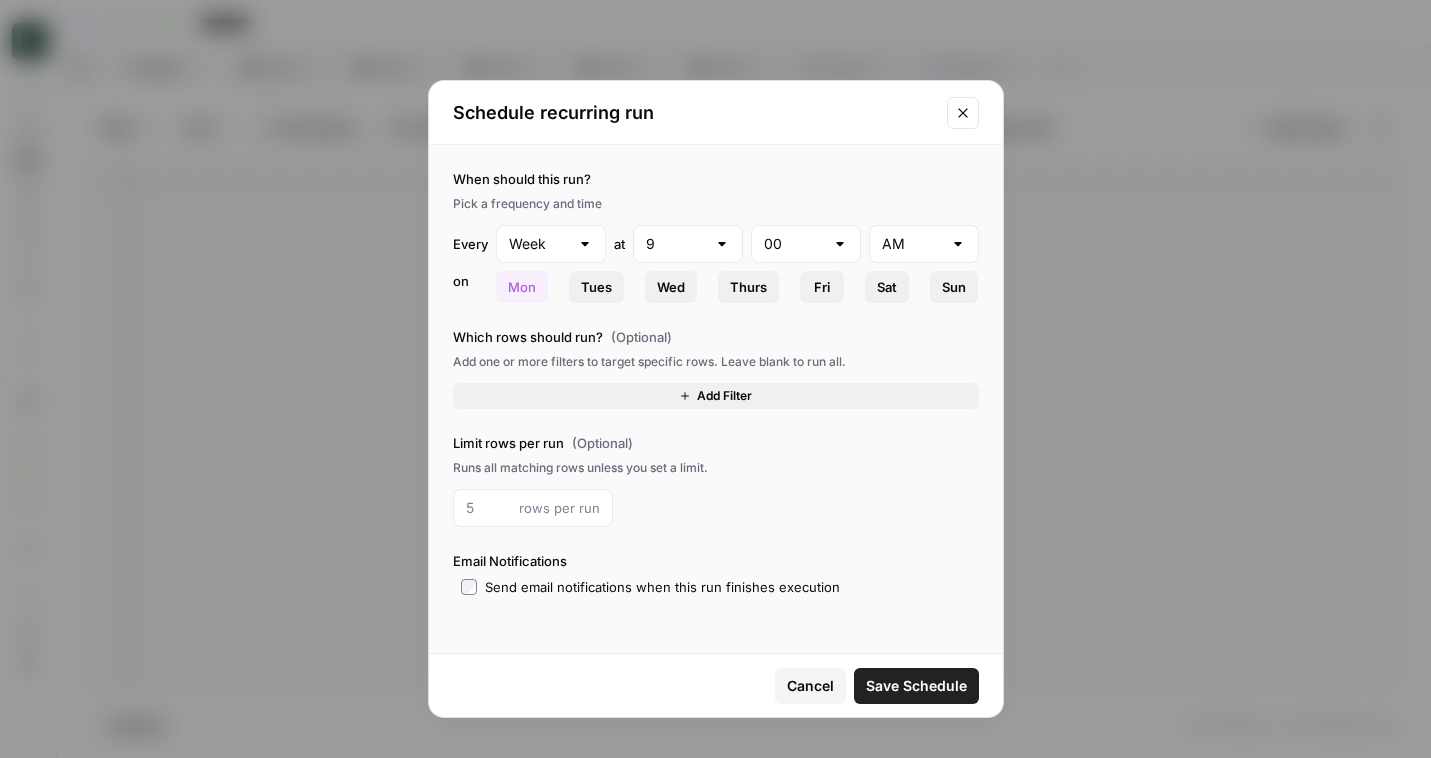 click on "Add Filter" at bounding box center (716, 396) 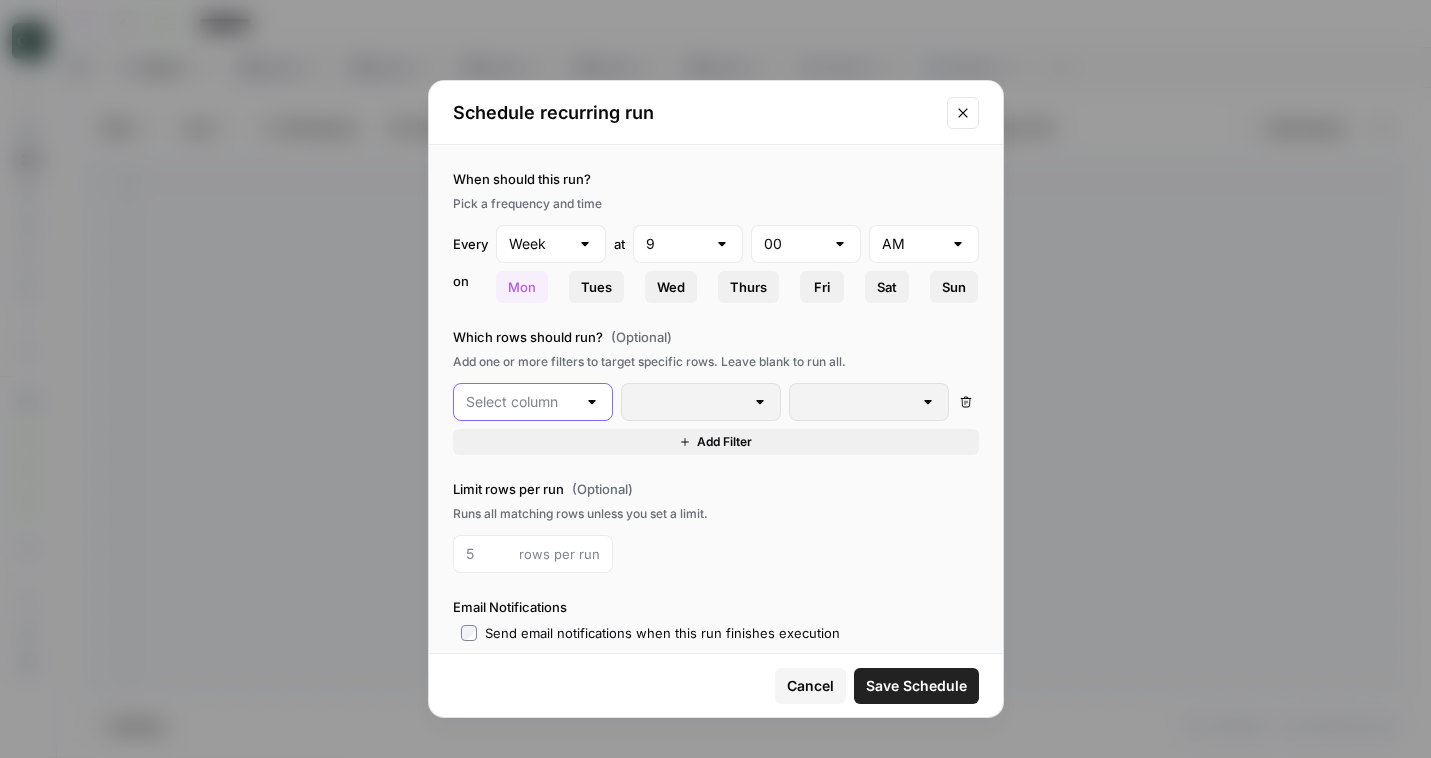 click at bounding box center (521, 402) 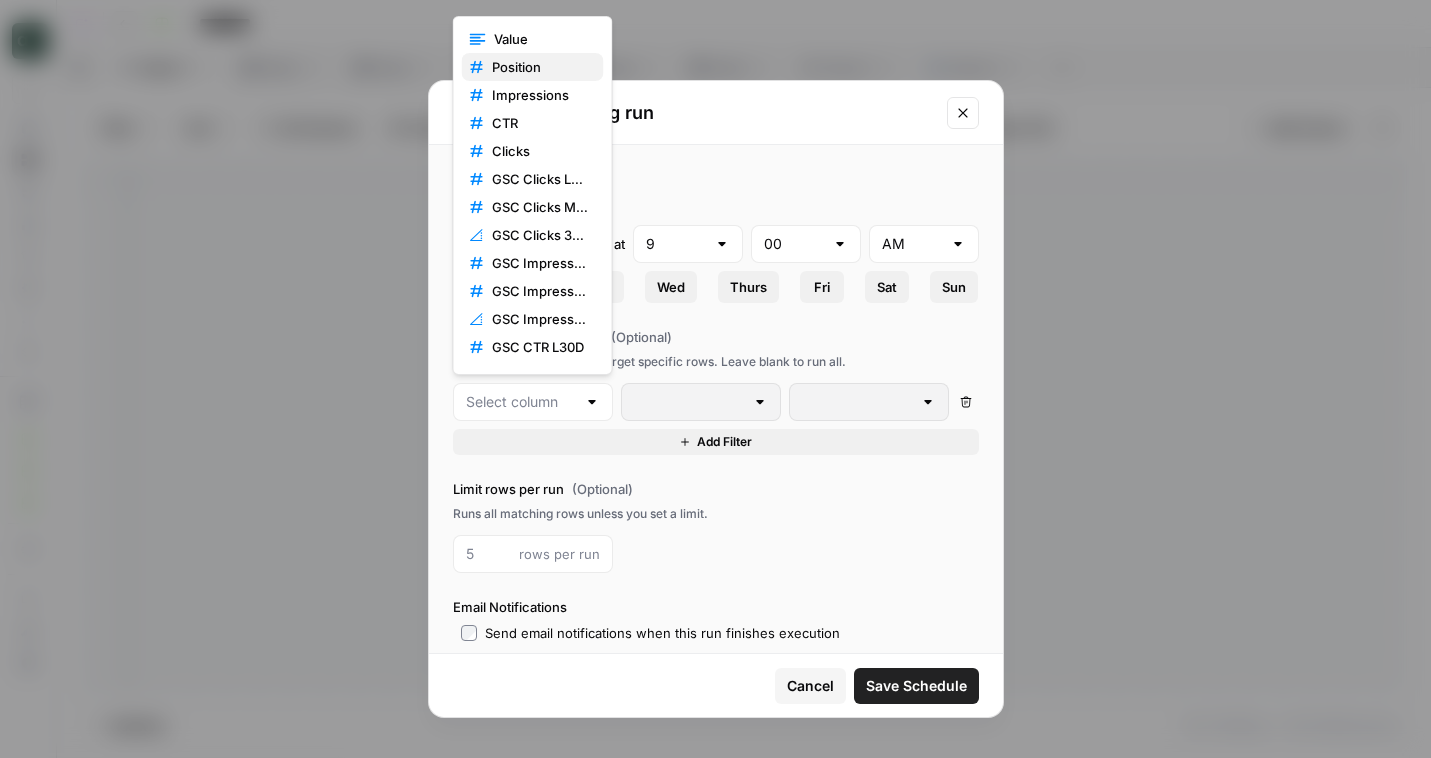 click on "Position" at bounding box center (540, 67) 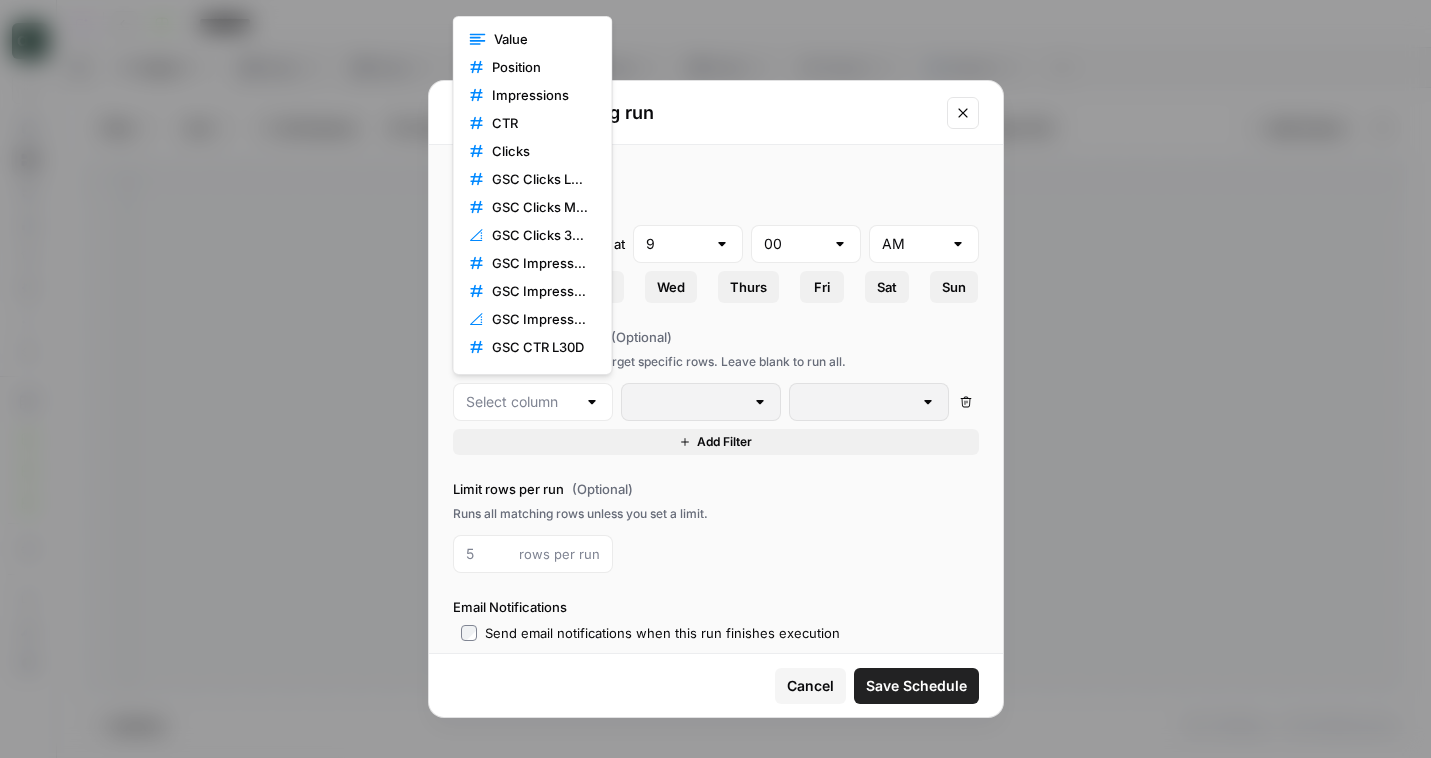 type 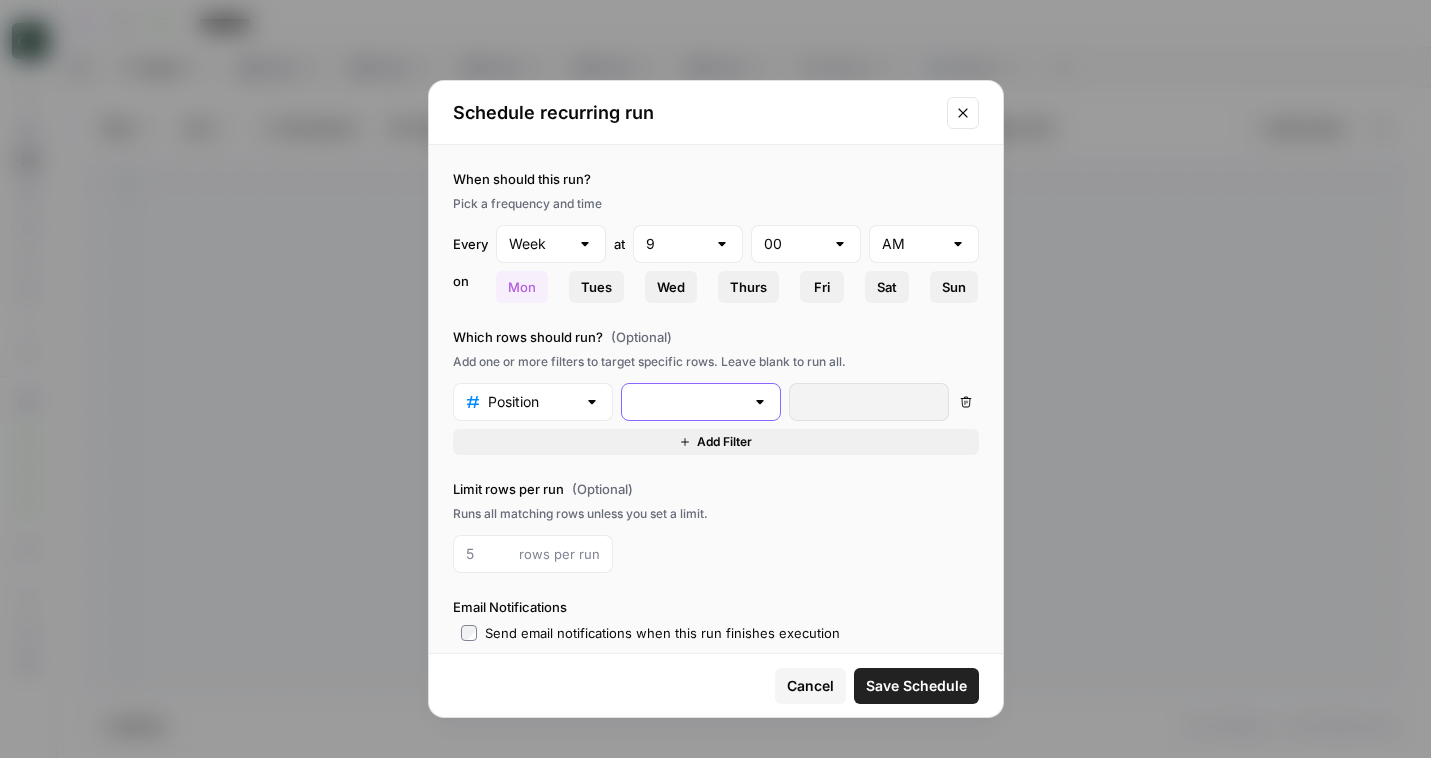 click at bounding box center [689, 402] 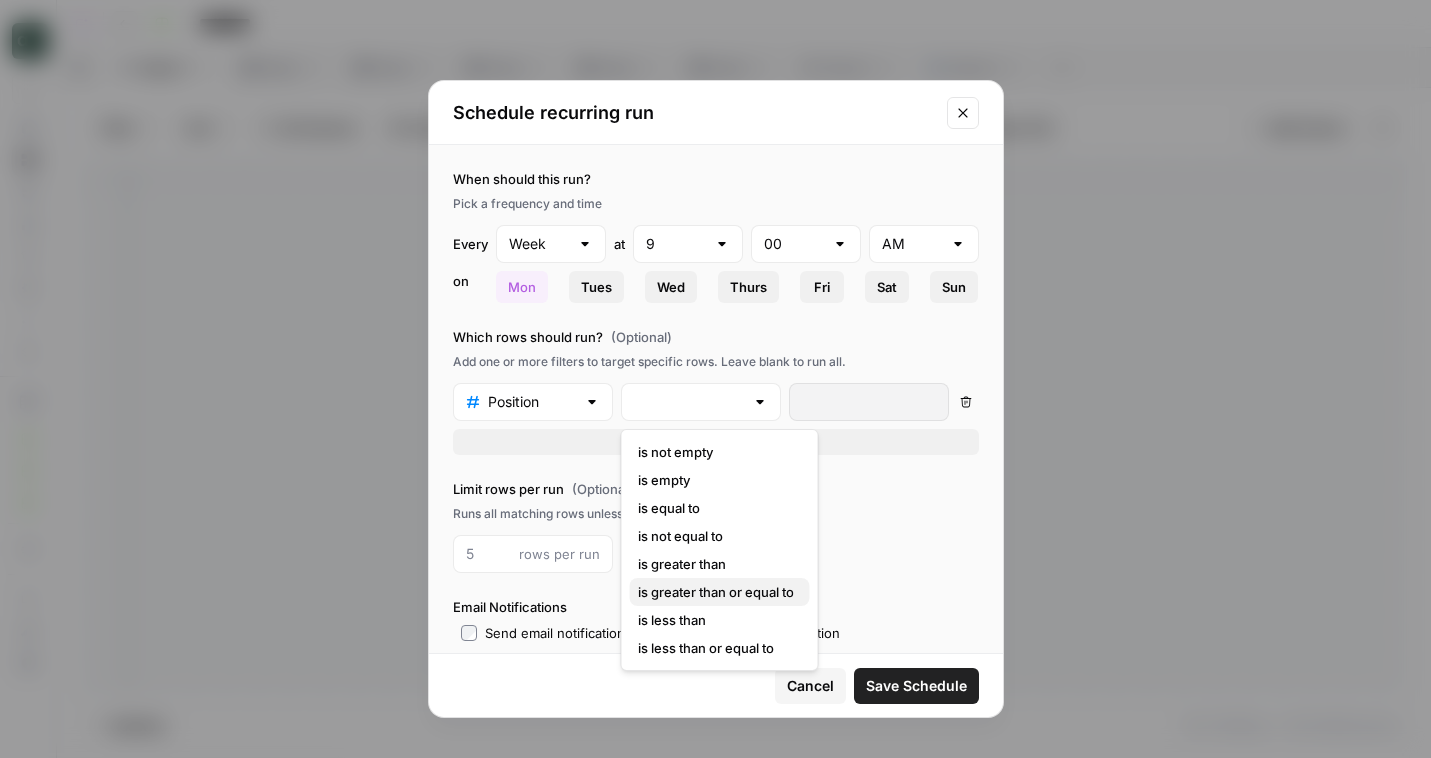 click on "is greater than or equal to" at bounding box center (716, 592) 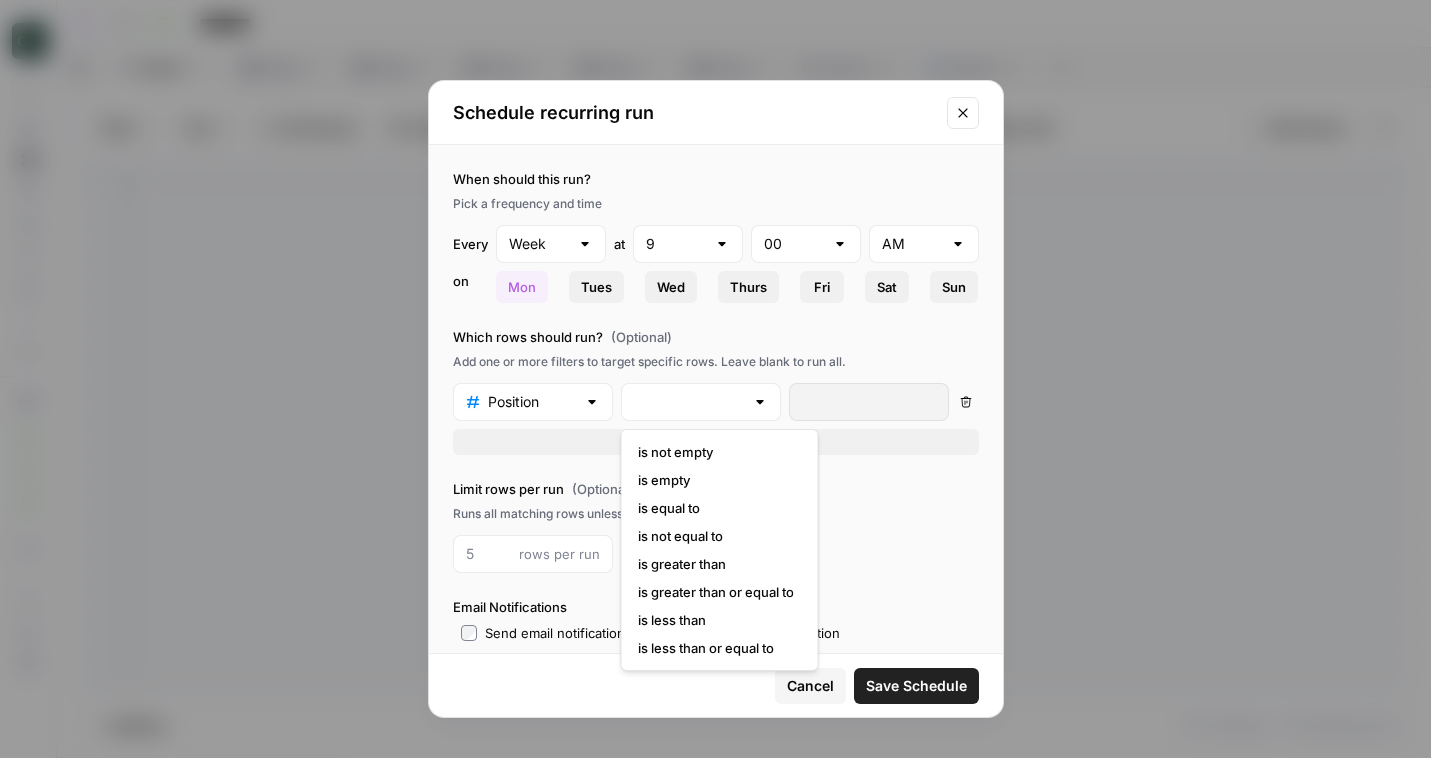 type 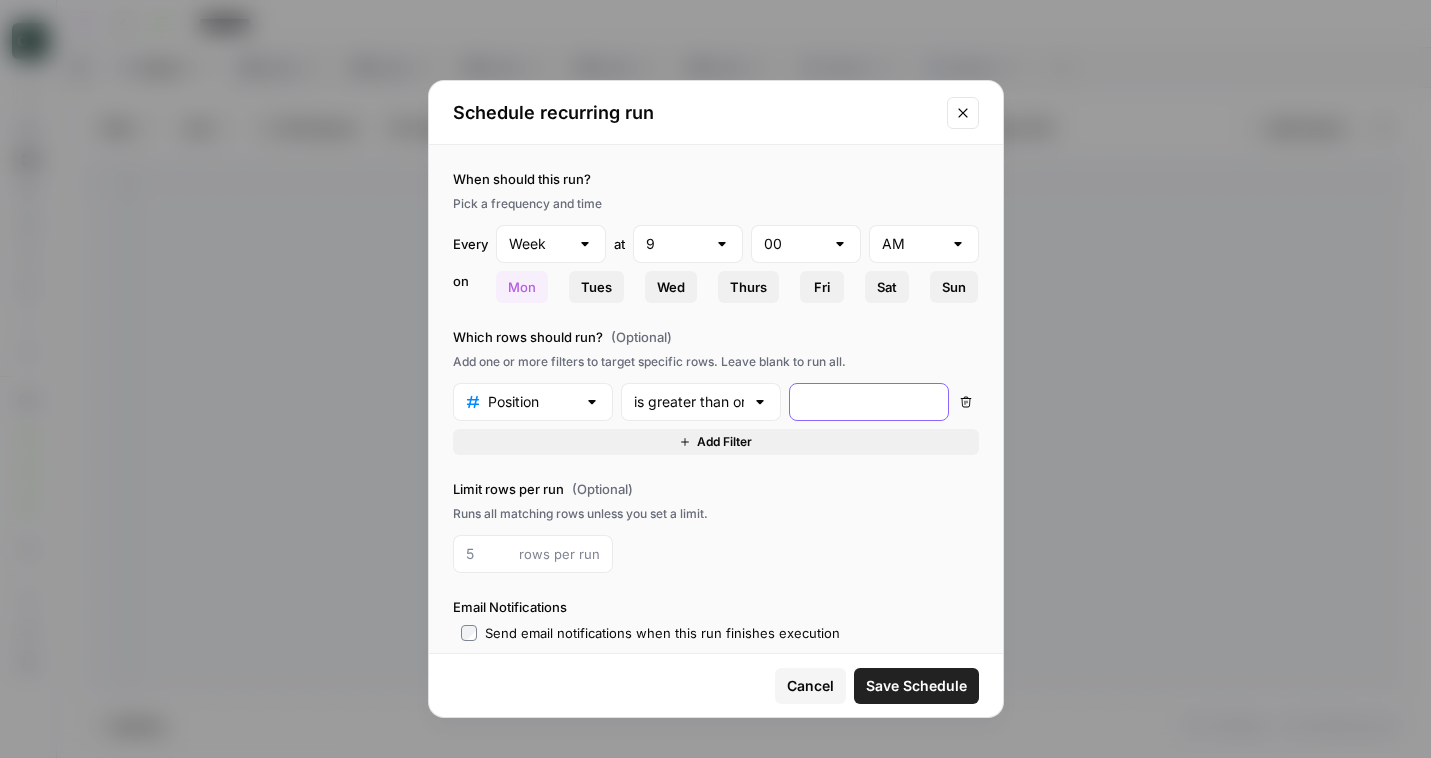click at bounding box center [869, 402] 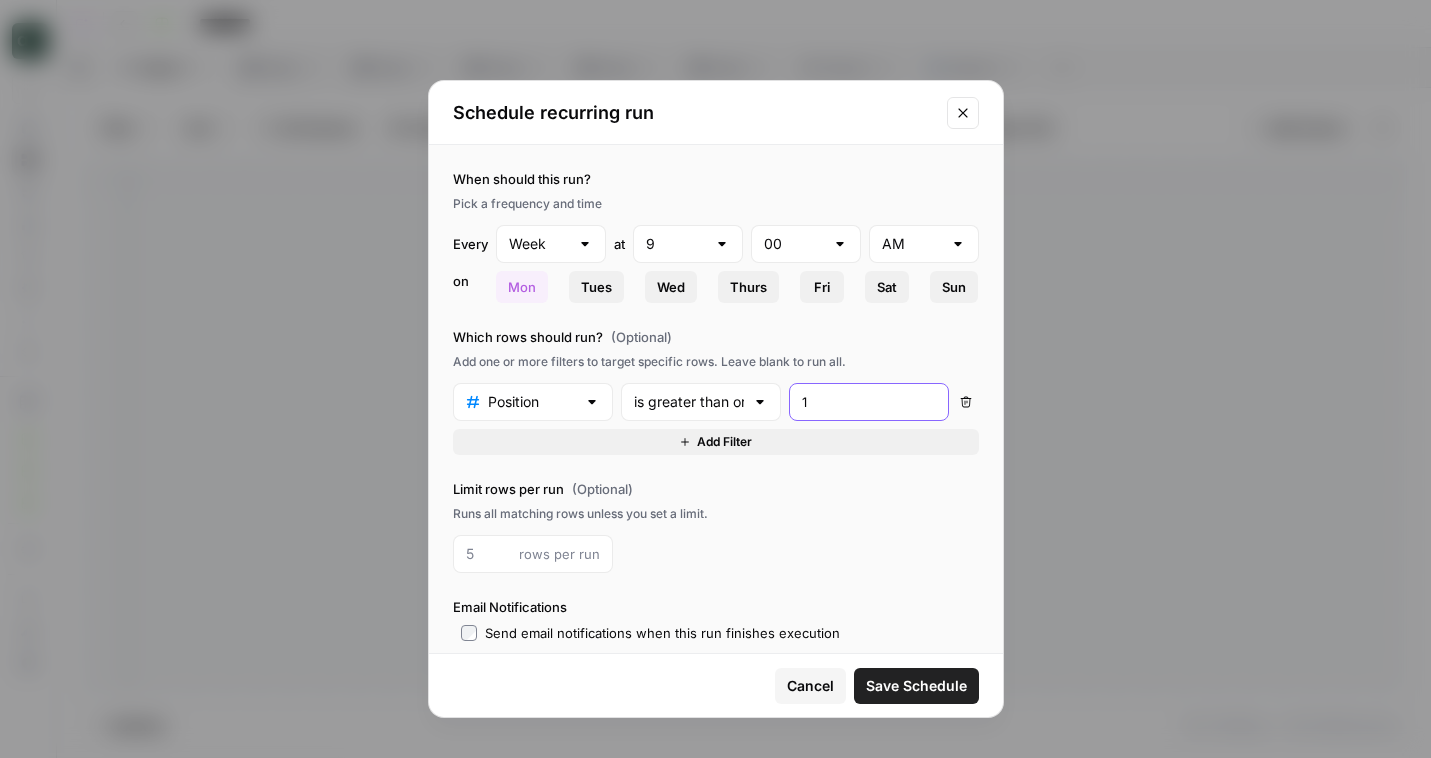type 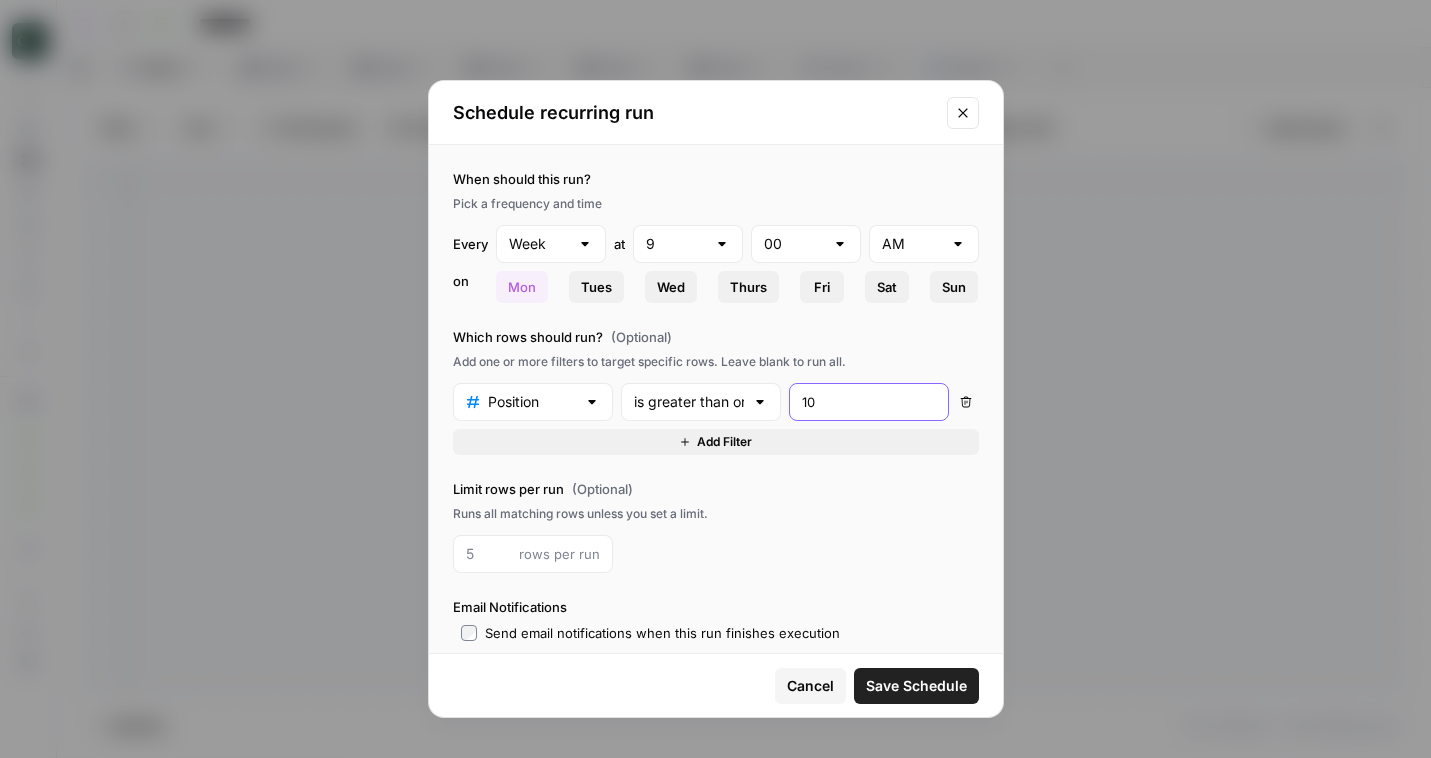 type on "10" 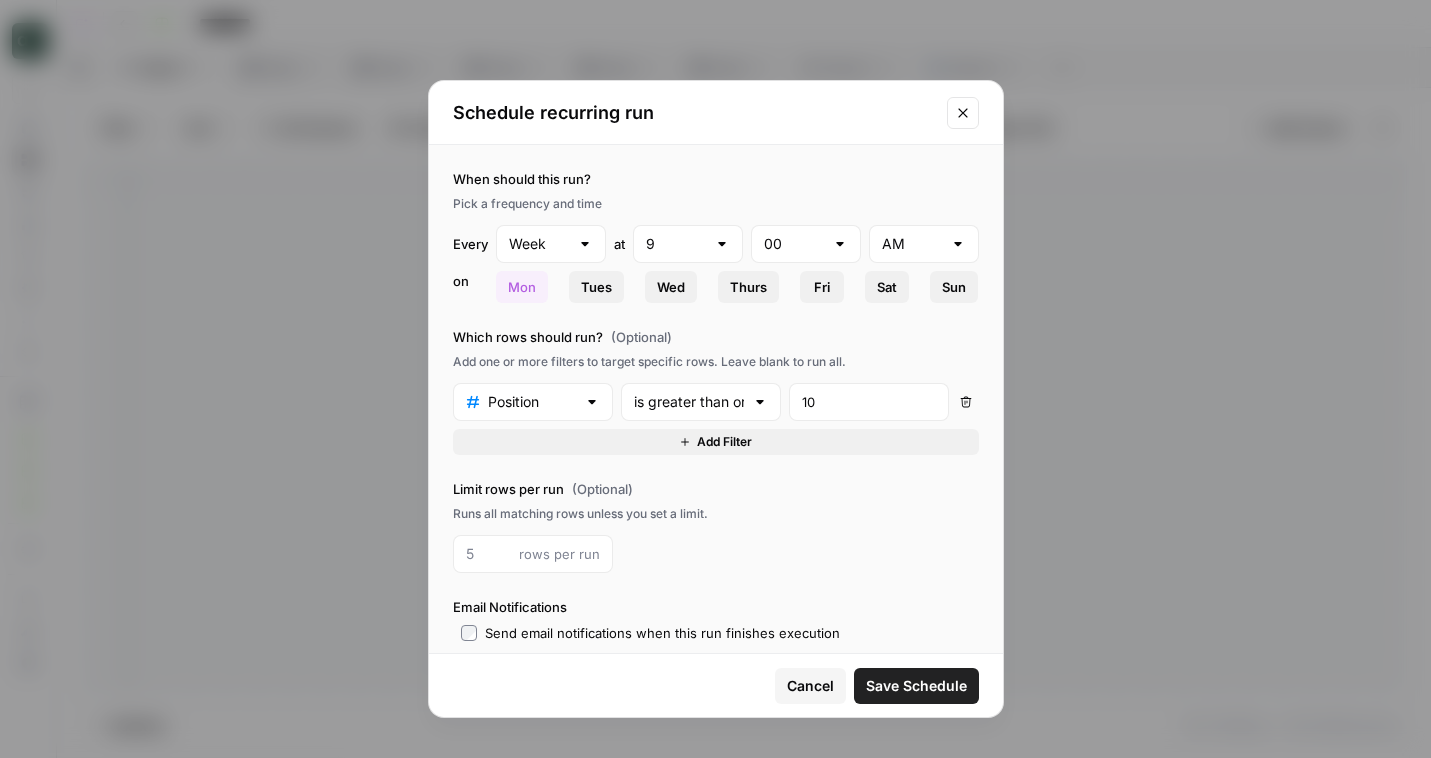 click 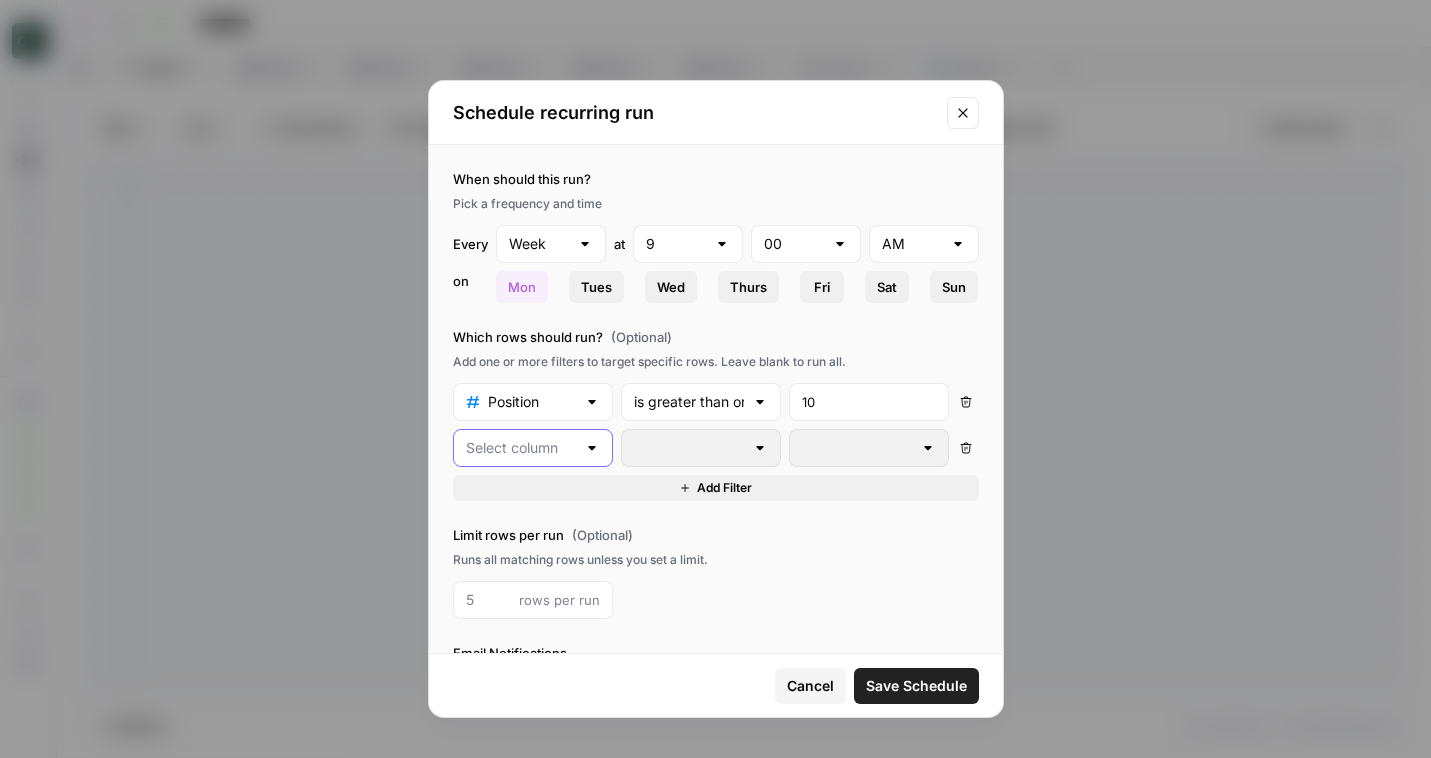 click at bounding box center (521, 448) 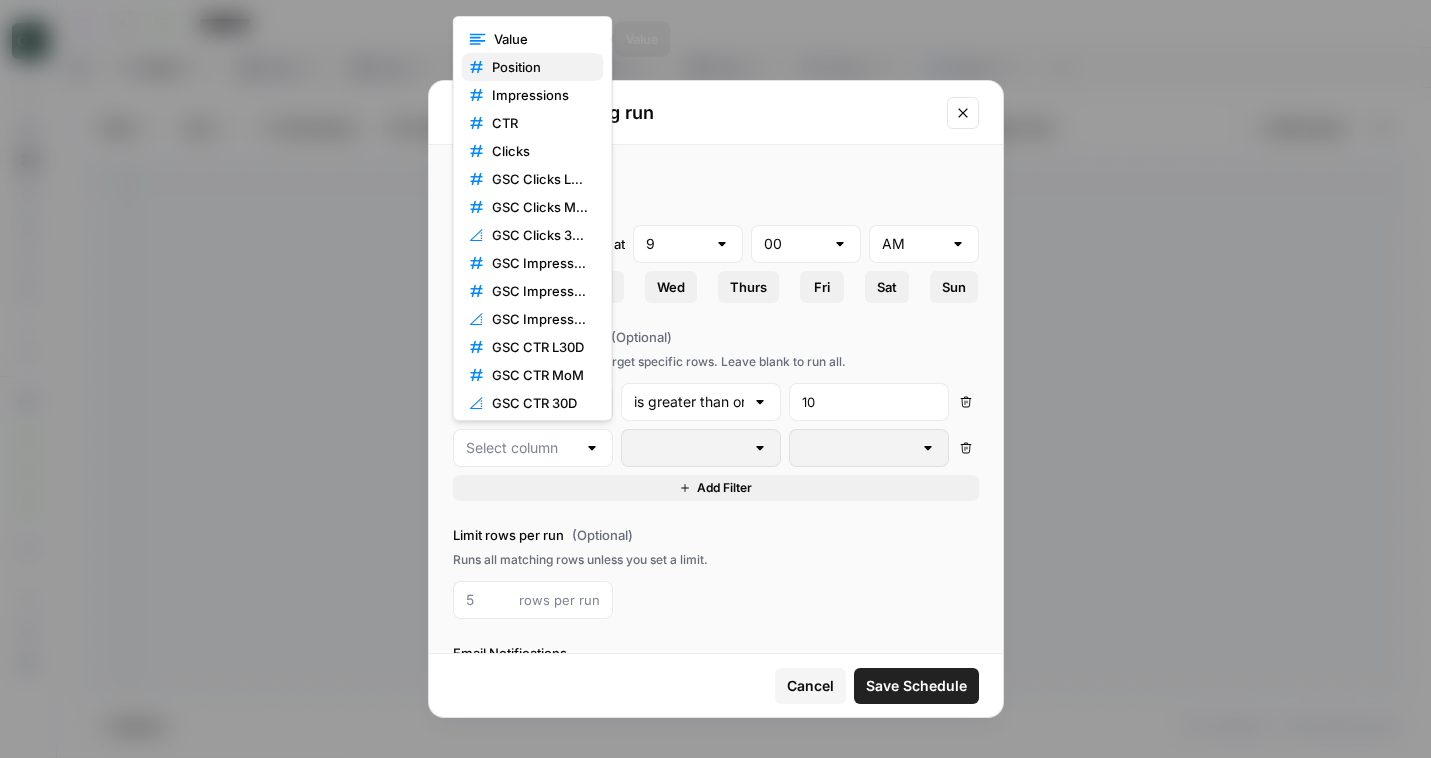 click on "Position" at bounding box center (533, 67) 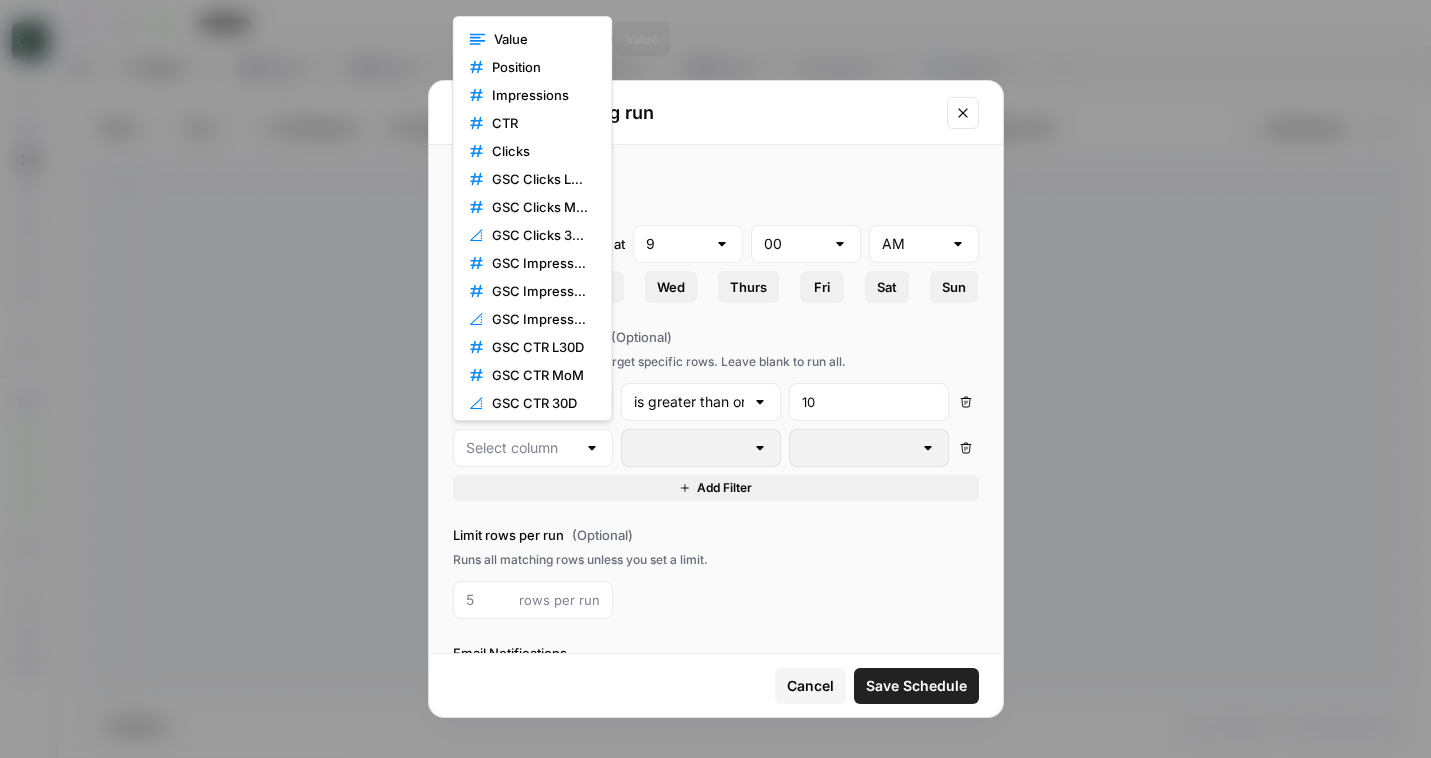 type 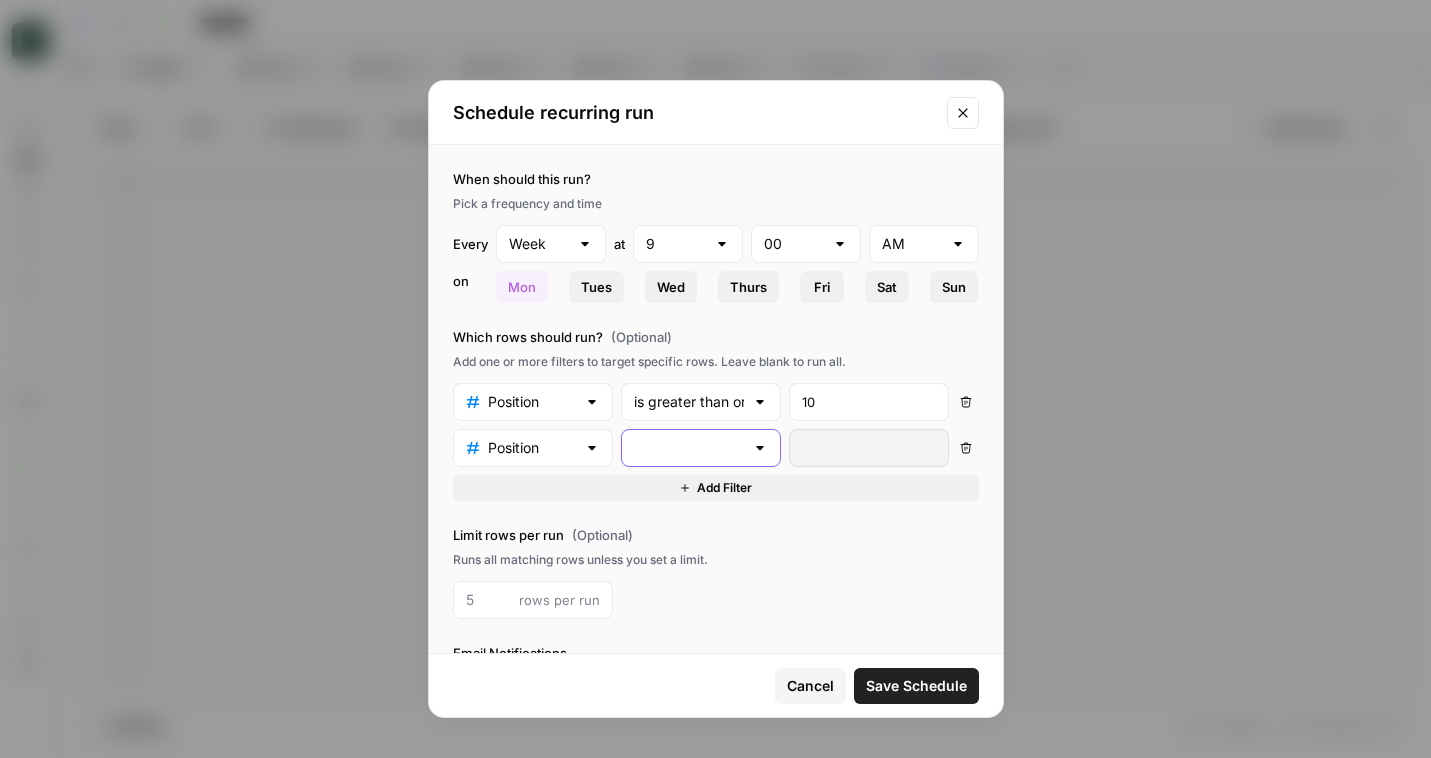 click at bounding box center [689, 448] 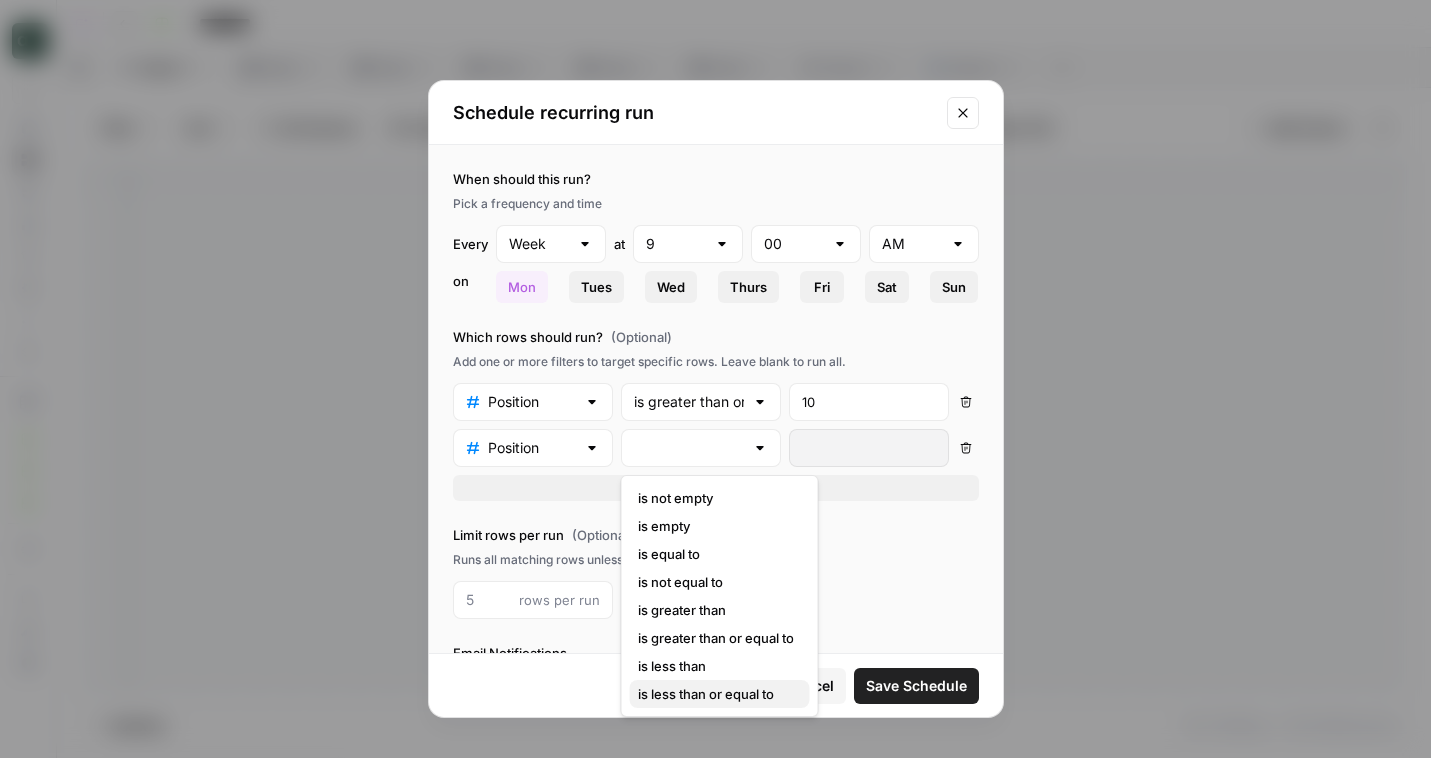 click on "is less than or equal to" at bounding box center [716, 694] 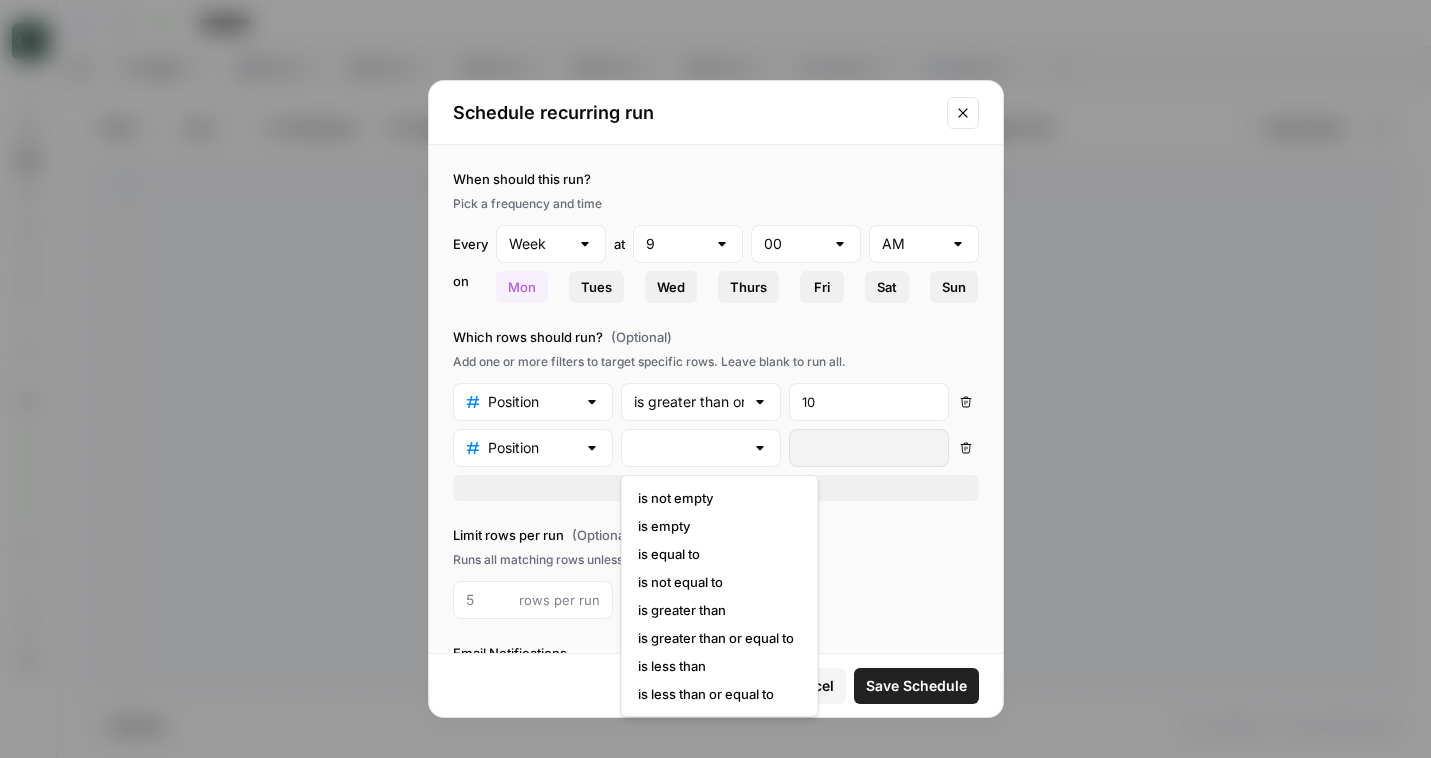 type 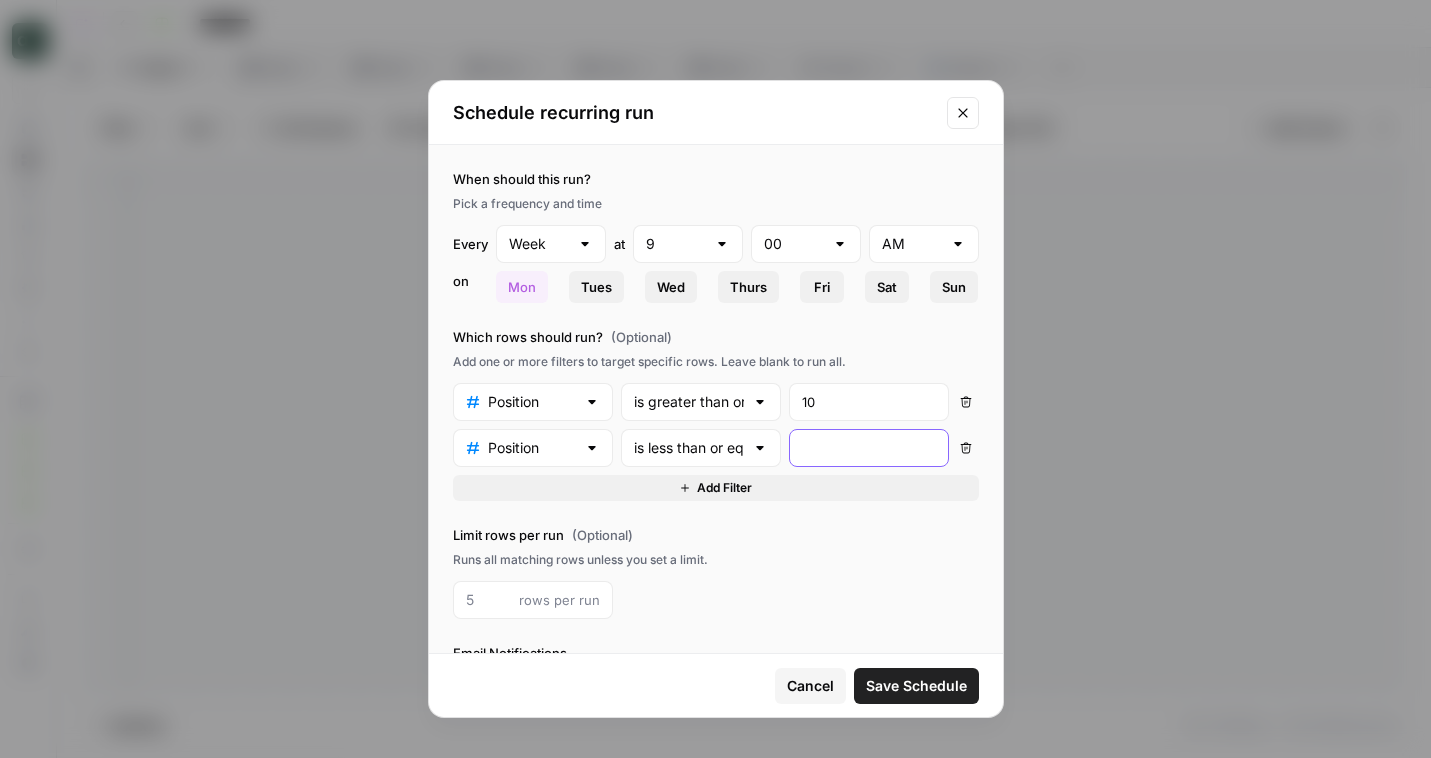 click at bounding box center (869, 448) 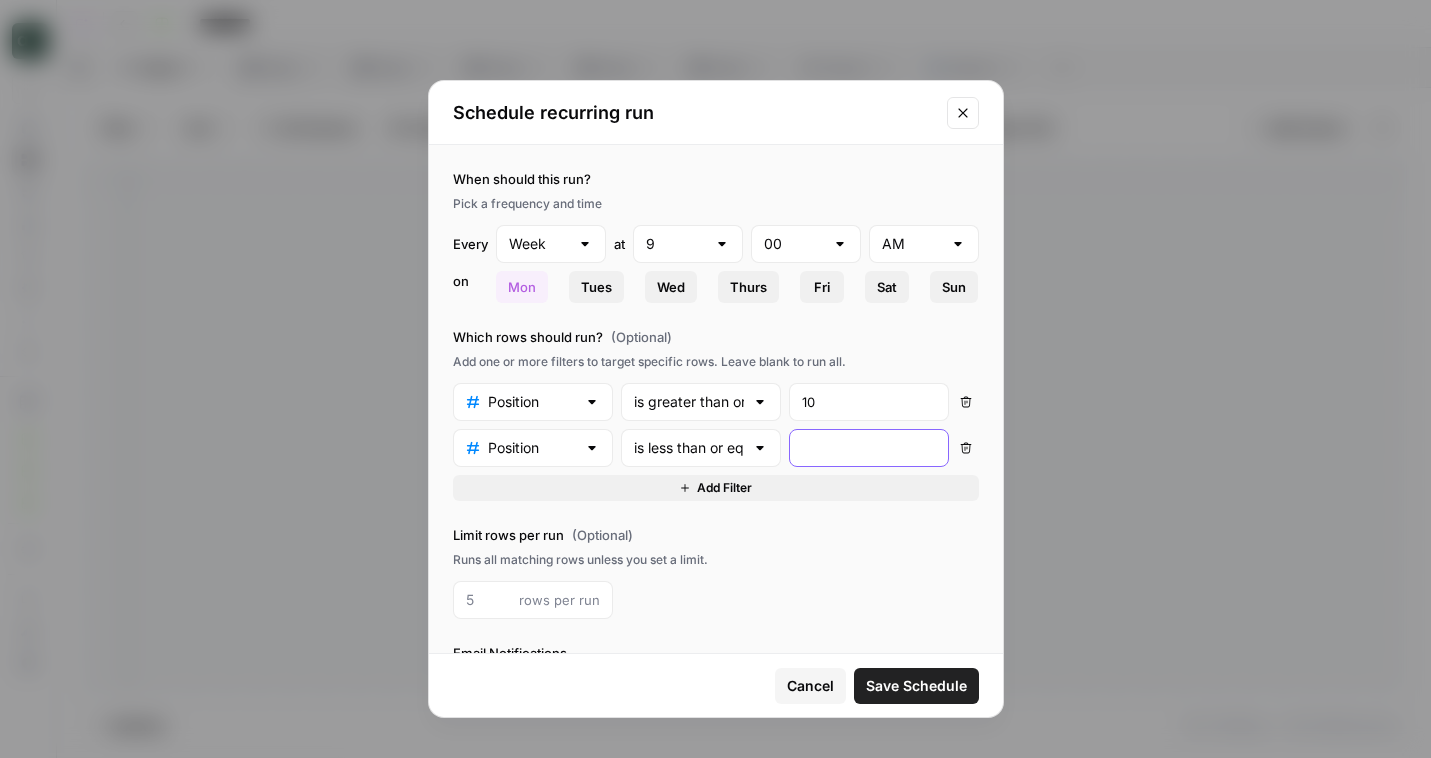 type 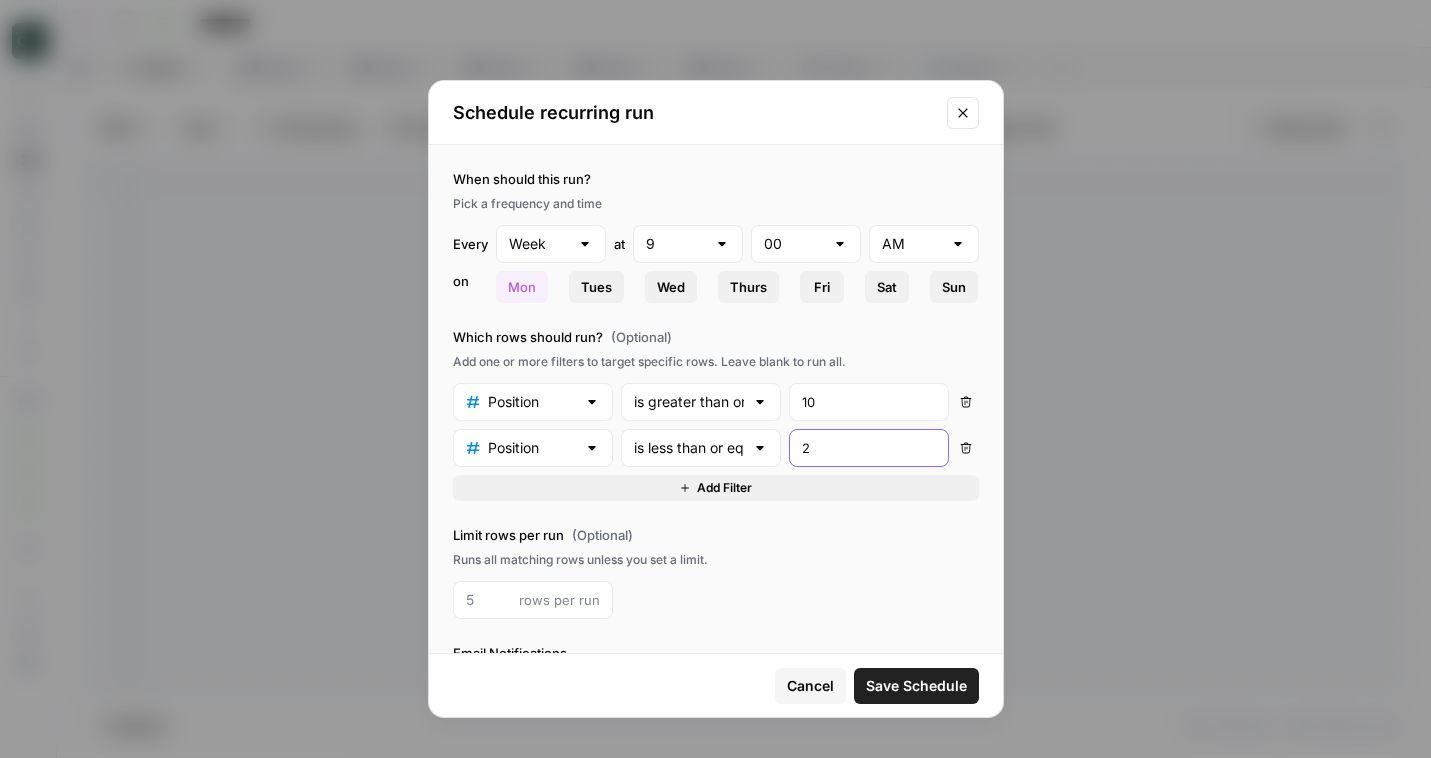 type 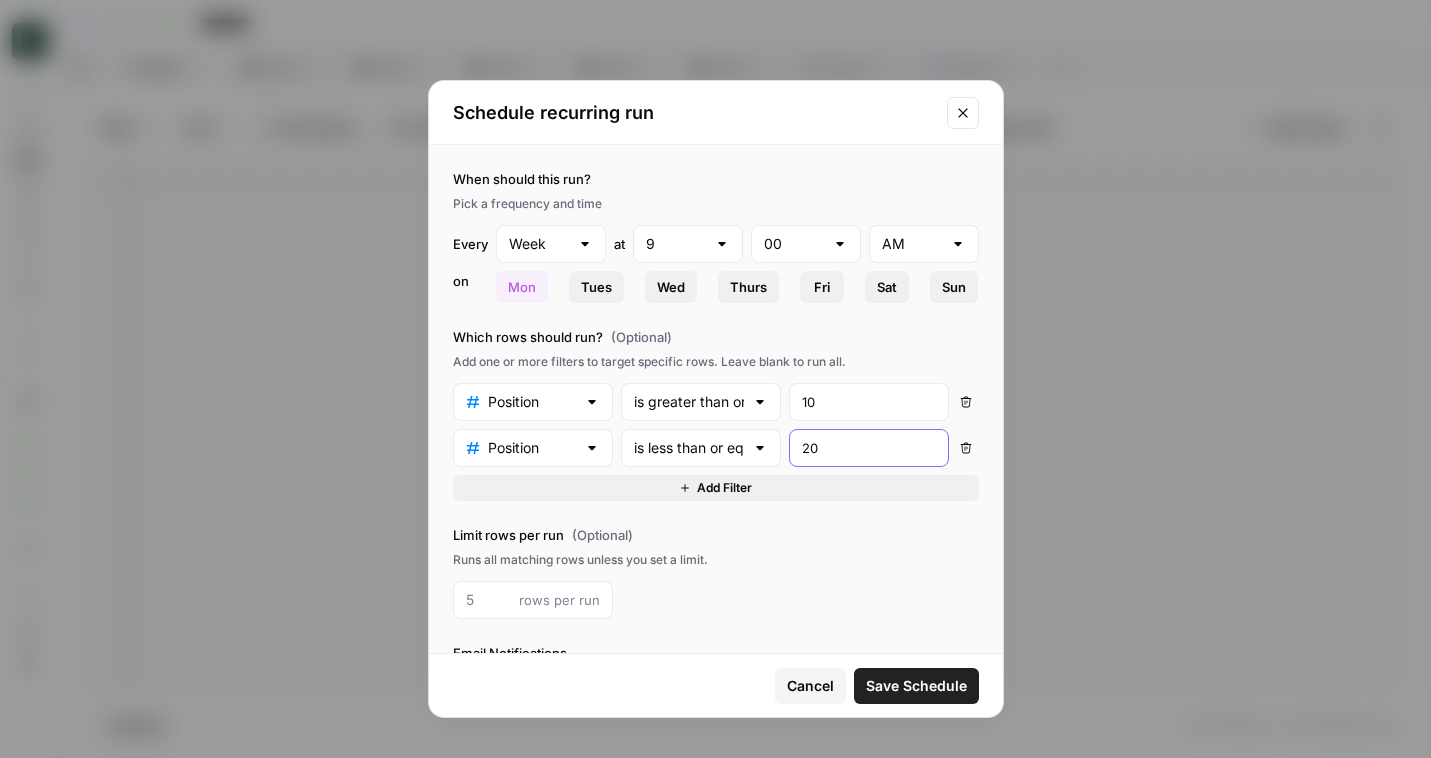 type on "20" 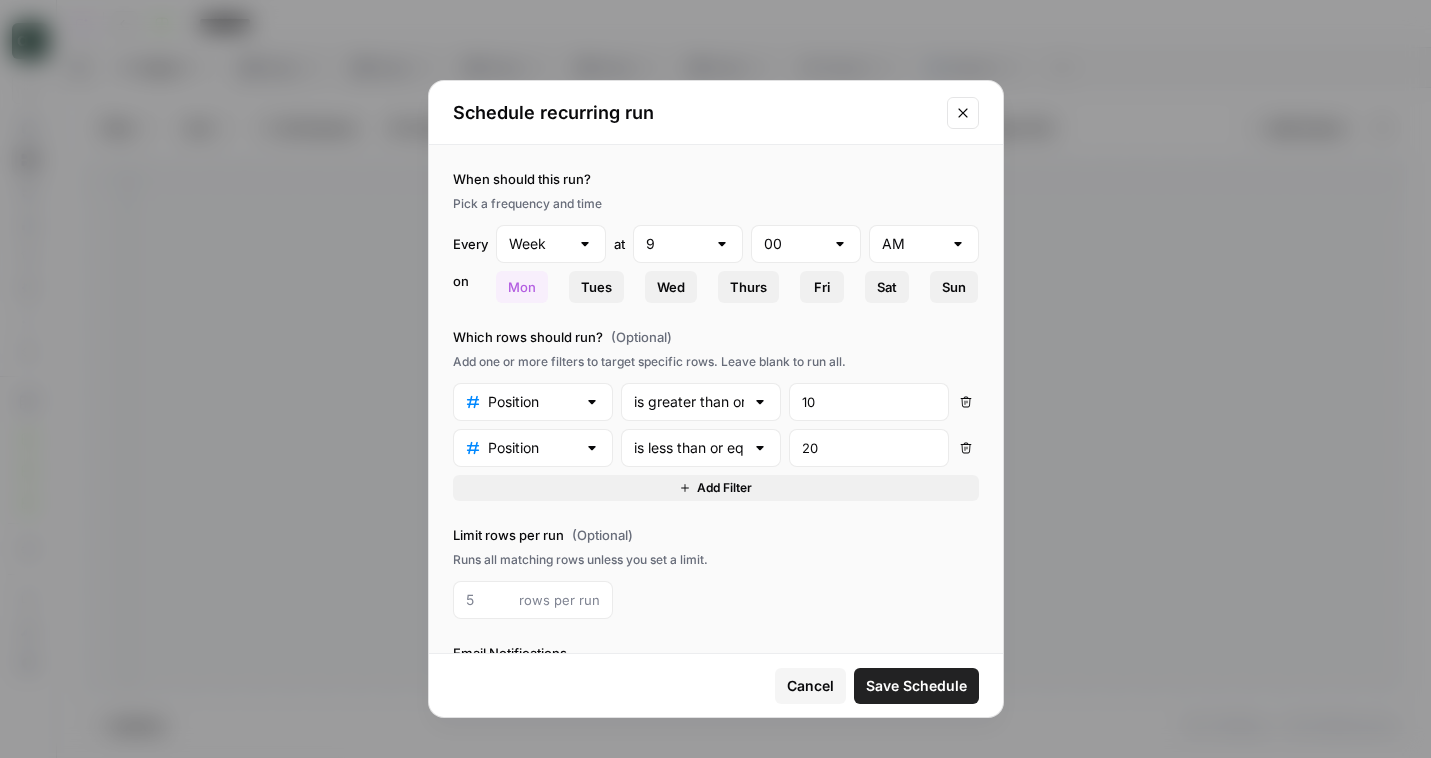 click on "Add Filter" at bounding box center [724, 488] 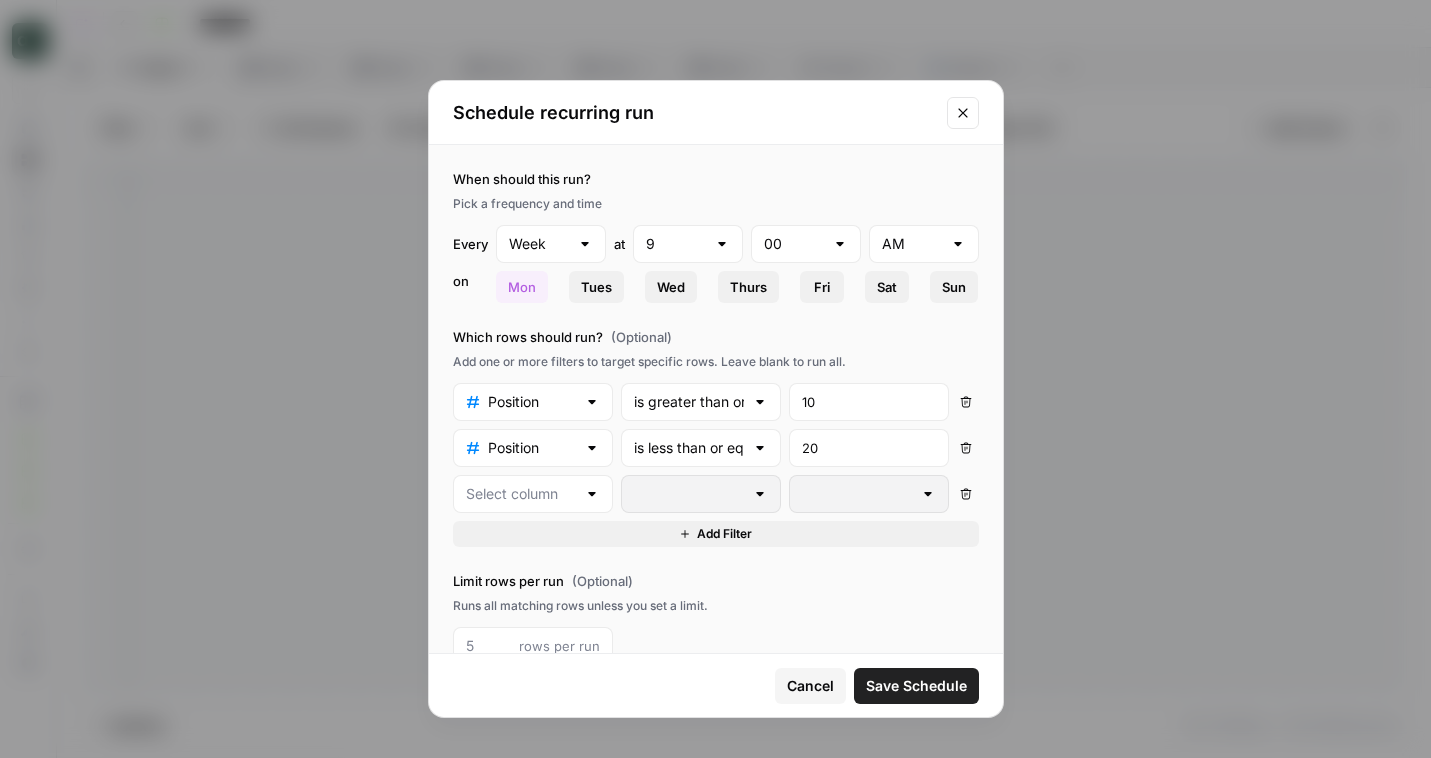 scroll, scrollTop: 106, scrollLeft: 0, axis: vertical 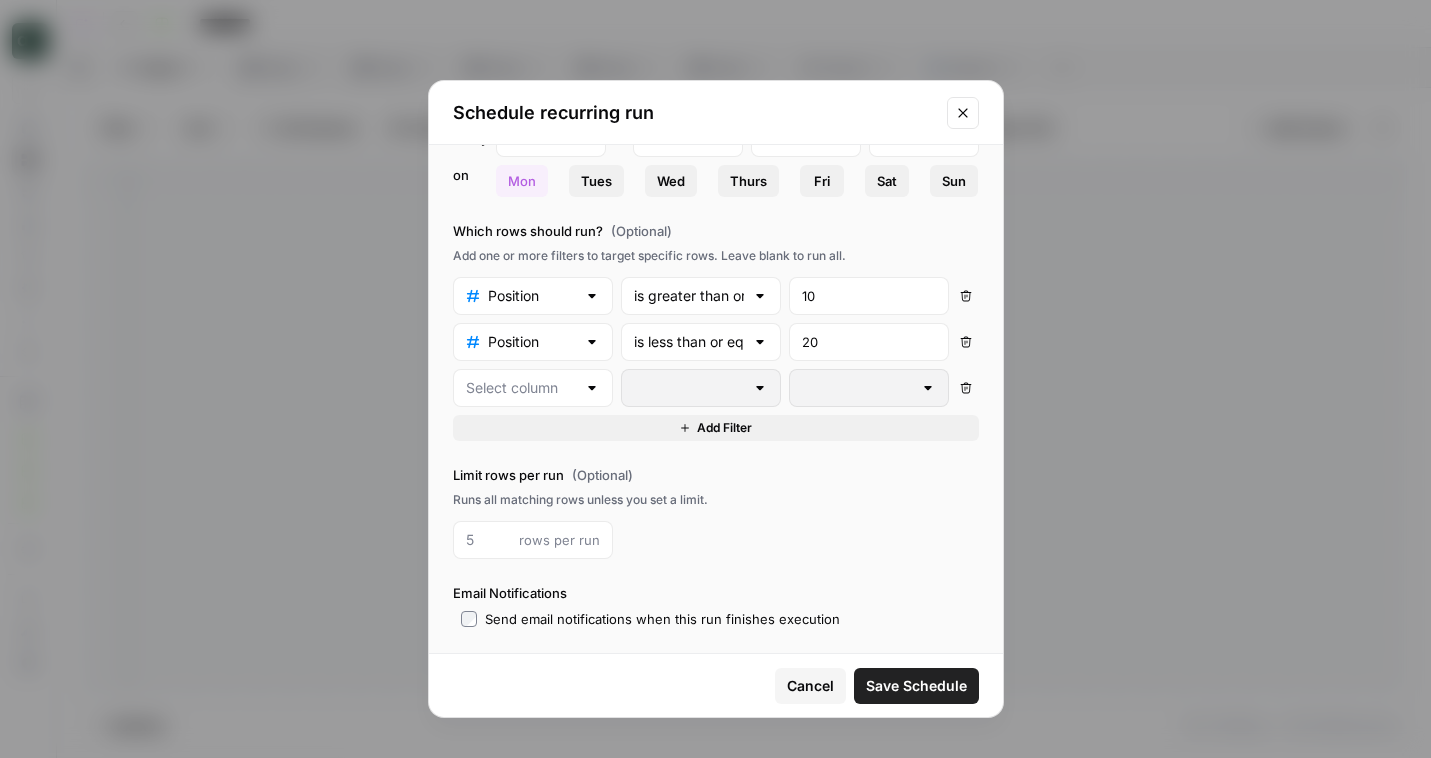 click 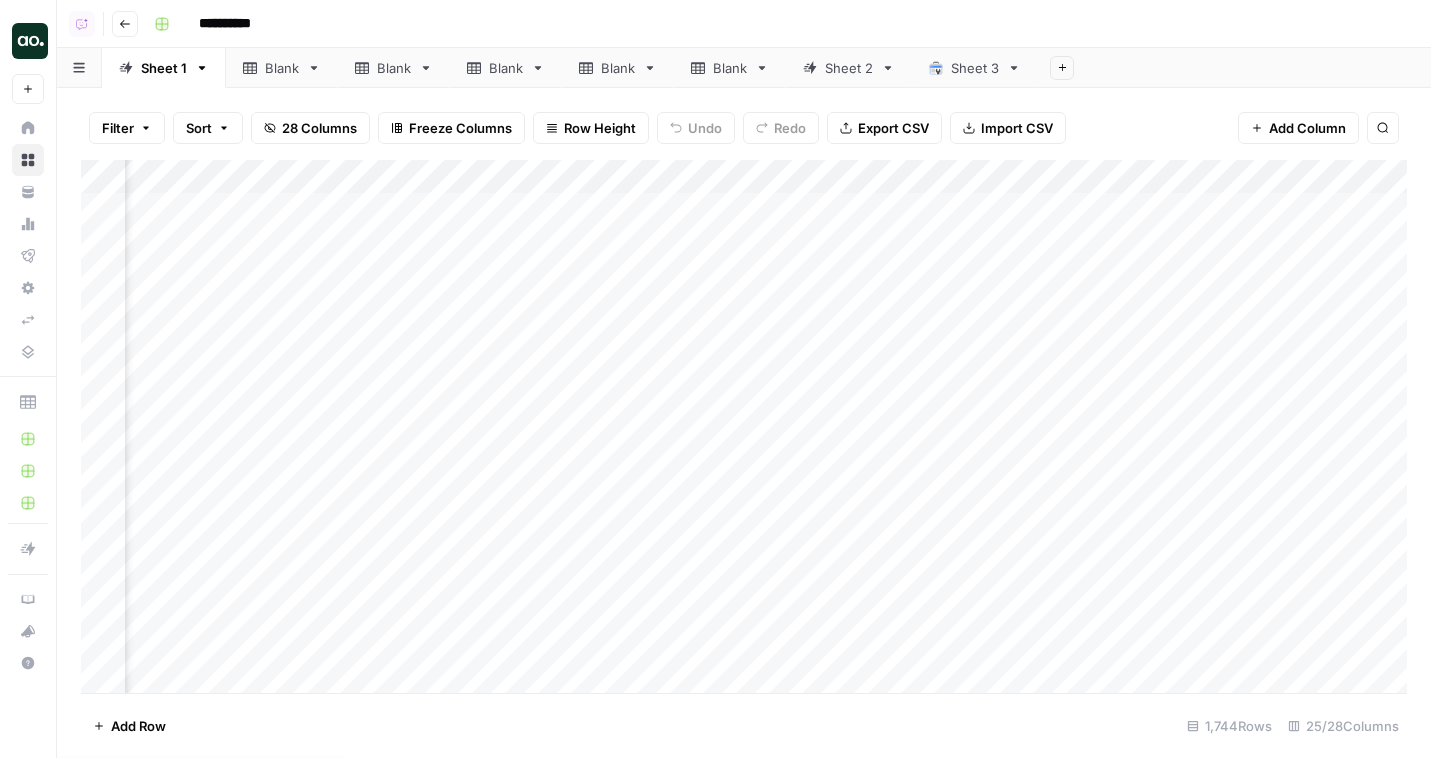 scroll, scrollTop: 0, scrollLeft: 1609, axis: horizontal 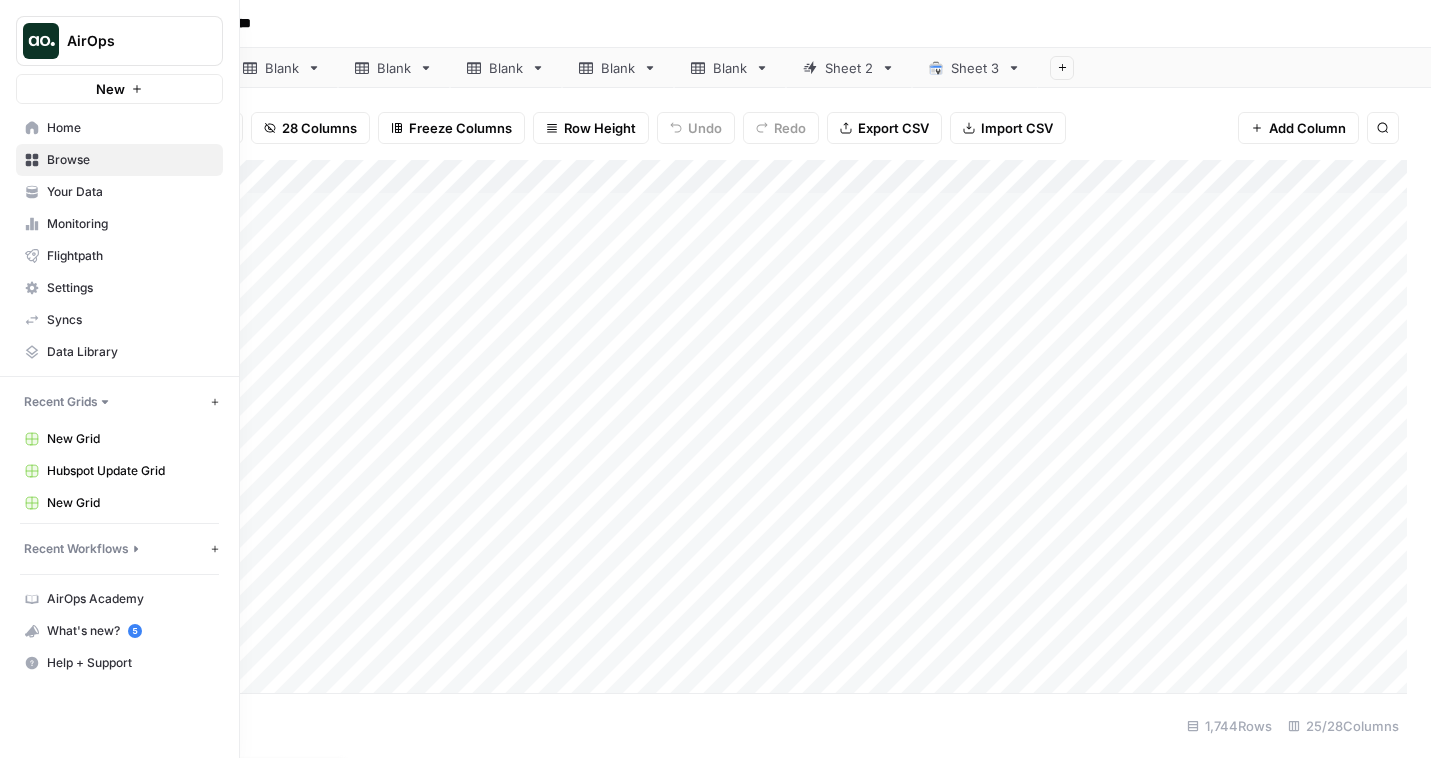 click on "Your Data" at bounding box center [119, 192] 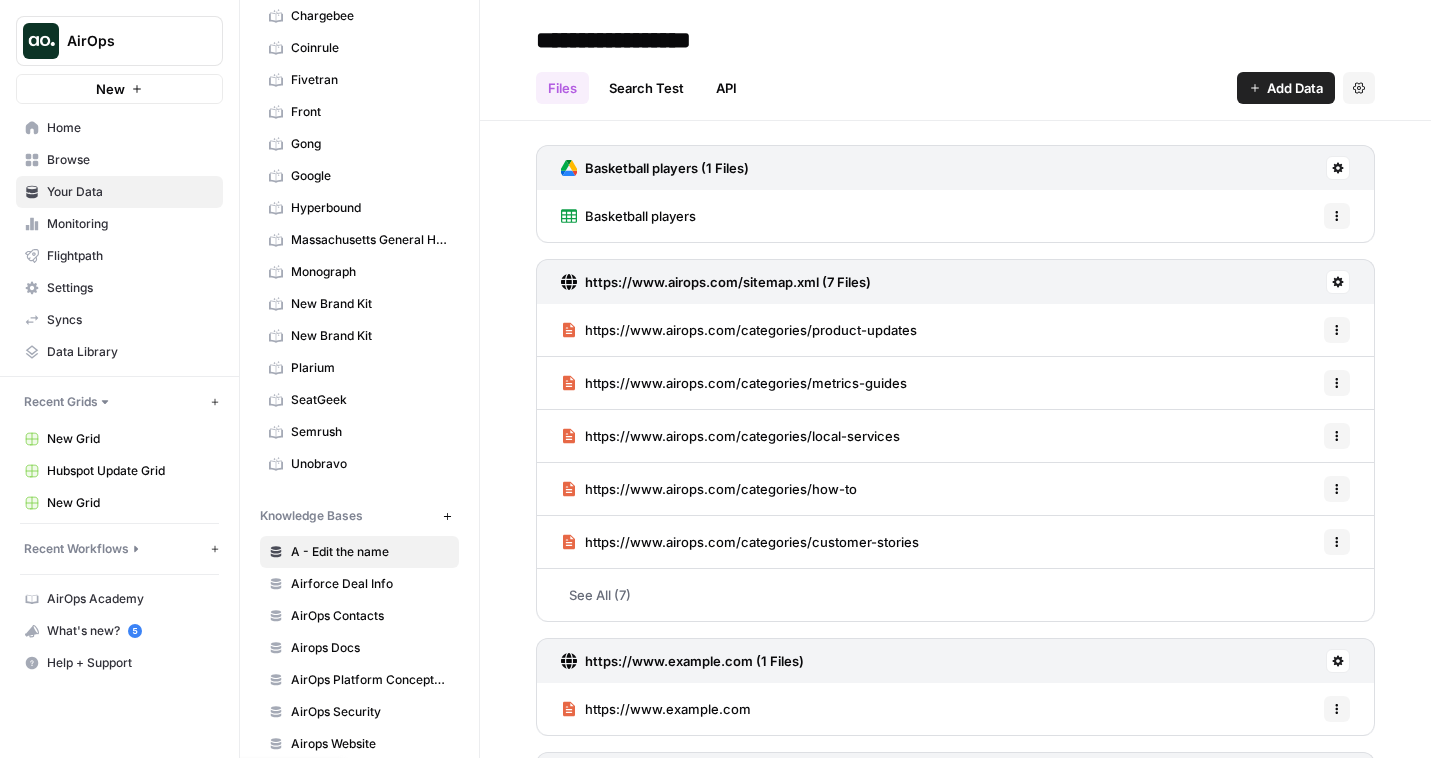 scroll, scrollTop: 498, scrollLeft: 0, axis: vertical 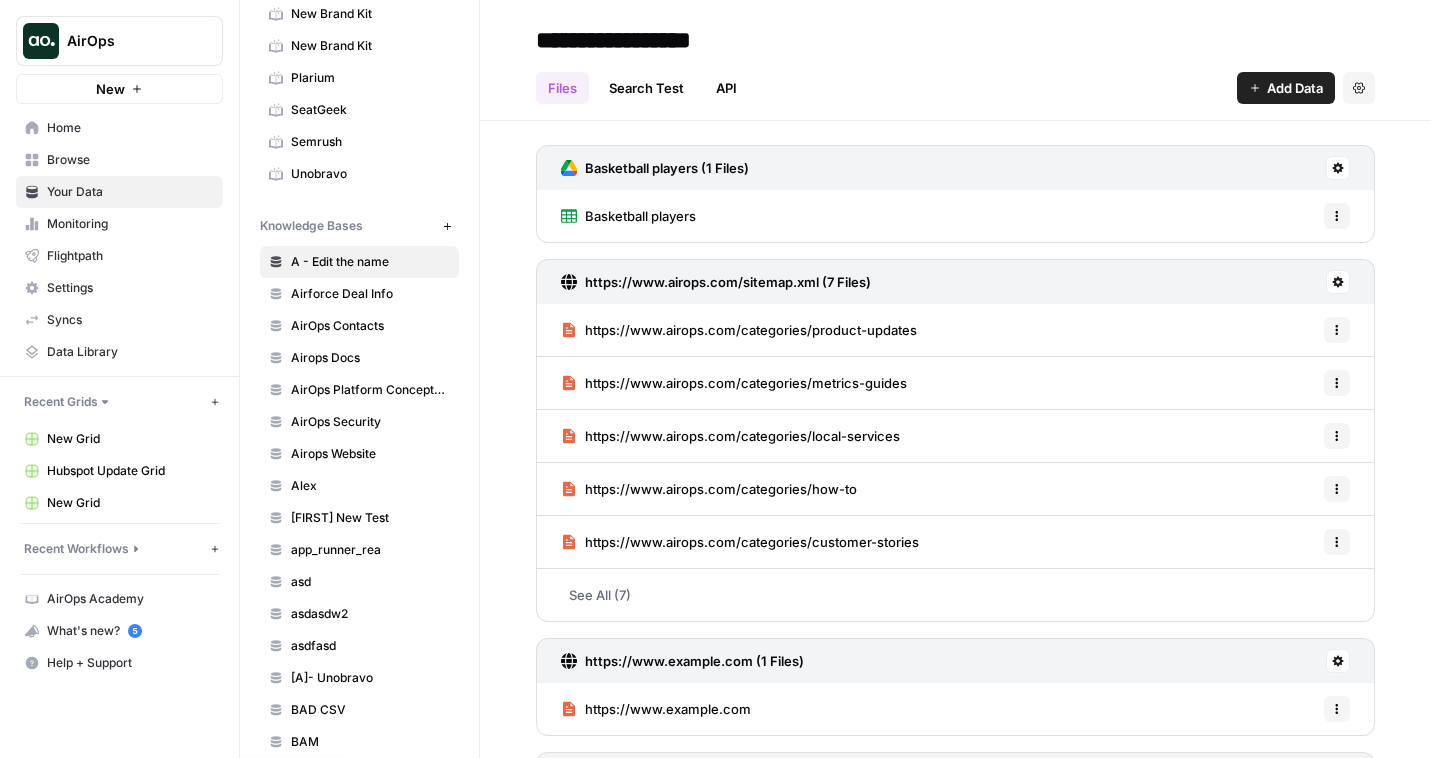 click on "Home" at bounding box center (130, 128) 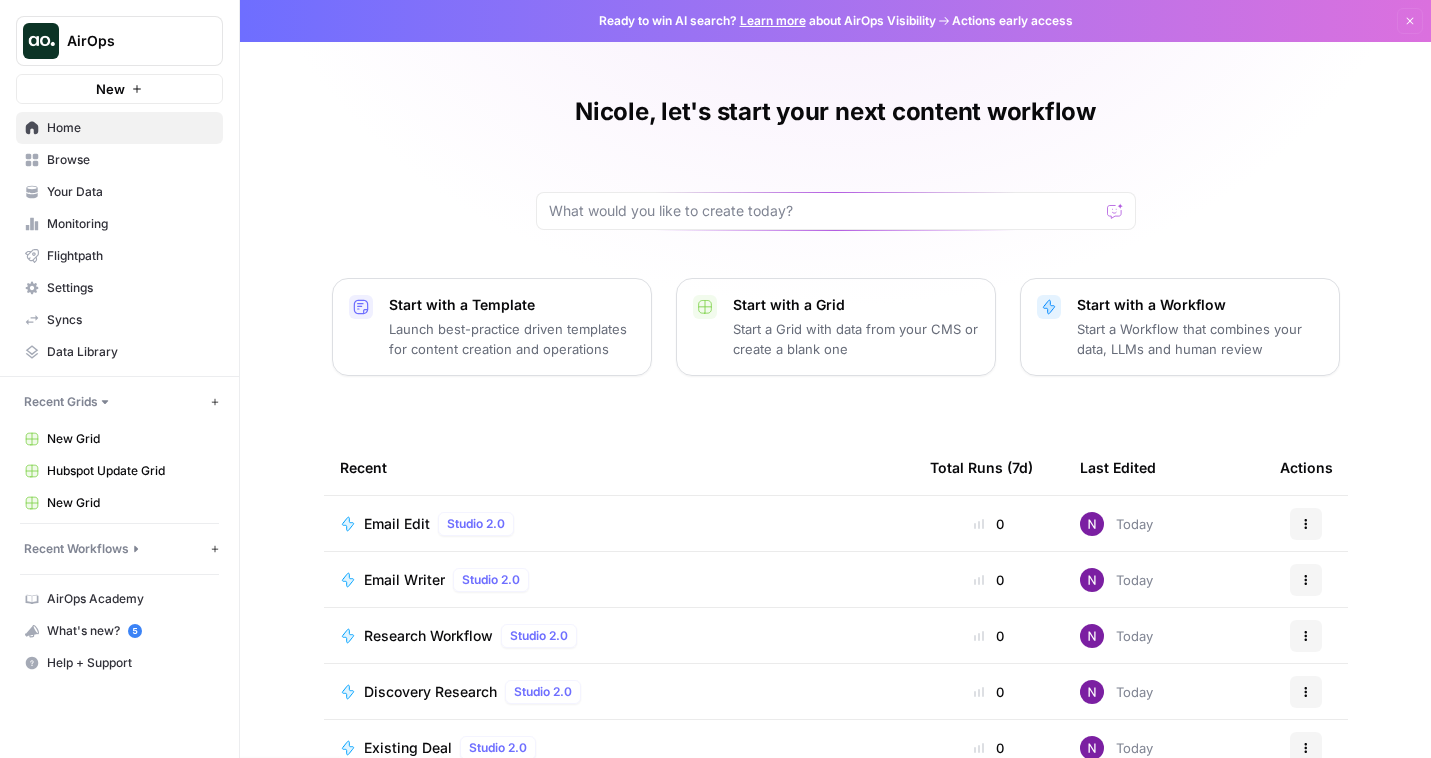 click on "Syncs" at bounding box center [130, 320] 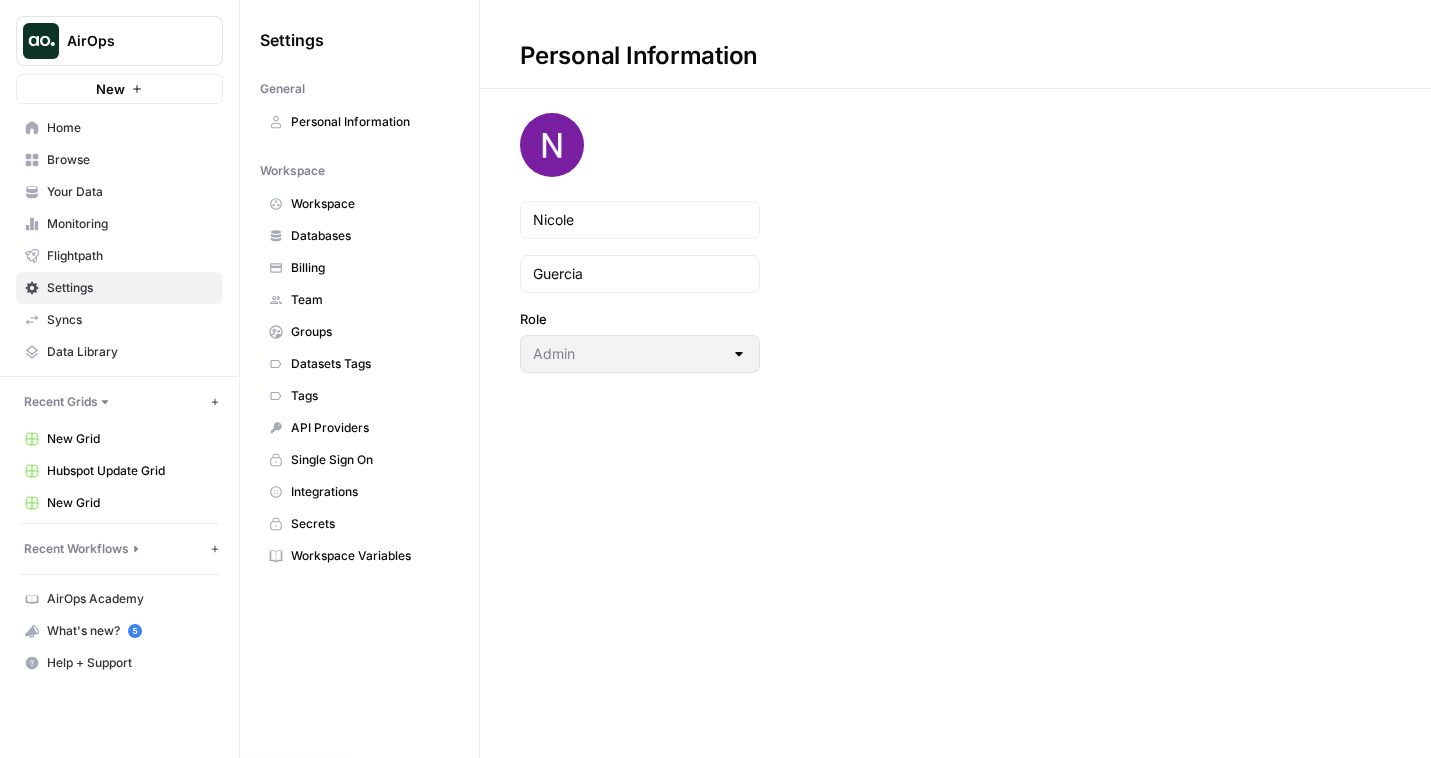 click on "API Providers" at bounding box center (370, 428) 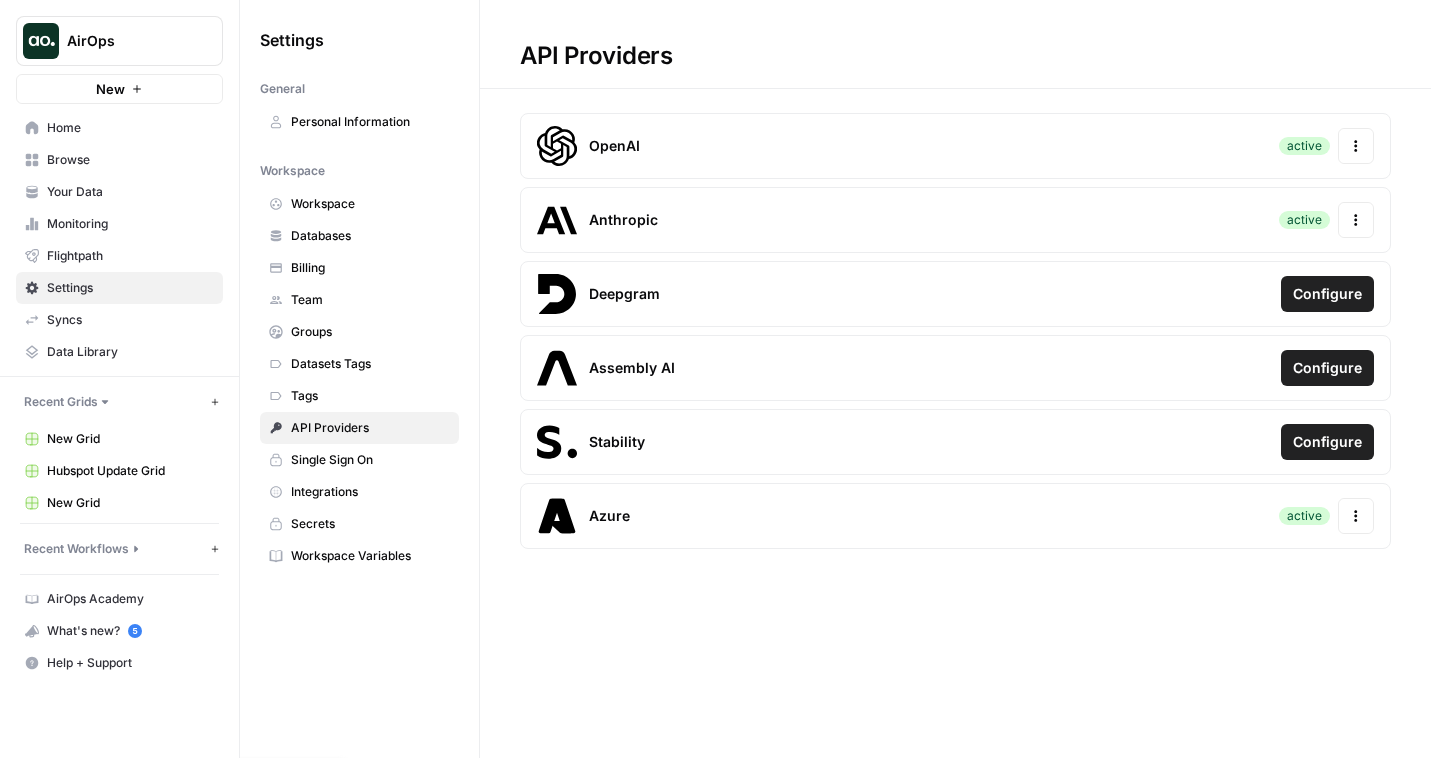 click on "Integrations" at bounding box center (370, 492) 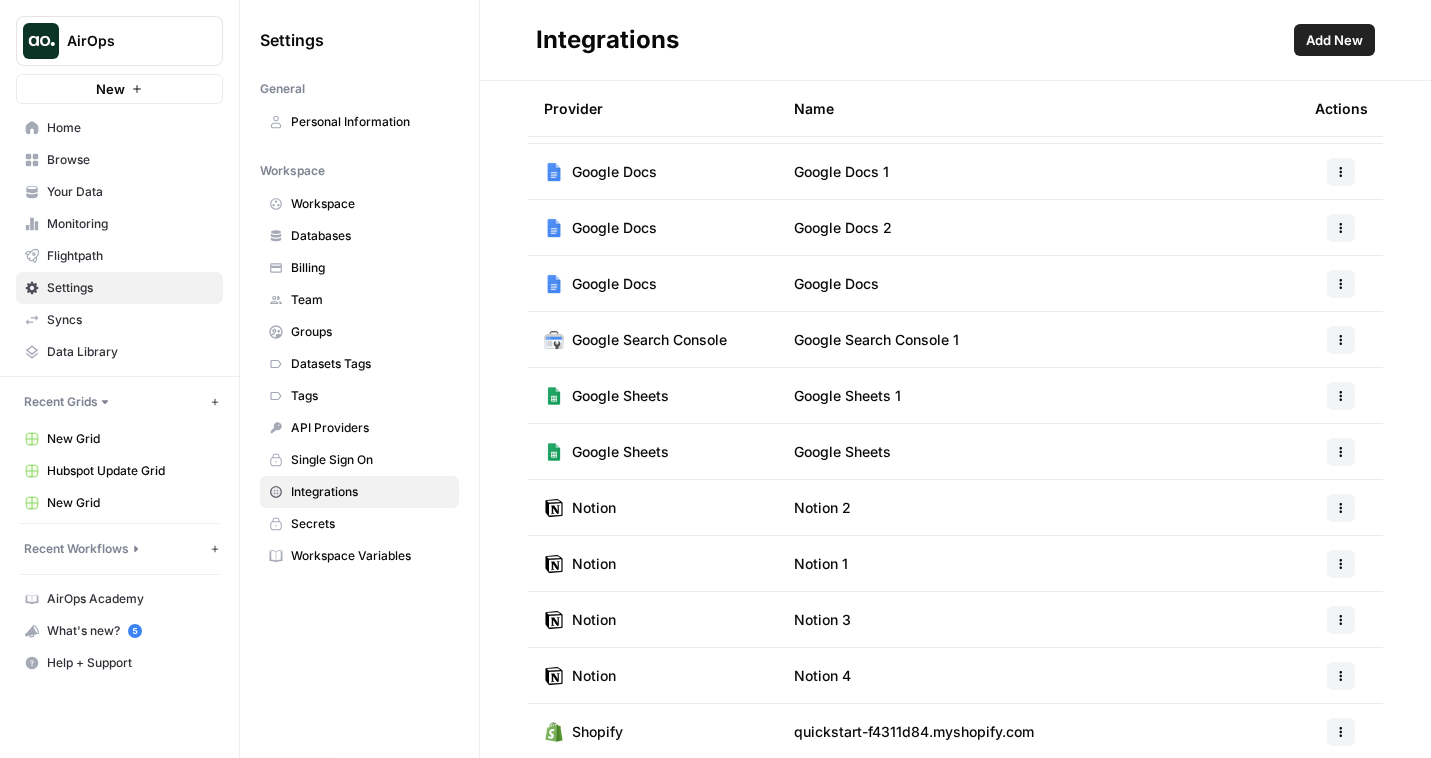 scroll, scrollTop: 0, scrollLeft: 0, axis: both 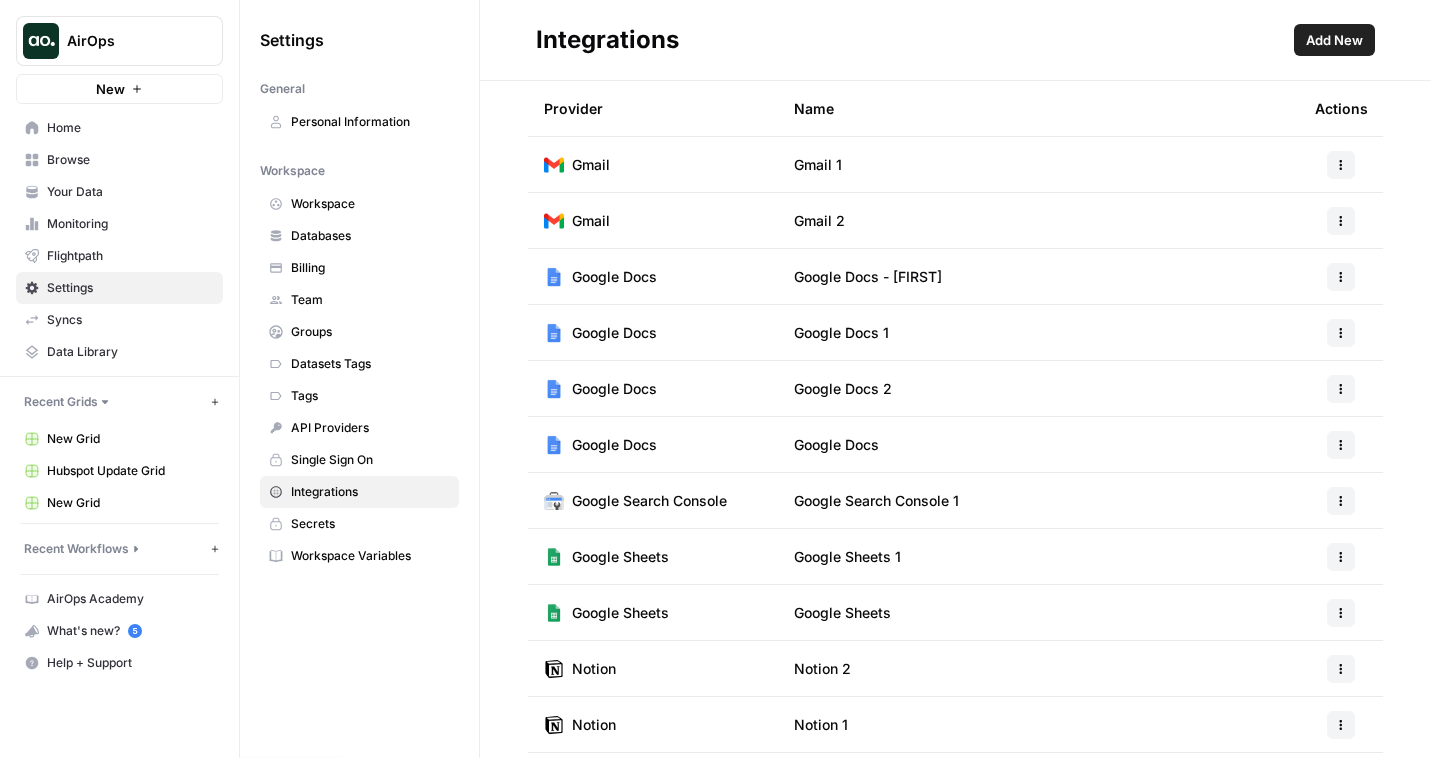 click on "Add New" at bounding box center [1334, 40] 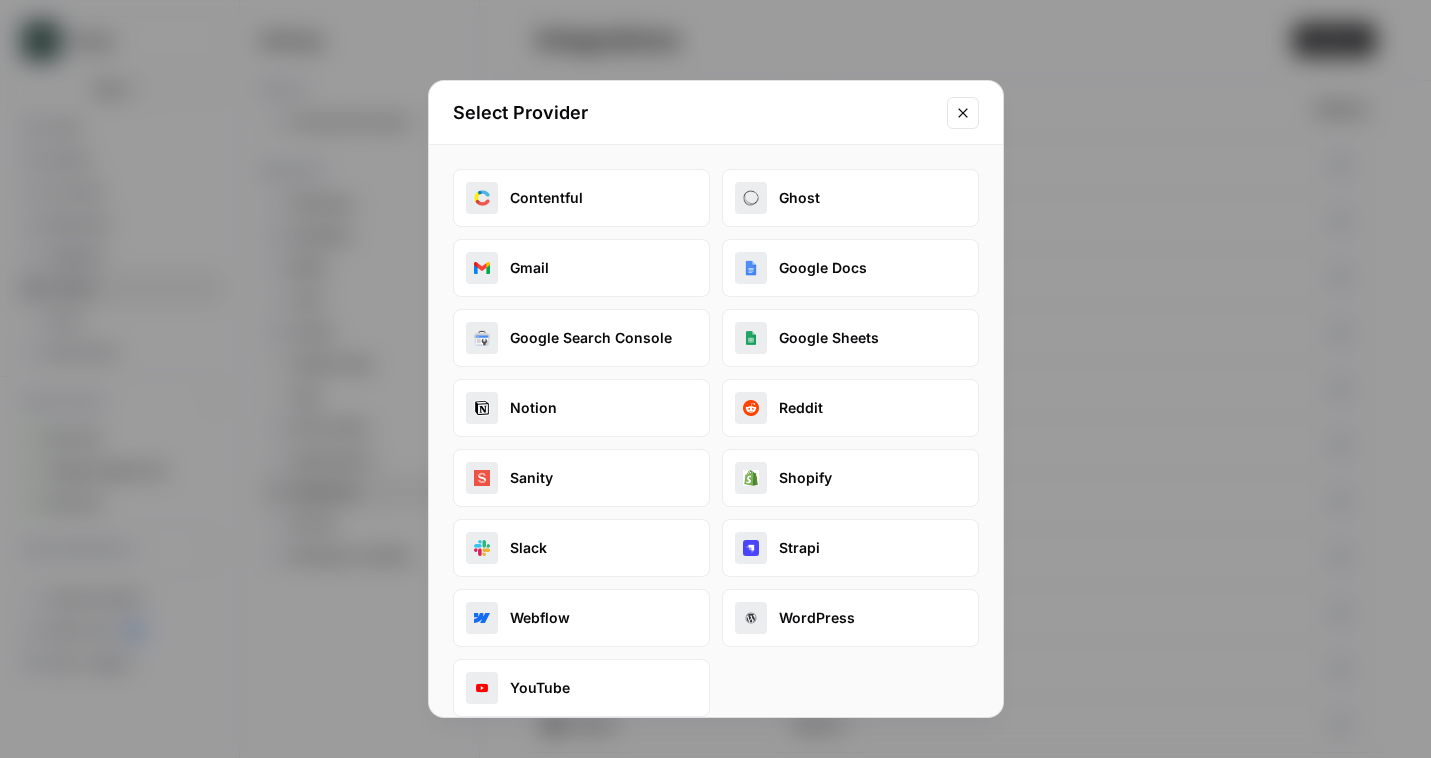 click on "Google Search Console" at bounding box center (581, 338) 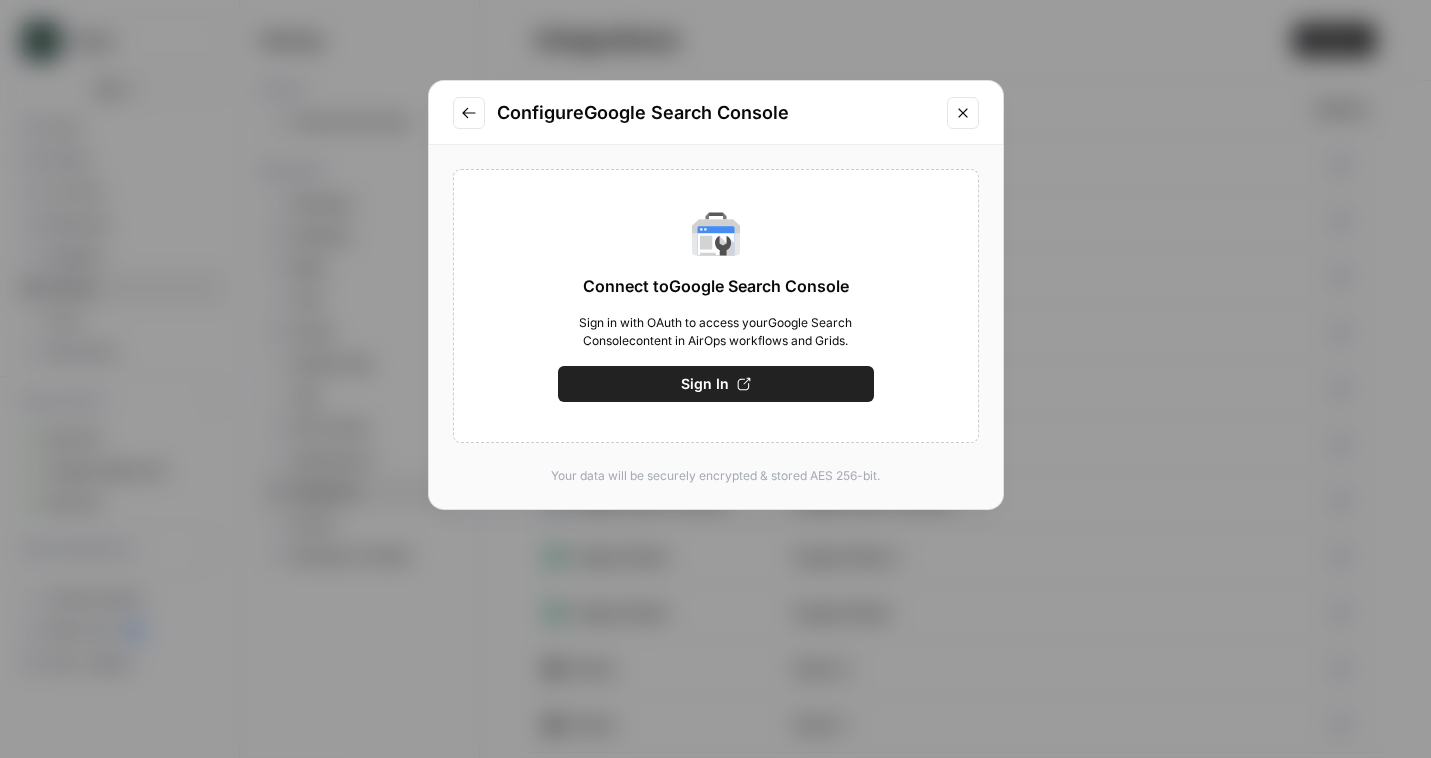 click 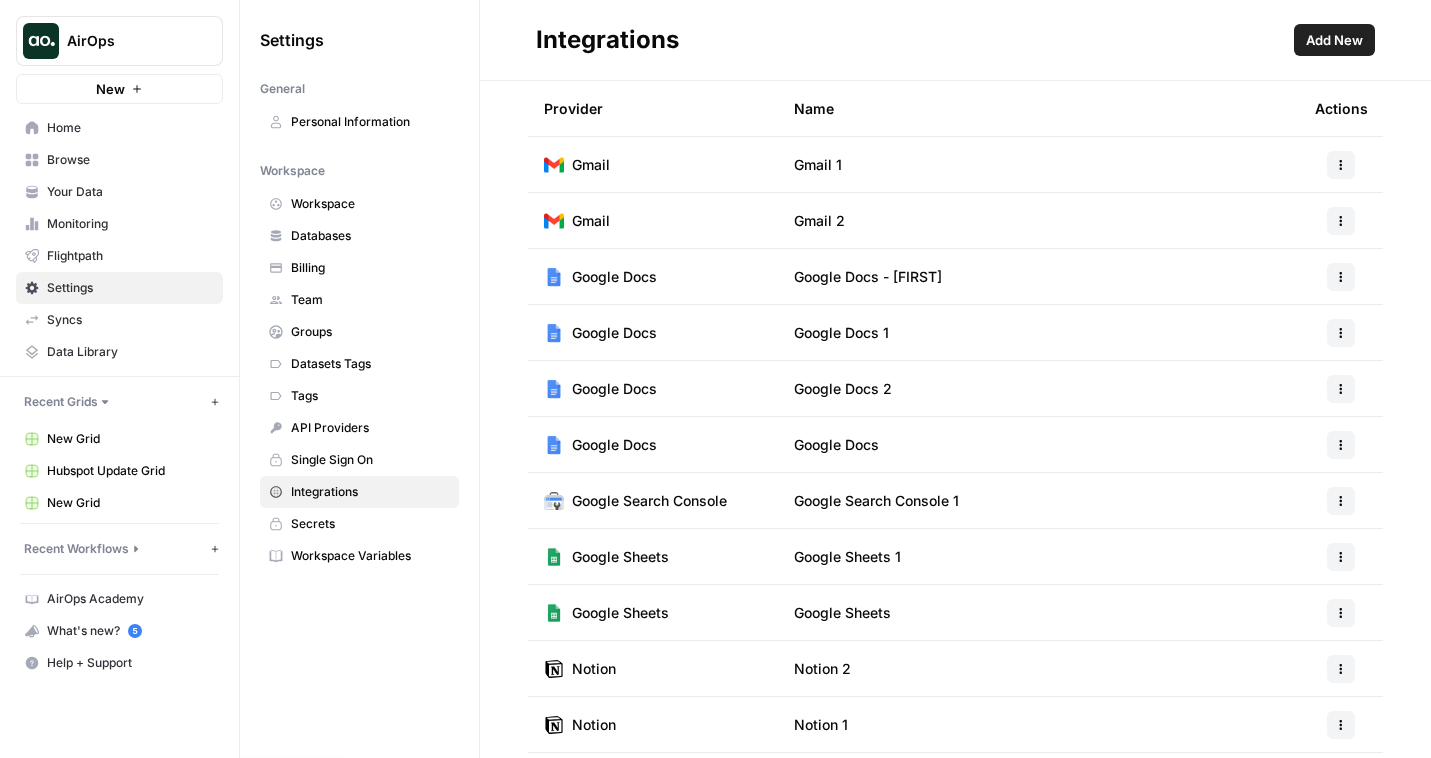 type 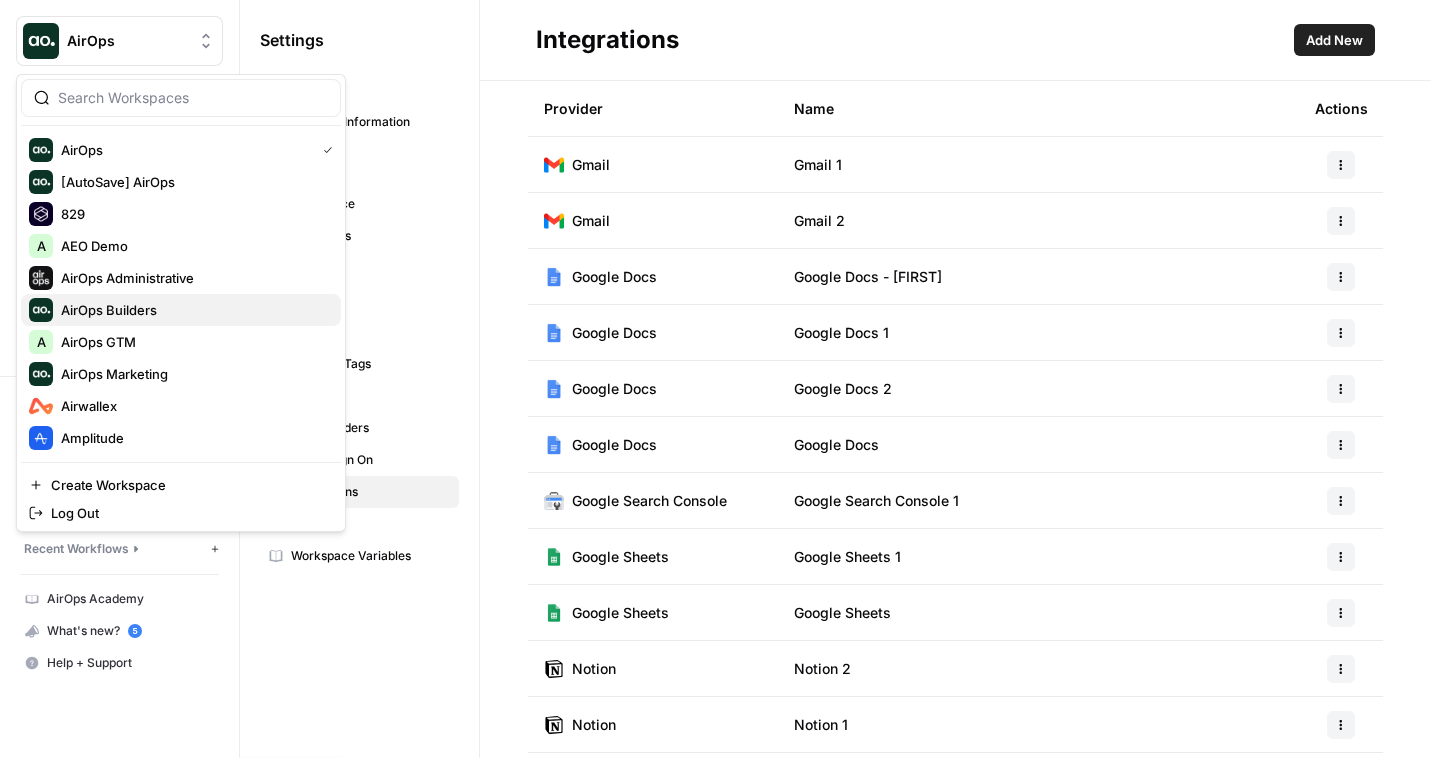 click on "AirOps Builders" at bounding box center [193, 310] 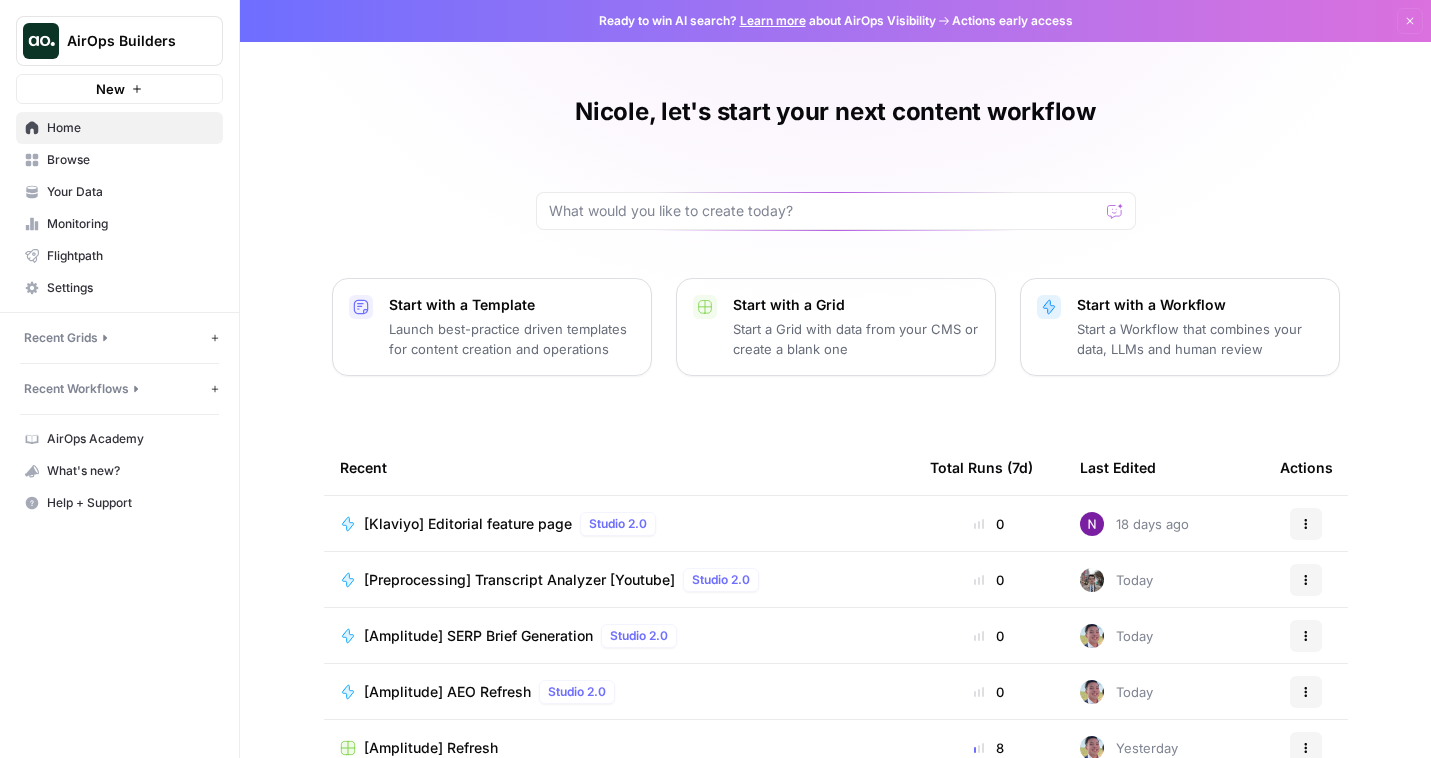 scroll, scrollTop: 0, scrollLeft: 0, axis: both 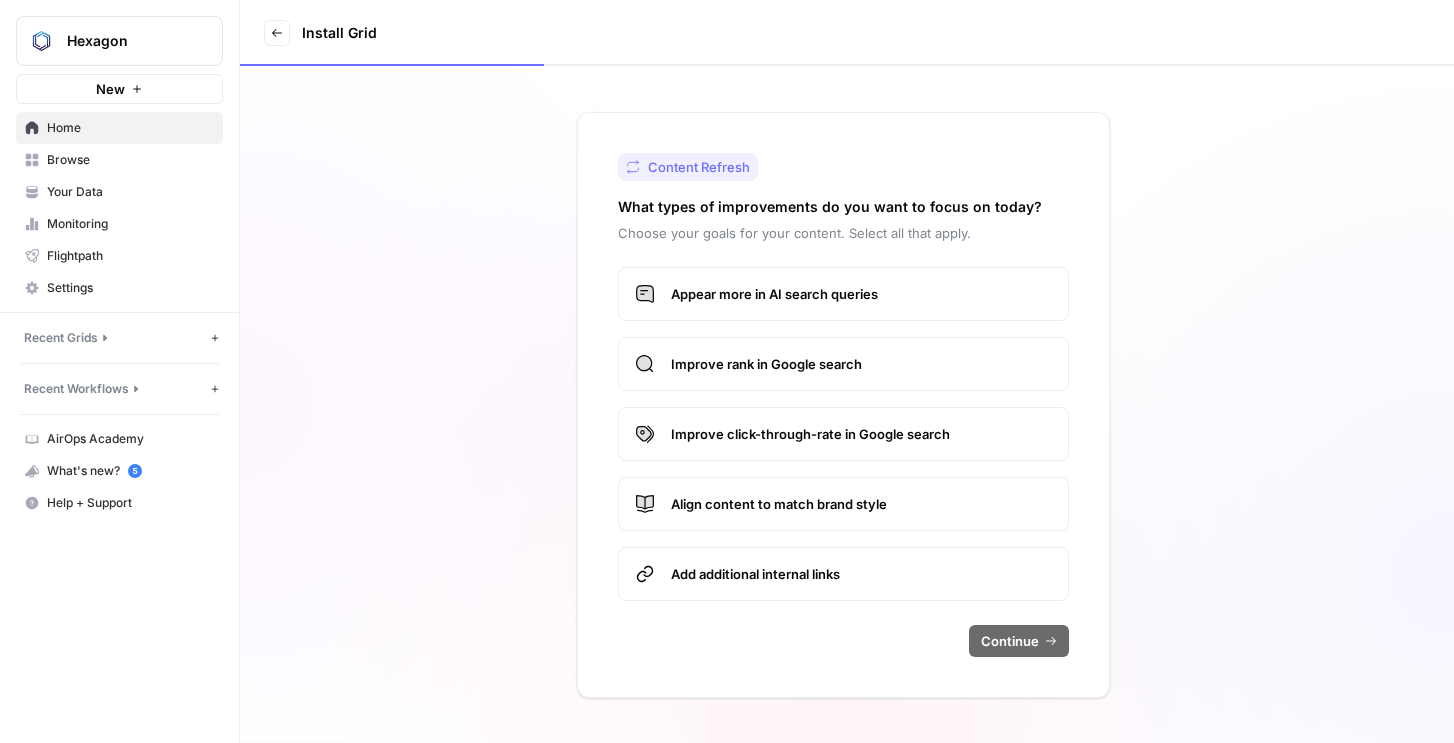 click on "Recent Grids" at bounding box center (61, 338) 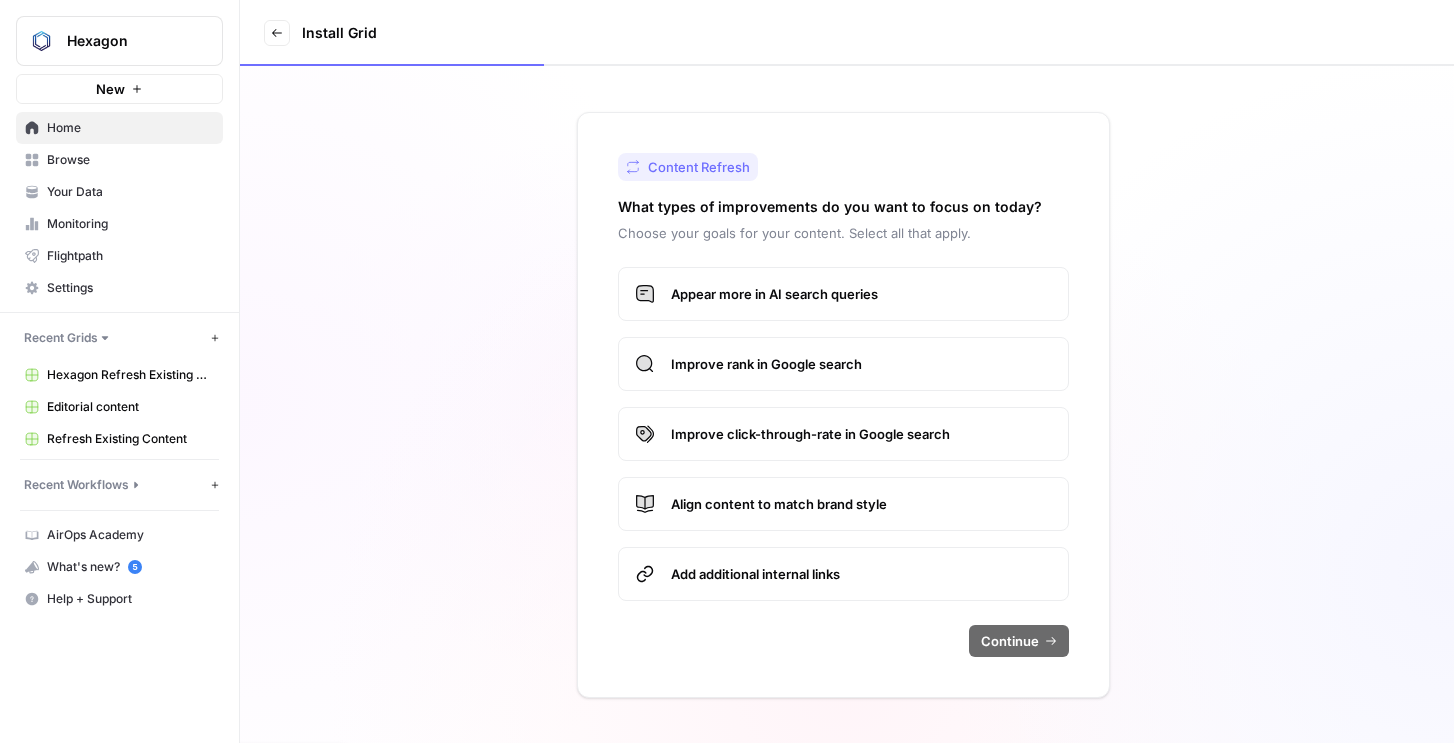click on "Hexagon Refresh Existing Content" at bounding box center [130, 375] 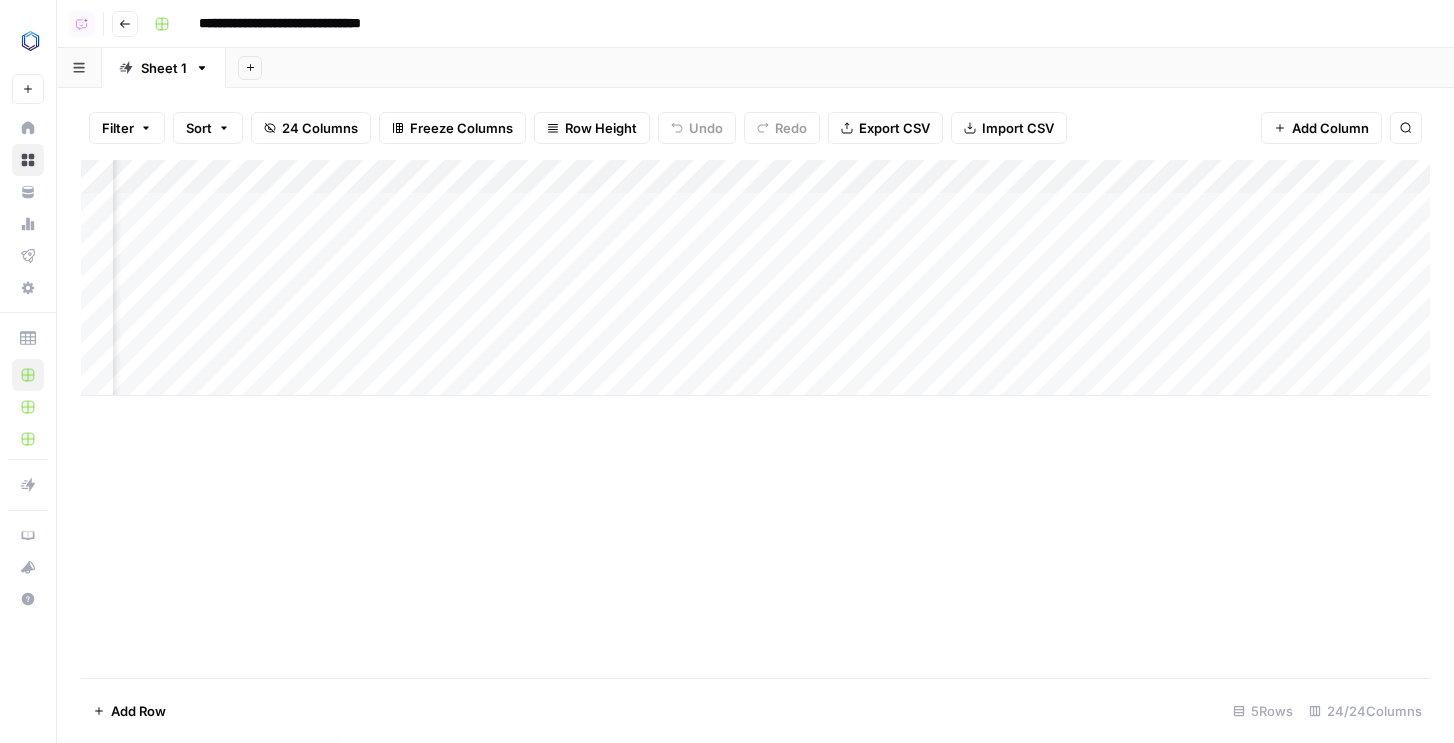 scroll, scrollTop: 0, scrollLeft: 1045, axis: horizontal 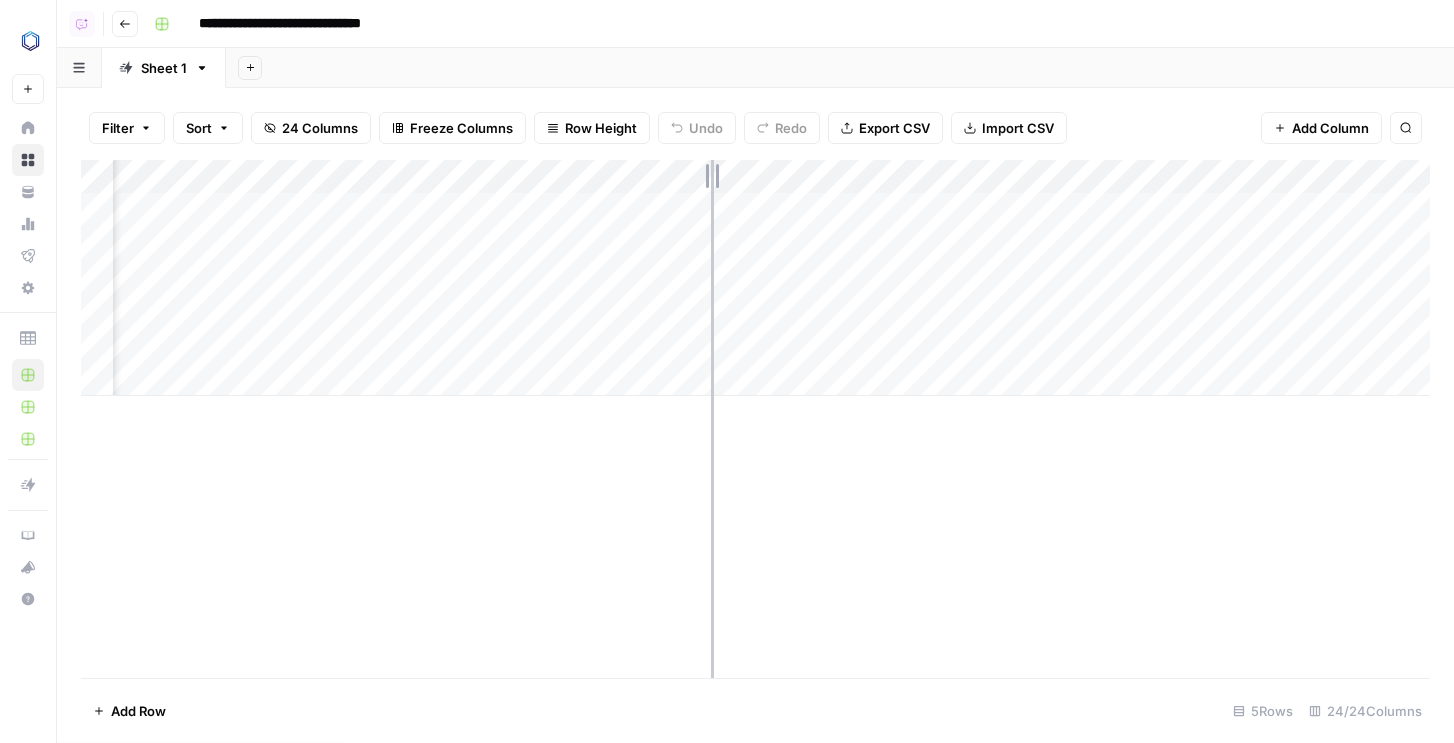 drag, startPoint x: 594, startPoint y: 172, endPoint x: 712, endPoint y: 174, distance: 118.016945 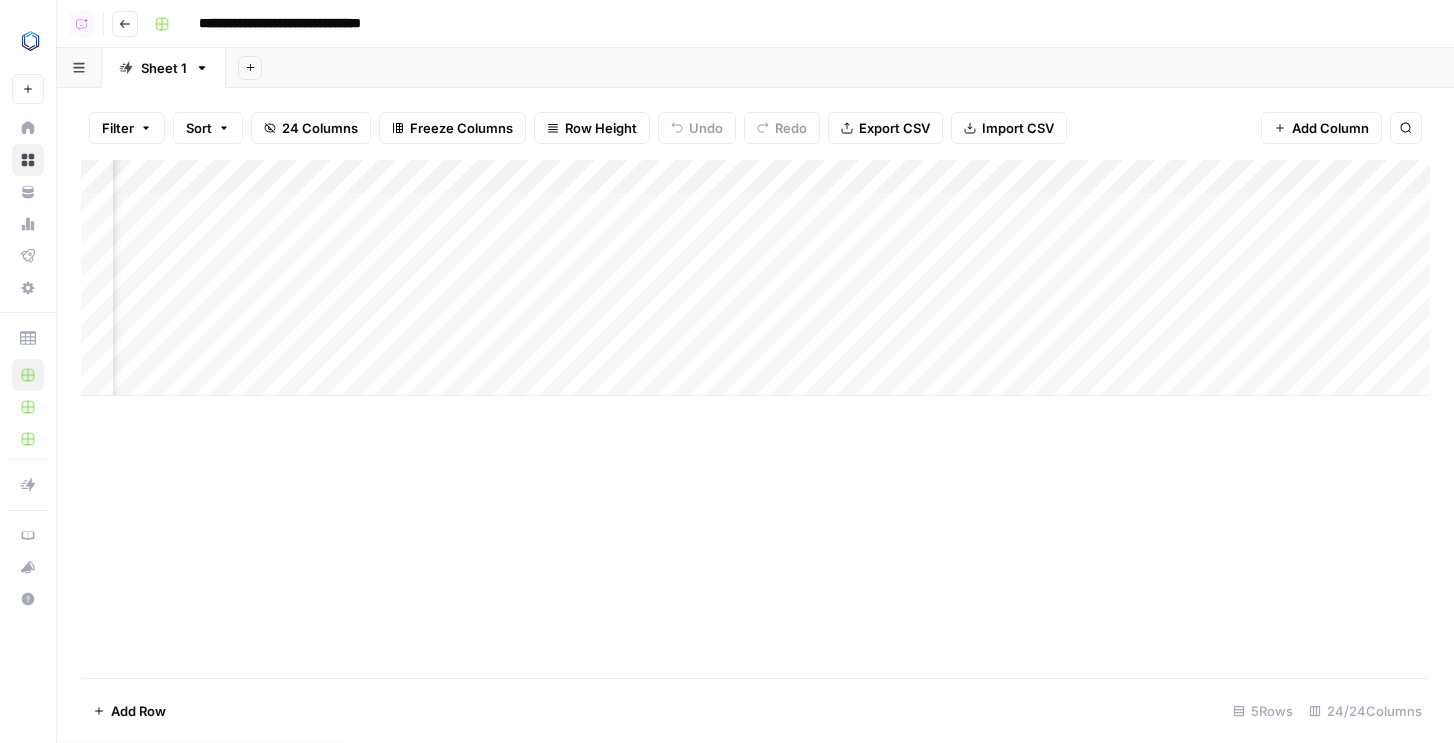scroll, scrollTop: 0, scrollLeft: 2581, axis: horizontal 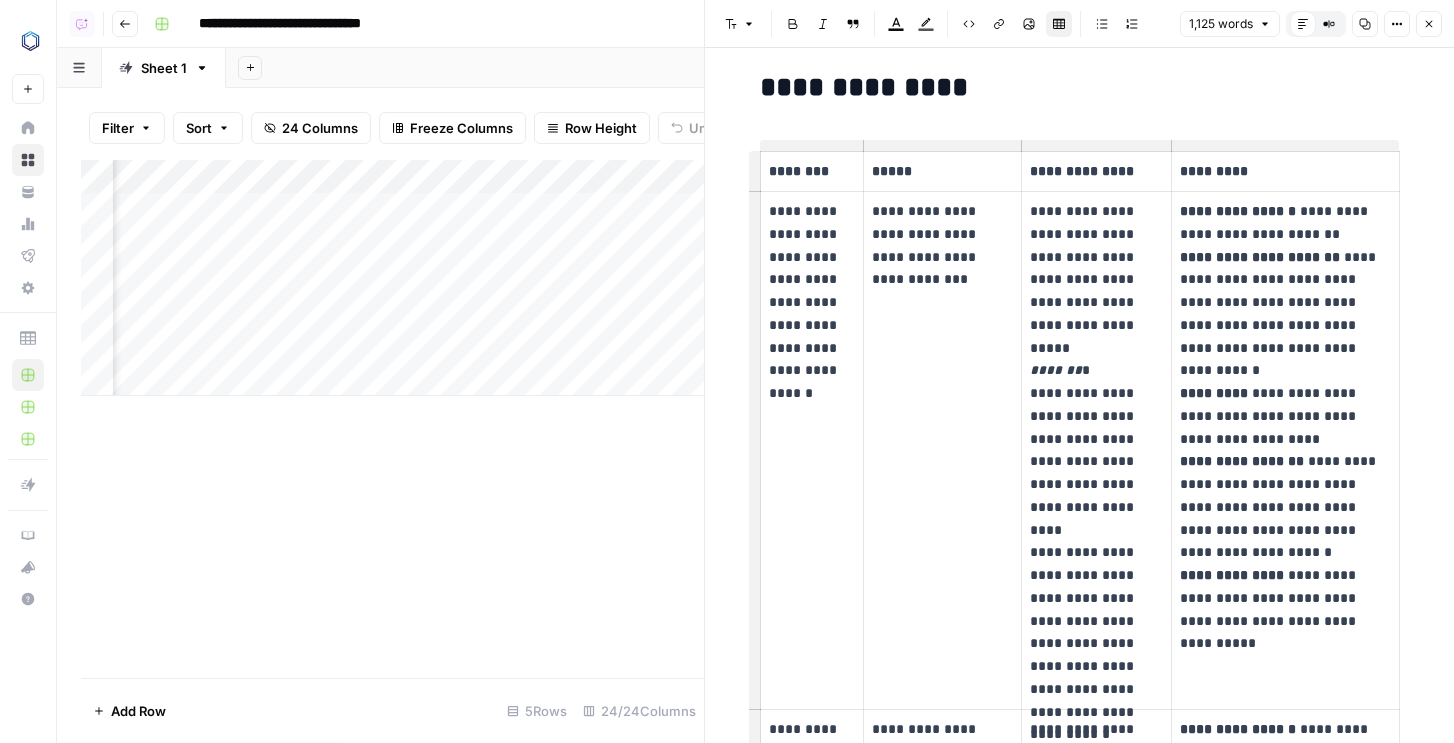 drag, startPoint x: 804, startPoint y: 213, endPoint x: 801, endPoint y: 262, distance: 49.09175 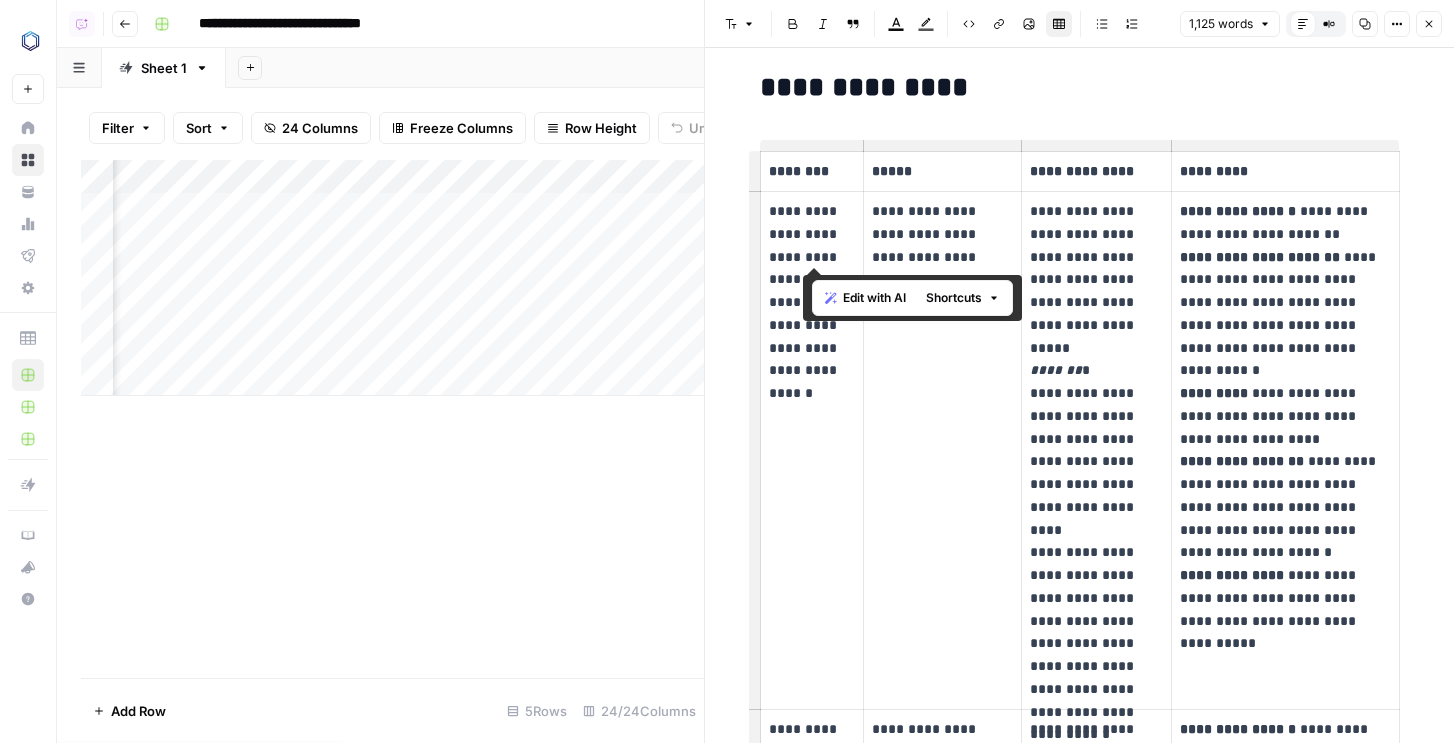 click on "**********" at bounding box center (1096, 450) 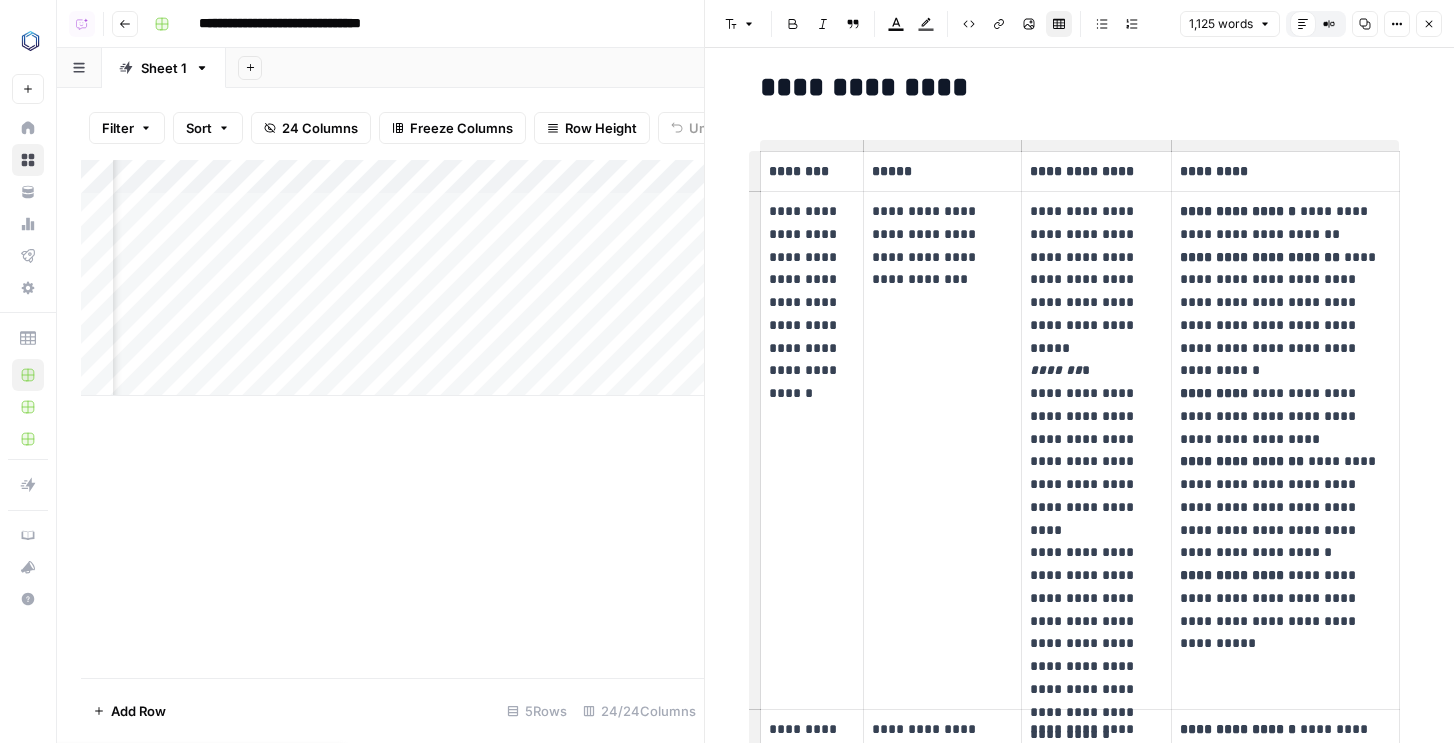 click 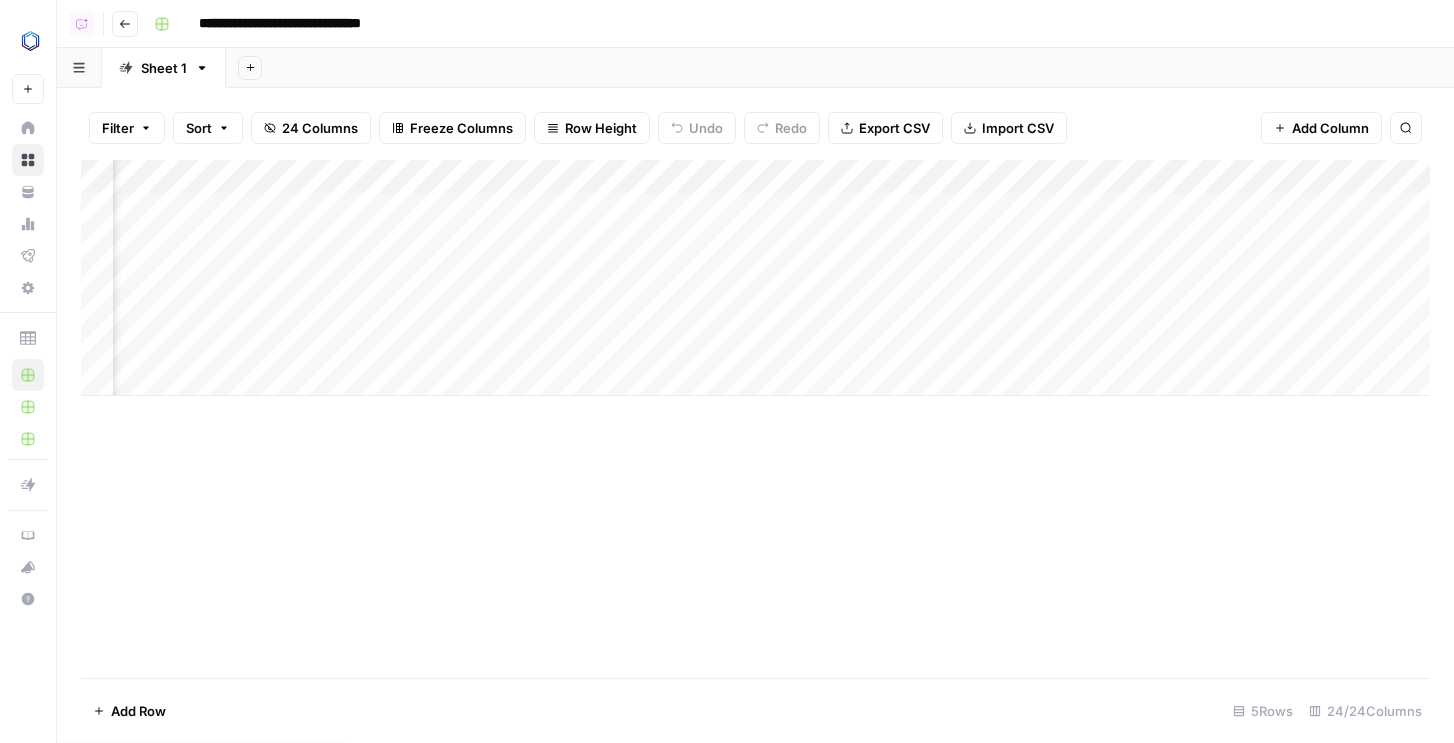 scroll, scrollTop: 0, scrollLeft: 2335, axis: horizontal 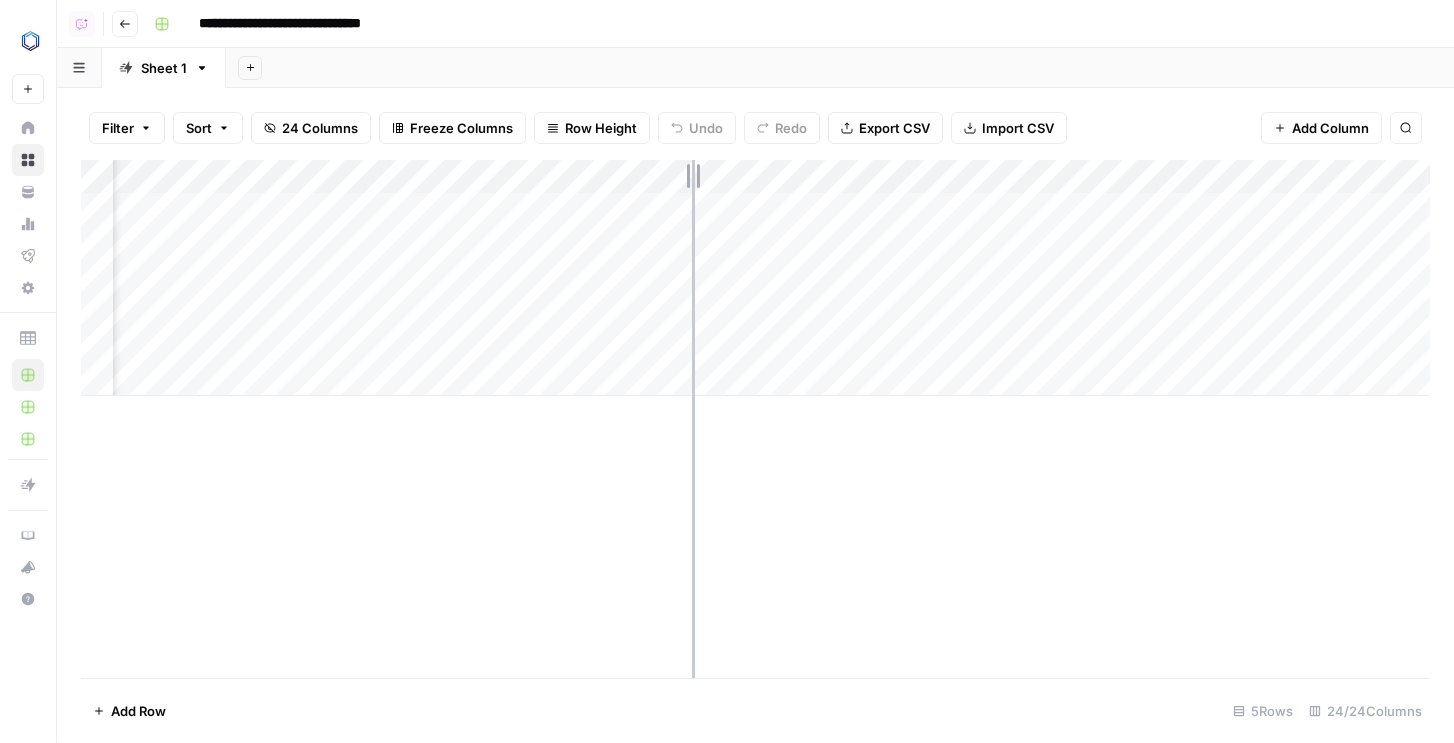 drag, startPoint x: 444, startPoint y: 168, endPoint x: 692, endPoint y: 204, distance: 250.59929 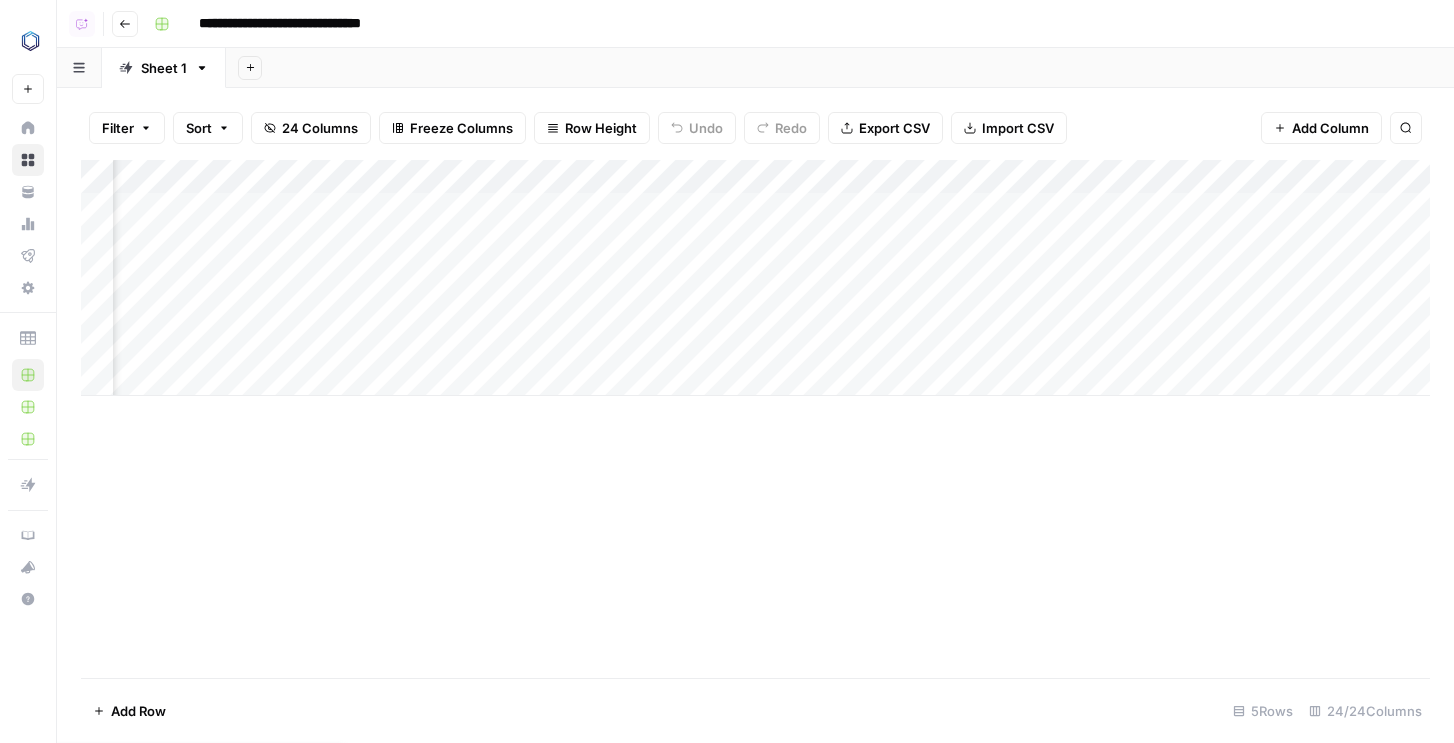 drag, startPoint x: 690, startPoint y: 163, endPoint x: 534, endPoint y: 161, distance: 156.01282 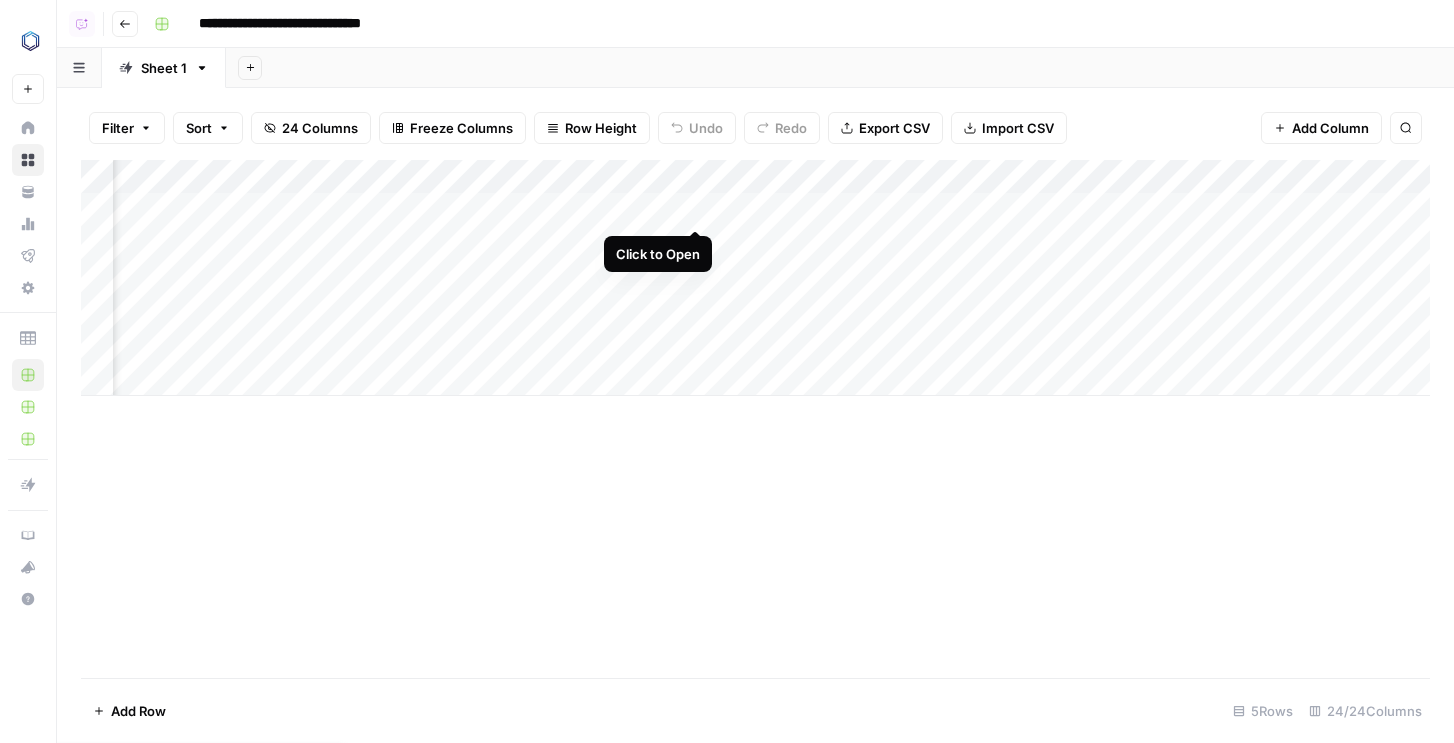 click on "Add Column" at bounding box center (755, 278) 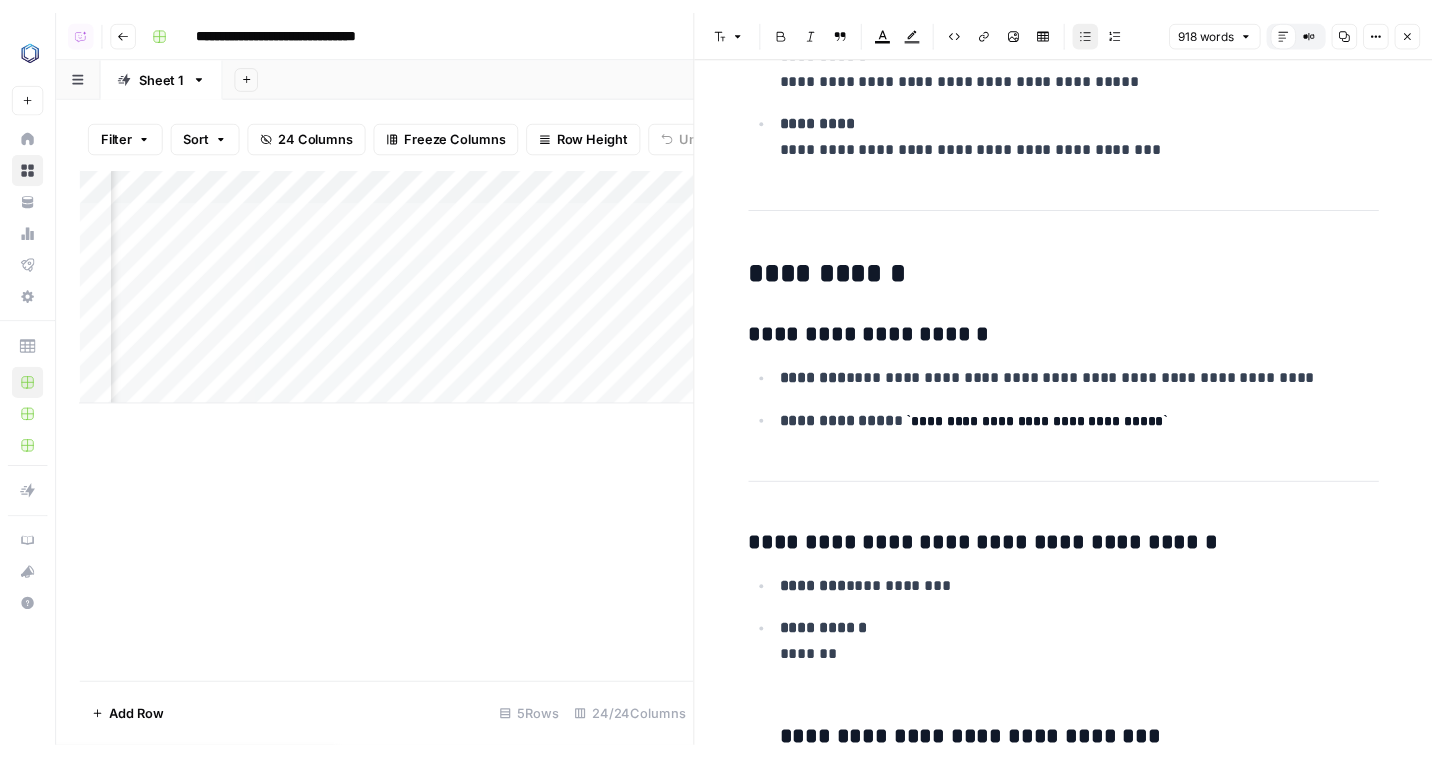 scroll, scrollTop: 5911, scrollLeft: 0, axis: vertical 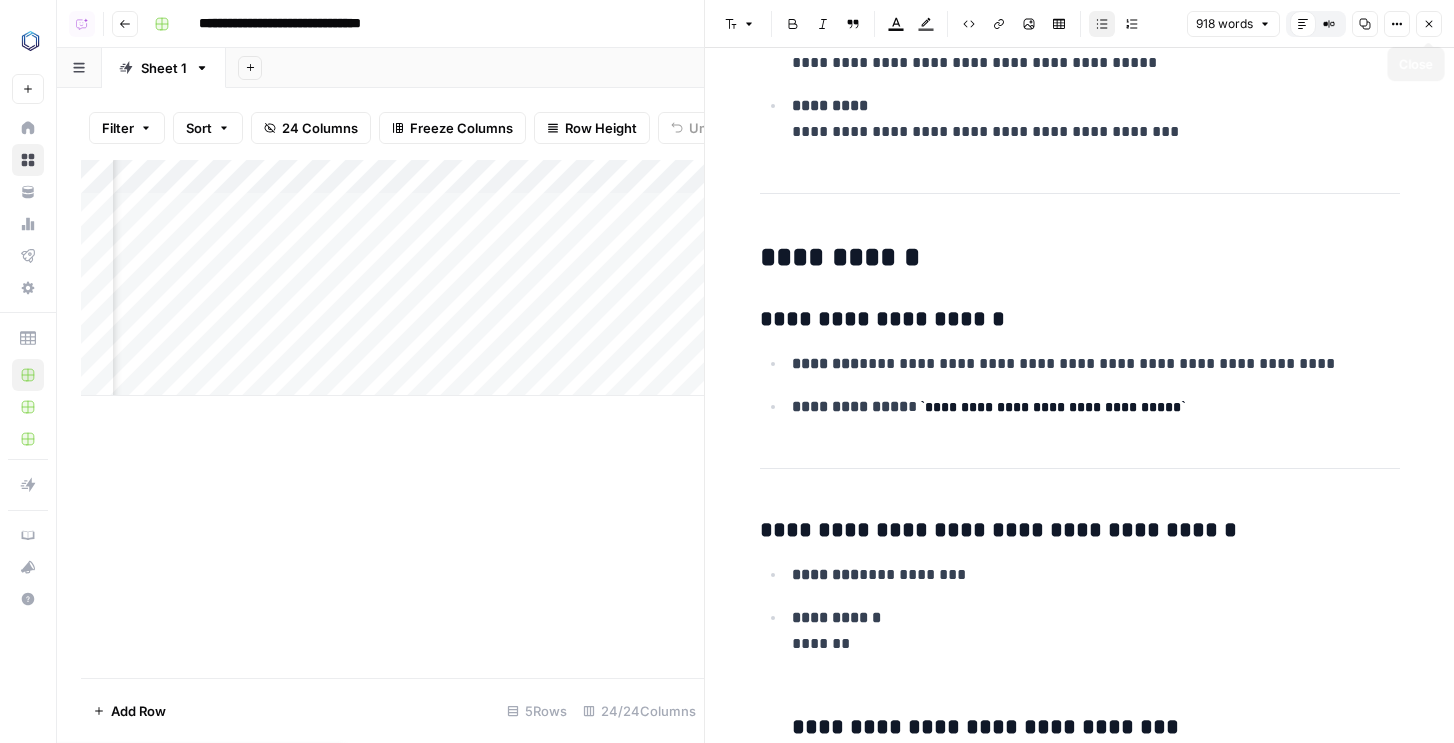 click on "Close" at bounding box center (1429, 24) 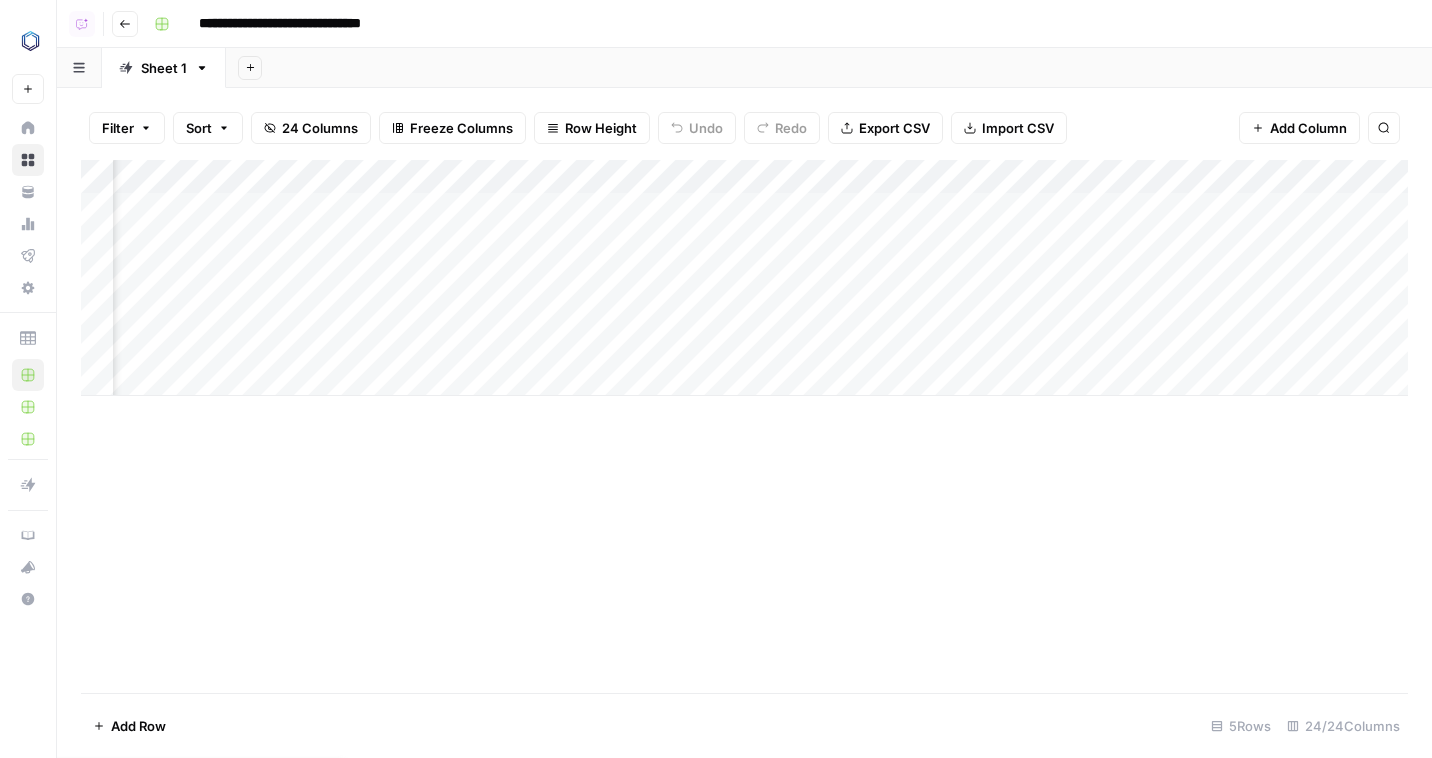 click at bounding box center (30, 41) 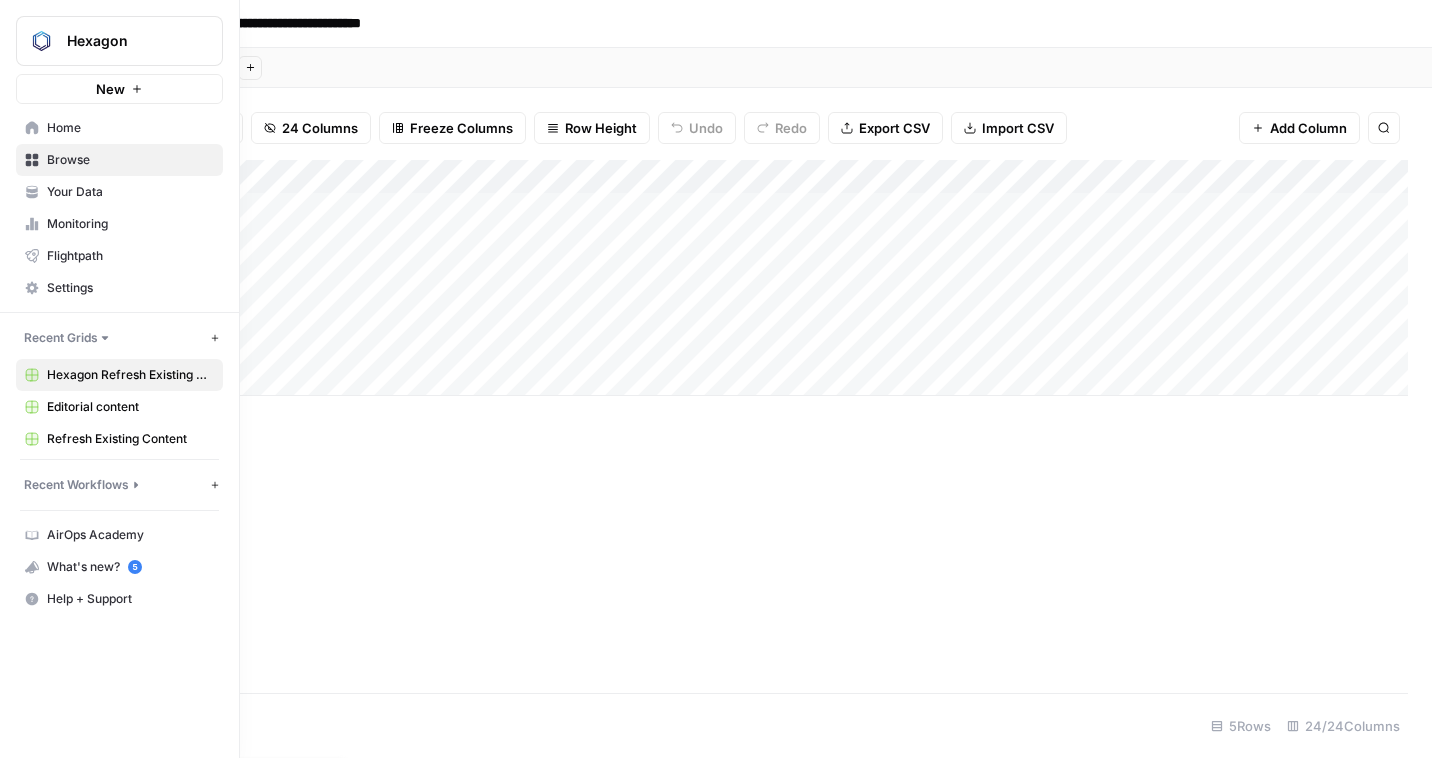 click on "Hexagon" at bounding box center (127, 41) 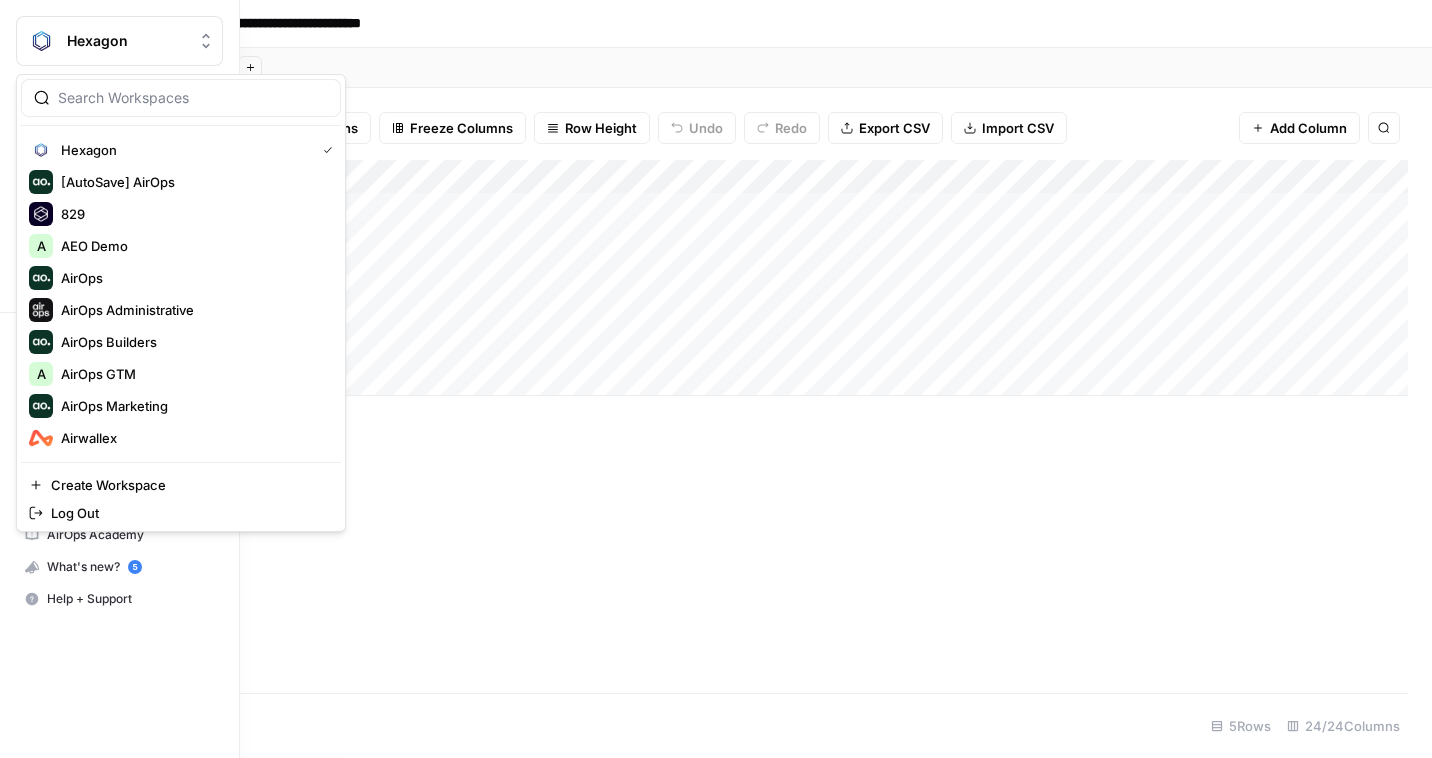 scroll, scrollTop: 316, scrollLeft: 0, axis: vertical 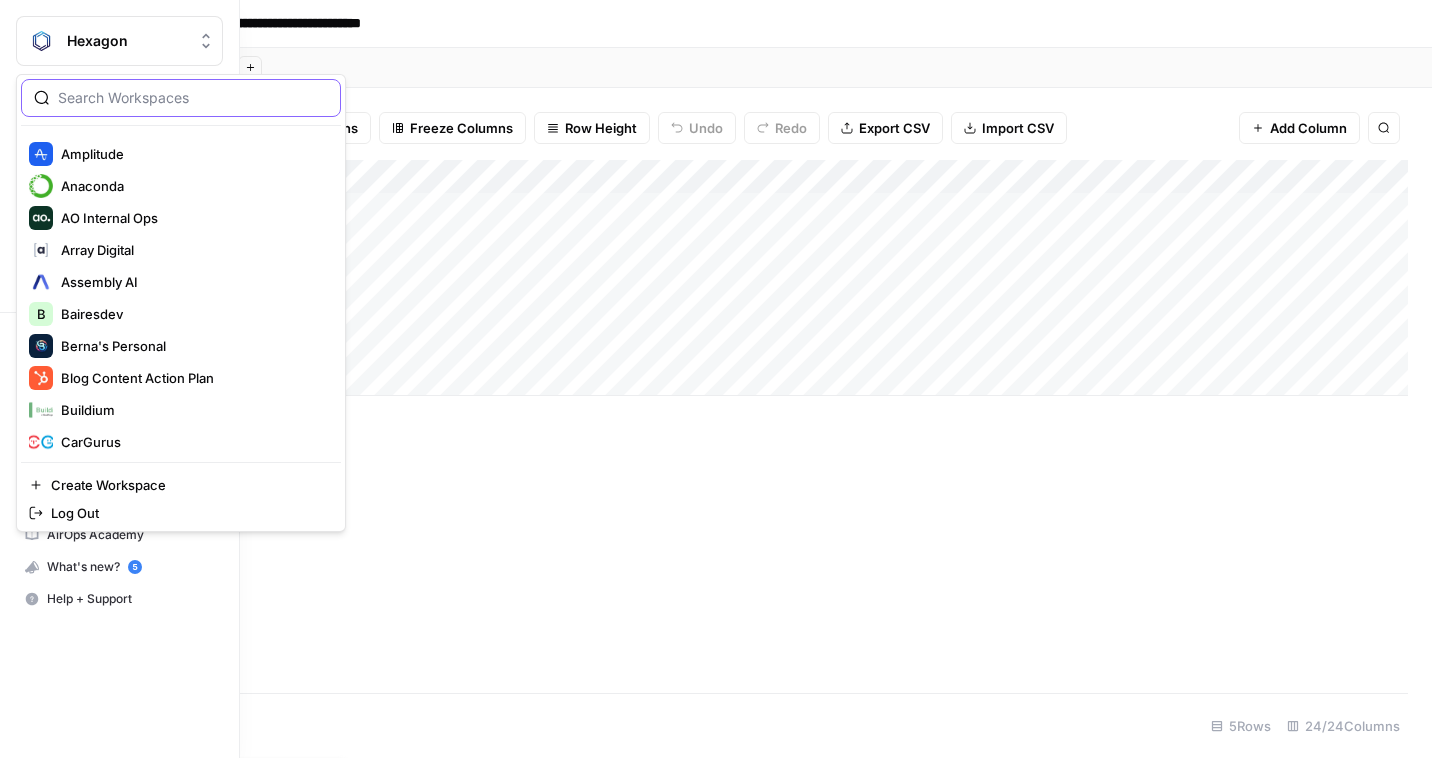 click at bounding box center [193, 98] 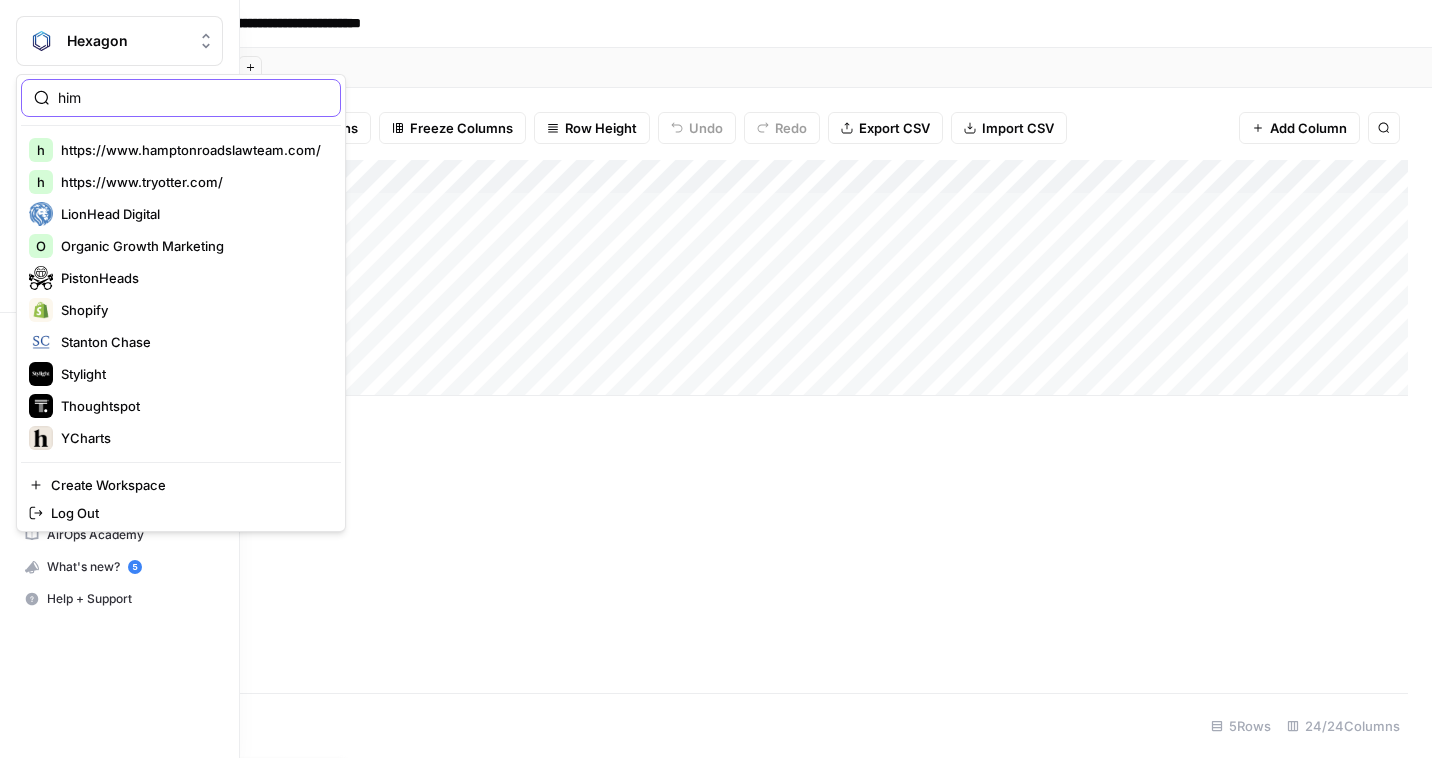 scroll, scrollTop: 0, scrollLeft: 0, axis: both 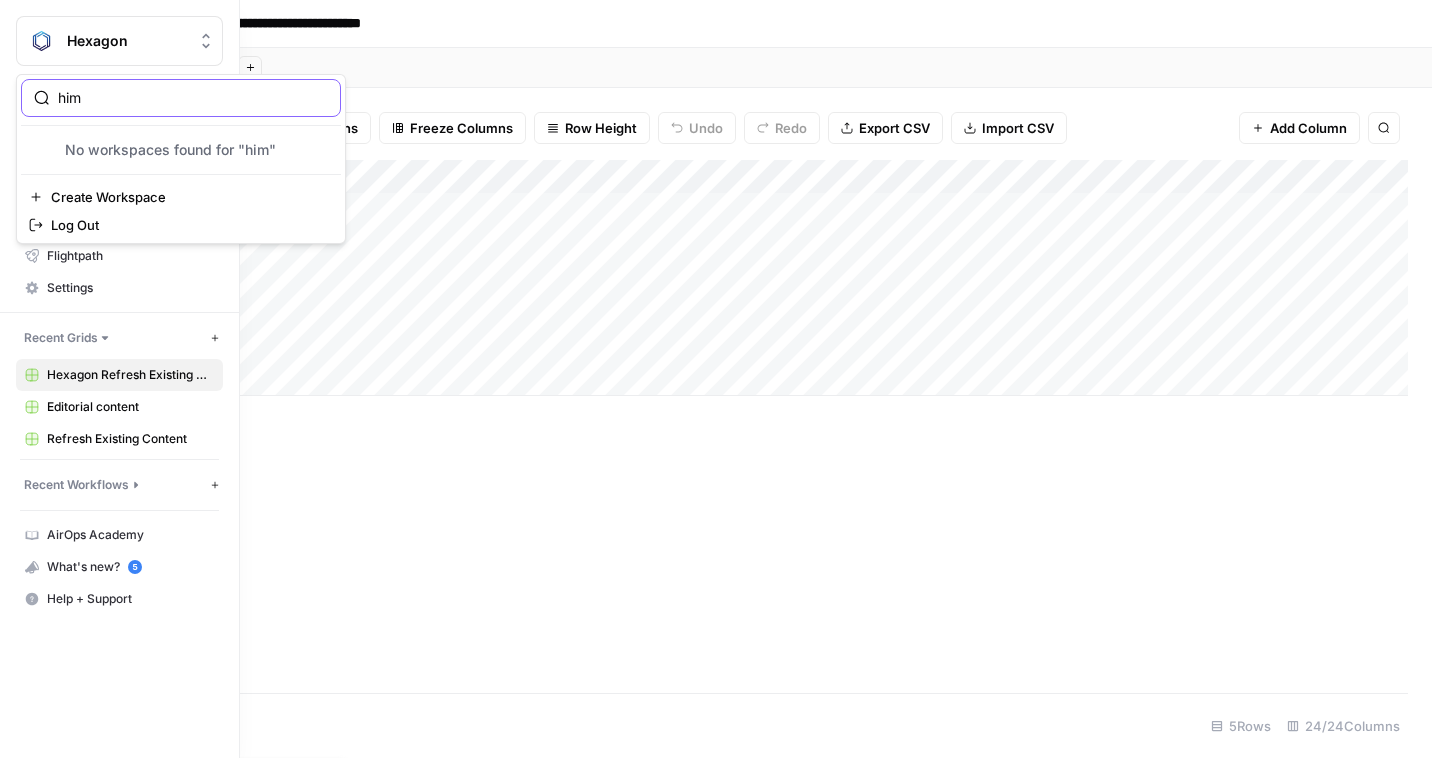 type on "him" 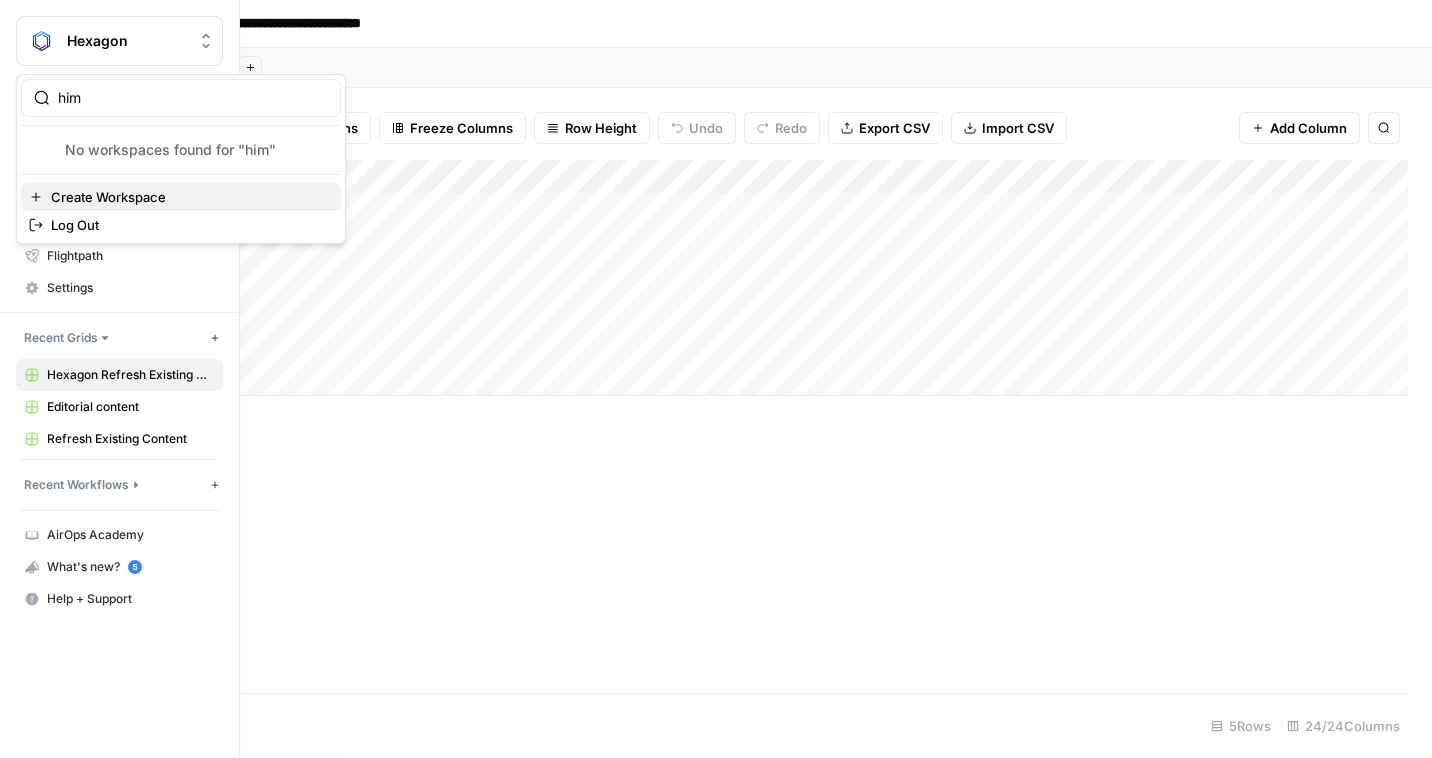 type 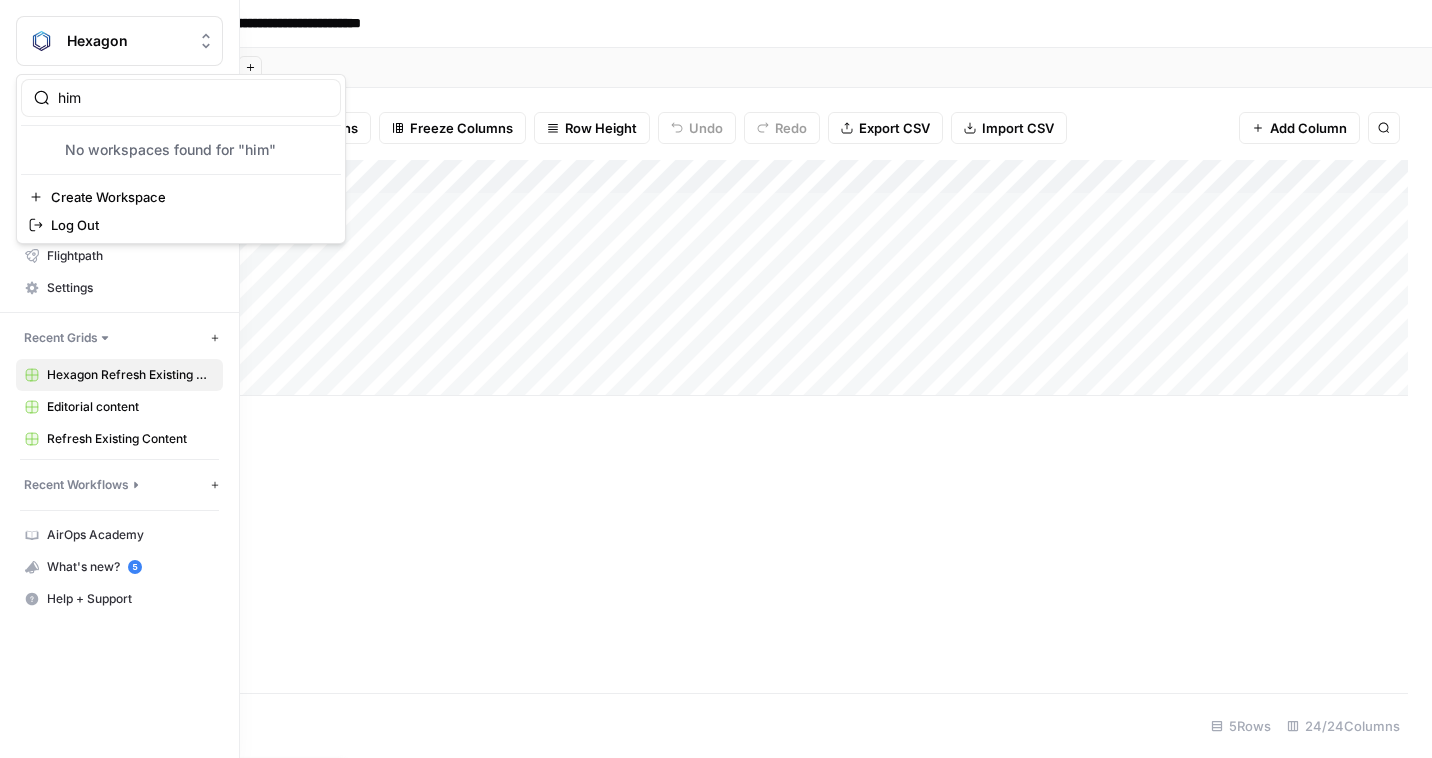 click on "him No workspaces found for "him" Create Workspace Log Out" at bounding box center [181, 159] 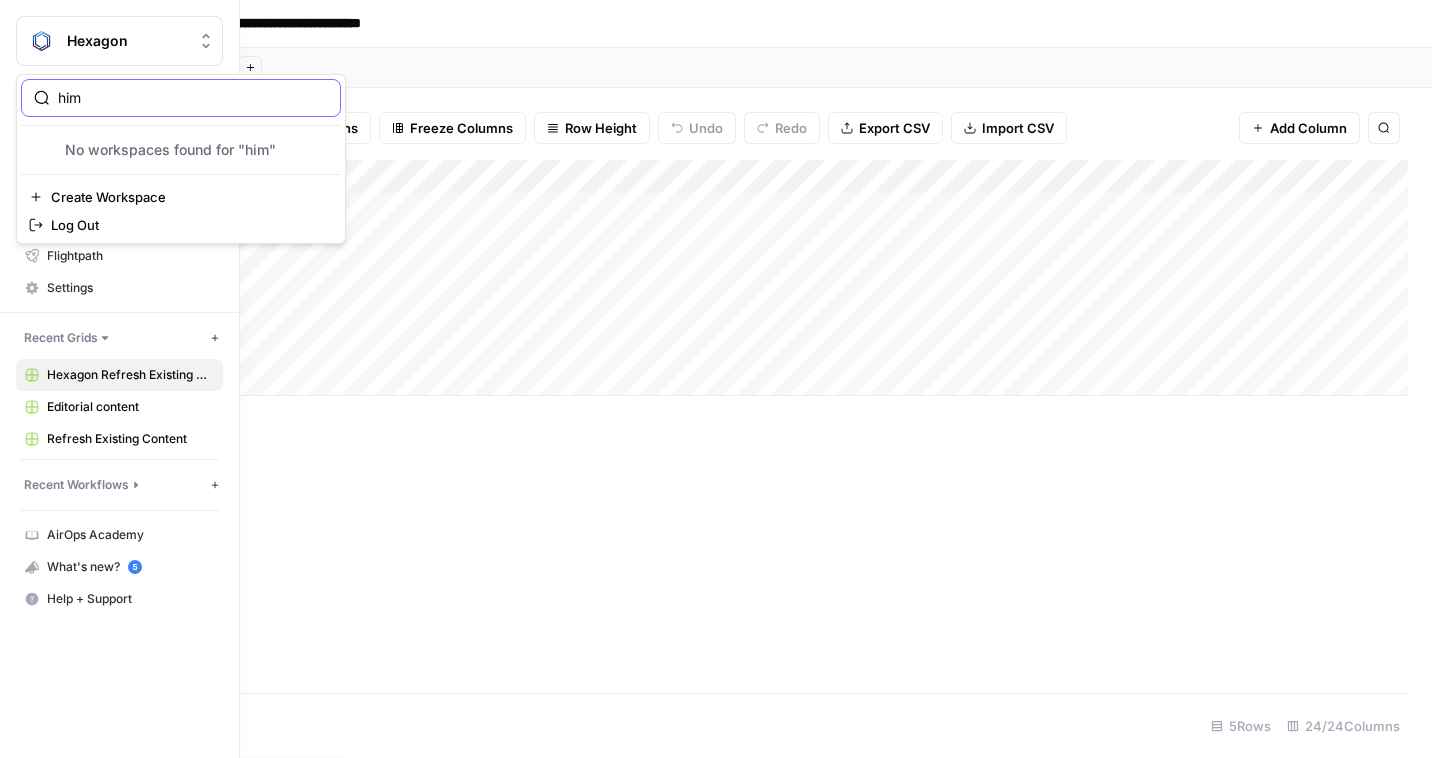 click on "him" at bounding box center [193, 98] 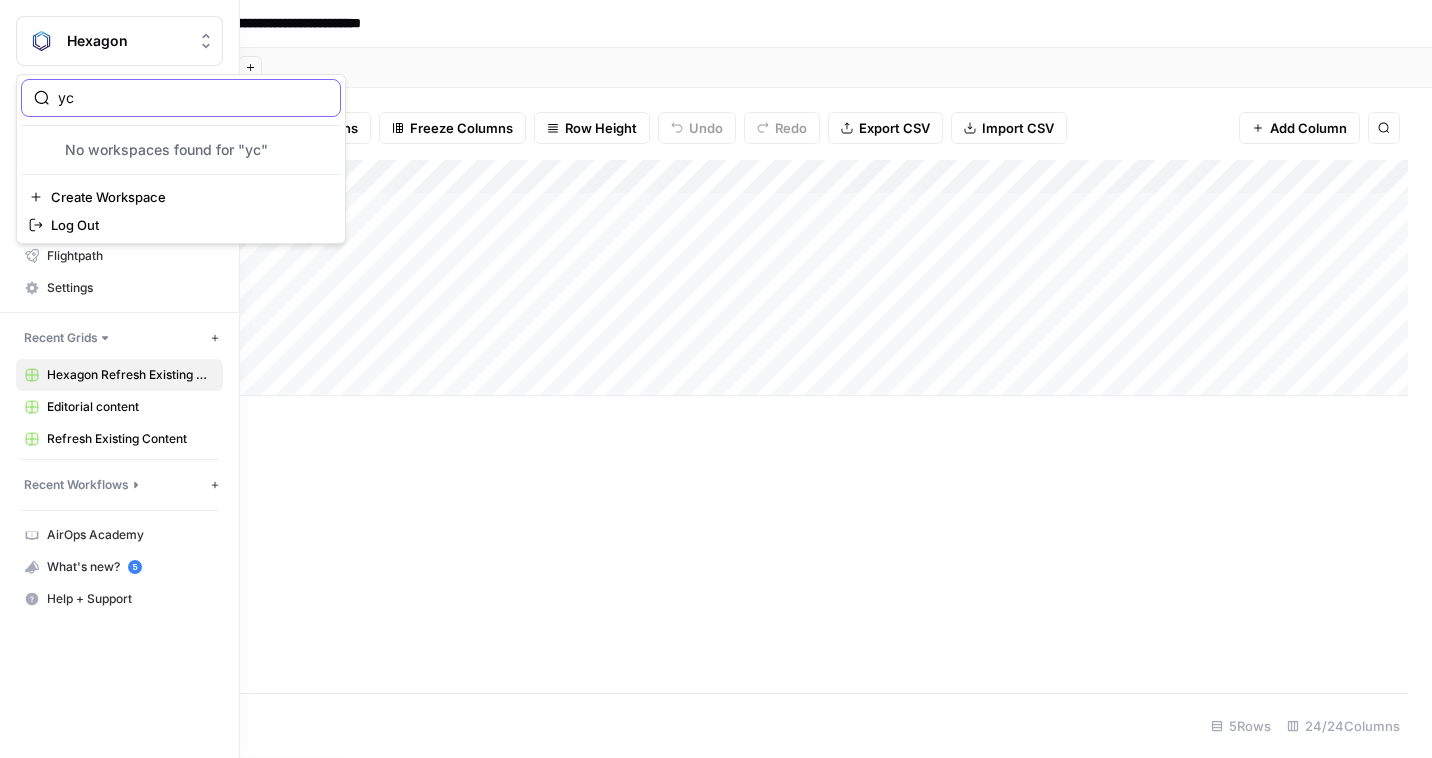 type on "yc" 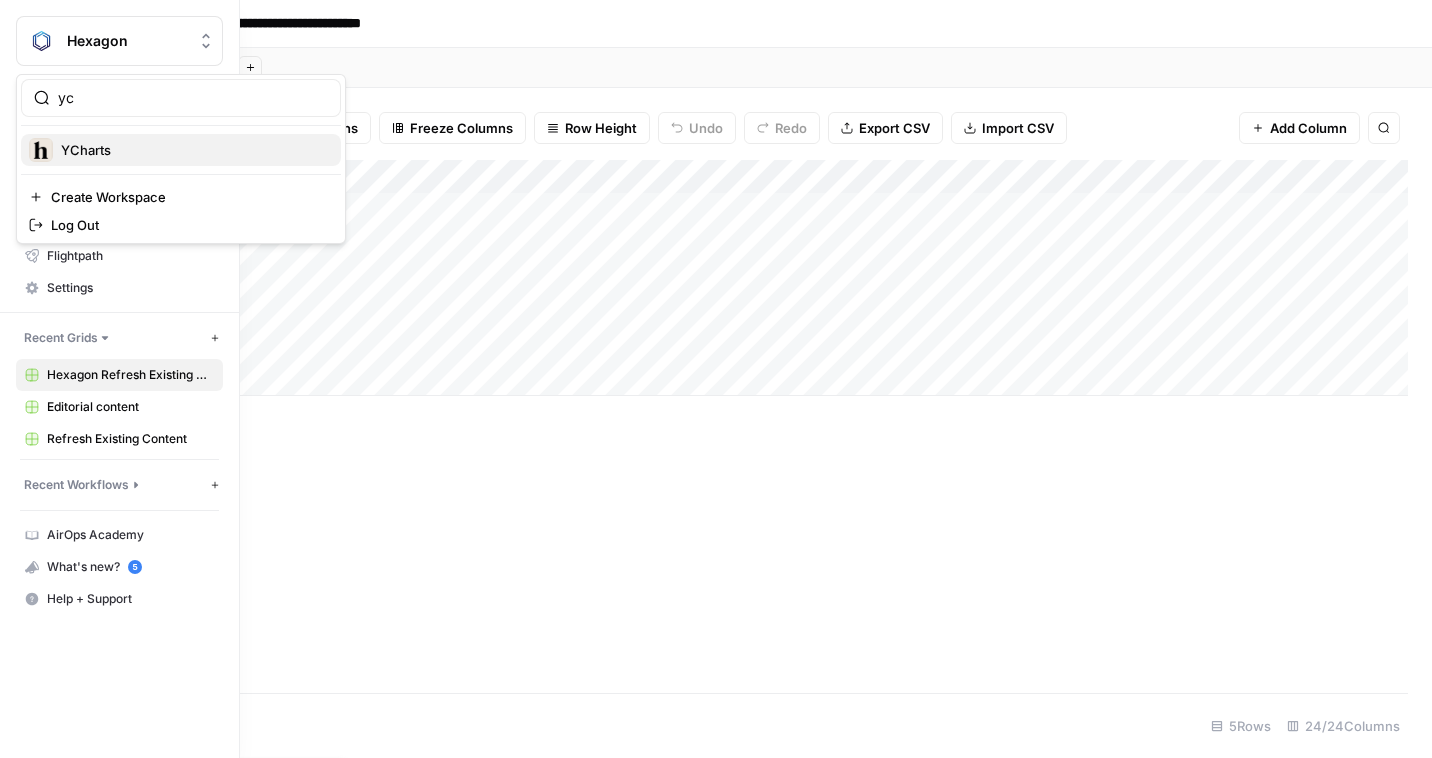 click on "YCharts" at bounding box center (193, 150) 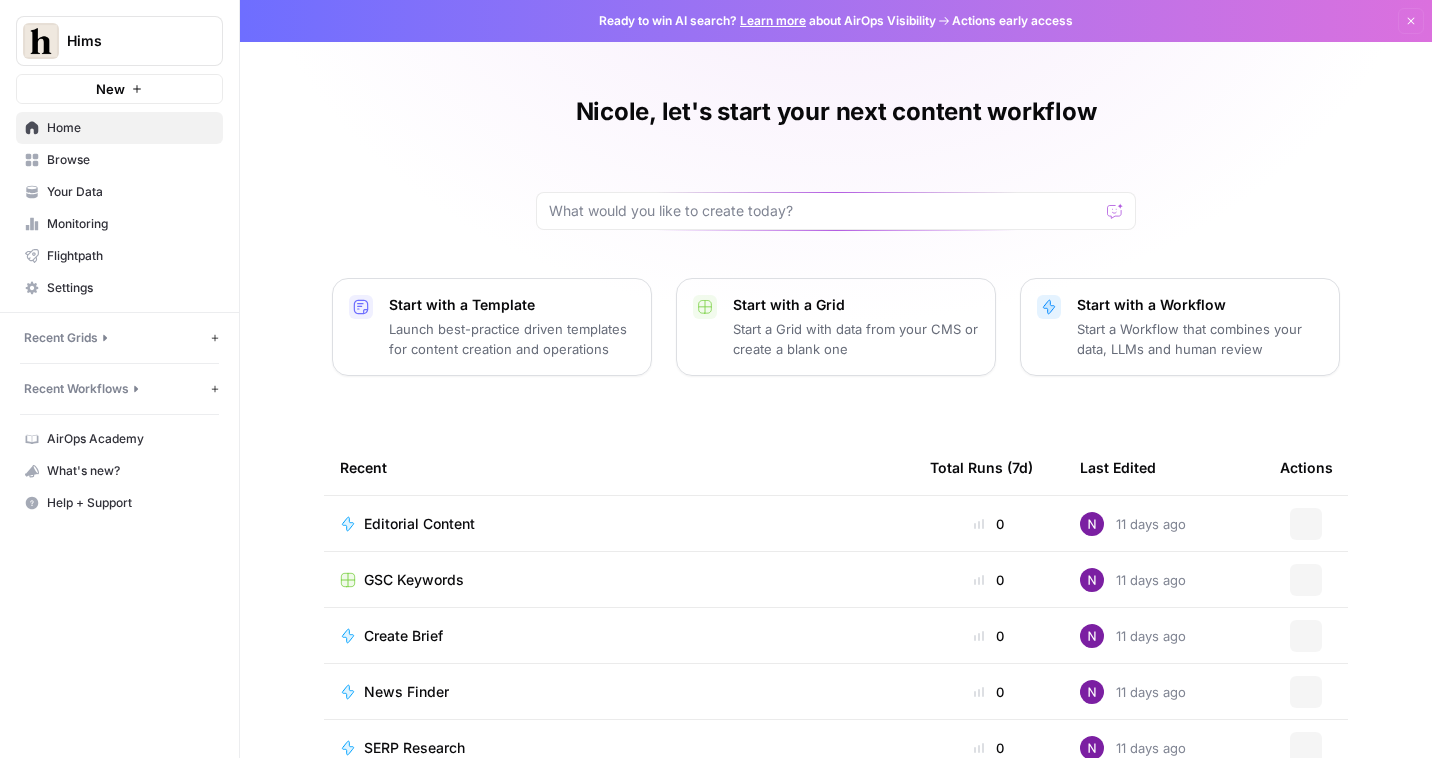 scroll, scrollTop: 0, scrollLeft: 0, axis: both 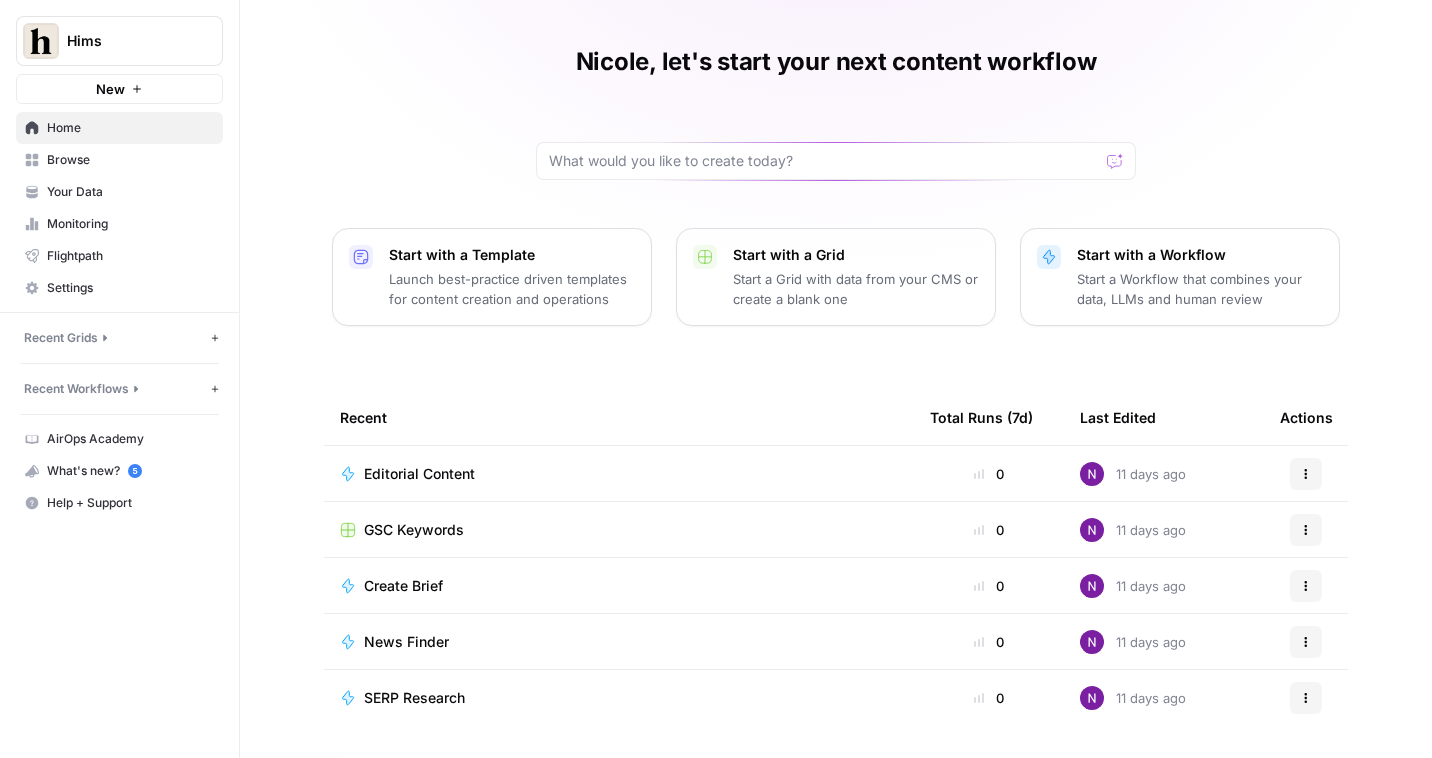 click on "Settings" at bounding box center (130, 288) 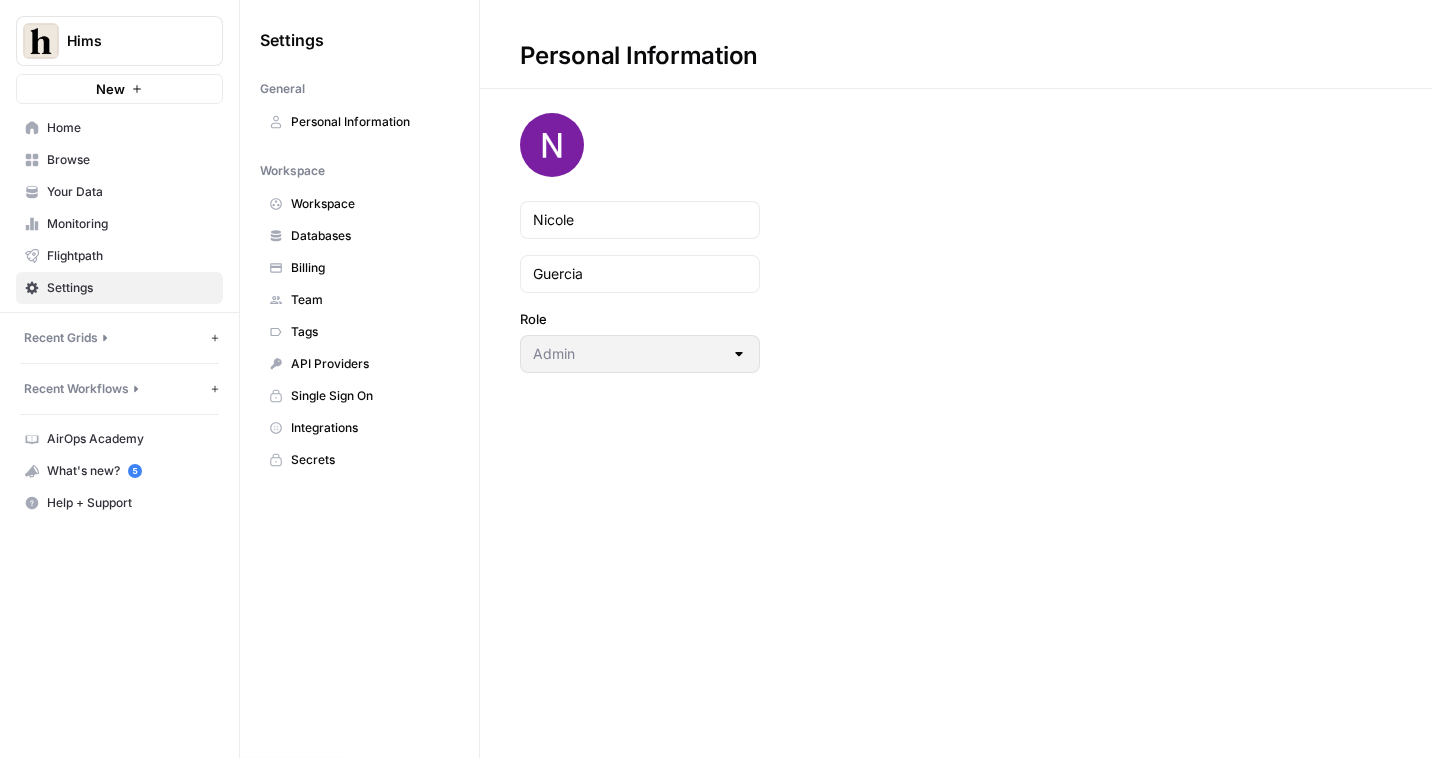 scroll, scrollTop: 0, scrollLeft: 0, axis: both 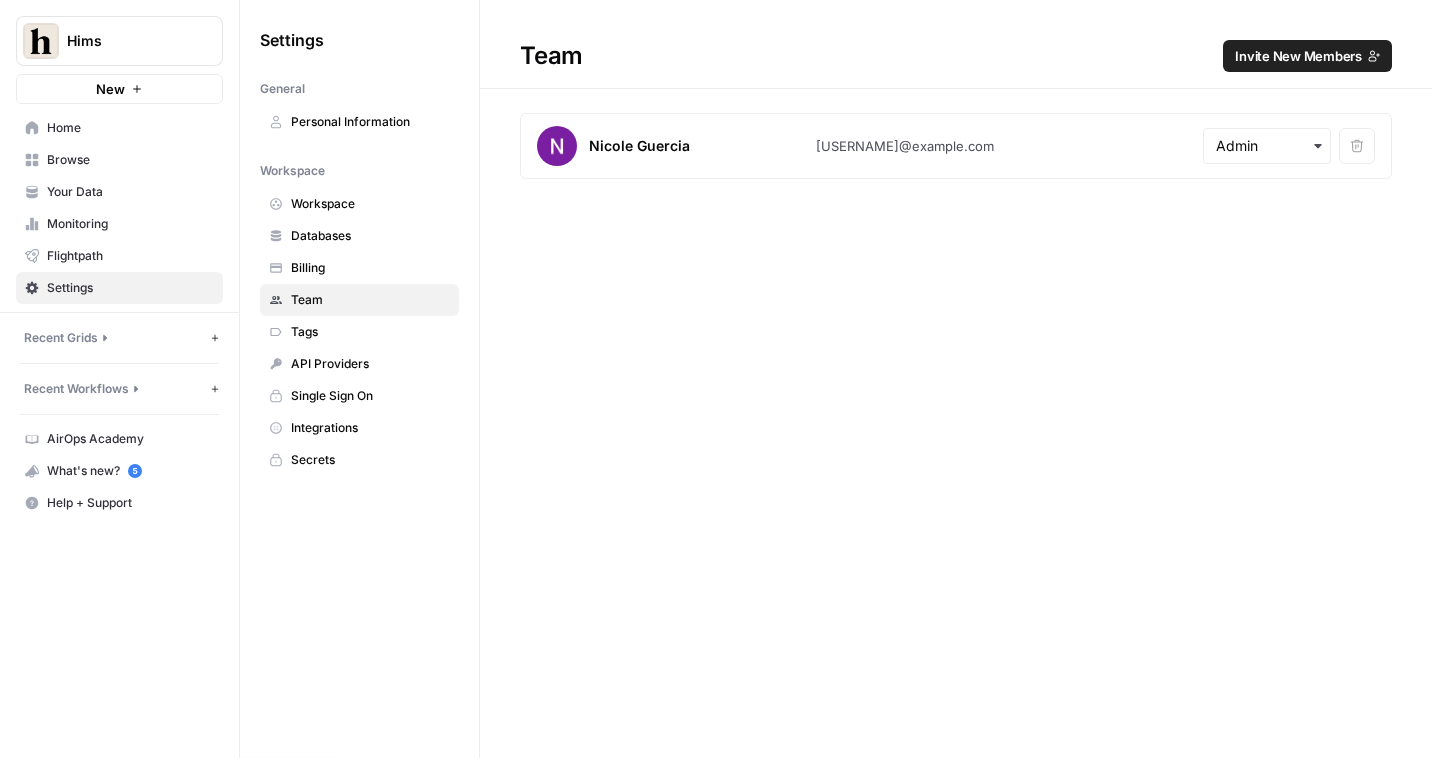 click on "Invite New Members" at bounding box center (1307, 56) 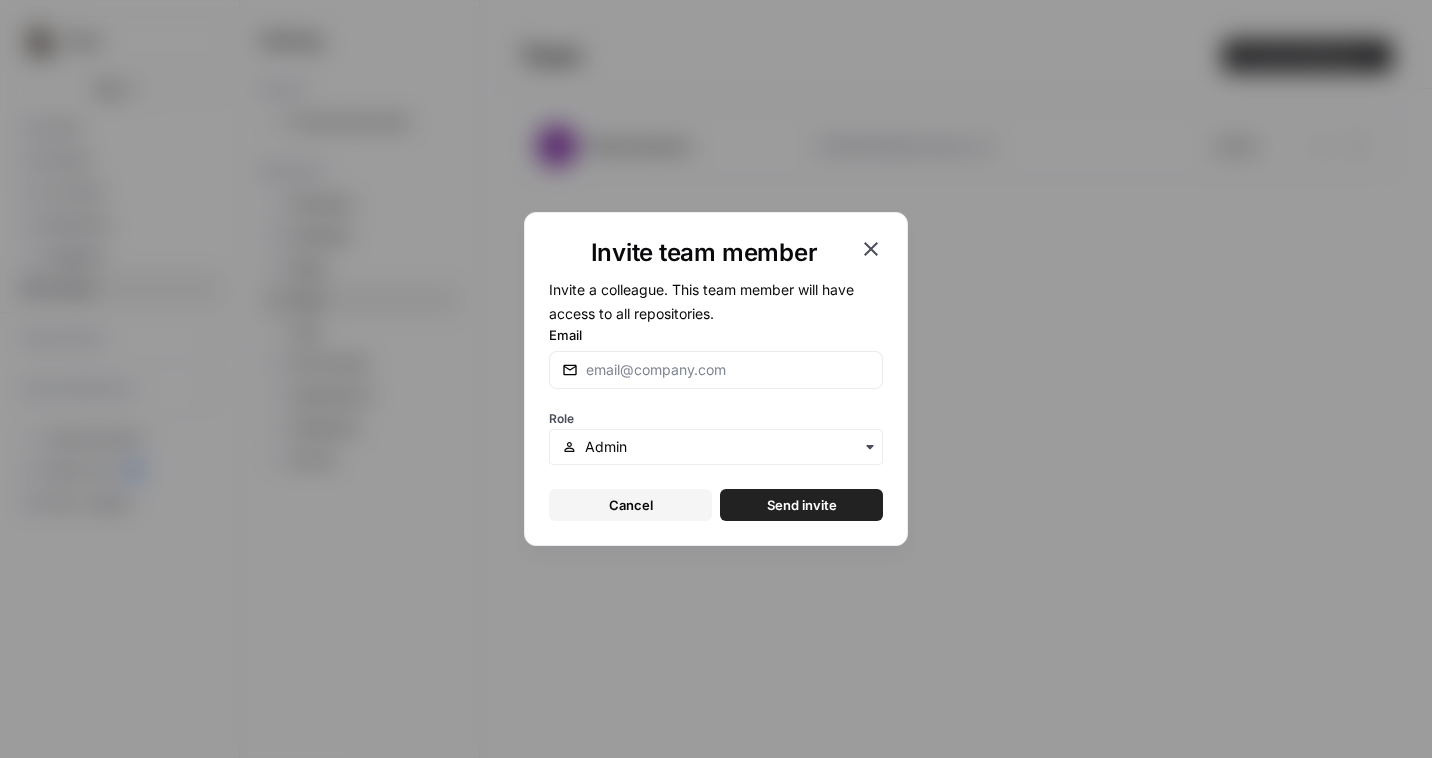 click at bounding box center [716, 370] 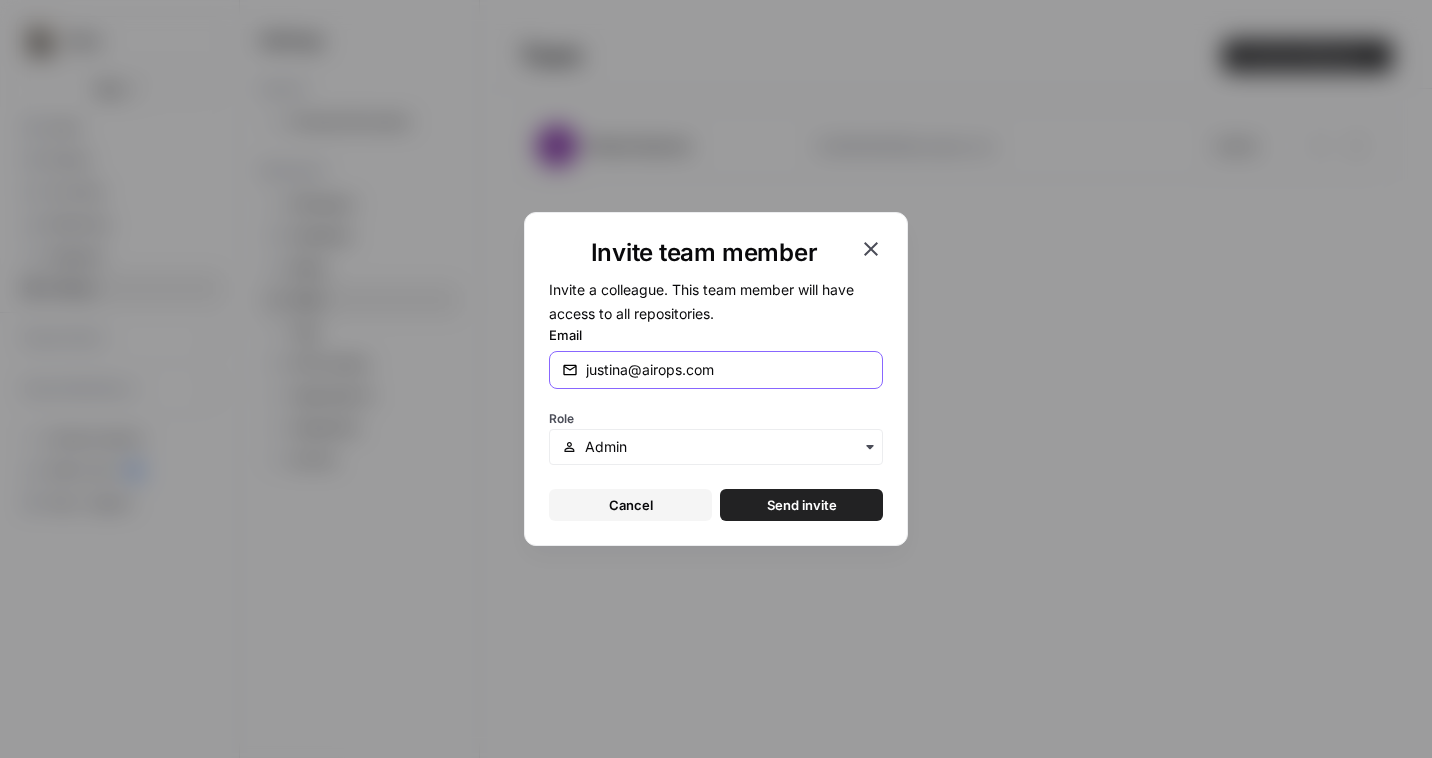 type on "justina@airops.com" 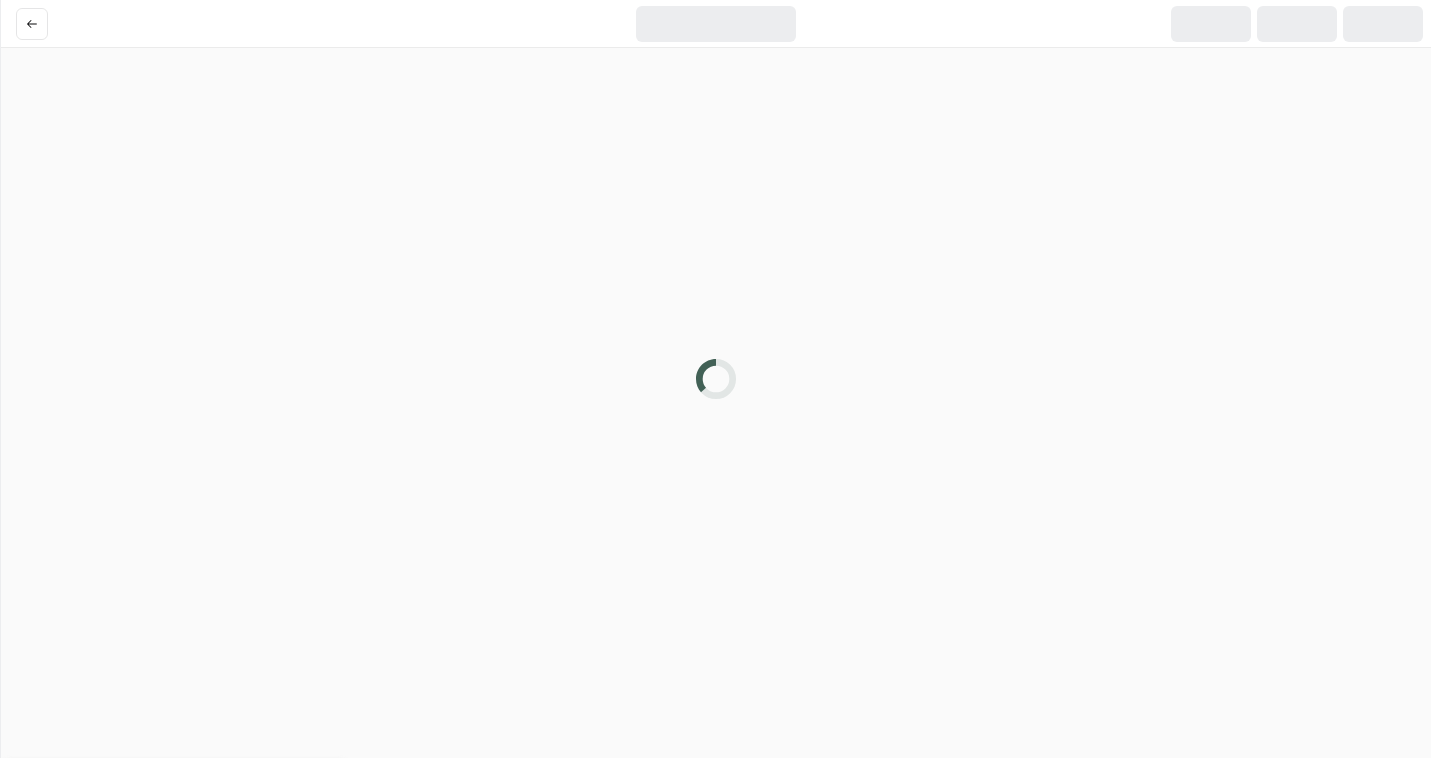 scroll, scrollTop: 0, scrollLeft: 0, axis: both 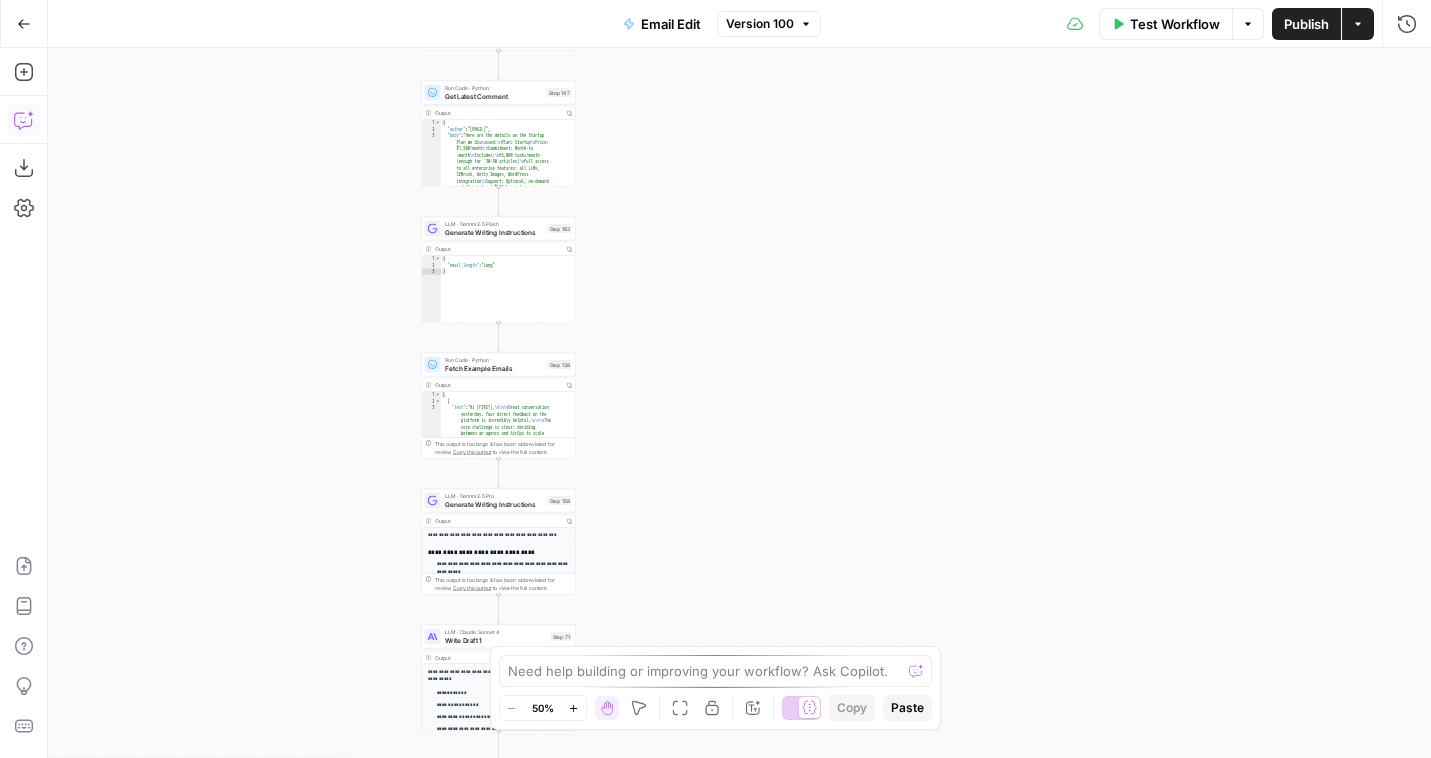 click 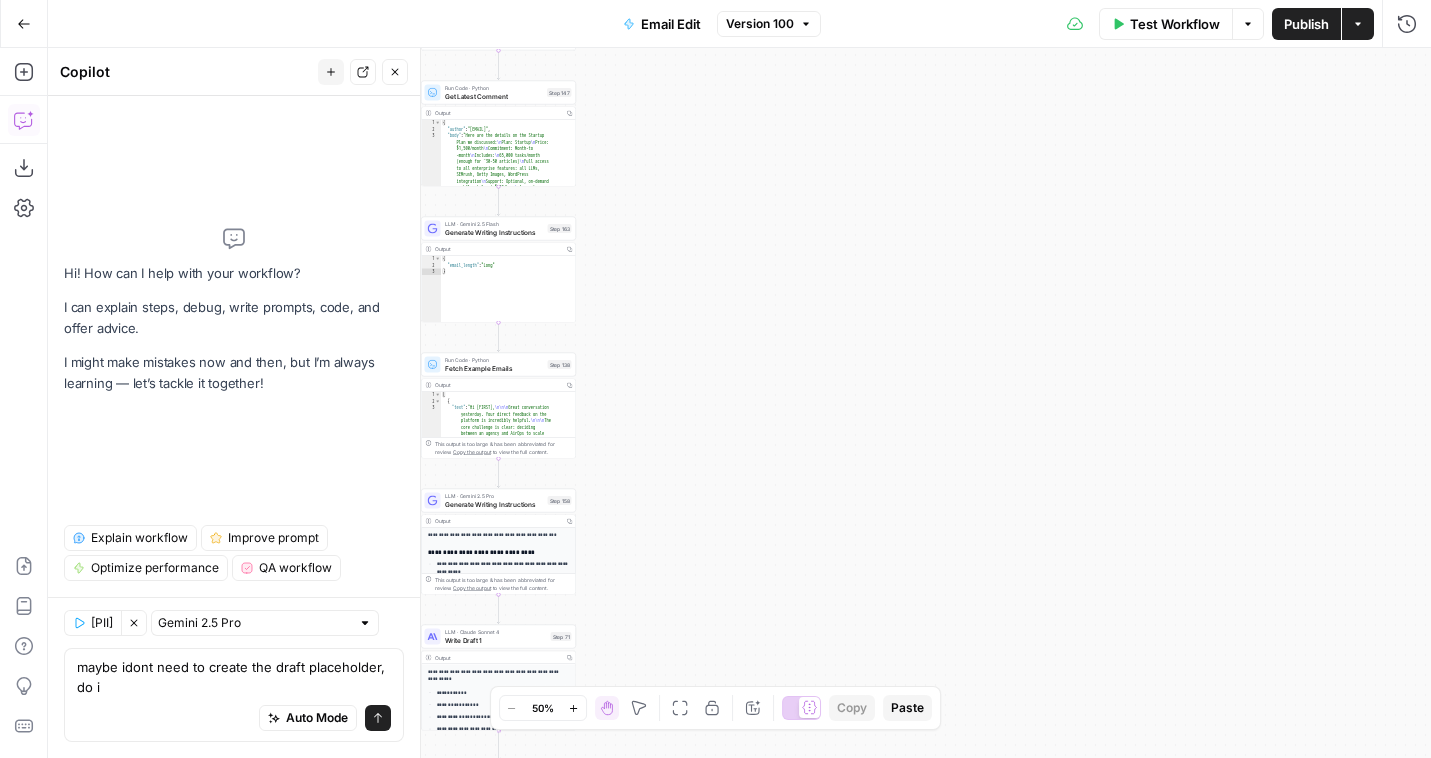 type on "maybe idont need to create the draft placeholder, do i ?" 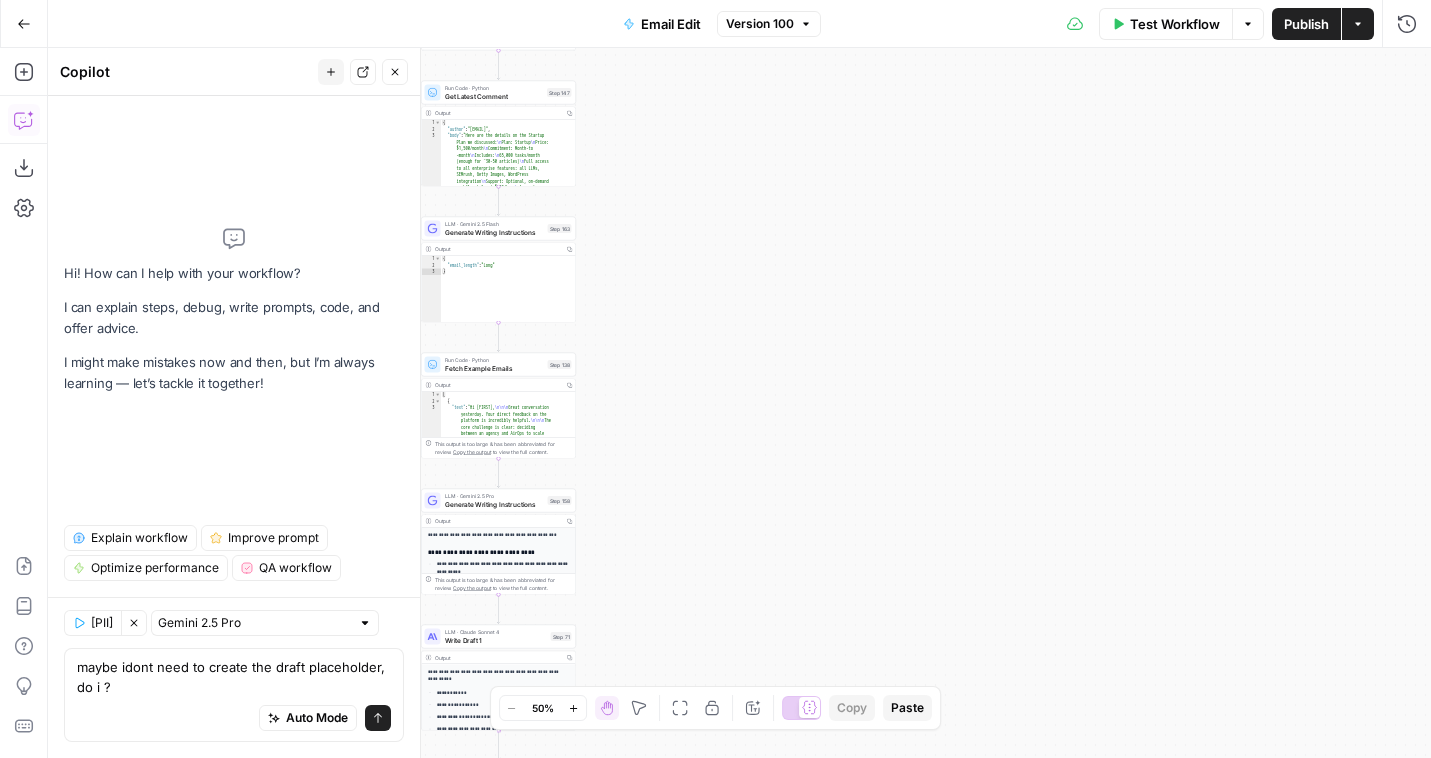 type 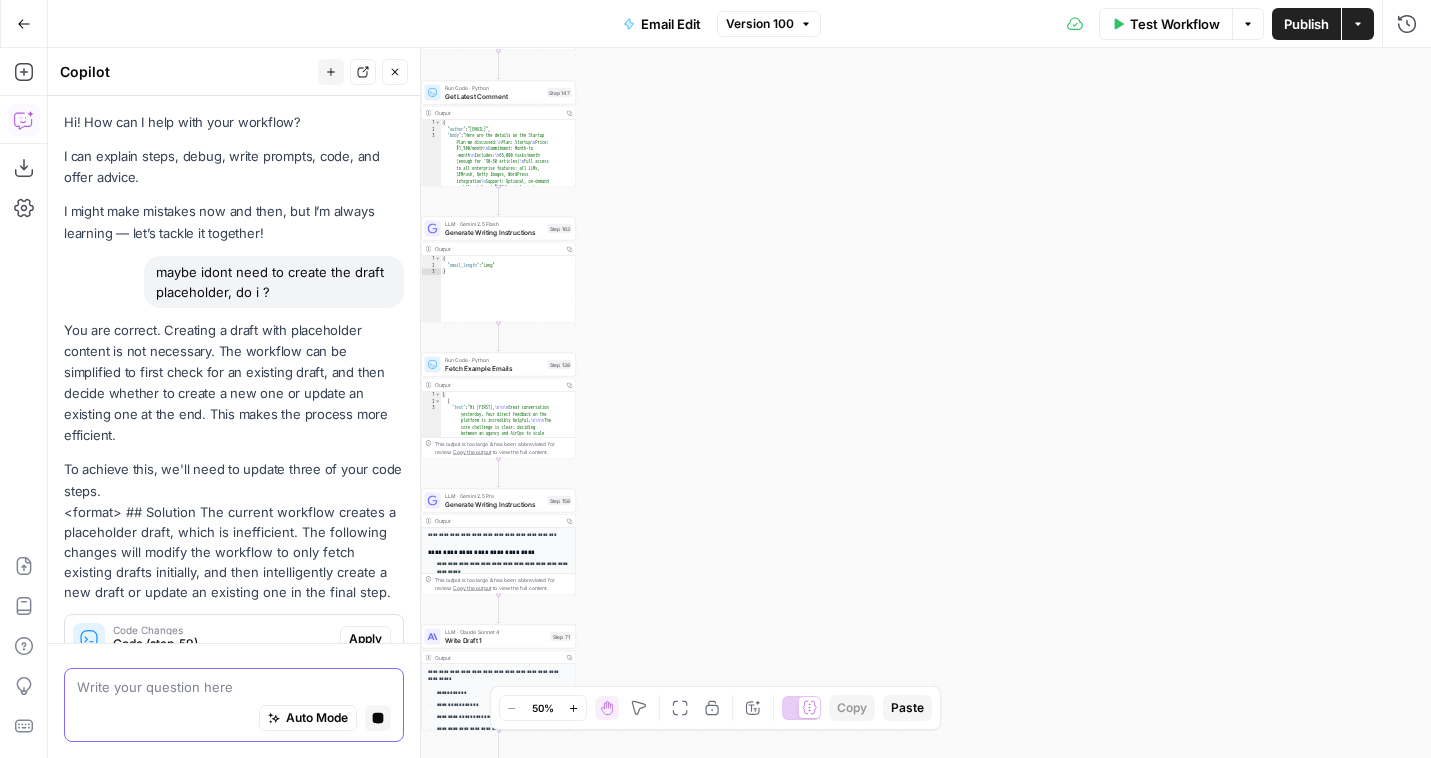 scroll, scrollTop: 159, scrollLeft: 0, axis: vertical 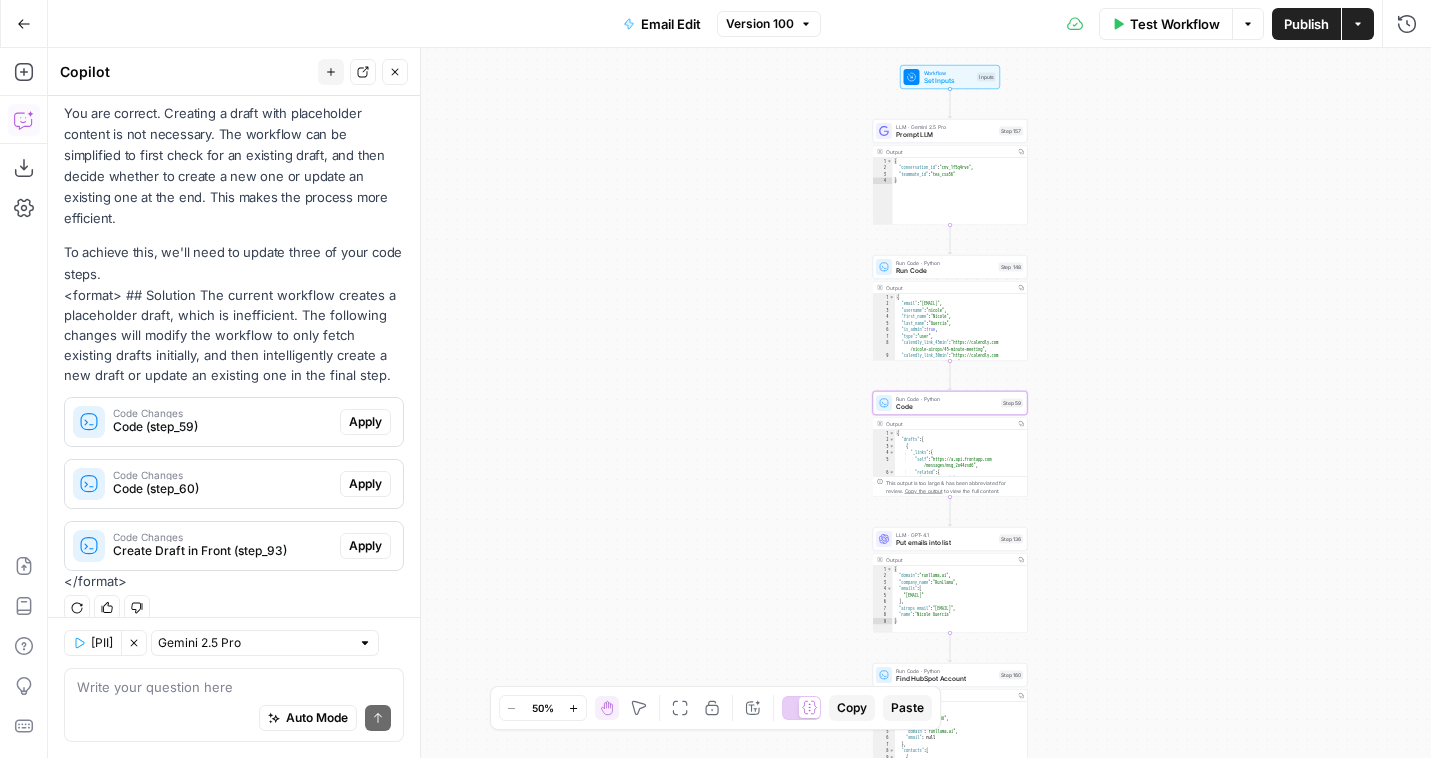 click on "Apply" at bounding box center (365, 422) 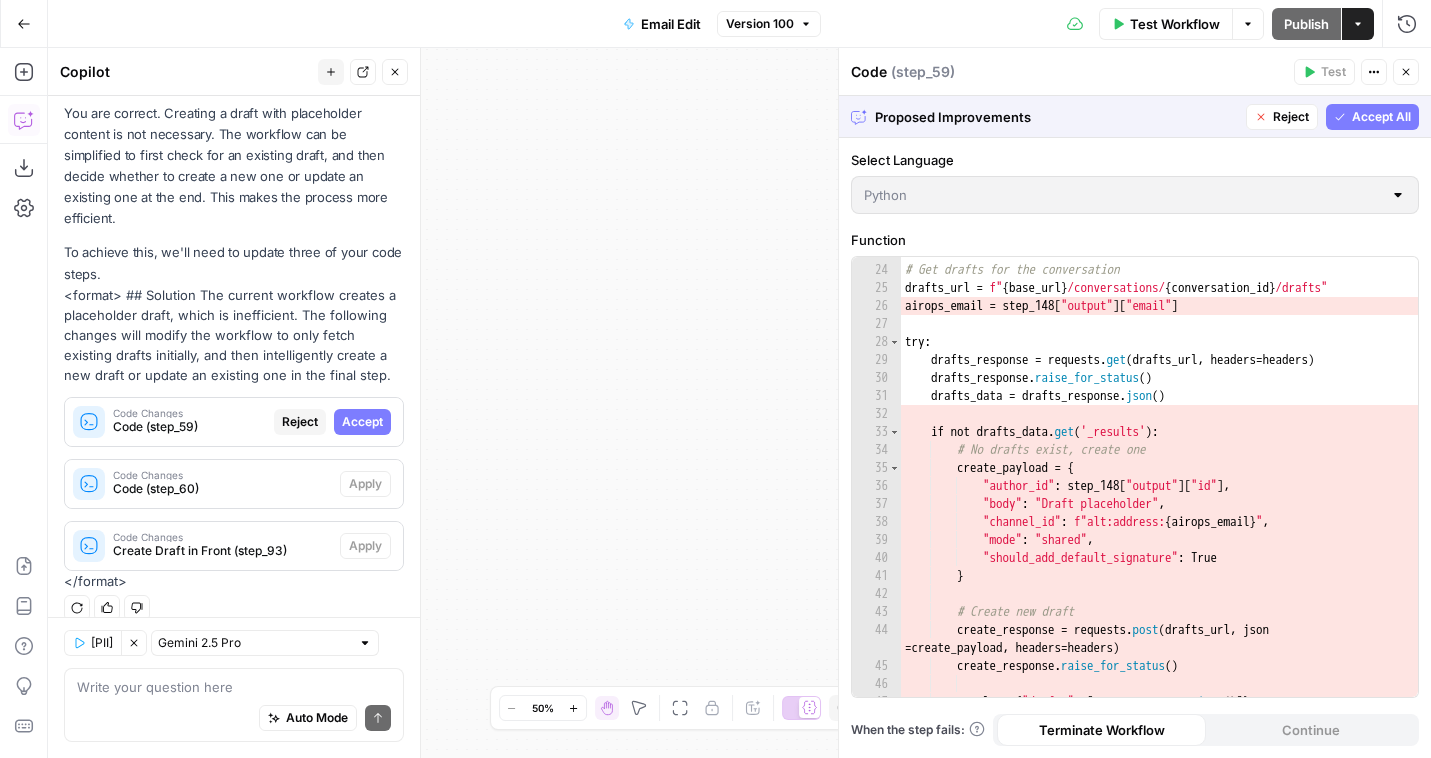 scroll, scrollTop: 820, scrollLeft: 0, axis: vertical 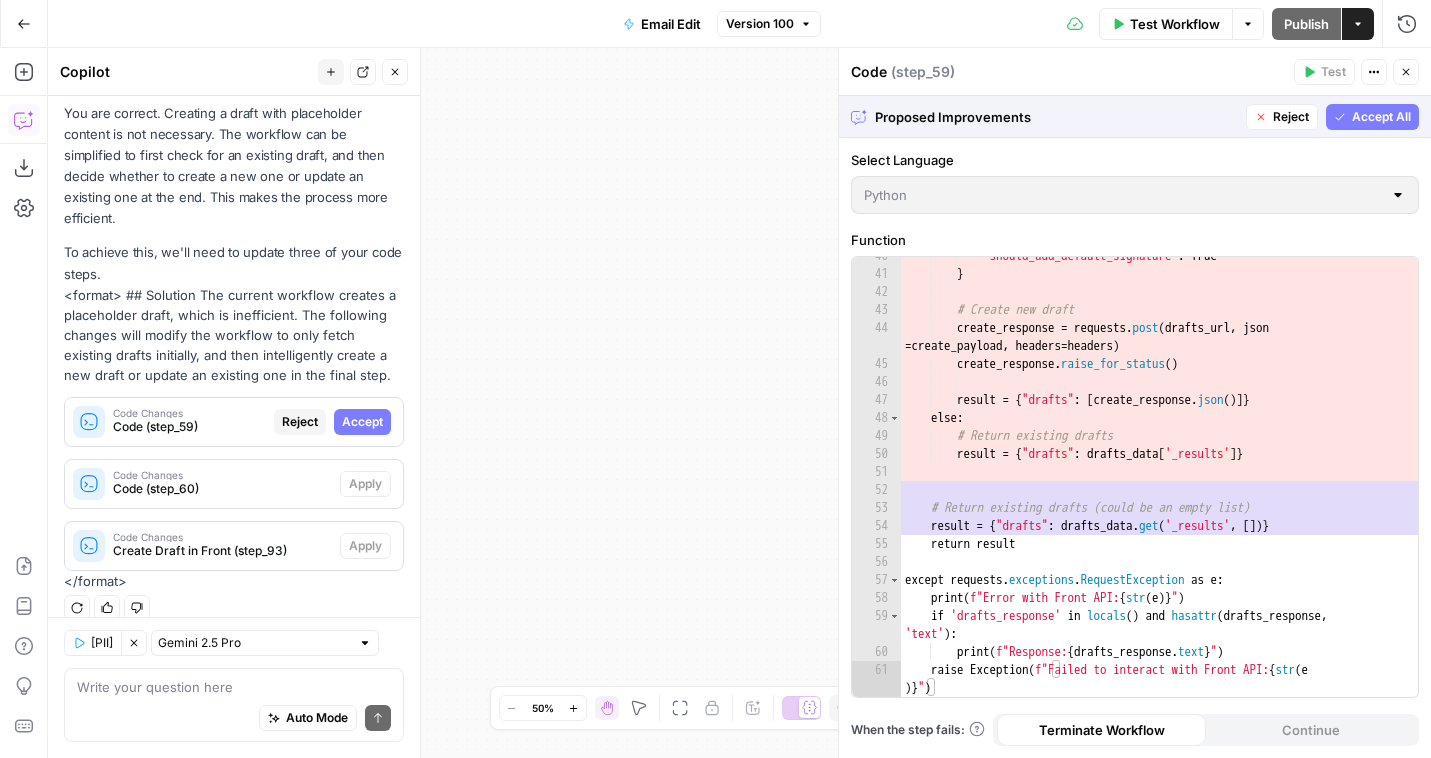 click on "Accept All" at bounding box center (1372, 117) 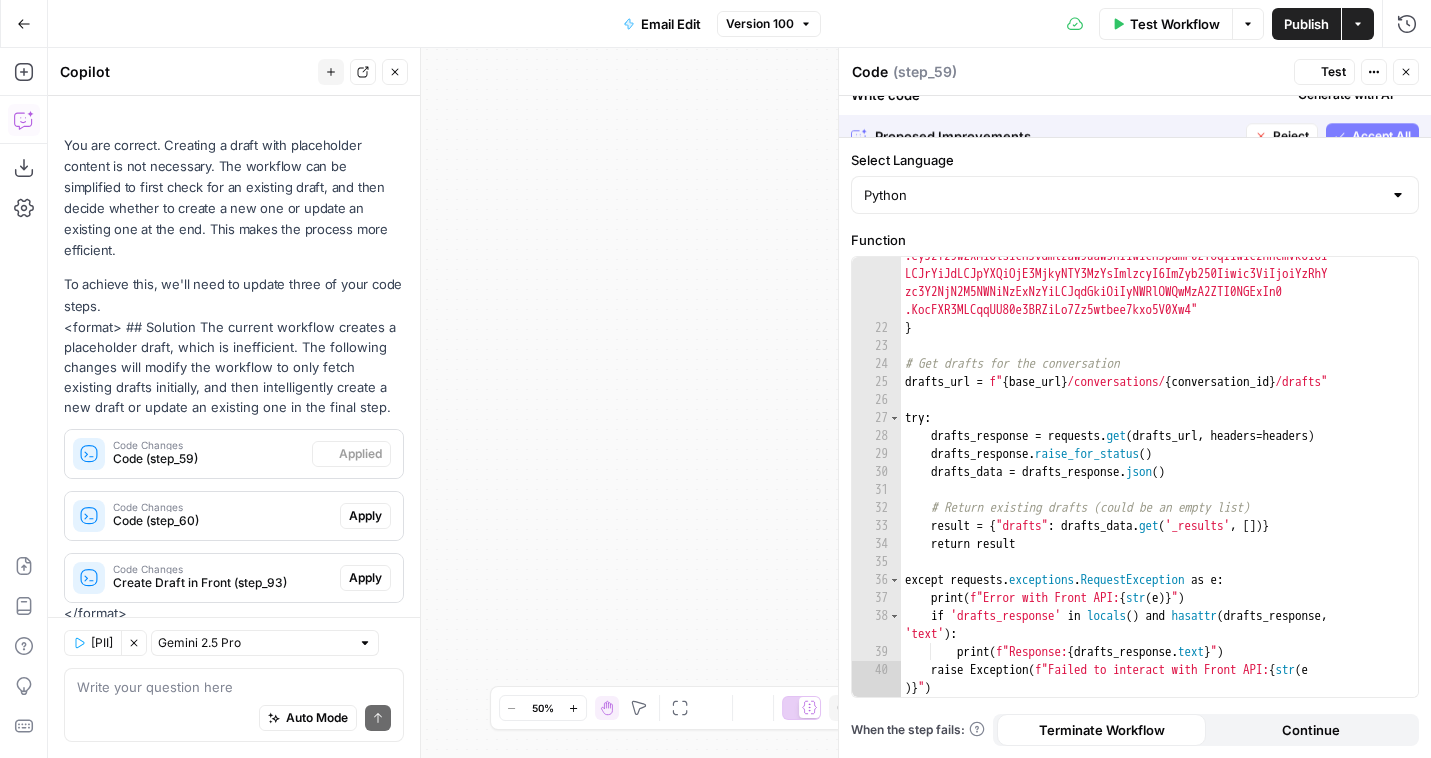 scroll, scrollTop: 249, scrollLeft: 0, axis: vertical 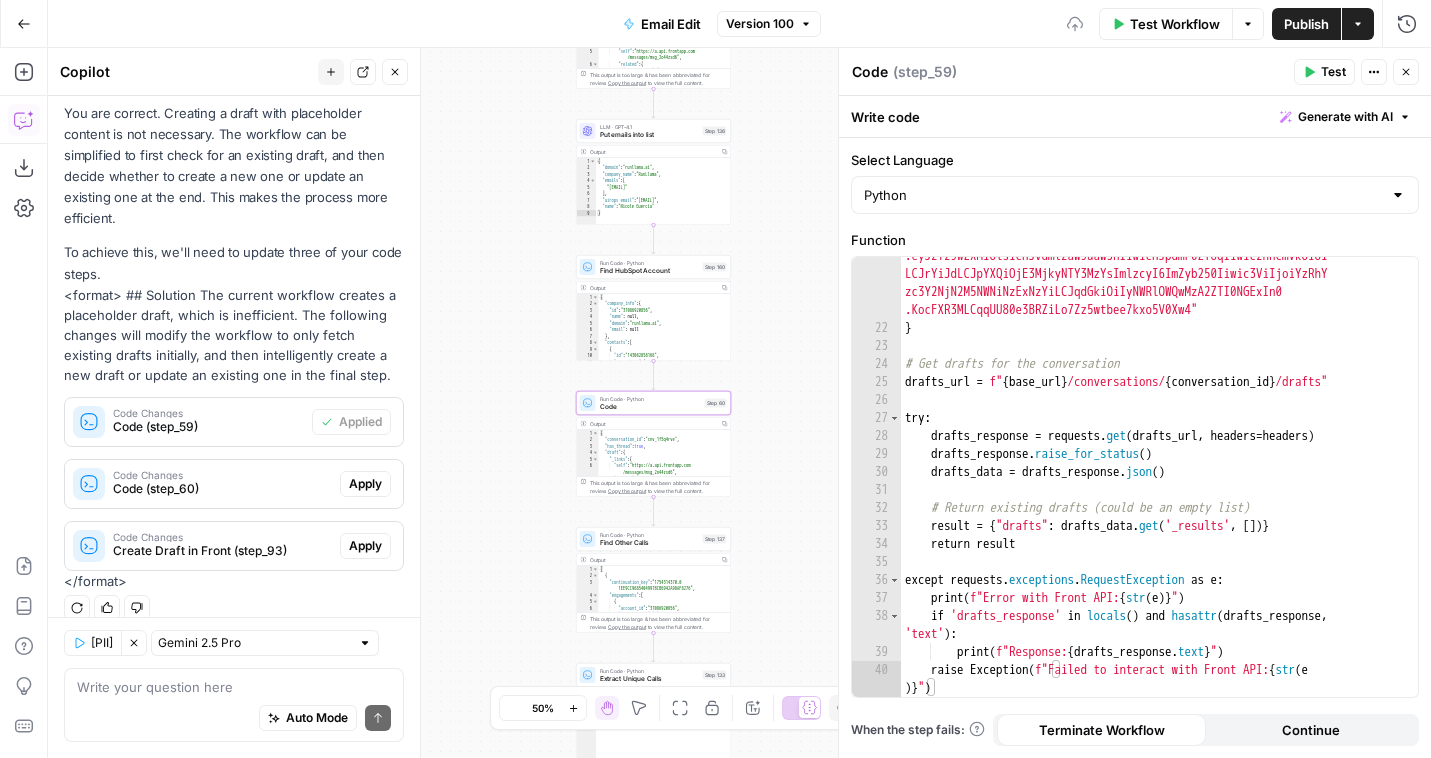 click on "Apply" at bounding box center (365, 484) 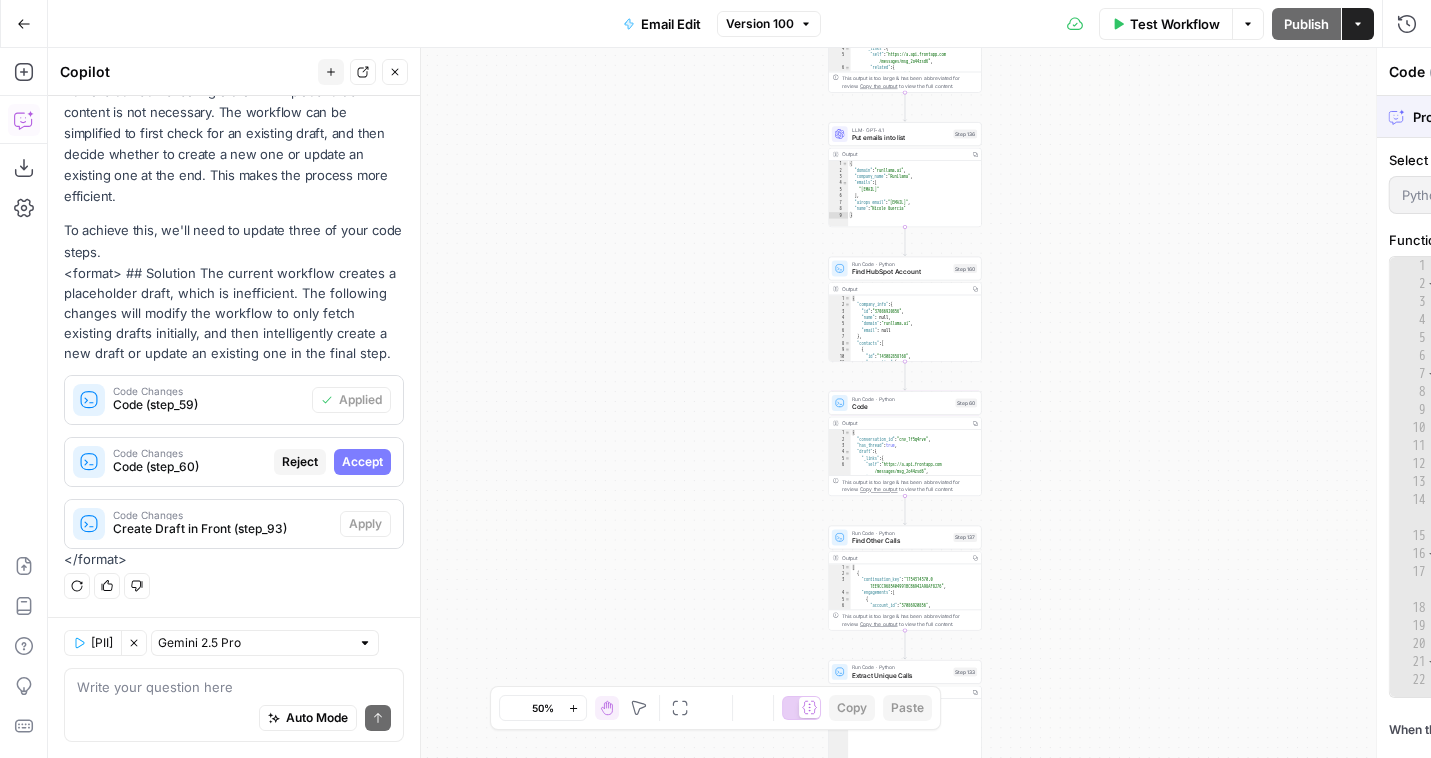 scroll, scrollTop: 217, scrollLeft: 0, axis: vertical 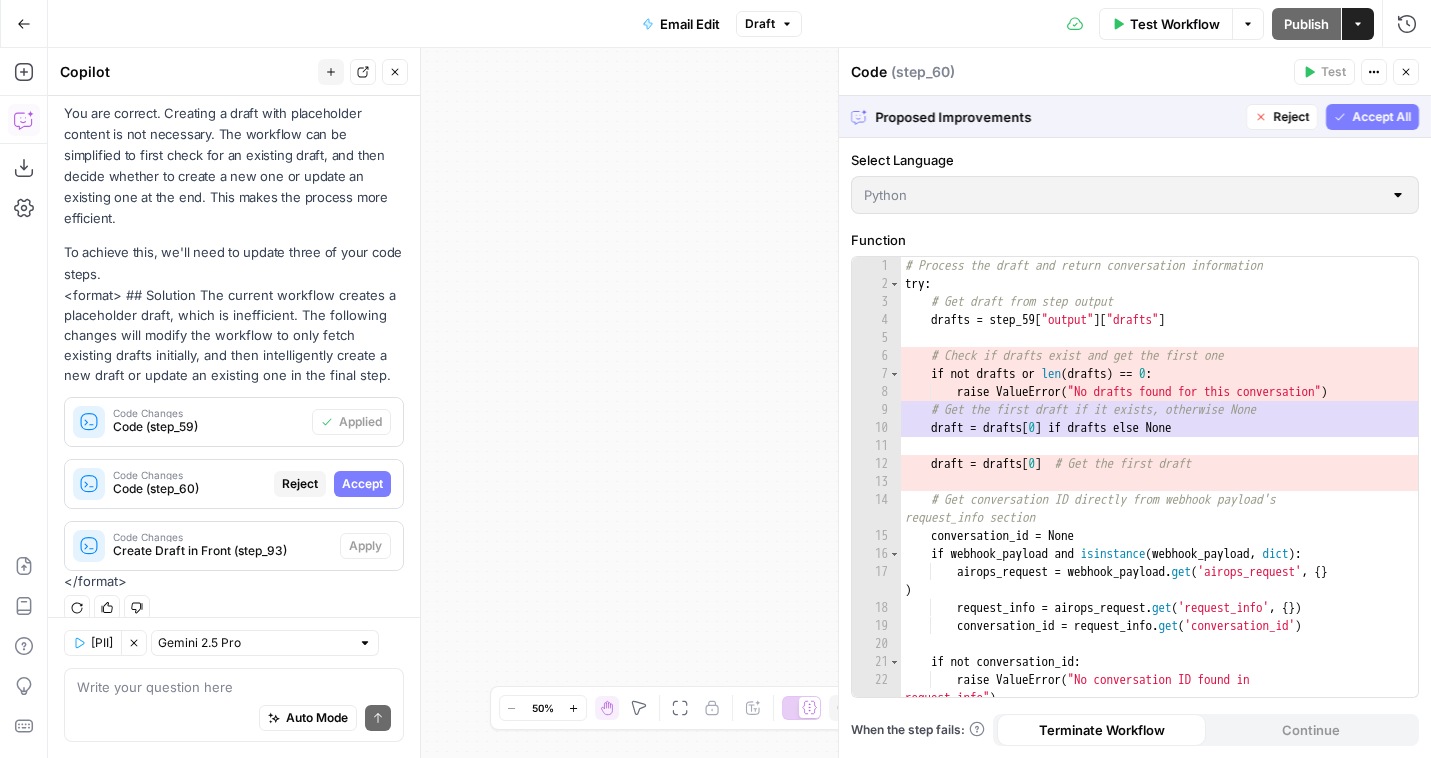 click on "Accept All" at bounding box center (1381, 117) 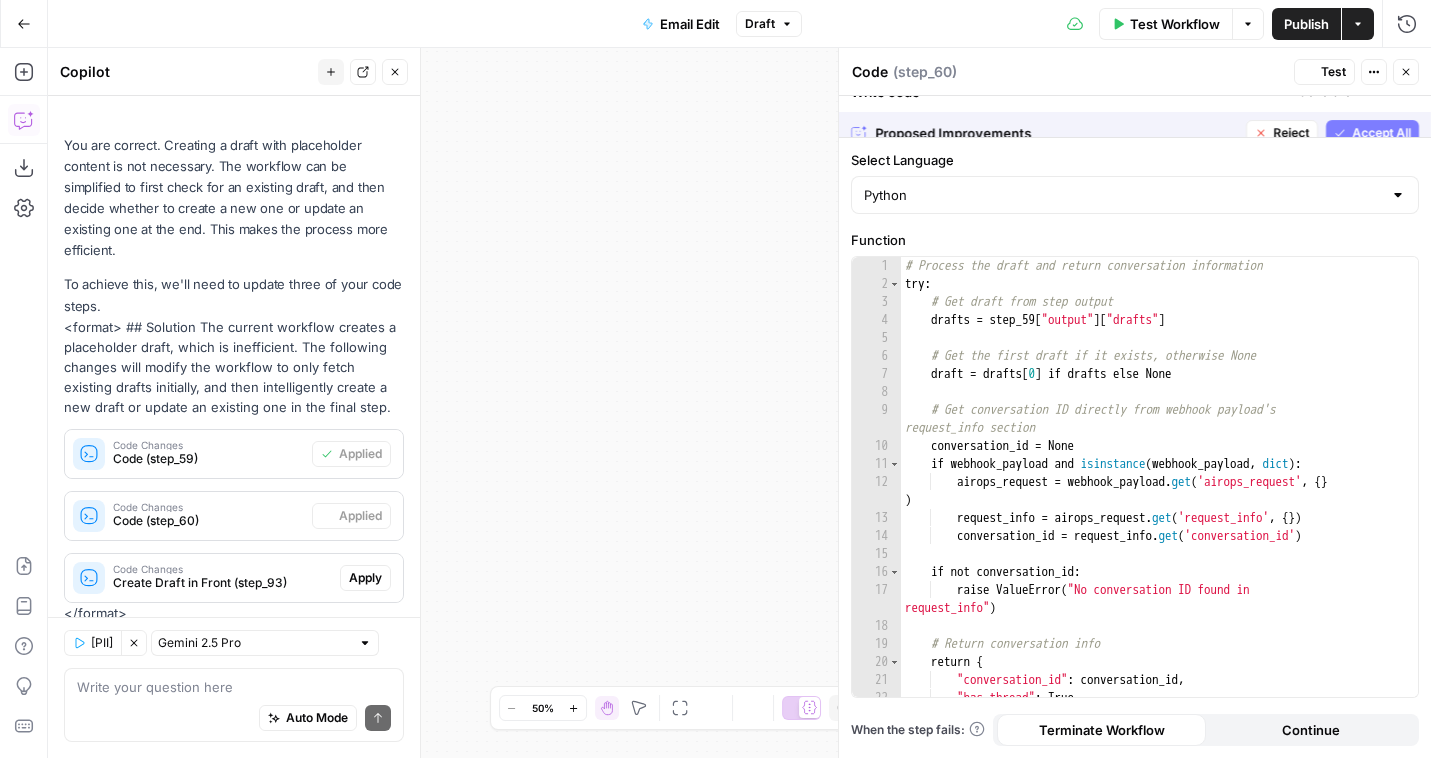 scroll, scrollTop: 249, scrollLeft: 0, axis: vertical 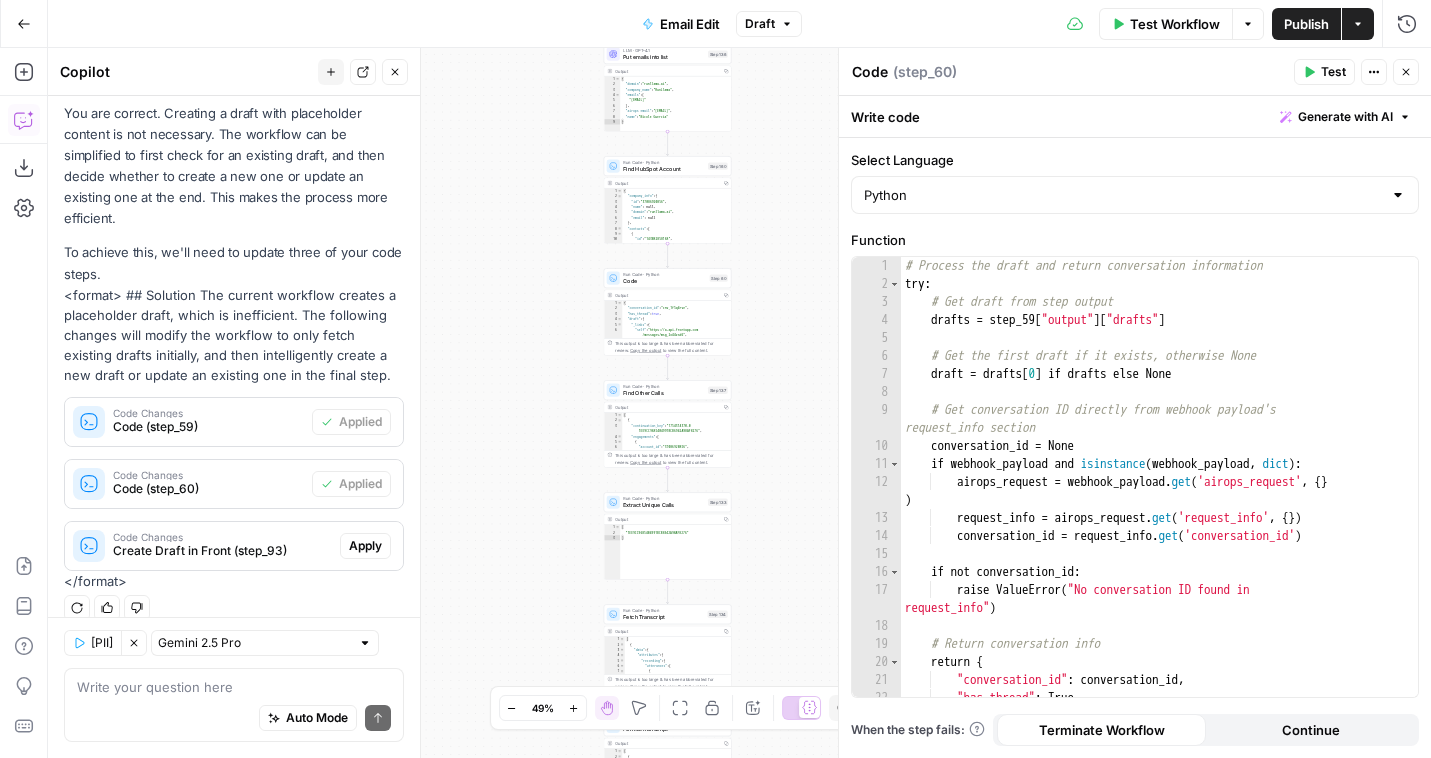 click on "Apply" at bounding box center [365, 546] 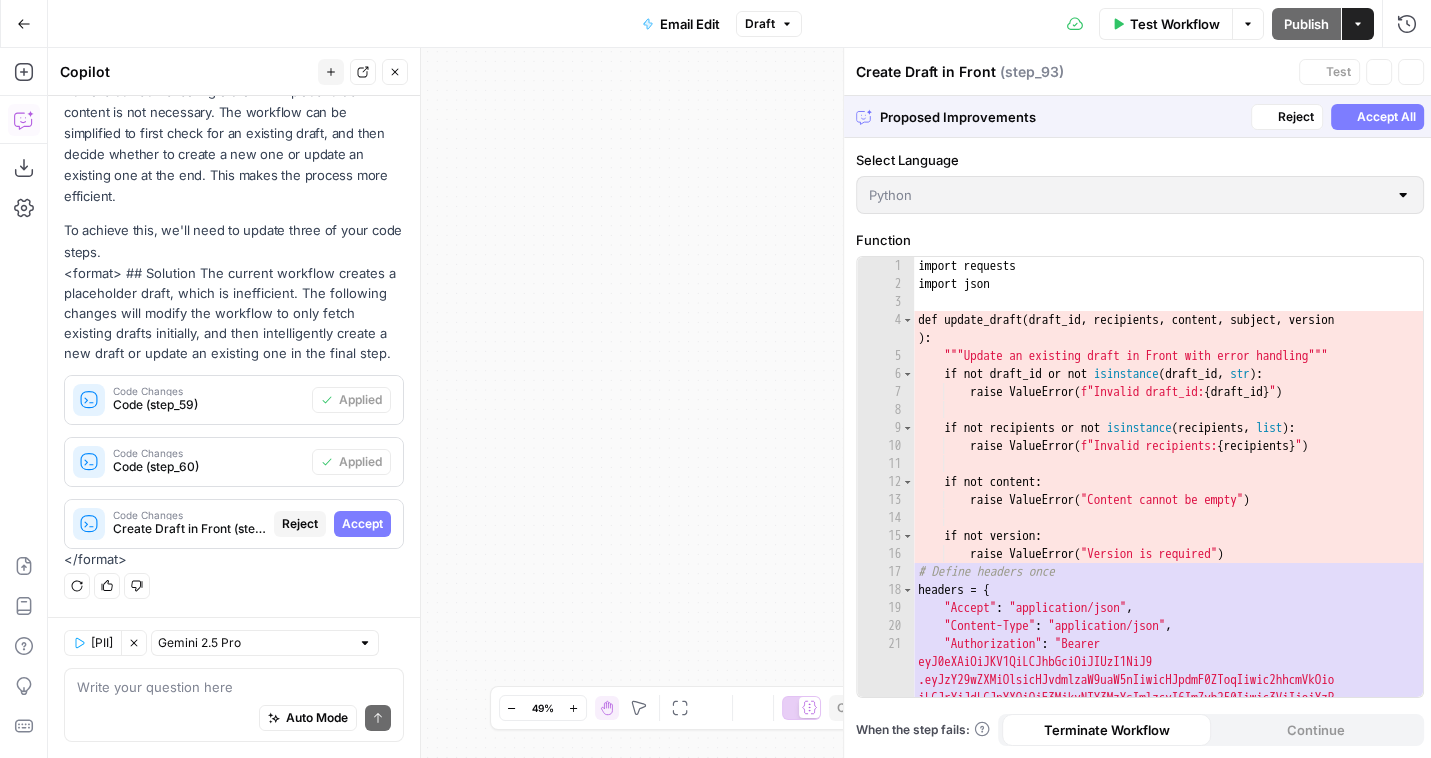 scroll, scrollTop: 217, scrollLeft: 0, axis: vertical 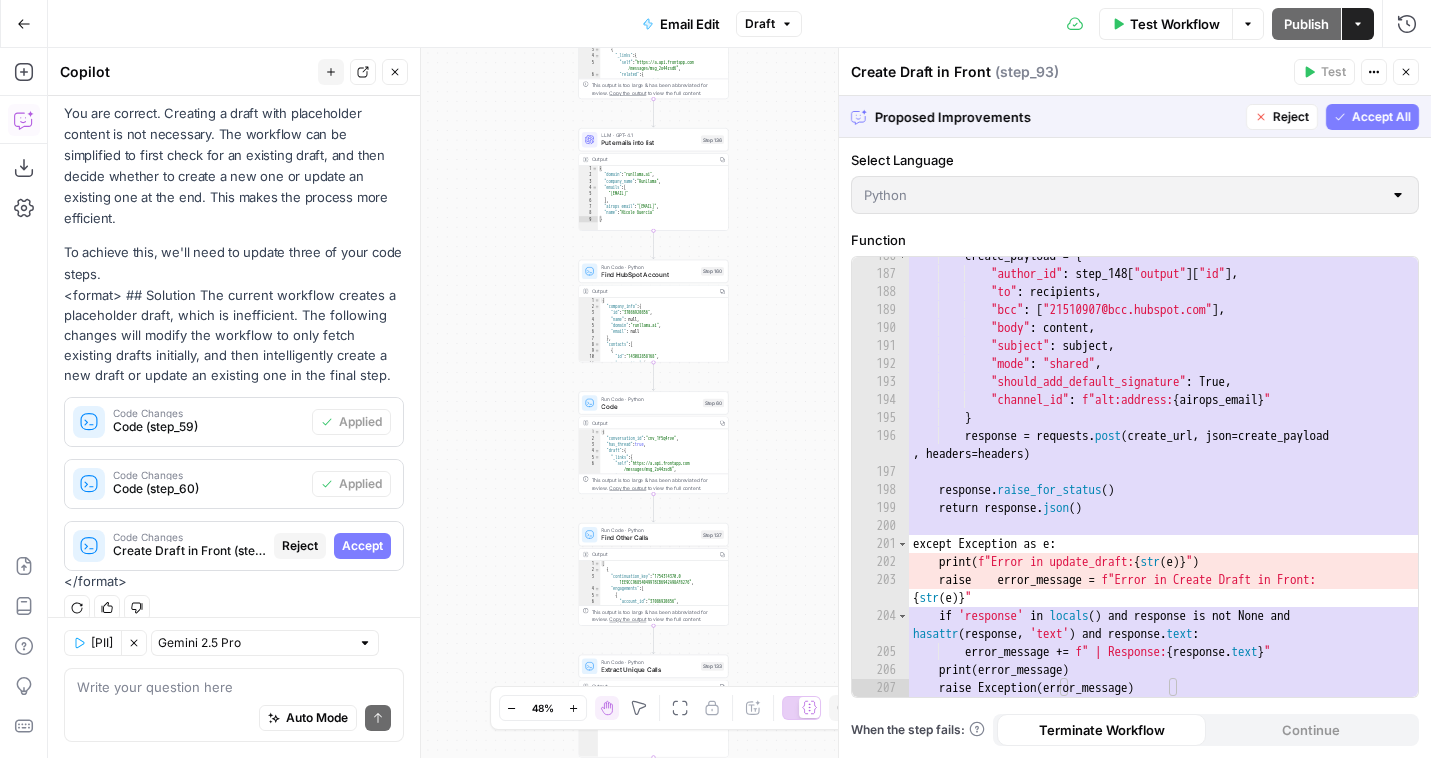 click on "Accept All" at bounding box center [1381, 117] 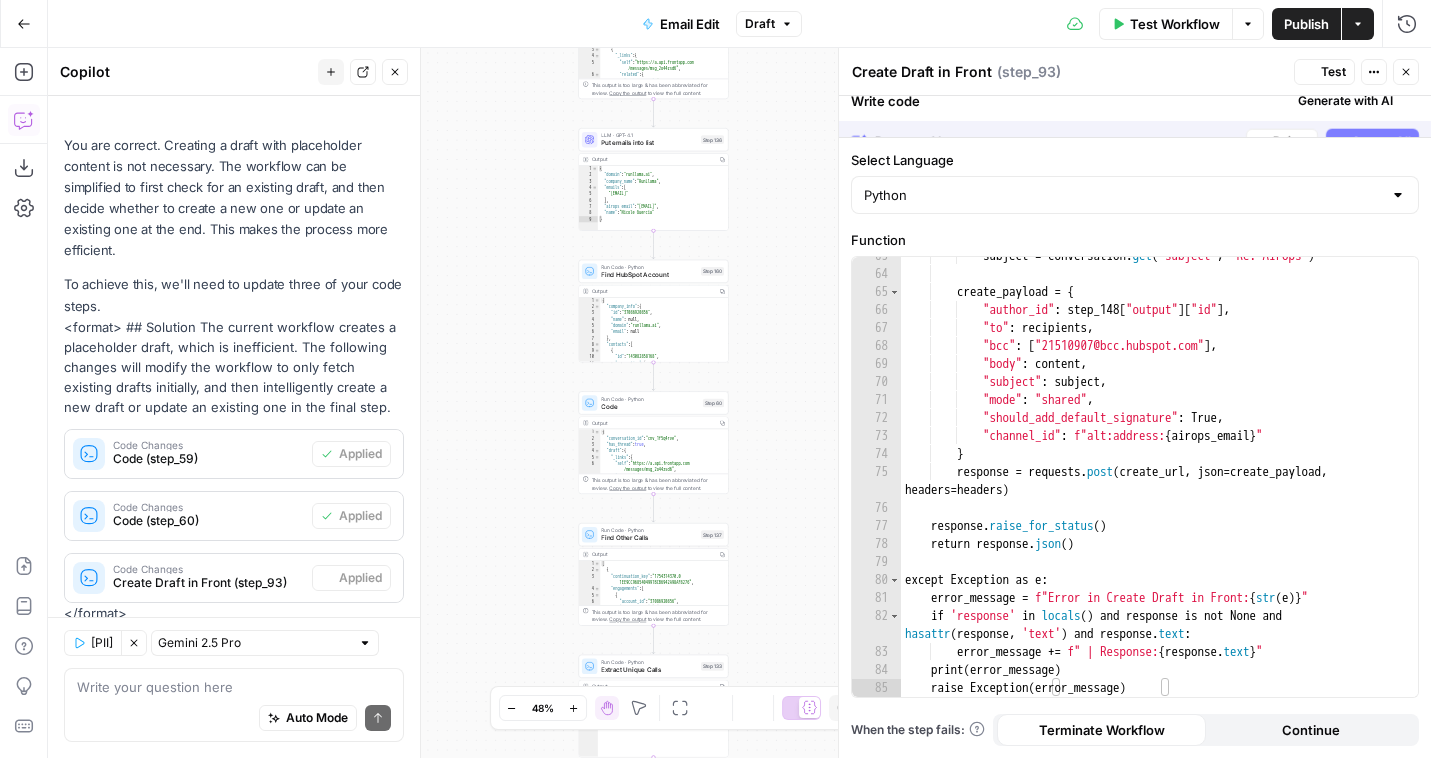 scroll, scrollTop: 249, scrollLeft: 0, axis: vertical 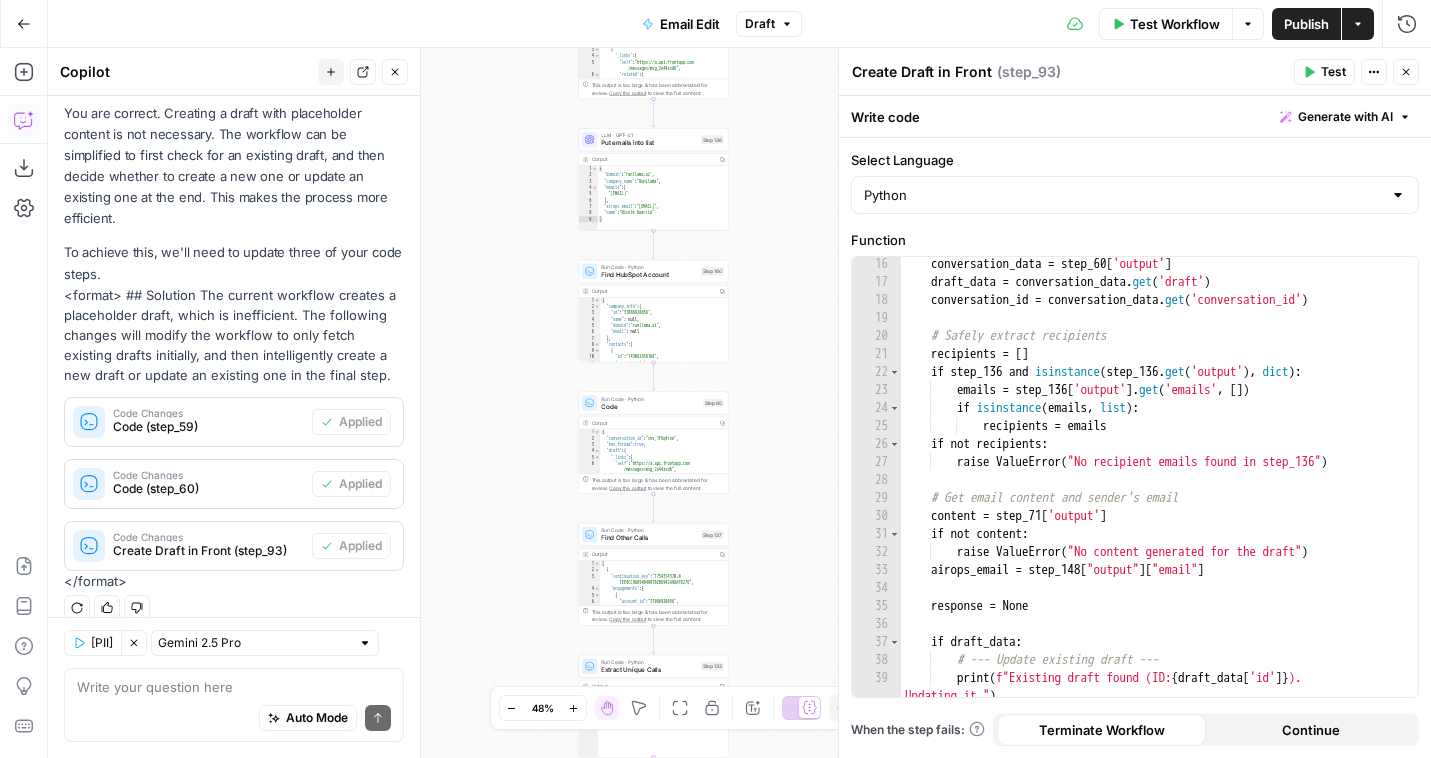 click on "Publish" at bounding box center (1306, 24) 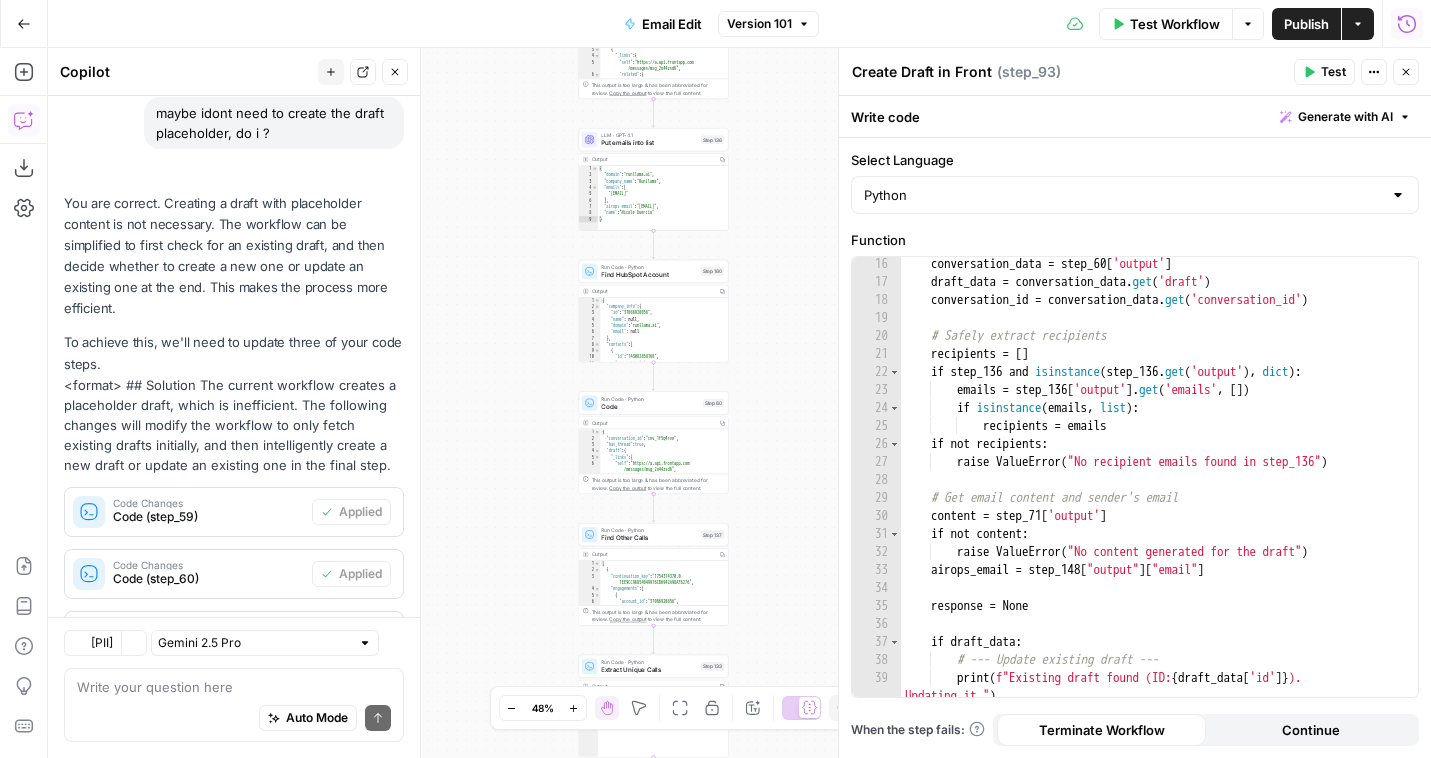 click 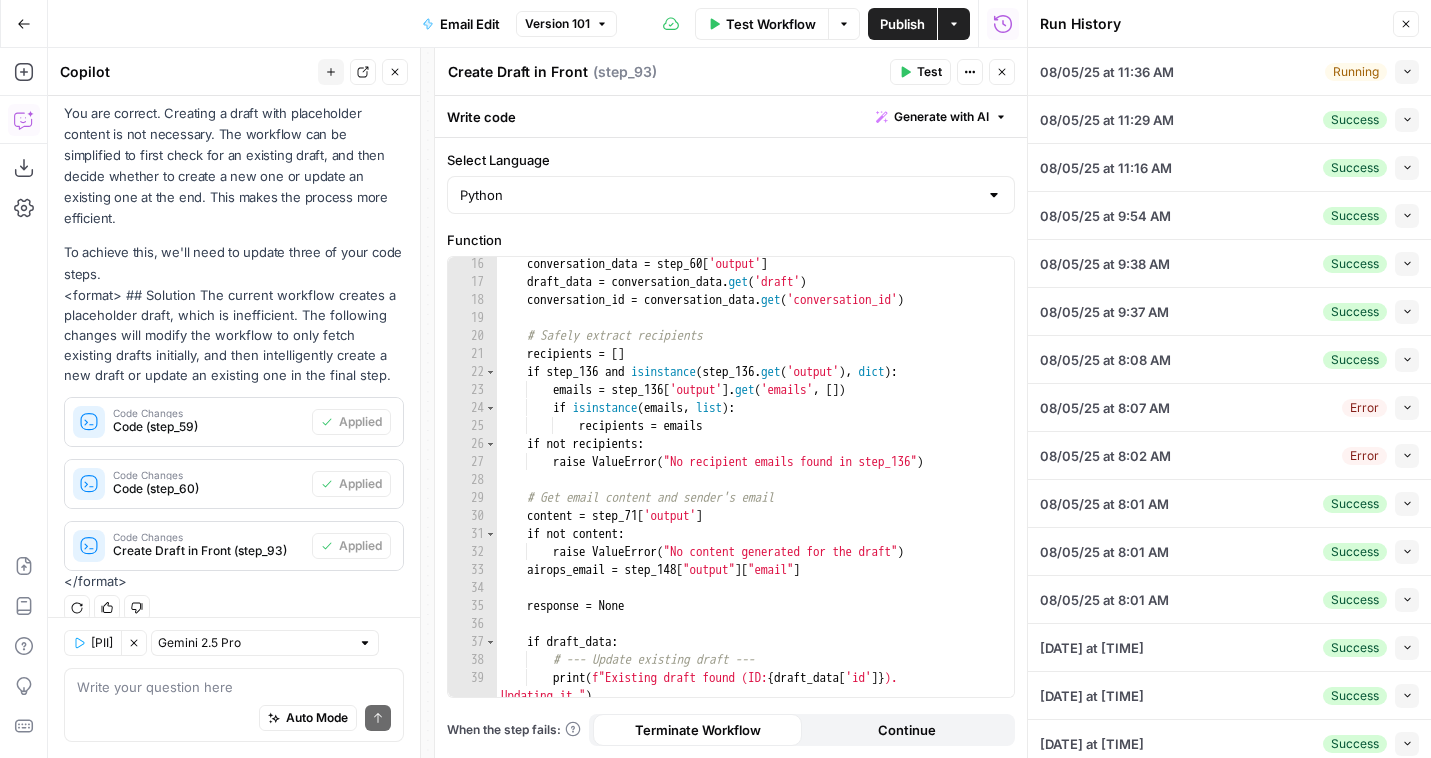 click 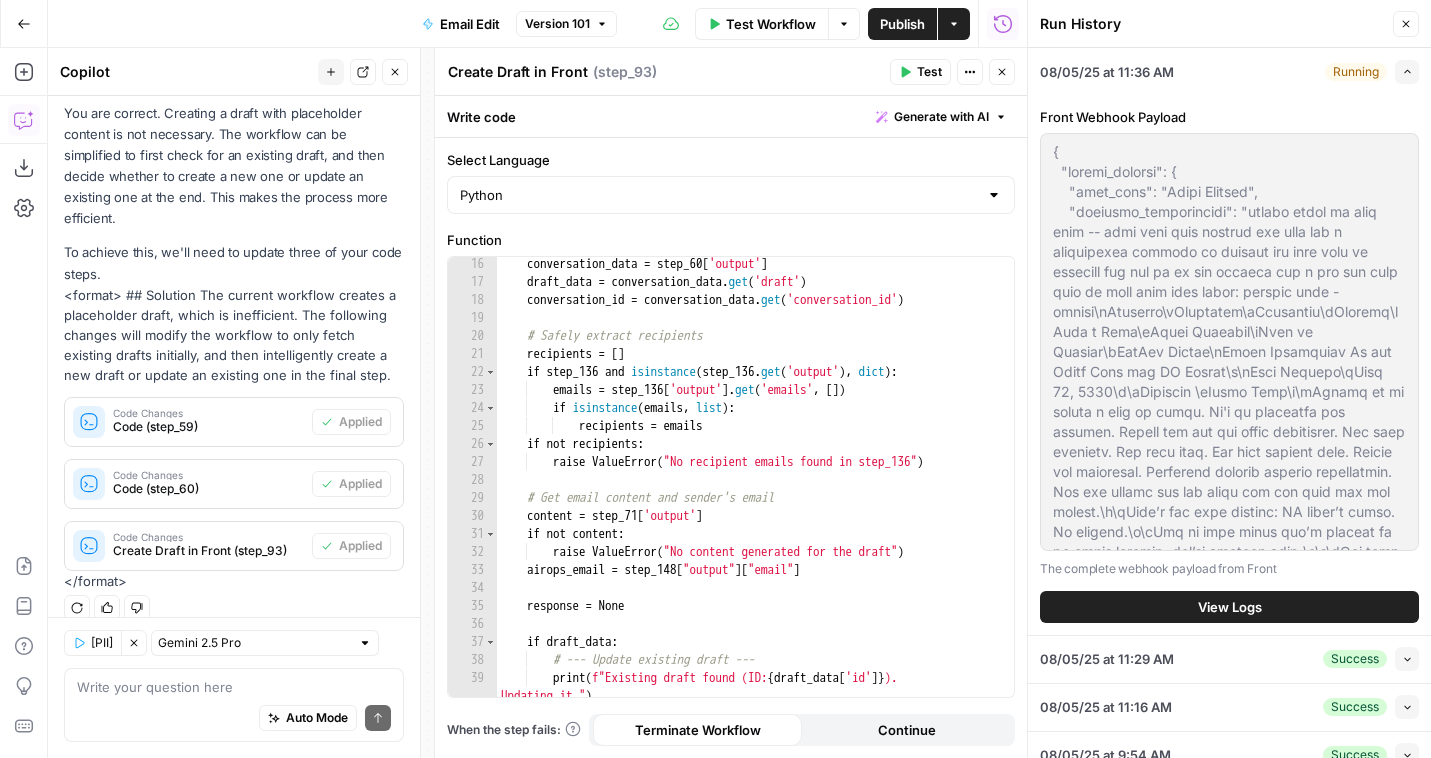 click on "View Logs" at bounding box center (1229, 607) 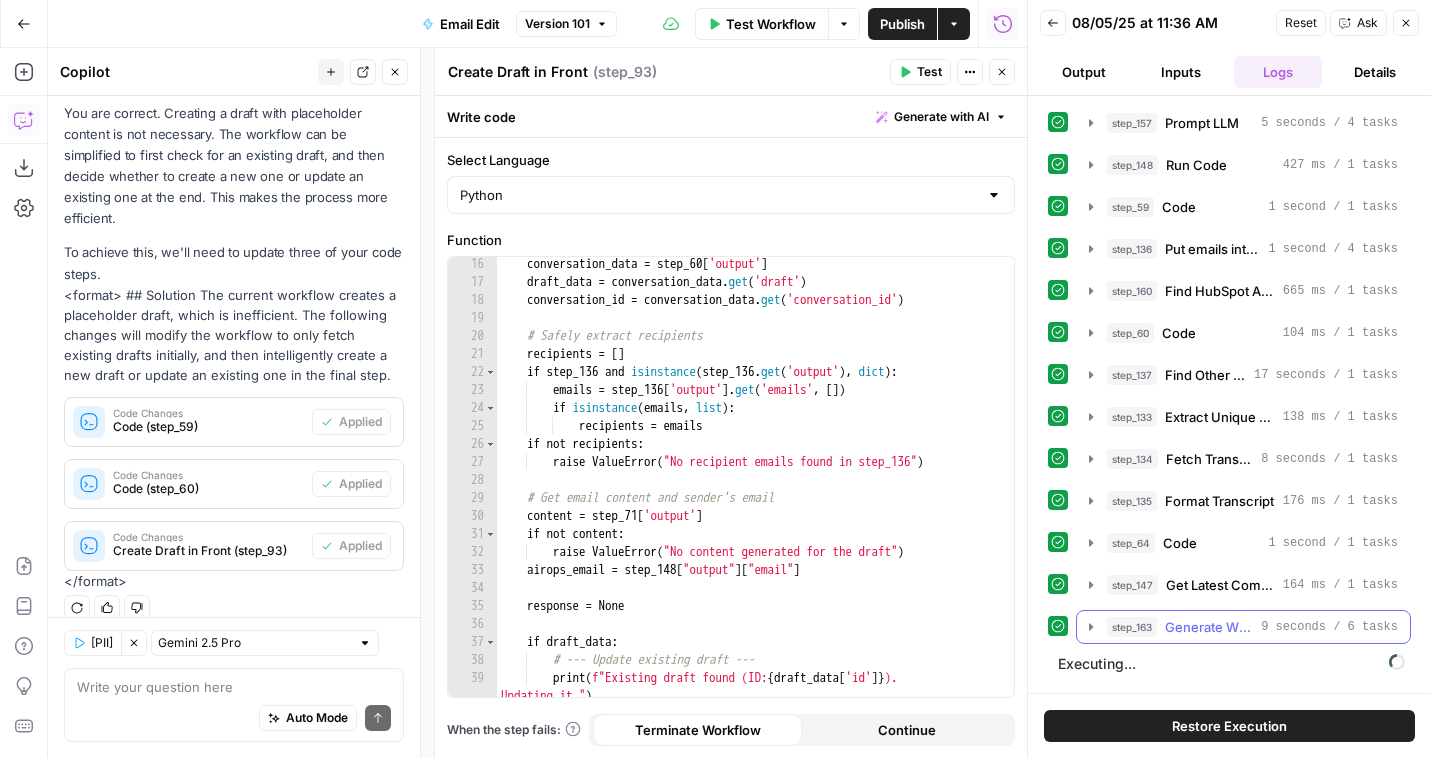 click on "Generate Writing Instructions" at bounding box center (1209, 627) 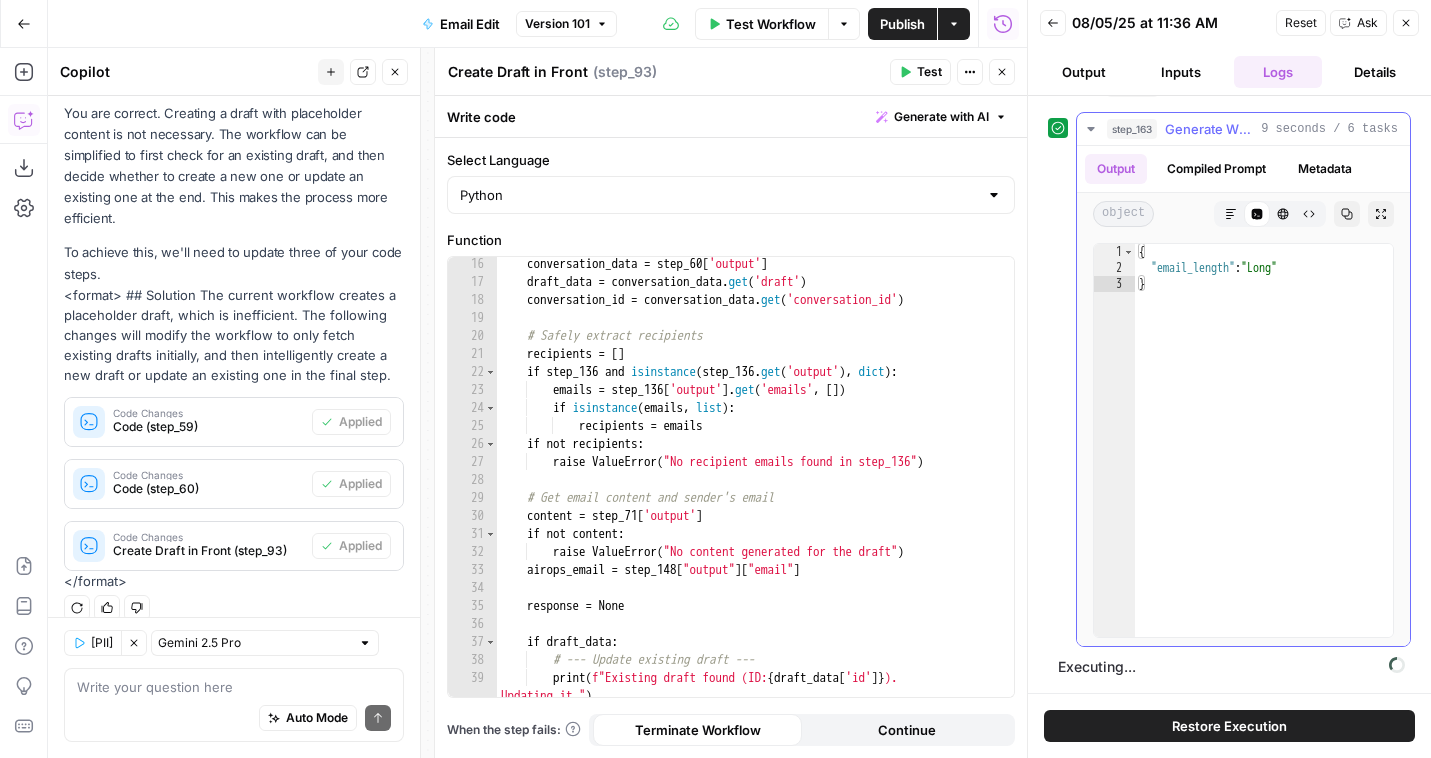 scroll, scrollTop: 317, scrollLeft: 0, axis: vertical 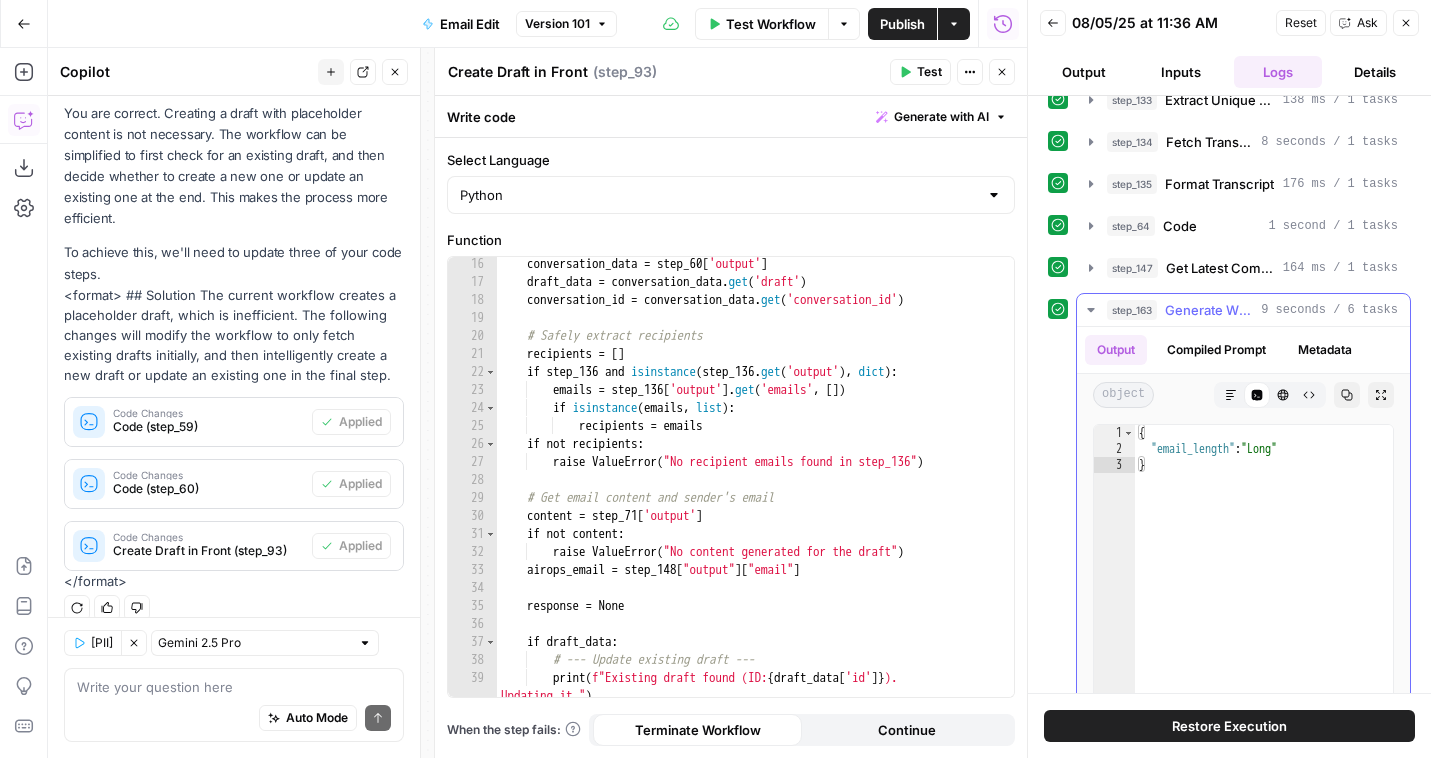 click on "step_147 Get Latest Comment 164 ms / 1 tasks" at bounding box center [1243, 268] 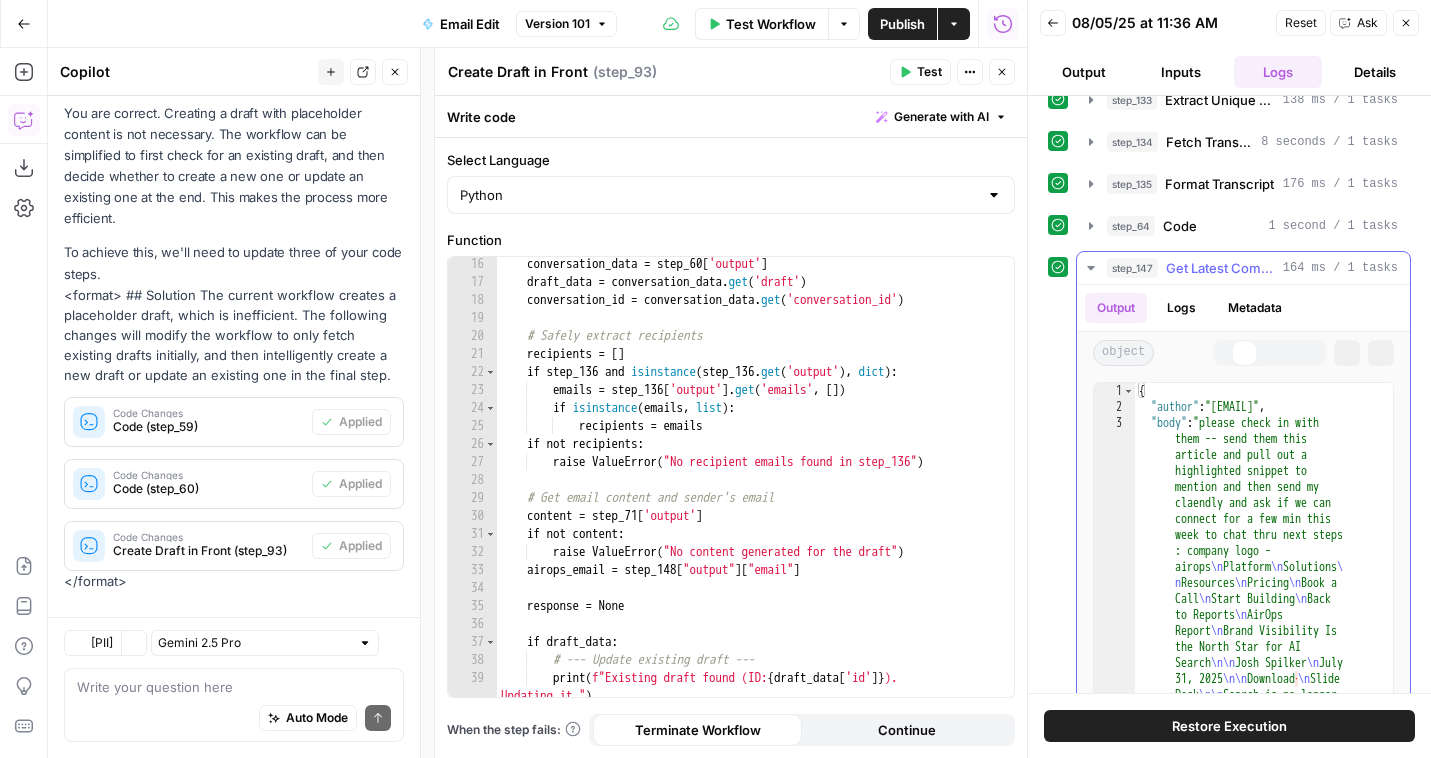 scroll, scrollTop: 249, scrollLeft: 0, axis: vertical 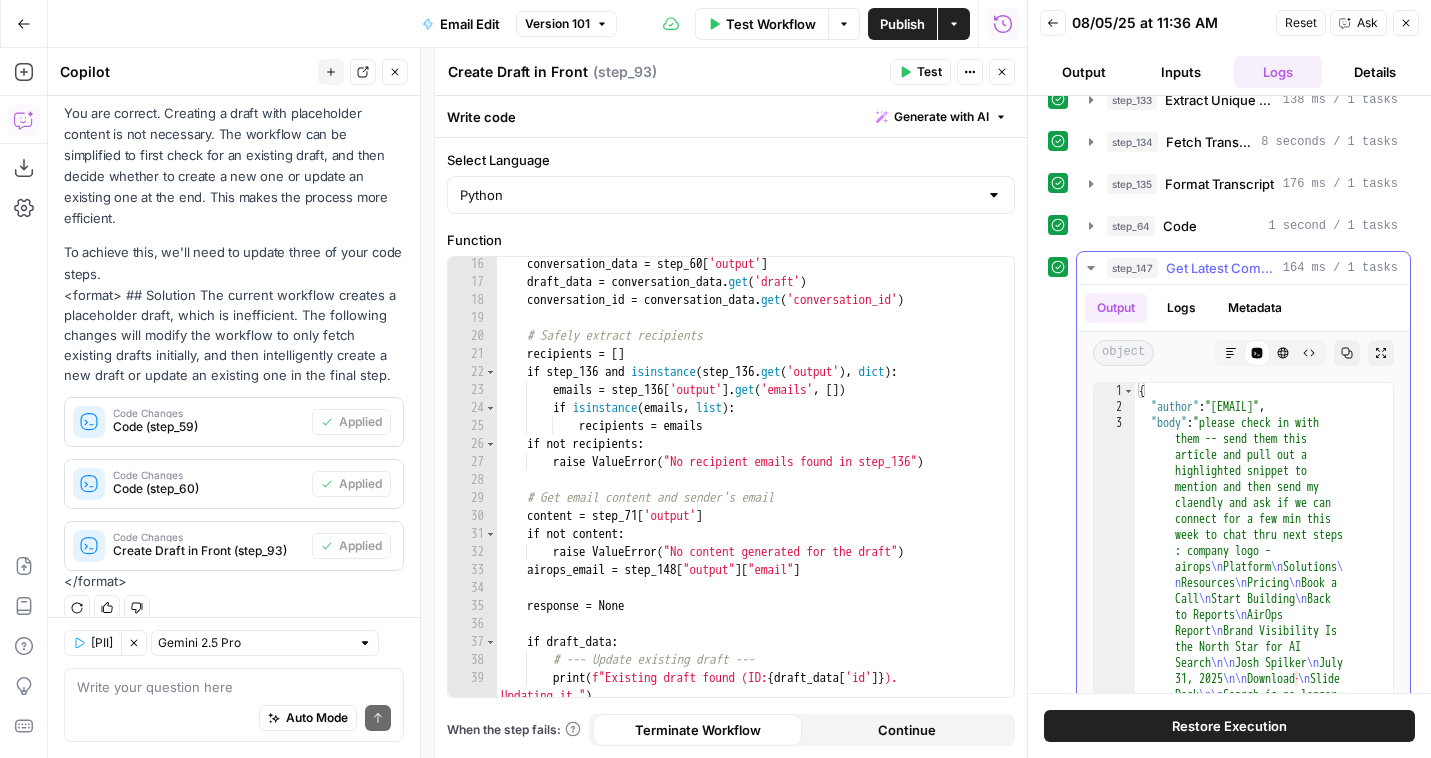 click on "Get Latest Comment" at bounding box center (1220, 268) 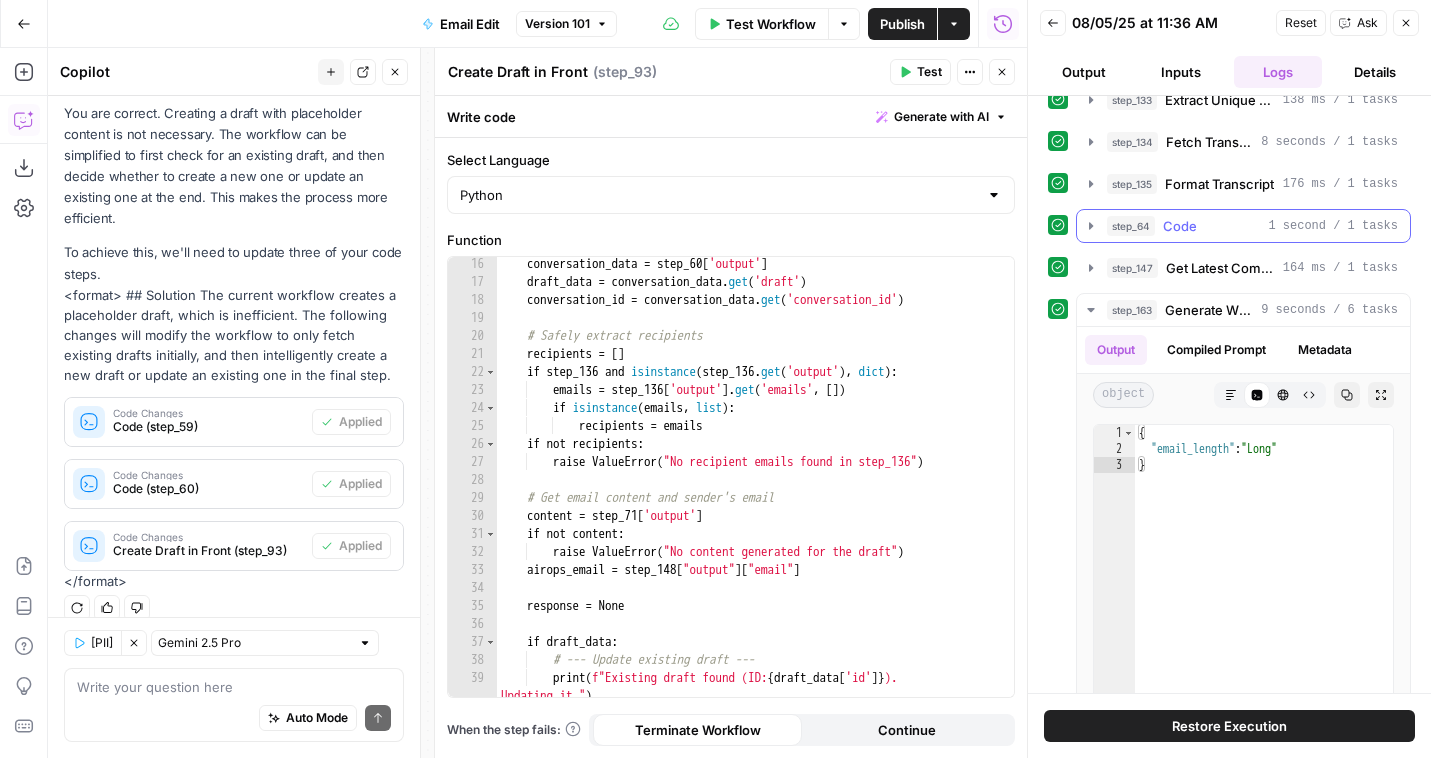 click on "step_64 Code 1 second / 1 tasks" at bounding box center [1252, 226] 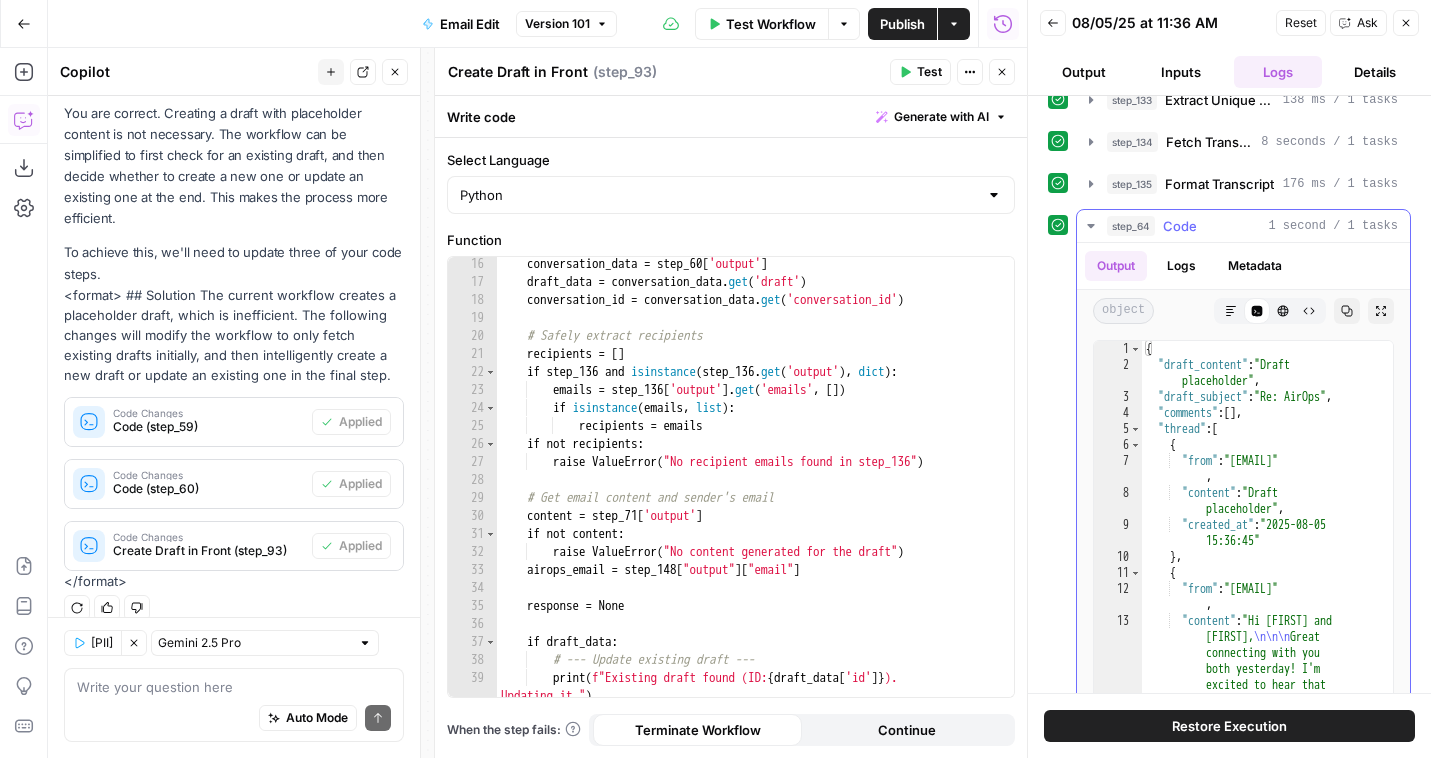 click on "step_64 Code 1 second / 1 tasks" at bounding box center [1252, 226] 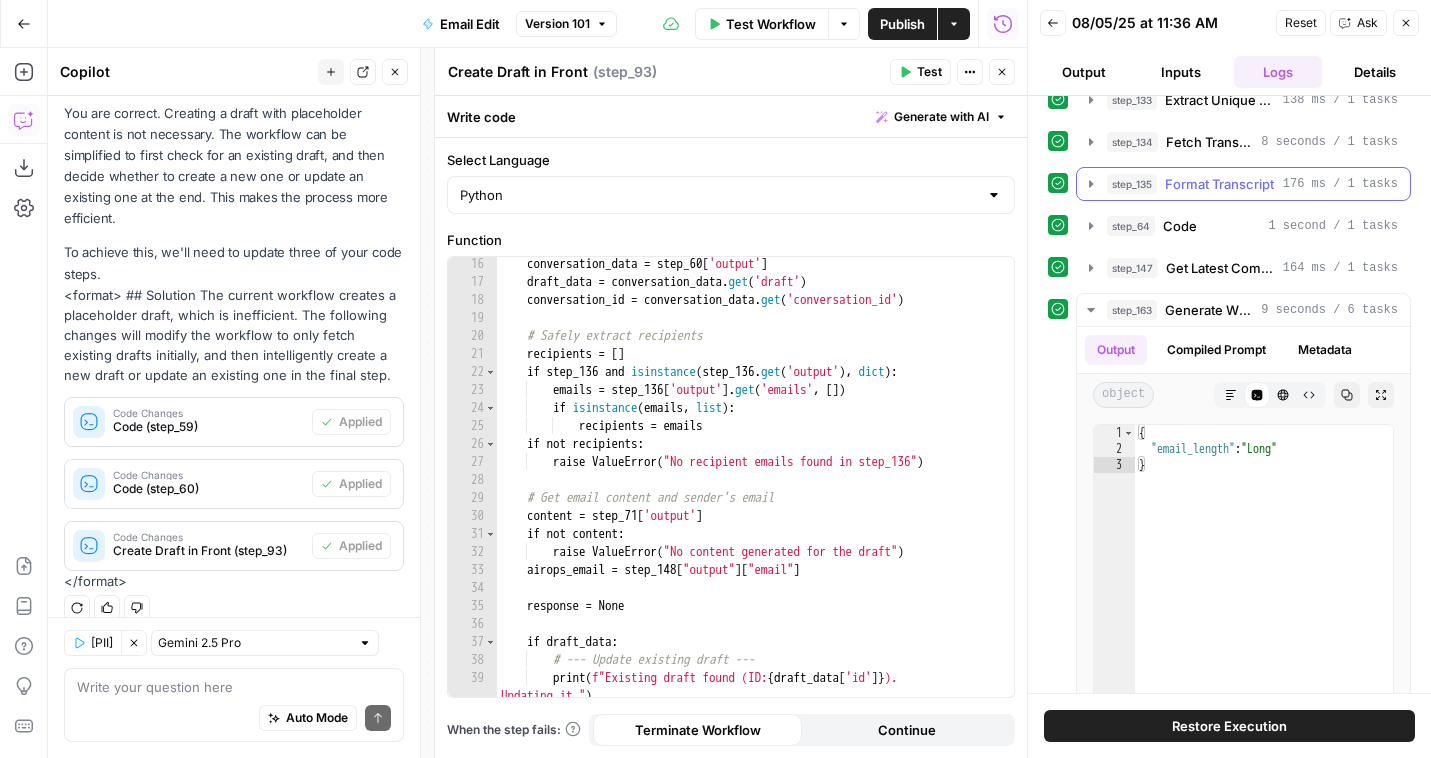 click on "step_135 Format Transcript 176 ms / 1 tasks" at bounding box center [1243, 184] 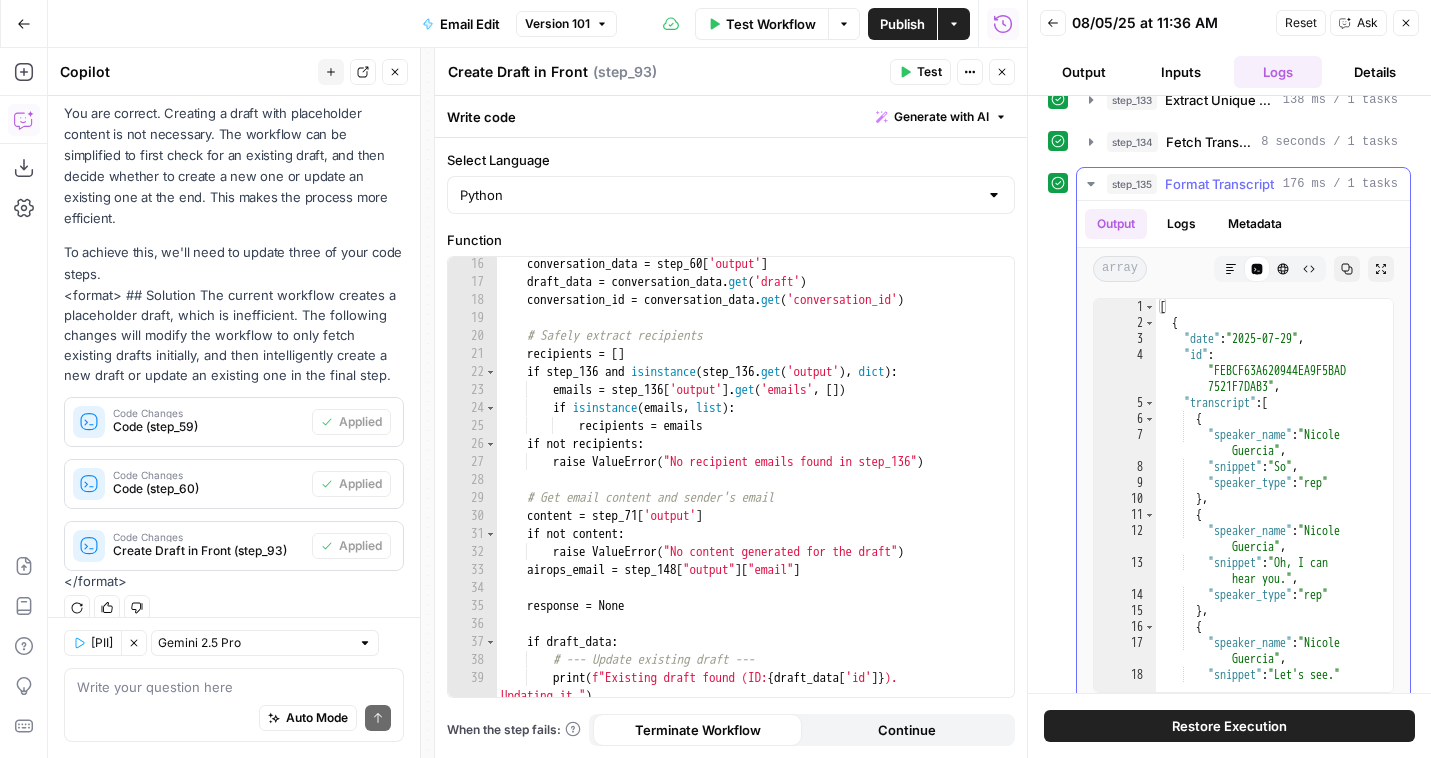 click on "Format Transcript" at bounding box center (1219, 184) 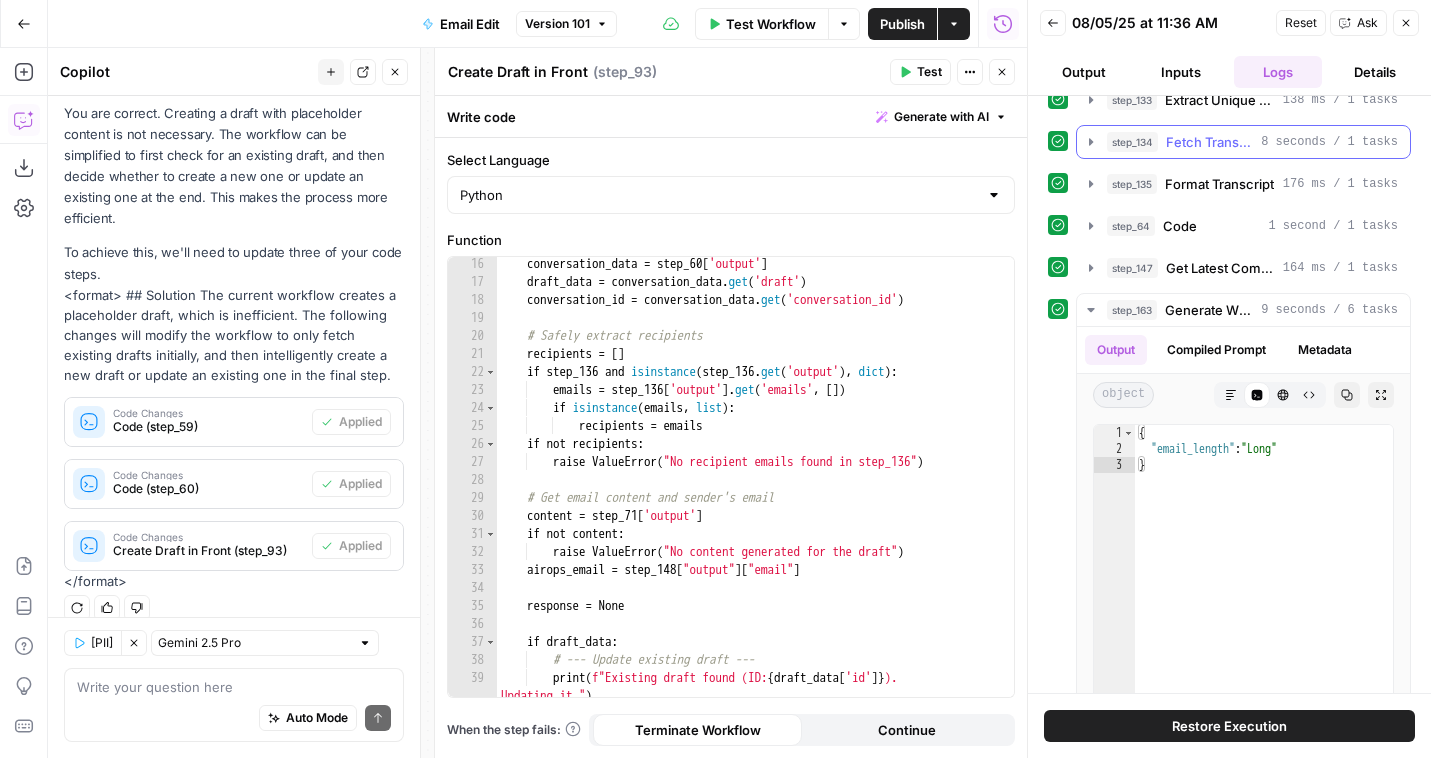 click on "step_134 Fetch Transcript 8 seconds / 1 tasks" at bounding box center (1243, 142) 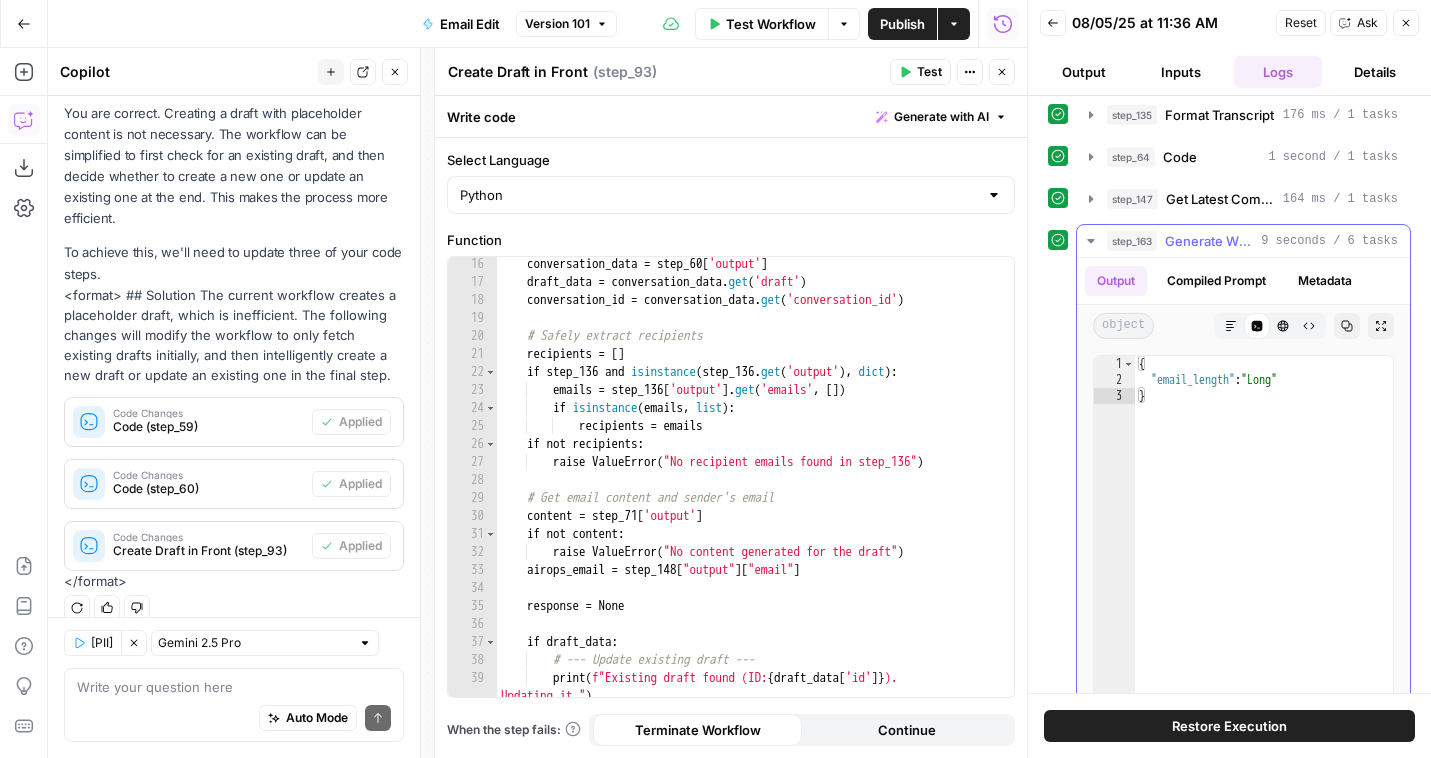 scroll, scrollTop: 433, scrollLeft: 0, axis: vertical 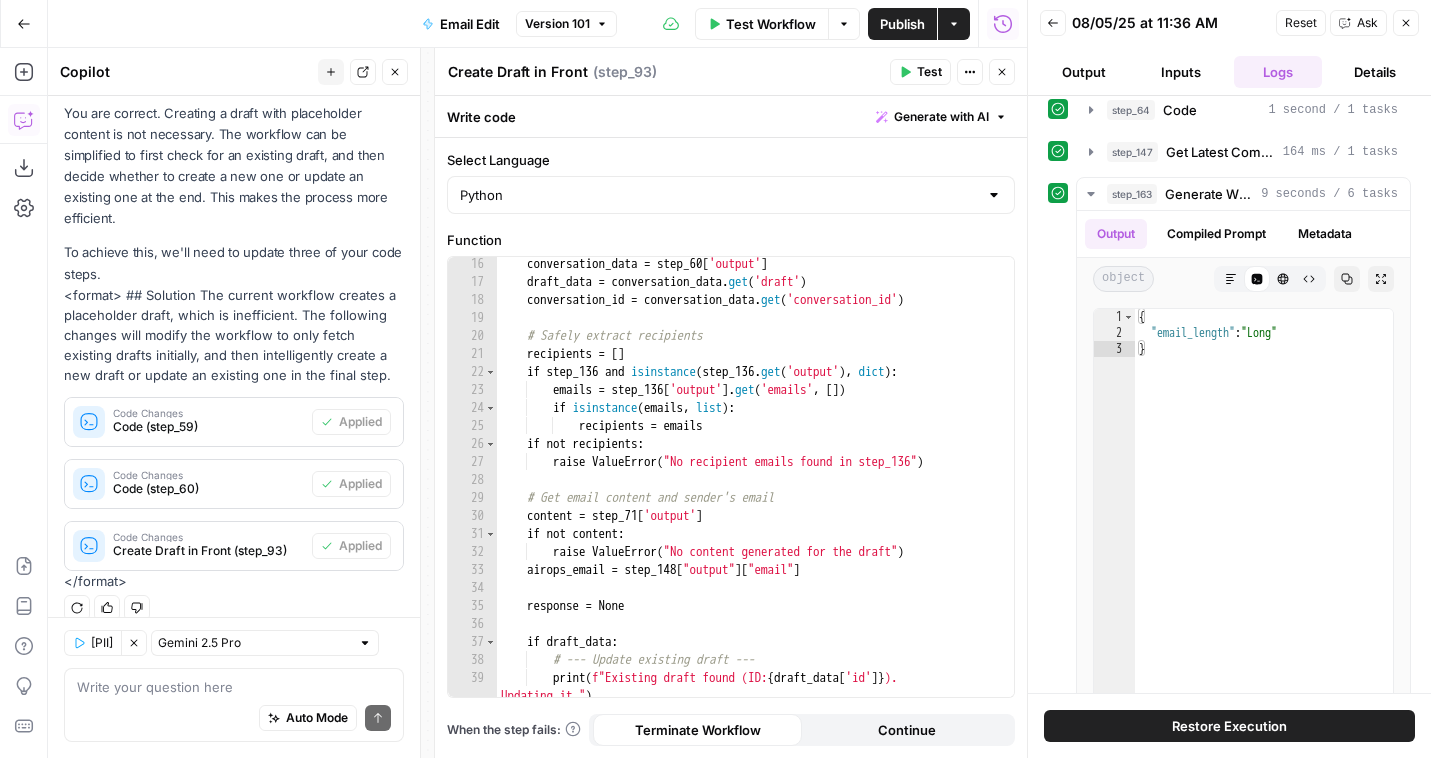 click on "Close" at bounding box center [1002, 72] 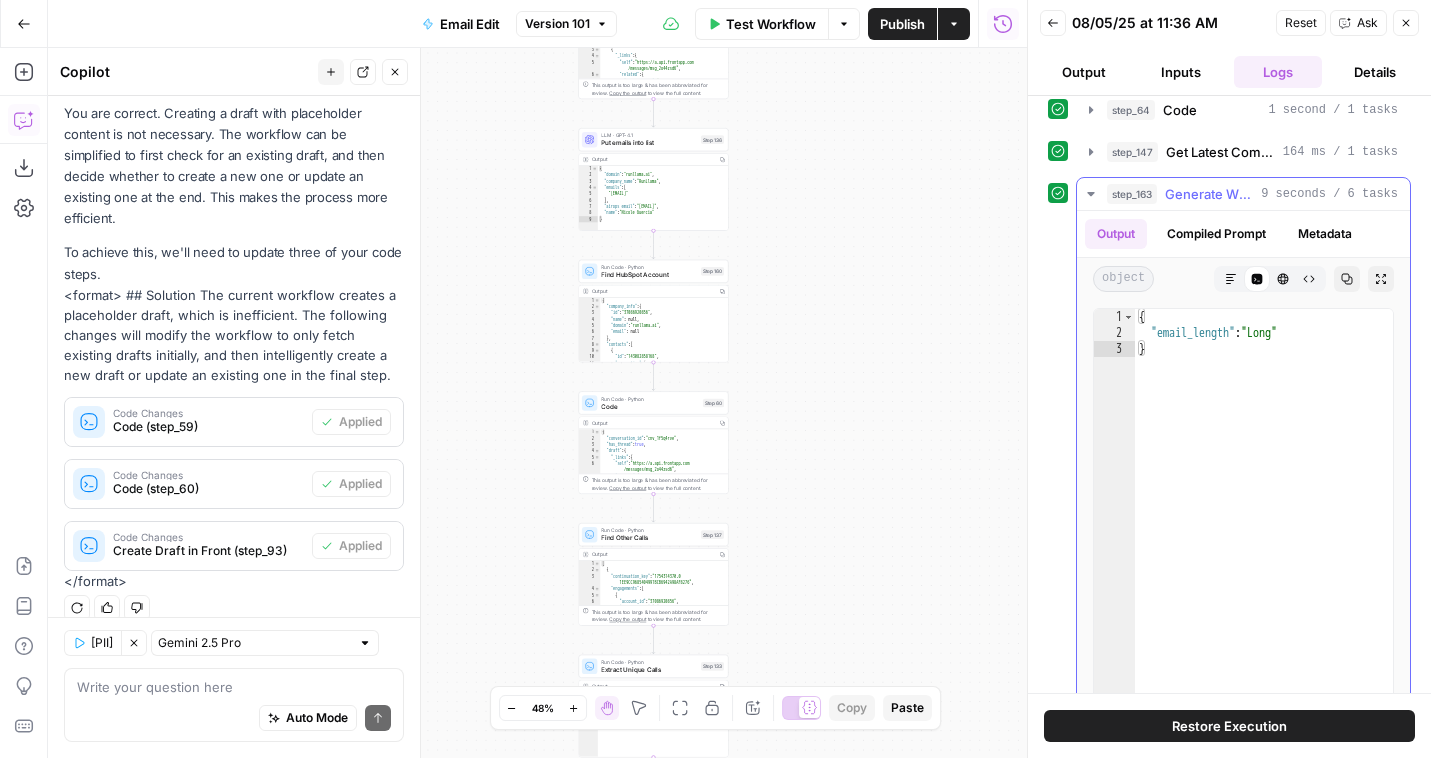 click on "Generate Writing Instructions" at bounding box center [1209, 194] 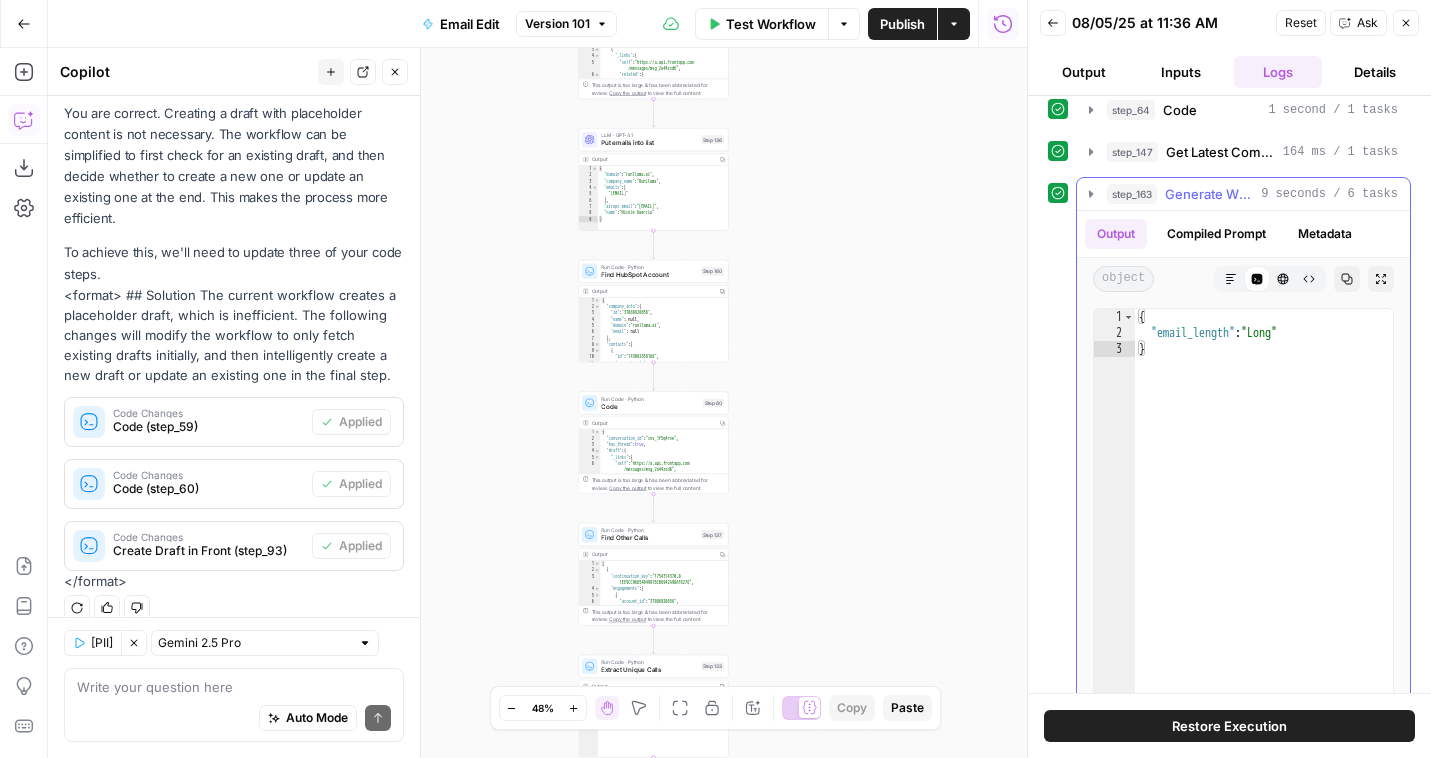 scroll, scrollTop: 39, scrollLeft: 0, axis: vertical 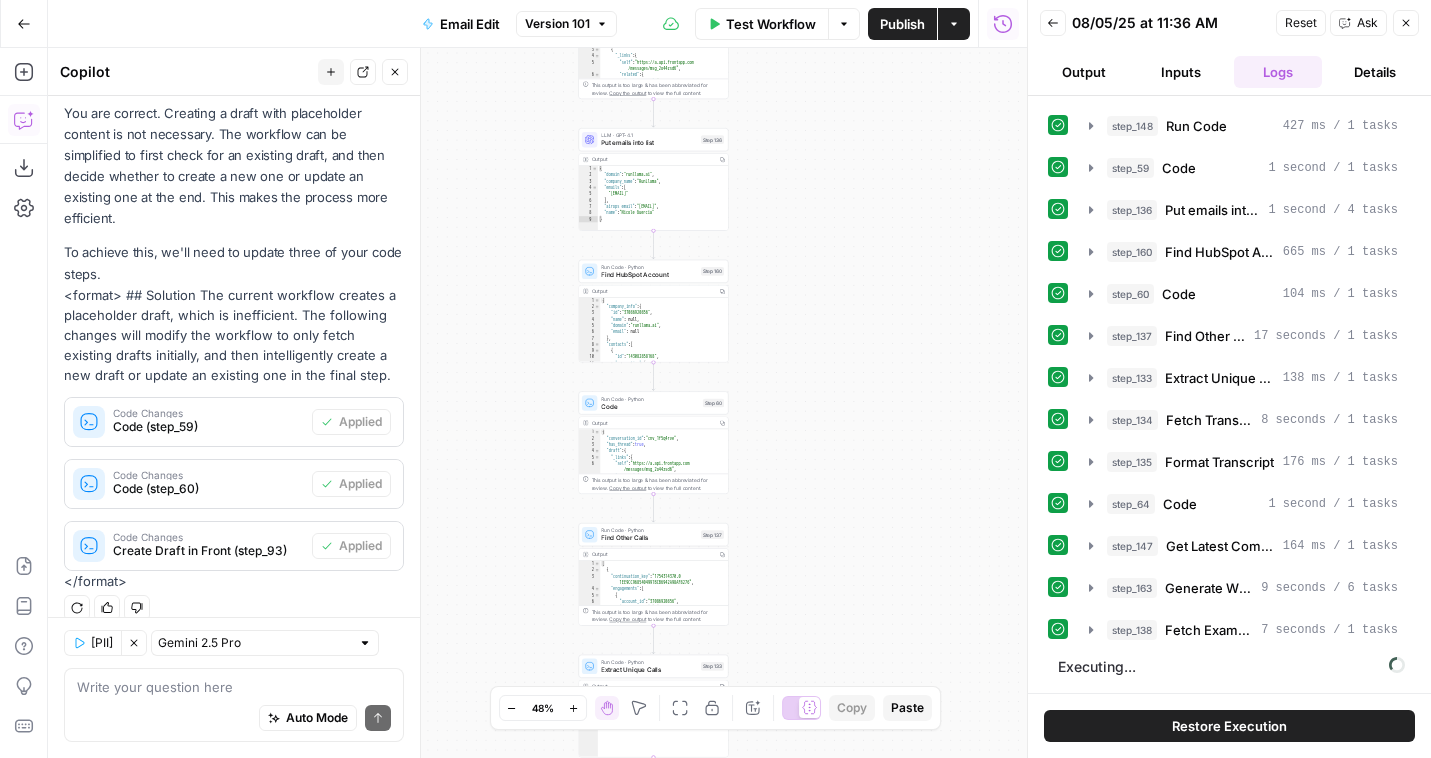 click on "Output" at bounding box center (1084, 72) 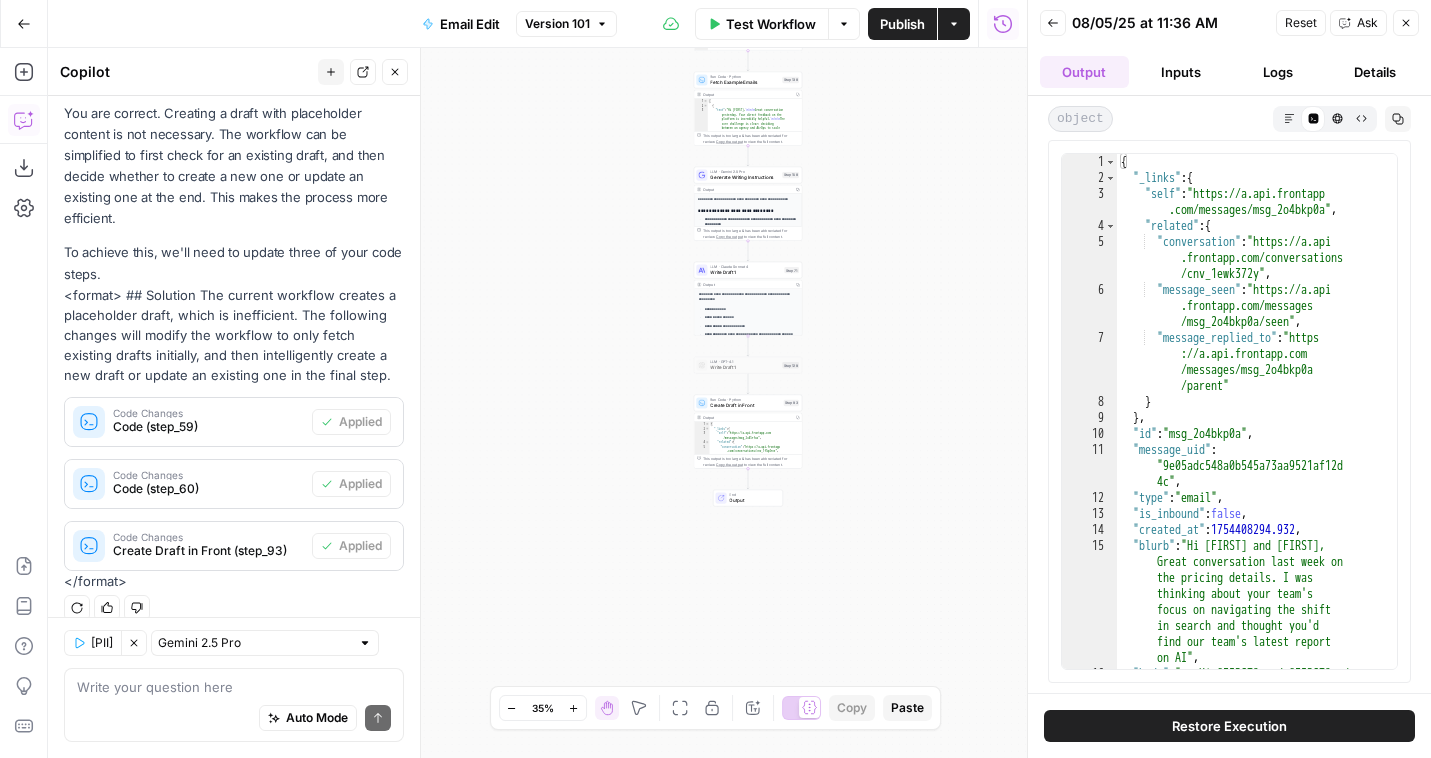 type 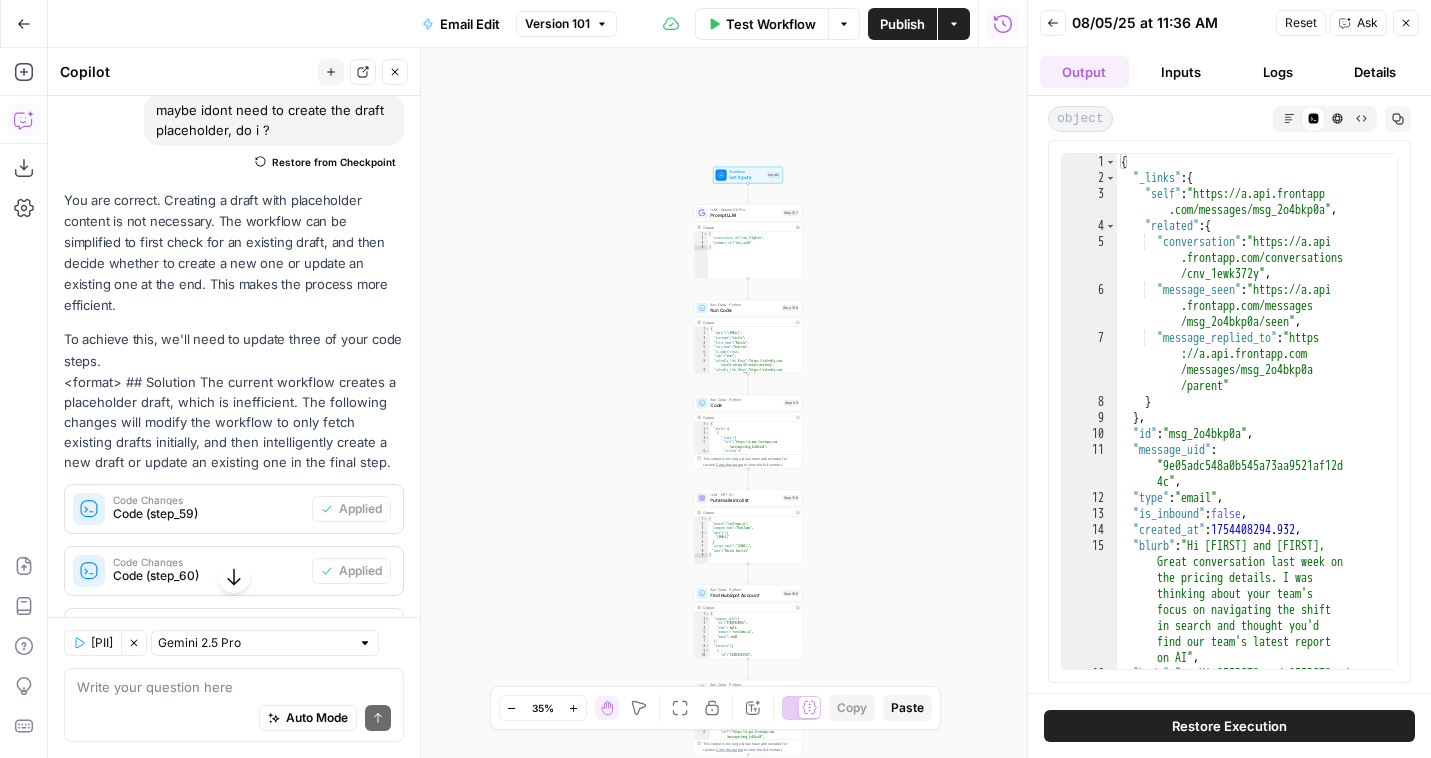 scroll, scrollTop: 0, scrollLeft: 0, axis: both 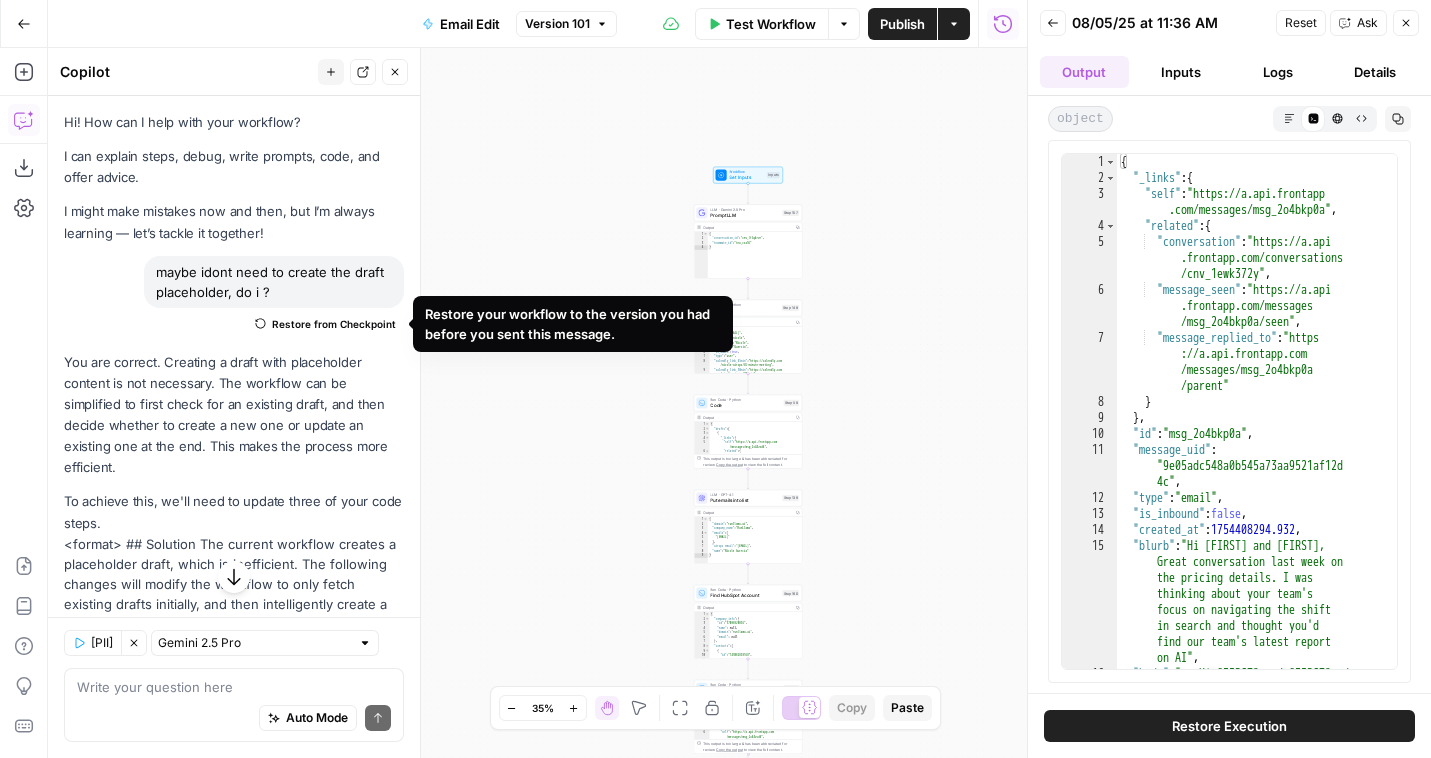 click on "Restore from Checkpoint" at bounding box center [334, 324] 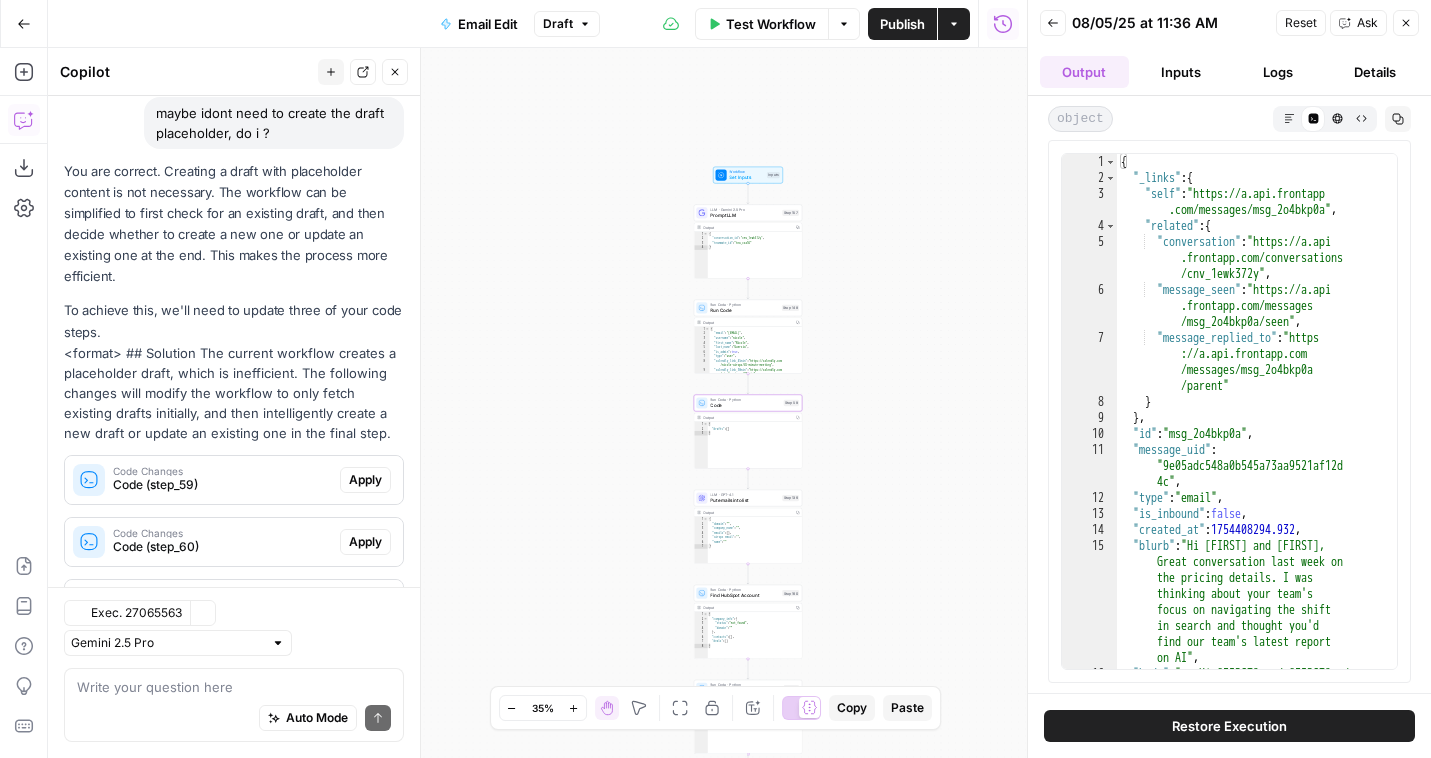 scroll, scrollTop: 217, scrollLeft: 0, axis: vertical 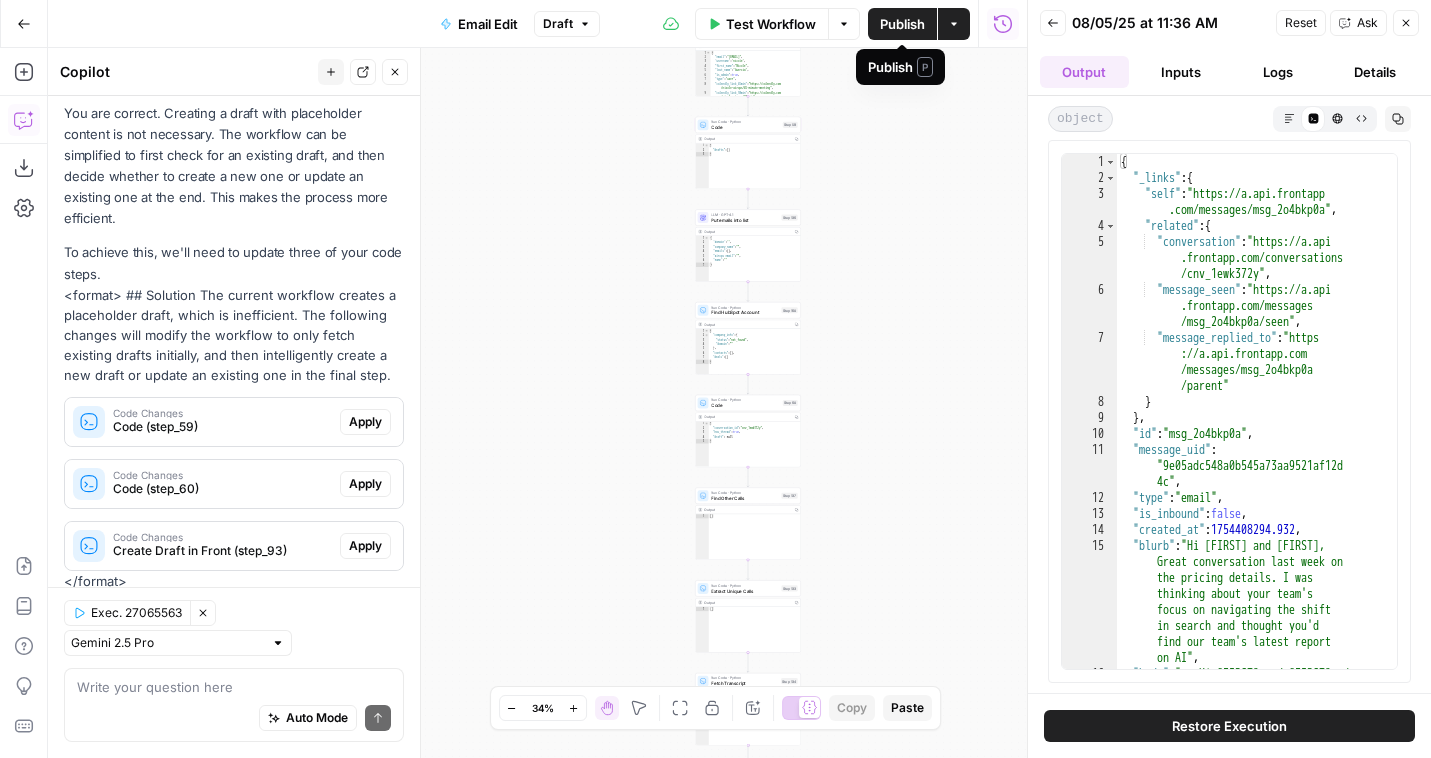 click on "Publish" at bounding box center [902, 24] 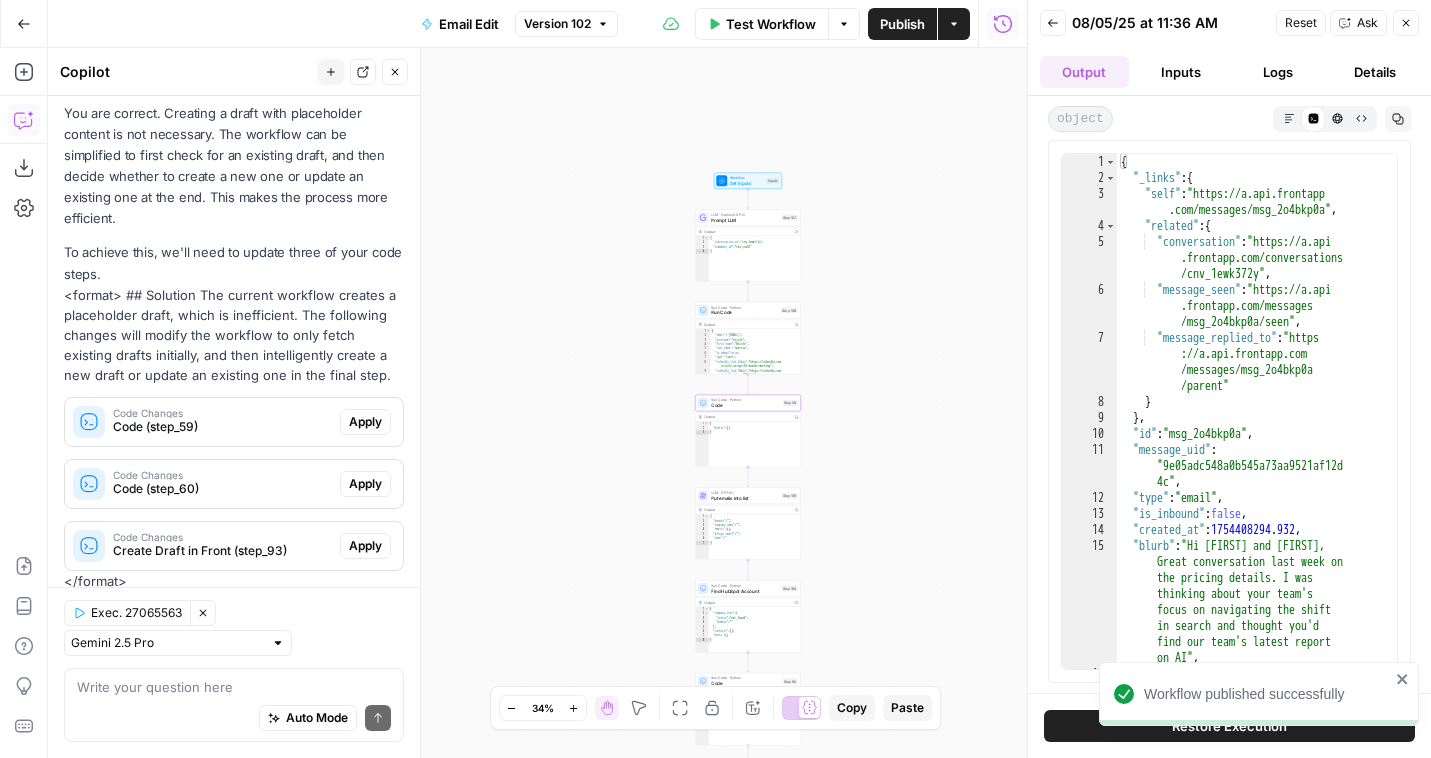 click on "Code (step_59)" at bounding box center [222, 427] 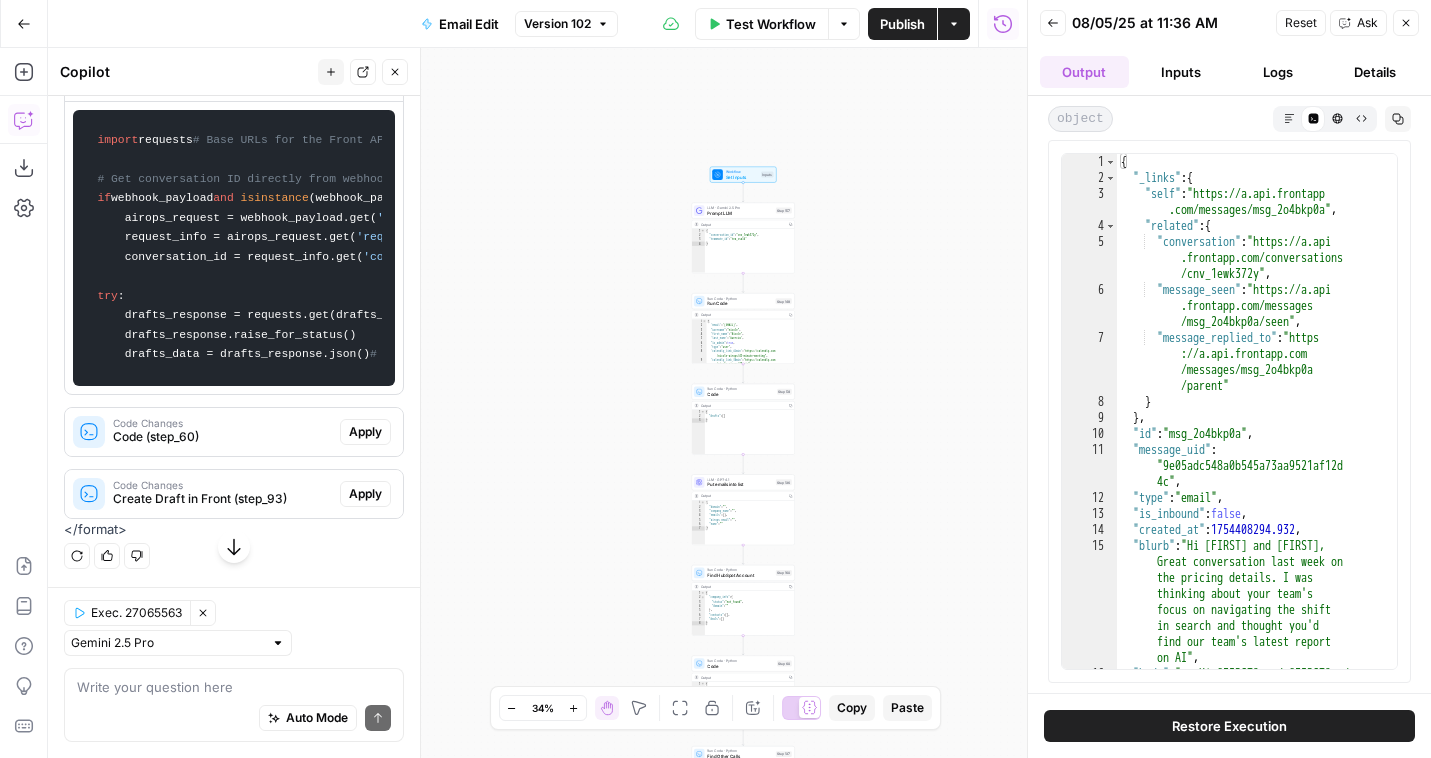 scroll, scrollTop: 1057, scrollLeft: 0, axis: vertical 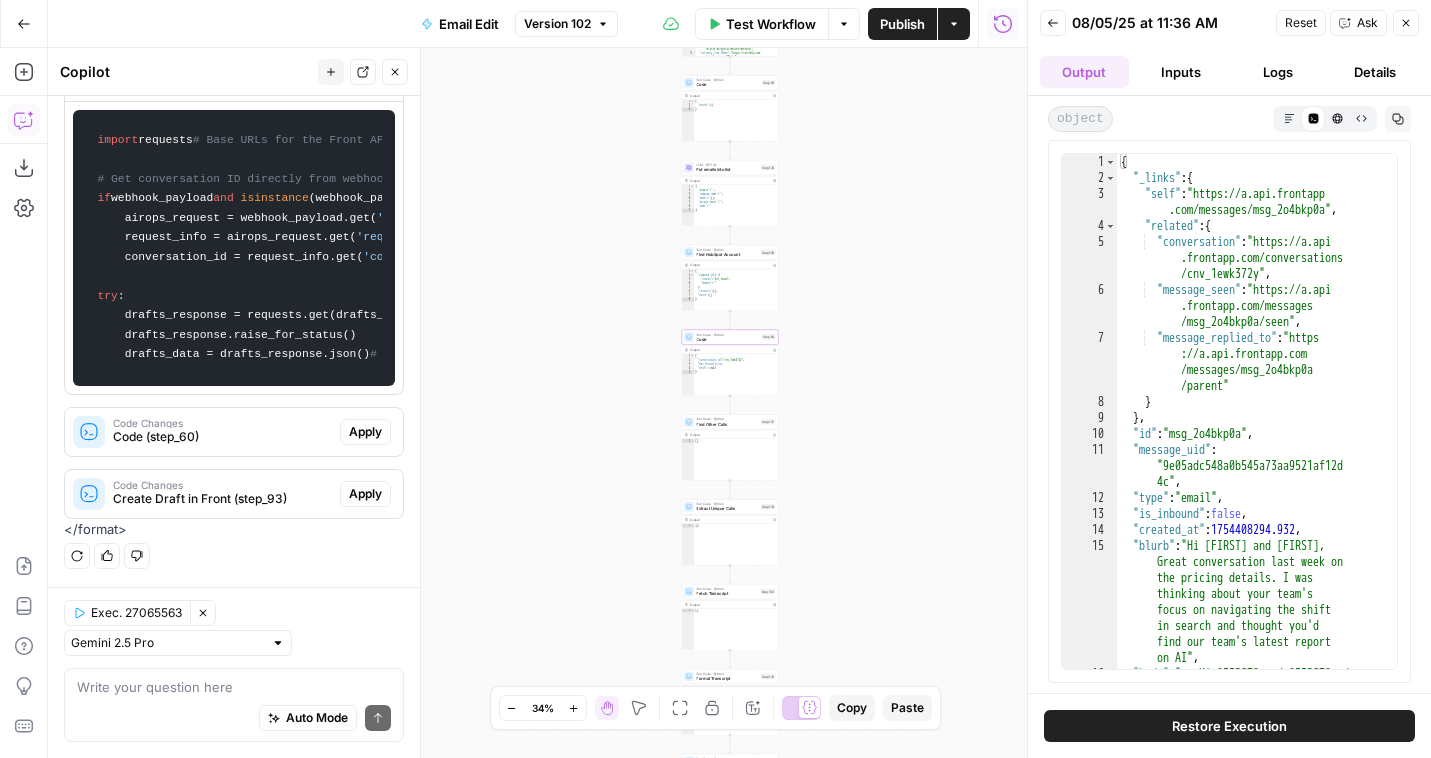 click on "Code (step_60)" at bounding box center [222, 437] 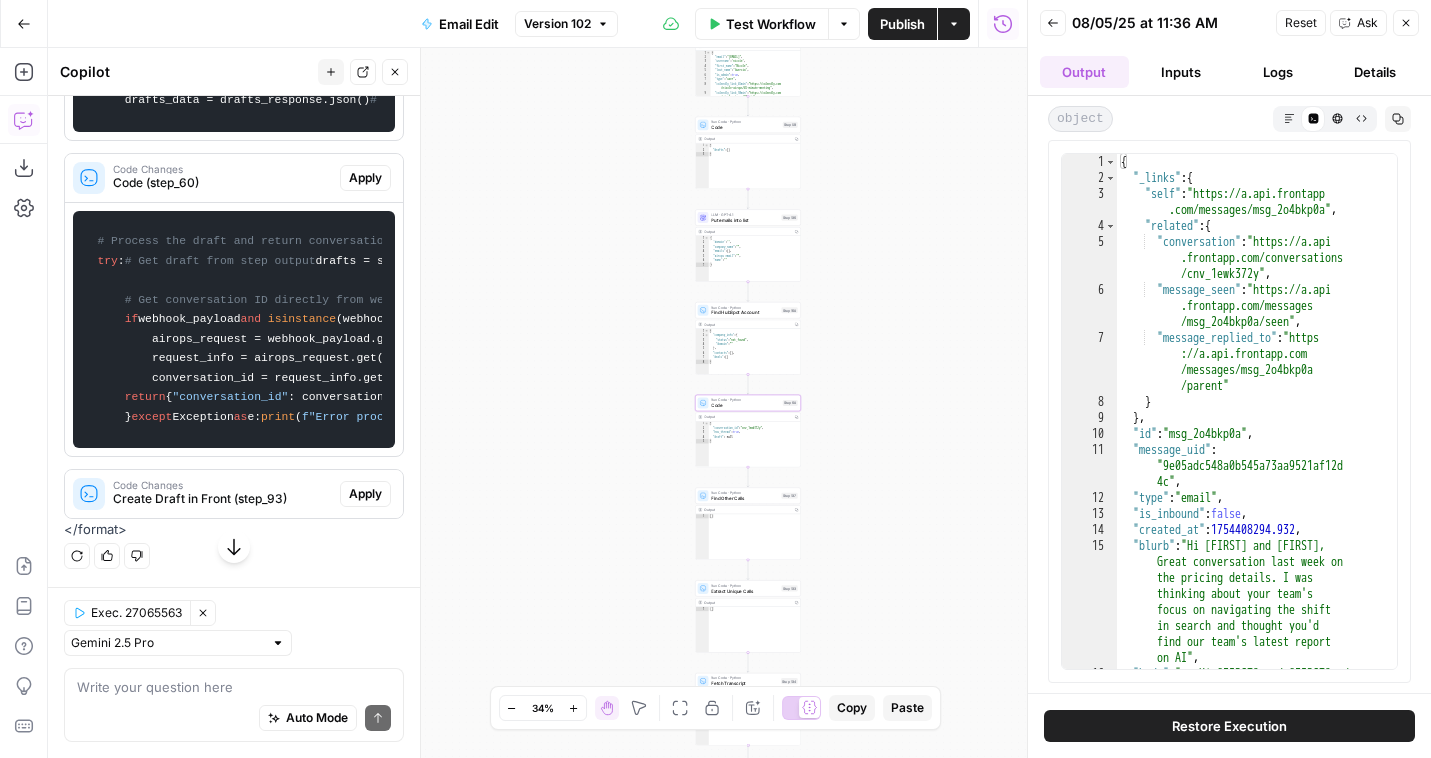 scroll, scrollTop: 1612, scrollLeft: 0, axis: vertical 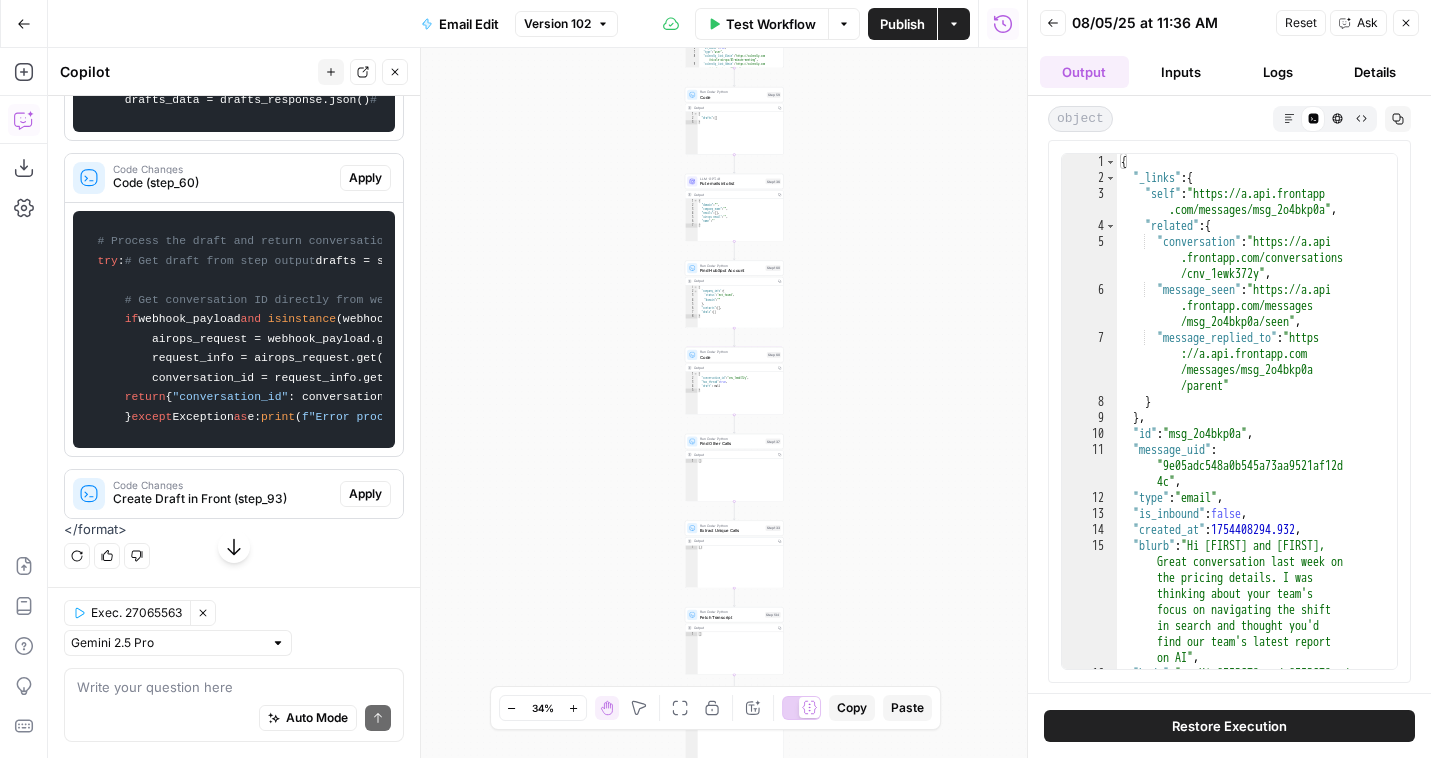 click on "Create Draft in Front (step_93)" at bounding box center [222, 499] 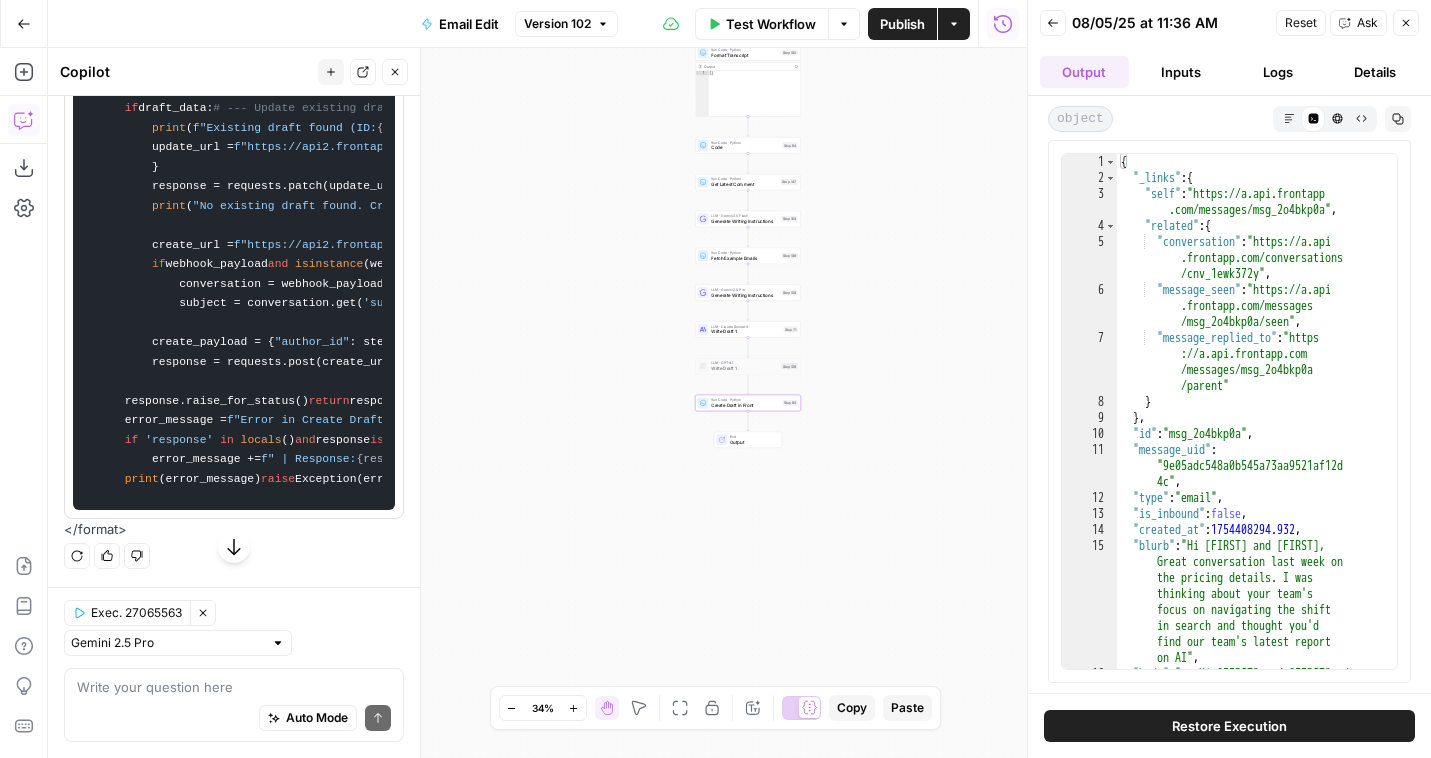 scroll, scrollTop: 1968, scrollLeft: 0, axis: vertical 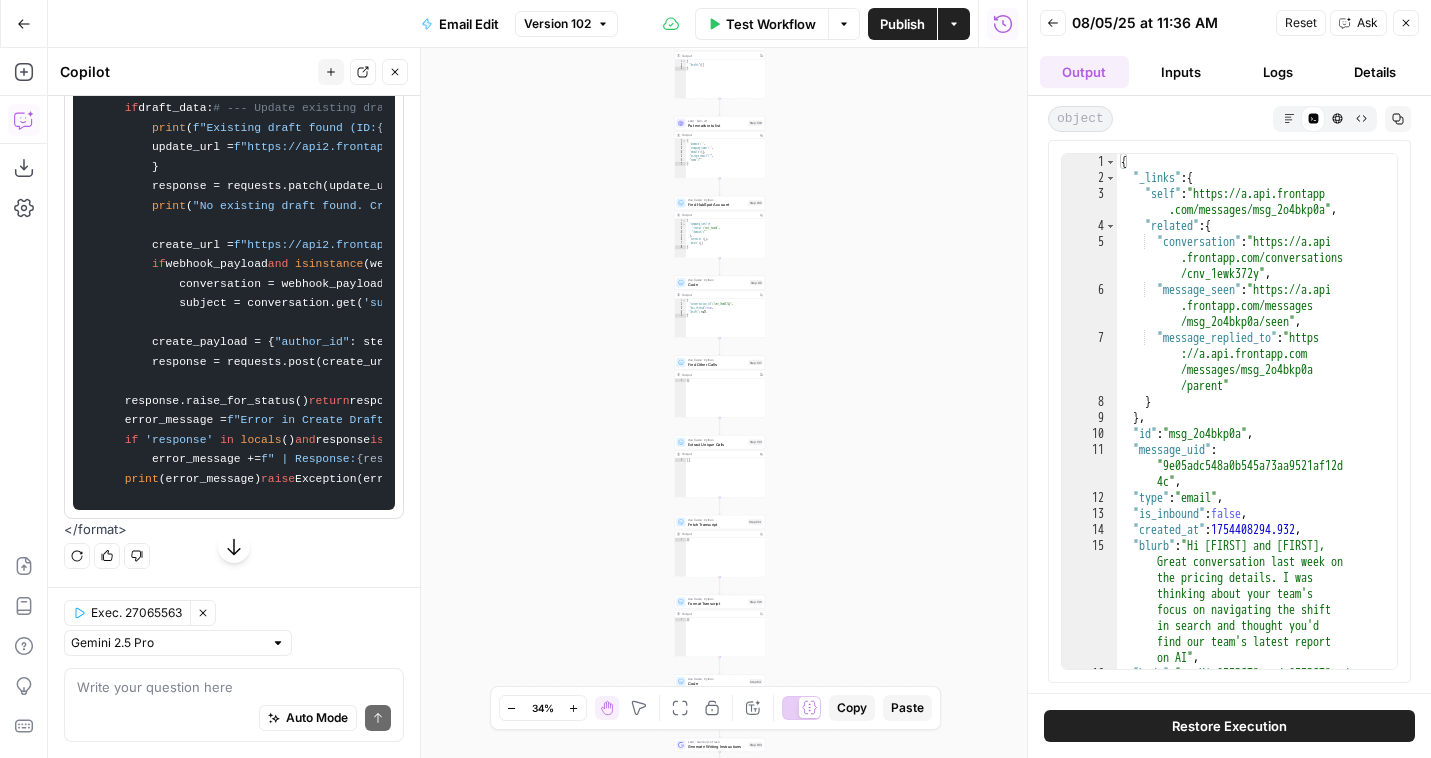 click on "Apply" at bounding box center (365, -189) 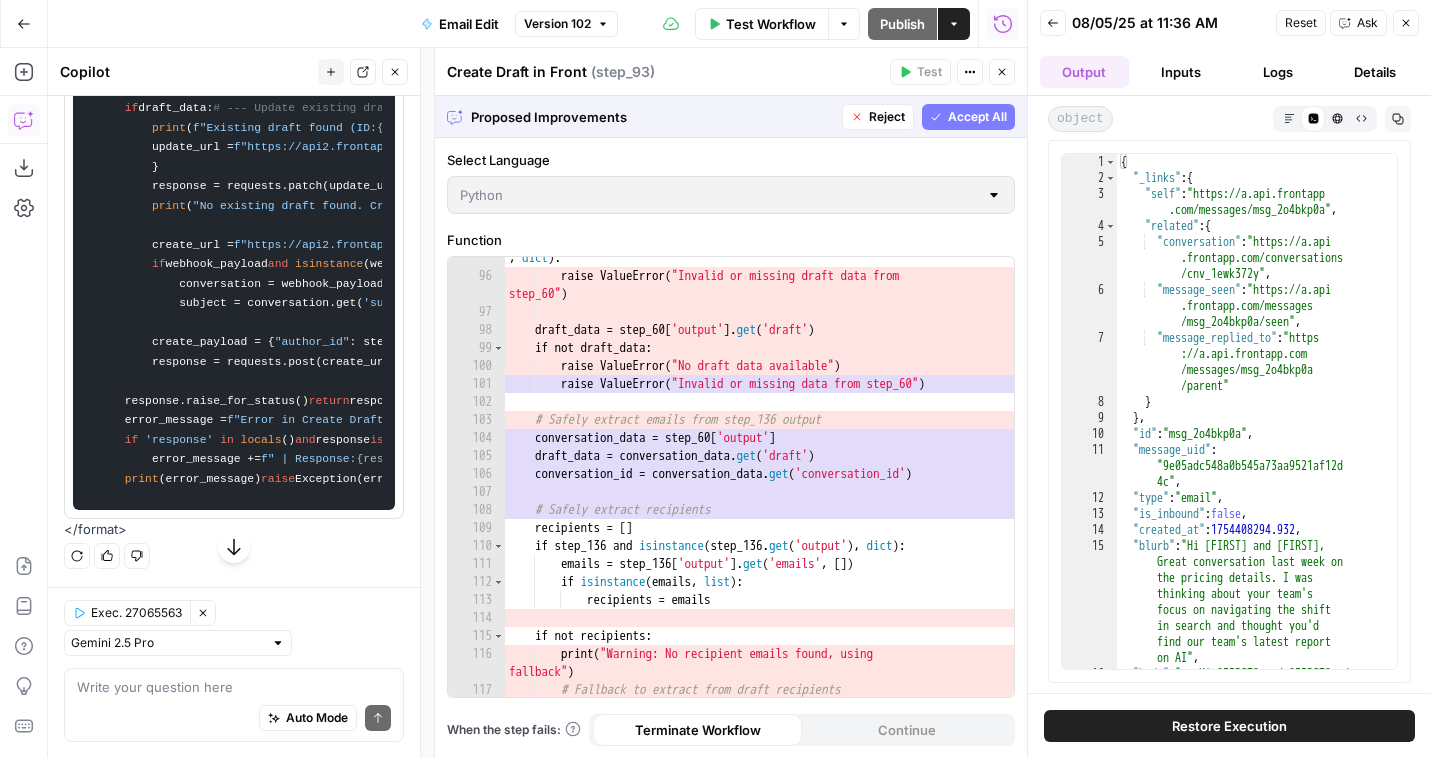 scroll, scrollTop: 2339, scrollLeft: 0, axis: vertical 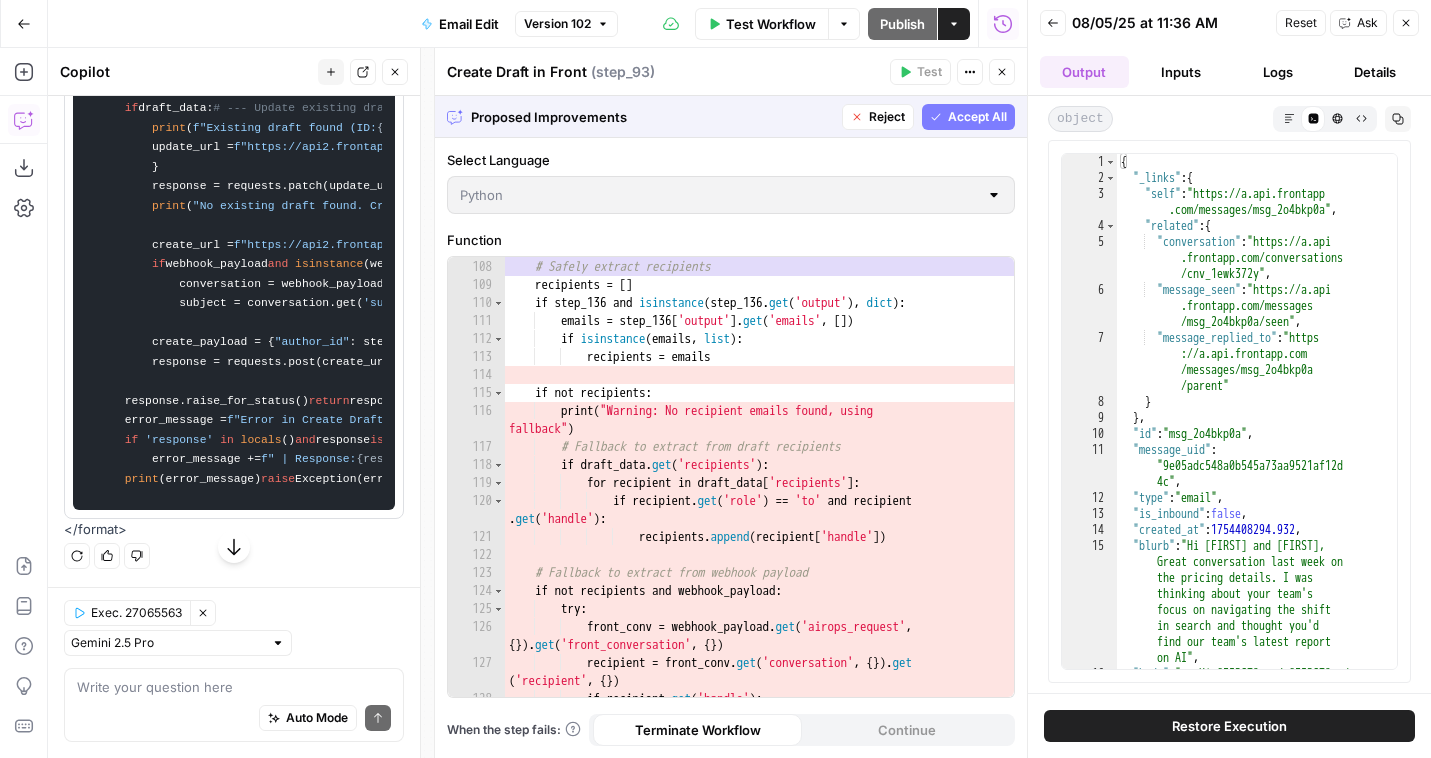 click on "Reject" at bounding box center (887, 117) 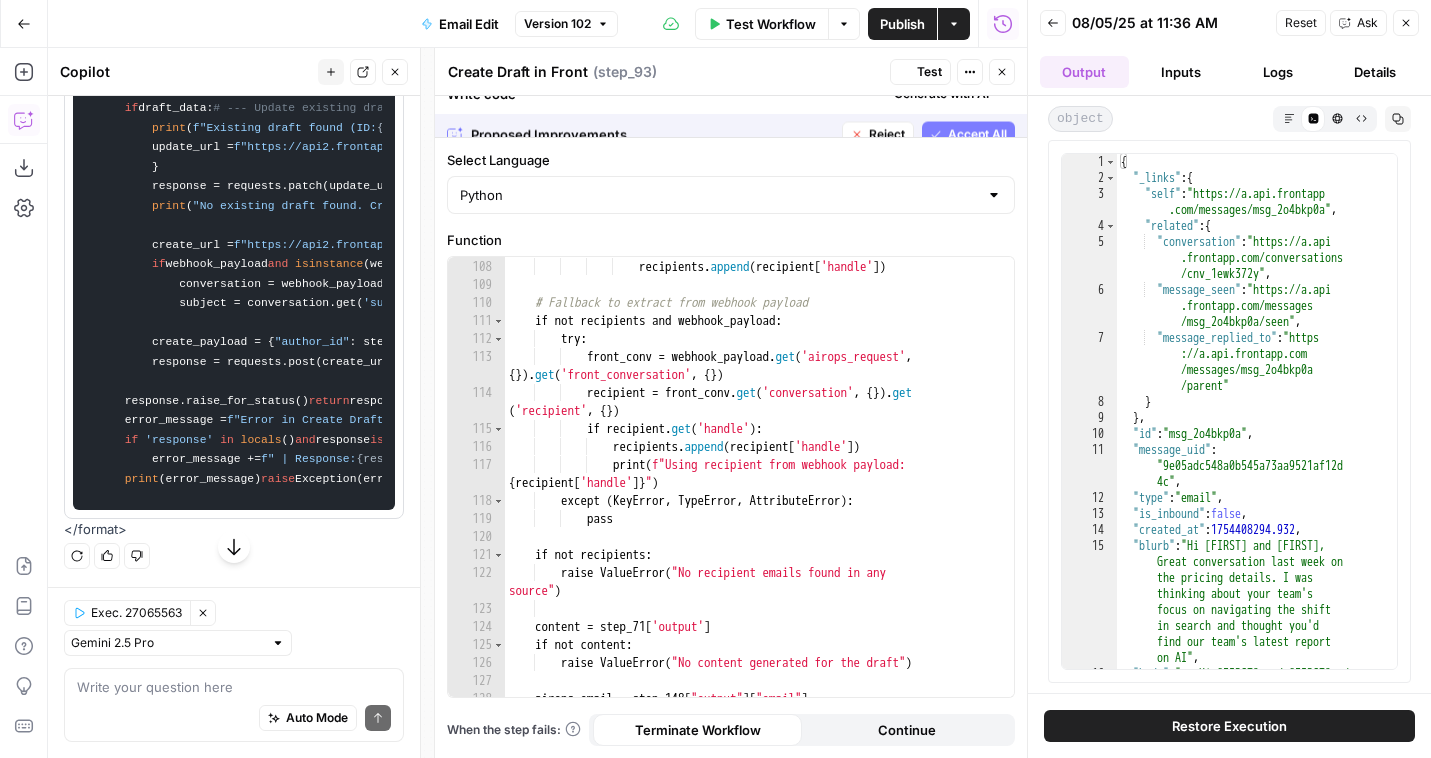 scroll, scrollTop: 2285, scrollLeft: 0, axis: vertical 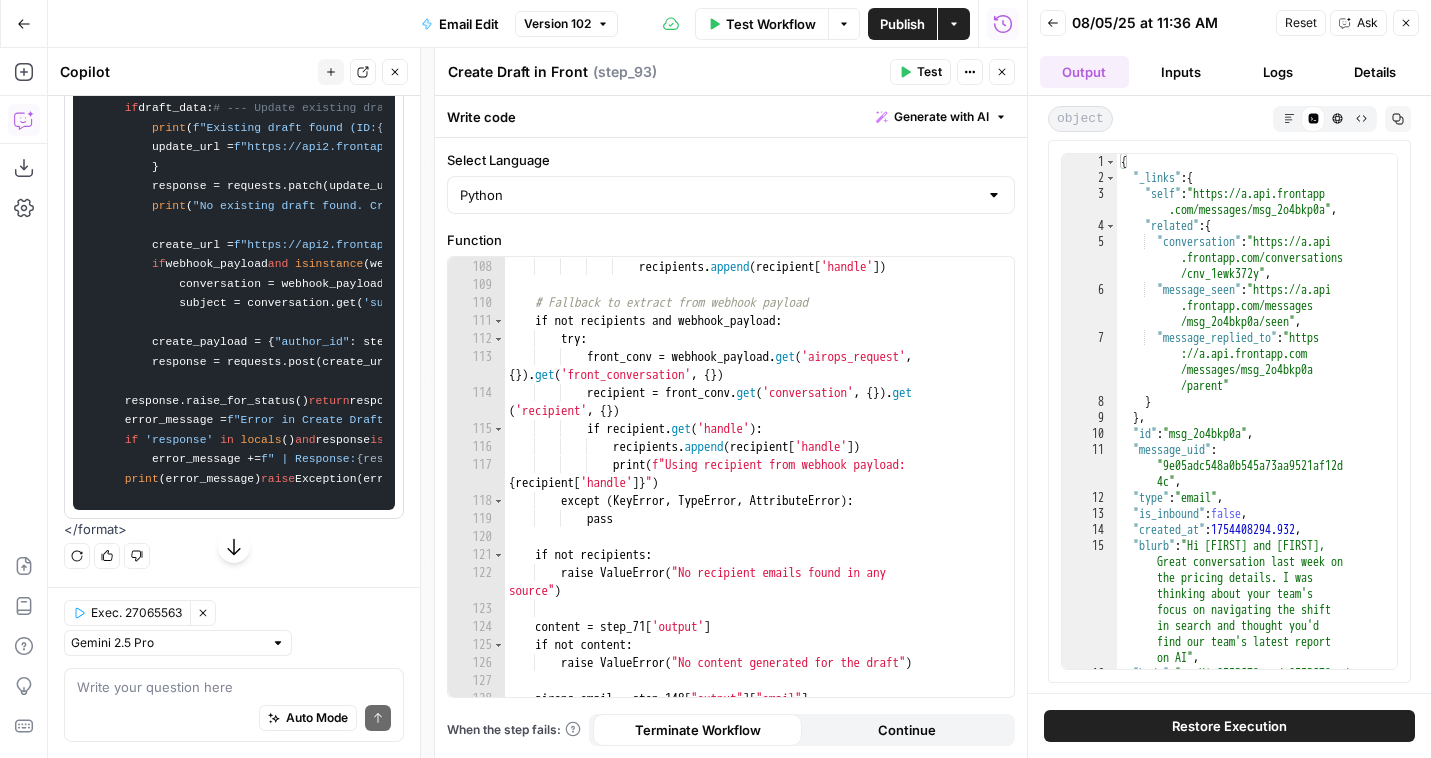 click 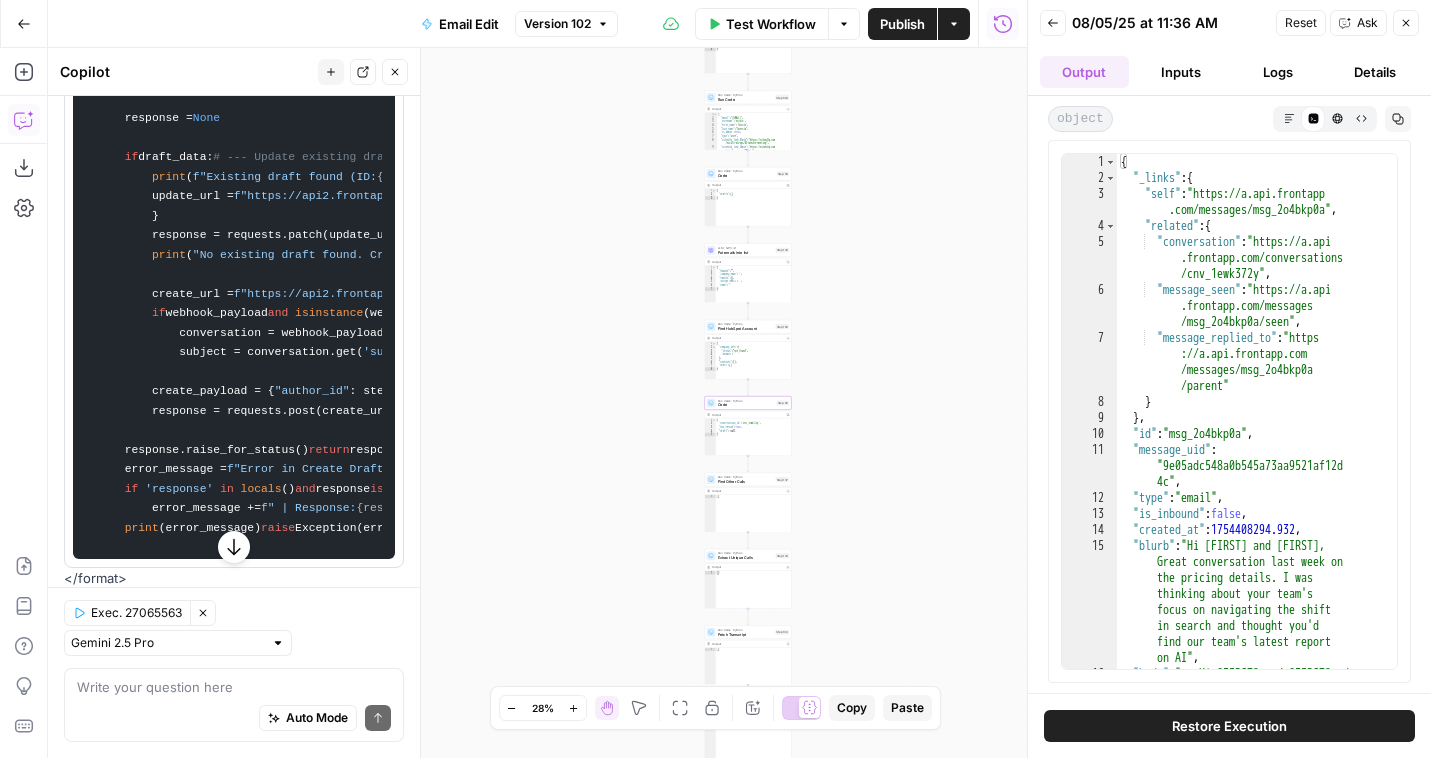 scroll, scrollTop: 1451, scrollLeft: 0, axis: vertical 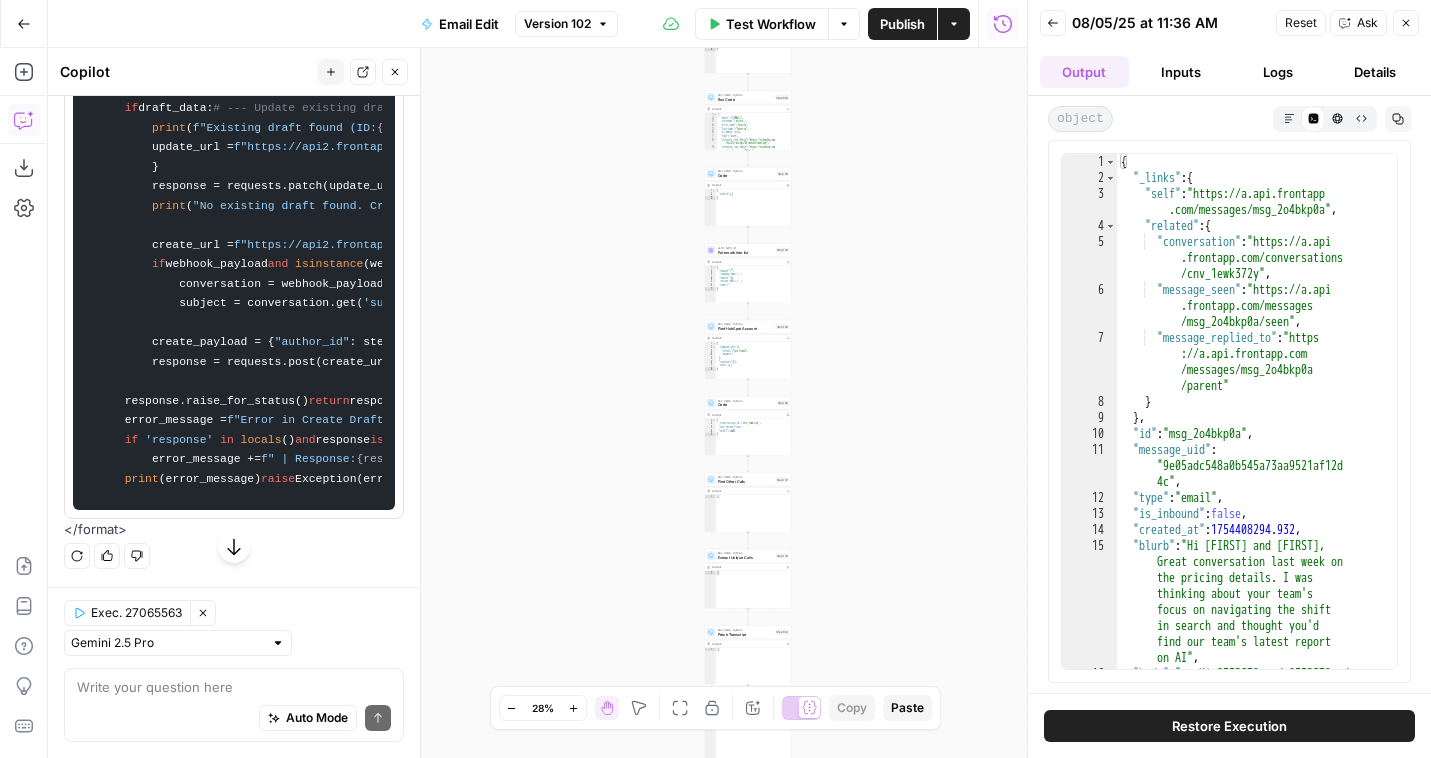 click on "Inputs" at bounding box center [1181, 72] 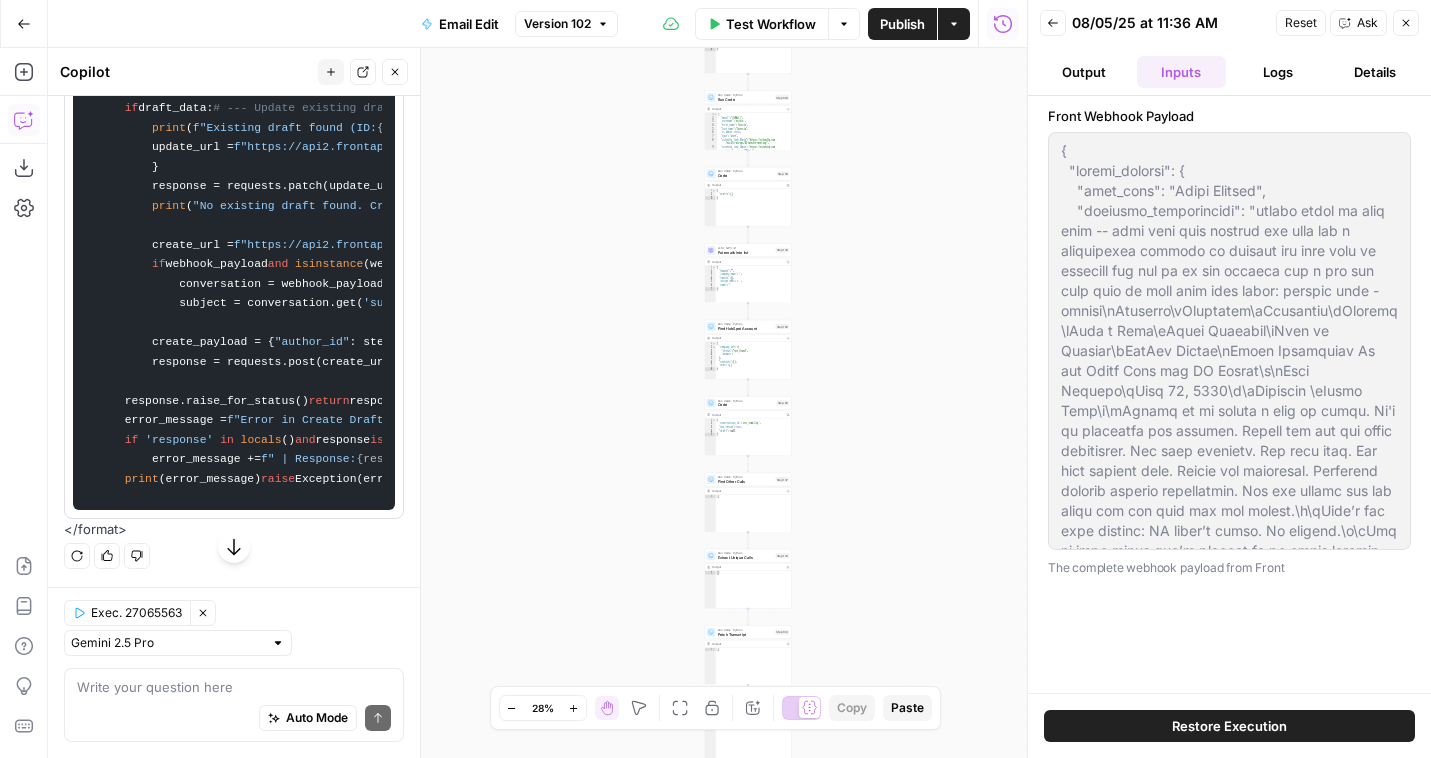 click on "Publish" at bounding box center (902, 24) 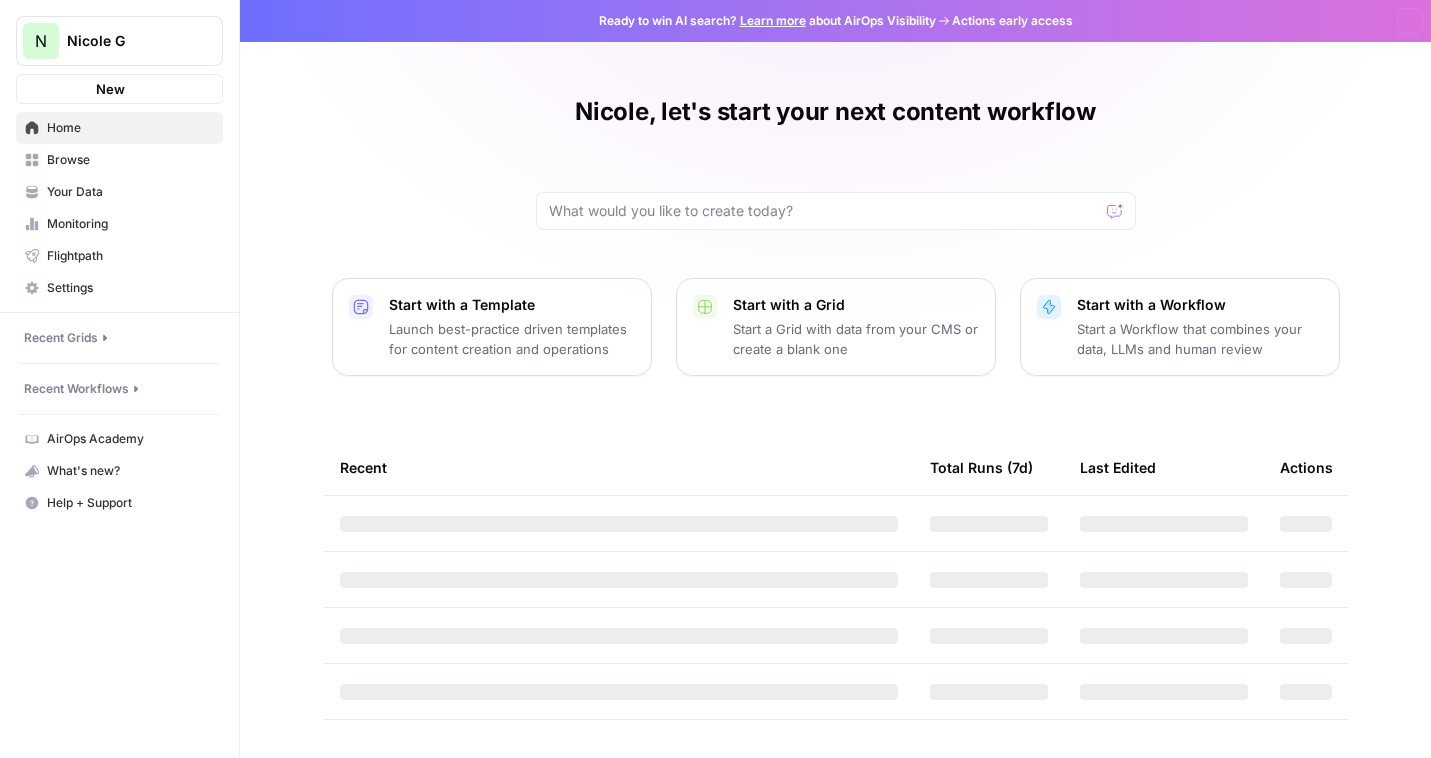 scroll, scrollTop: 0, scrollLeft: 0, axis: both 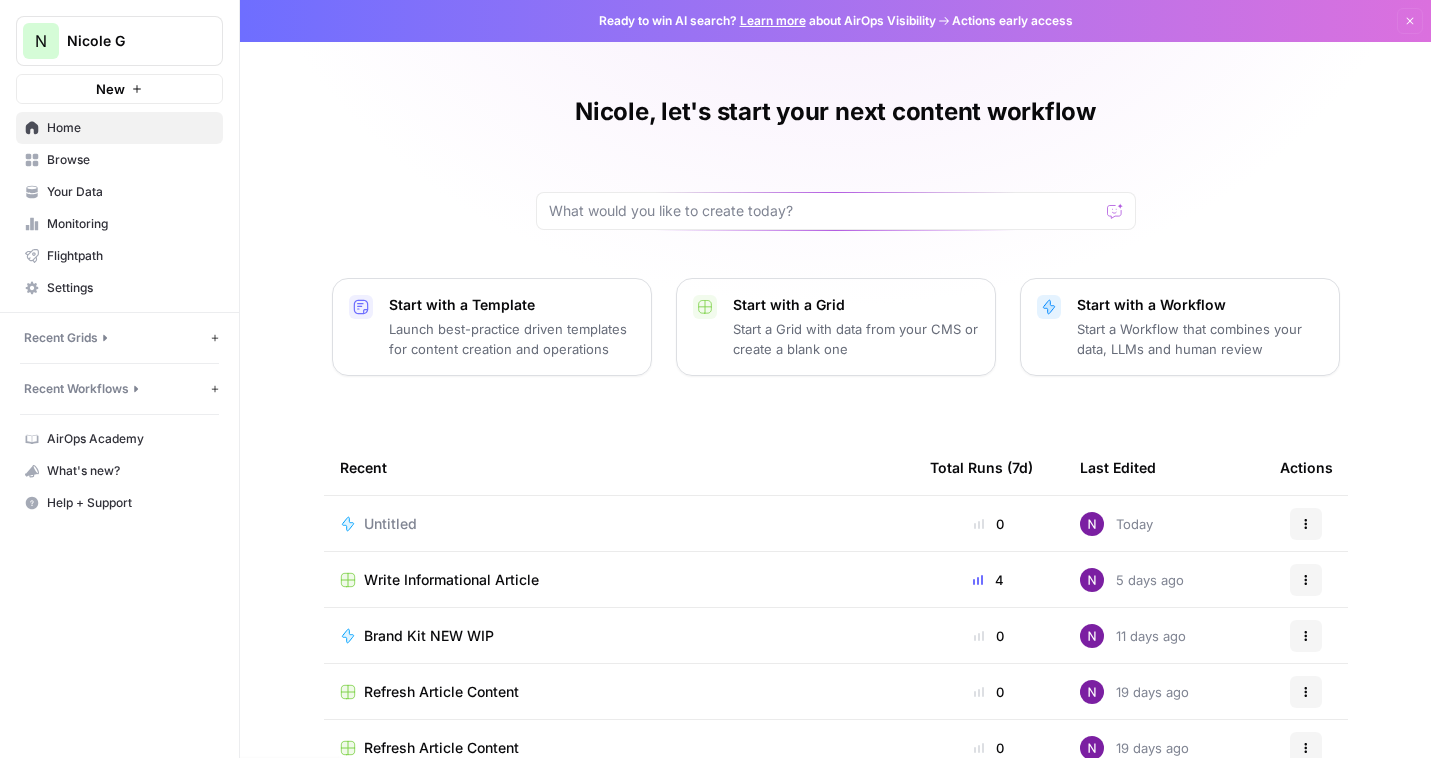 click on "Nicole G" at bounding box center (127, 41) 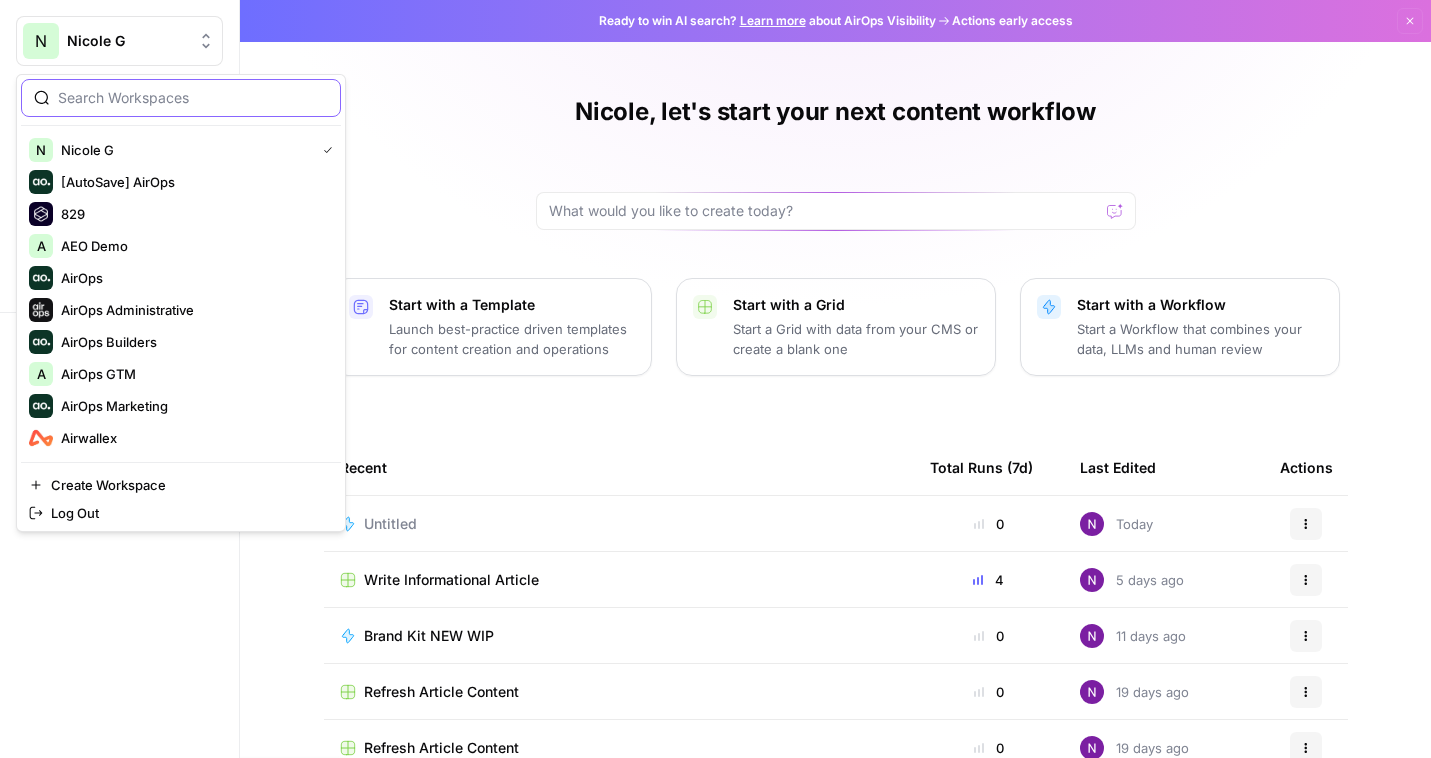 click at bounding box center [193, 98] 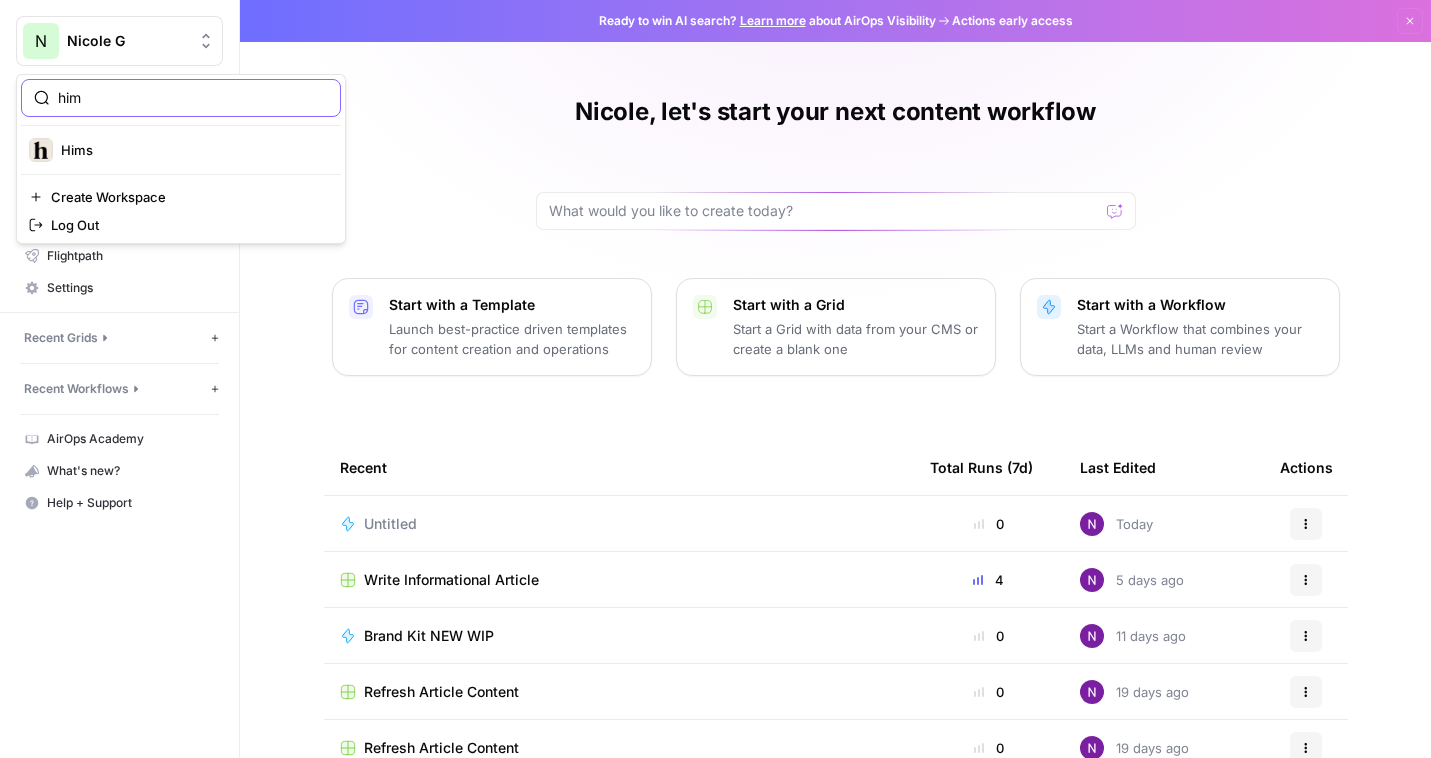 type on "him" 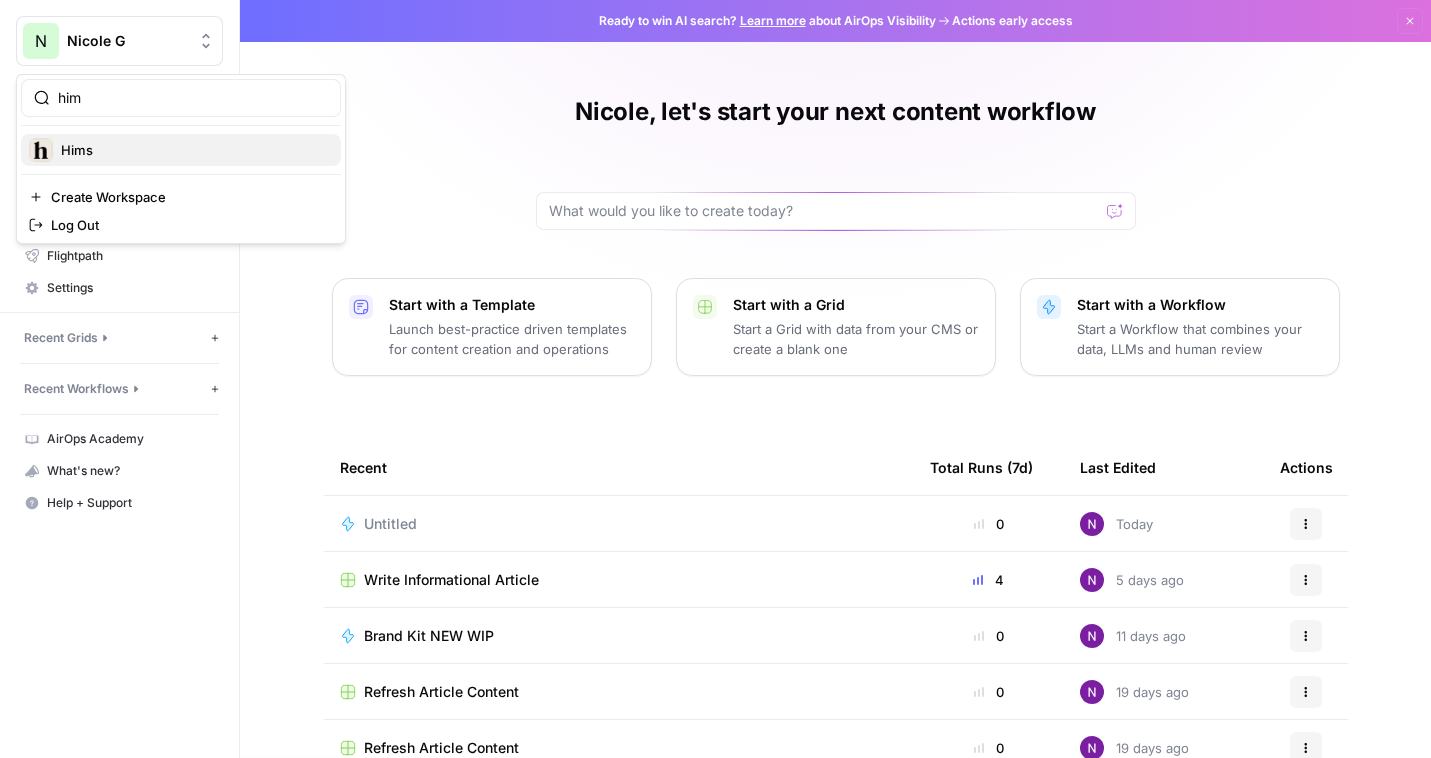click on "Hims" at bounding box center [181, 150] 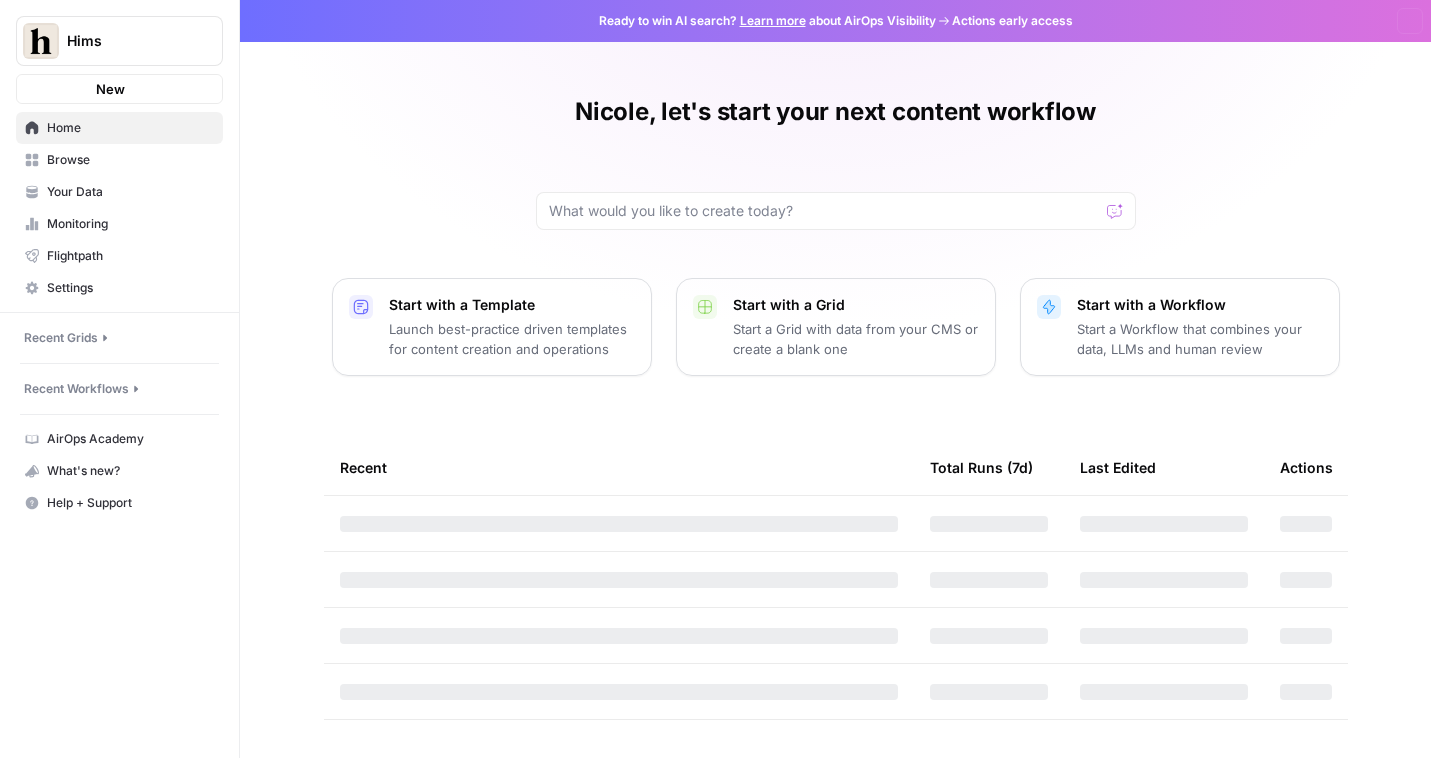 scroll, scrollTop: 0, scrollLeft: 0, axis: both 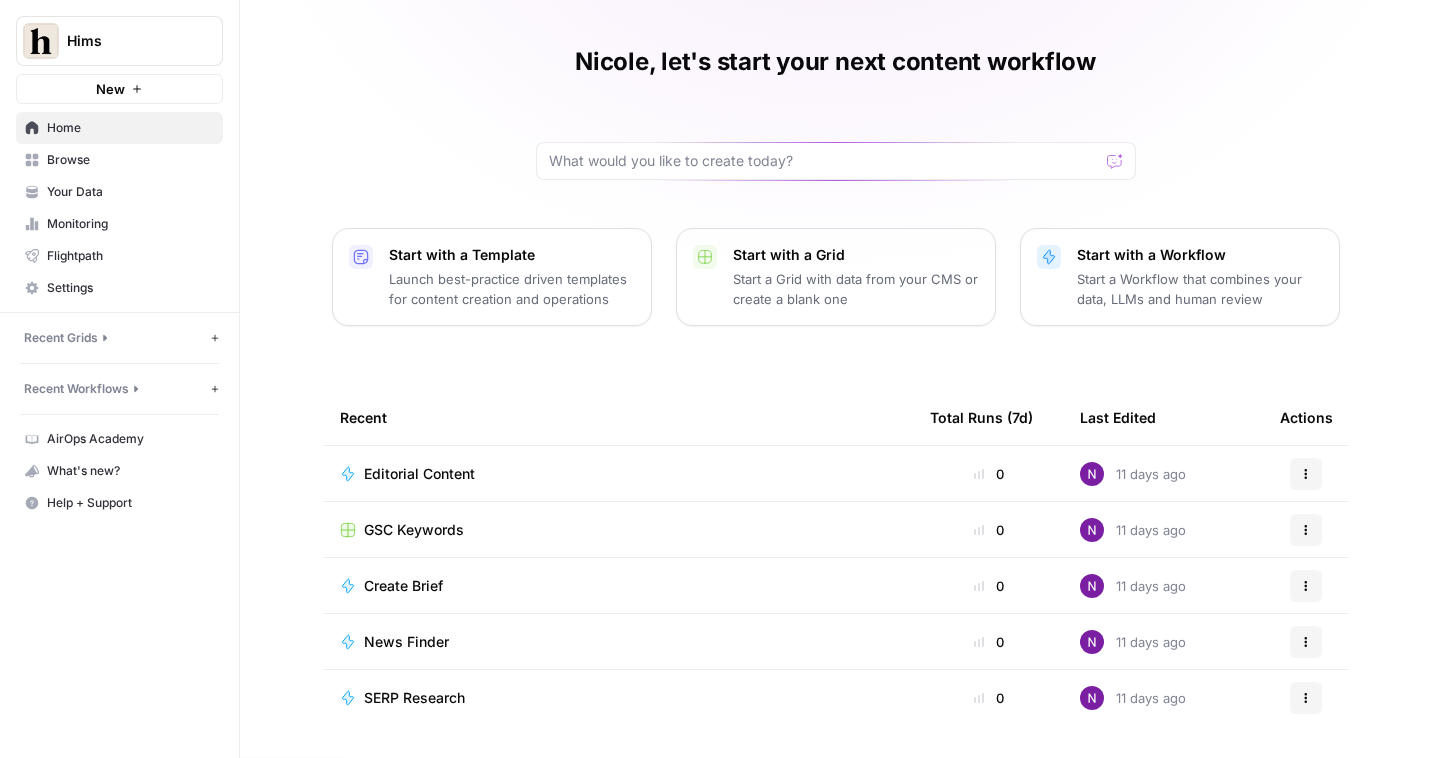 click on "Browse" at bounding box center (130, 160) 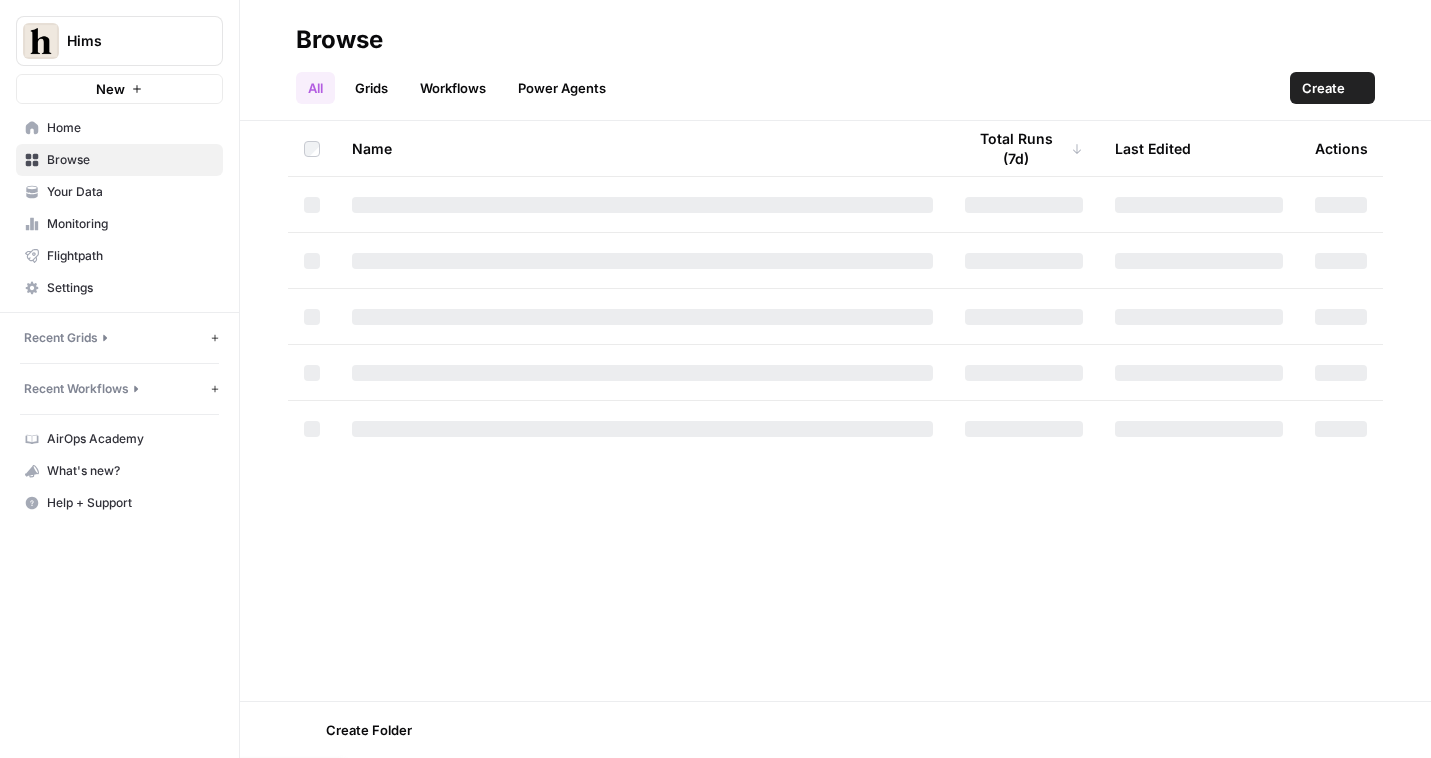 scroll, scrollTop: 0, scrollLeft: 0, axis: both 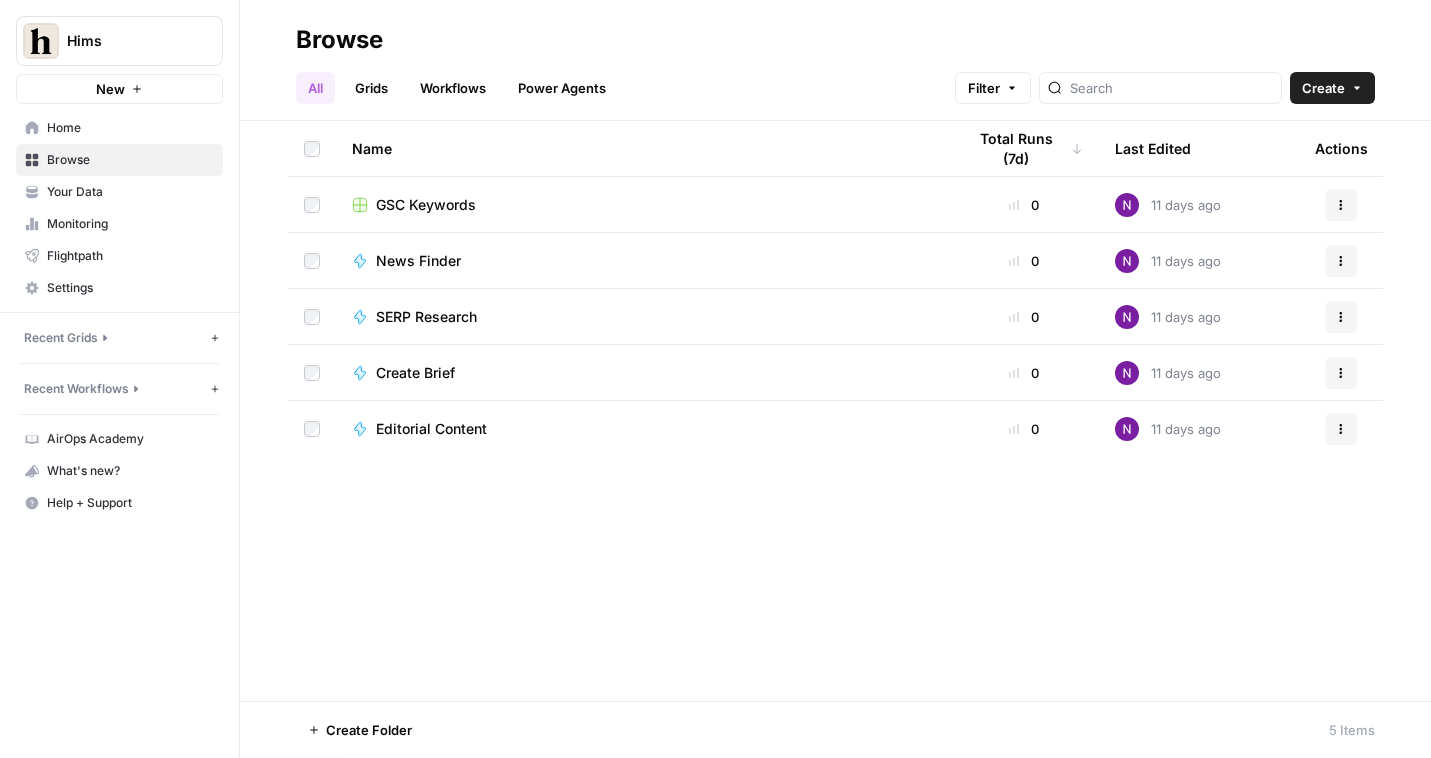 click on "Your Data" at bounding box center [130, 192] 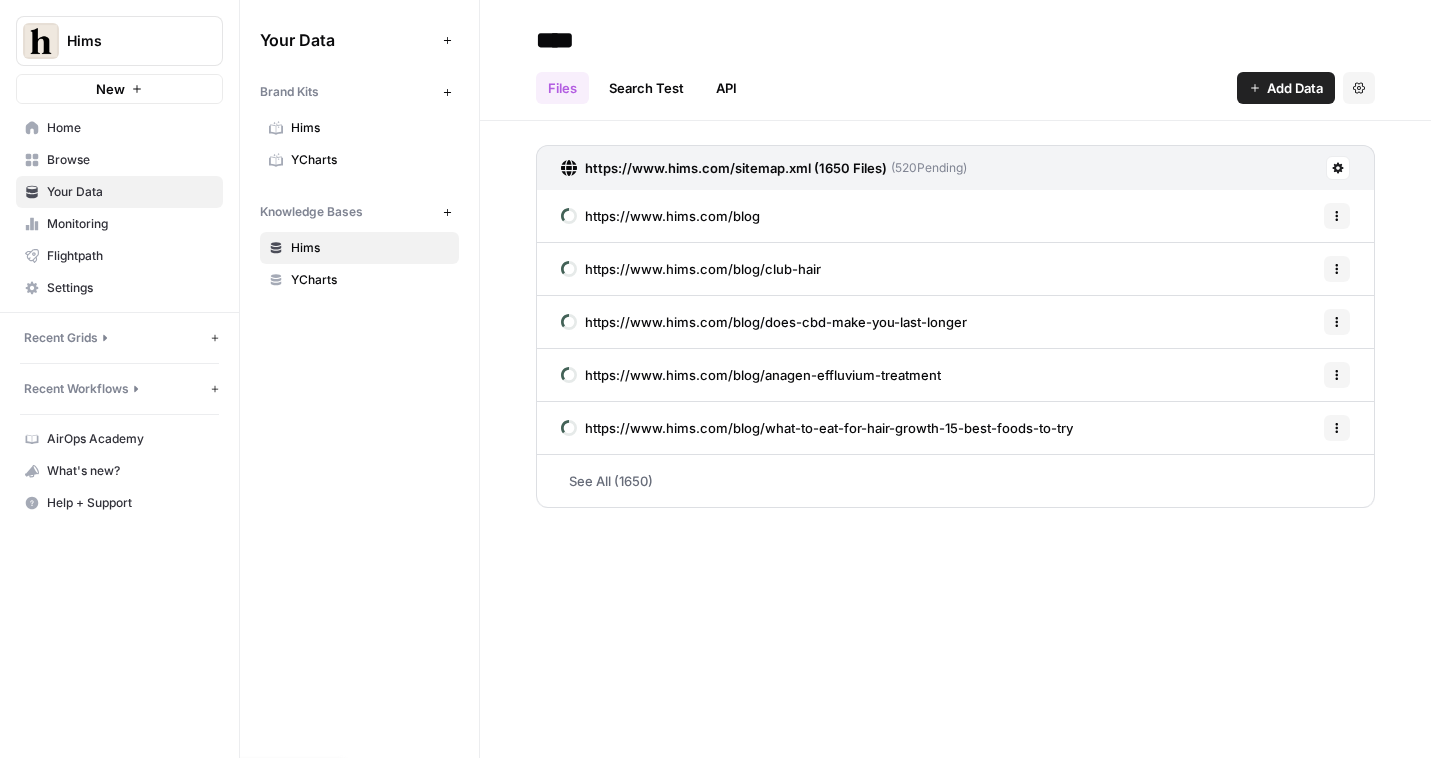 click on "****" at bounding box center [688, 40] 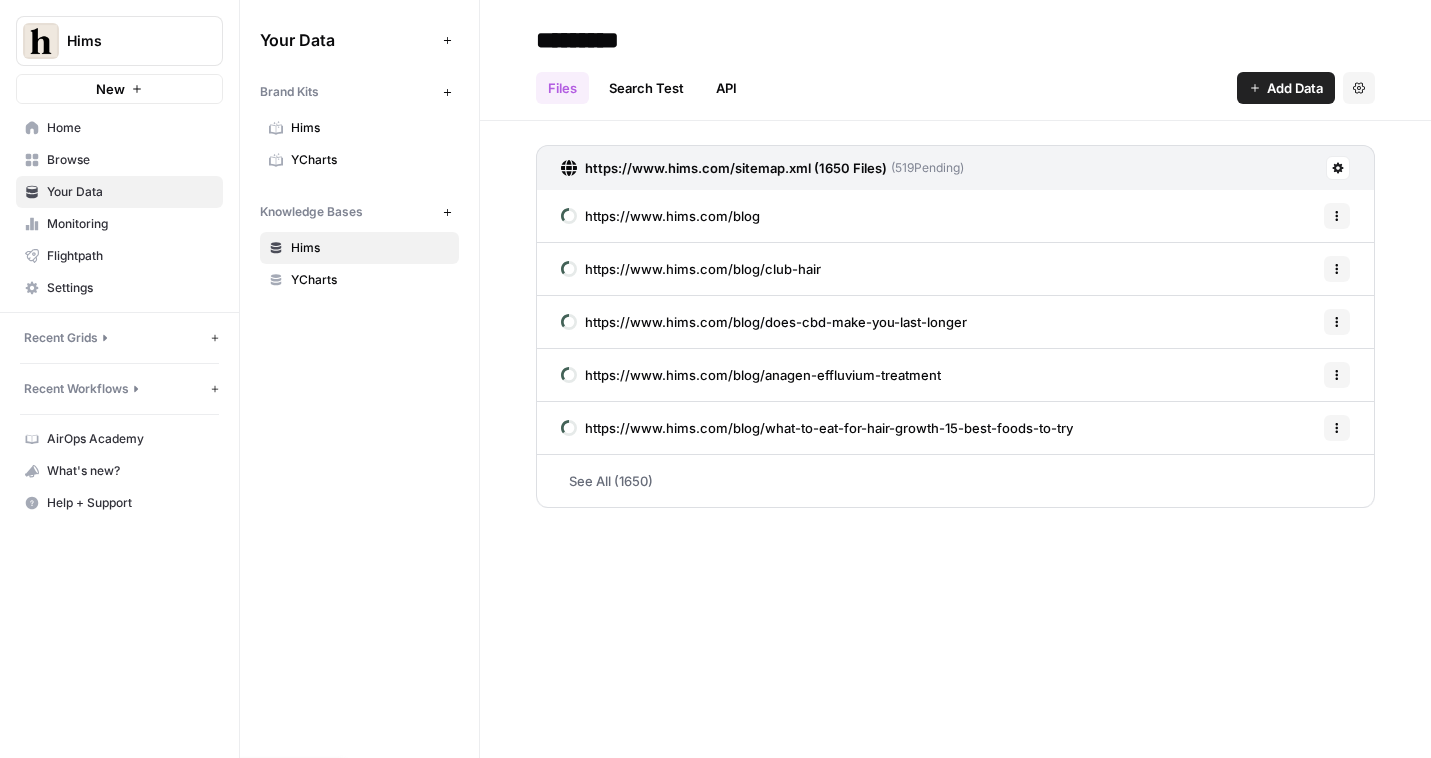 type on "*********" 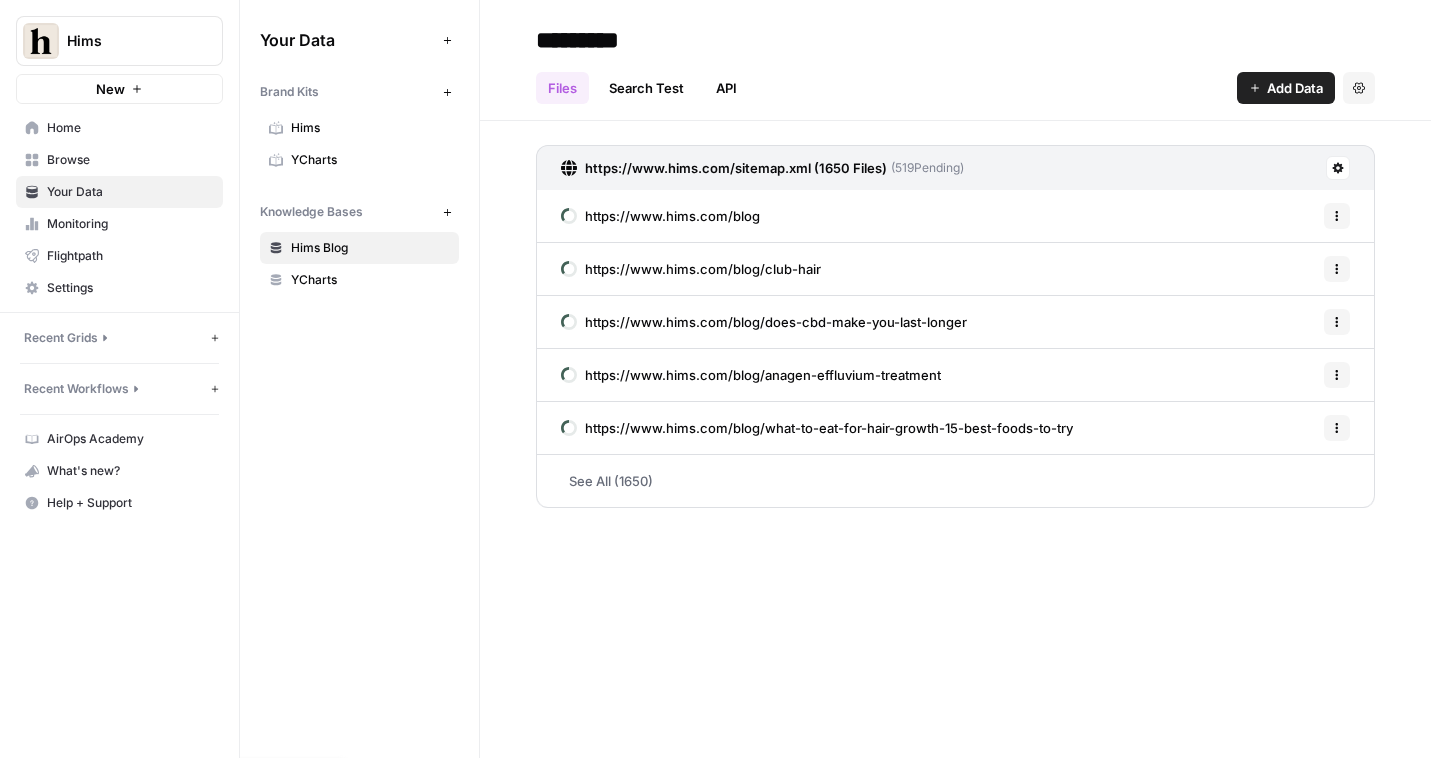 click on "Home" at bounding box center [130, 128] 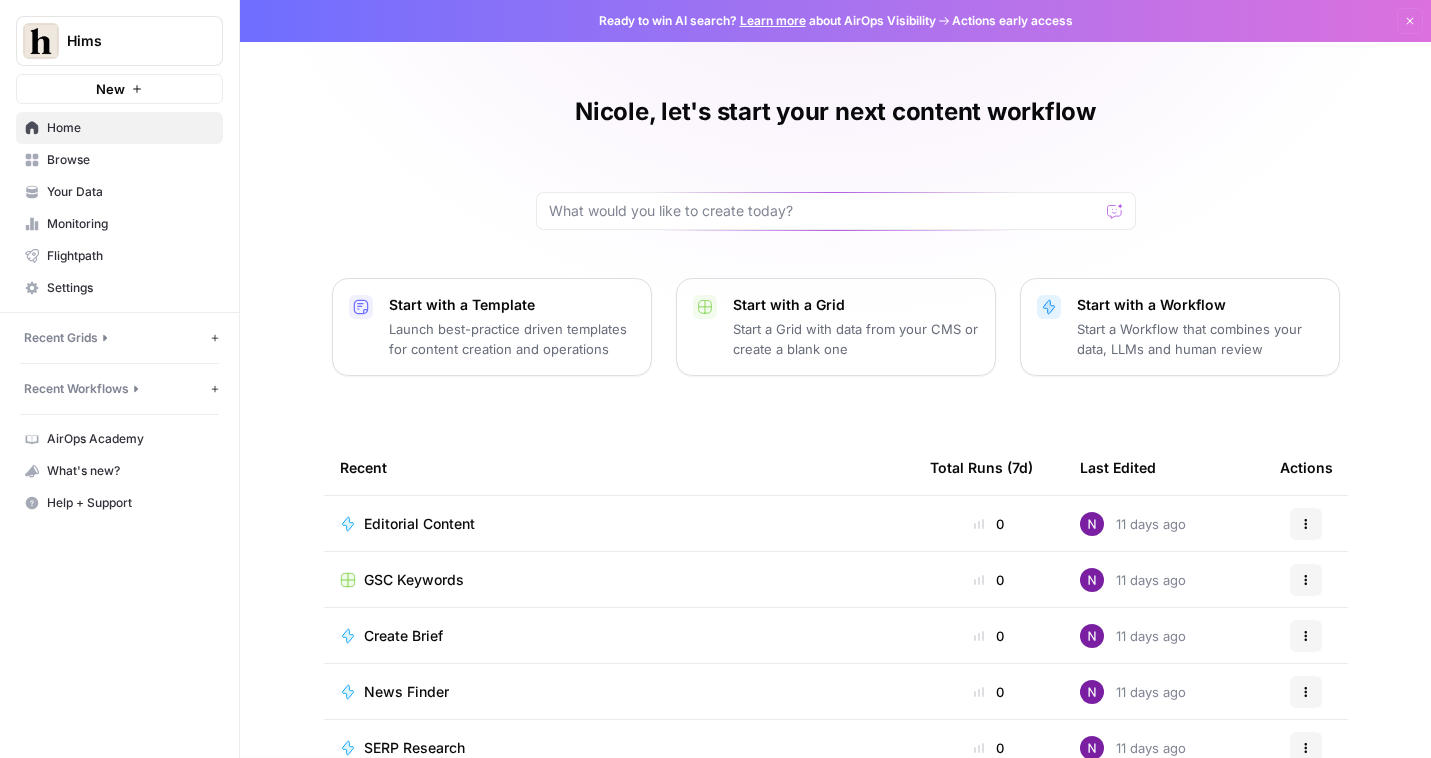 click on "Browse" at bounding box center (130, 160) 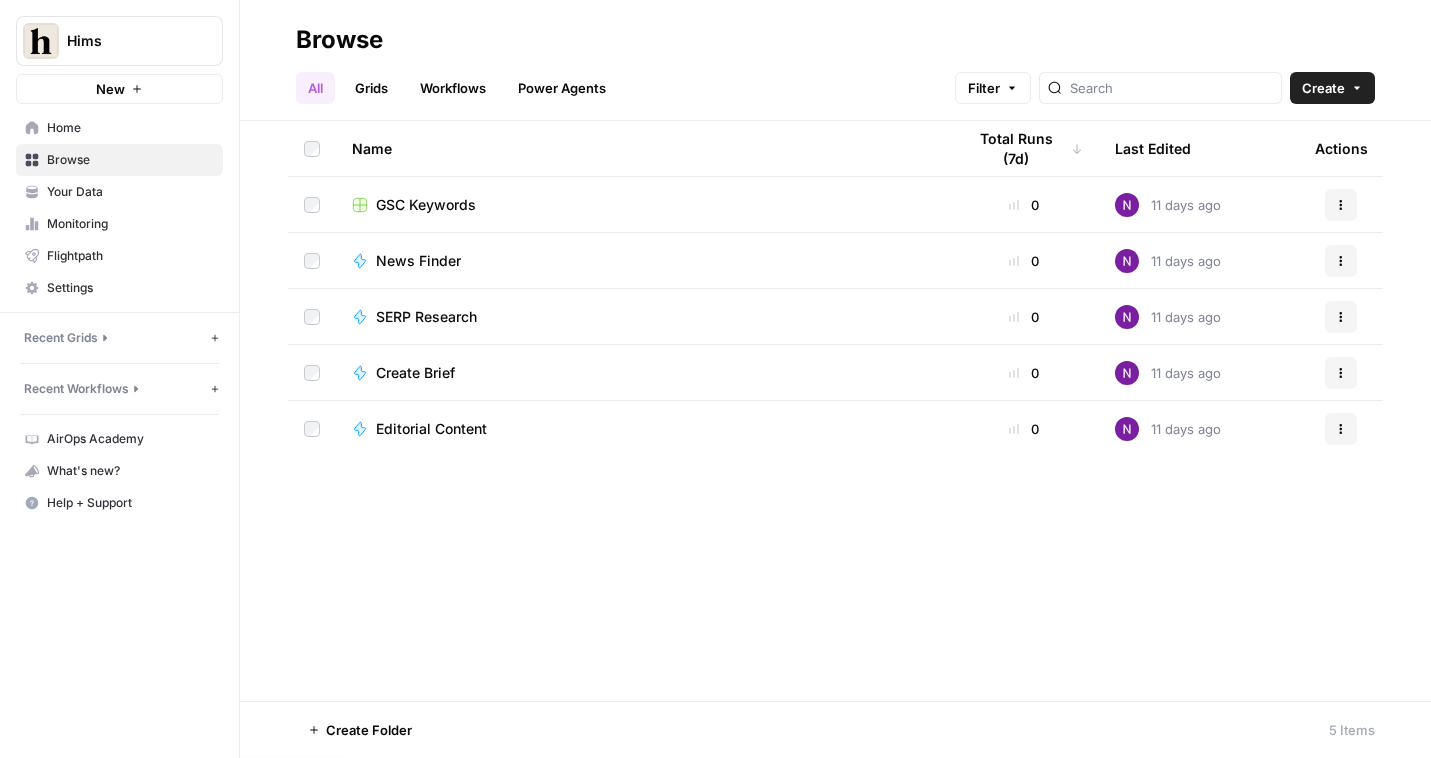 click on "Your Data" at bounding box center (130, 192) 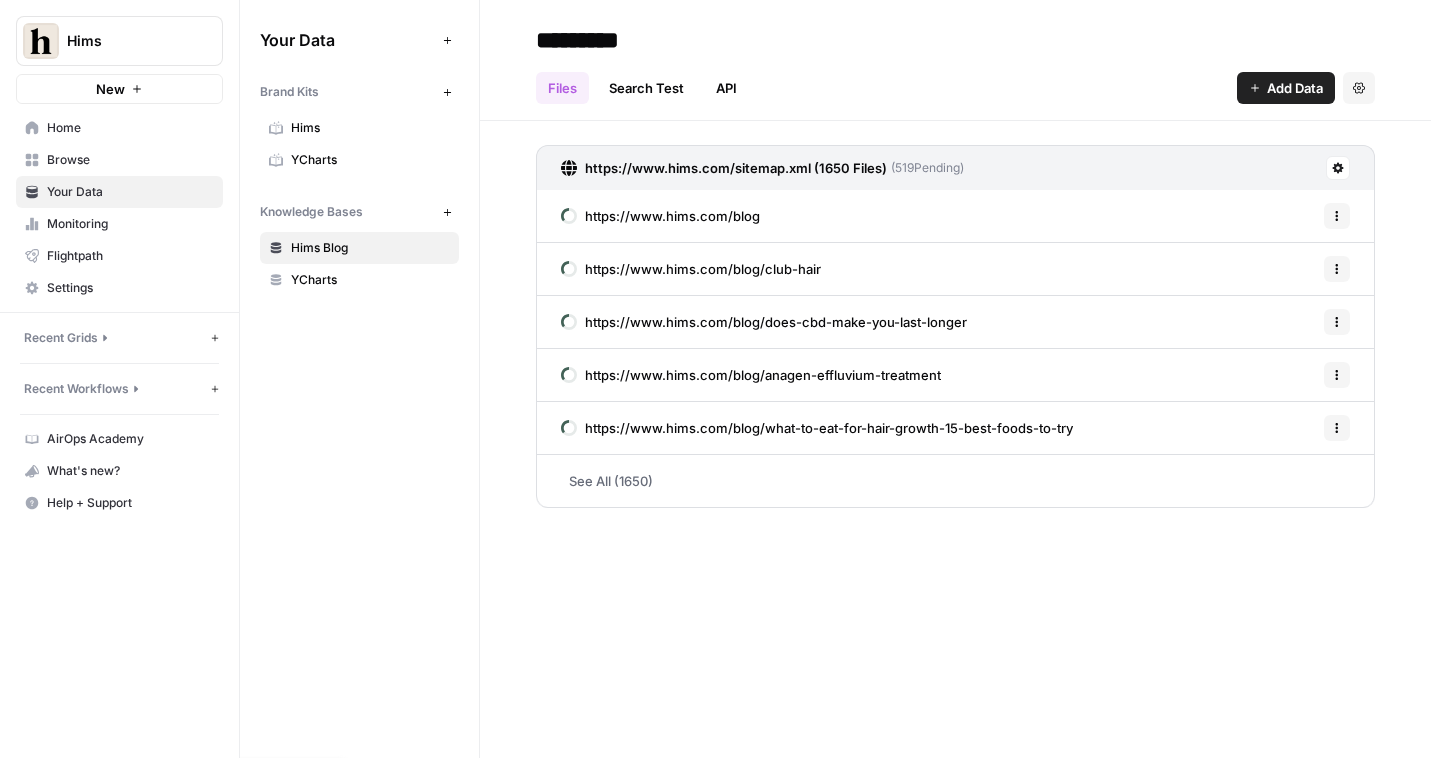 click on "YCharts" at bounding box center (359, 160) 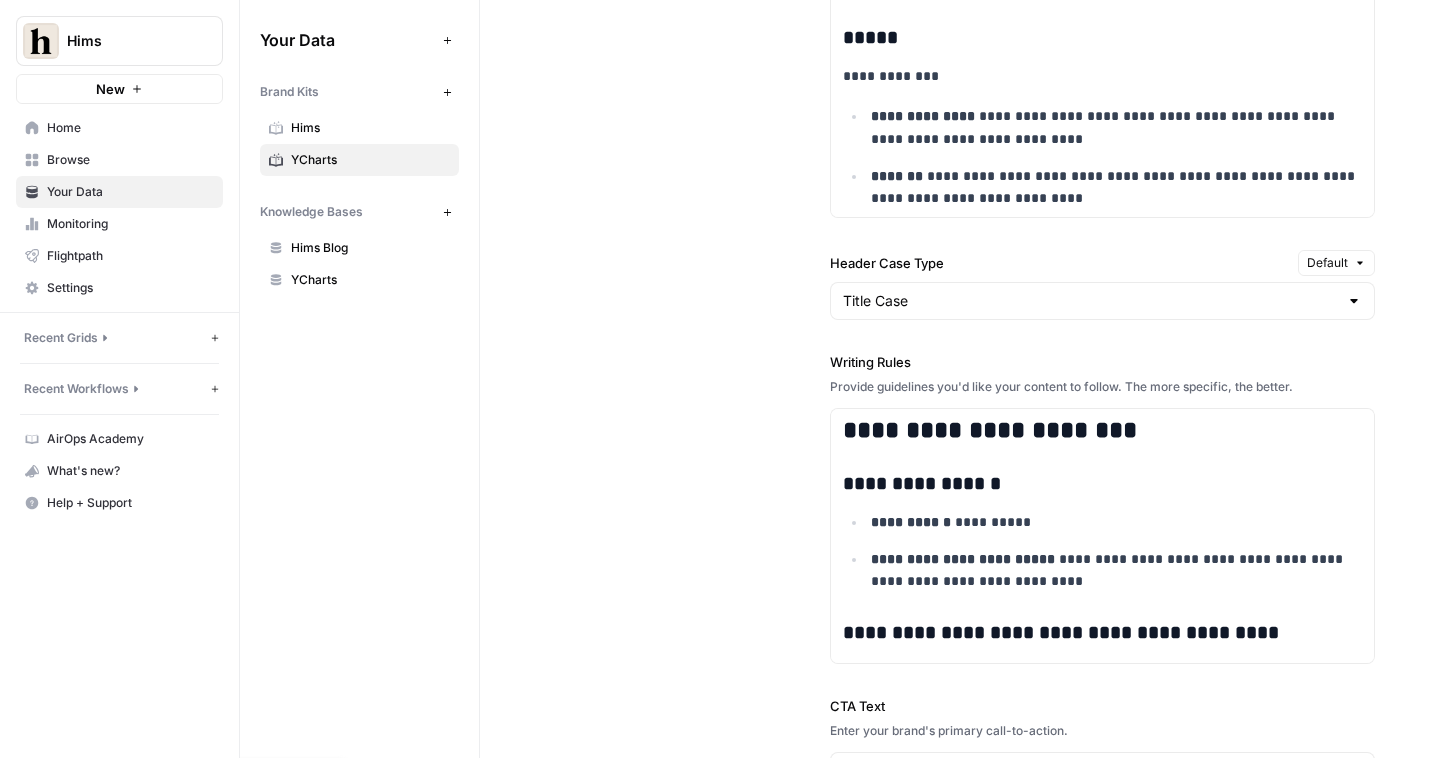 scroll, scrollTop: 1826, scrollLeft: 0, axis: vertical 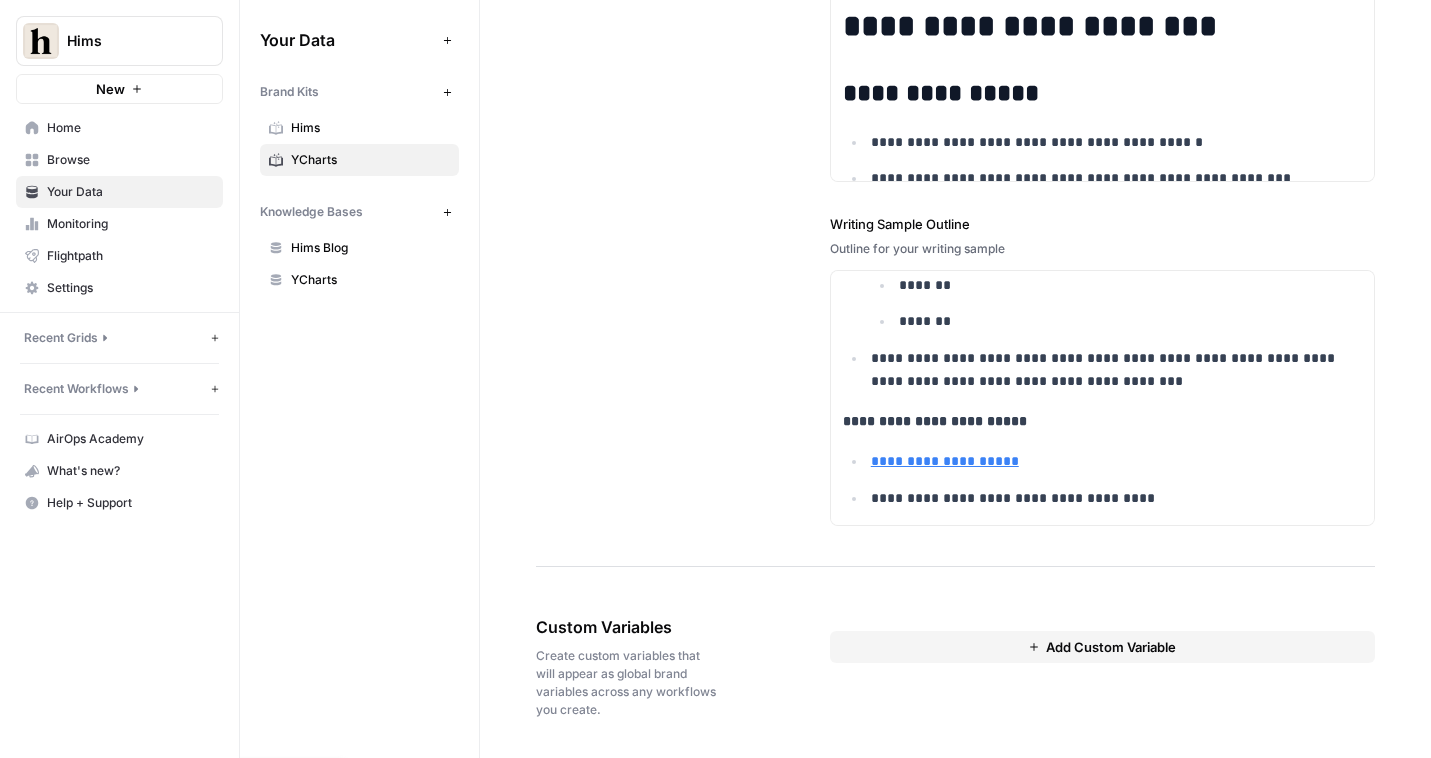 click on "YCharts" at bounding box center [370, 160] 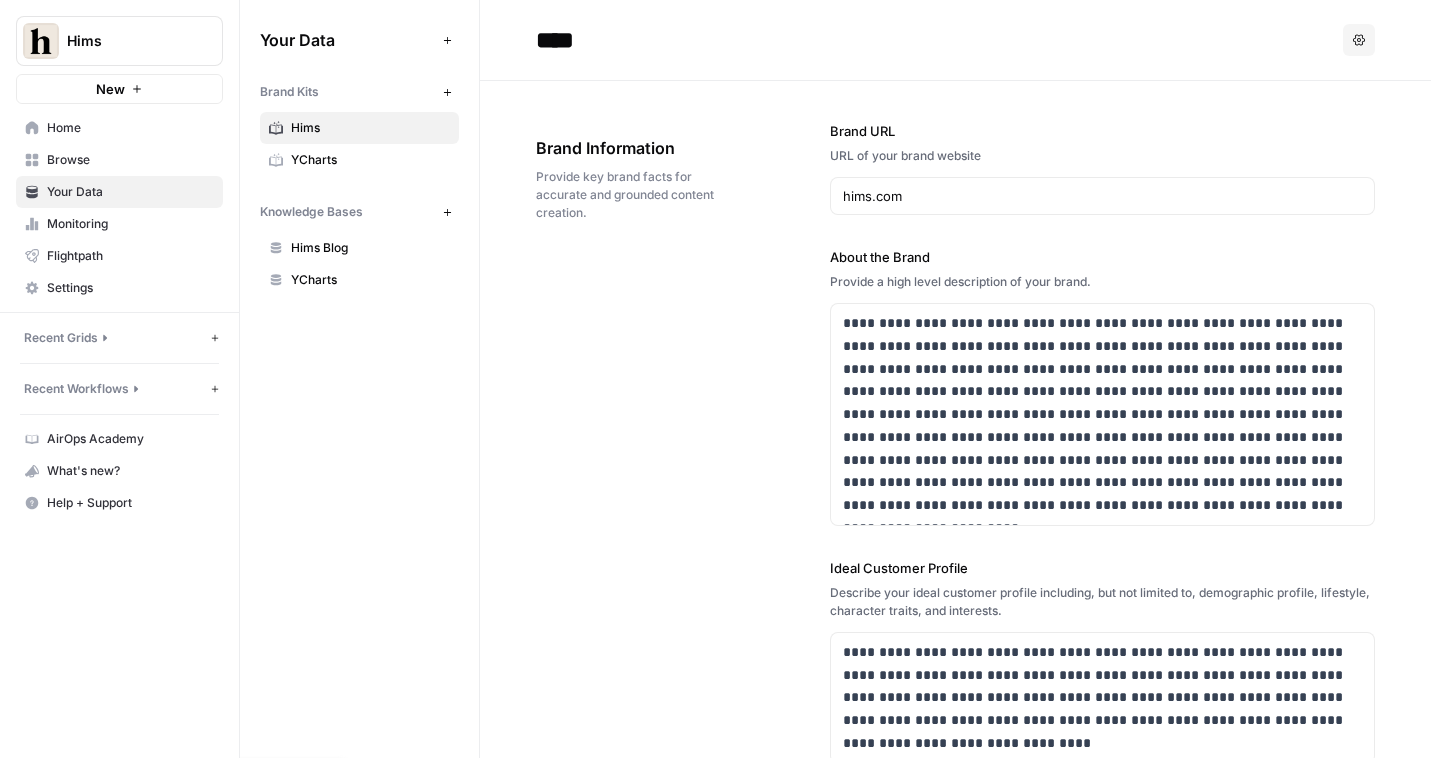 scroll, scrollTop: 167, scrollLeft: 0, axis: vertical 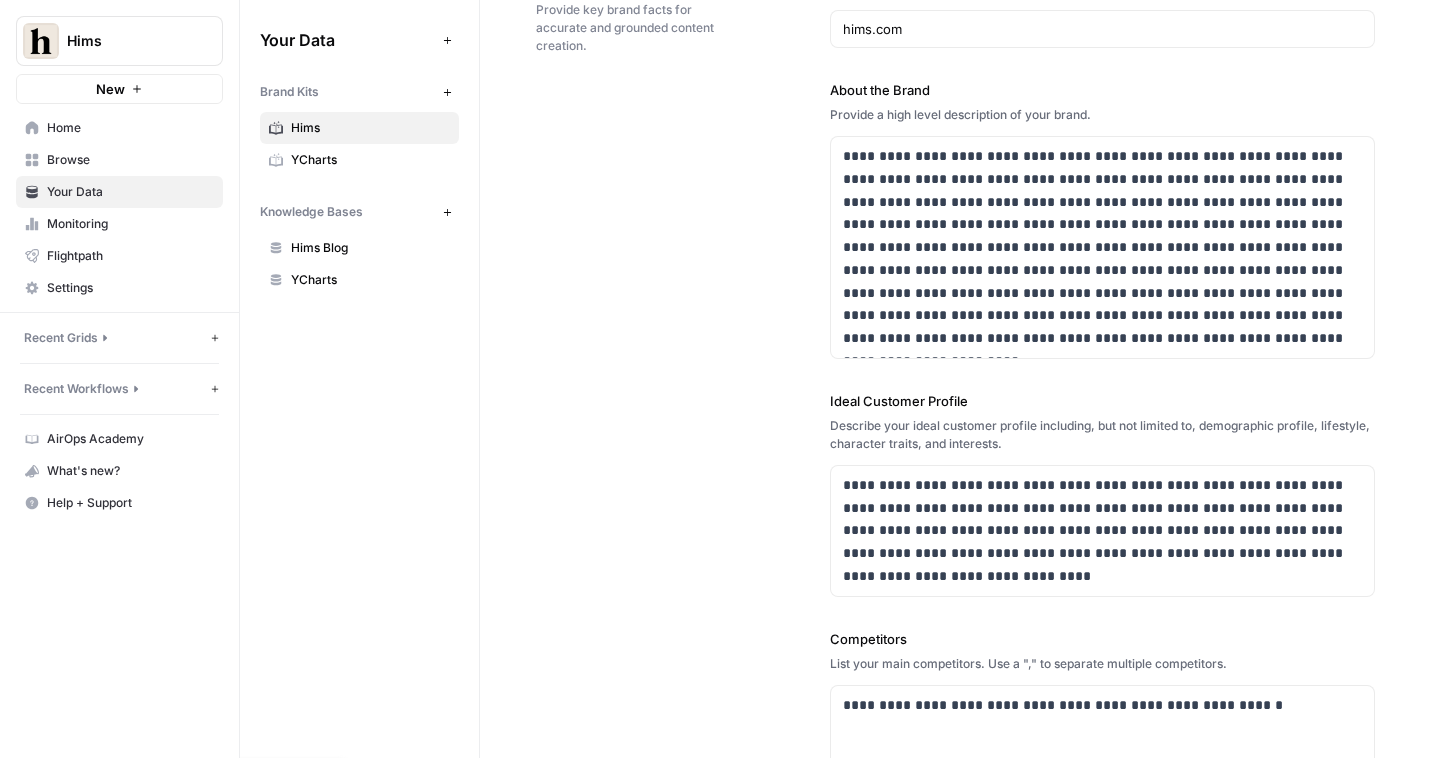 click on "YCharts" at bounding box center (370, 280) 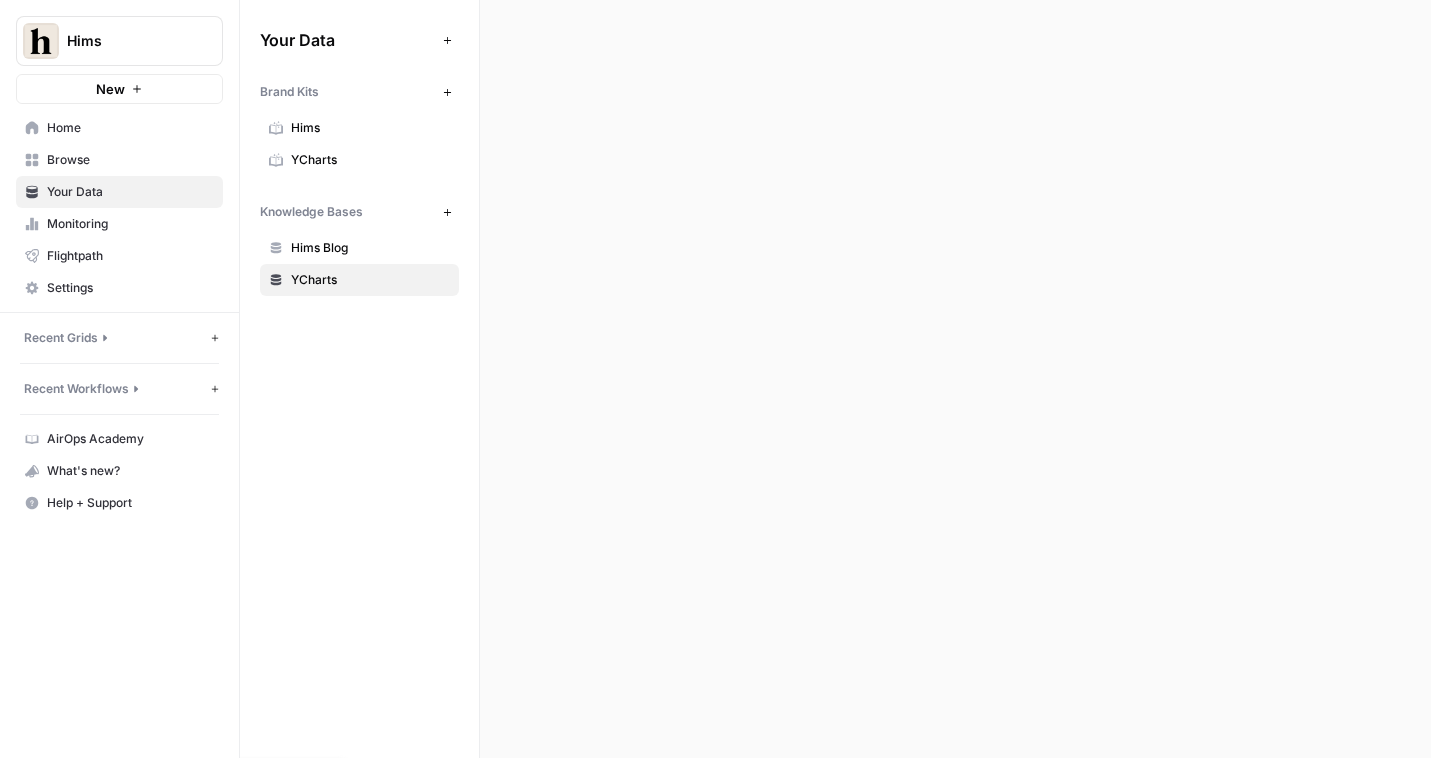 scroll, scrollTop: 0, scrollLeft: 0, axis: both 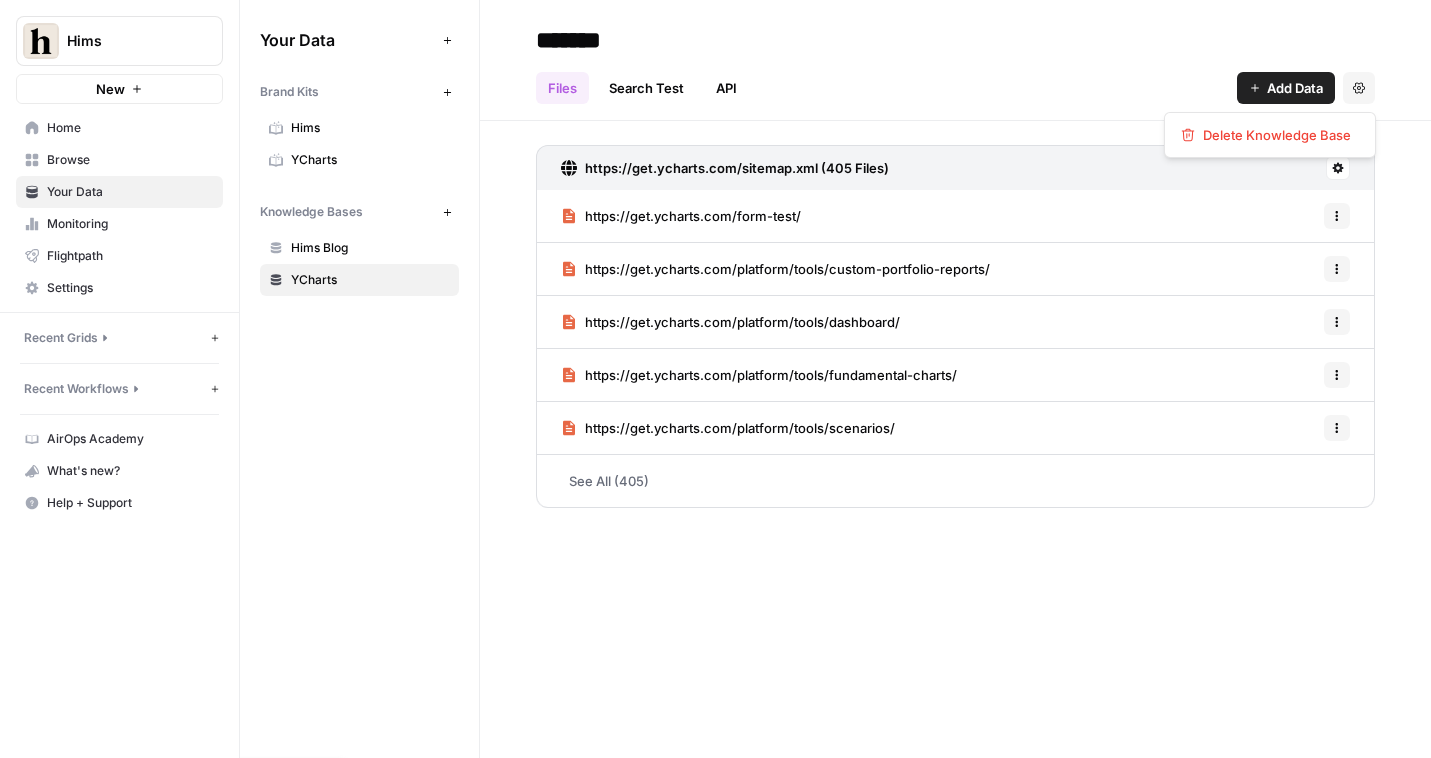 click 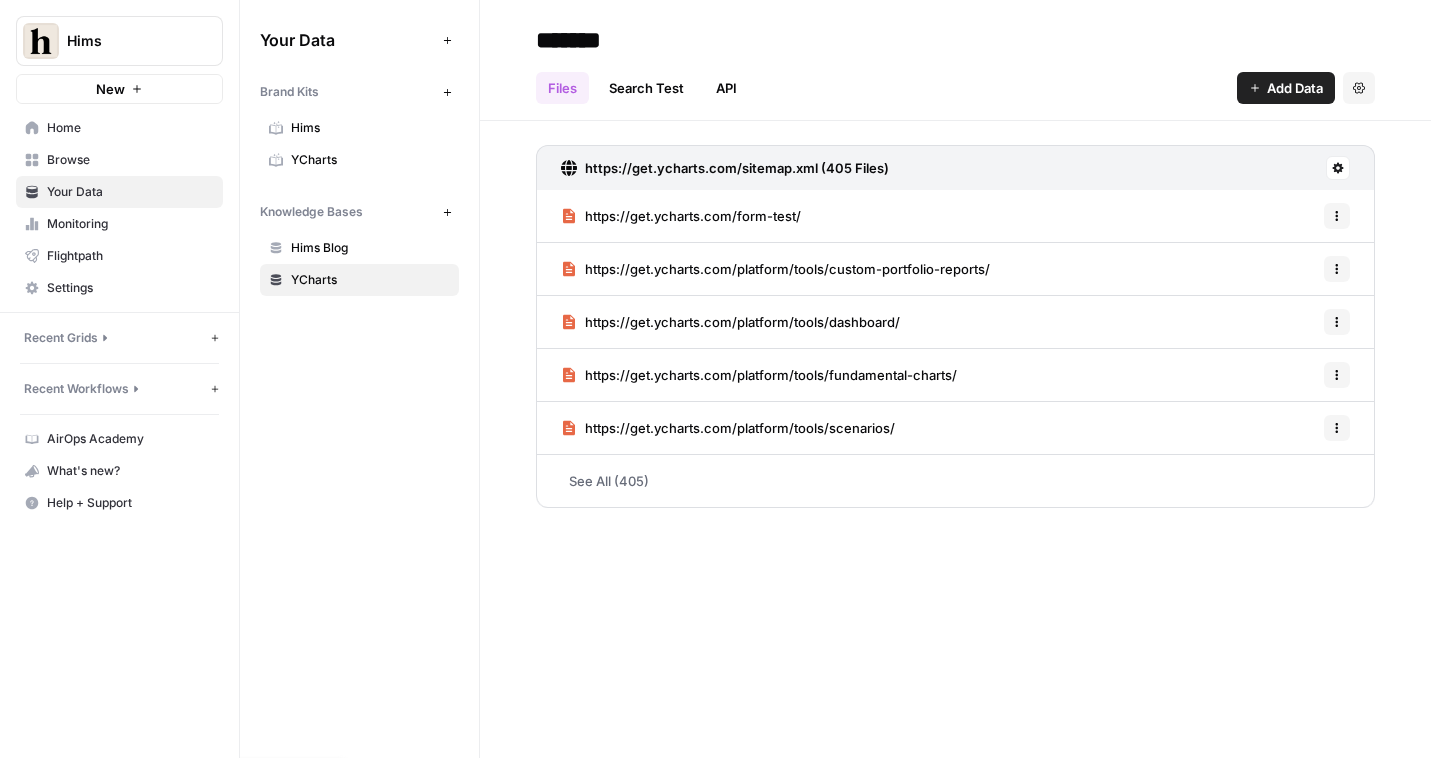 click 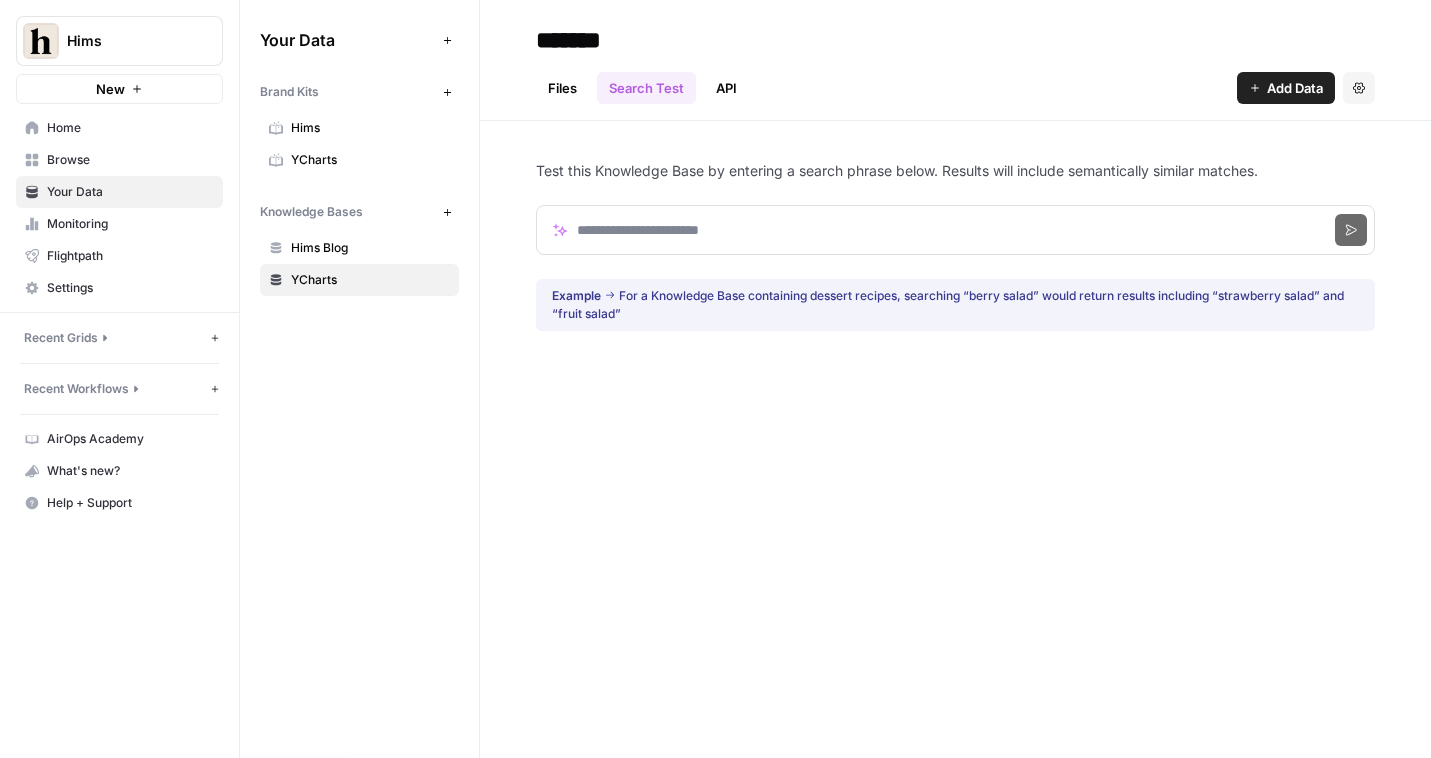 click on "Browse" at bounding box center (130, 160) 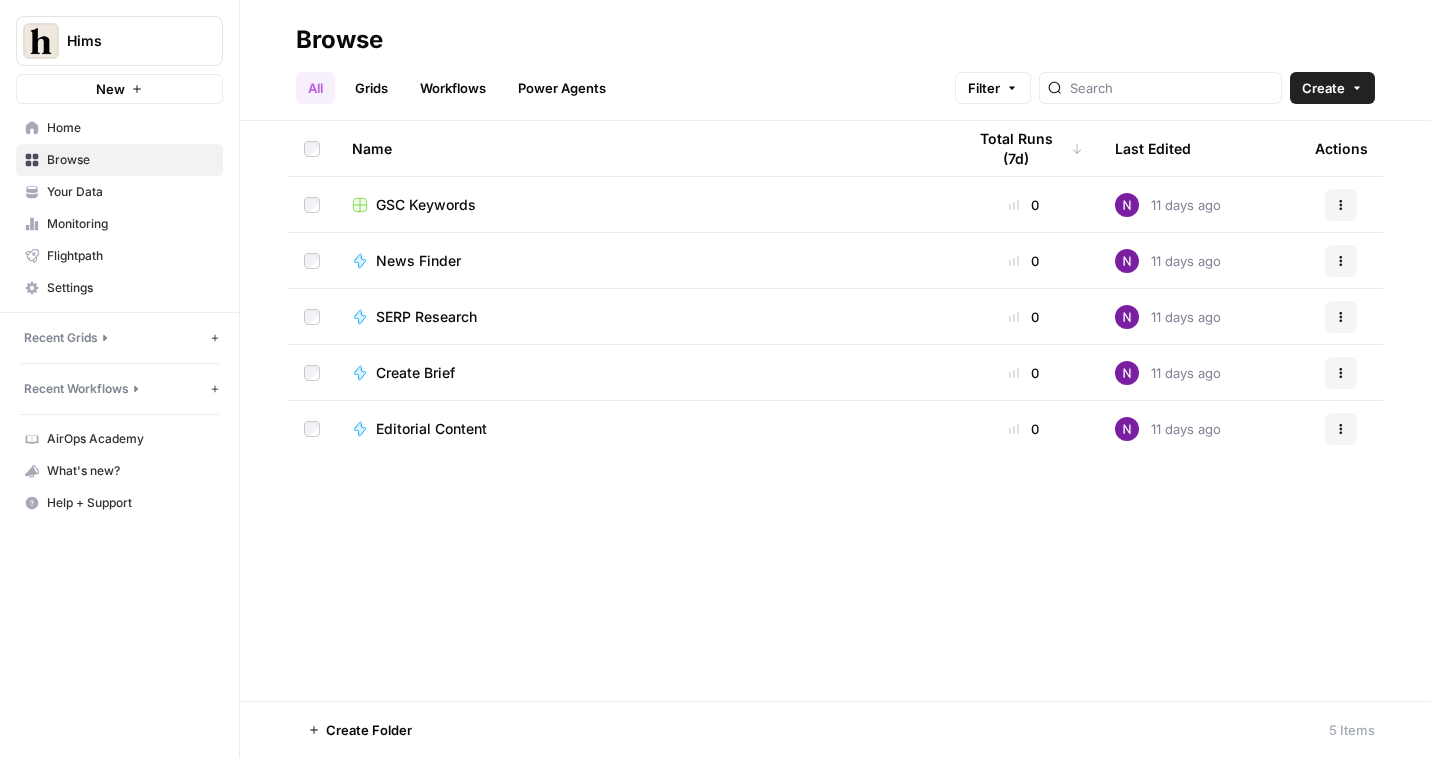 click on "Editorial Content" at bounding box center [431, 429] 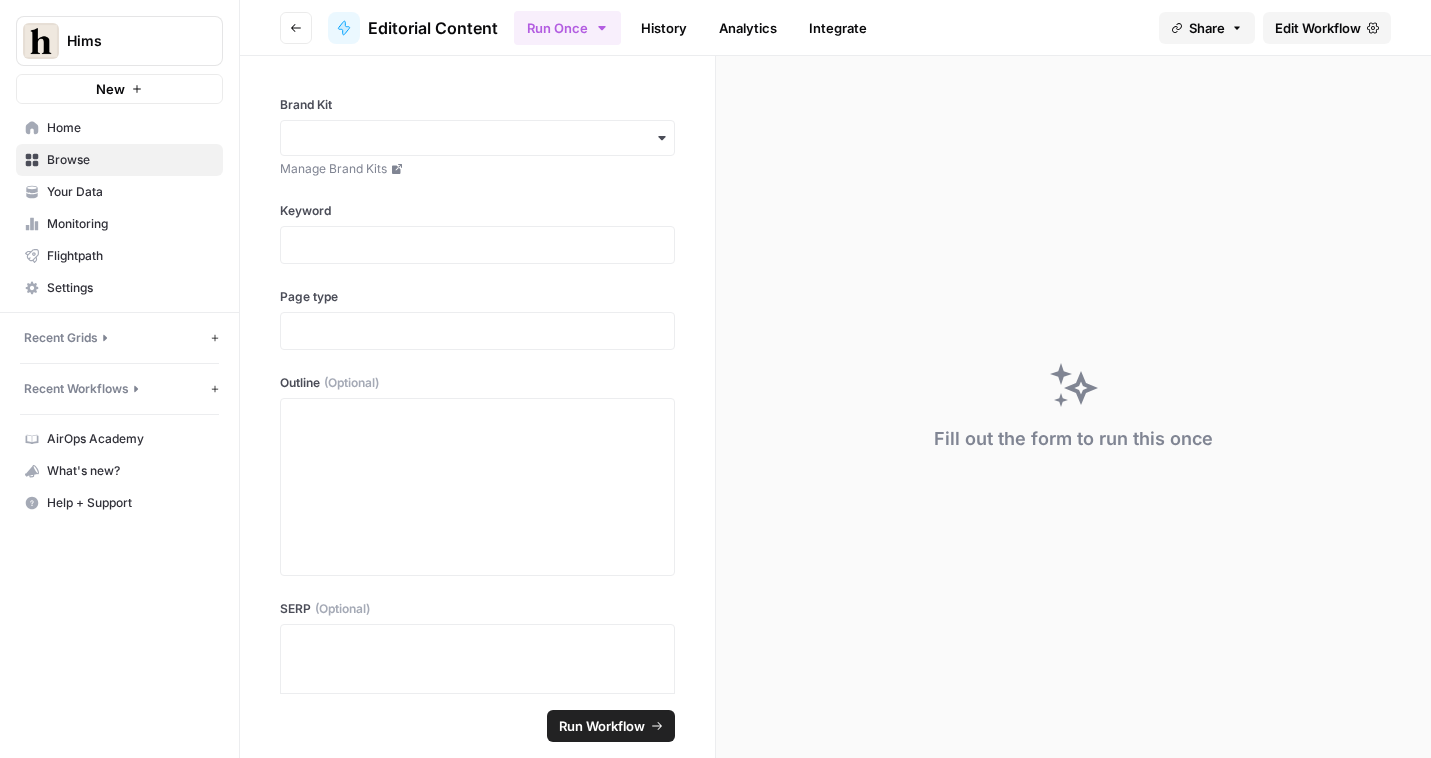 click on "Recent Grids" at bounding box center (61, 338) 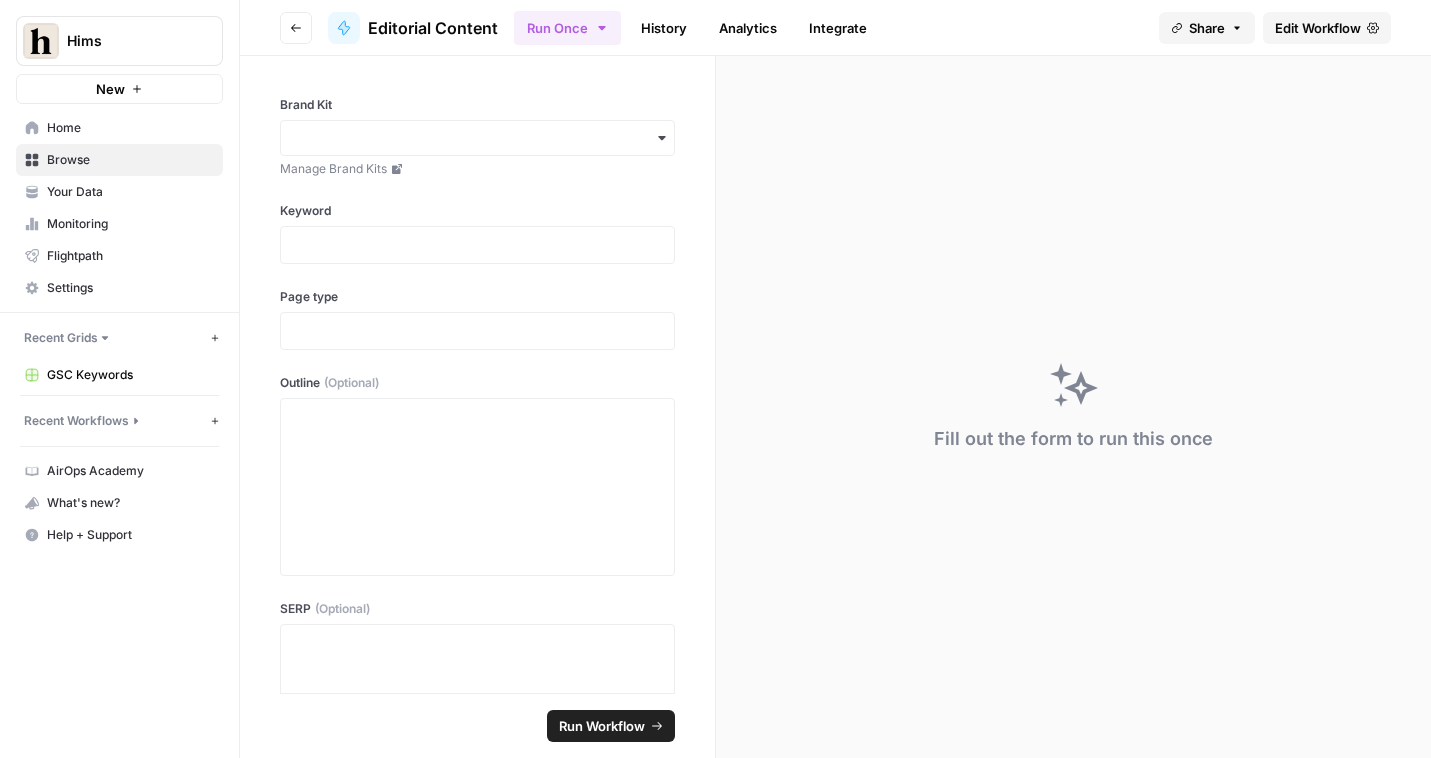 click on "GSC Keywords" at bounding box center [130, 375] 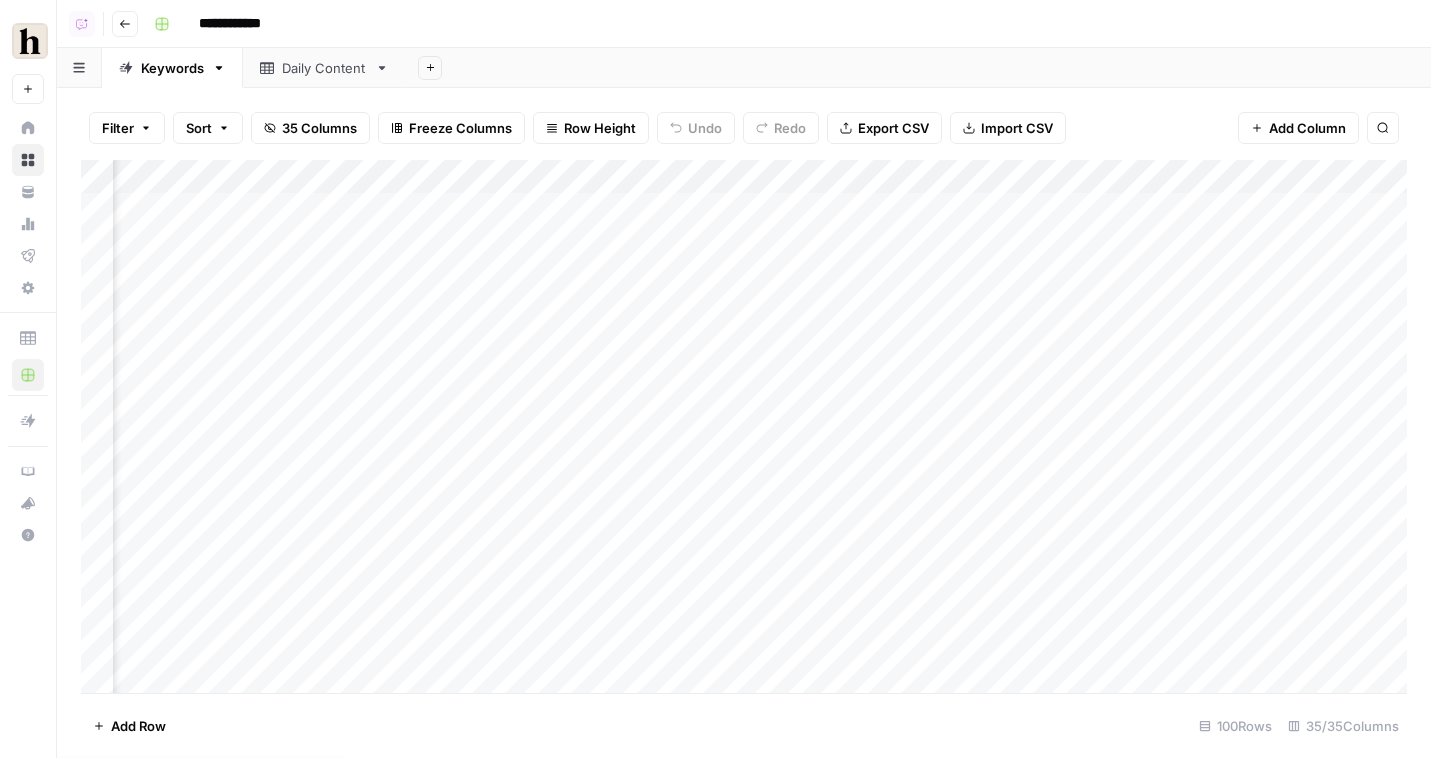 scroll, scrollTop: 0, scrollLeft: 5190, axis: horizontal 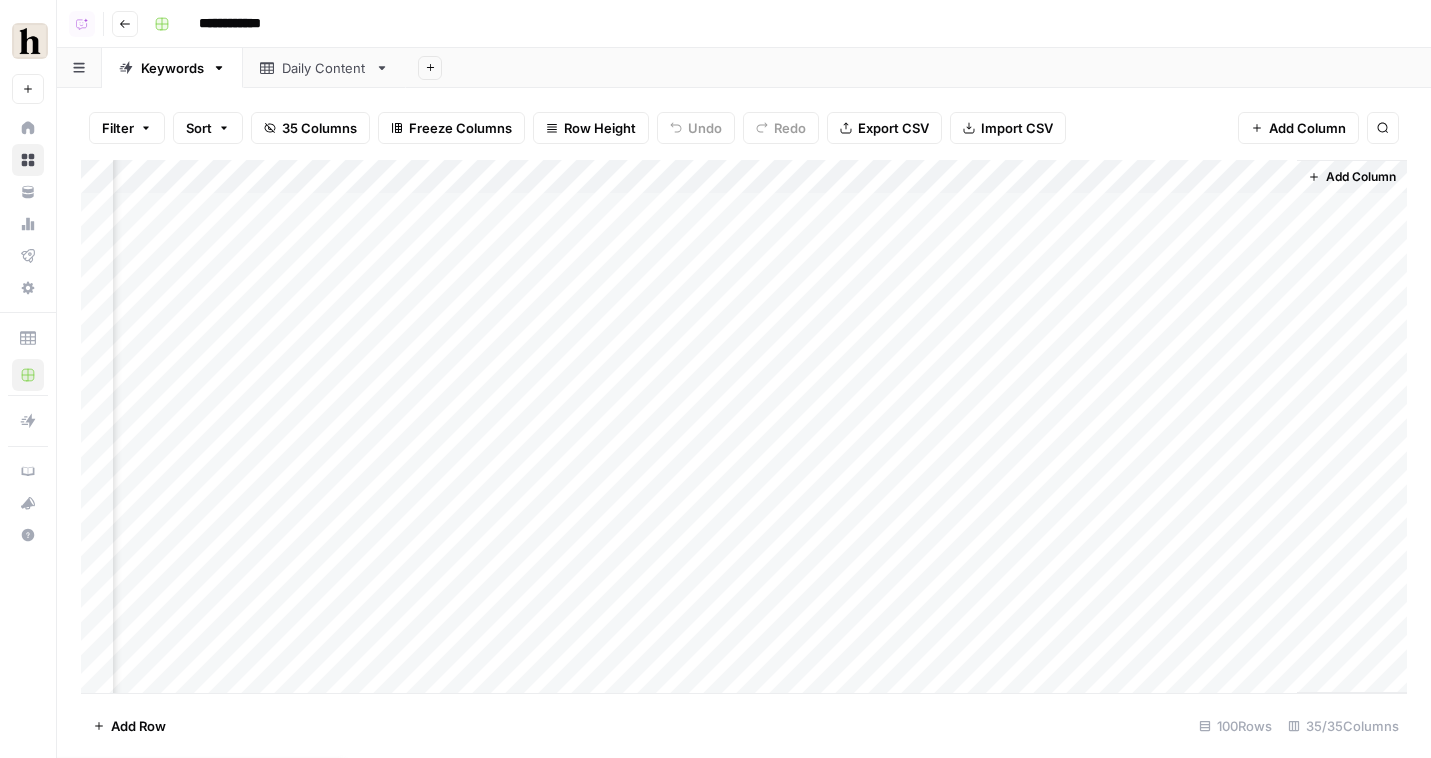 click on "Add Column" at bounding box center (744, 426) 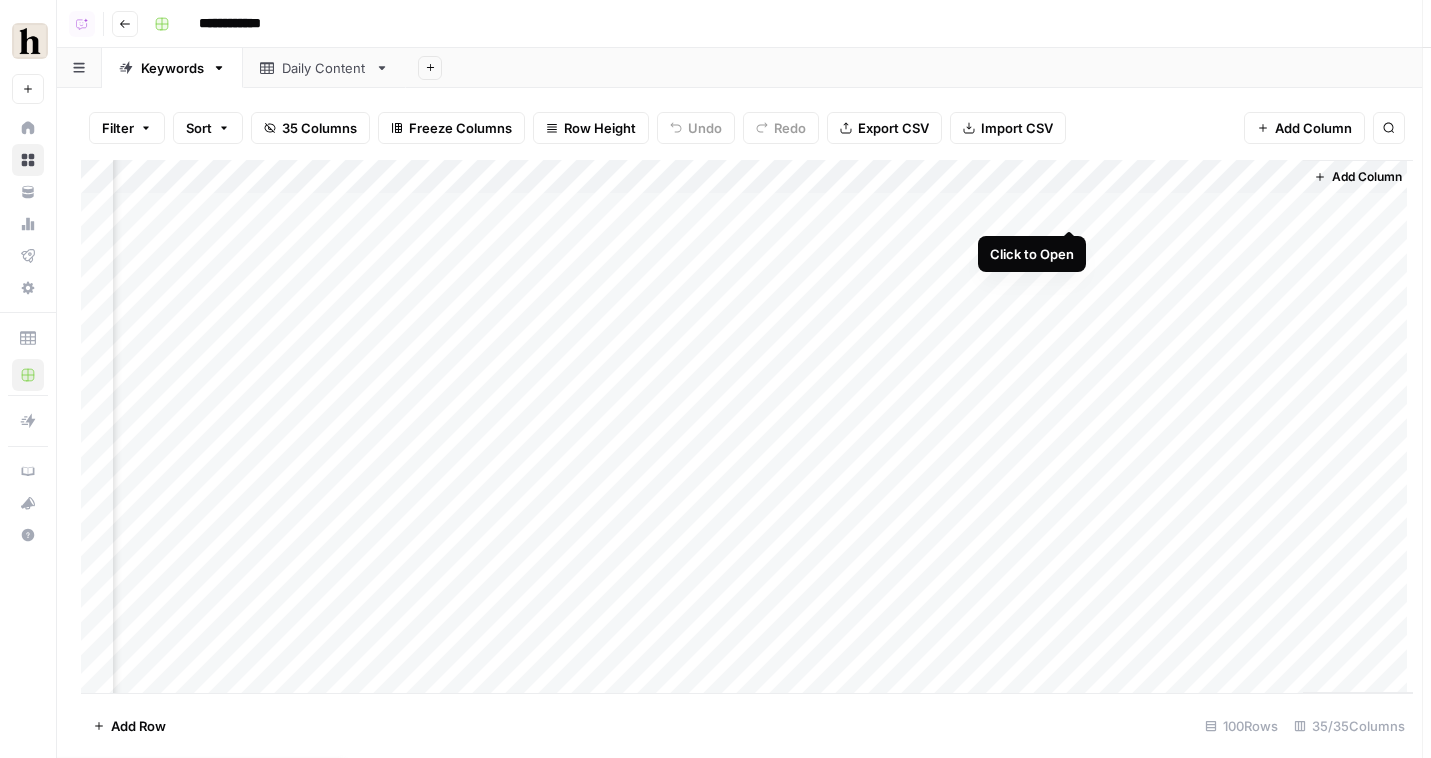 scroll, scrollTop: 0, scrollLeft: 5184, axis: horizontal 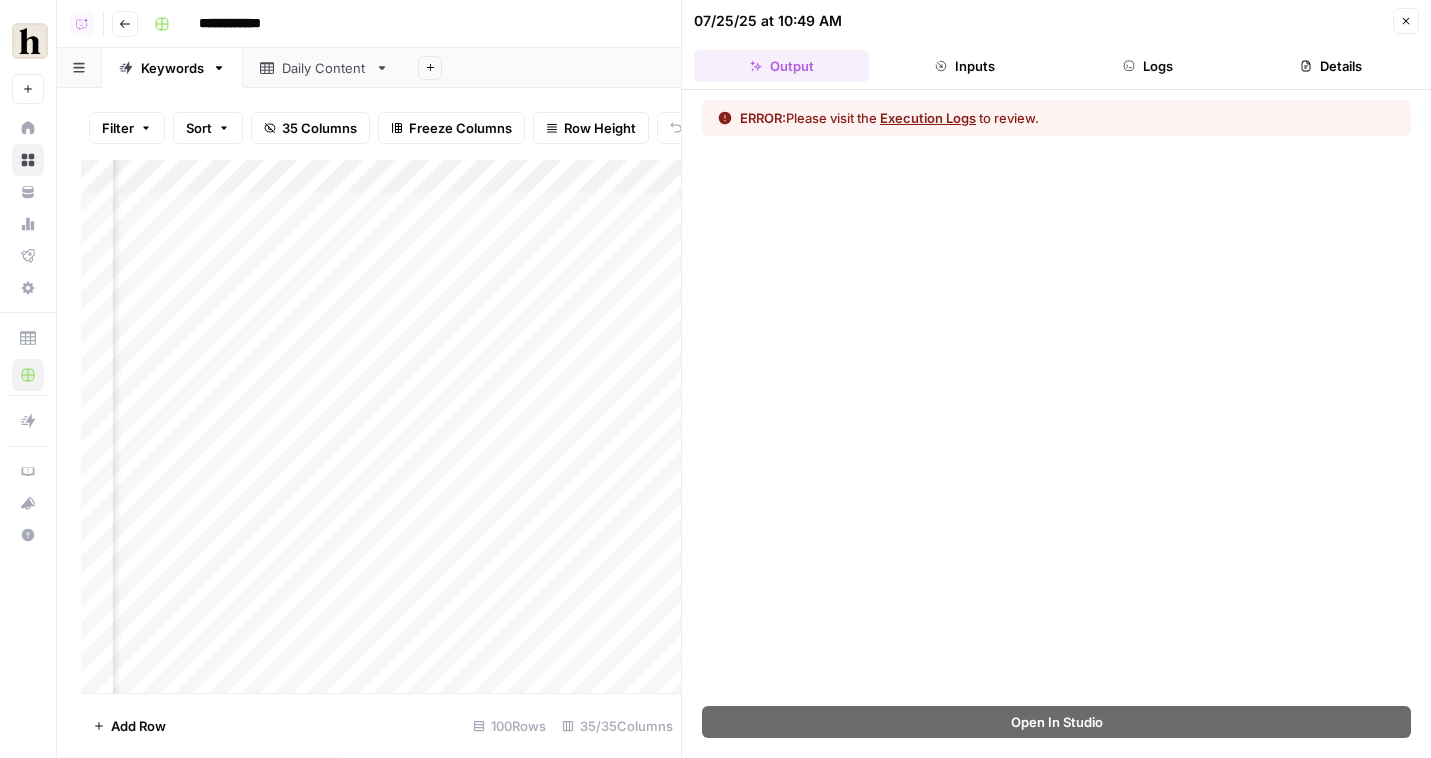 click on "Logs" at bounding box center [1148, 66] 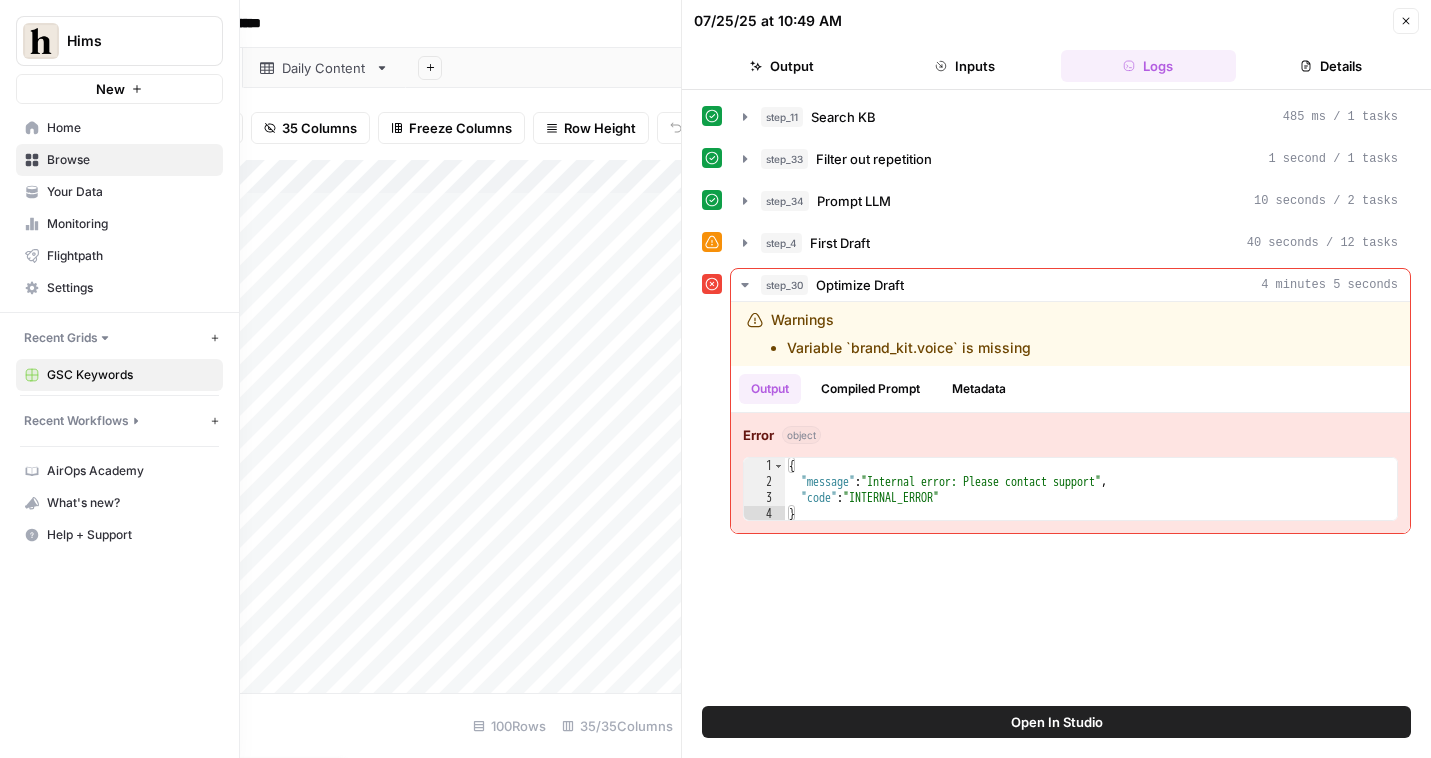 click on "Your Data" at bounding box center [130, 192] 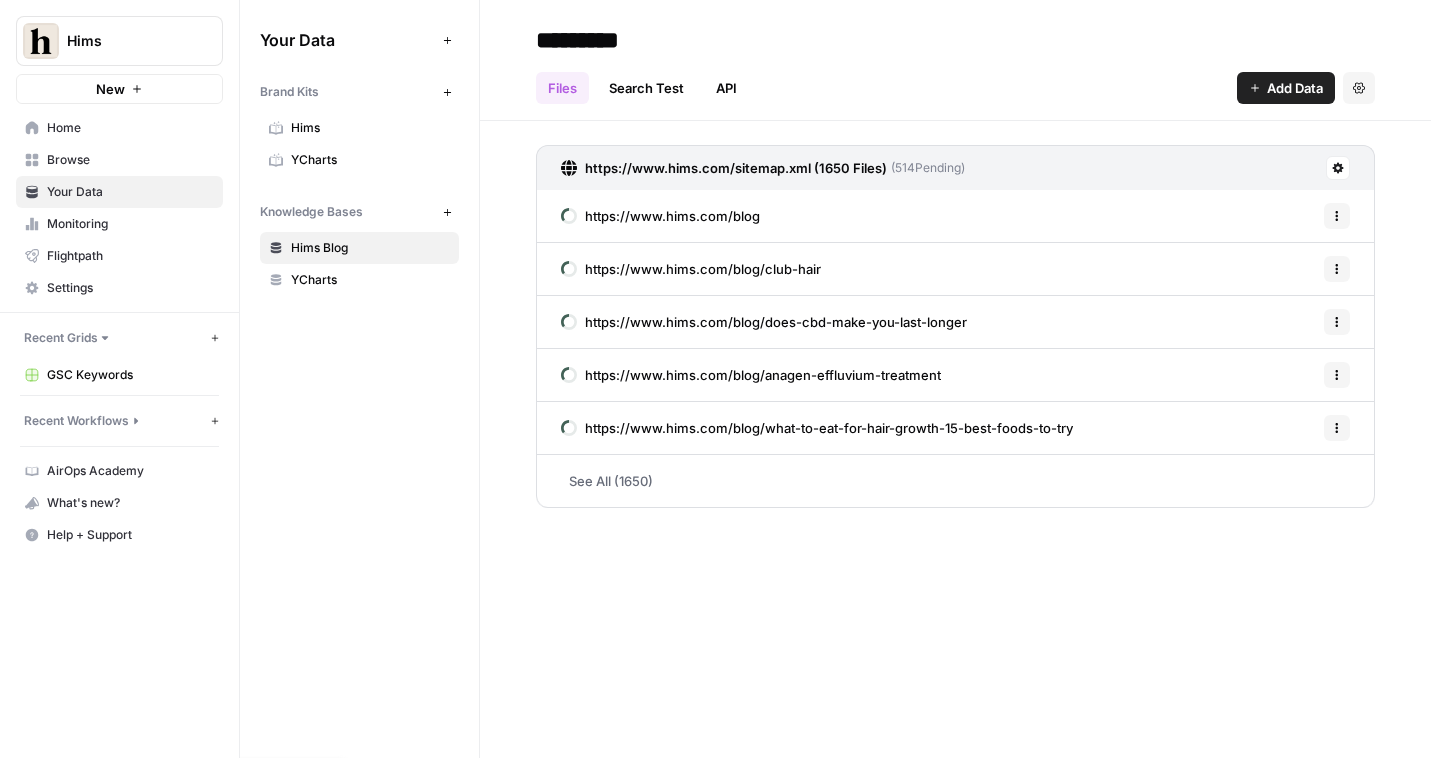 click on "YCharts" at bounding box center [370, 160] 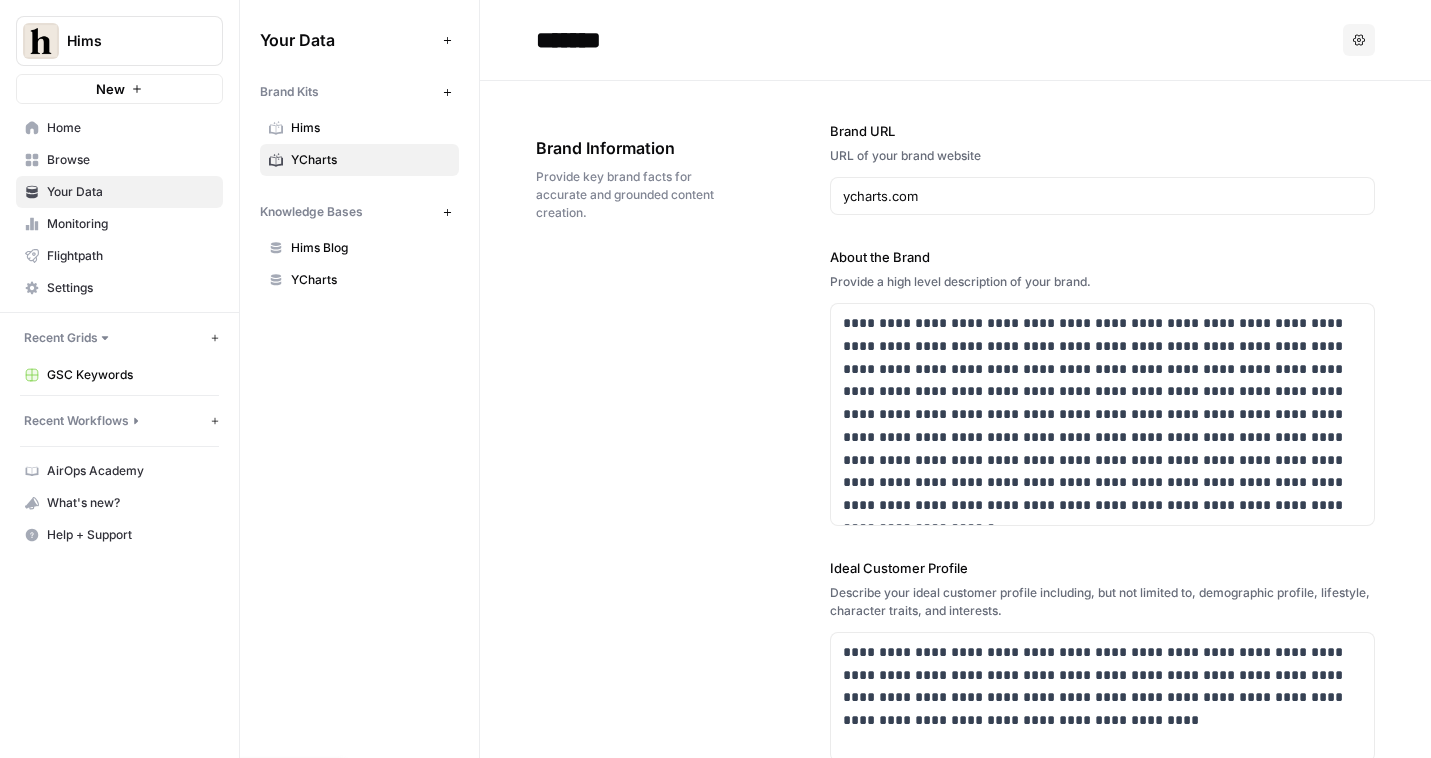 scroll, scrollTop: 950, scrollLeft: 0, axis: vertical 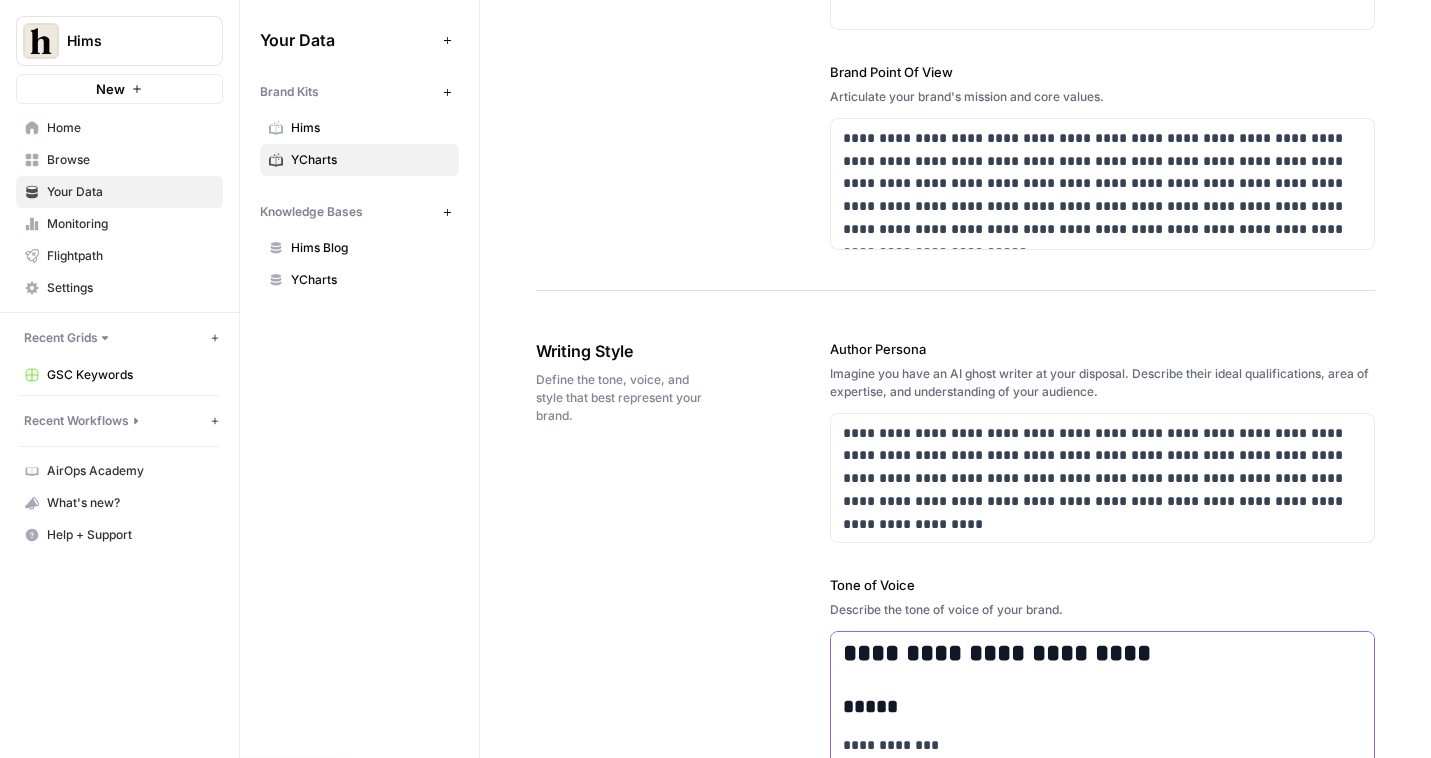 click on "**********" at bounding box center (1102, 1110) 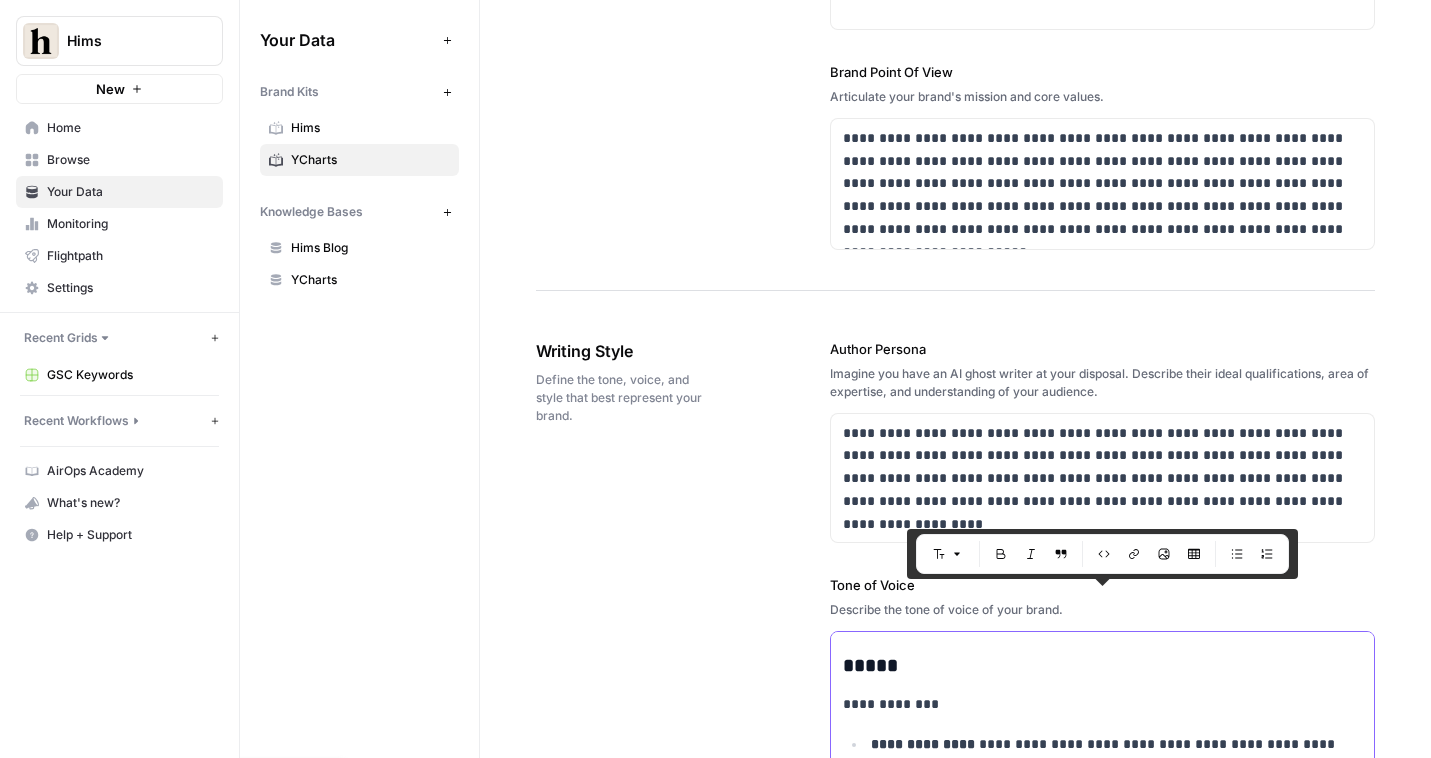scroll, scrollTop: 83, scrollLeft: 0, axis: vertical 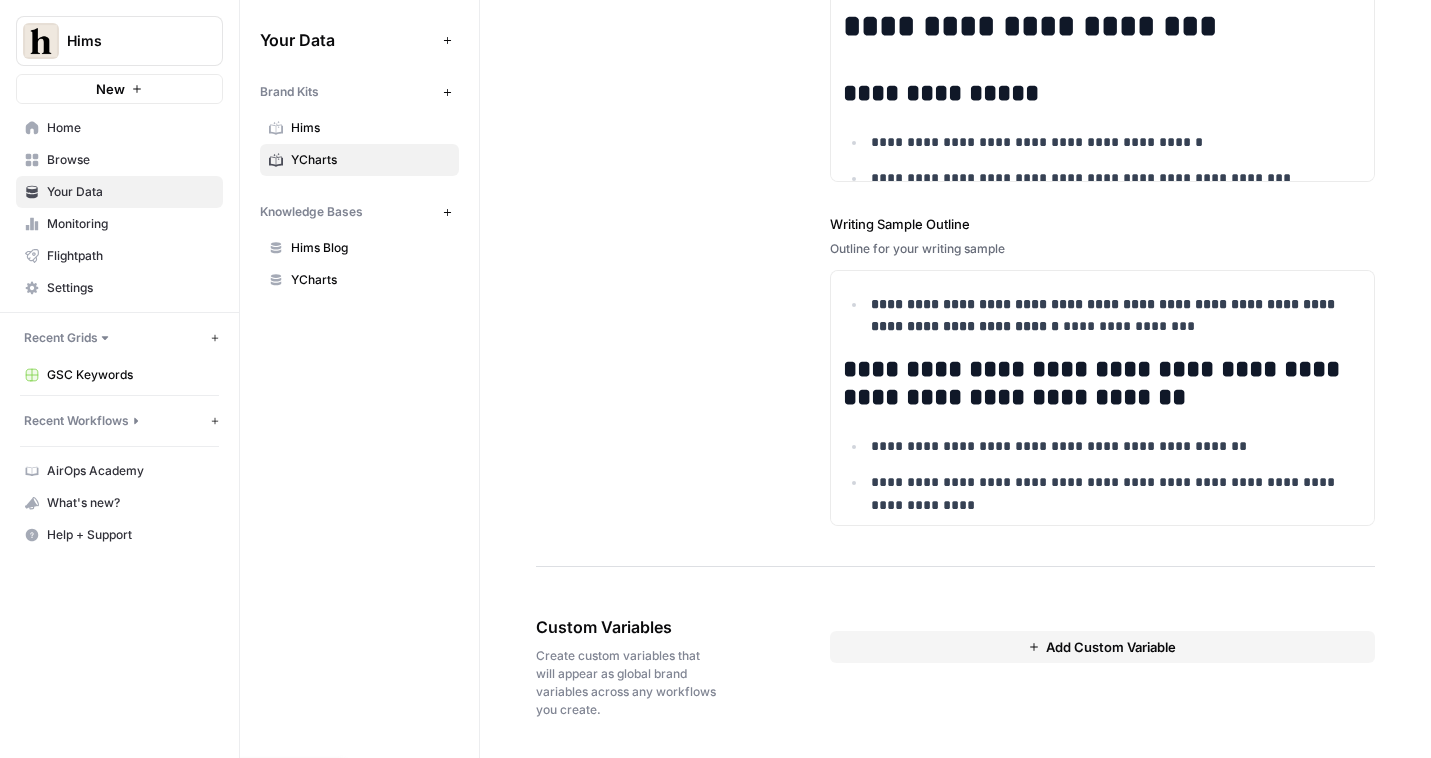 click on "Add Custom Variable" at bounding box center [1102, 647] 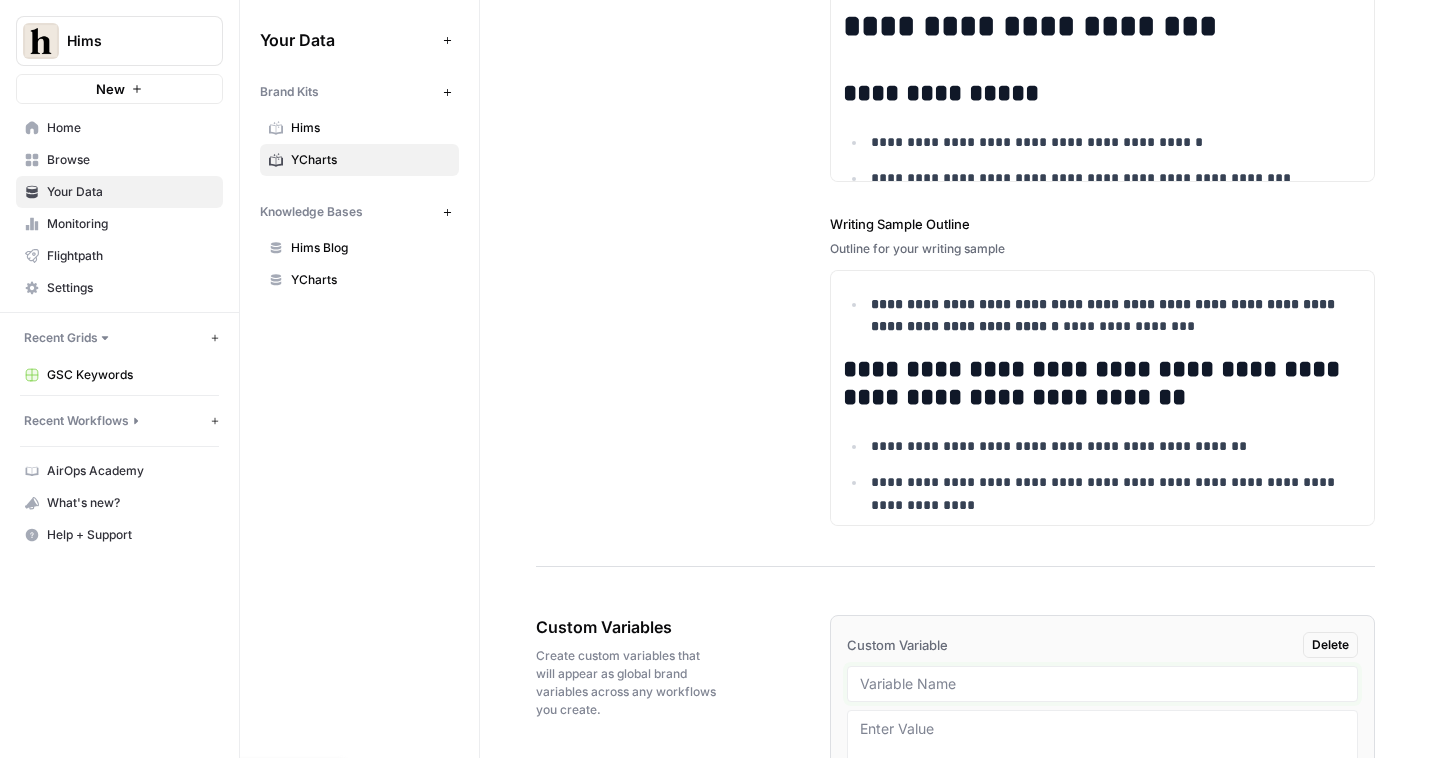click at bounding box center [1102, 684] 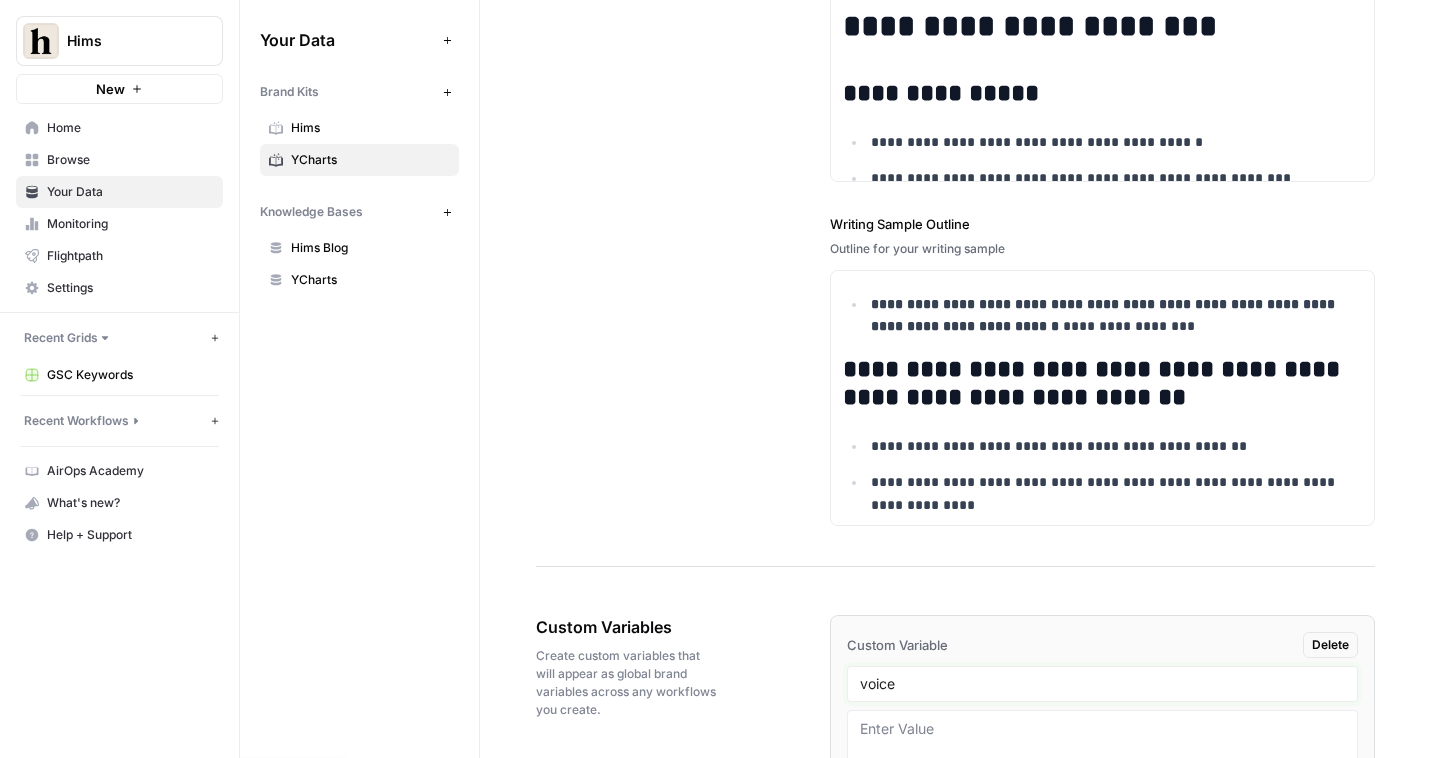 type on "voice" 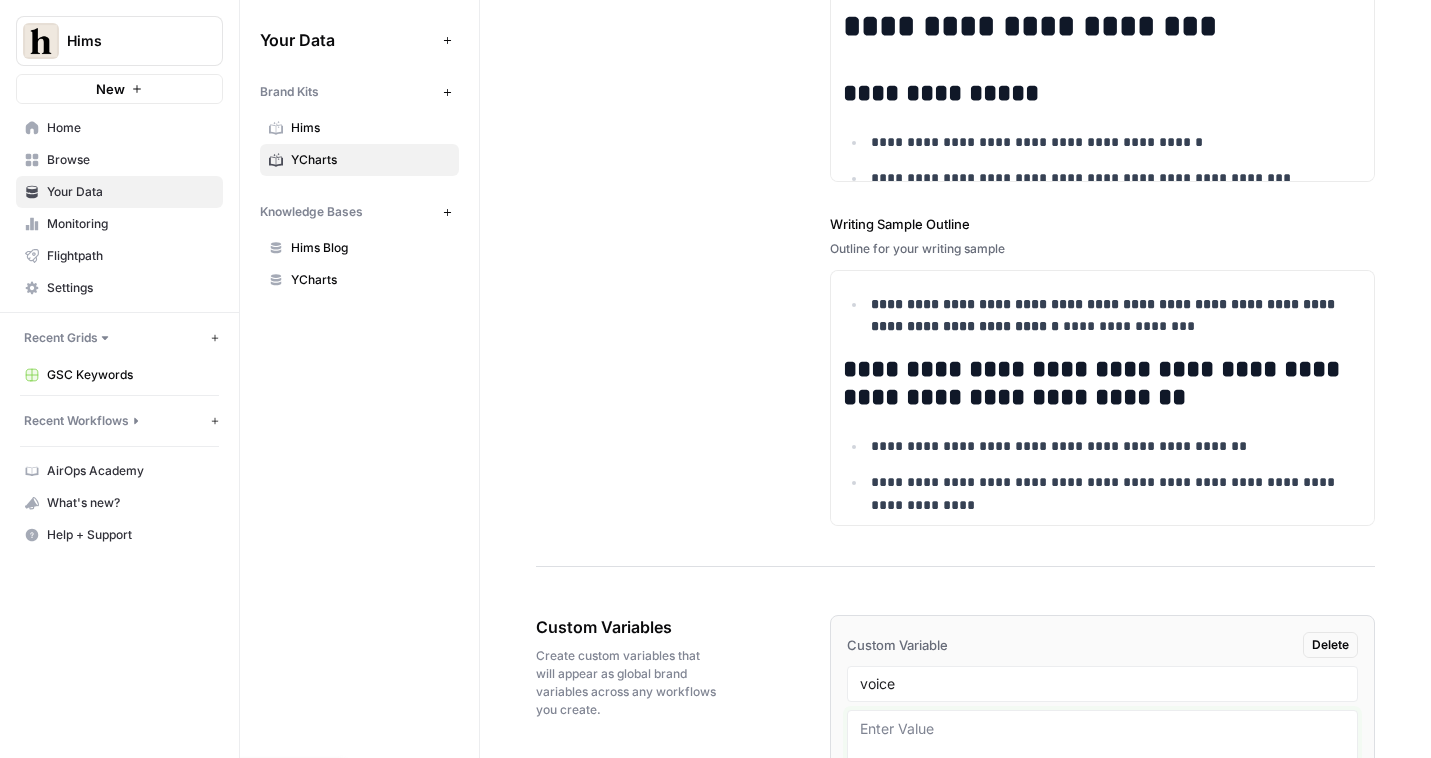 click at bounding box center [1102, 790] 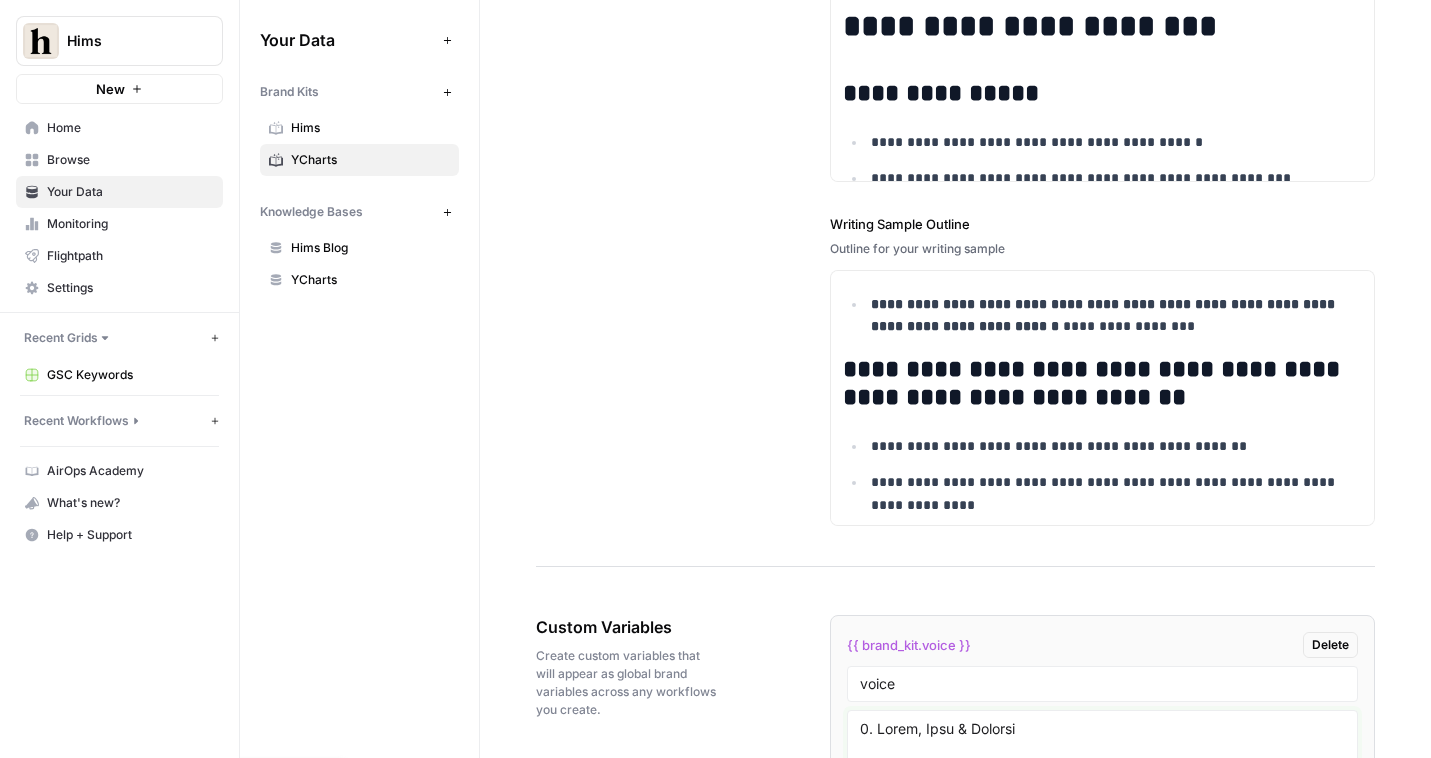 scroll, scrollTop: 1916, scrollLeft: 0, axis: vertical 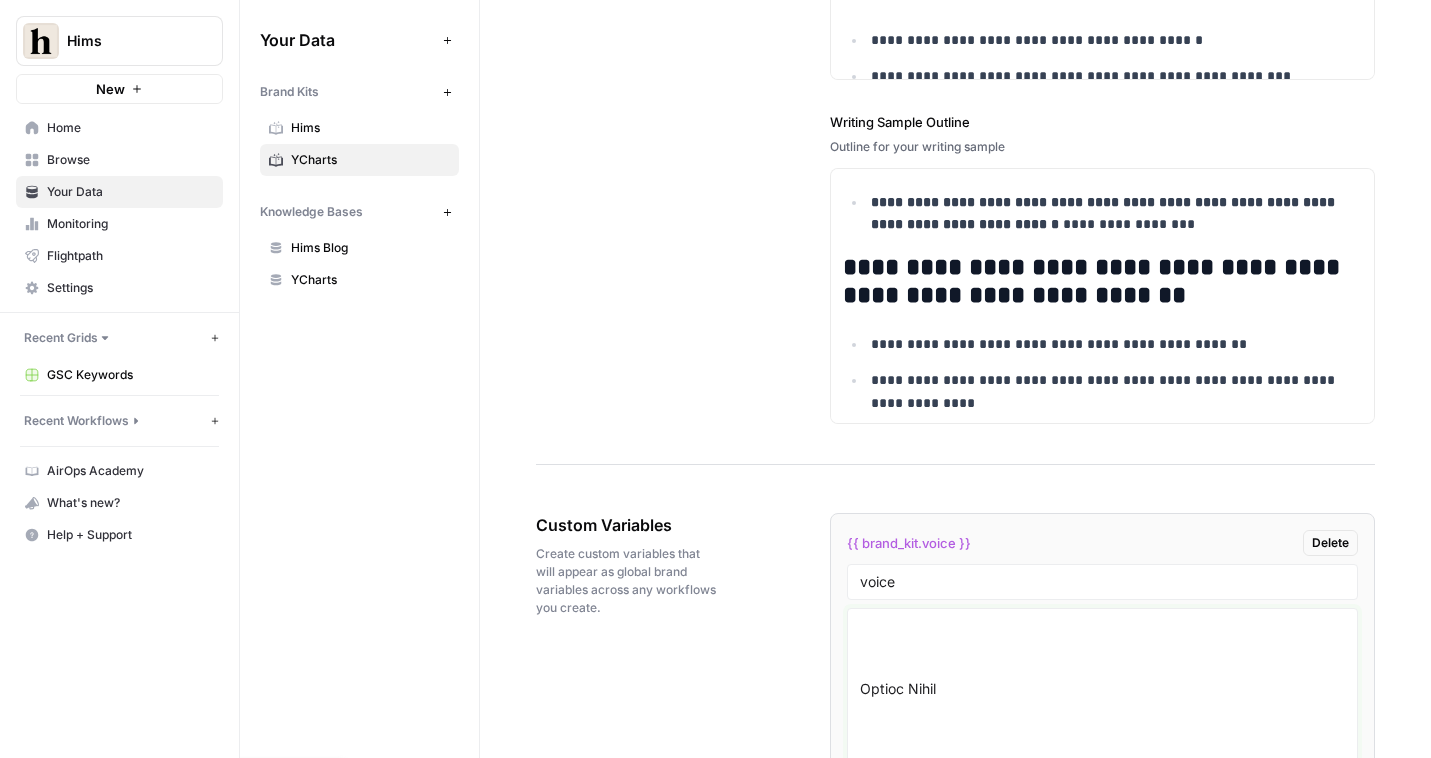 type on "2. Voice, Tone & Persona
Voice
Our voice is:
Authoritative: Grounded in verified data and market expertise. We are confident, not arrogant.
Direct: Concise, no fluff, no jargon that isn’t immediately defined. We get to the point quickly.
Advisor-centric: Always framed around “what this means for advisors and their clients.”
Professional, never stiff: Confident and human. We avoid hype, slang, emojis, or overly casual quips.
Our voice is NOT:
Humorous, sarcastic, or playful
Verbose, academic, or flowery
Casual to the point of colloquialism
Speculative or opinion-based without data support
Tone Flexibility
Our voice is consistent, but our tone adapts to the context and channel.
Channel
Typical Tone
Blog / Market Wraps
Objective, data-rich, solution-oriented, educational
Product Marketing
Outcome-driven, persuasive, still data-confirmed, confident
Email
Conversational but authoritative, helpful, timely
Social Media
Quick, data-teasing,..." 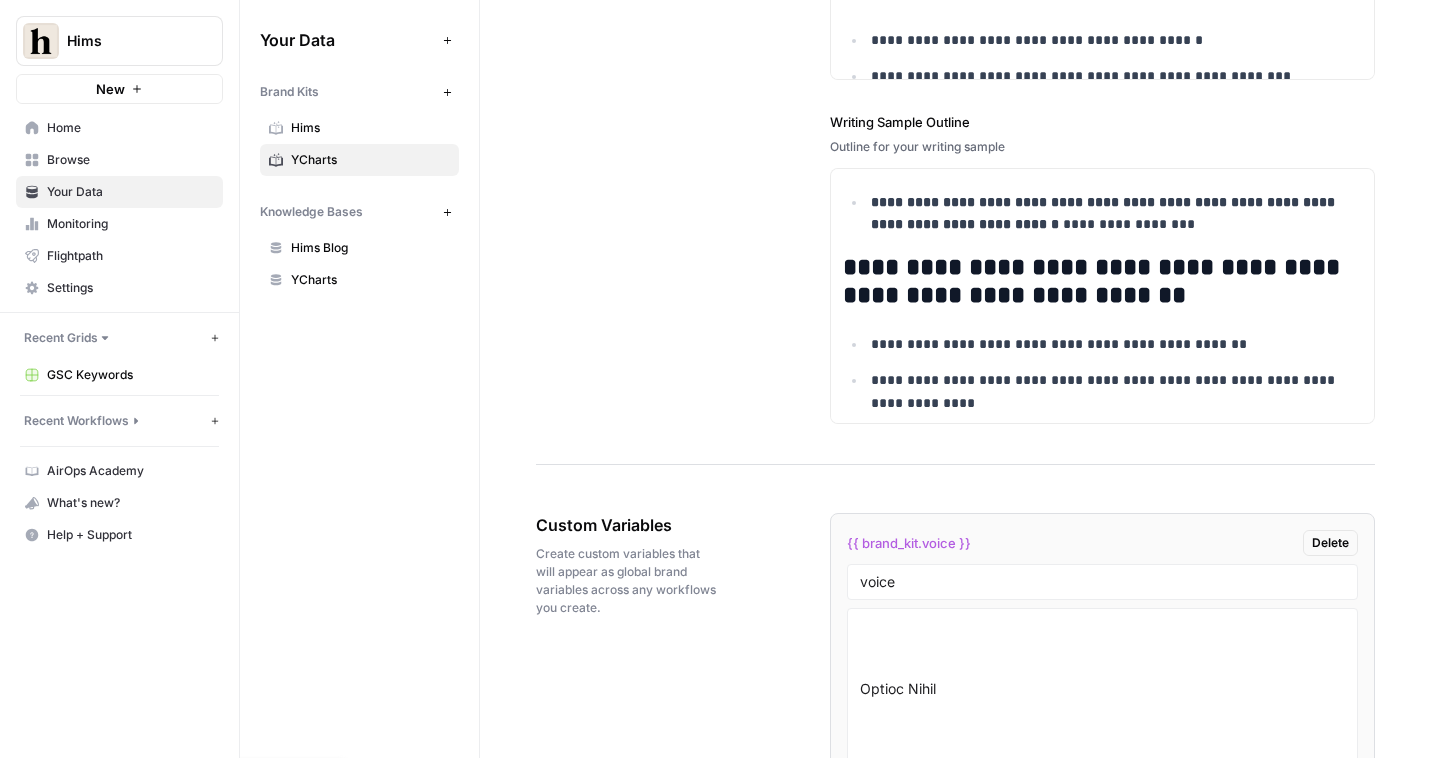 click on "GSC Keywords" at bounding box center (130, 375) 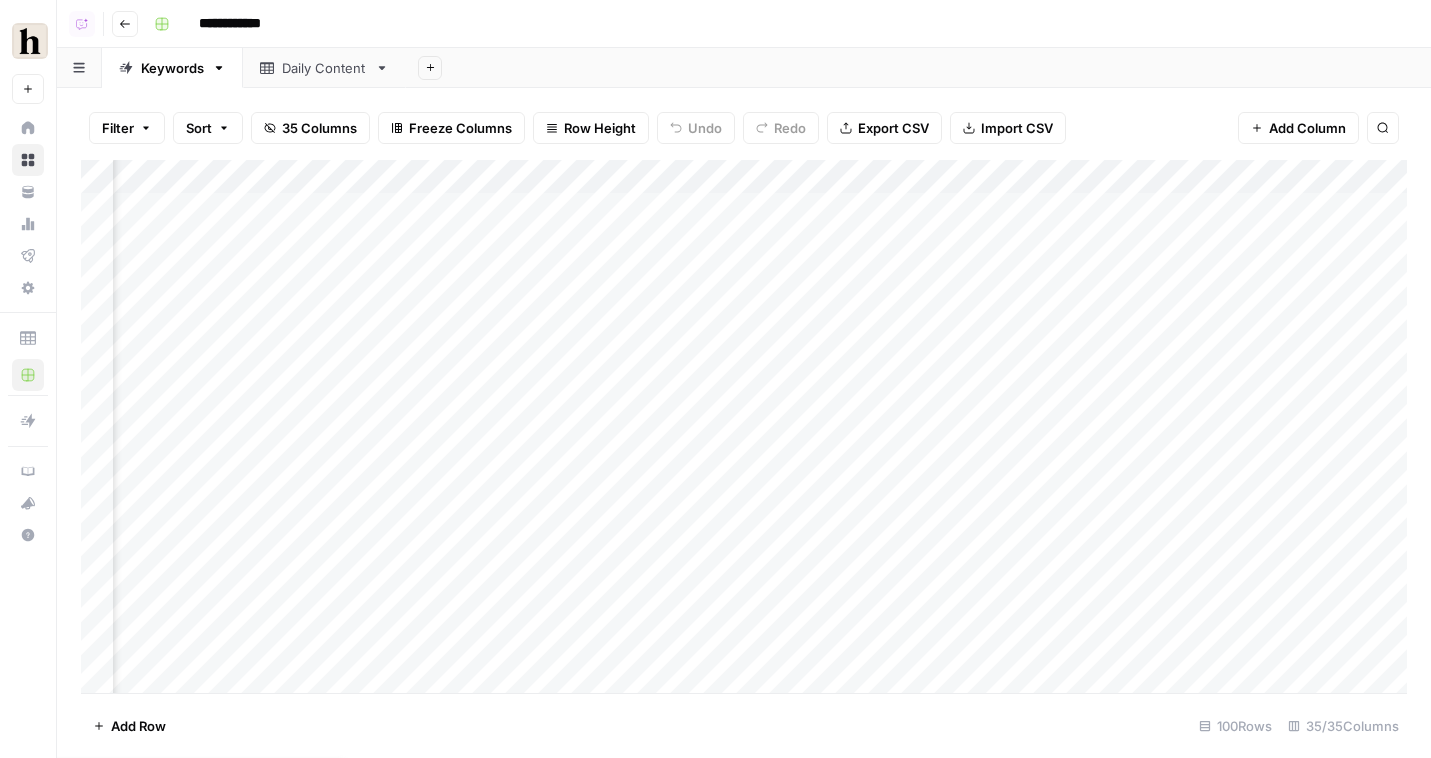 scroll, scrollTop: 0, scrollLeft: 5190, axis: horizontal 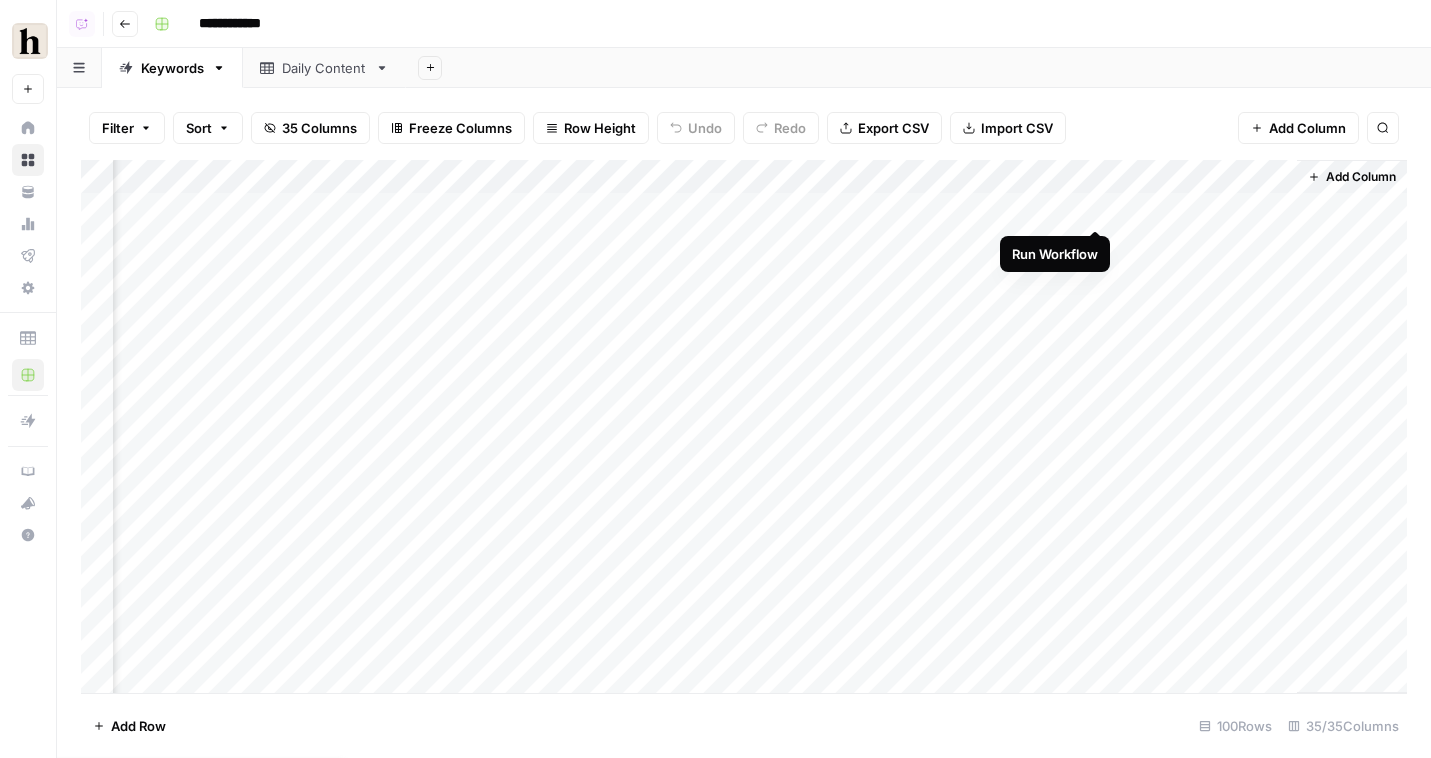 click on "Add Column" at bounding box center [744, 426] 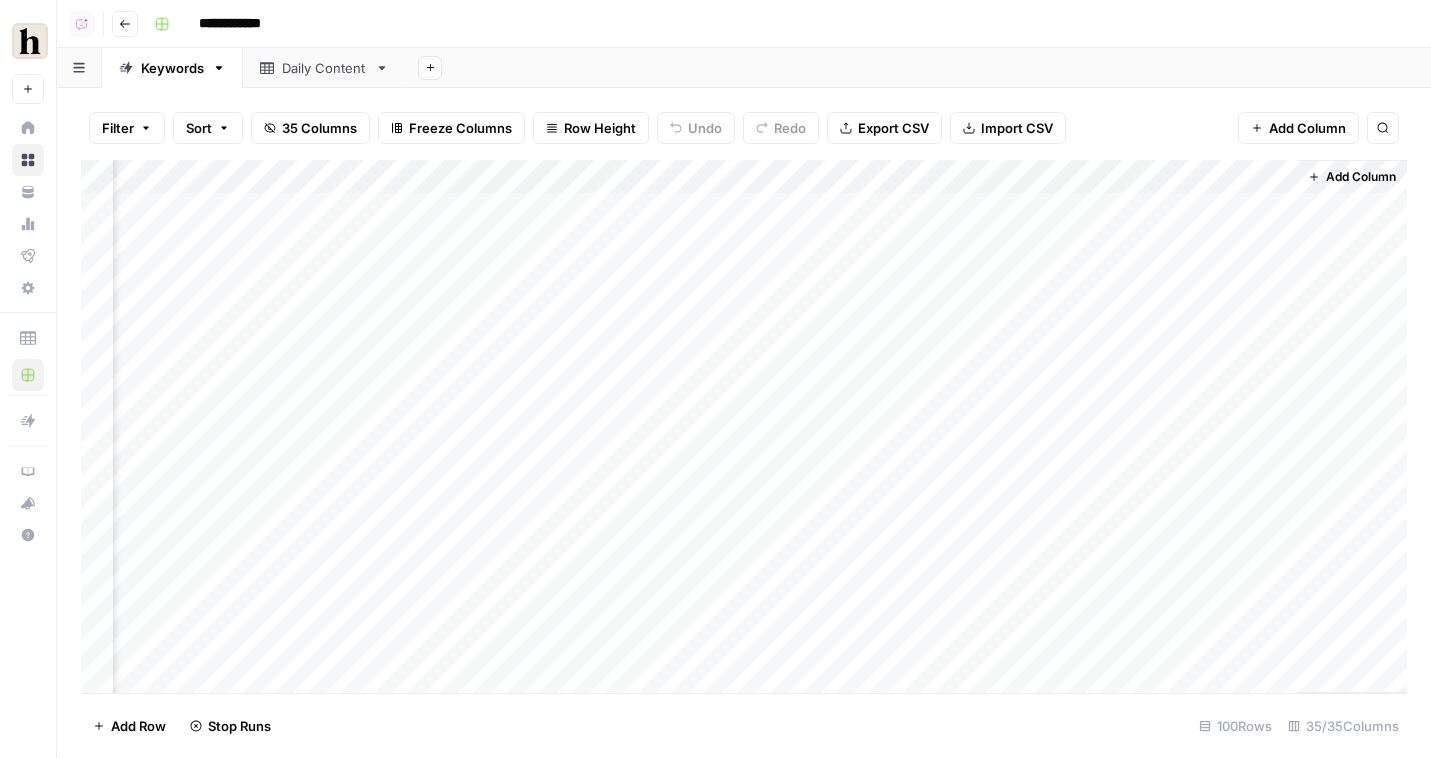 click on "Add Column" at bounding box center (744, 426) 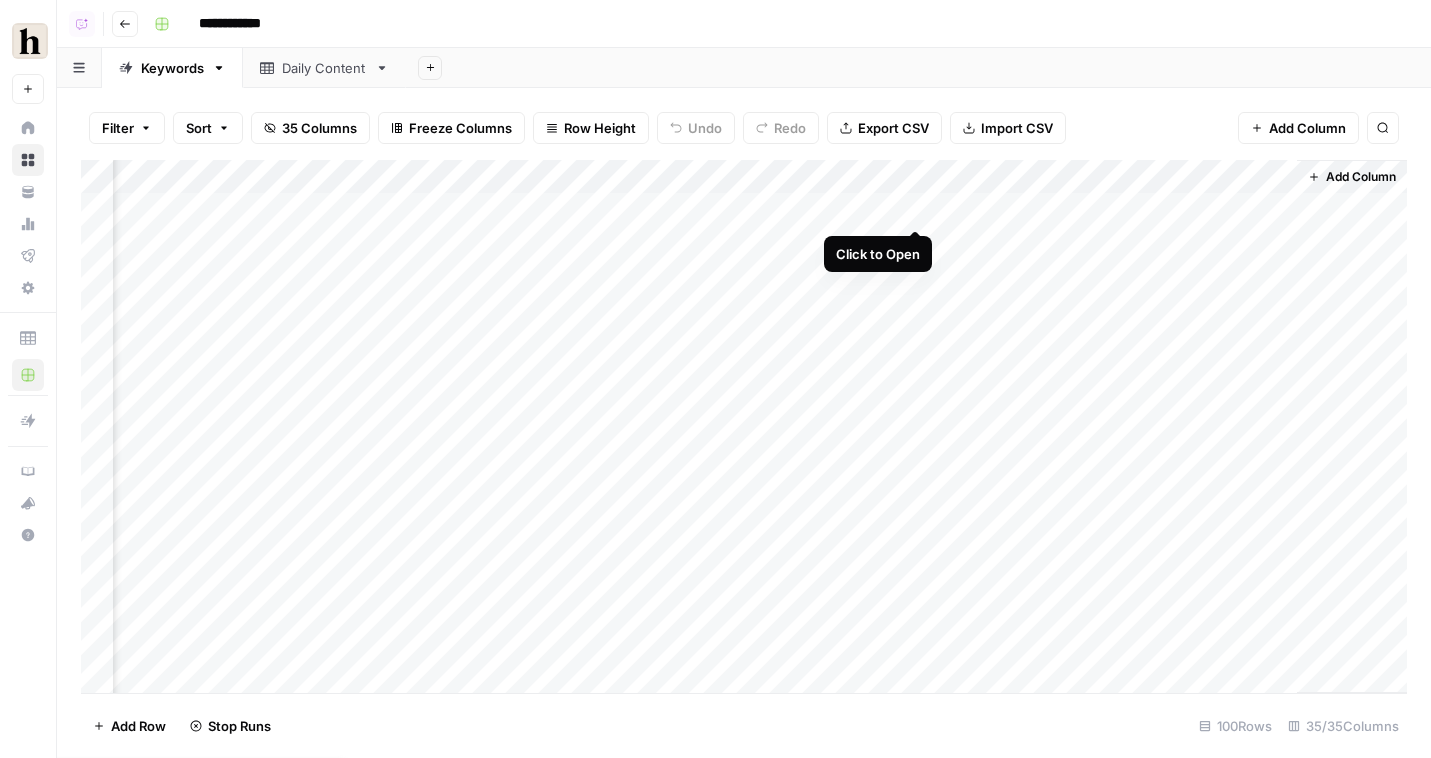 scroll, scrollTop: 0, scrollLeft: 5182, axis: horizontal 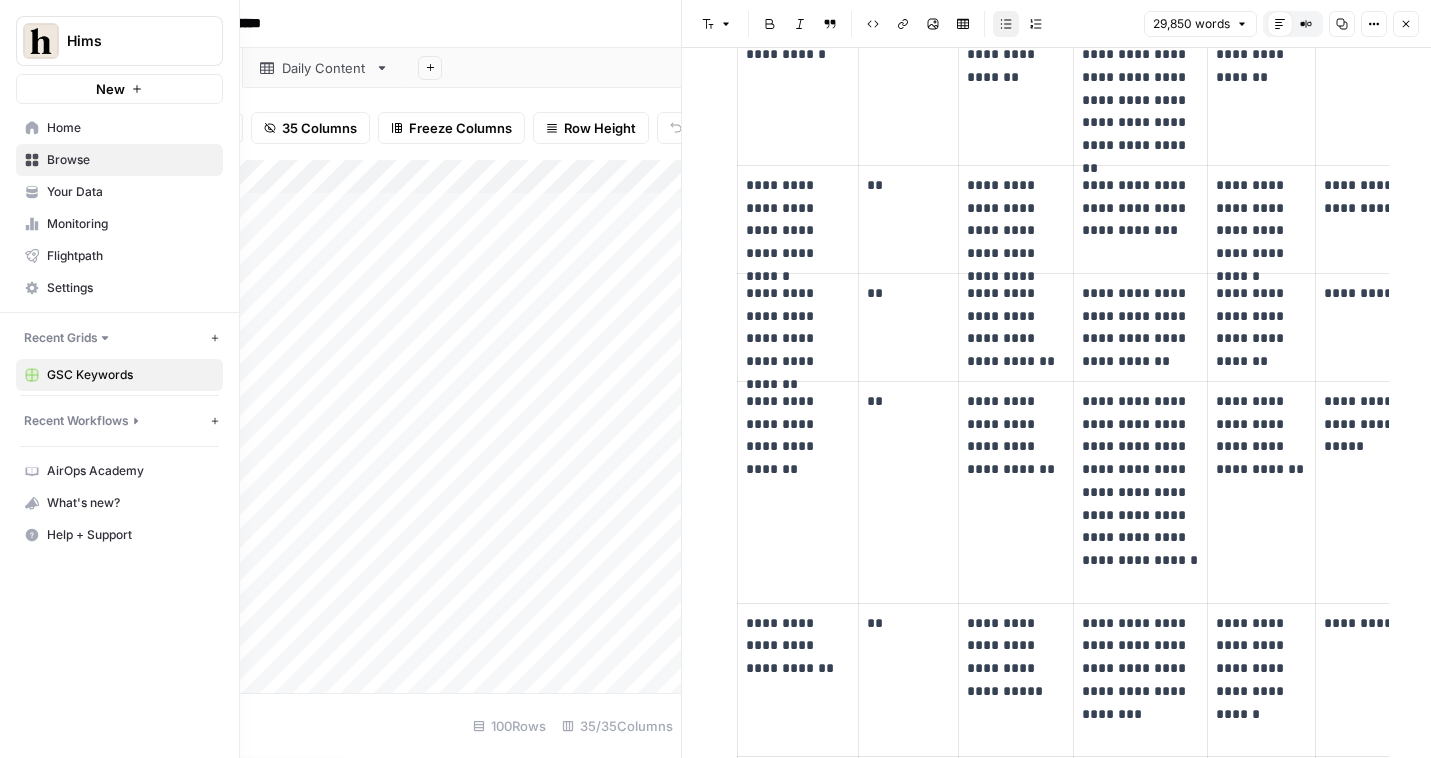 click on "Your Data" at bounding box center [130, 192] 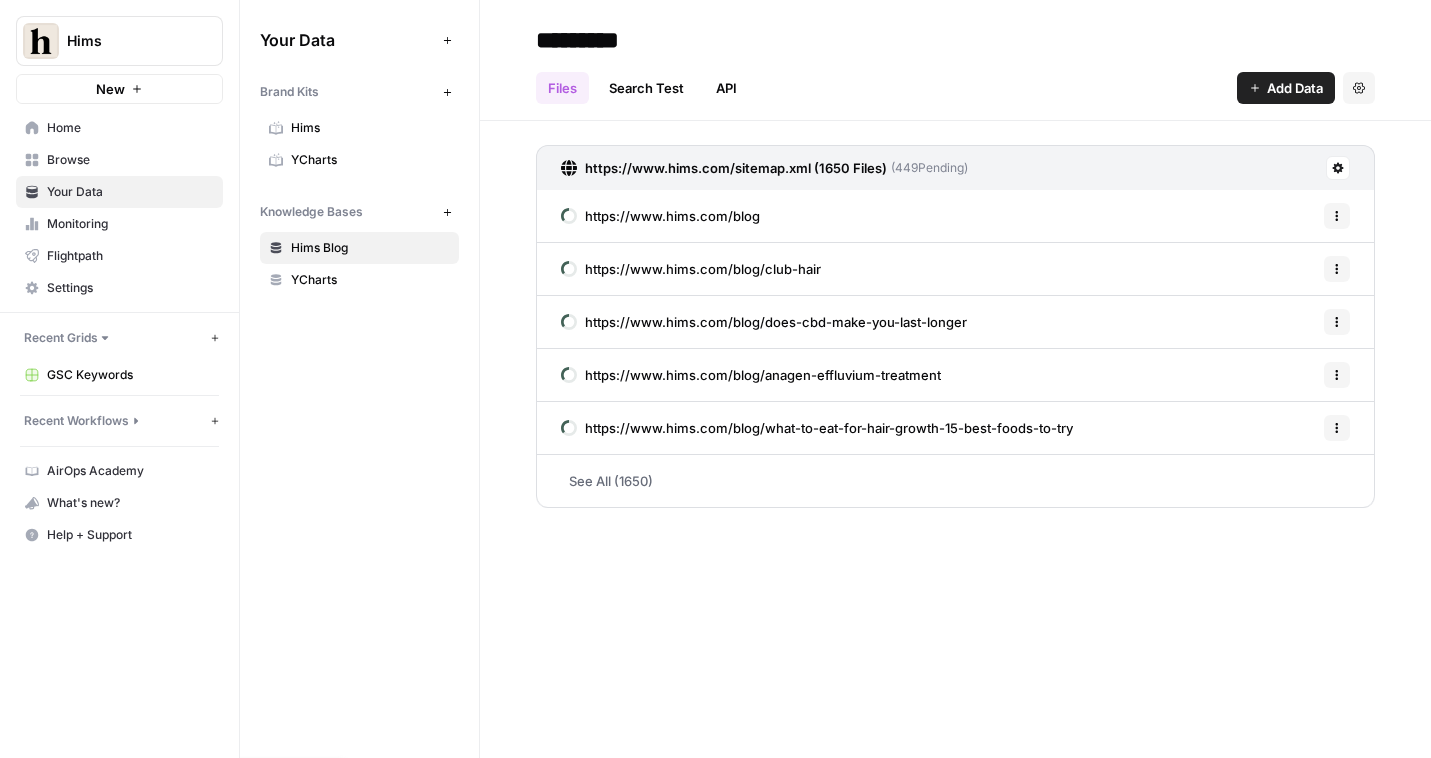 click 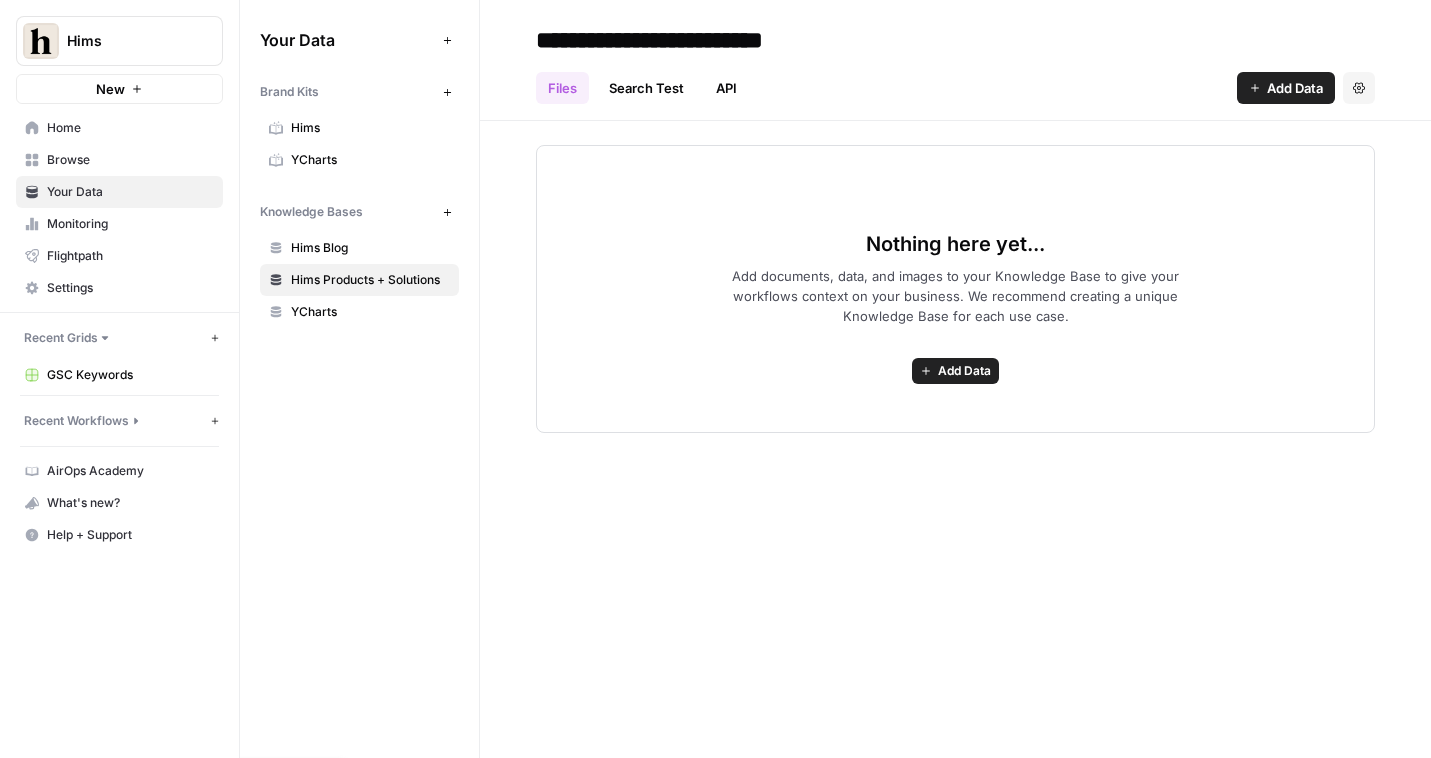 click on "Add Data" at bounding box center (1295, 88) 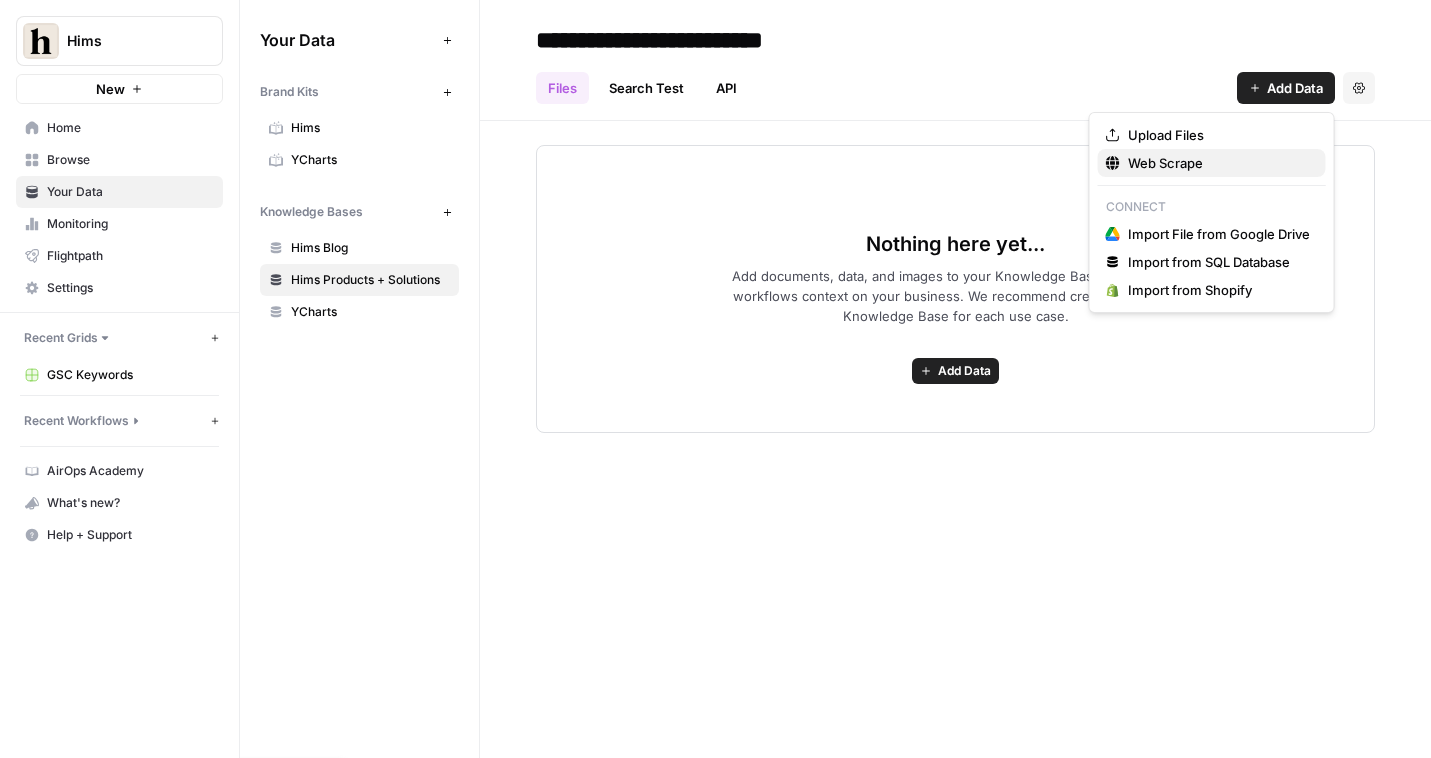 click on "Web Scrape" at bounding box center [1219, 163] 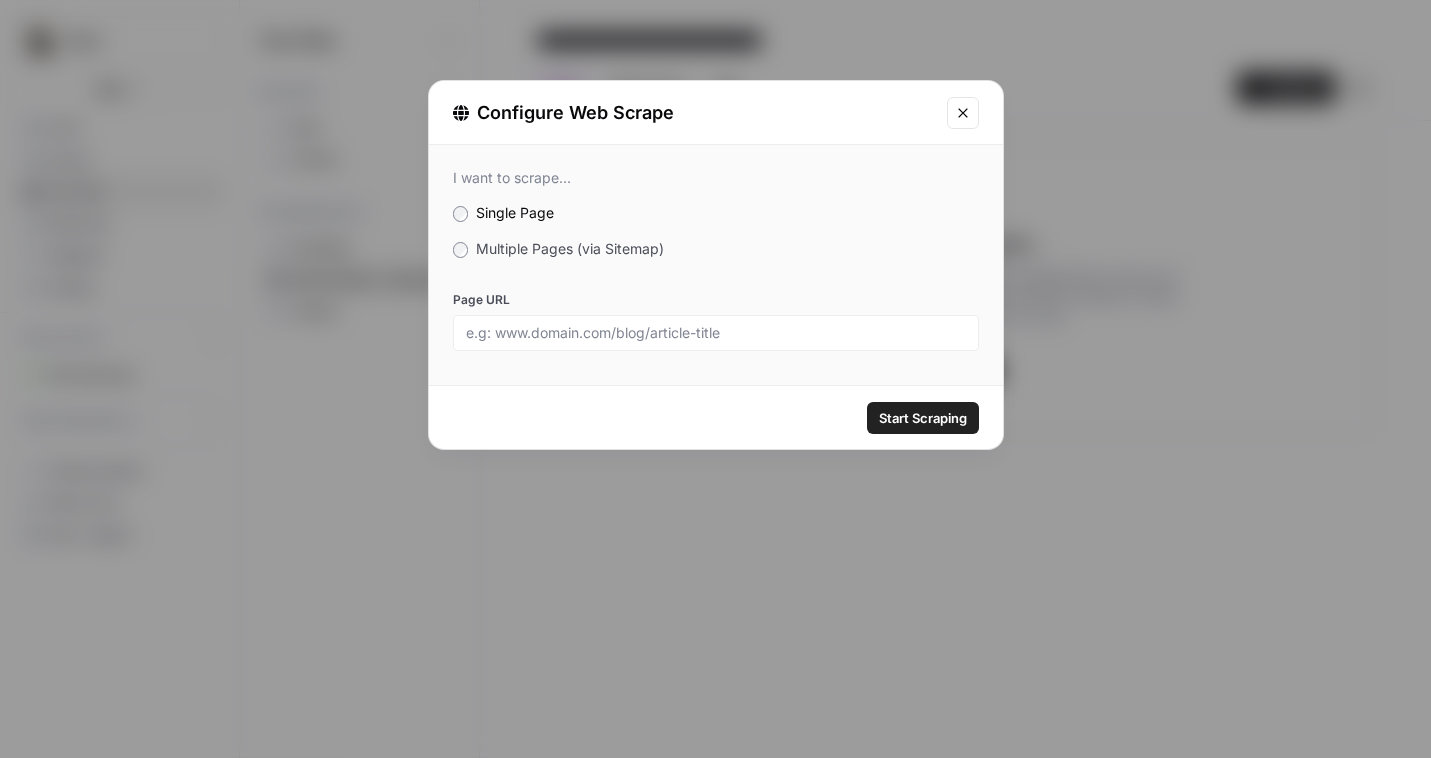 click on "Multiple Pages (via Sitemap)" at bounding box center (570, 248) 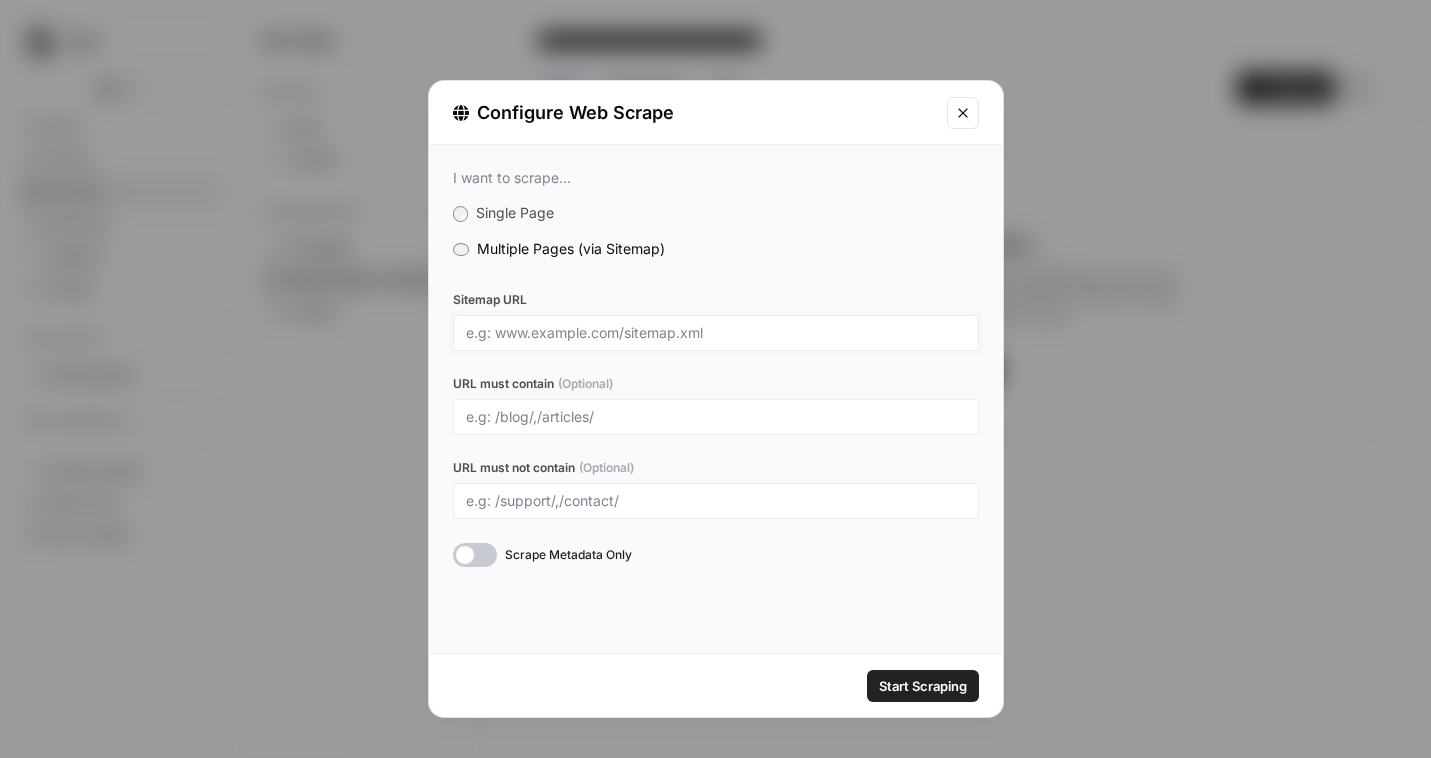 click on "Sitemap URL" at bounding box center (716, 333) 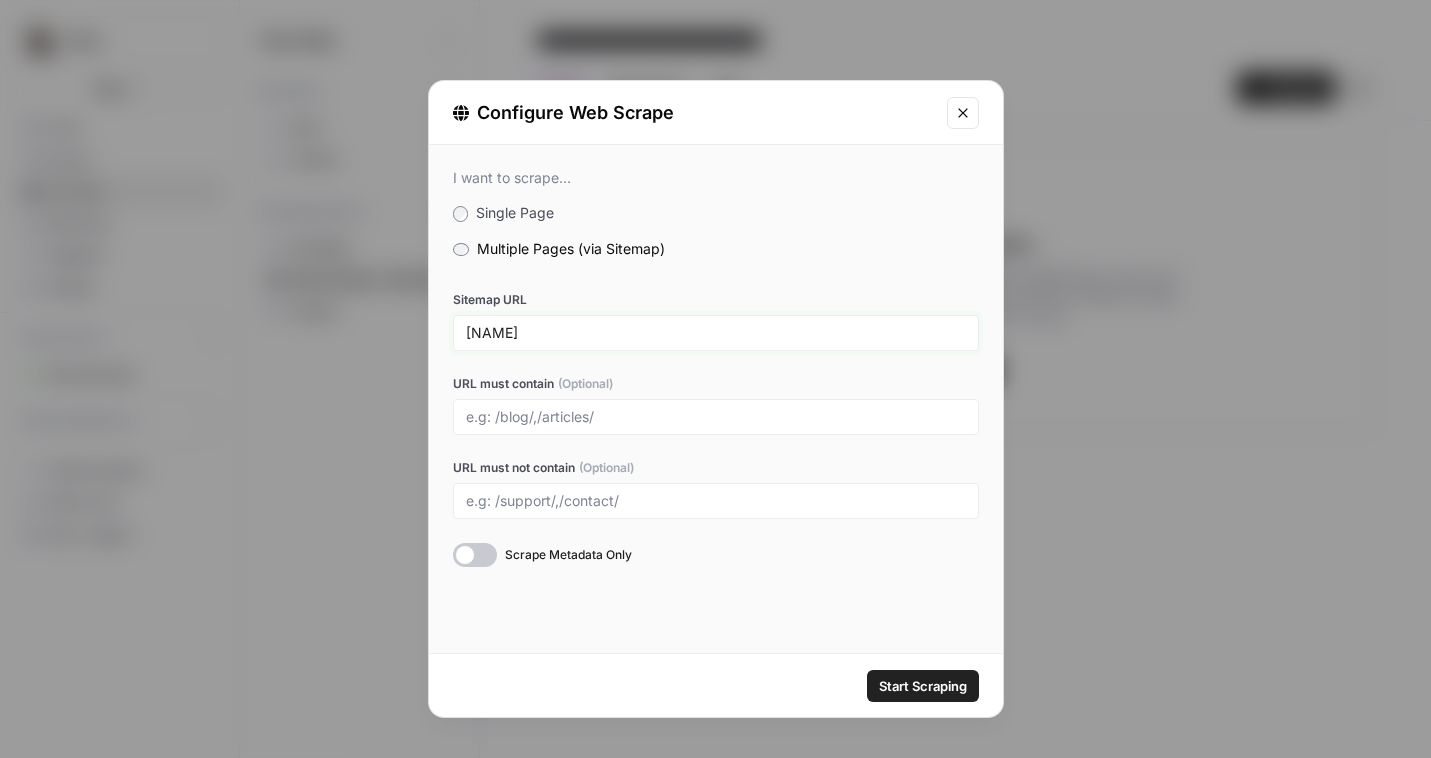 type on "j" 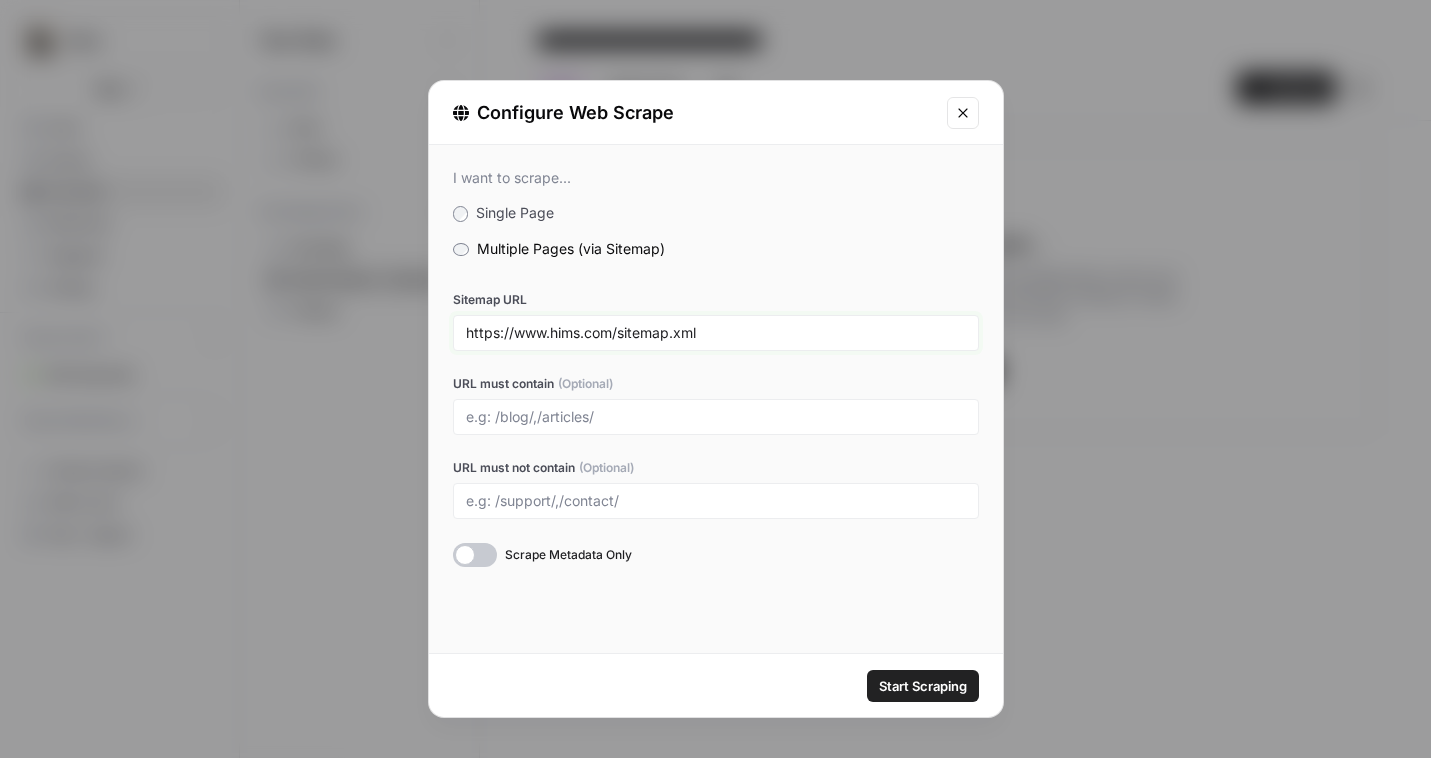 type on "https://www.hims.com/sitemap.xml" 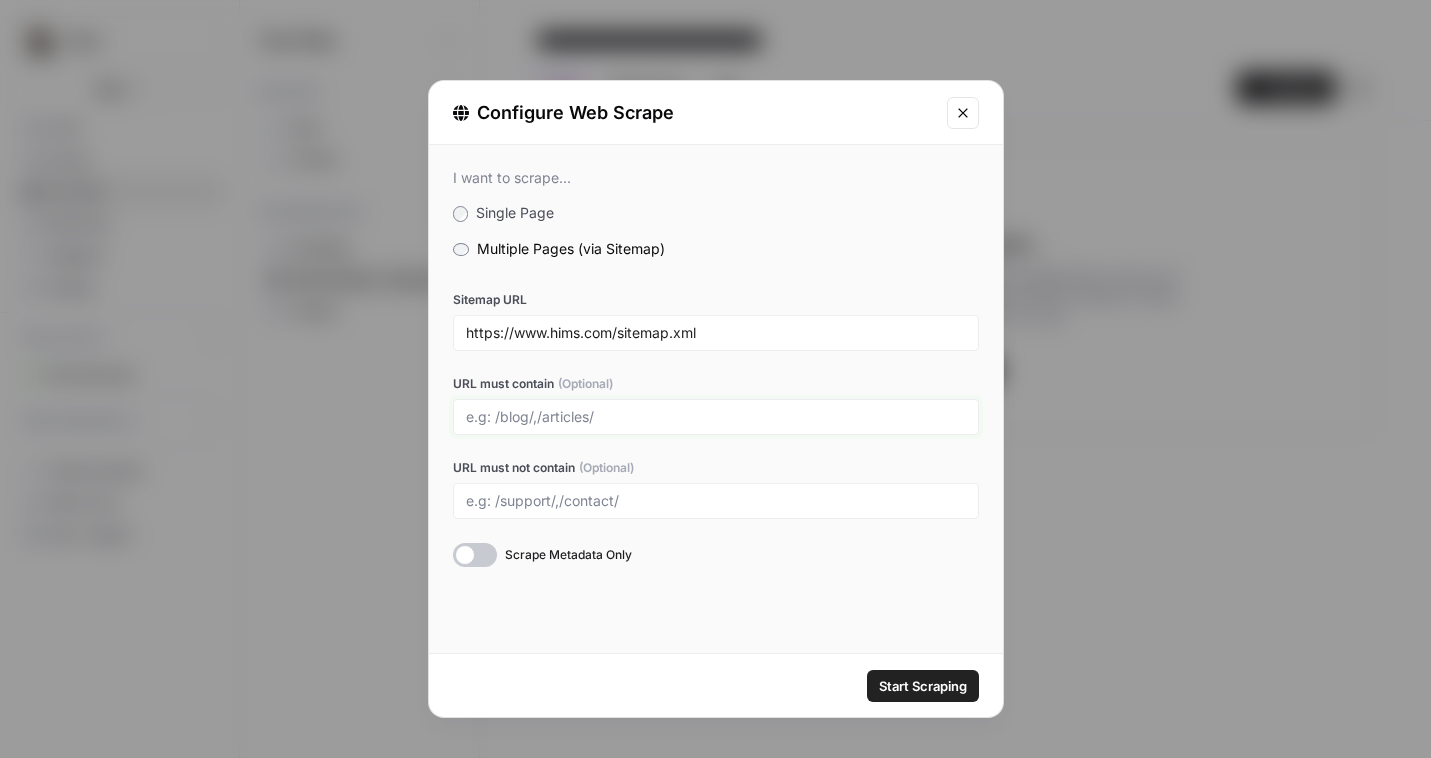 paste on "/sexual-health/, /mental-health/, /erectile-dysfunction/, /hair-loss/, /premature-ejaculation/, /hair-care/, /skin-care/, /weight-loss/, /psychiatry/, /well-being/, /hair-hybrids/, /mens-anti-aging/, /vitamins-men/" 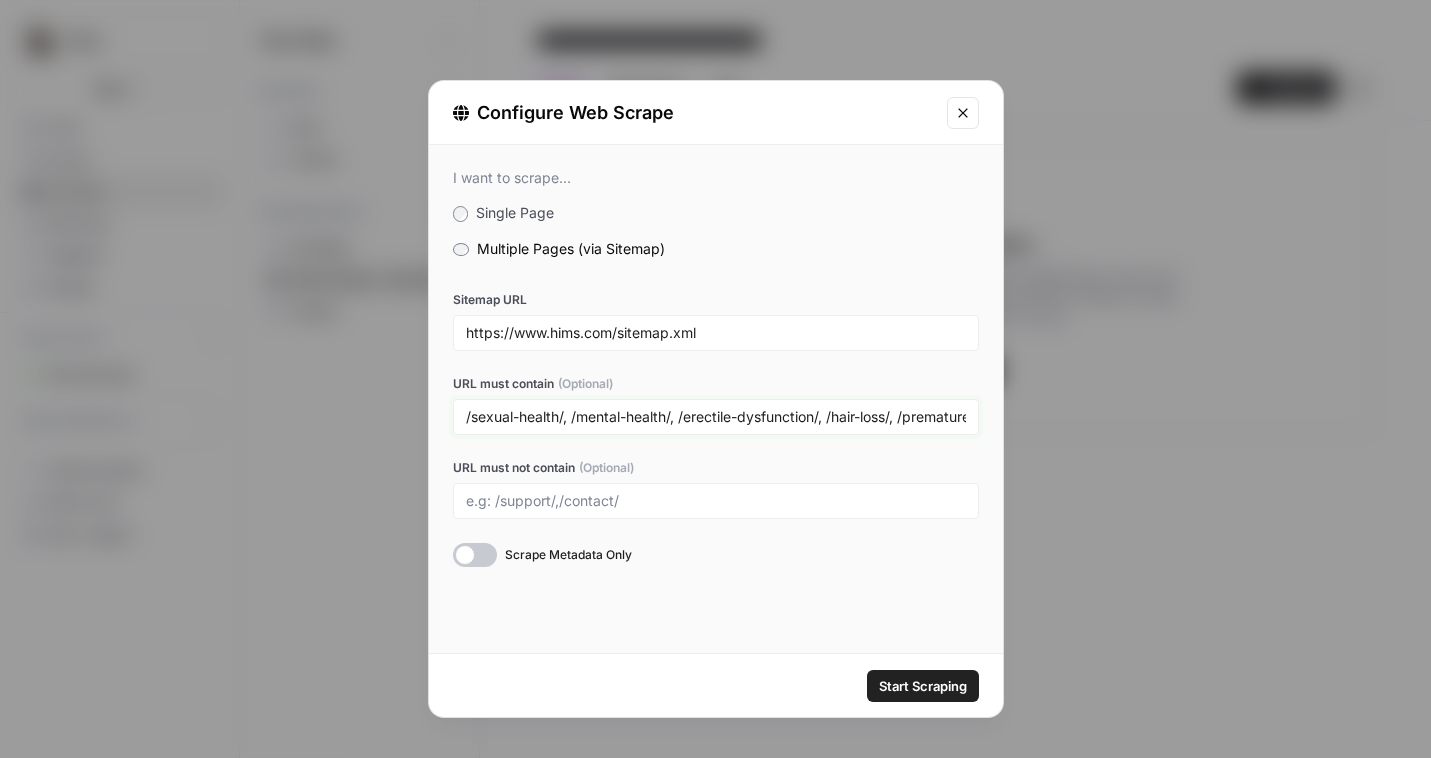 scroll, scrollTop: 0, scrollLeft: 855, axis: horizontal 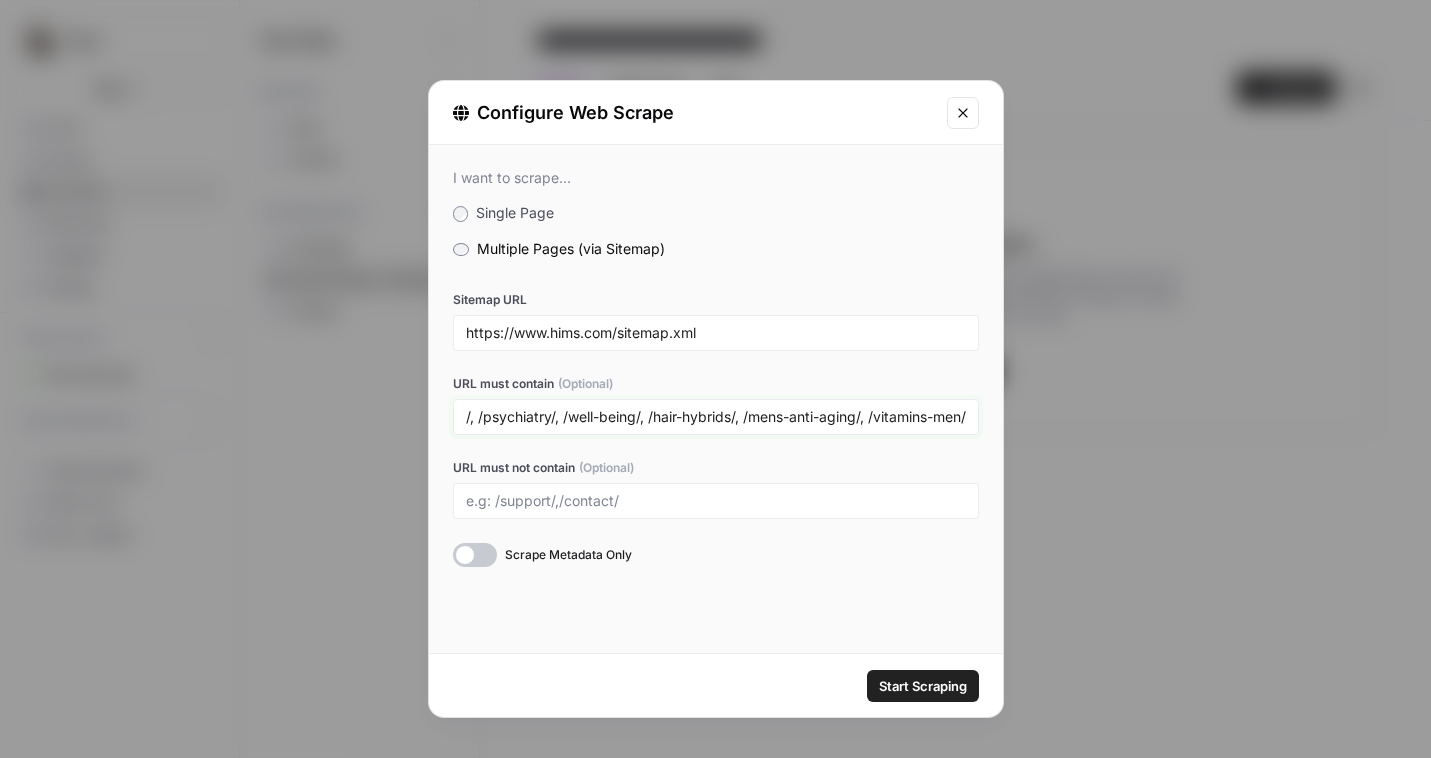 type on "/sexual-health/, /mental-health/, /erectile-dysfunction/, /hair-loss/, /premature-ejaculation/, /hair-care/, /skin-care/, /weight-loss/, /psychiatry/, /well-being/, /hair-hybrids/, /mens-anti-aging/, /vitamins-men/" 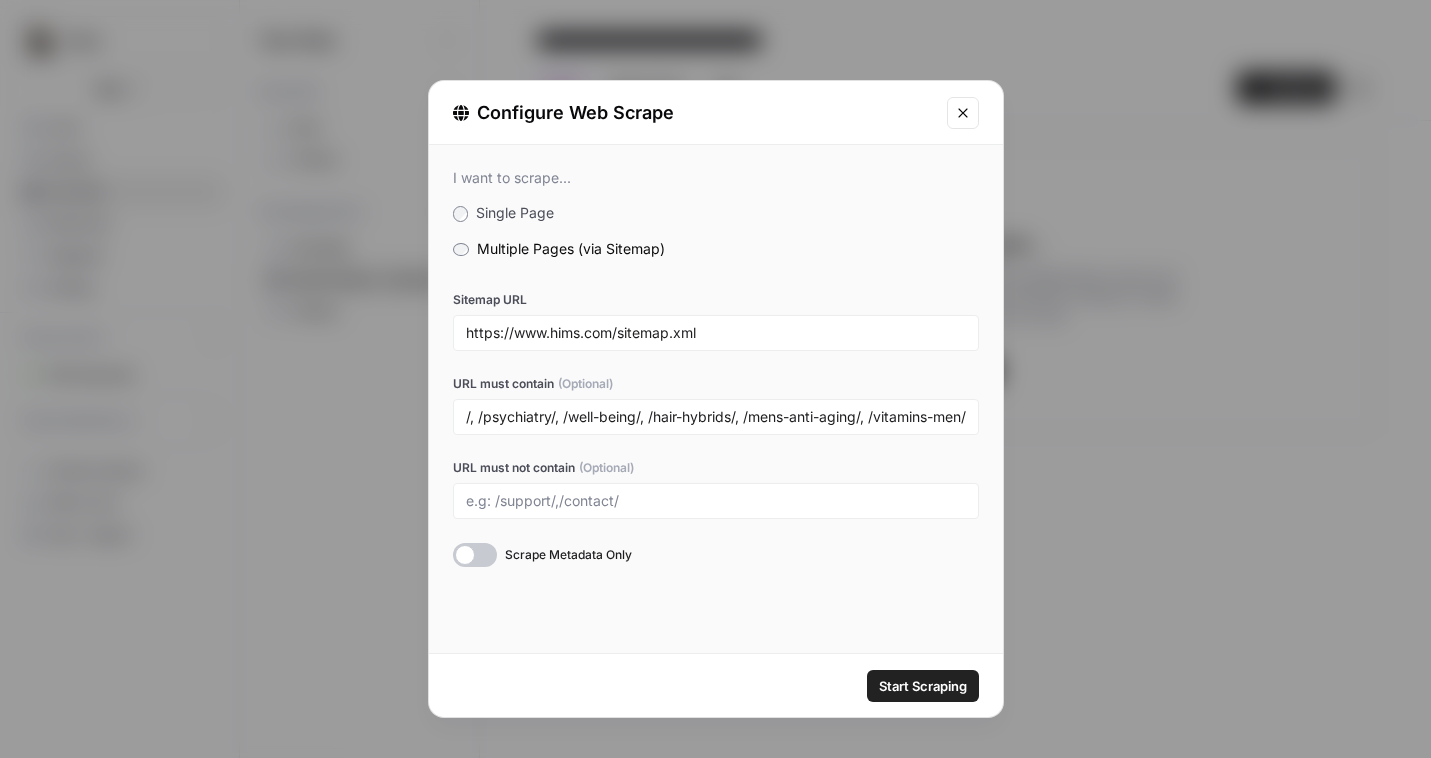 click on "Start Scraping" at bounding box center [923, 686] 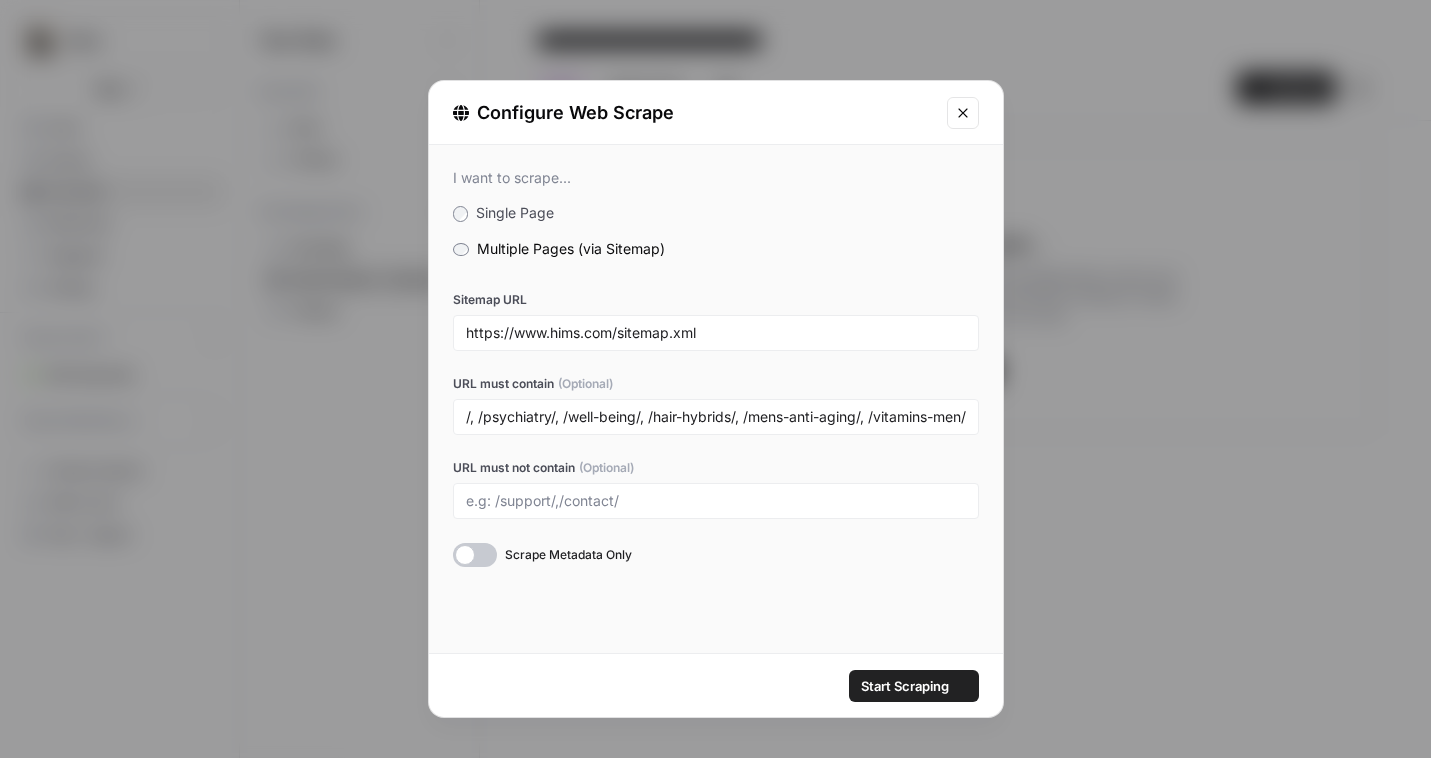 scroll, scrollTop: 0, scrollLeft: 0, axis: both 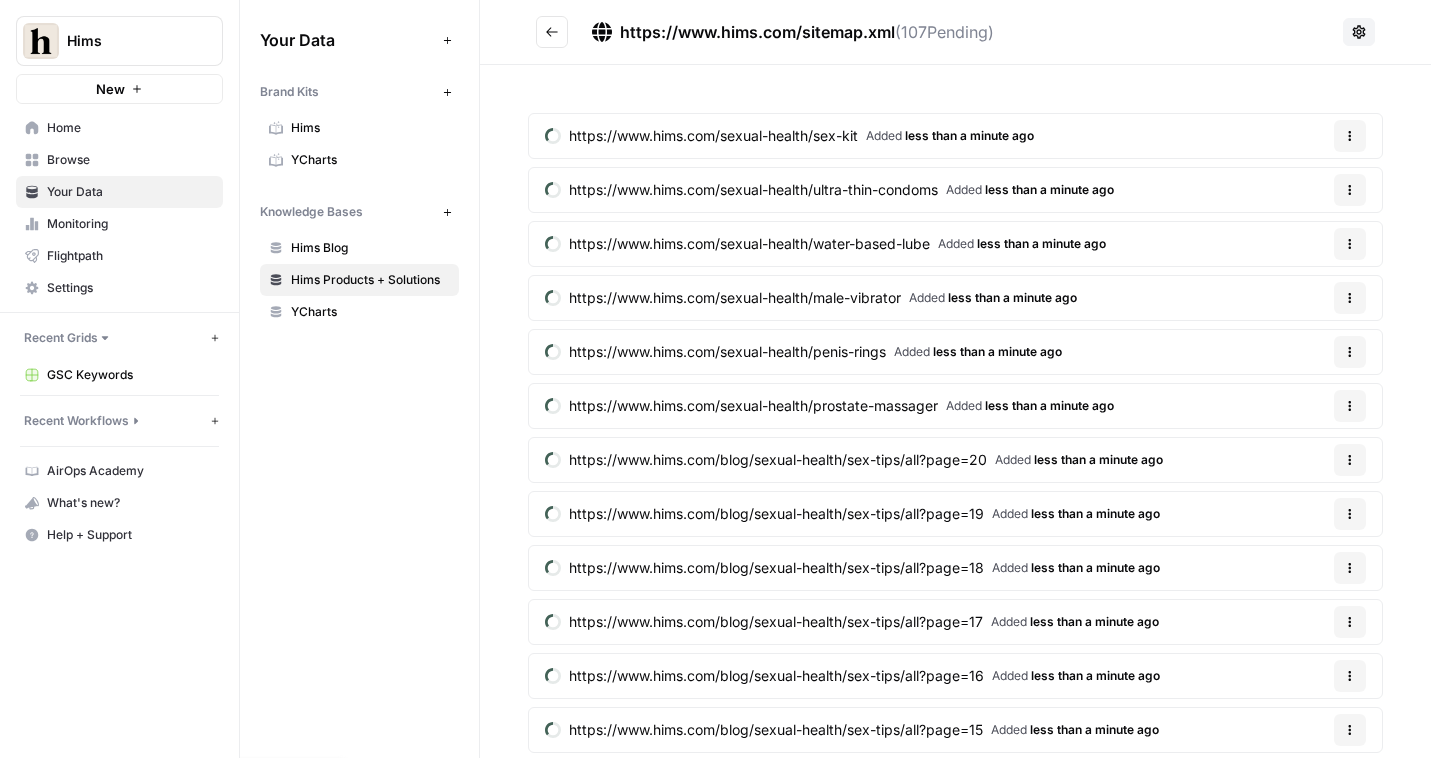 click at bounding box center [1359, 32] 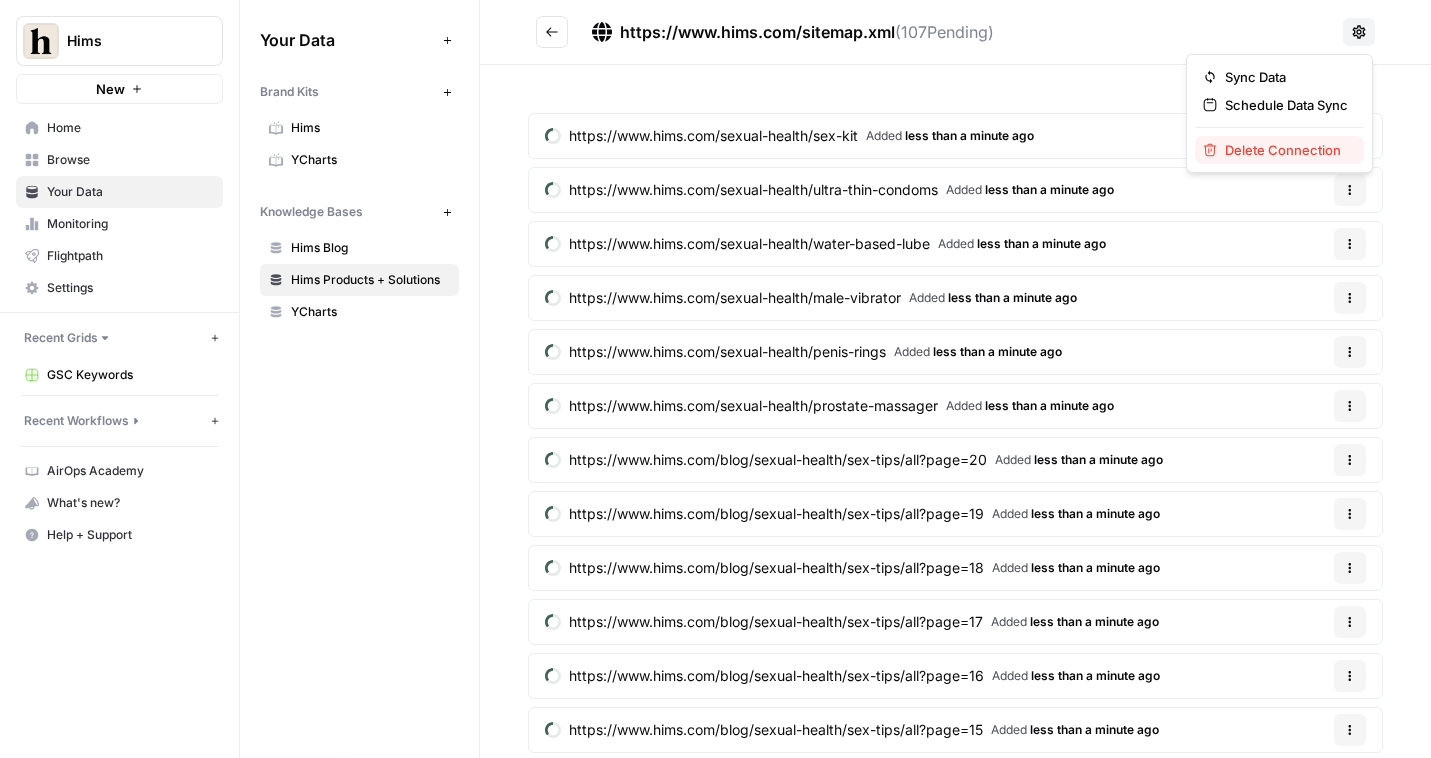 click on "Delete Connection" at bounding box center [1279, 150] 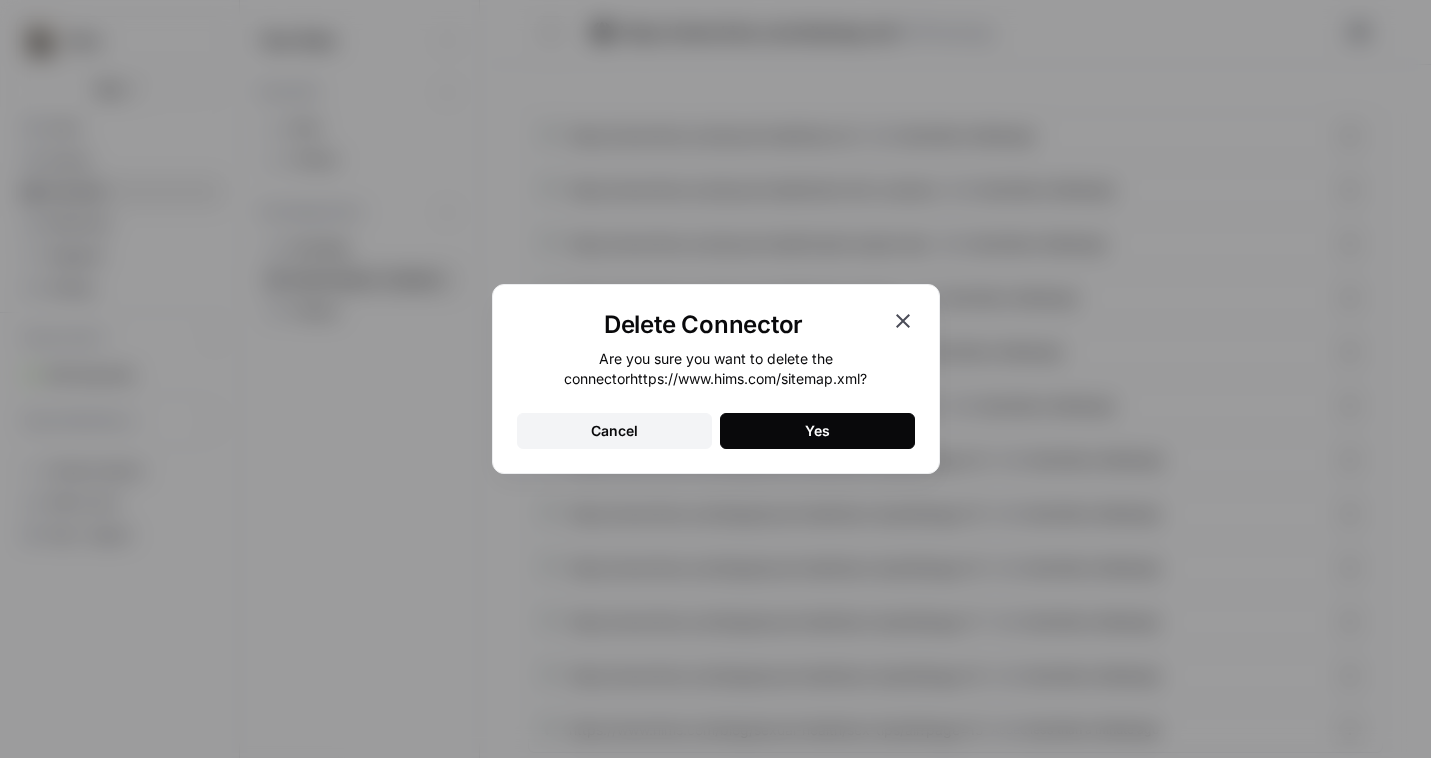click on "Yes" at bounding box center [817, 431] 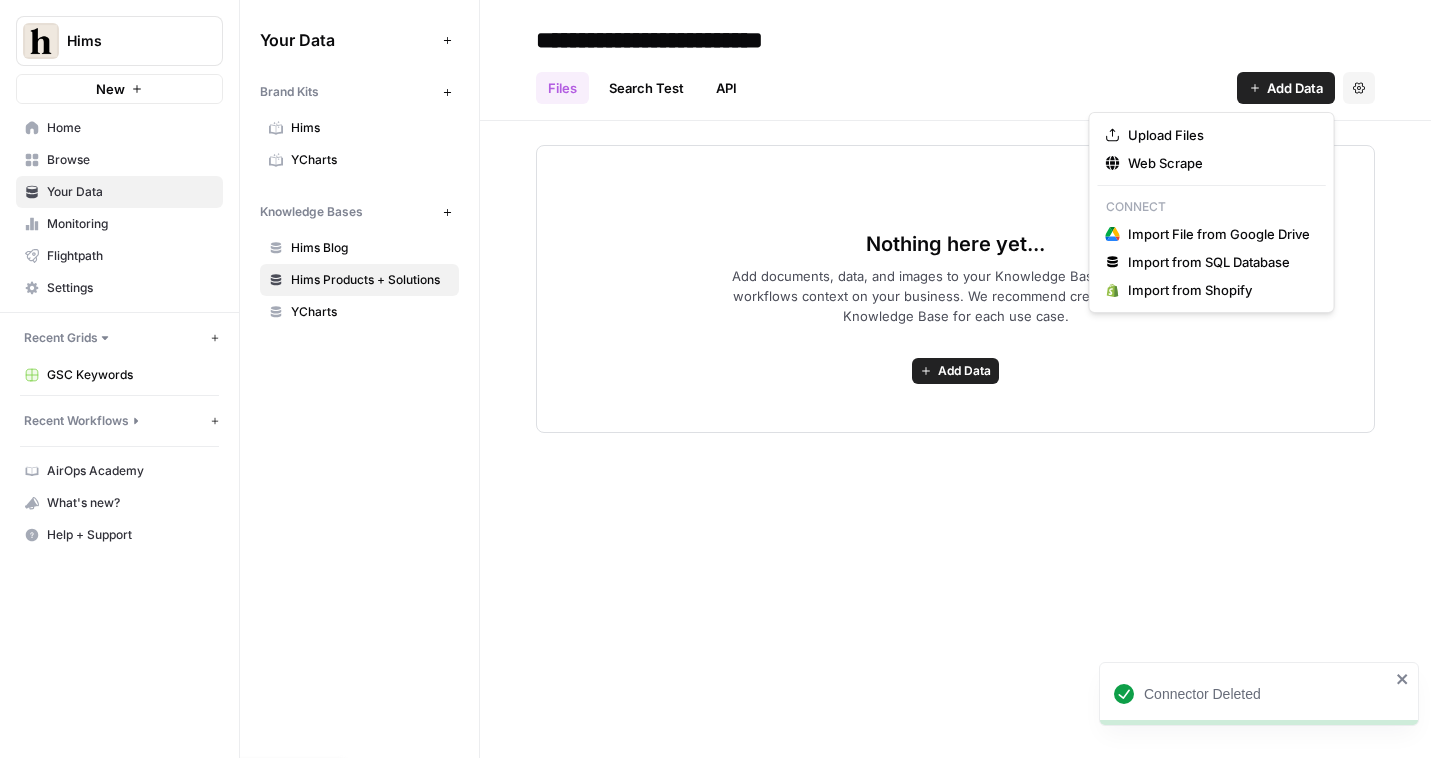 click on "Add Data" at bounding box center [1295, 88] 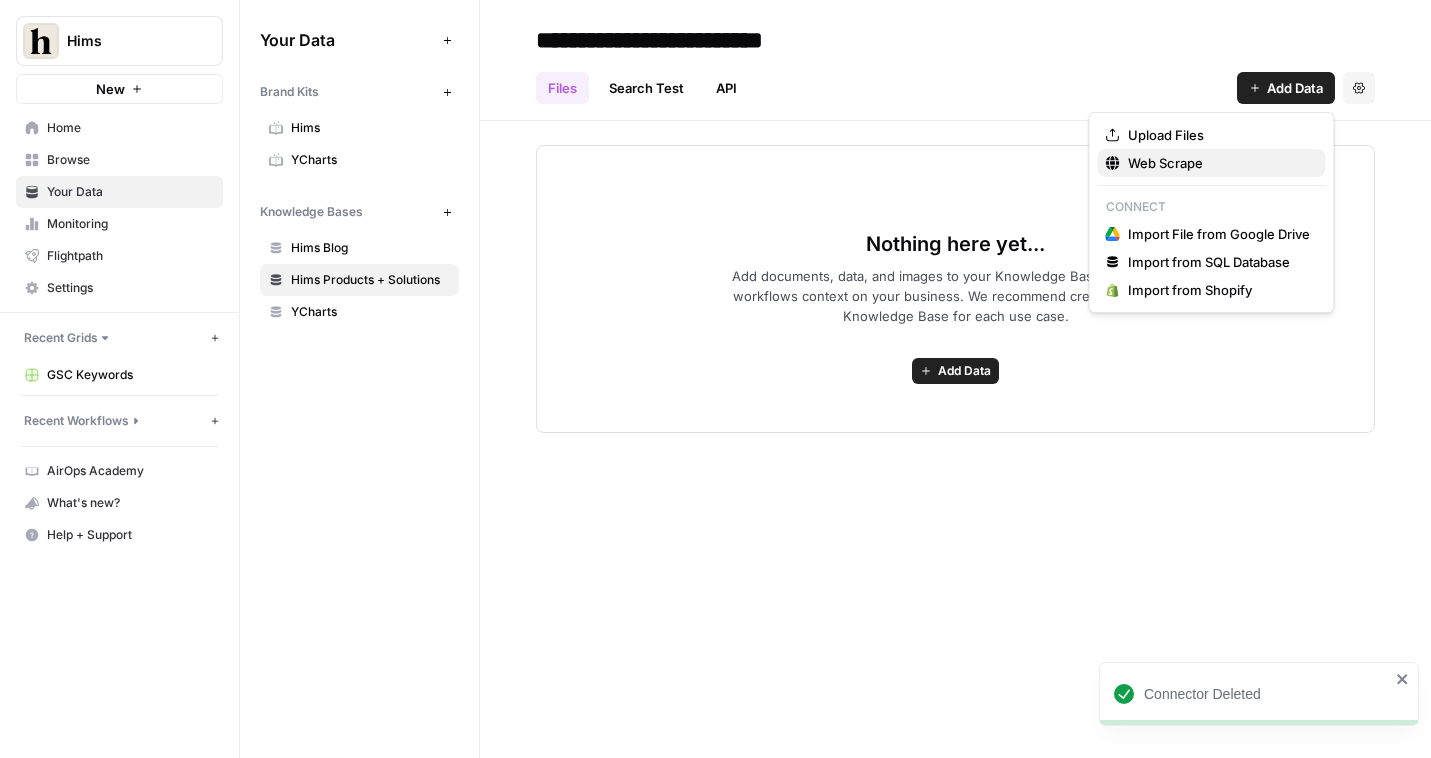 click on "Web Scrape" at bounding box center (1219, 163) 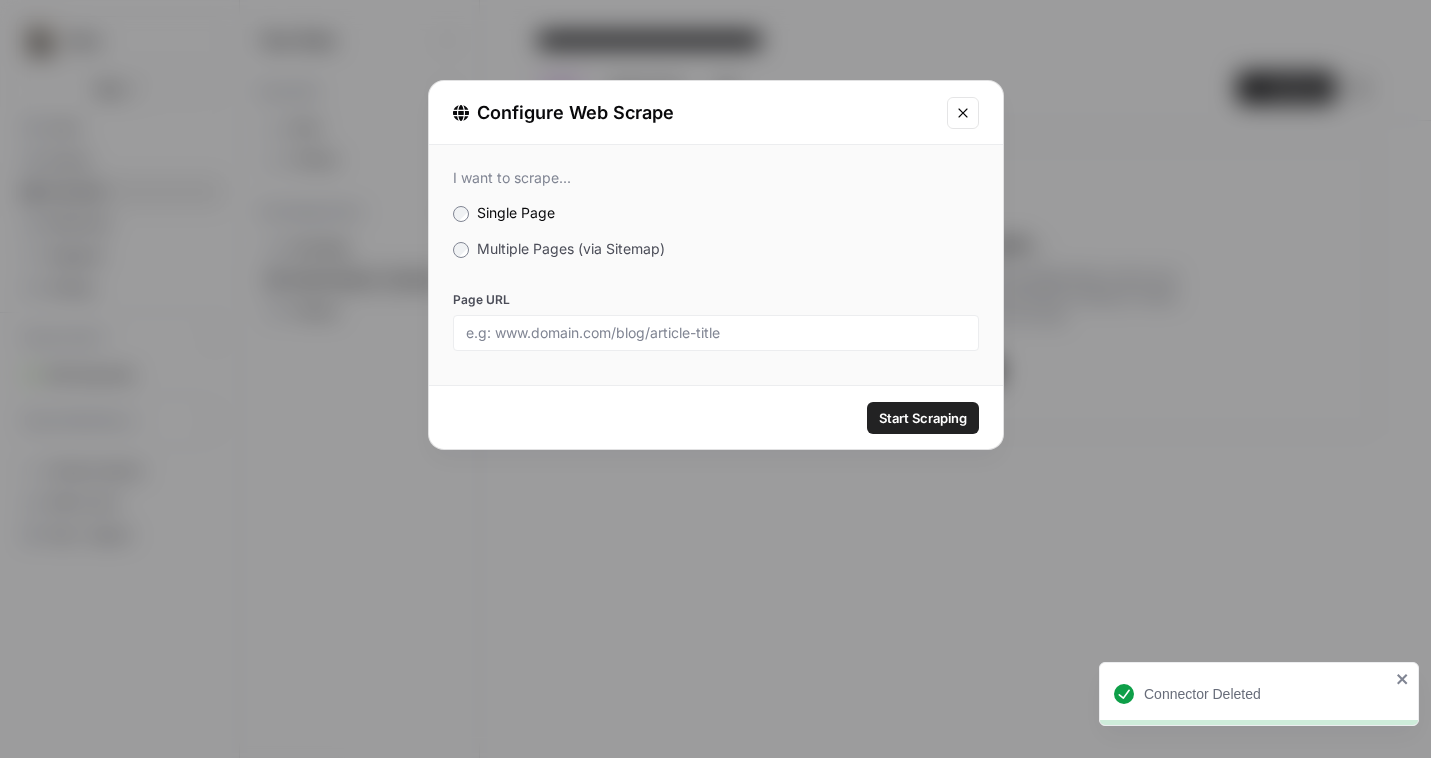 click on "Multiple Pages (via Sitemap)" at bounding box center (571, 248) 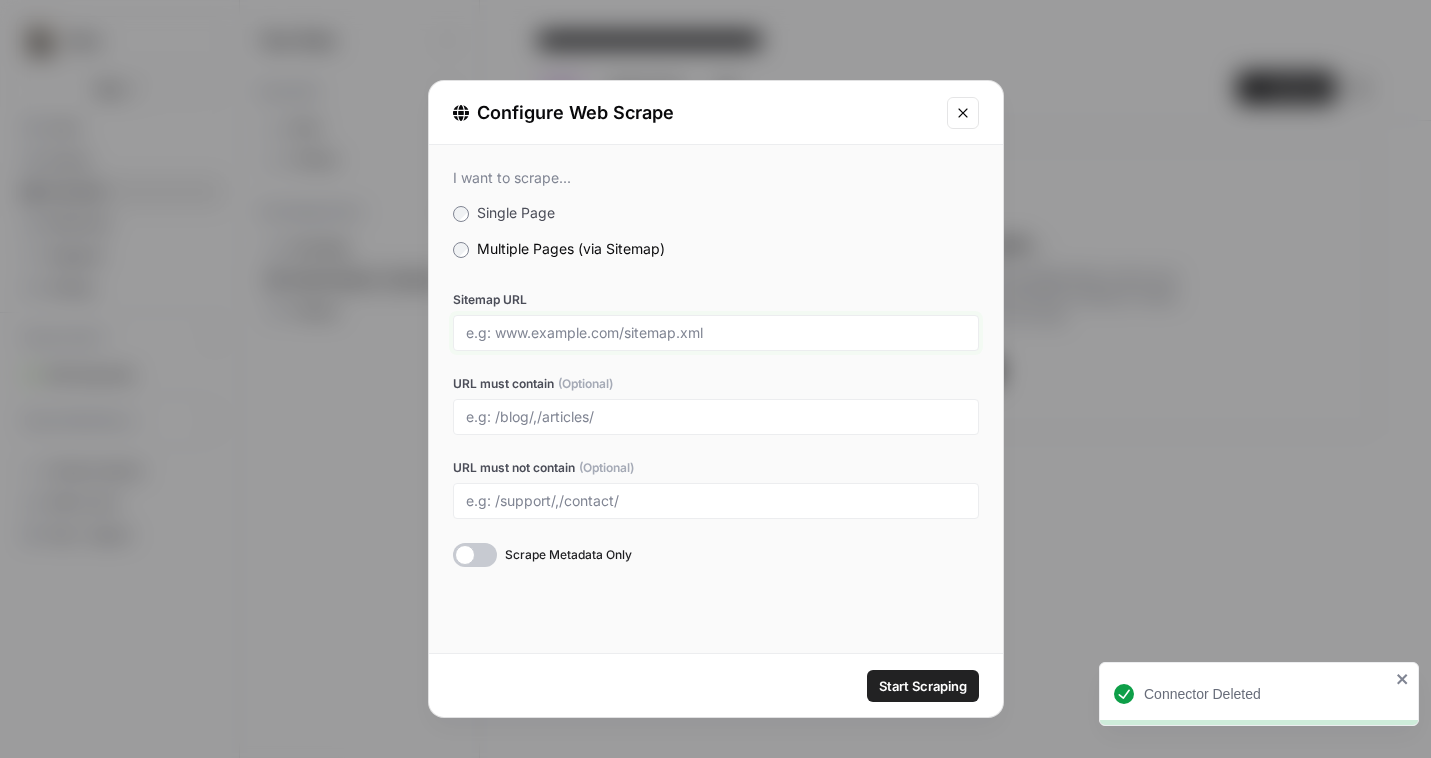 click on "Sitemap URL" at bounding box center (716, 333) 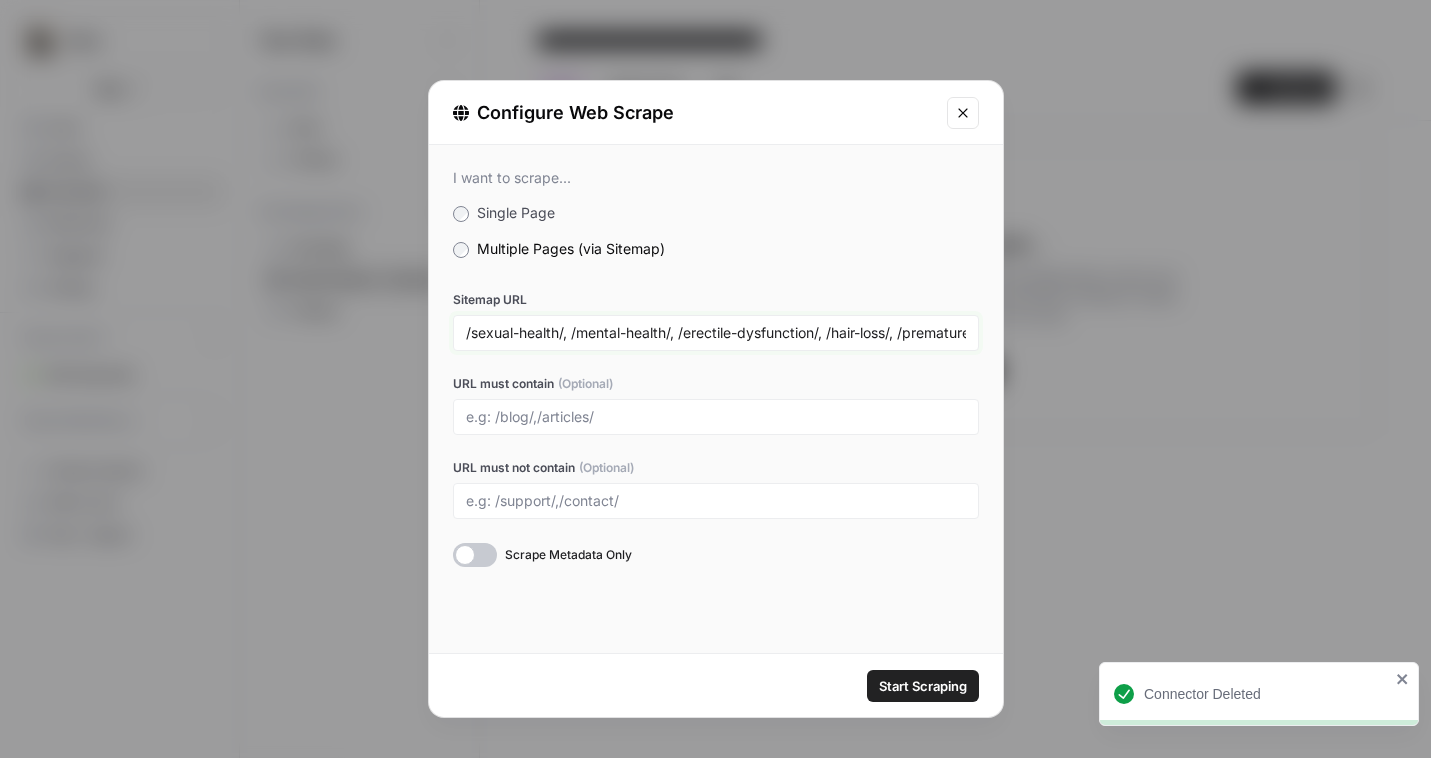 scroll, scrollTop: 0, scrollLeft: 855, axis: horizontal 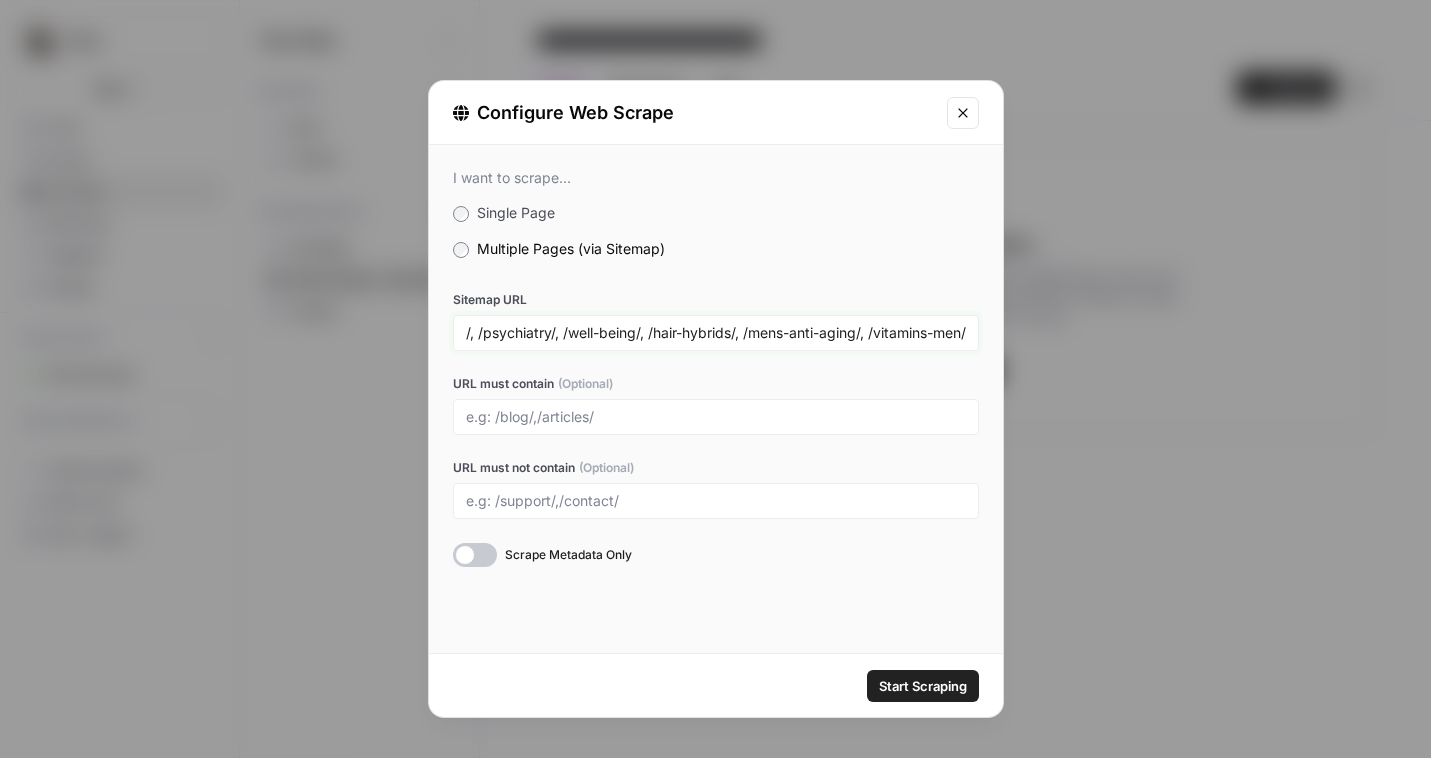 type on "/sexual-health/, /mental-health/, /erectile-dysfunction/, /hair-loss/, /premature-ejaculation/, /hair-care/, /skin-care/, /weight-loss/, /psychiatry/, /well-being/, /hair-hybrids/, /mens-anti-aging/, /vitamins-men/" 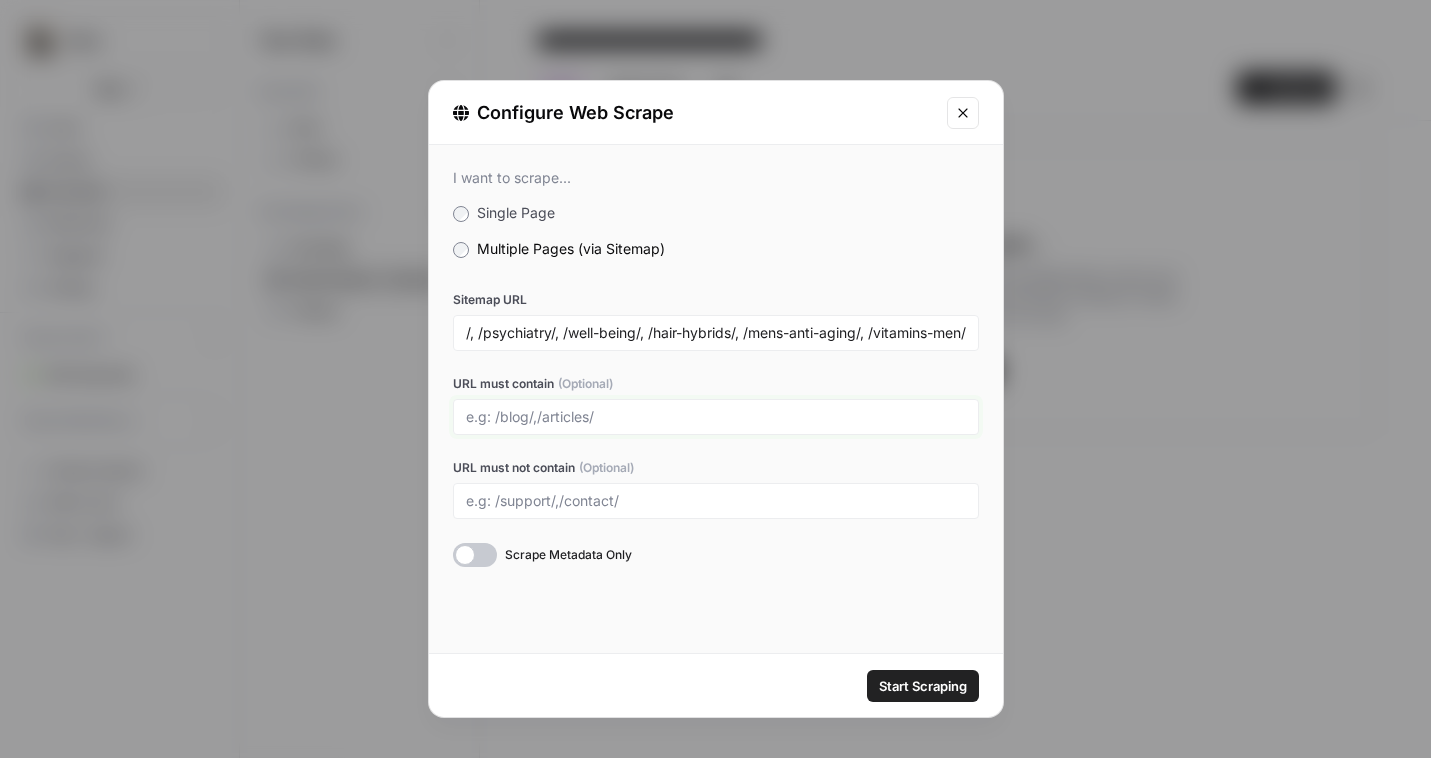 click on "URL must contain (Optional)" at bounding box center [716, 417] 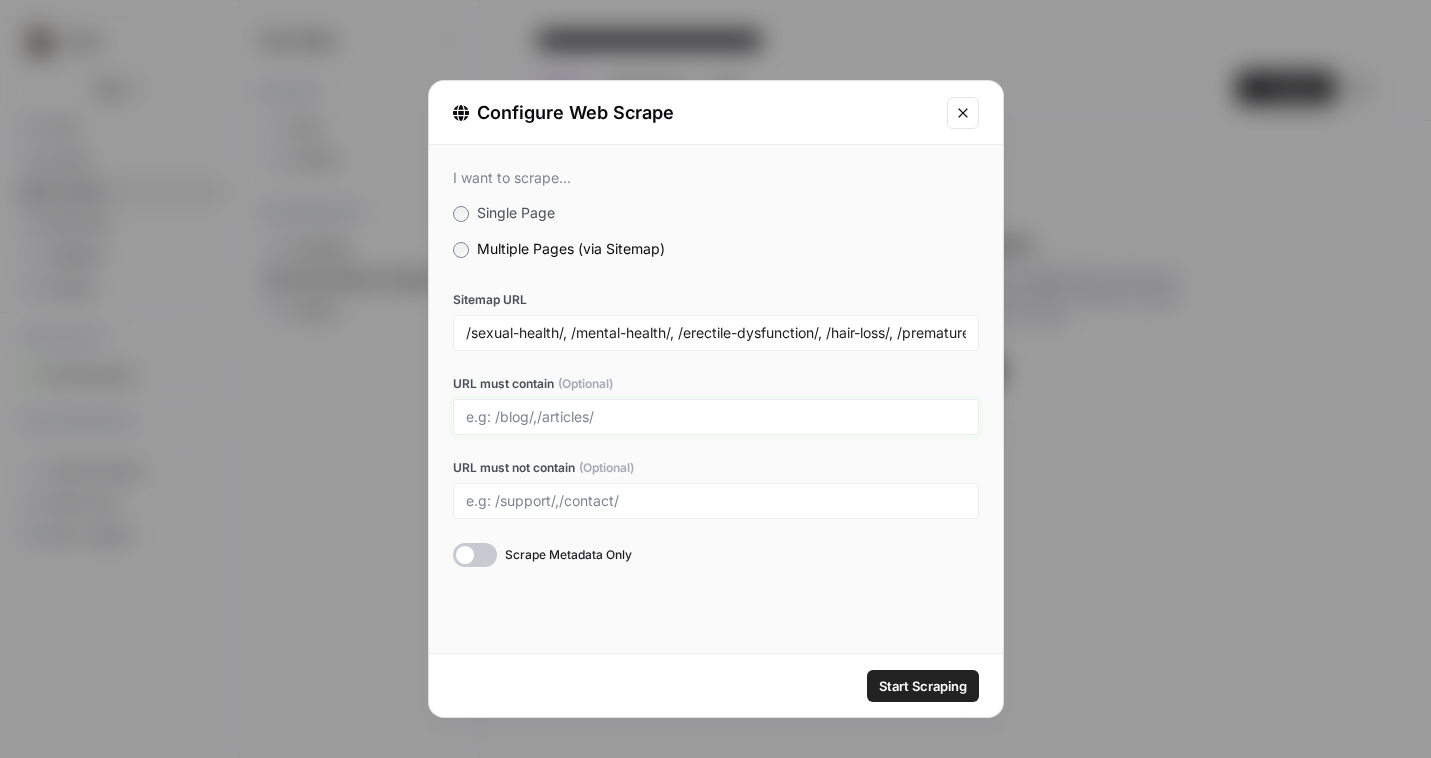 paste on "/sexual-health/, /mental-health/, /erectile-dysfunction/, /hair-loss/, /premature-ejaculation/, /hair-care/, /skin-care/, /weight-loss/, /psychiatry/, /well-being/, /hair-hybrids/, /mens-anti-aging/, /vitamins-men/" 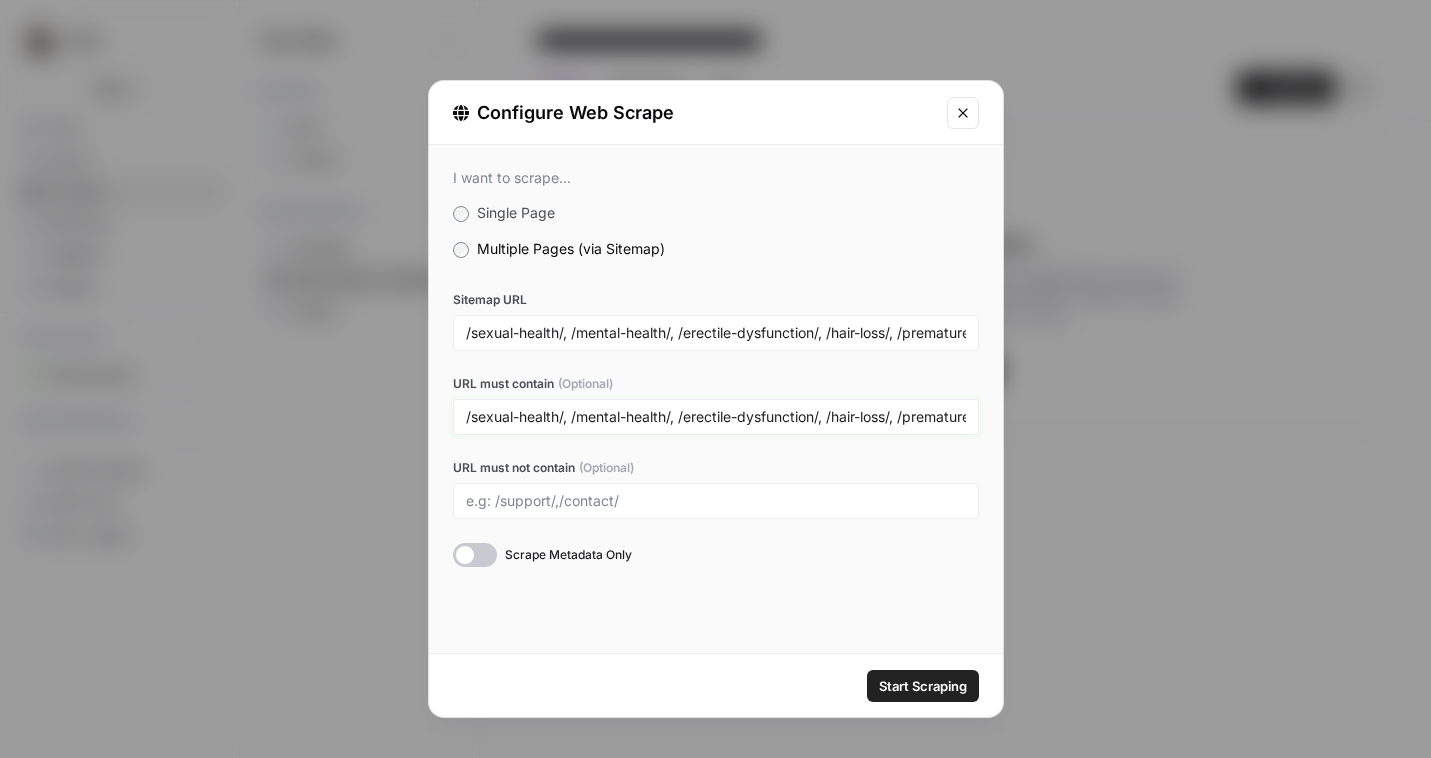 scroll, scrollTop: 0, scrollLeft: 855, axis: horizontal 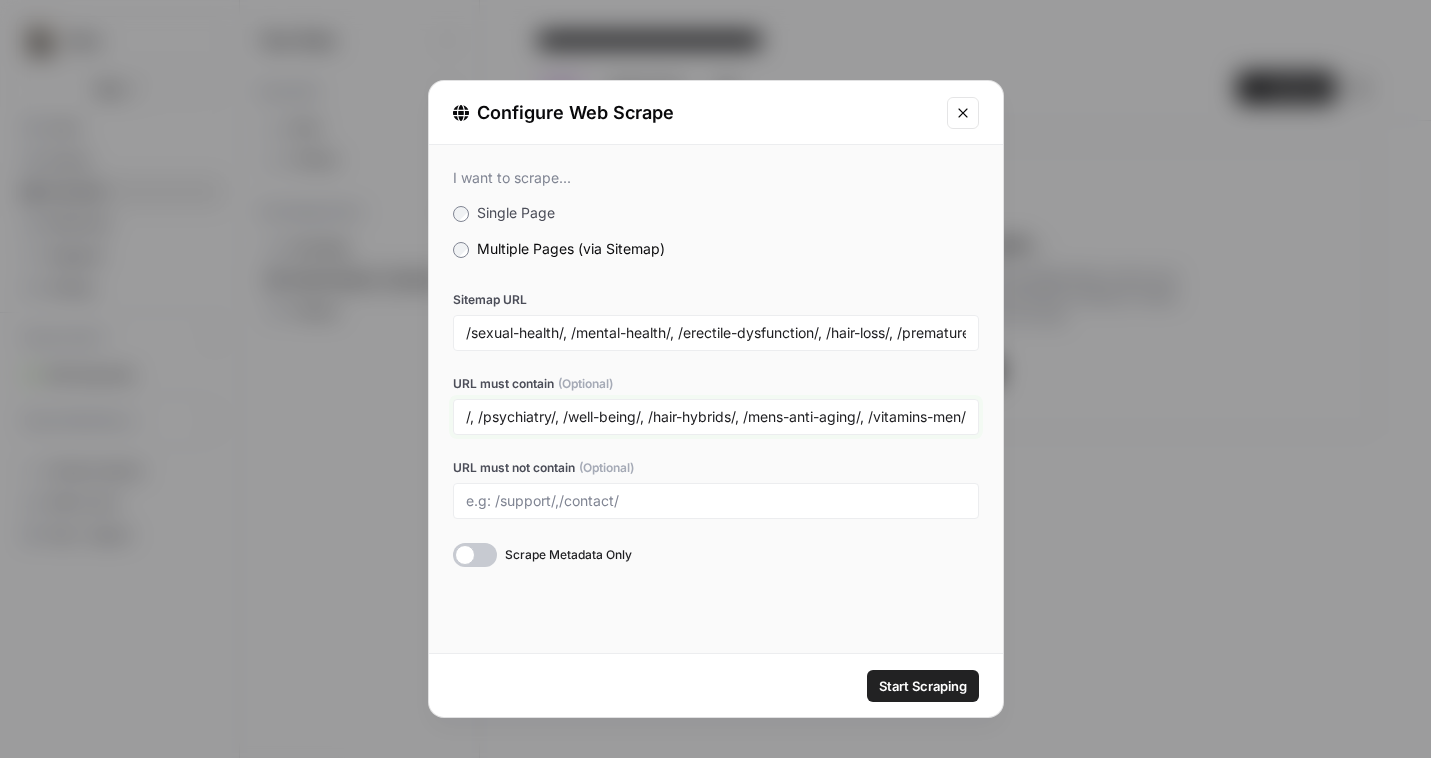 type on "/sexual-health/, /mental-health/, /erectile-dysfunction/, /hair-loss/, /premature-ejaculation/, /hair-care/, /skin-care/, /weight-loss/, /psychiatry/, /well-being/, /hair-hybrids/, /mens-anti-aging/, /vitamins-men/" 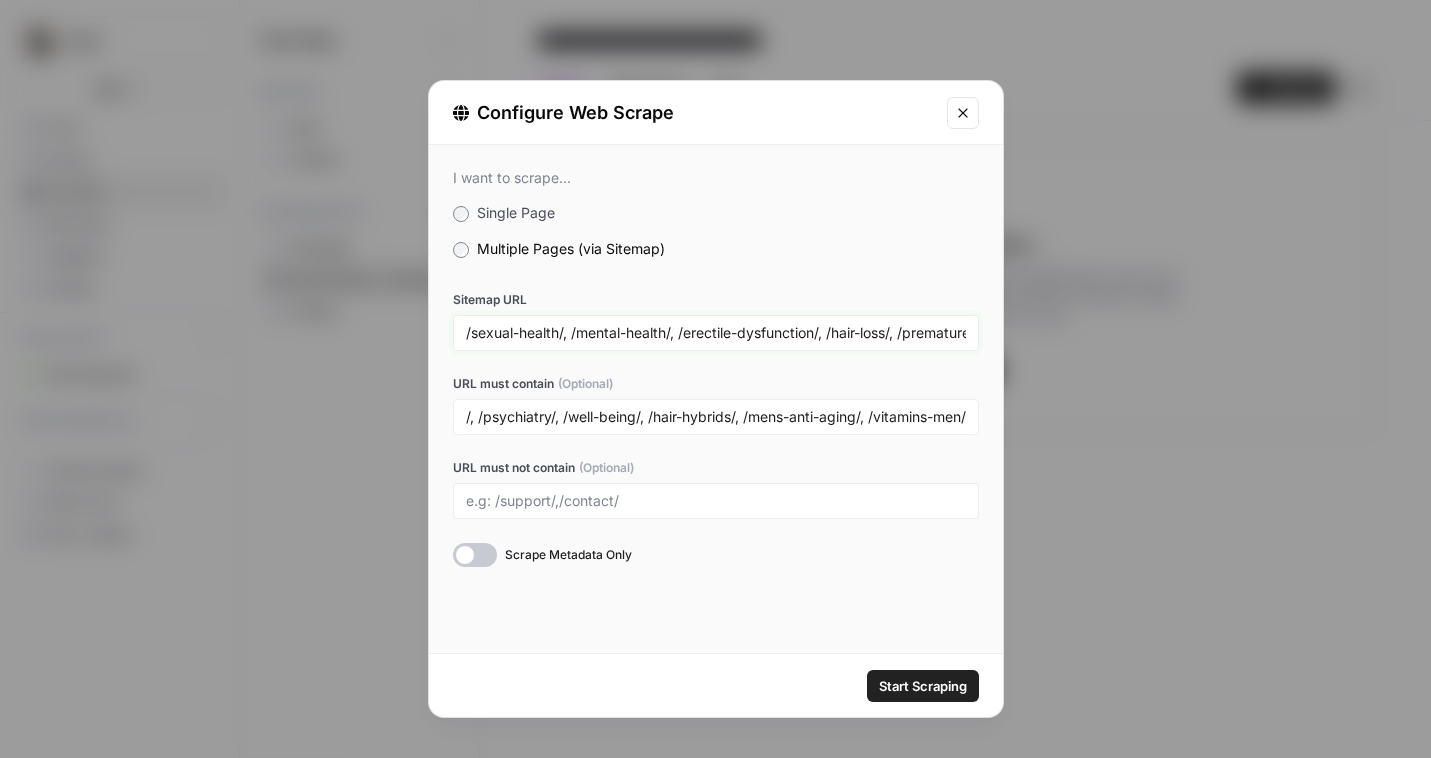 scroll, scrollTop: 0, scrollLeft: 0, axis: both 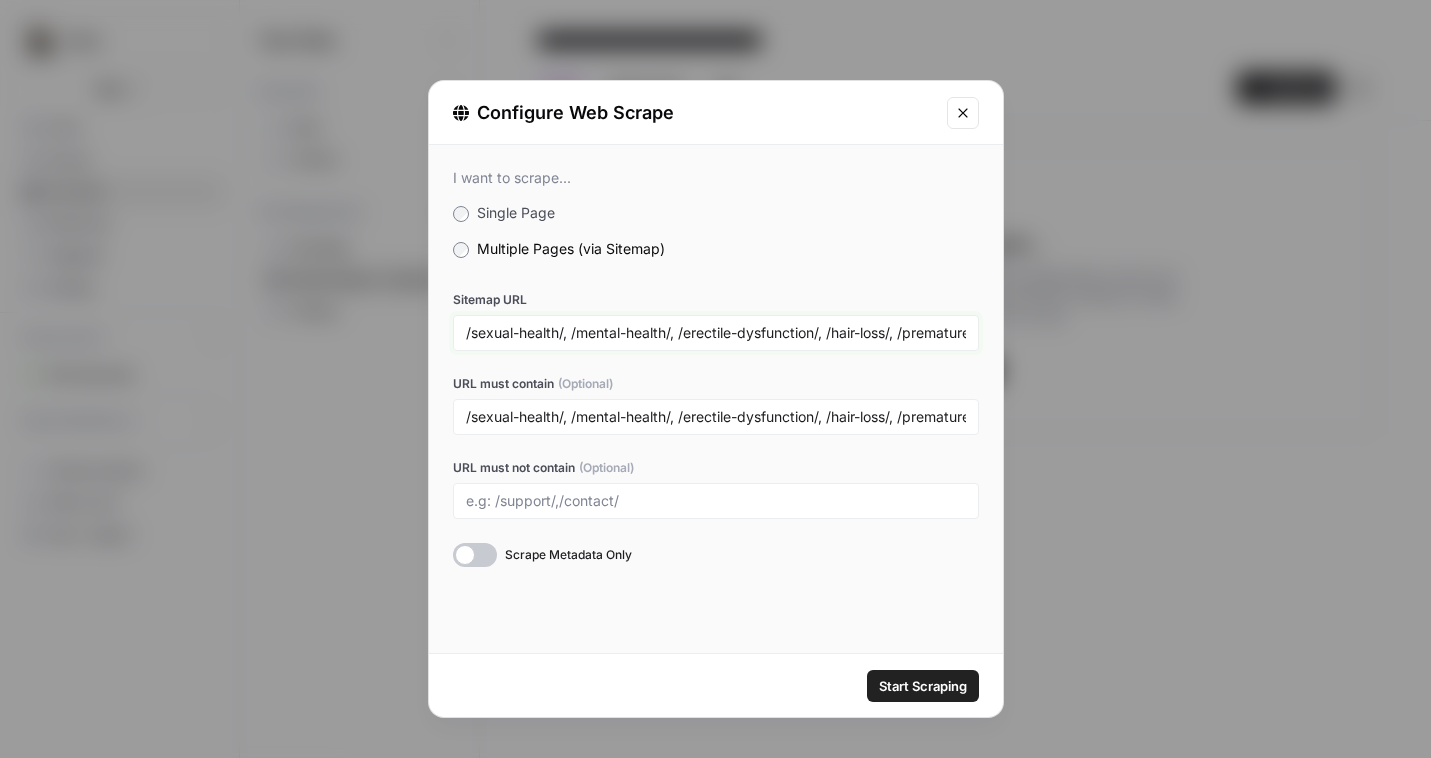 click on "/sexual-health/, /mental-health/, /erectile-dysfunction/, /hair-loss/, /premature-ejaculation/, /hair-care/, /skin-care/, /weight-loss/, /psychiatry/, /well-being/, /hair-hybrids/, /mens-anti-aging/, /vitamins-men/" at bounding box center [716, 333] 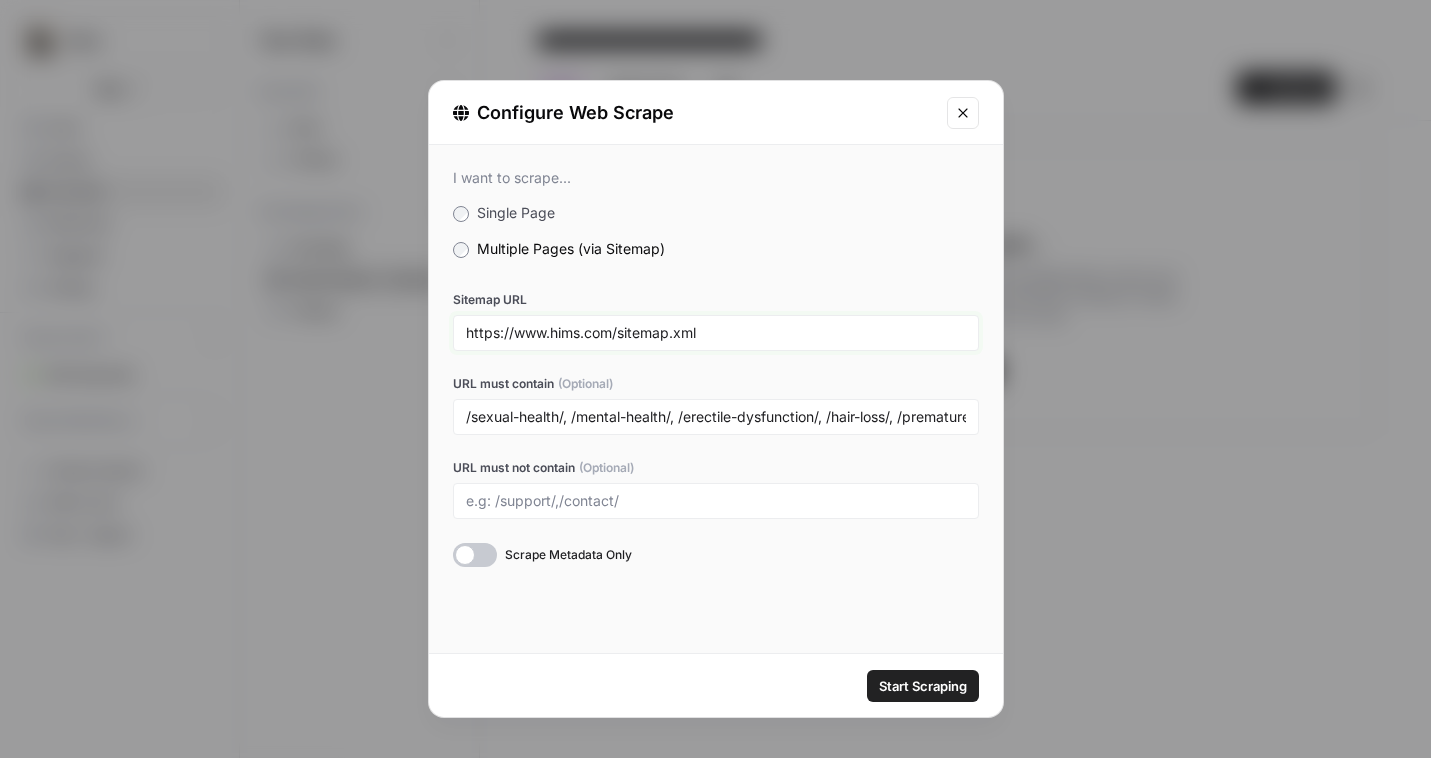 type on "https://www.hims.com/sitemap.xml" 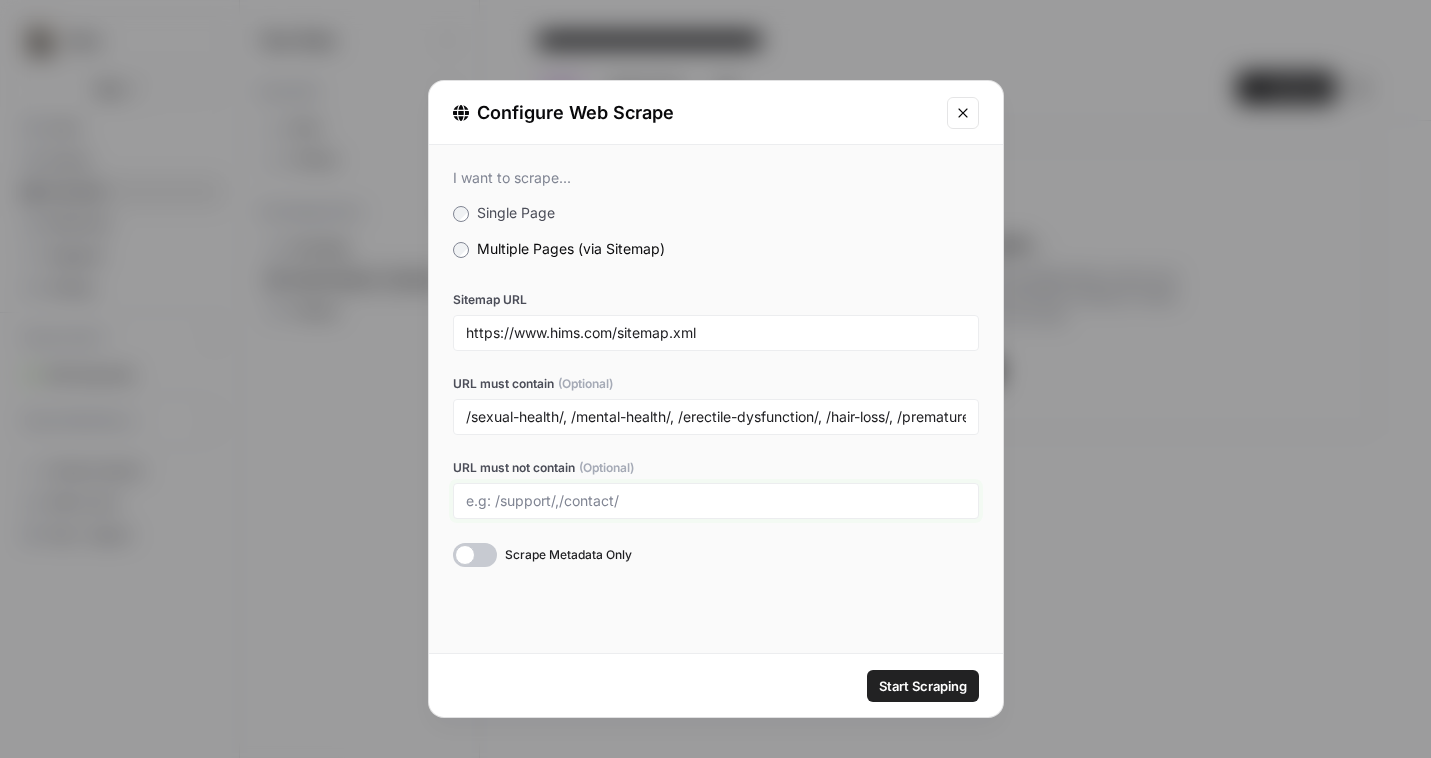 click on "URL must not contain (Optional)" at bounding box center (716, 501) 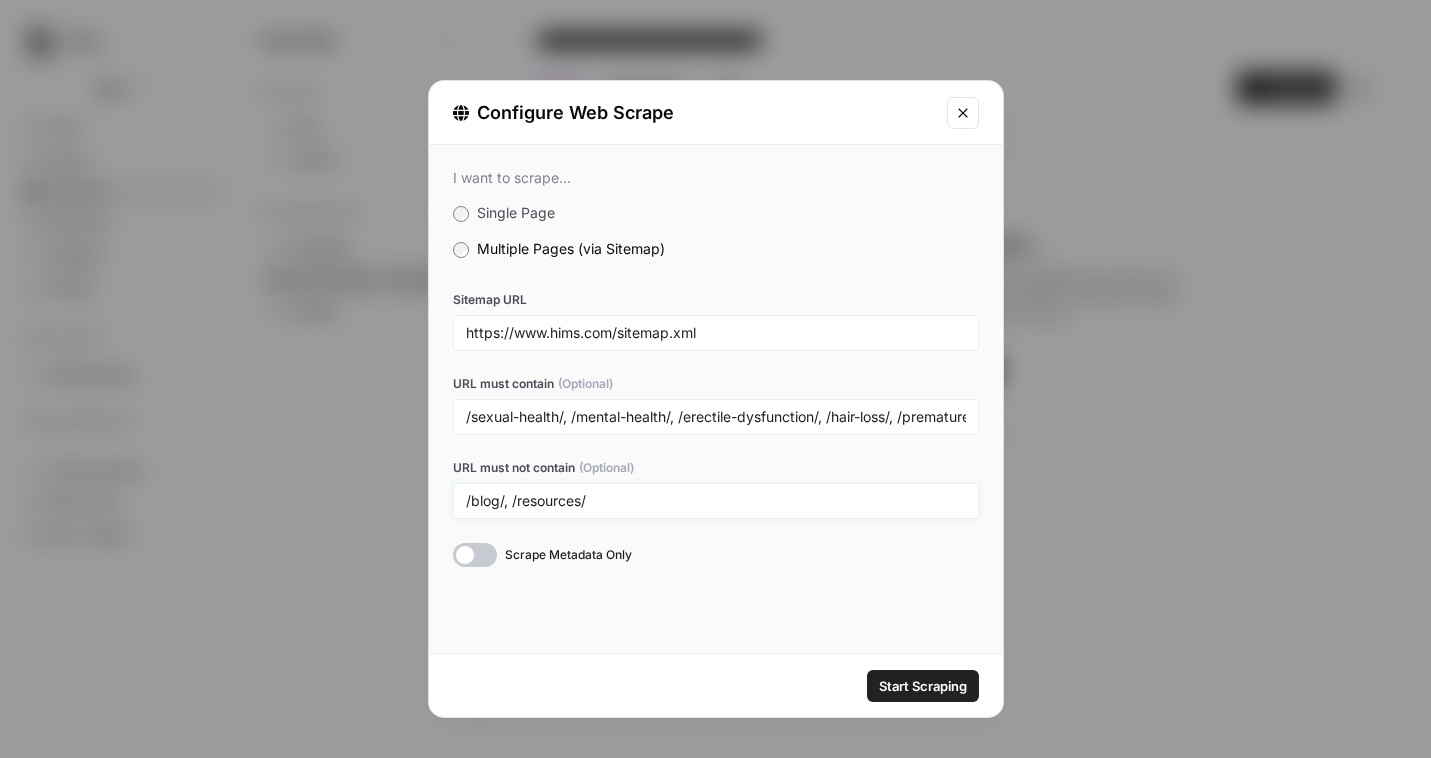 type on "/blog/, /resources/" 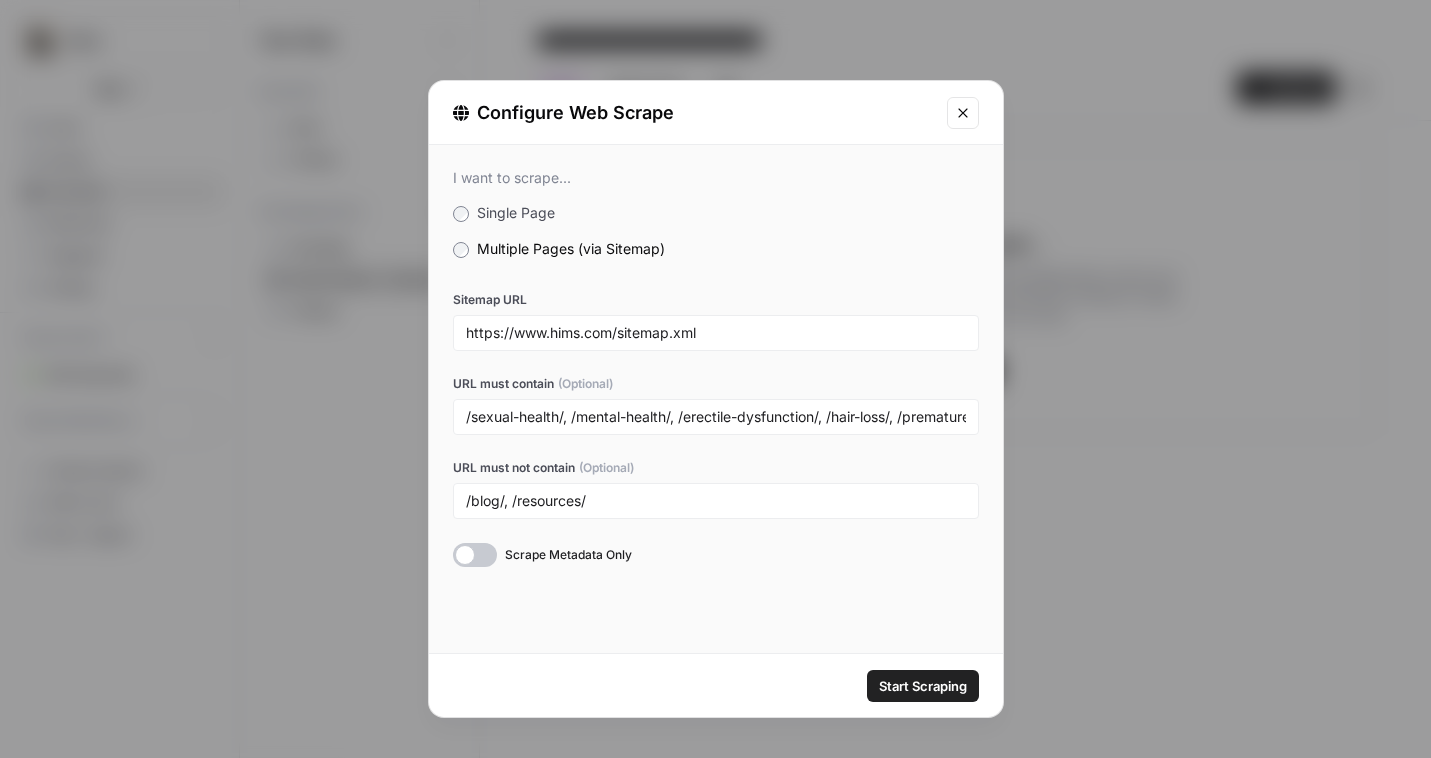 click on "Start Scraping" at bounding box center (716, 685) 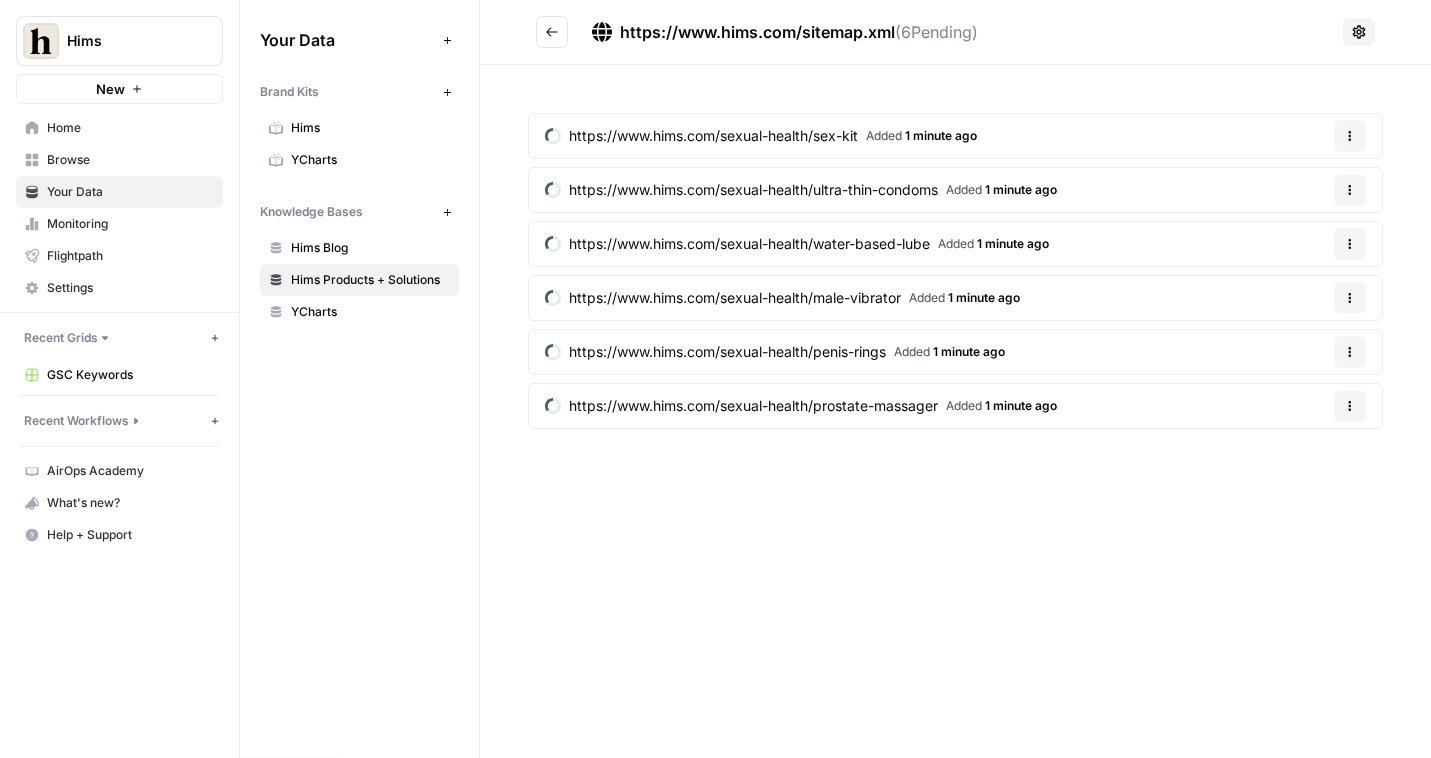 drag, startPoint x: 1357, startPoint y: 34, endPoint x: 553, endPoint y: 29, distance: 804.01556 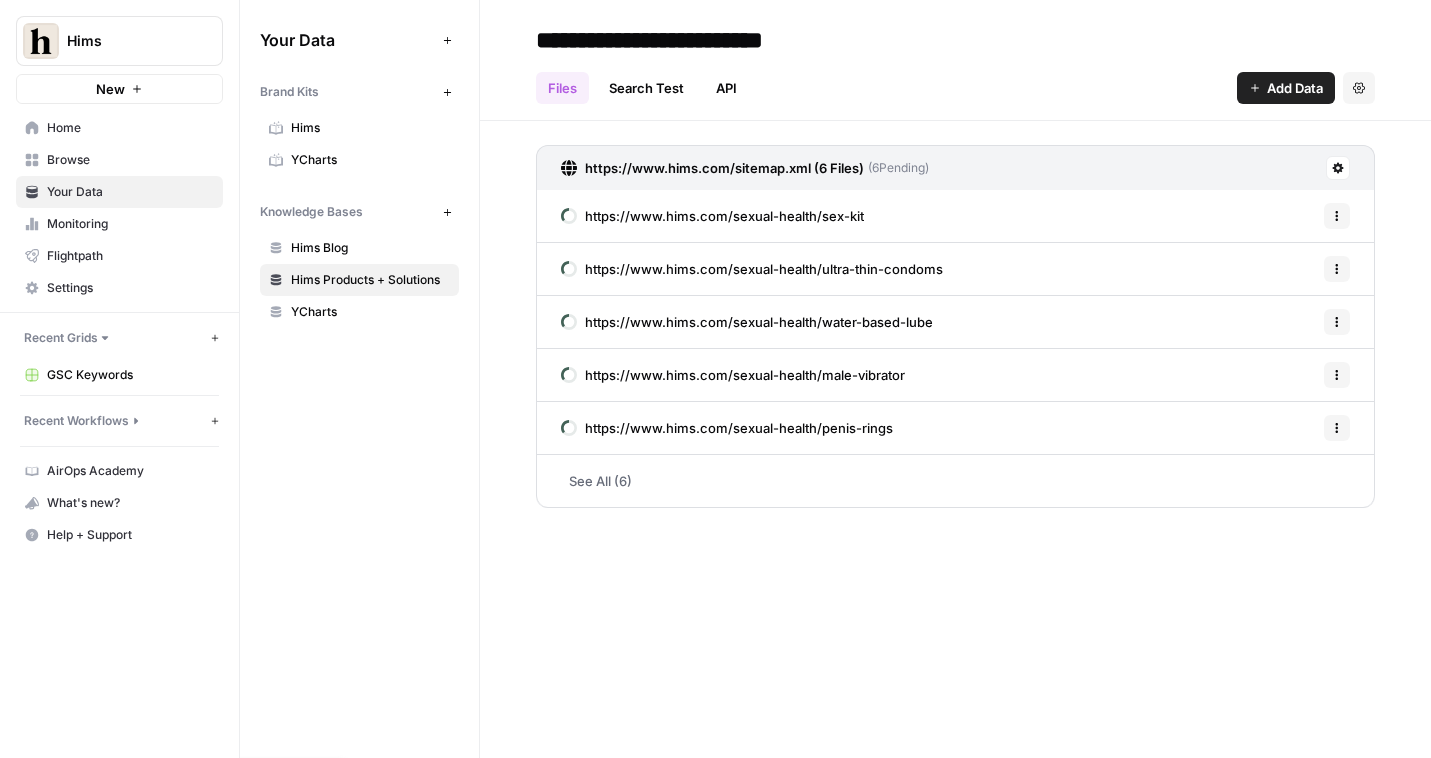 click on "https://www.hims.com/sitemap.xml (6 Files) ( 6  Pending)" at bounding box center (955, 167) 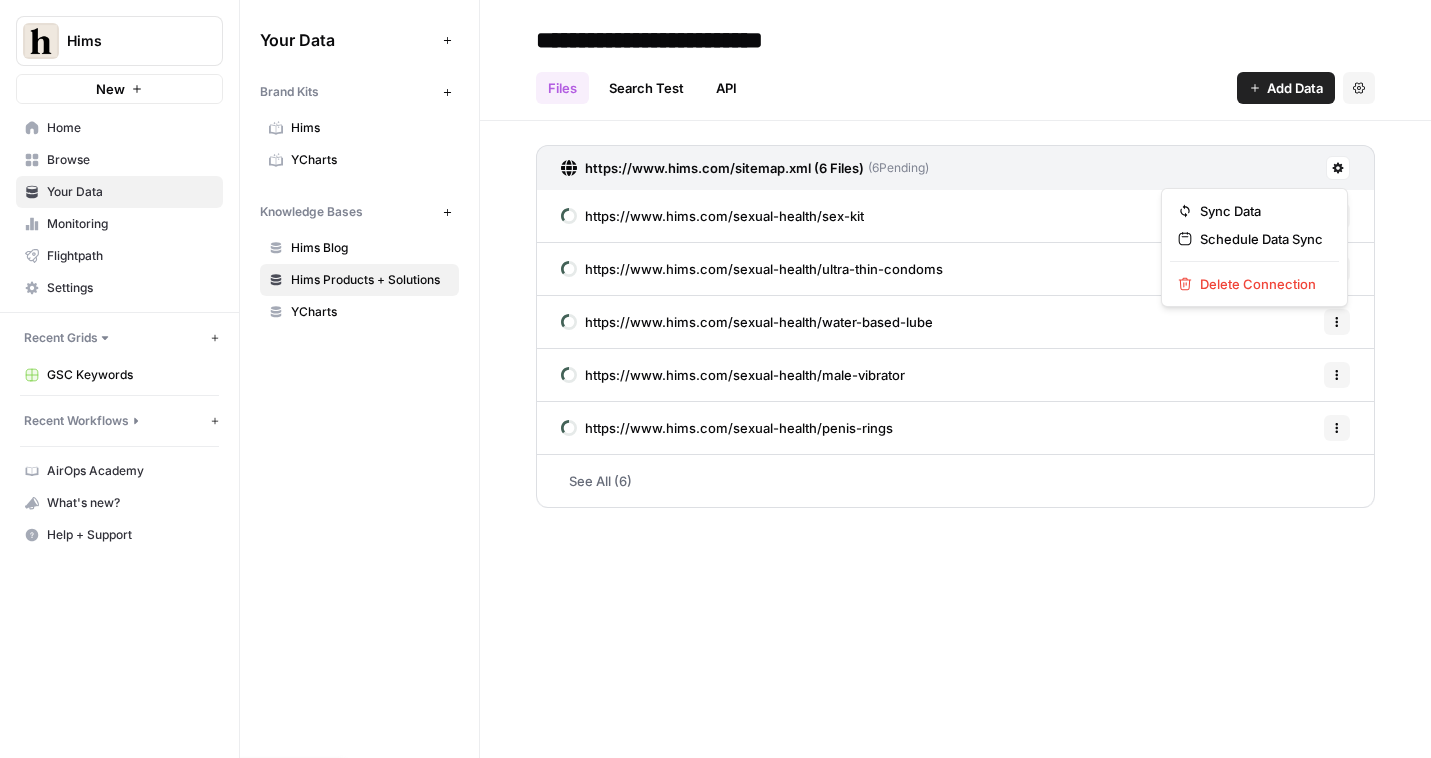 click 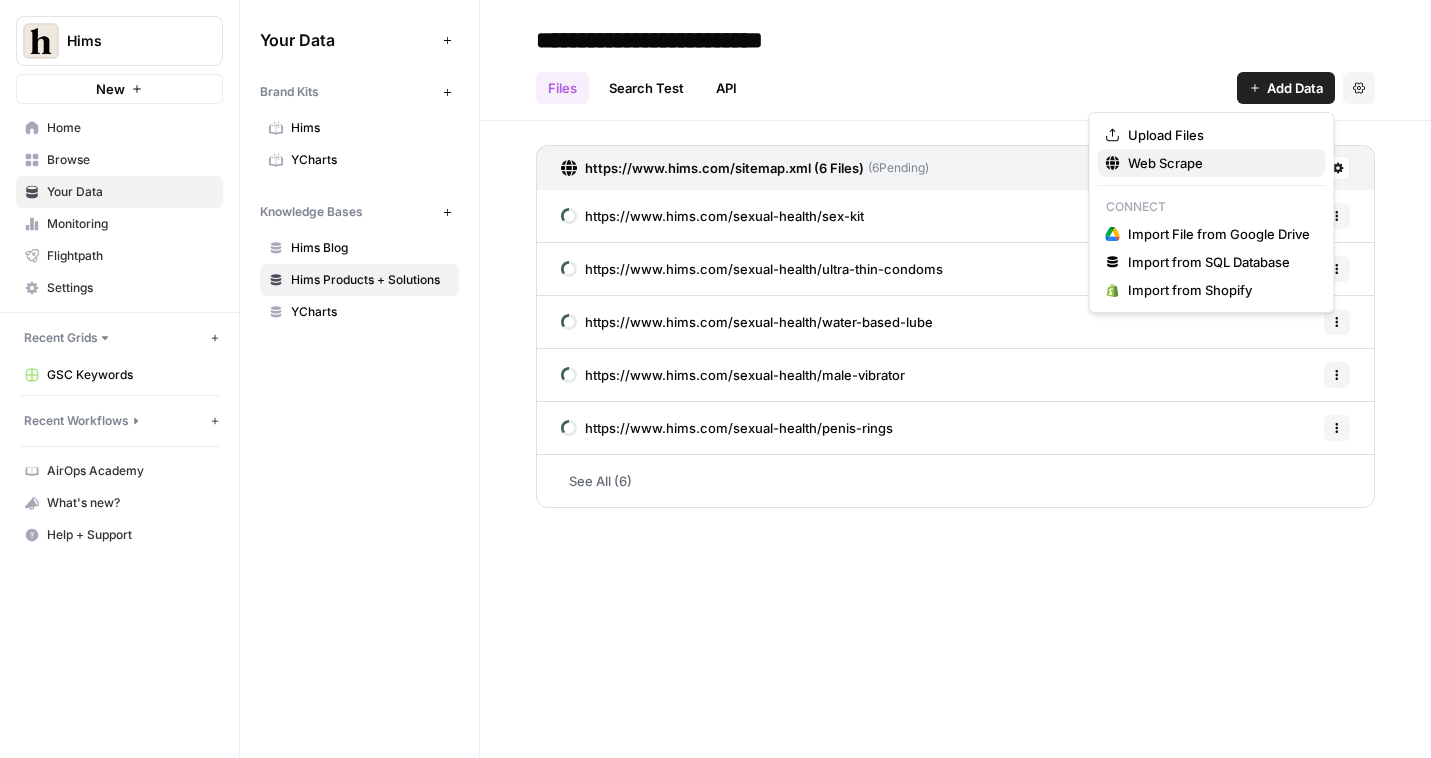 click on "Web Scrape" at bounding box center (1219, 163) 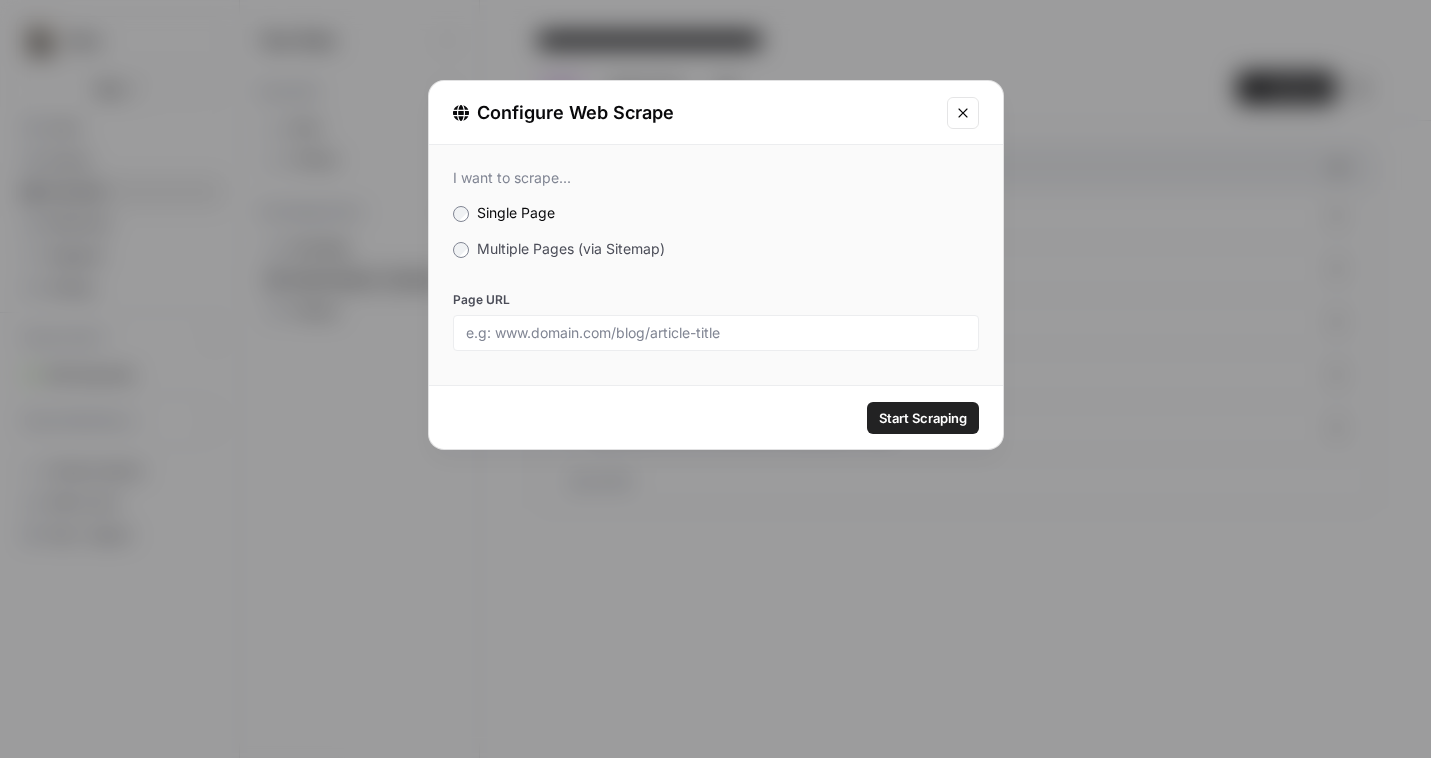 drag, startPoint x: 610, startPoint y: 263, endPoint x: 607, endPoint y: 248, distance: 15.297058 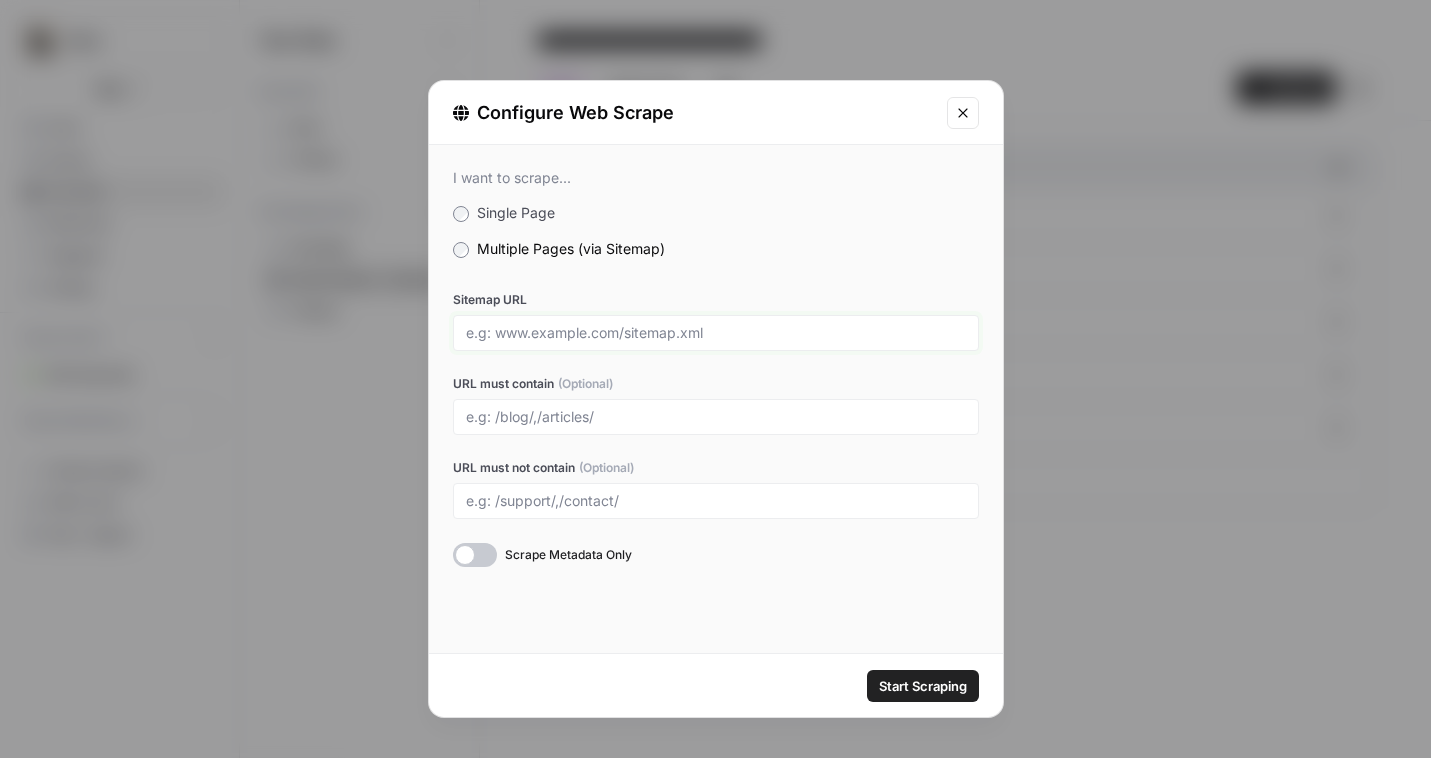 click on "Sitemap URL" at bounding box center [716, 333] 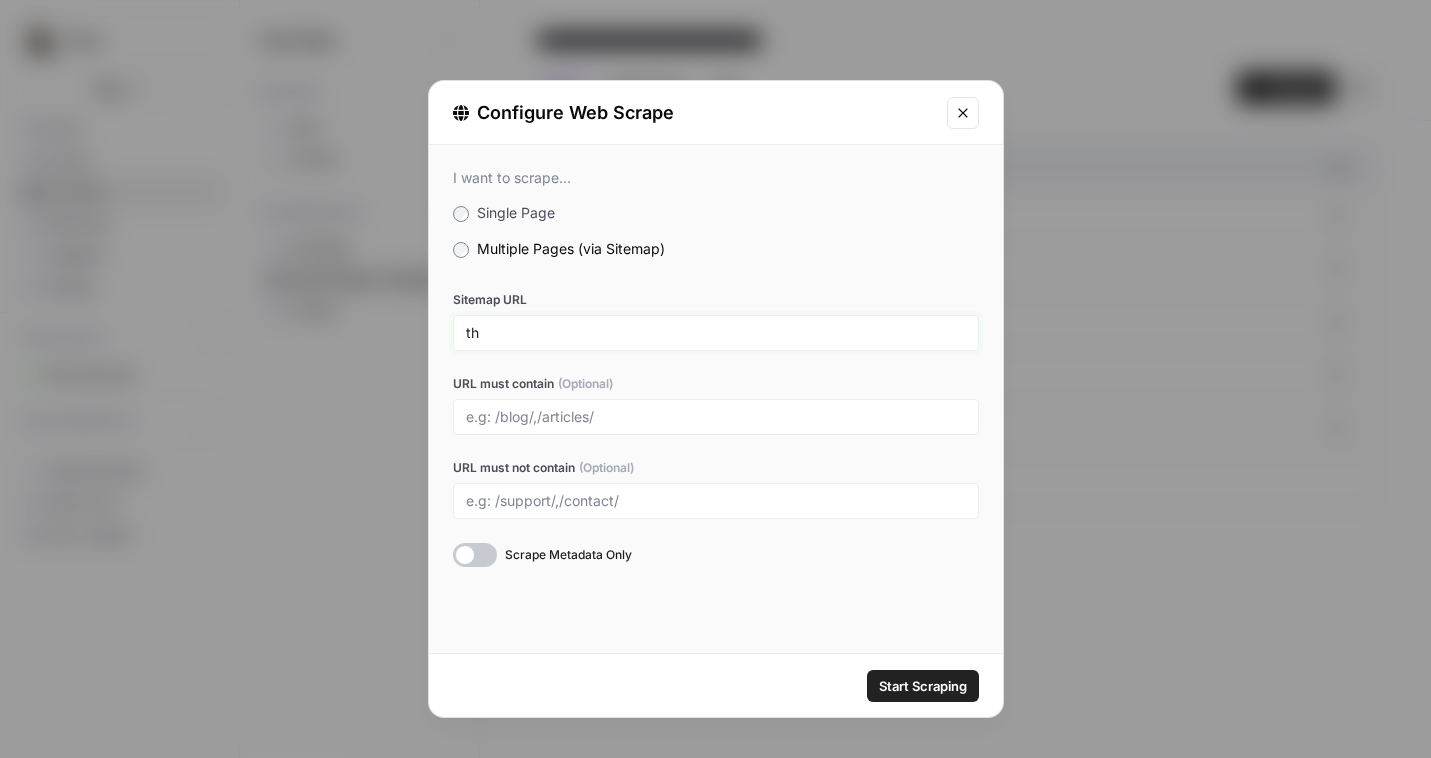 type on "t" 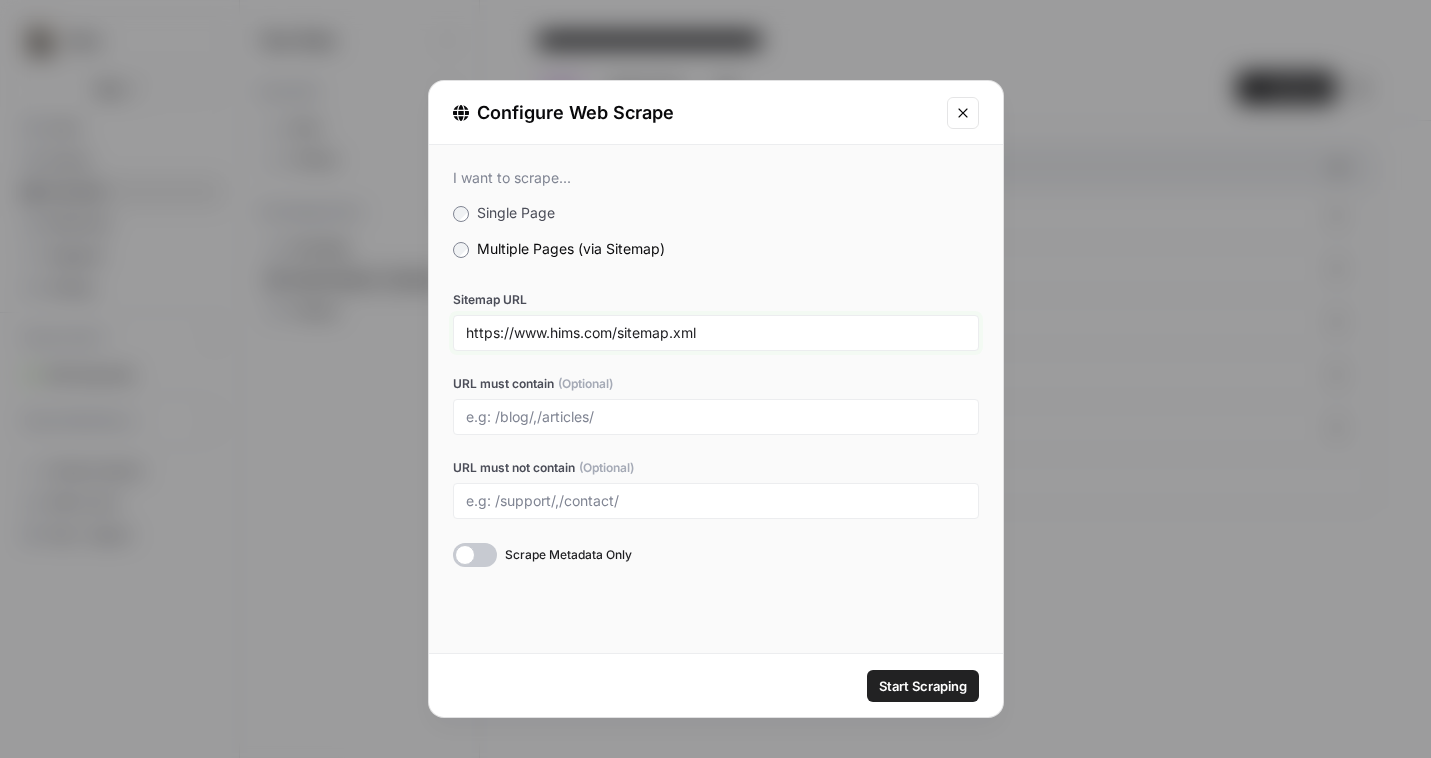 type on "https://www.hims.com/sitemap.xml" 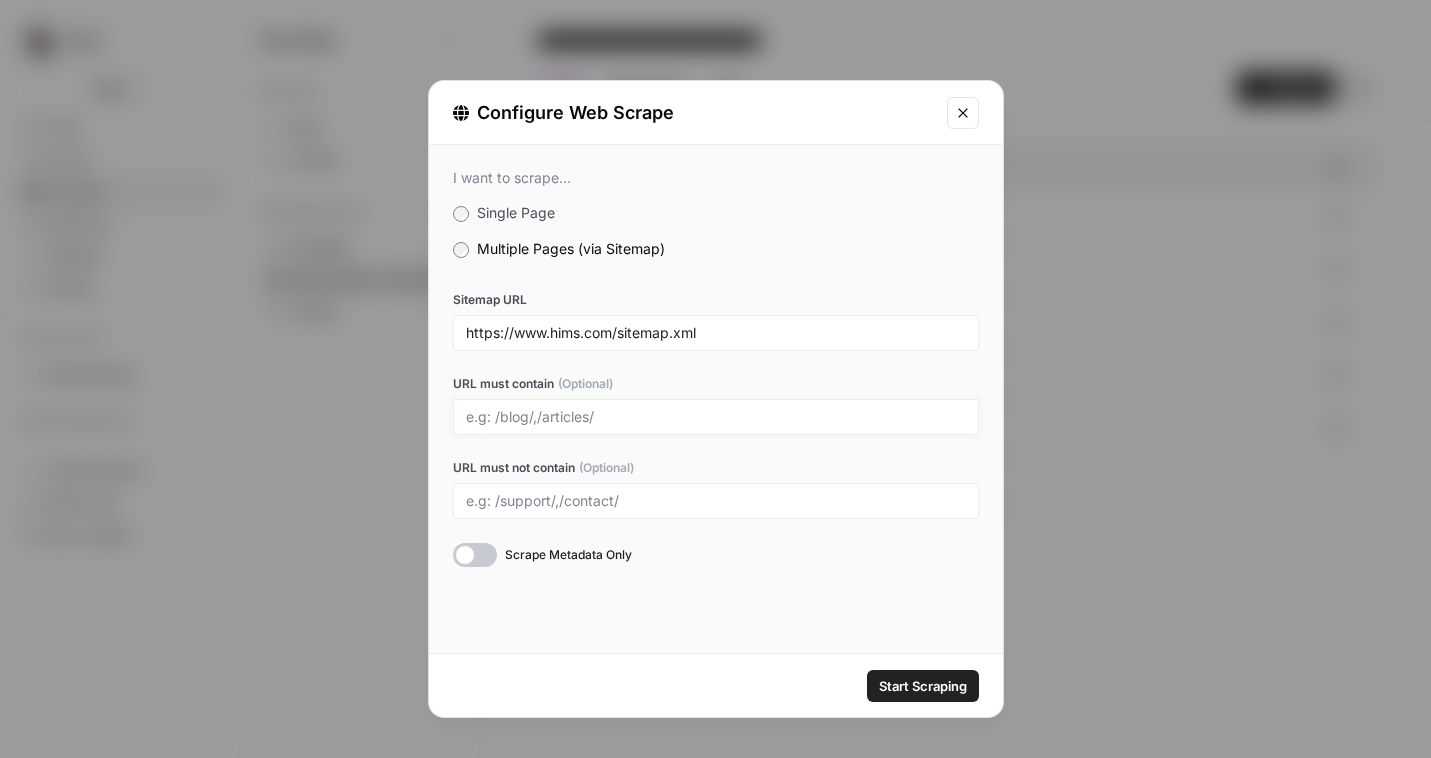 paste on "/mental-health/, /erectile-dysfunction/, /hair-loss/, /premature-ejaculation/, /hair-care/, /skin-care/, /weight-loss/, /psychiatry/, /well-being/, /hair-hybrids/, /mens-anti-aging/, /vitamins-men/" 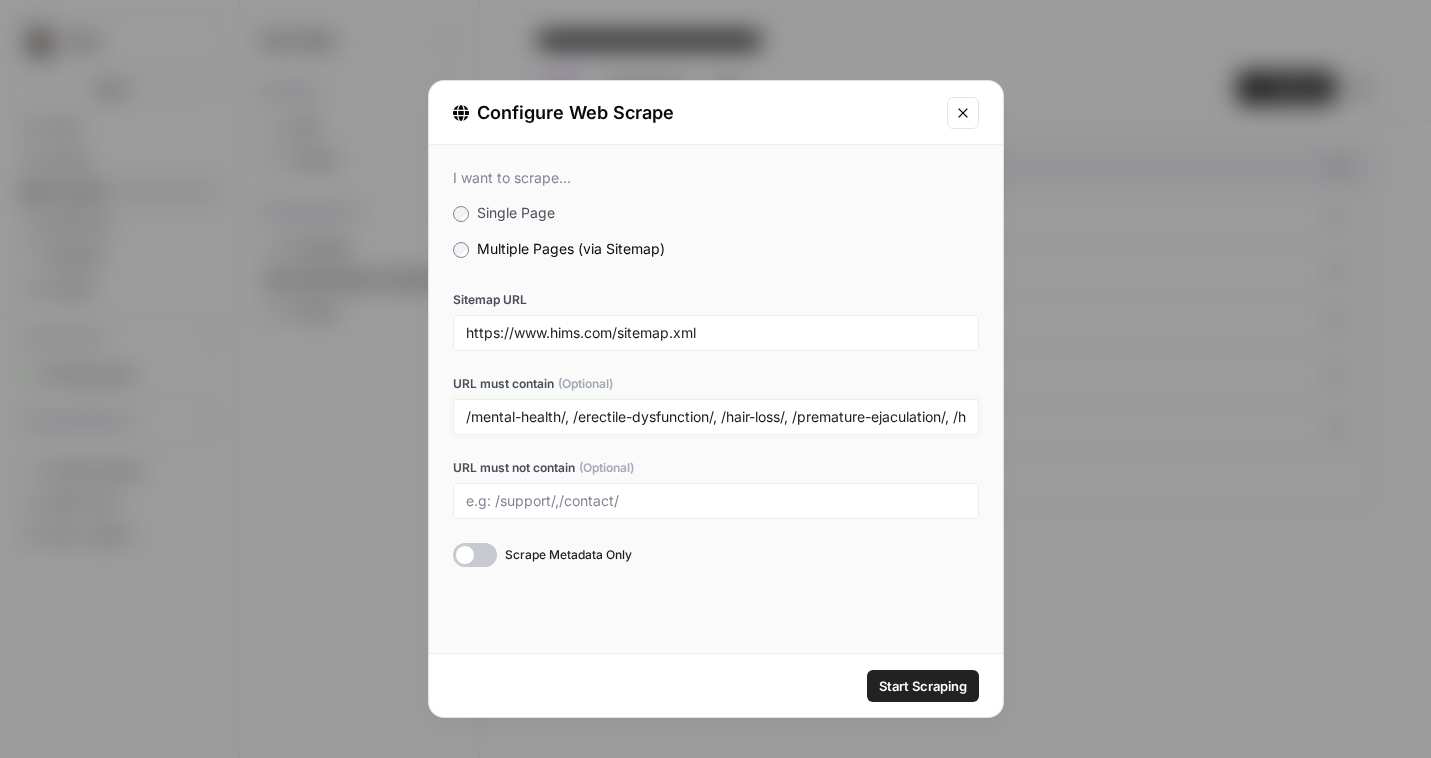 scroll, scrollTop: 0, scrollLeft: 752, axis: horizontal 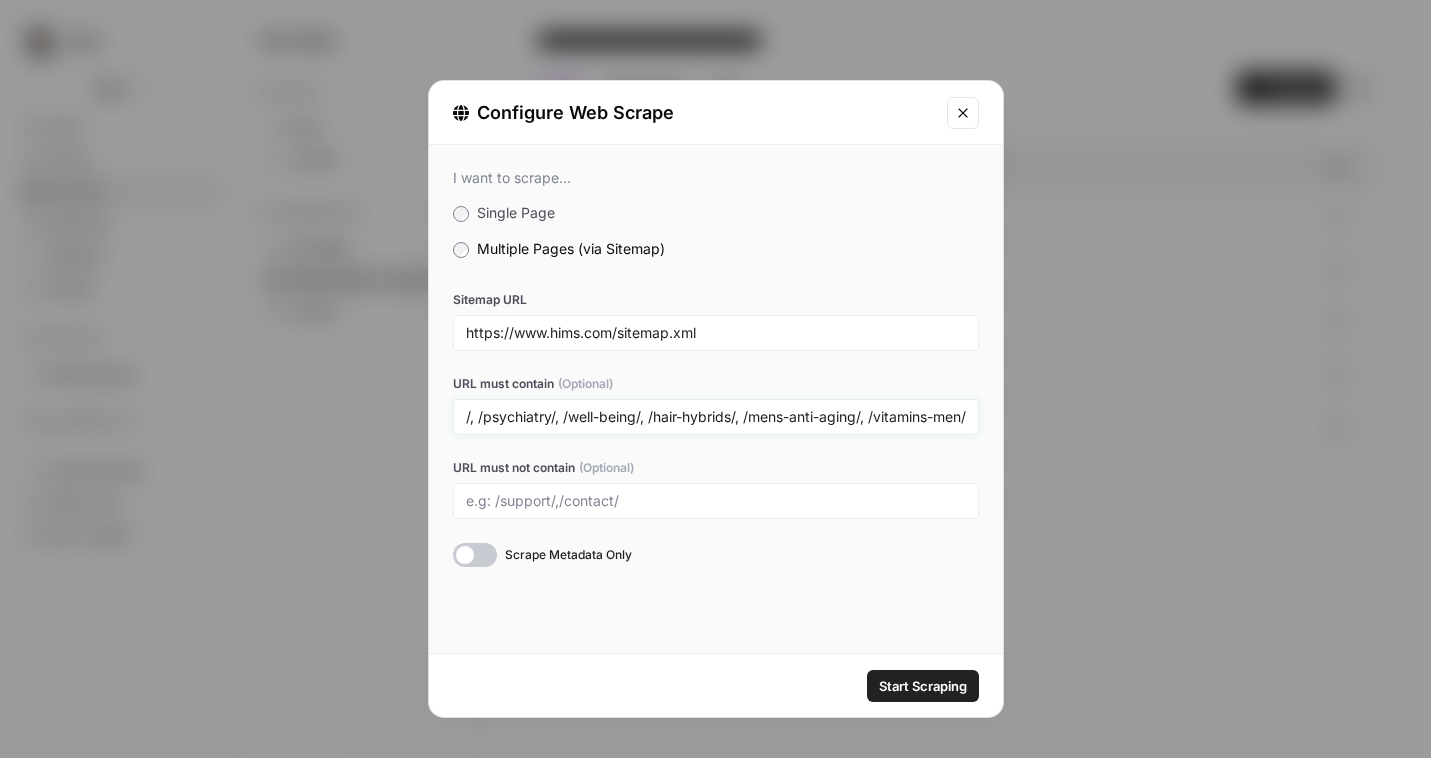 click on "/mental-health/, /erectile-dysfunction/, /hair-loss/, /premature-ejaculation/, /hair-care/, /skin-care/, /weight-loss/, /psychiatry/, /well-being/, /hair-hybrids/, /mens-anti-aging/, /vitamins-men/" at bounding box center [716, 417] 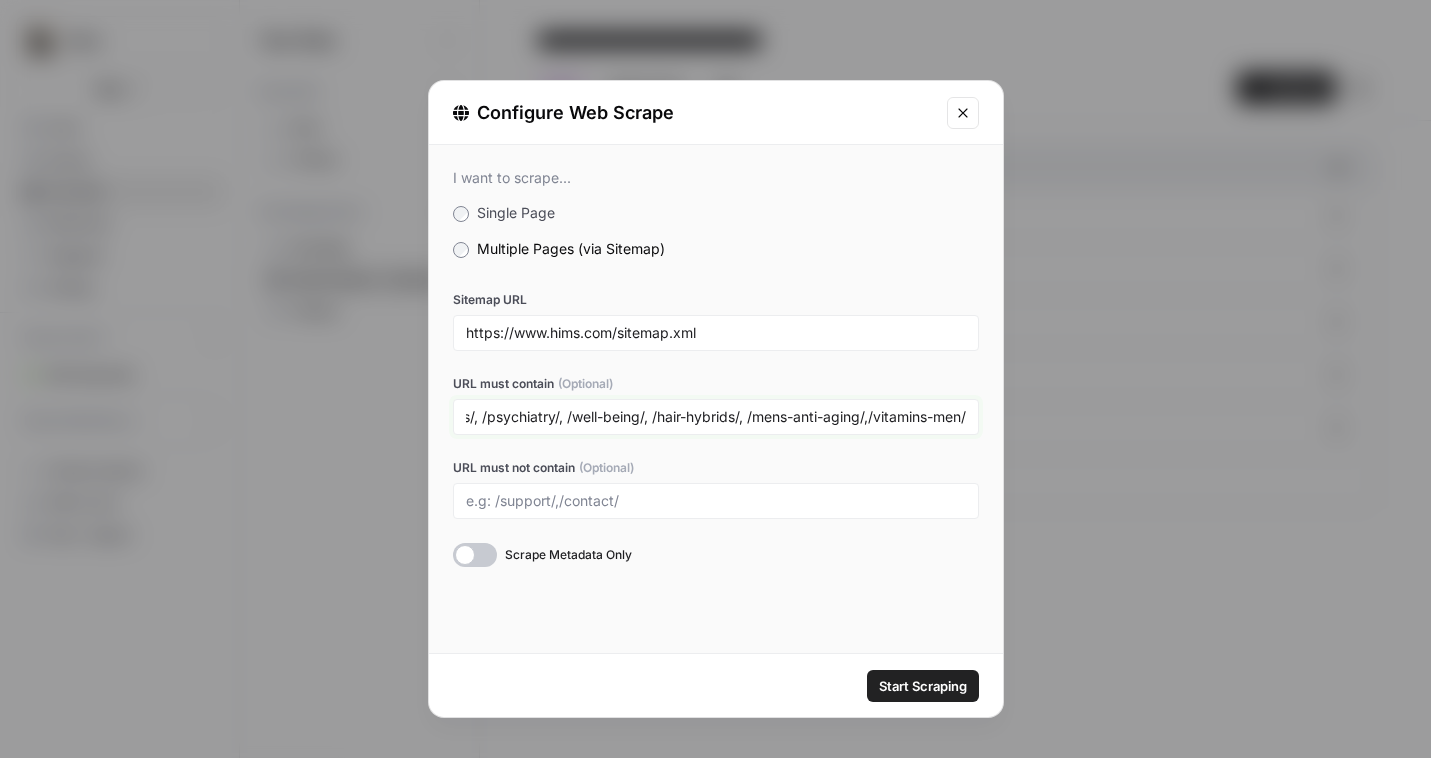 scroll, scrollTop: 0, scrollLeft: 748, axis: horizontal 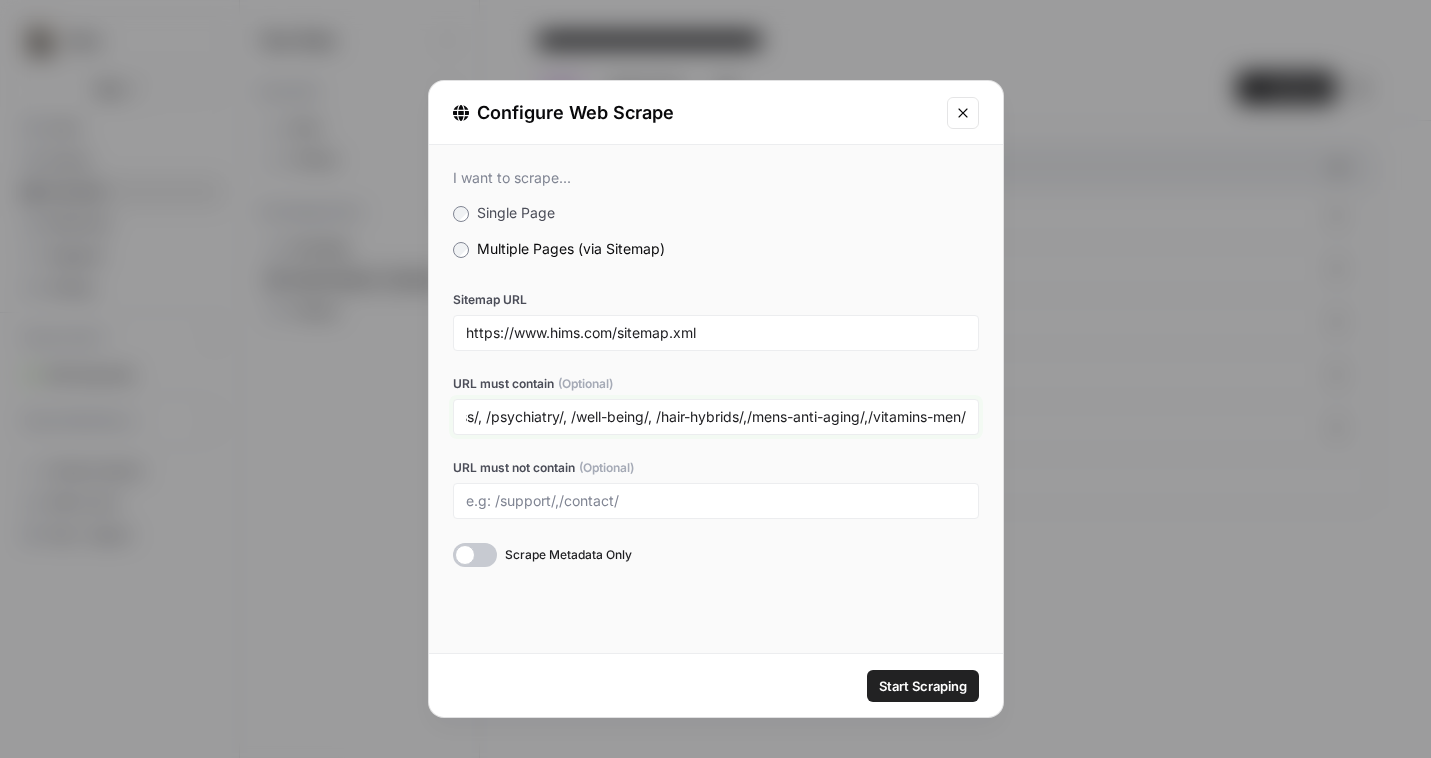 click on "/mental-health/, /erectile-dysfunction/, /hair-loss/, /premature-ejaculation/, /hair-care/, /skin-care/, /weight-loss/, /psychiatry/, /well-being/, /hair-hybrids/,/mens-anti-aging/,/vitamins-men/" at bounding box center [716, 417] 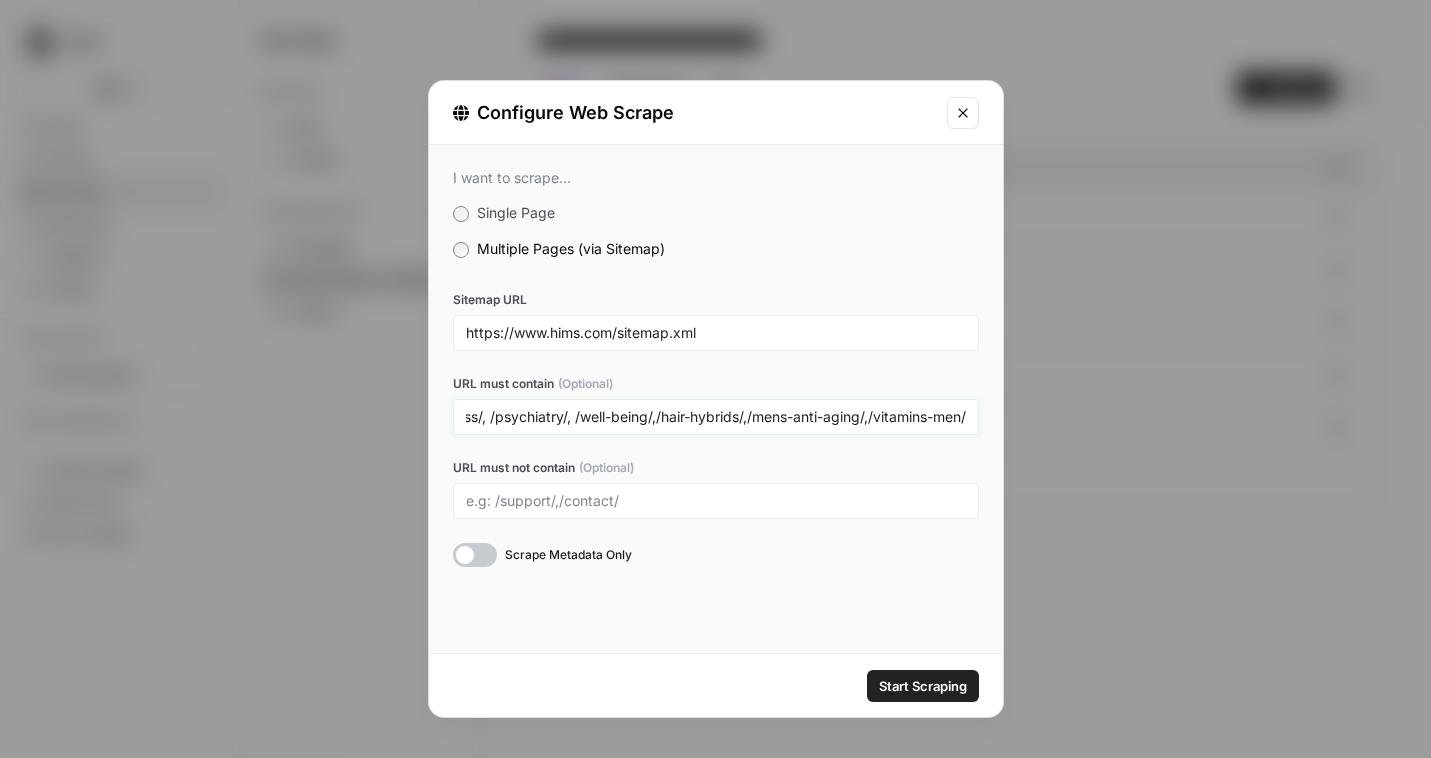 scroll, scrollTop: 0, scrollLeft: 740, axis: horizontal 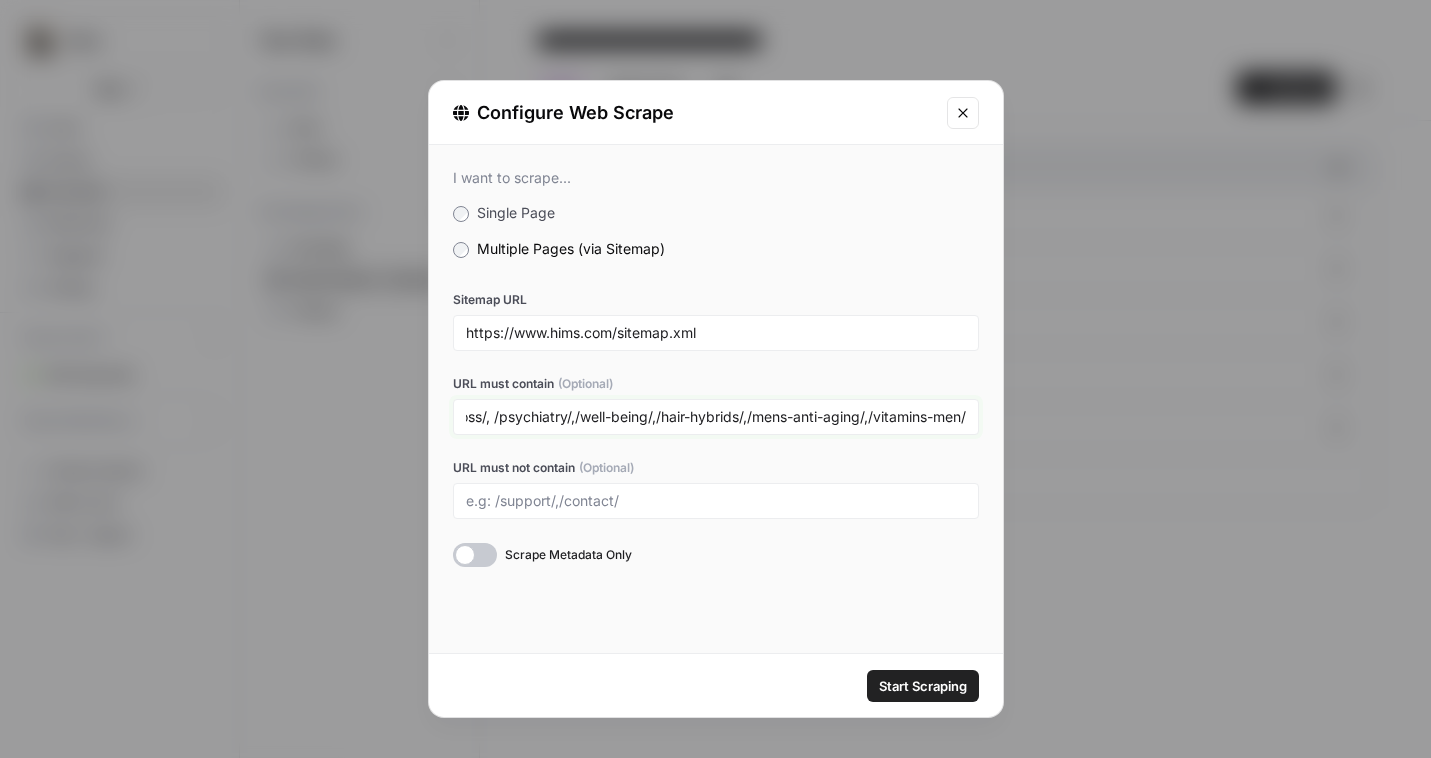 click on "/mental-health/, /erectile-dysfunction/, /hair-loss/, /premature-ejaculation/, /hair-care/, /skin-care/, /weight-loss/, /psychiatry/,/well-being/,/hair-hybrids/,/mens-anti-aging/,/vitamins-men/" at bounding box center (716, 417) 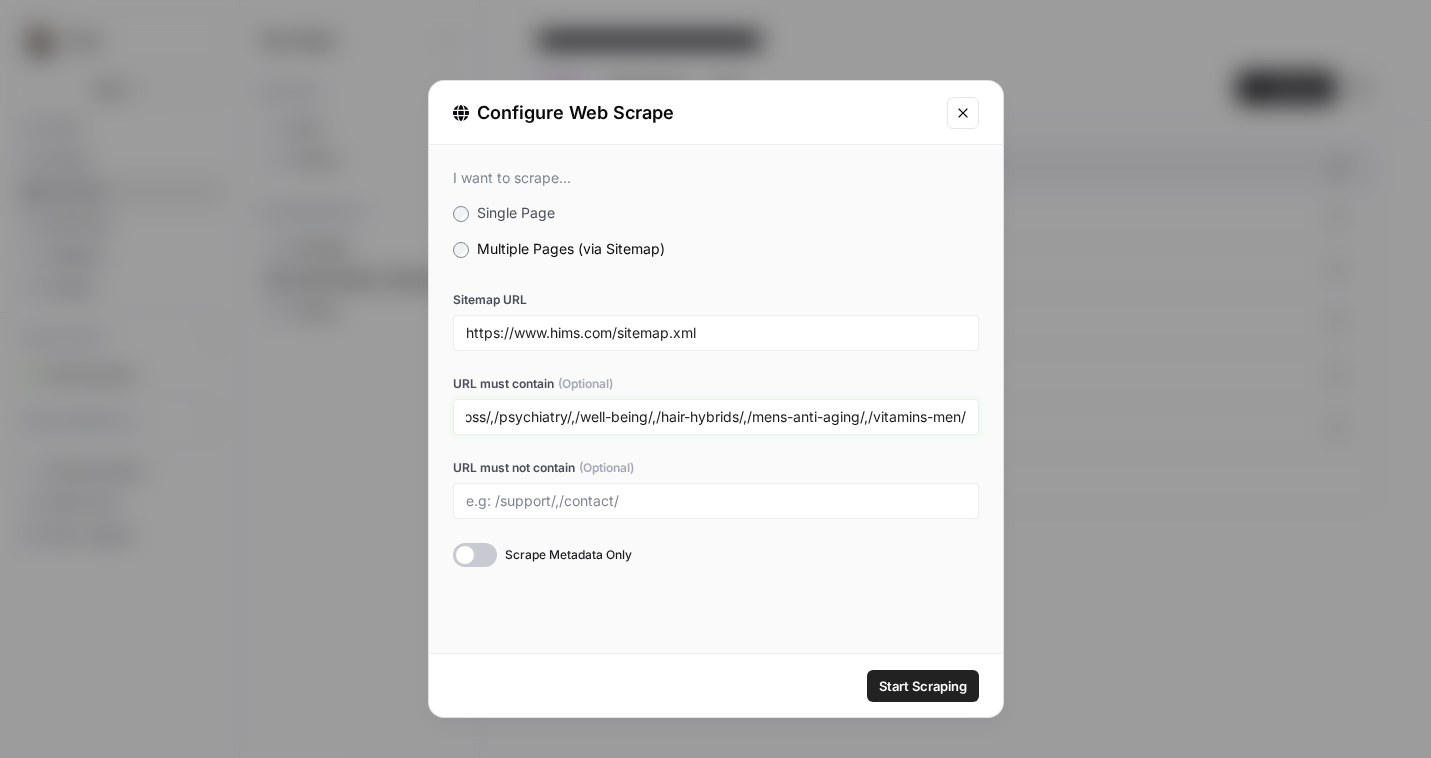scroll, scrollTop: 0, scrollLeft: 477, axis: horizontal 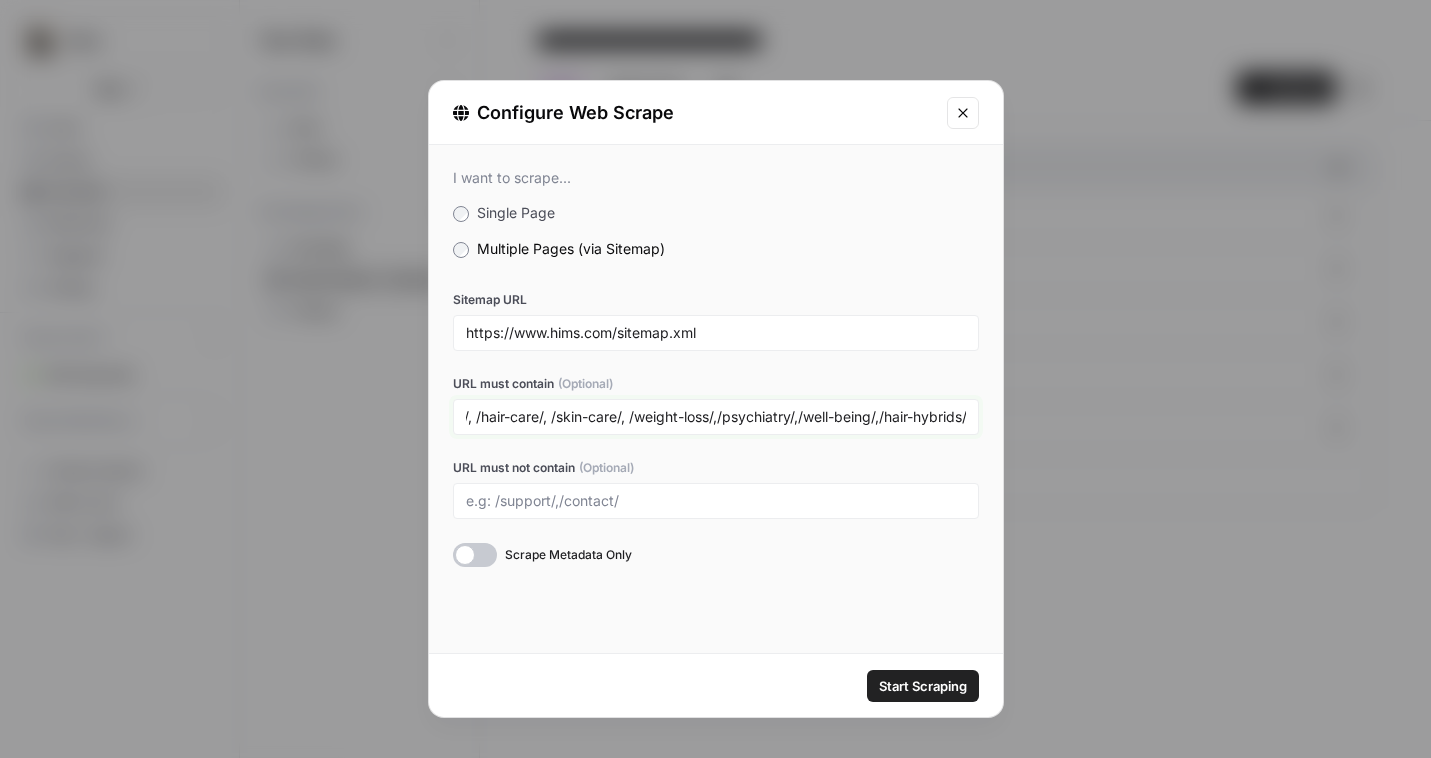 click on "/mental-health/, /erectile-dysfunction/, /hair-loss/, /premature-ejaculation/, /hair-care/, /skin-care/, /weight-loss/,/psychiatry/,/well-being/,/hair-hybrids/,/mens-anti-aging/,/vitamins-men/" at bounding box center [716, 417] 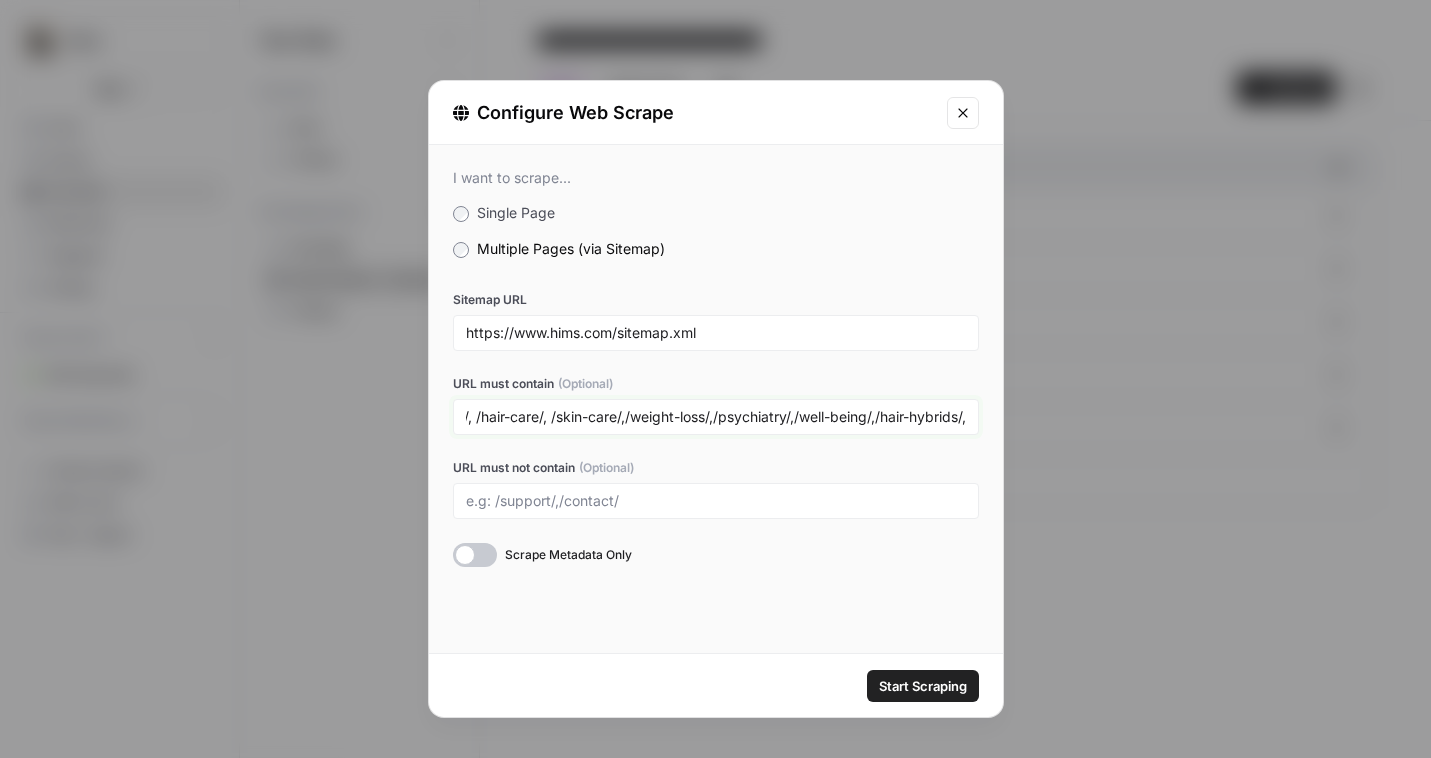 click on "/mental-health/, /erectile-dysfunction/, /hair-loss/, /premature-ejaculation/, /hair-care/, /skin-care/,/weight-loss/,/psychiatry/,/well-being/,/hair-hybrids/,/mens-anti-aging/,/vitamins-men/" at bounding box center (716, 417) 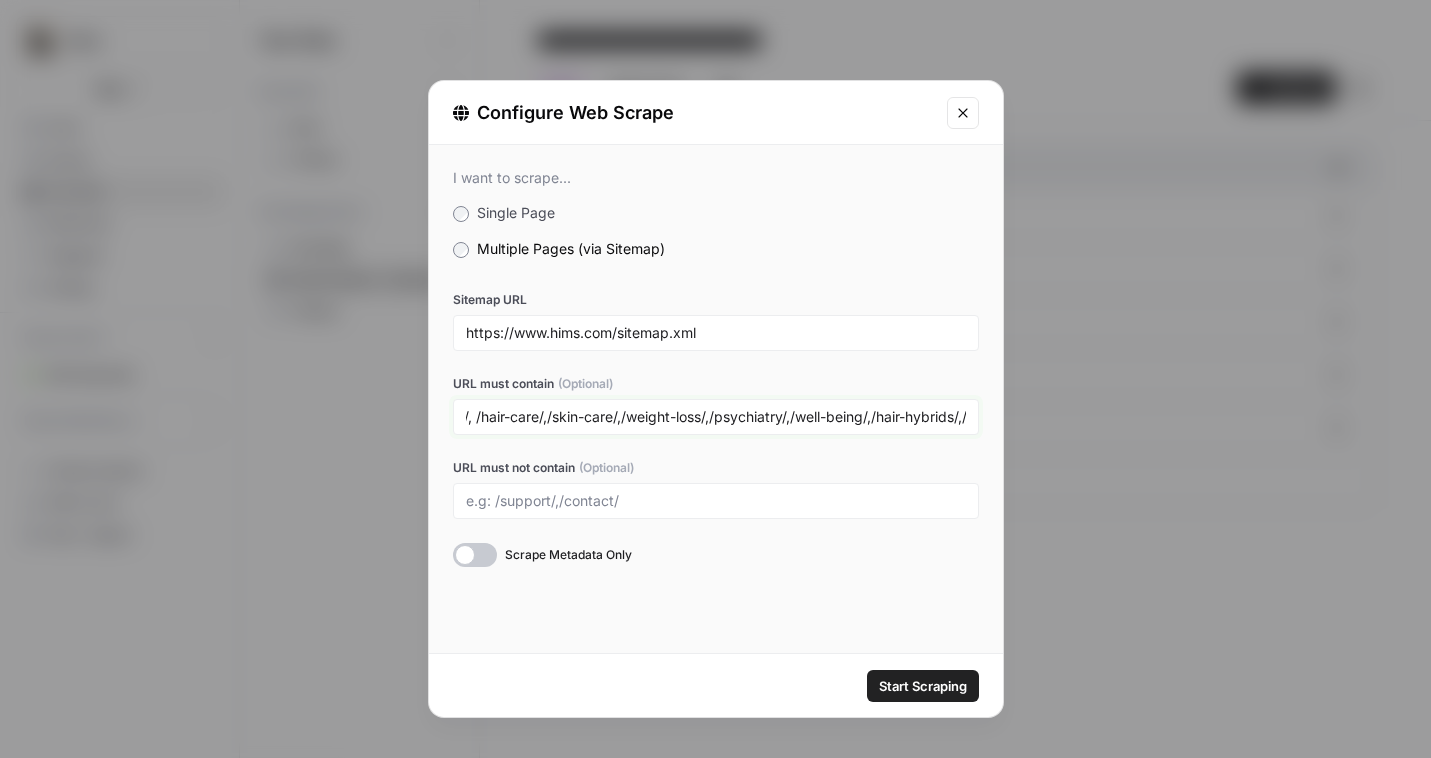 scroll, scrollTop: 0, scrollLeft: 399, axis: horizontal 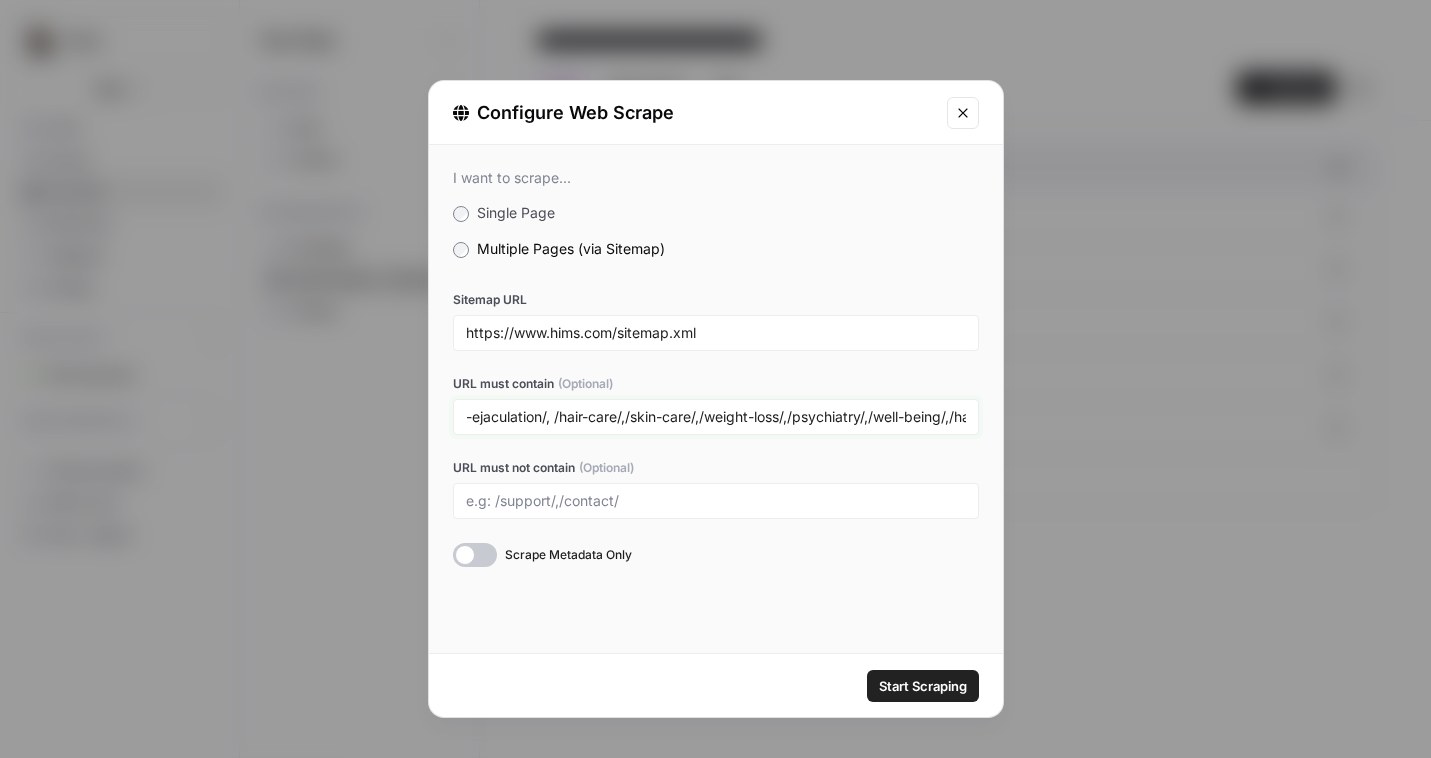 drag, startPoint x: 569, startPoint y: 417, endPoint x: 607, endPoint y: 418, distance: 38.013157 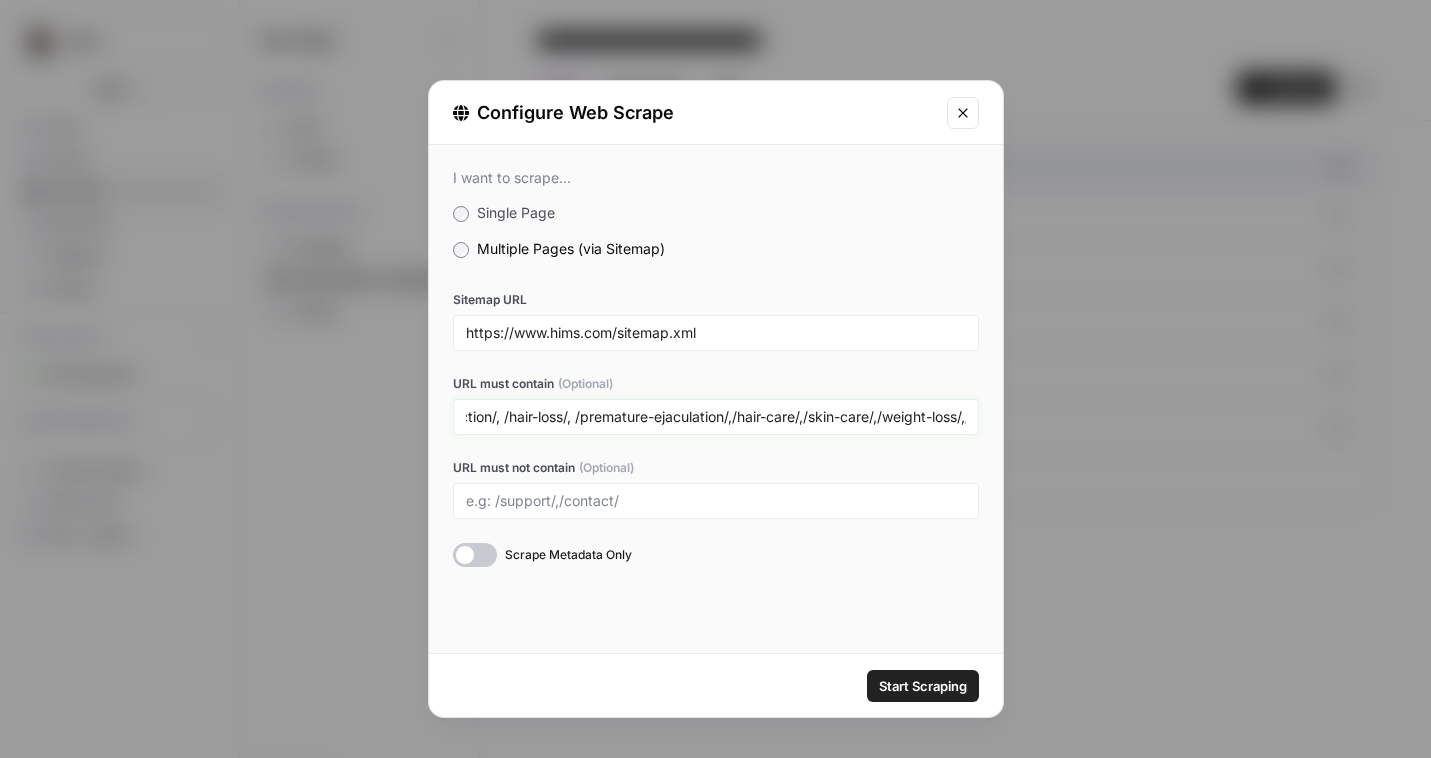 scroll, scrollTop: 0, scrollLeft: 177, axis: horizontal 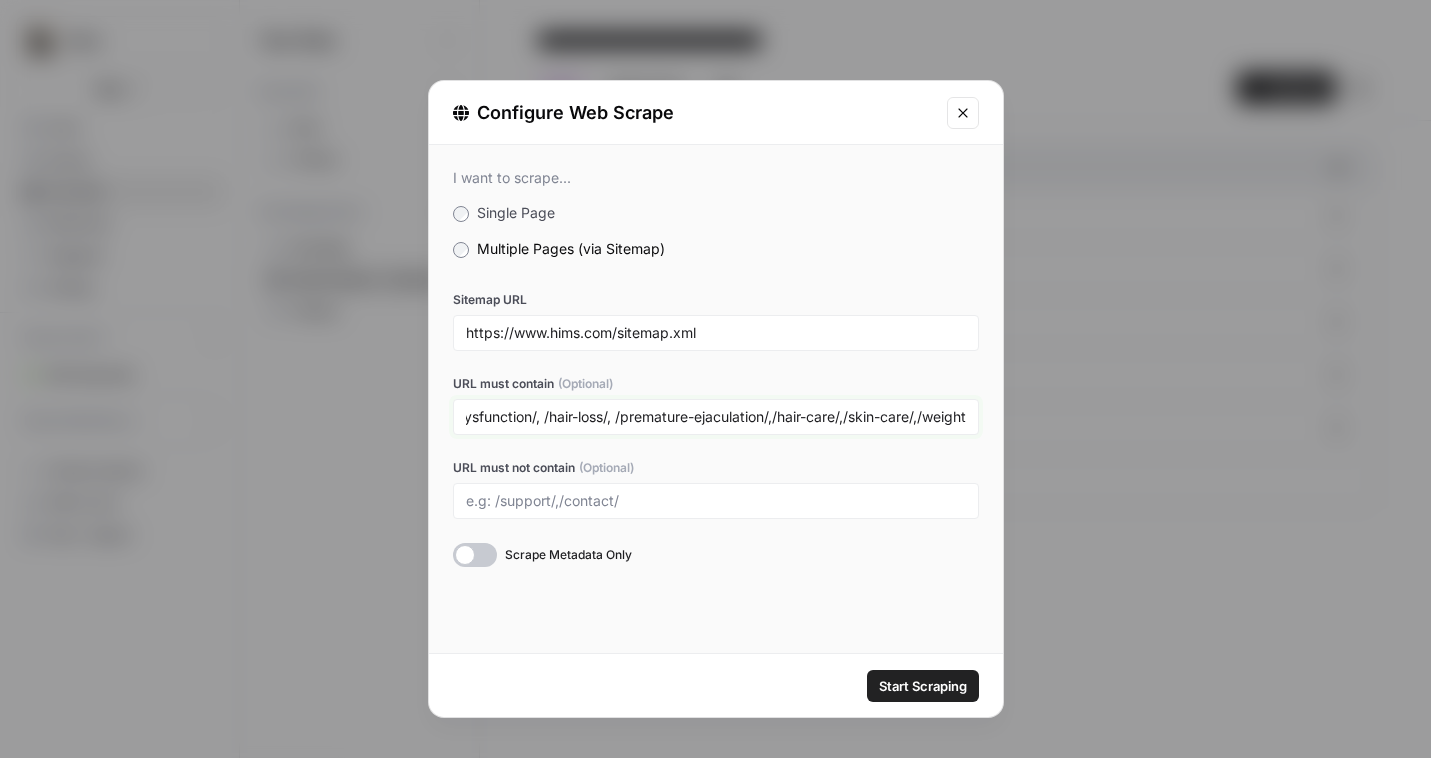 click on "/mental-health/, /erectile-dysfunction/, /hair-loss/, /premature-ejaculation/,/hair-care/,/skin-care/,/weight-loss/,/psychiatry/,/well-being/,/hair-hybrids/,/mens-anti-aging/,/vitamins-men/" at bounding box center [716, 417] 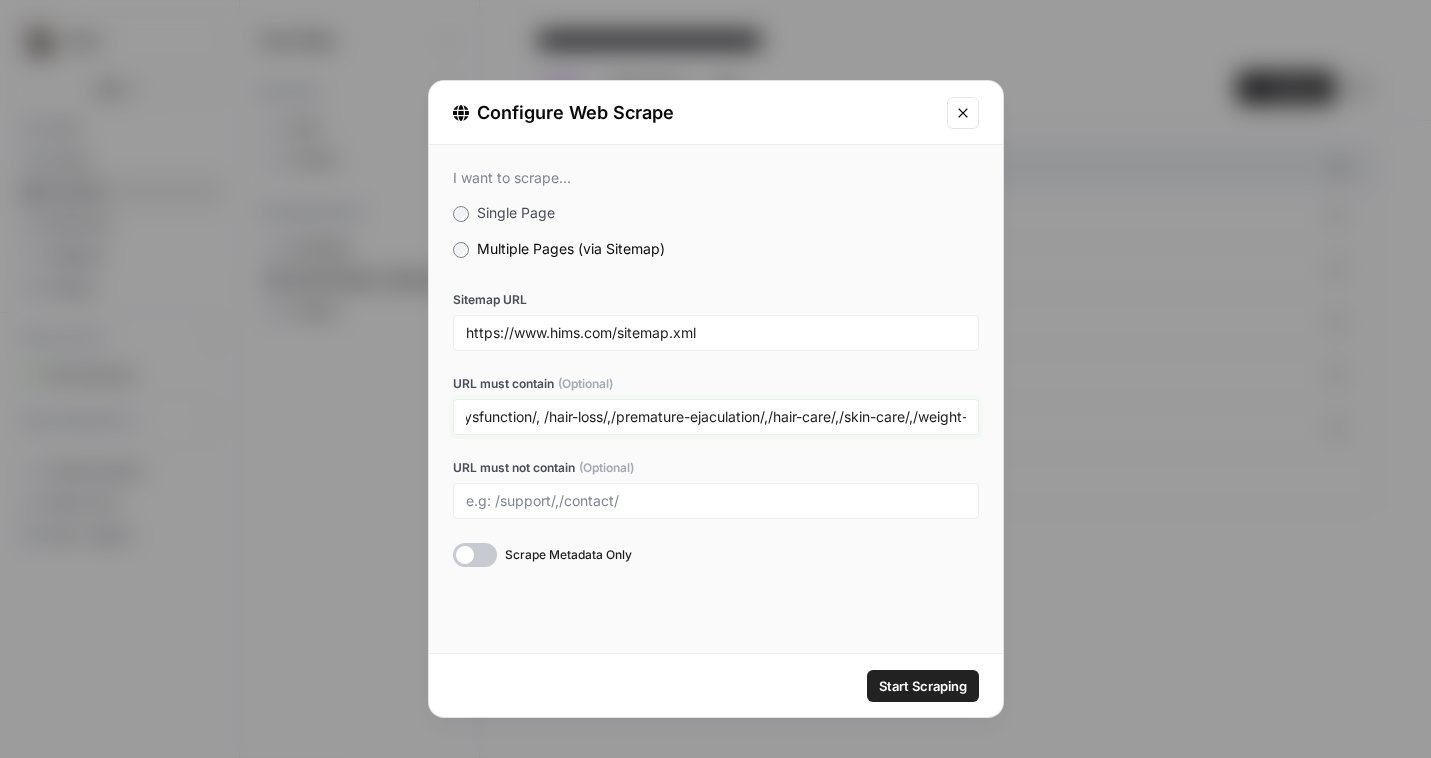 click on "/mental-health/, /erectile-dysfunction/, /hair-loss/,/premature-ejaculation/,/hair-care/,/skin-care/,/weight-loss/,/psychiatry/,/well-being/,/hair-hybrids/,/mens-anti-aging/,/vitamins-men/" at bounding box center [716, 417] 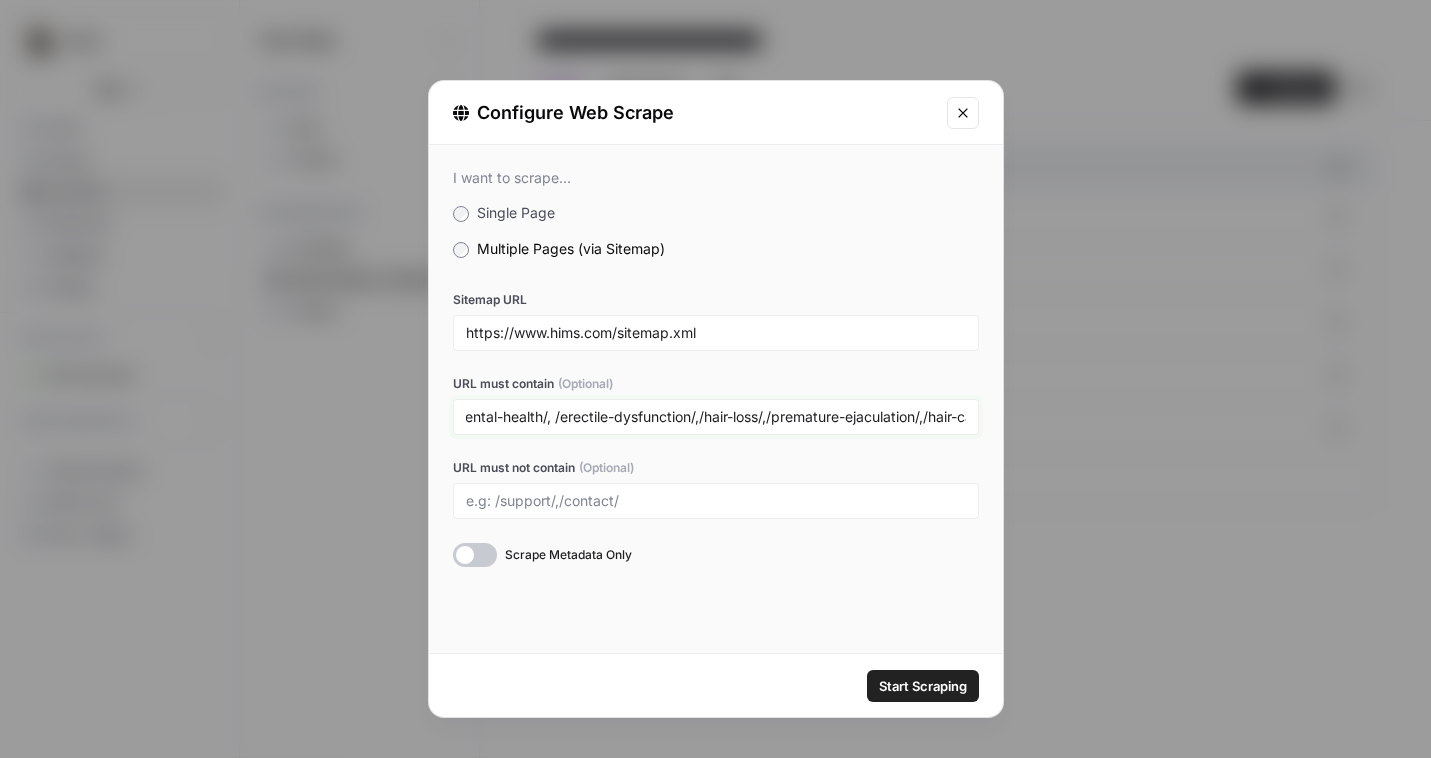 scroll, scrollTop: 0, scrollLeft: 11, axis: horizontal 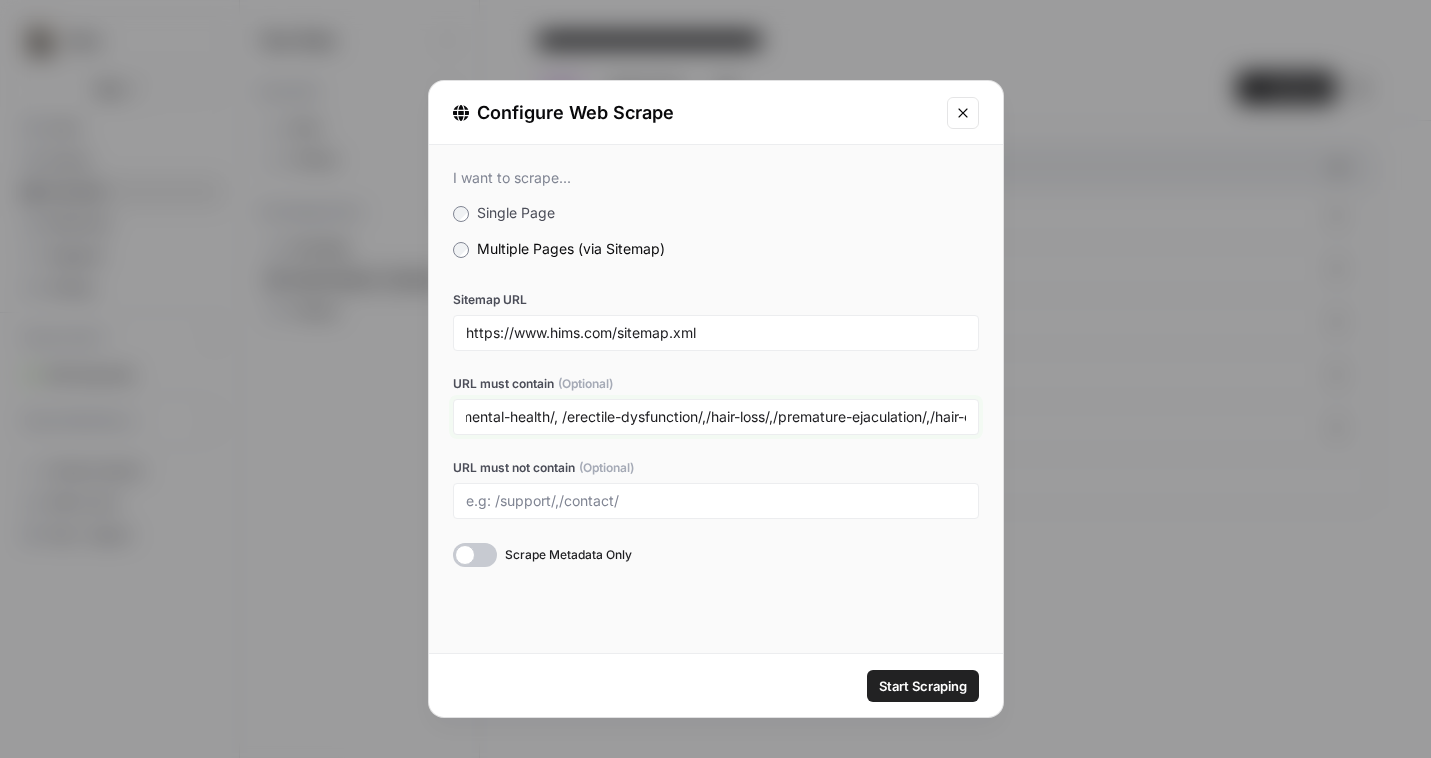 click on "/mental-health/, /erectile-dysfunction/,/hair-loss/,/premature-ejaculation/,/hair-care/,/skin-care/,/weight-loss/,/psychiatry/,/well-being/,/hair-hybrids/,/mens-anti-aging/,/vitamins-men/" at bounding box center [716, 417] 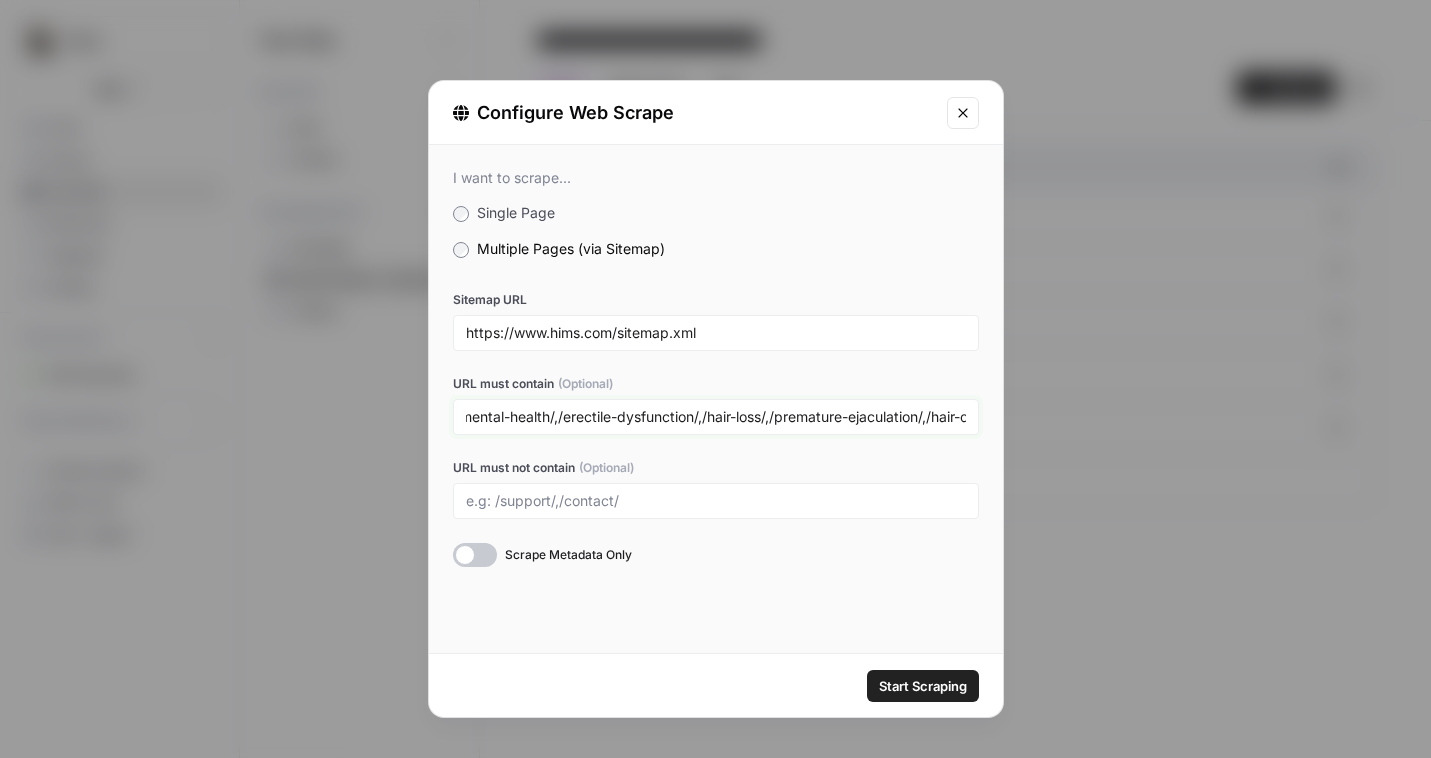 scroll, scrollTop: 0, scrollLeft: 0, axis: both 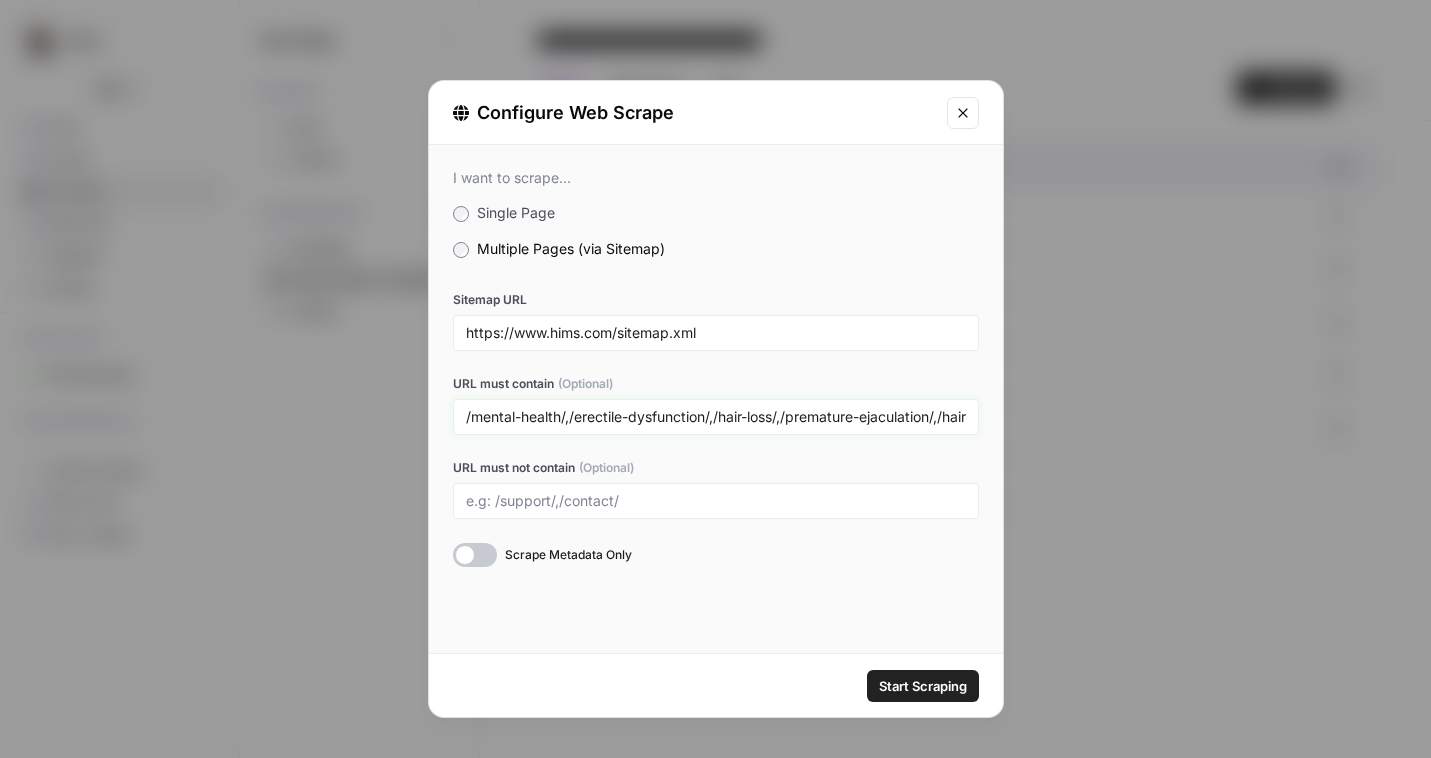 click on "/mental-health/,/erectile-dysfunction/,/hair-loss/,/premature-ejaculation/,/hair-care/,/skin-care/,/weight-loss/,/psychiatry/,/well-being/,/hair-hybrids/,/mens-anti-aging/,/vitamins-men/" at bounding box center (716, 417) 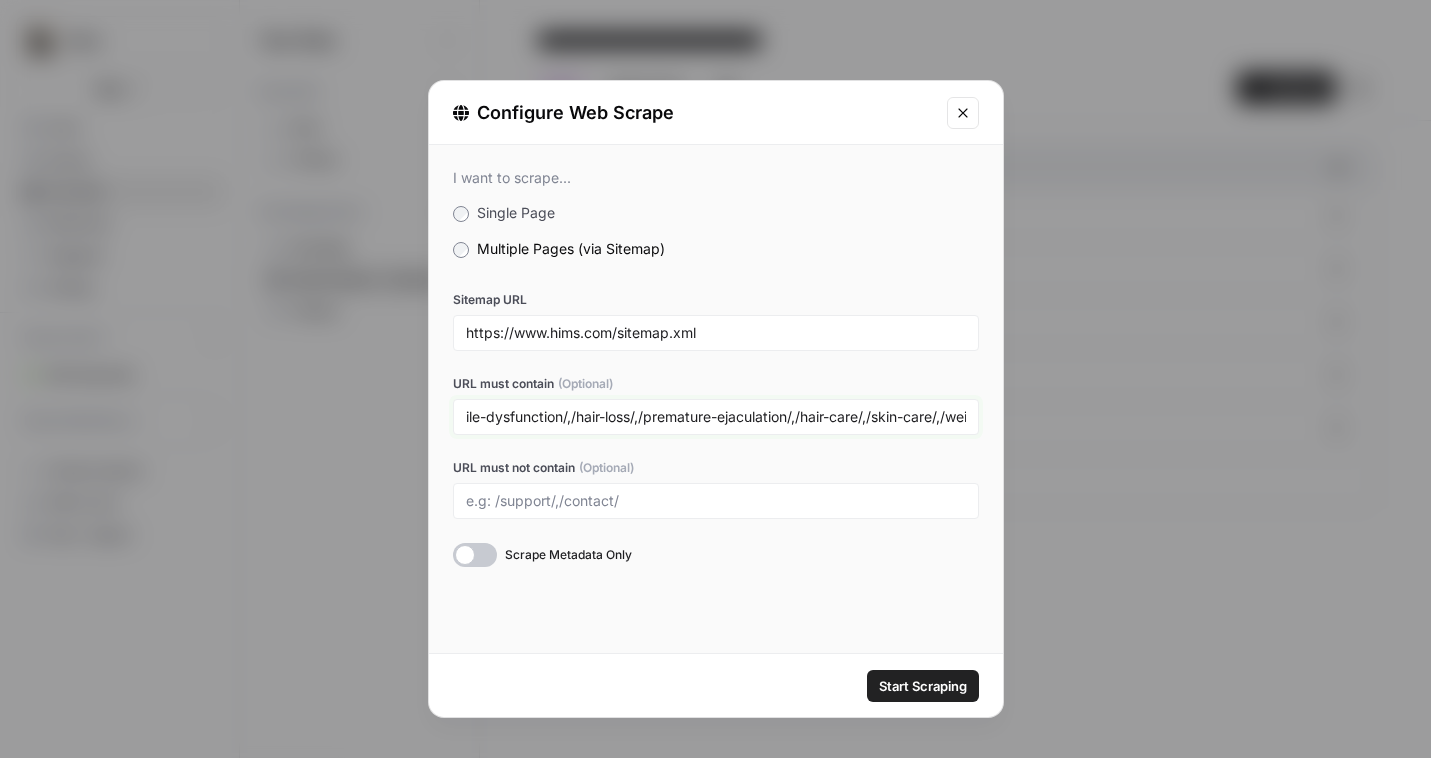 scroll, scrollTop: 0, scrollLeft: 0, axis: both 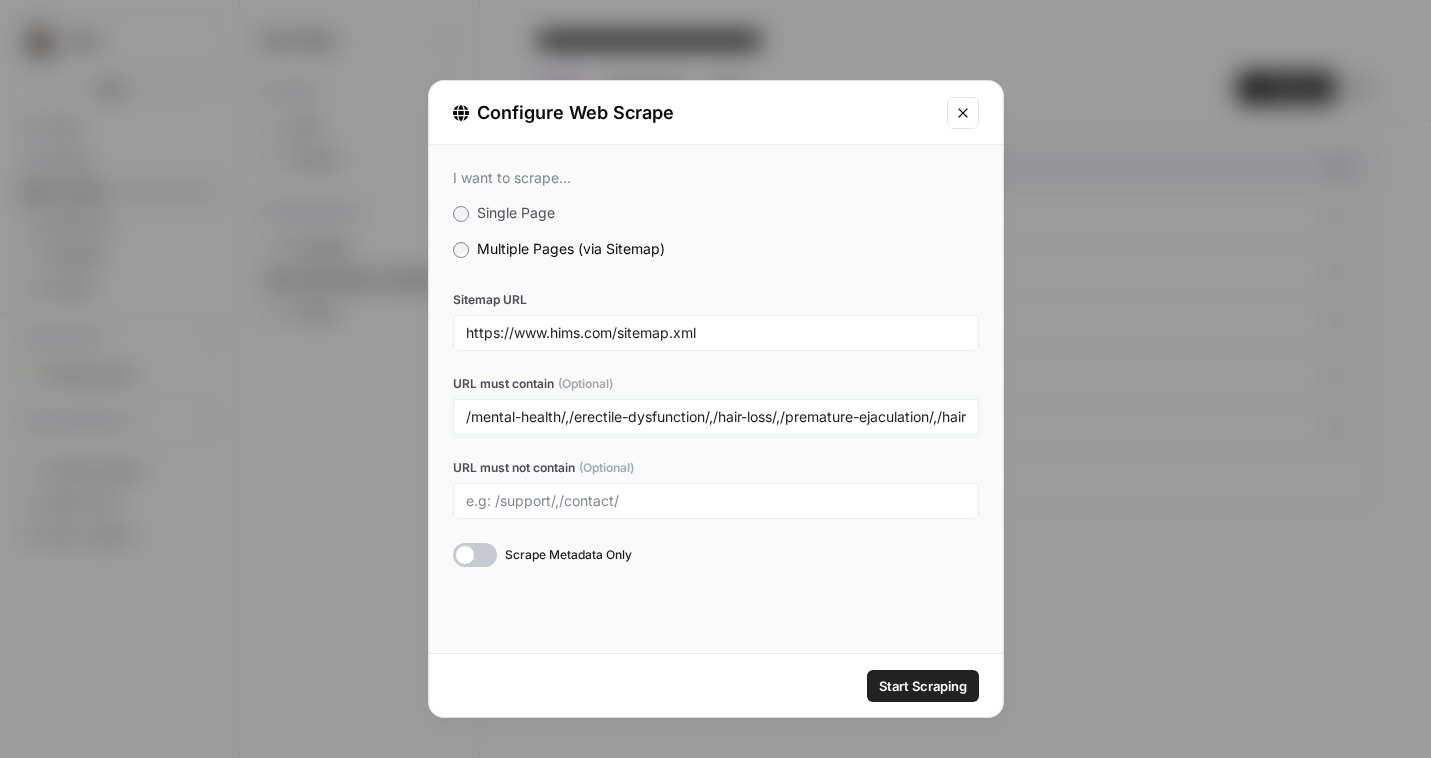 type on "/mental-health/,/erectile-dysfunction/,/hair-loss/,/premature-ejaculation/,/hair-care/,/skin-care/,/weight-loss/,/psychiatry/,/well-being/,/hair-hybrids/,/mens-anti-aging/,/vitamins-men/" 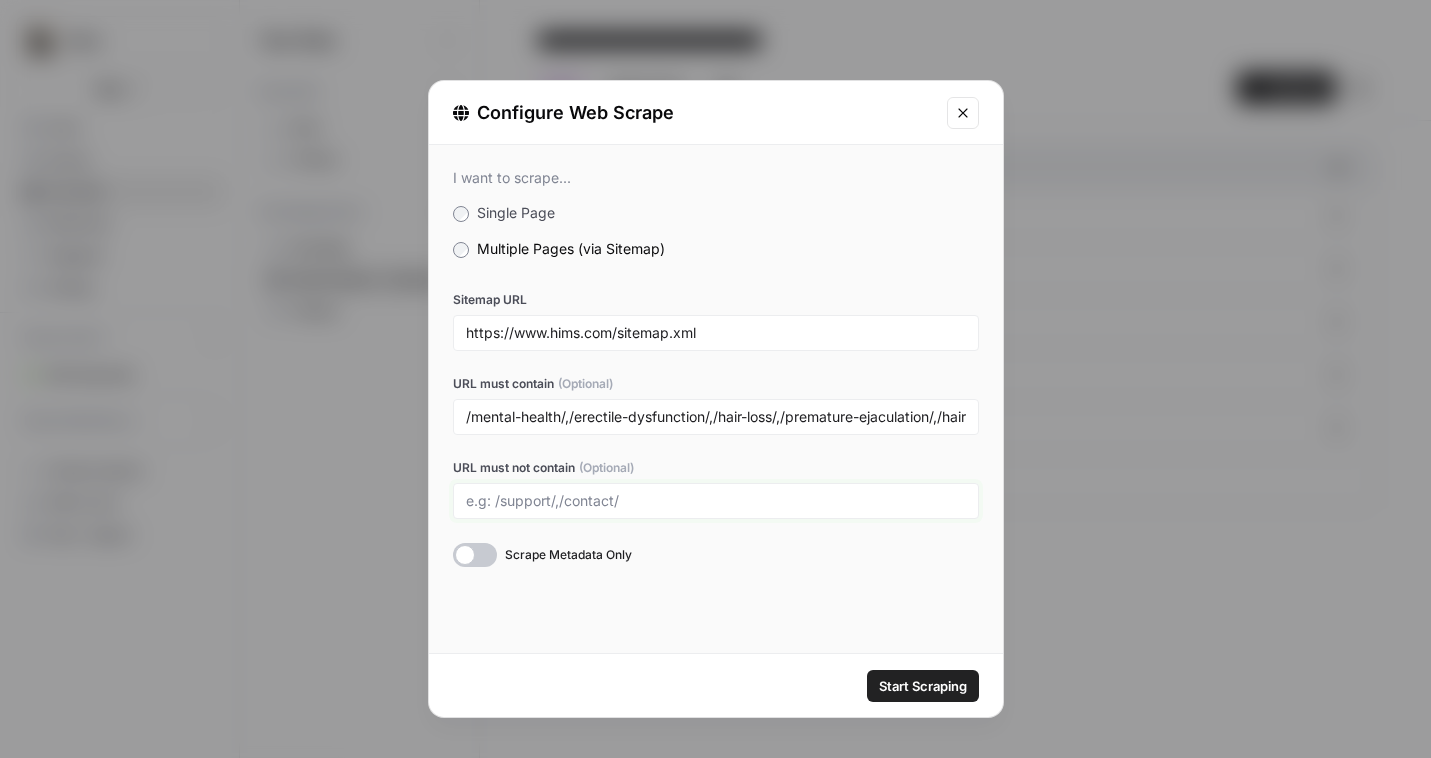 click on "URL must not contain (Optional)" at bounding box center (716, 501) 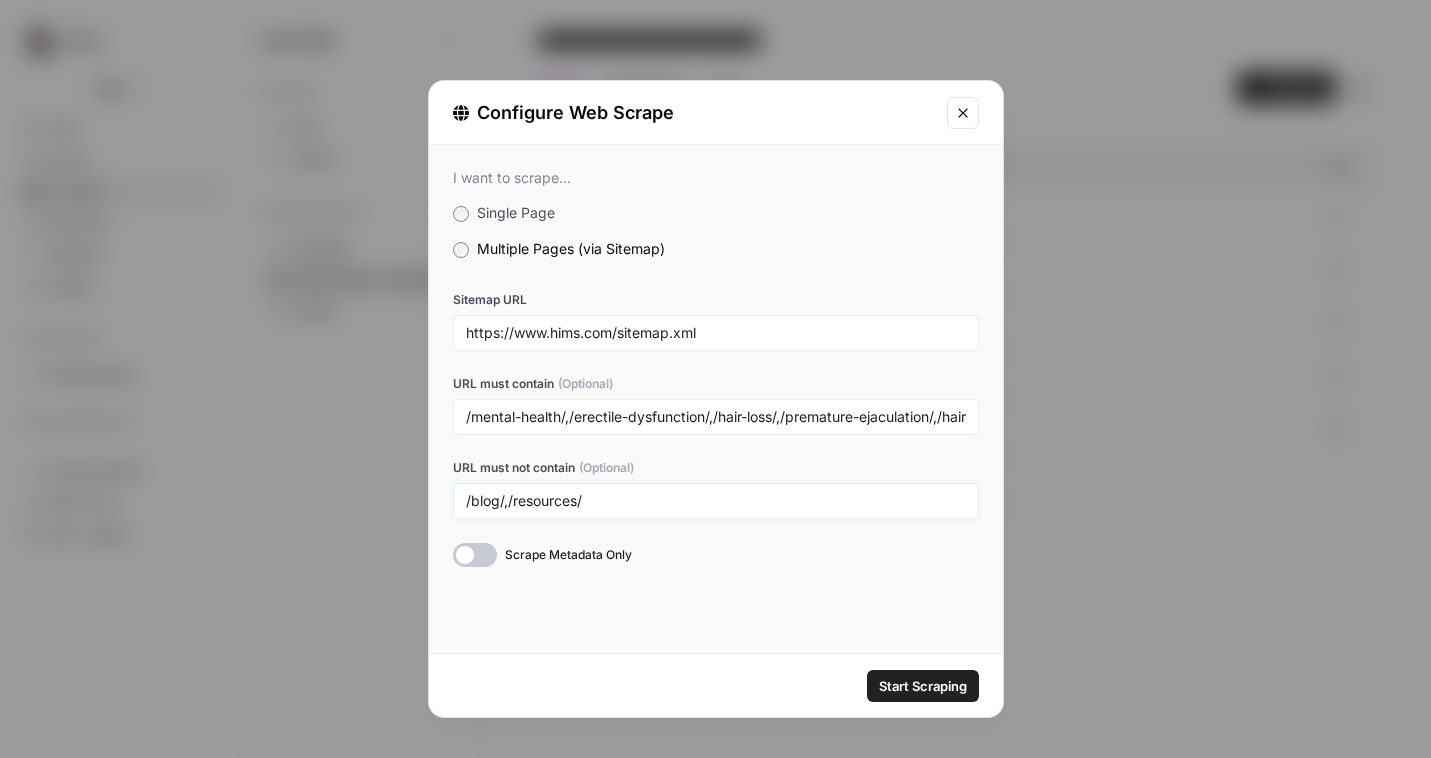type on "/blog/,/resources/" 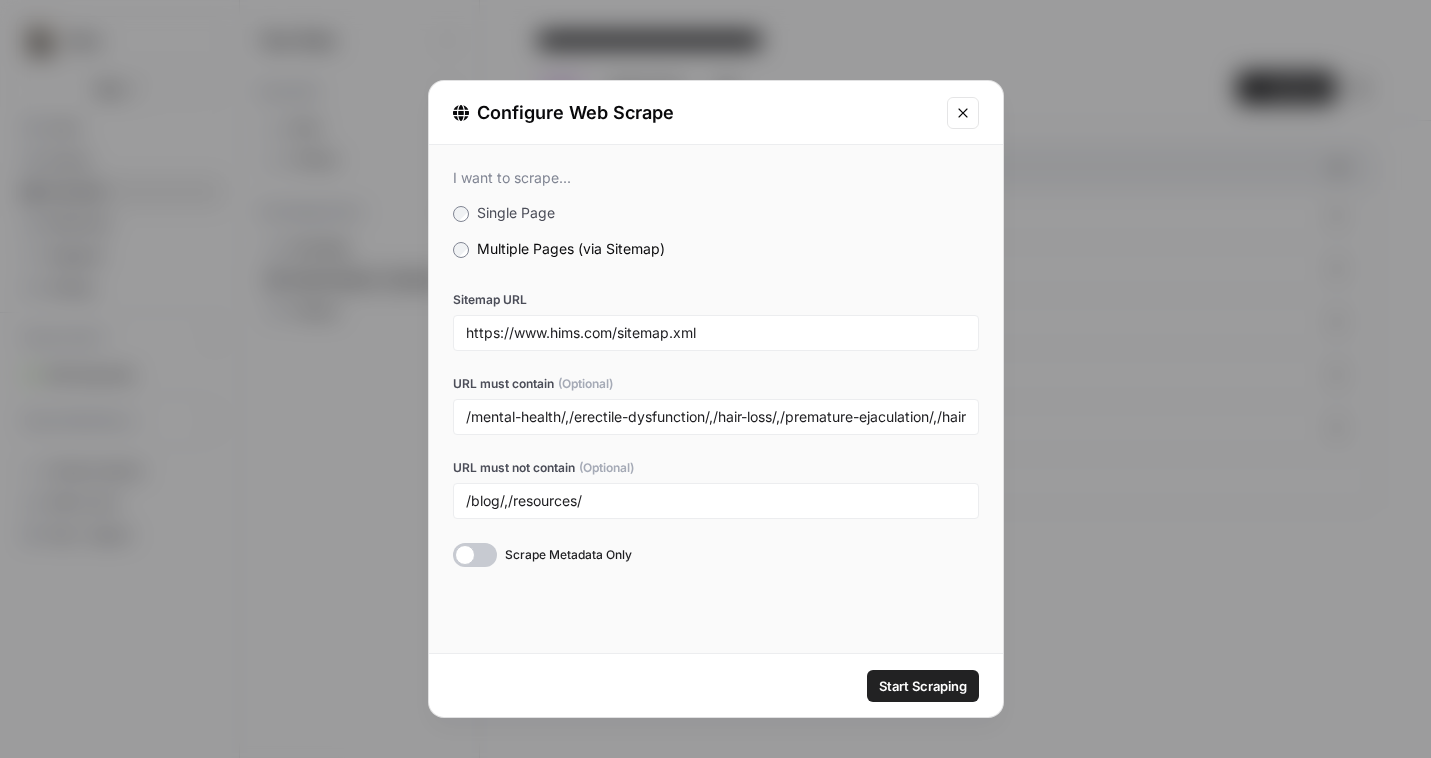 click on "/mental-health/,/erectile-dysfunction/,/hair-loss/,/premature-ejaculation/,/hair-care/,/skin-care/,/weight-loss/,/psychiatry/,/well-being/,/hair-hybrids/,/mens-anti-aging/,/vitamins-men/" at bounding box center [716, 417] 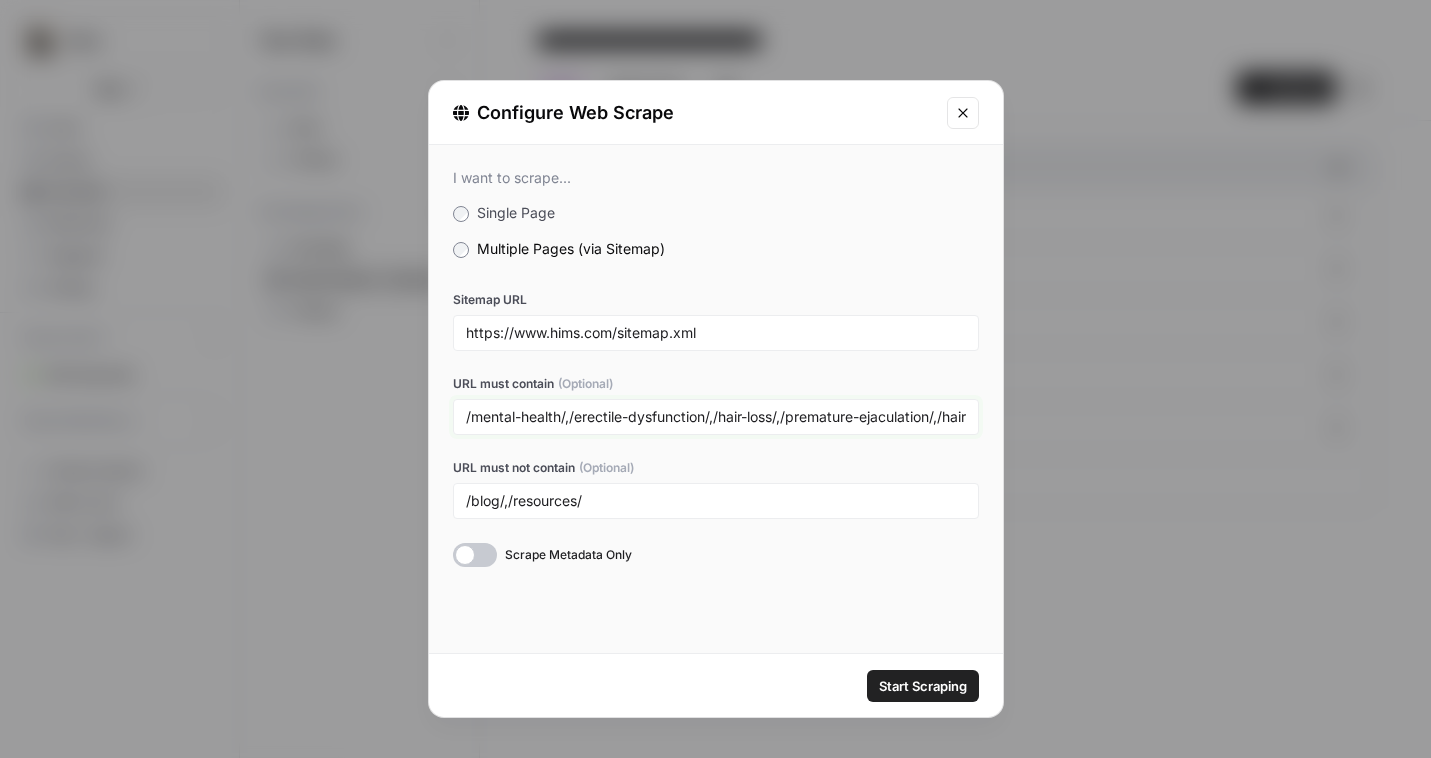 click on "/mental-health/,/erectile-dysfunction/,/hair-loss/,/premature-ejaculation/,/hair-care/,/skin-care/,/weight-loss/,/psychiatry/,/well-being/,/hair-hybrids/,/mens-anti-aging/,/vitamins-men/" at bounding box center (716, 417) 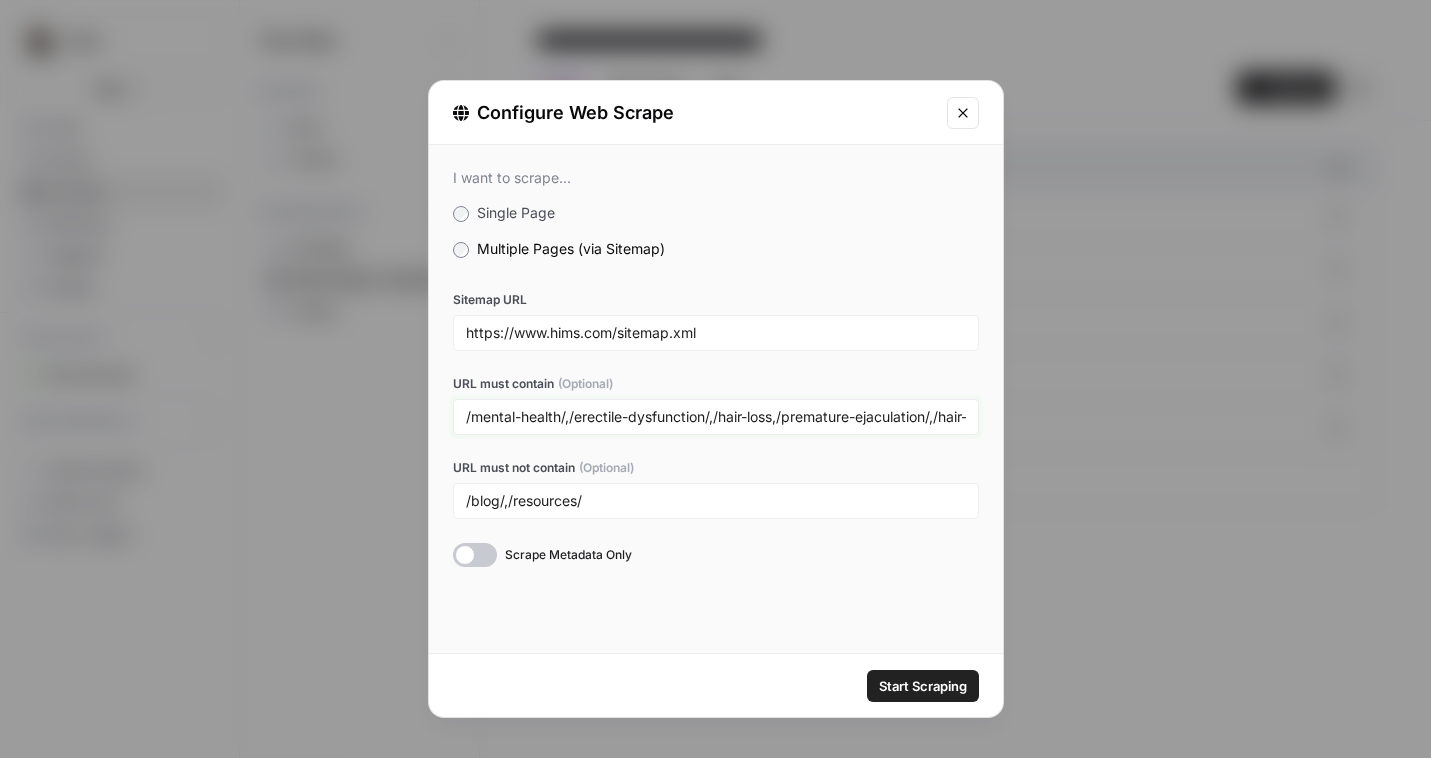 click on "/mental-health/,/erectile-dysfunction/,/hair-loss,/premature-ejaculation/,/hair-care/,/skin-care/,/weight-loss/,/psychiatry/,/well-being/,/hair-hybrids/,/mens-anti-aging/,/vitamins-men/" at bounding box center [716, 417] 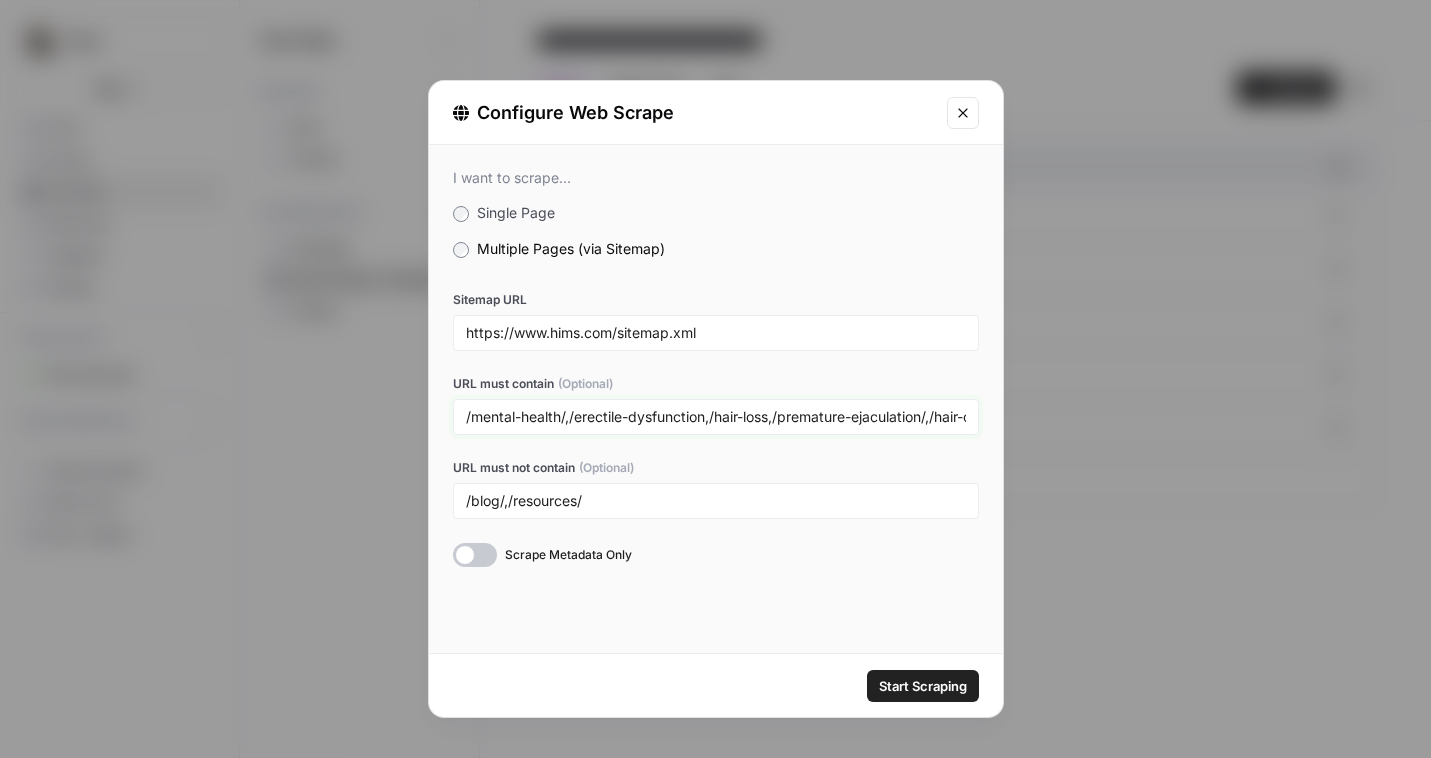 click on "/mental-health/,/erectile-dysfunction,/hair-loss,/premature-ejaculation/,/hair-care/,/skin-care/,/weight-loss/,/psychiatry/,/well-being/,/hair-hybrids/,/mens-anti-aging/,/vitamins-men/" at bounding box center (716, 417) 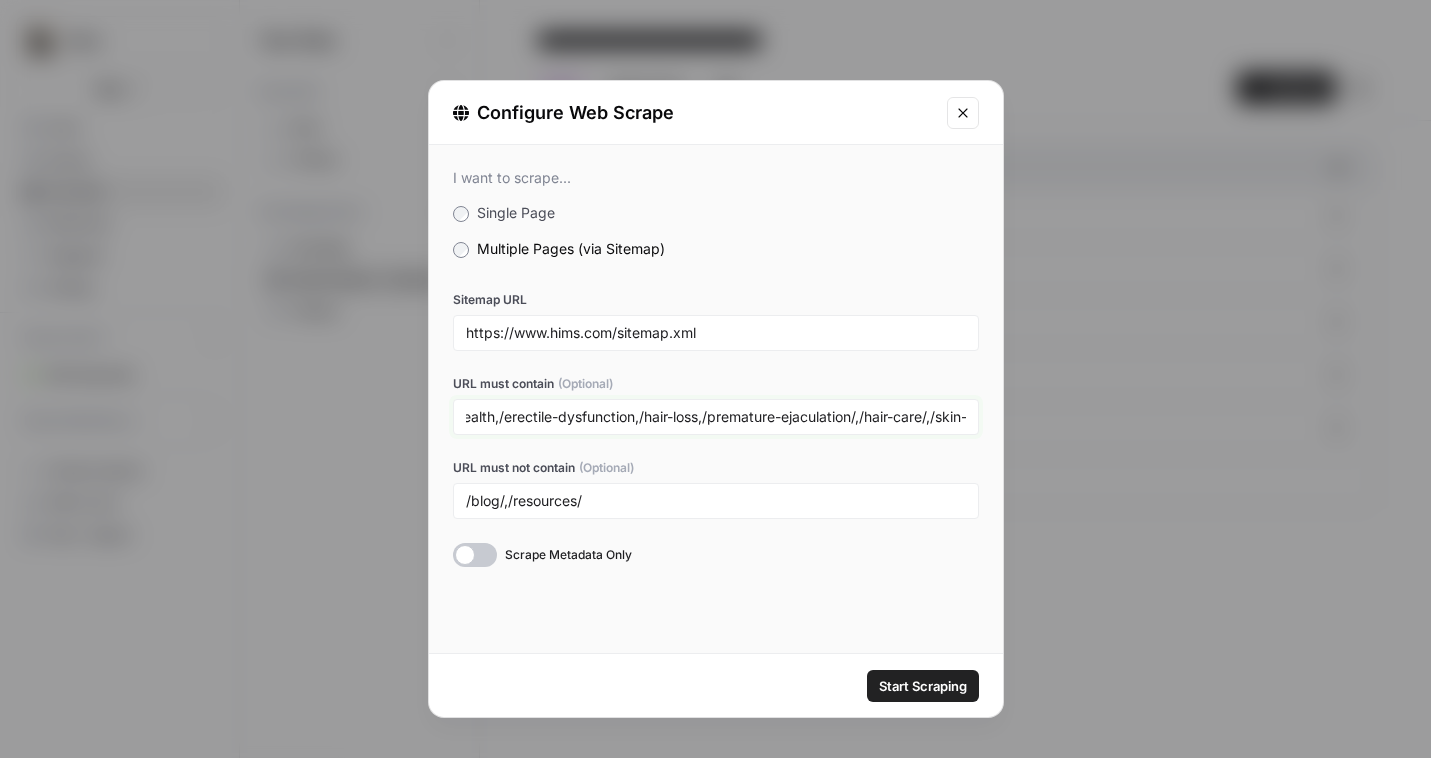 scroll, scrollTop: 0, scrollLeft: 71, axis: horizontal 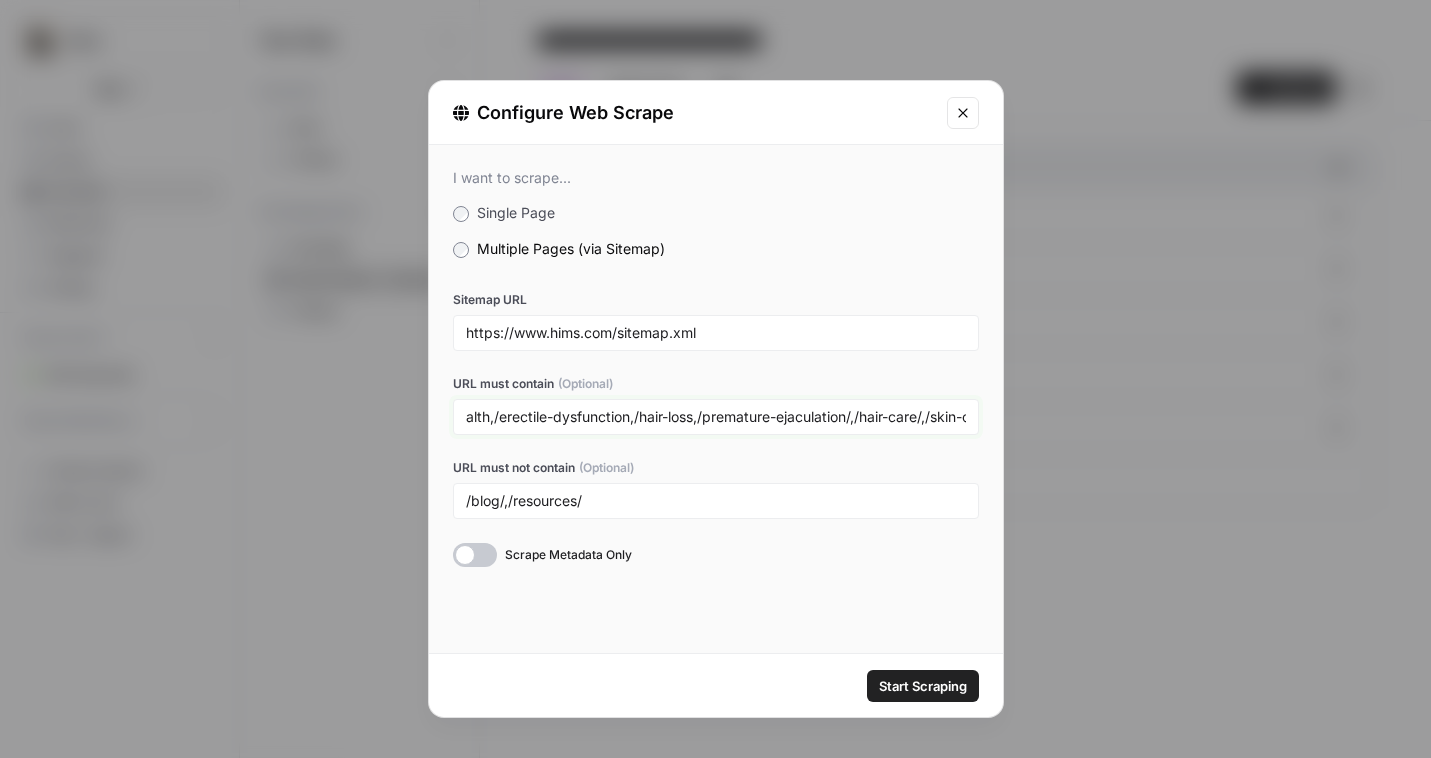 click on "/mental-health,/erectile-dysfunction,/hair-loss,/premature-ejaculation/,/hair-care/,/skin-care/,/weight-loss/,/psychiatry/,/well-being/,/hair-hybrids/,/mens-anti-aging/,/vitamins-men/" at bounding box center (716, 417) 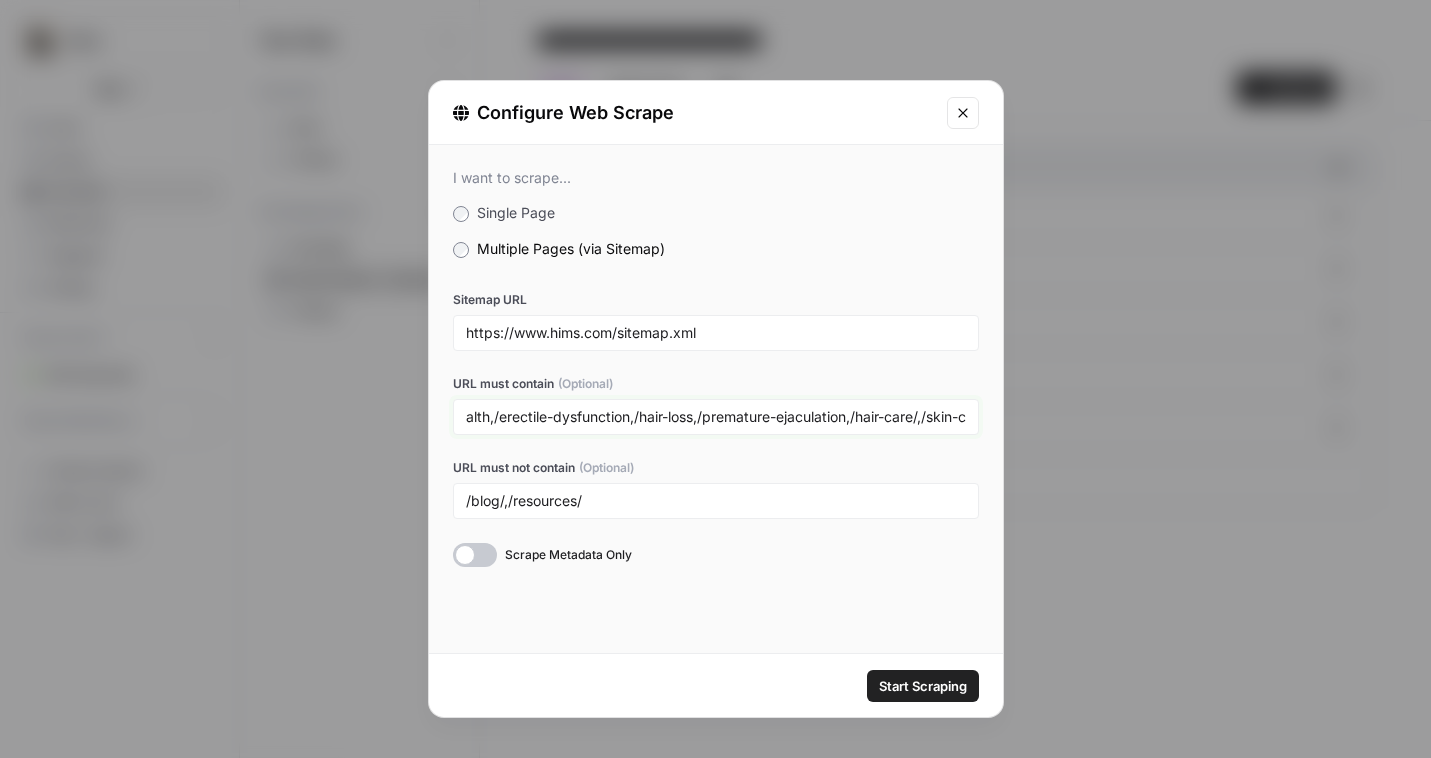 scroll, scrollTop: 0, scrollLeft: 173, axis: horizontal 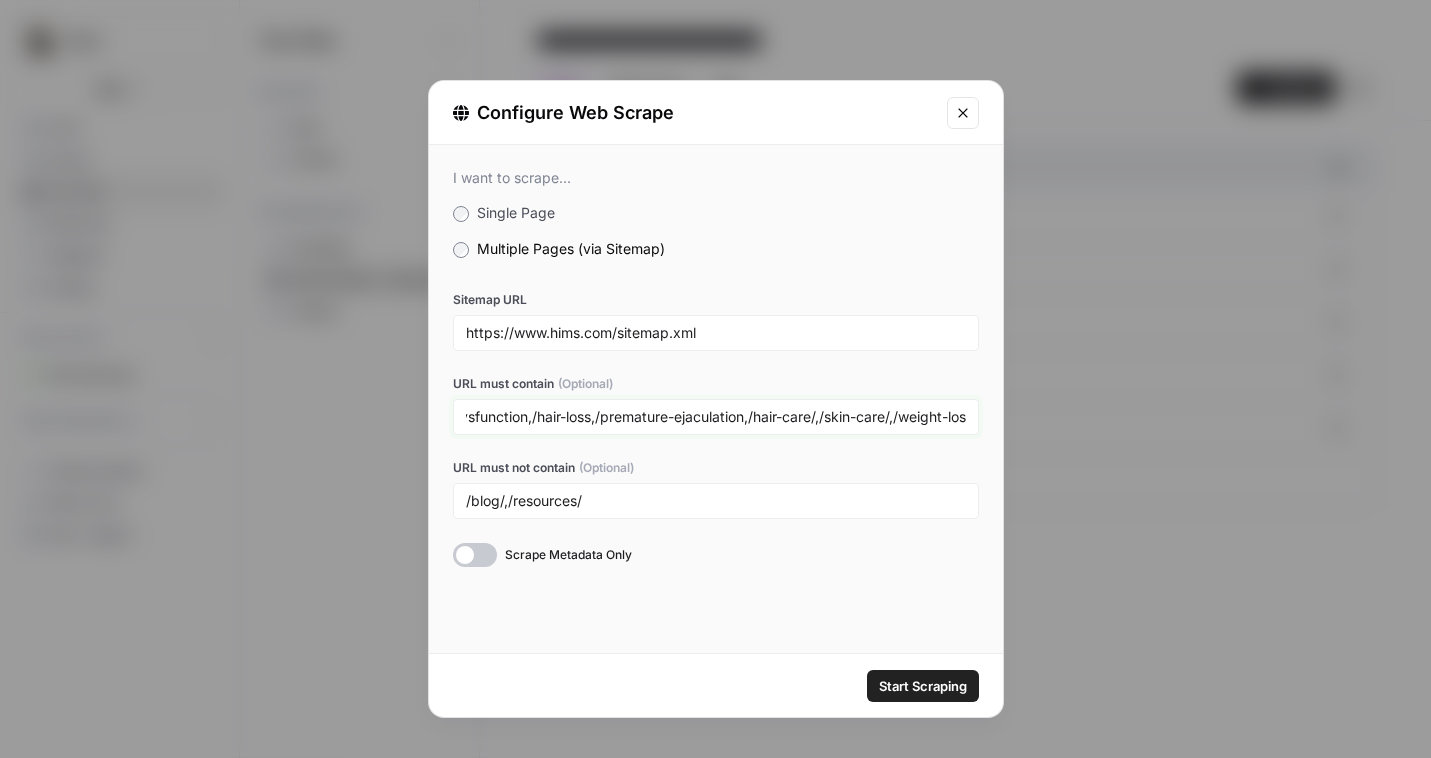 click on "/mental-health,/erectile-dysfunction,/hair-loss,/premature-ejaculation,/hair-care/,/skin-care/,/weight-loss/,/psychiatry/,/well-being/,/hair-hybrids/,/mens-anti-aging/,/vitamins-men/" at bounding box center (716, 417) 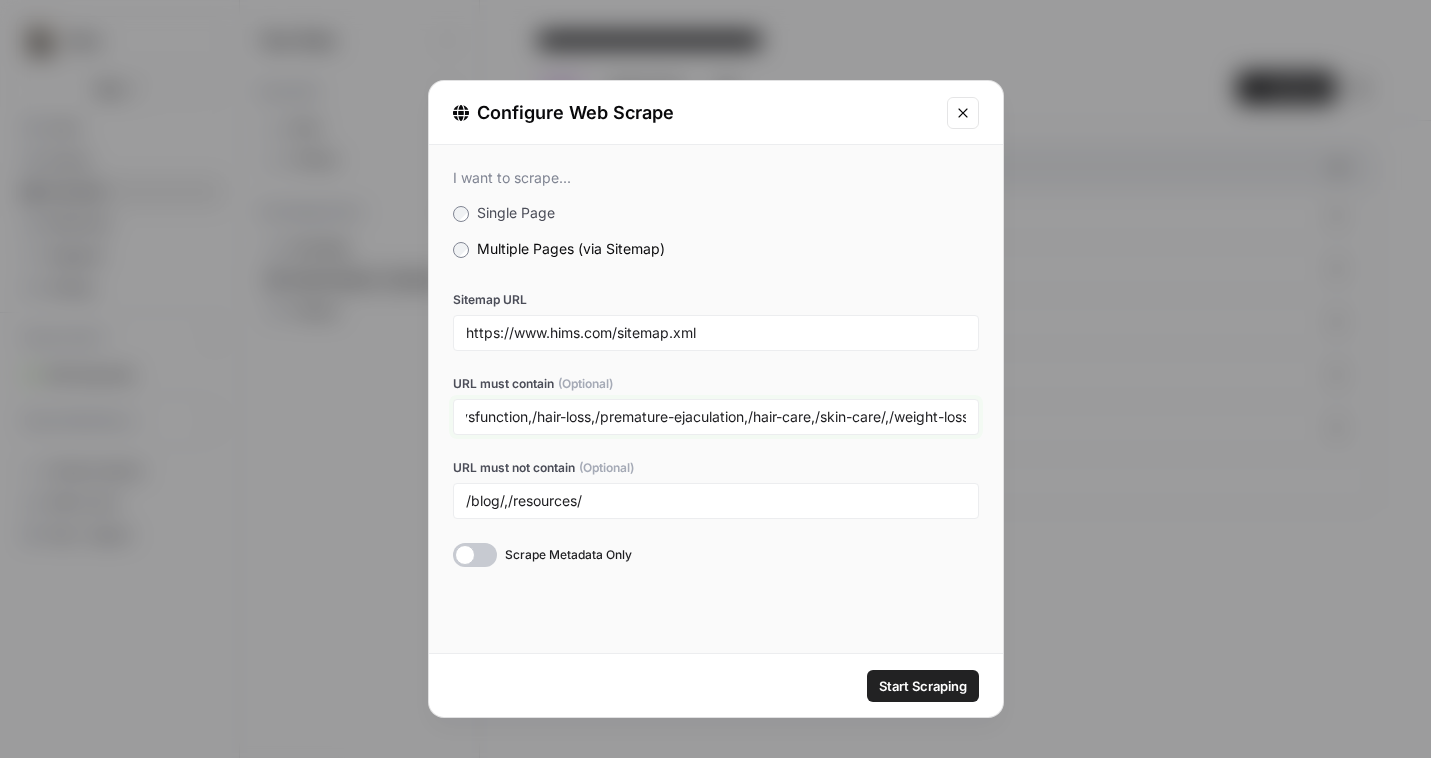 click on "/mental-health,/erectile-dysfunction,/hair-loss,/premature-ejaculation,/hair-care,/skin-care/,/weight-loss/,/psychiatry/,/well-being/,/hair-hybrids/,/mens-anti-aging/,/vitamins-men/" at bounding box center (716, 417) 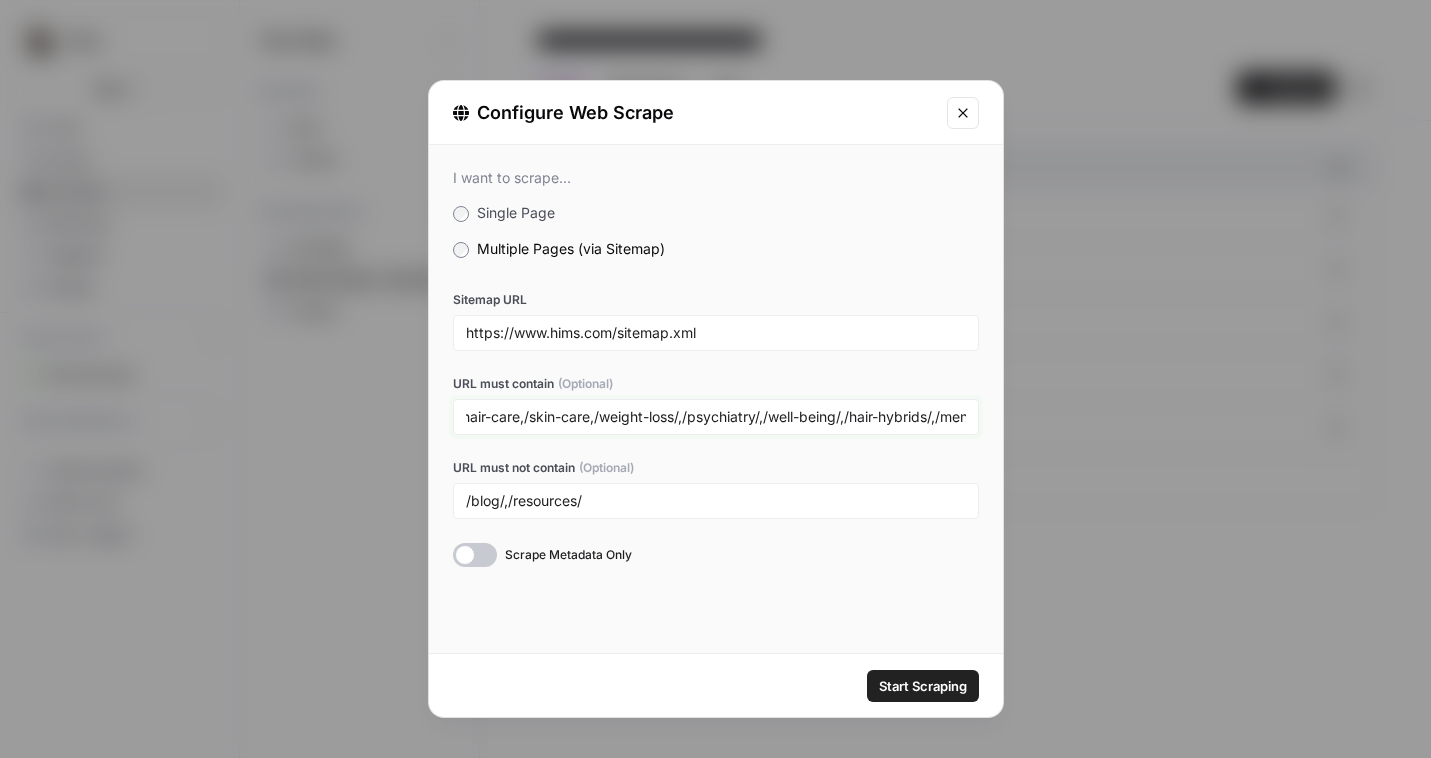 scroll, scrollTop: 0, scrollLeft: 537, axis: horizontal 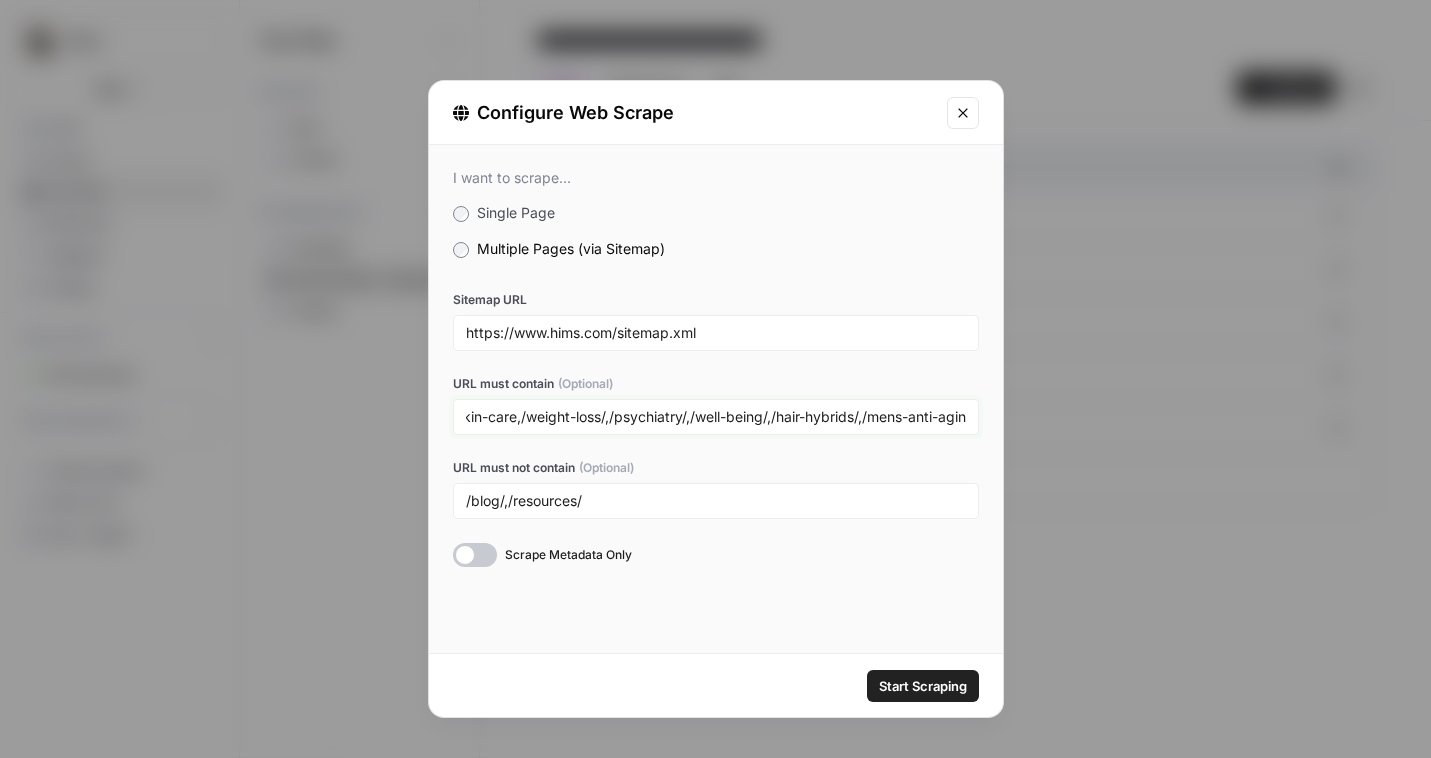 click on "/mental-health,/erectile-dysfunction,/hair-loss,/premature-ejaculation,/hair-care,/skin-care,/weight-loss/,/psychiatry/,/well-being/,/hair-hybrids/,/mens-anti-aging/,/vitamins-men/" at bounding box center [716, 417] 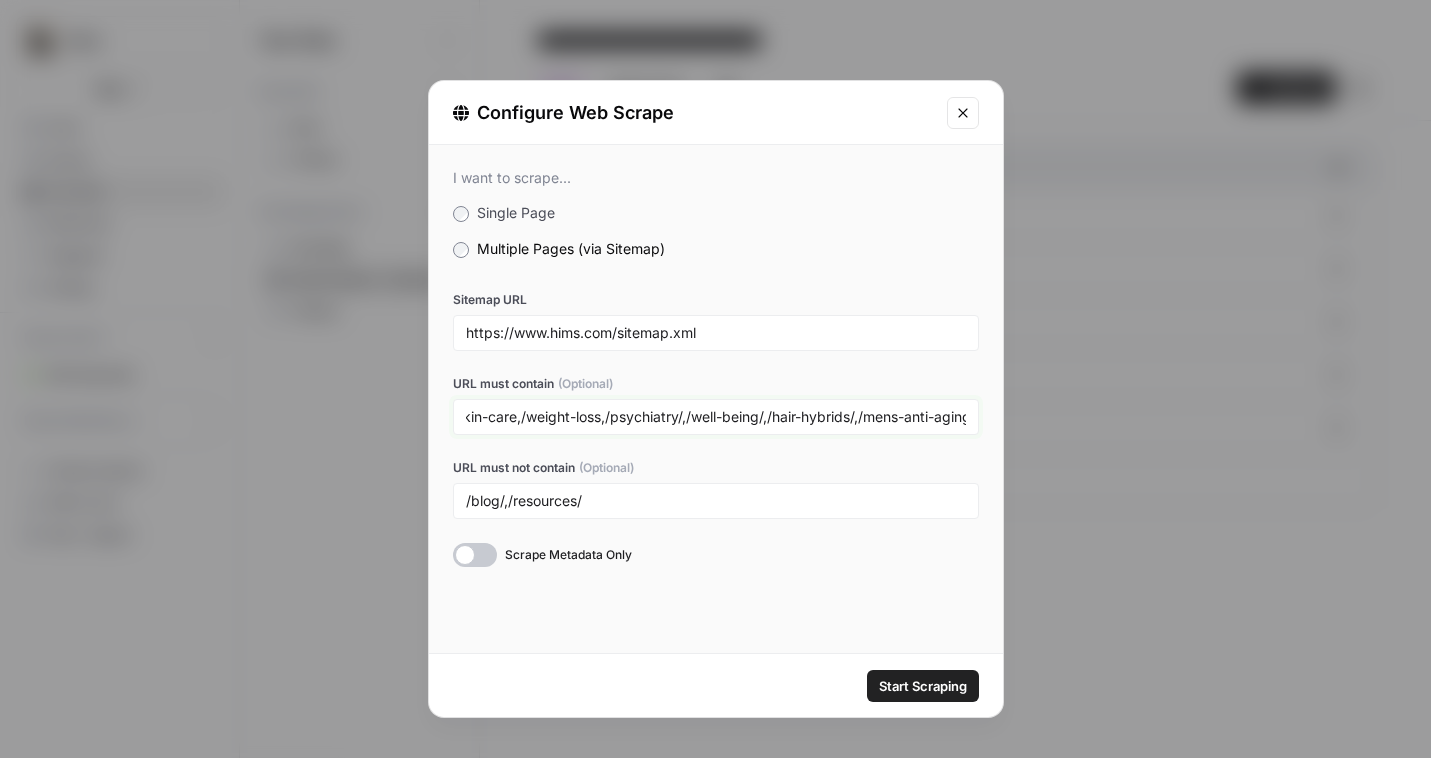 click on "/mental-health,/erectile-dysfunction,/hair-loss,/premature-ejaculation,/hair-care,/skin-care,/weight-loss,/psychiatry/,/well-being/,/hair-hybrids/,/mens-anti-aging/,/vitamins-men/" at bounding box center (716, 417) 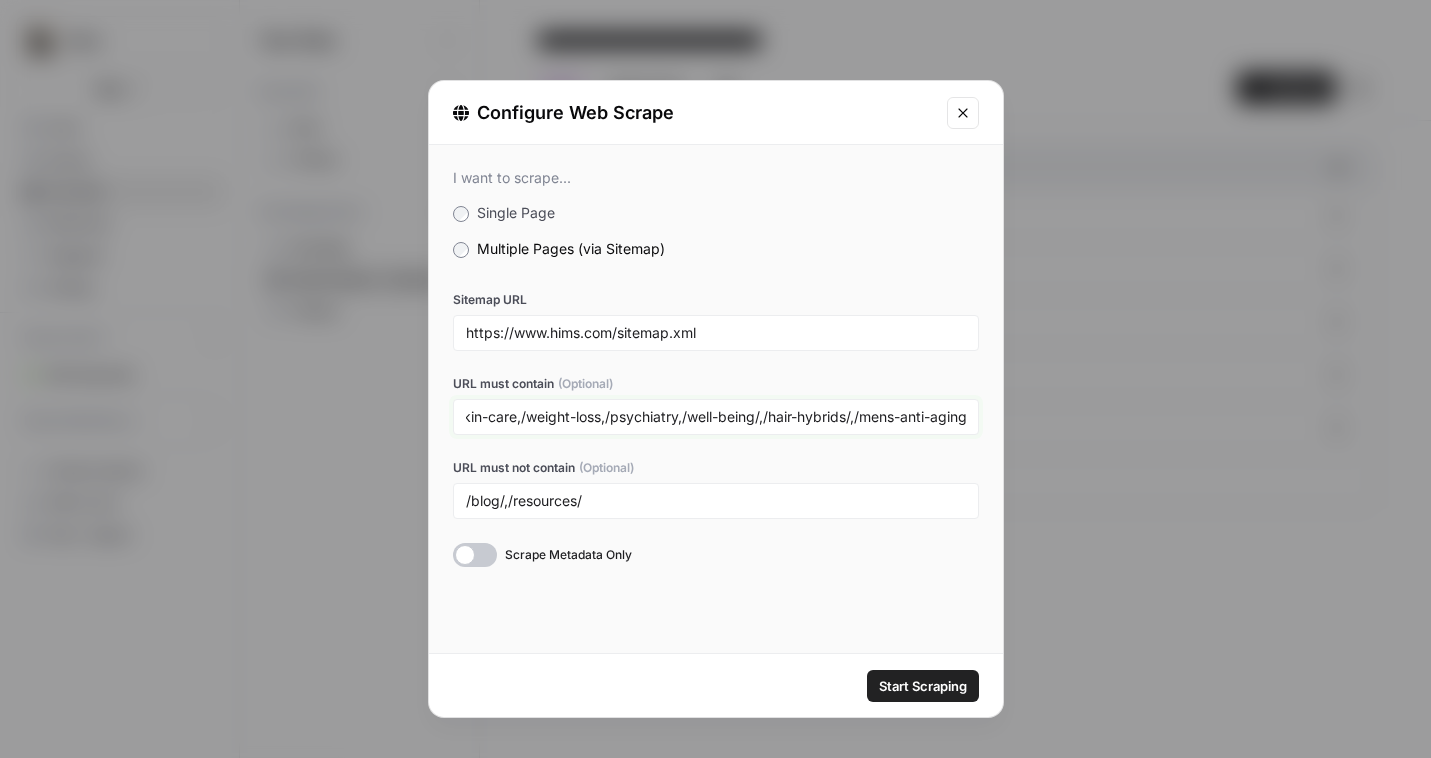 click on "/mental-health,/erectile-dysfunction,/hair-loss,/premature-ejaculation,/hair-care,/skin-care,/weight-loss,/psychiatry,/well-being/,/hair-hybrids/,/mens-anti-aging/,/vitamins-men/" at bounding box center (716, 417) 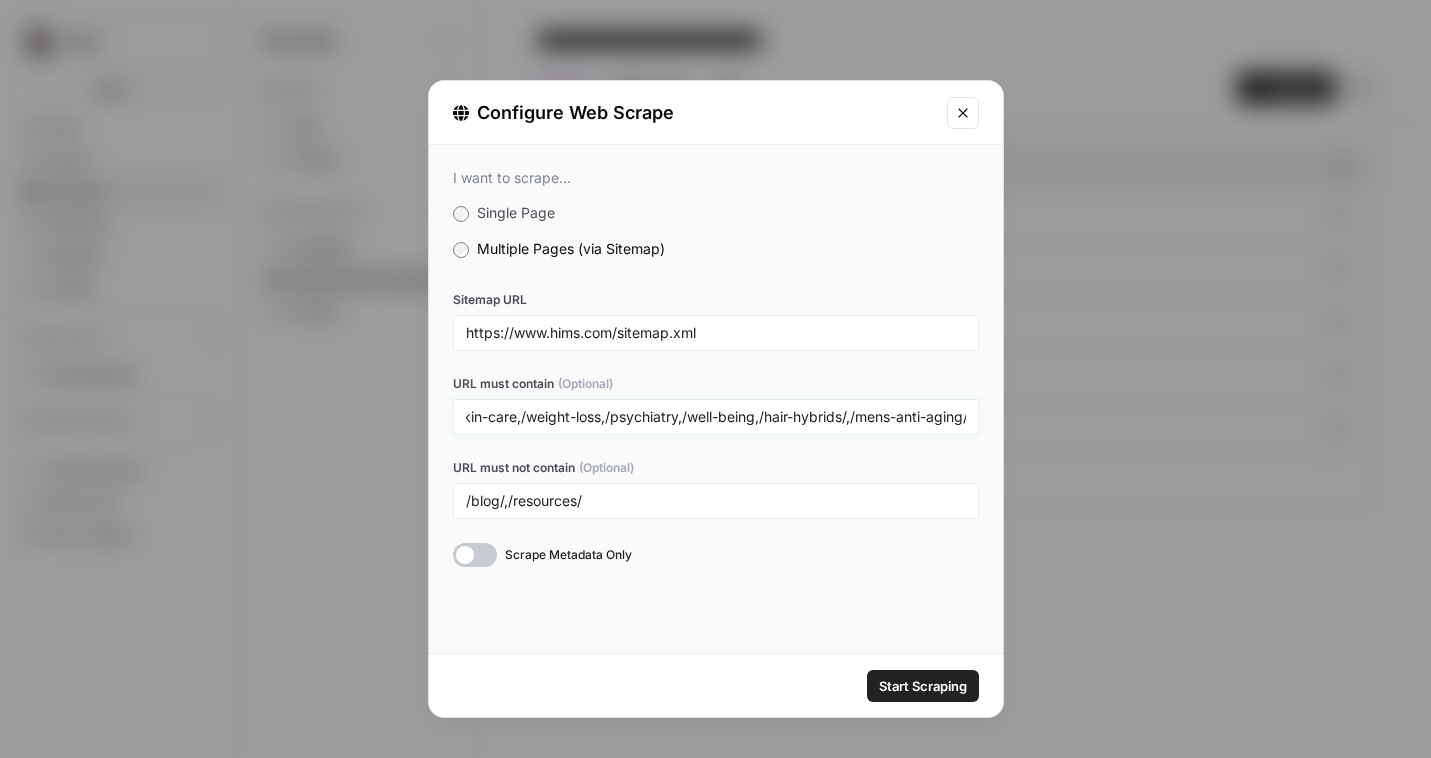 click on "/mental-health,/erectile-dysfunction,/hair-loss,/premature-ejaculation,/hair-care,/skin-care,/weight-loss,/psychiatry,/well-being,/hair-hybrids/,/mens-anti-aging/,/vitamins-men/" at bounding box center (716, 417) 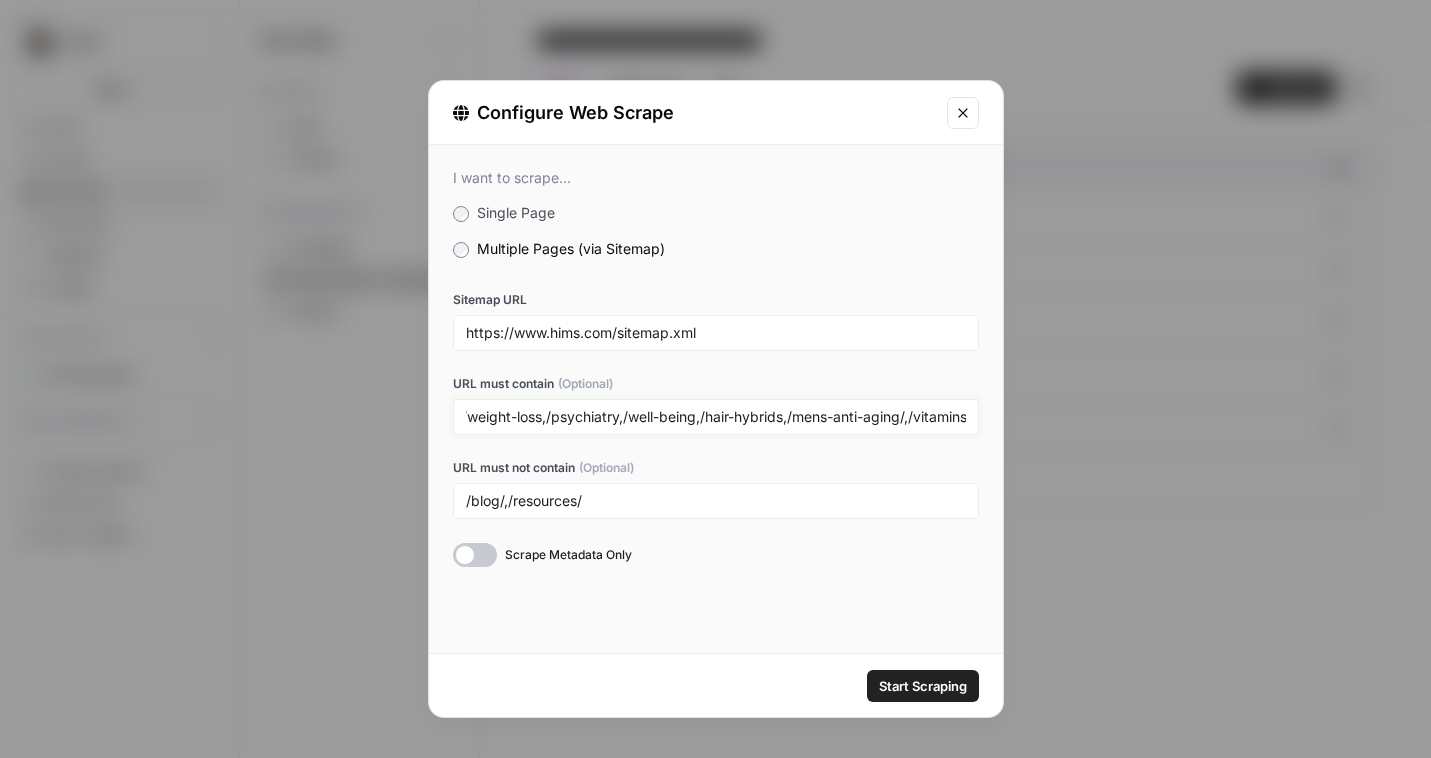 scroll, scrollTop: 0, scrollLeft: 660, axis: horizontal 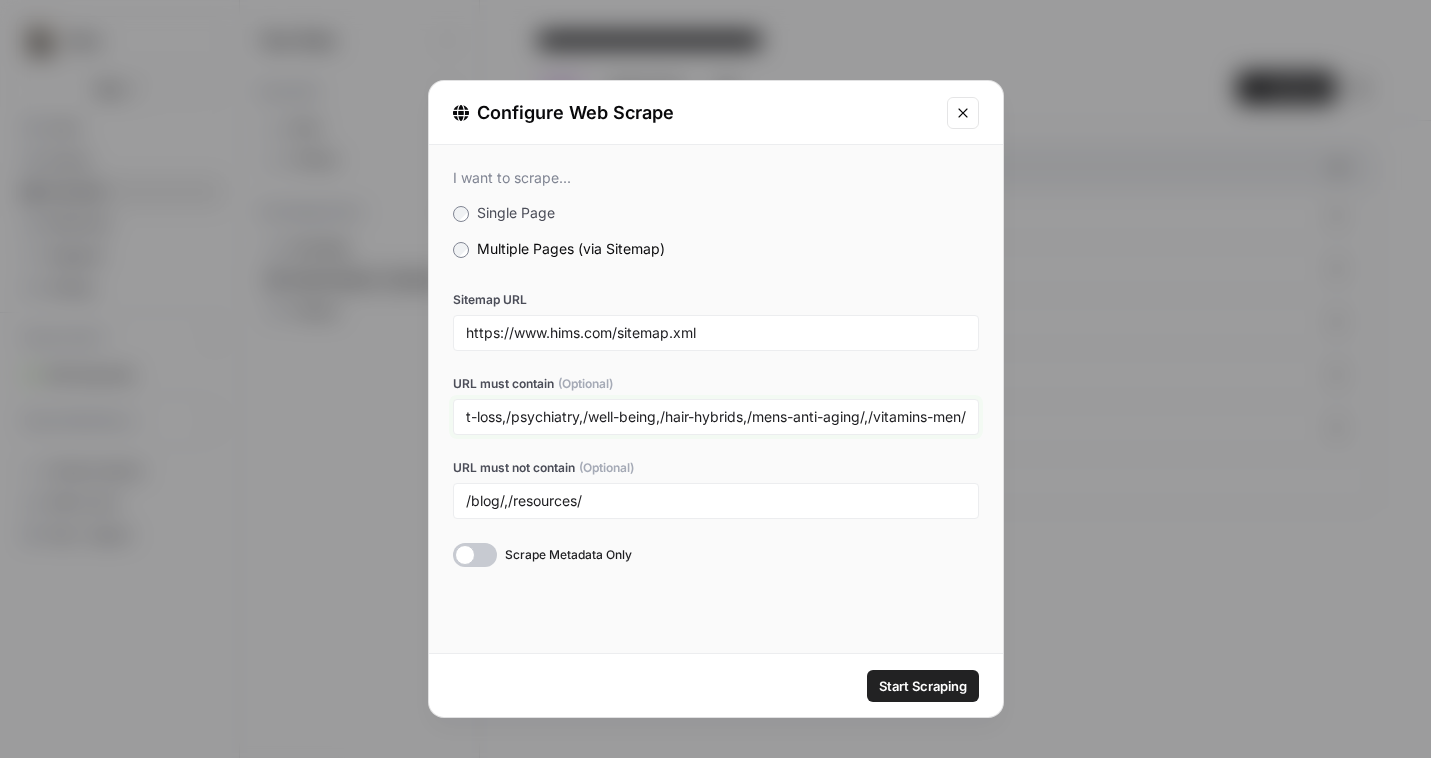 click on "/mental-health,/erectile-dysfunction,/hair-loss,/premature-ejaculation,/hair-care,/skin-care,/weight-loss,/psychiatry,/well-being,/hair-hybrids,/mens-anti-aging/,/vitamins-men/" at bounding box center (716, 417) 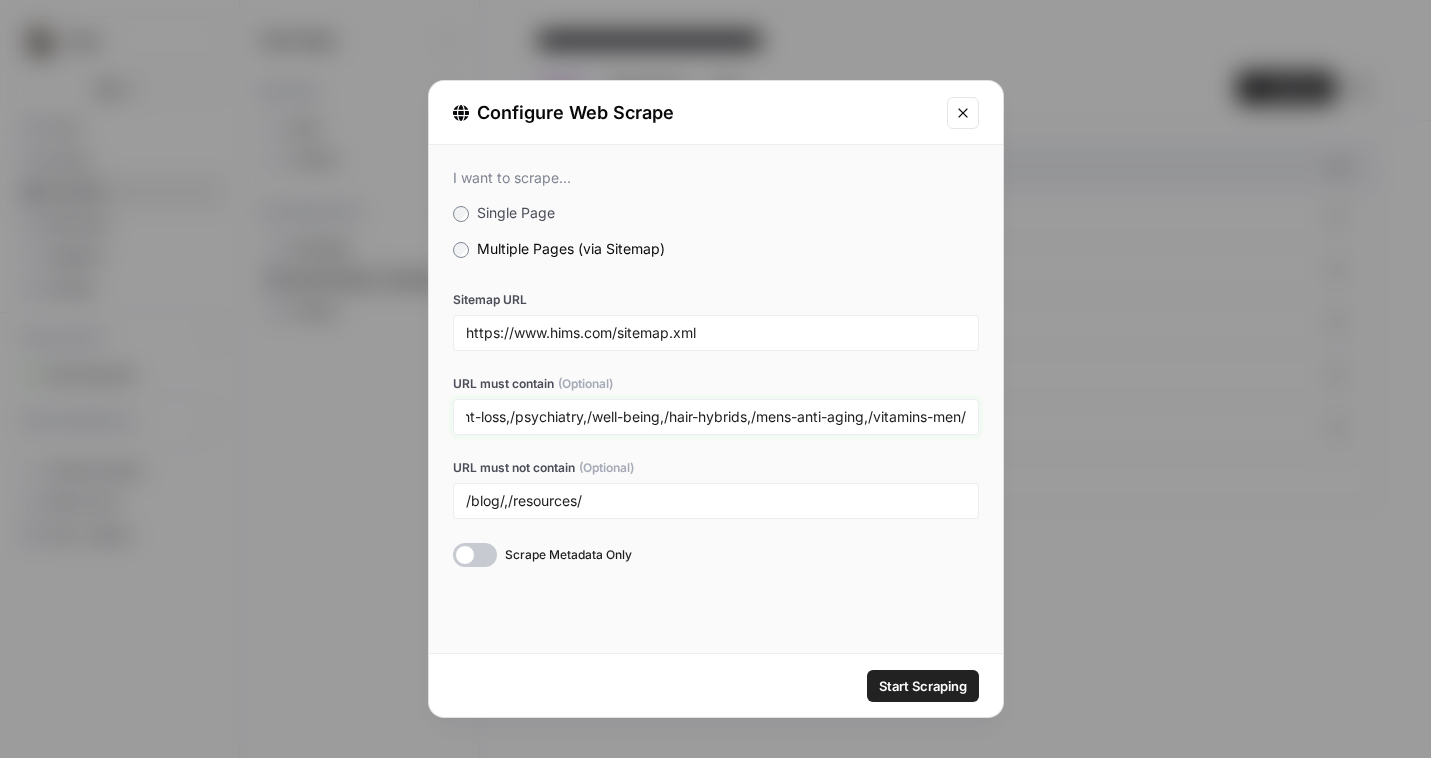 scroll, scrollTop: 0, scrollLeft: 656, axis: horizontal 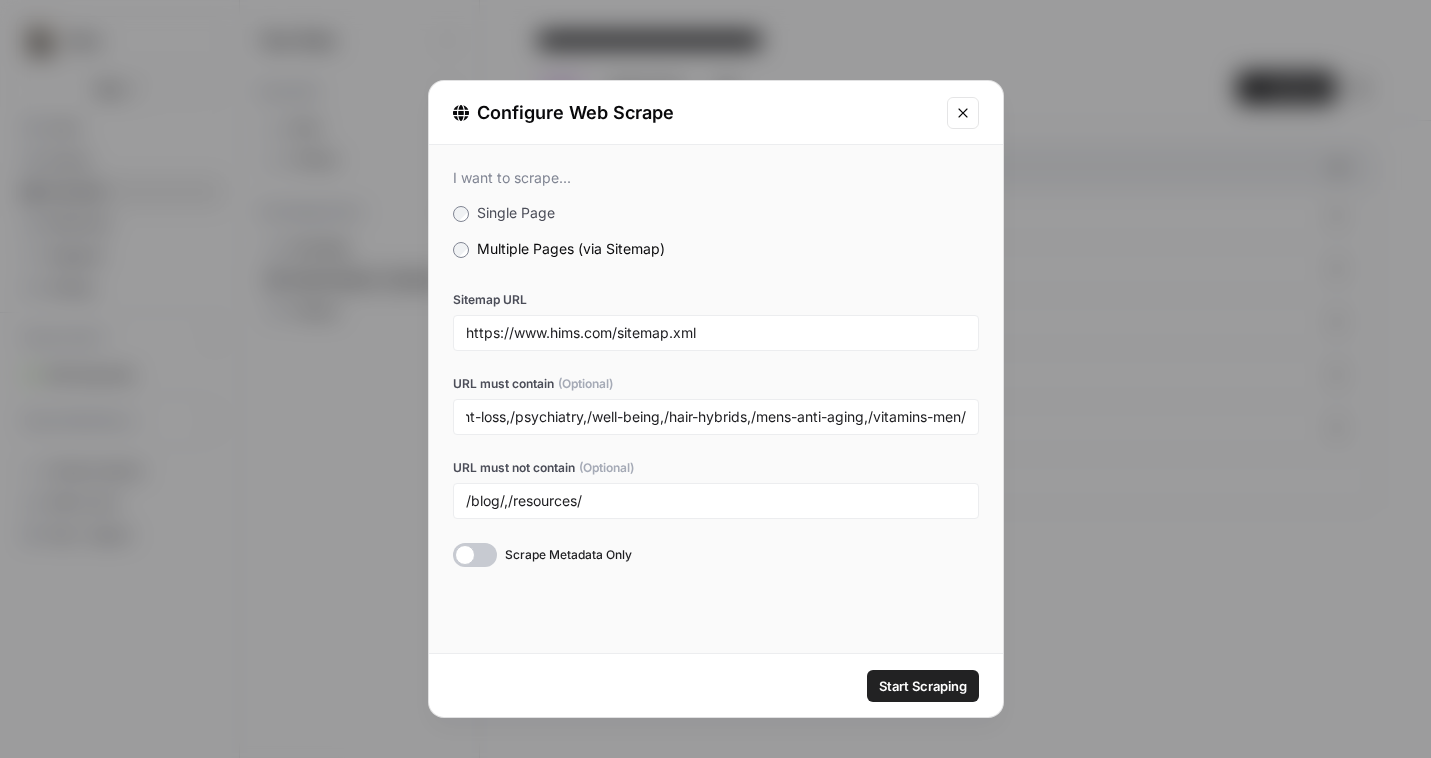 click on "/mental-health,/erectile-dysfunction,/hair-loss,/premature-ejaculation,/hair-care,/skin-care,/weight-loss,/psychiatry,/well-being,/hair-hybrids,/mens-anti-aging,/vitamins-men/" at bounding box center [716, 417] 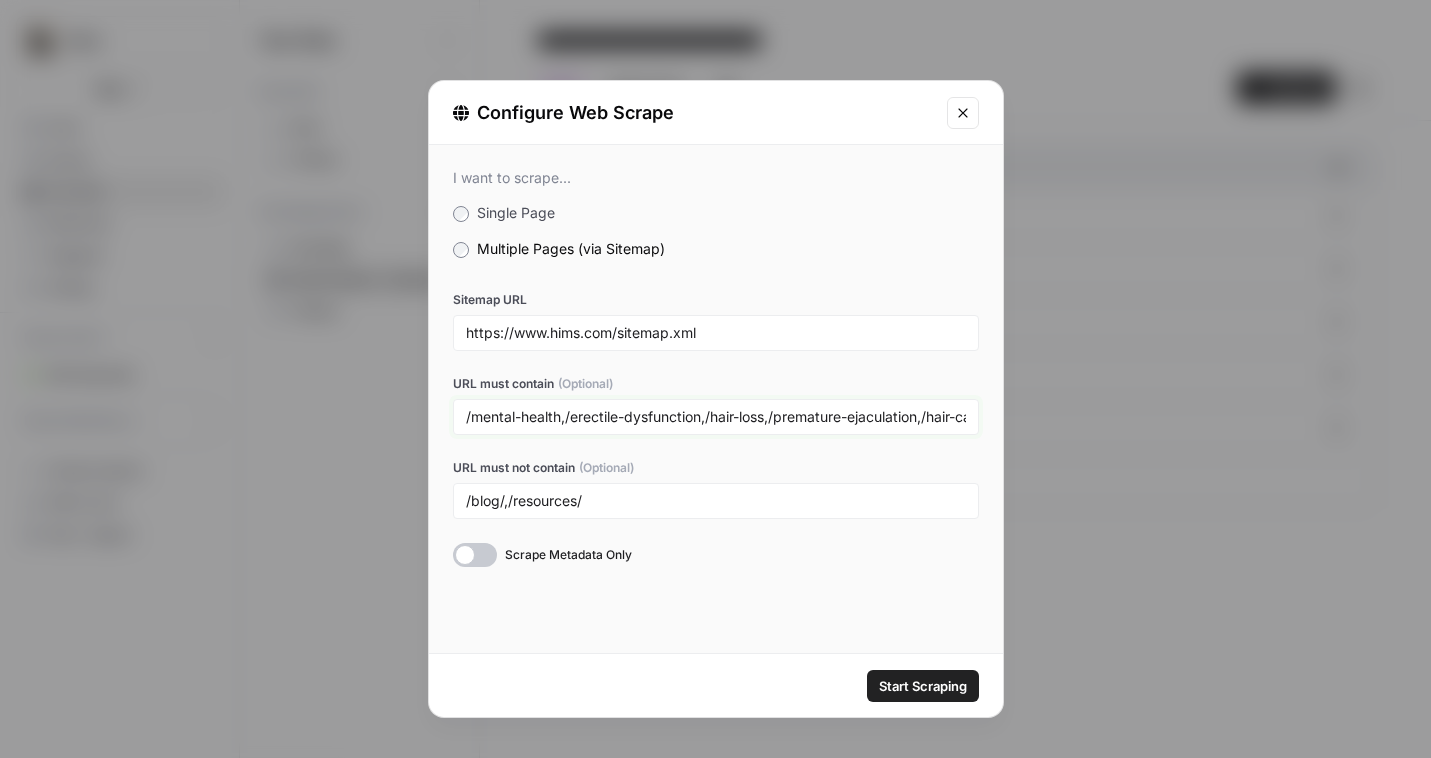click on "/mental-health,/erectile-dysfunction,/hair-loss,/premature-ejaculation,/hair-care,/skin-care,/weight-loss,/psychiatry,/well-being,/hair-hybrids,/mens-anti-aging,/vitamins-men/" at bounding box center (716, 417) 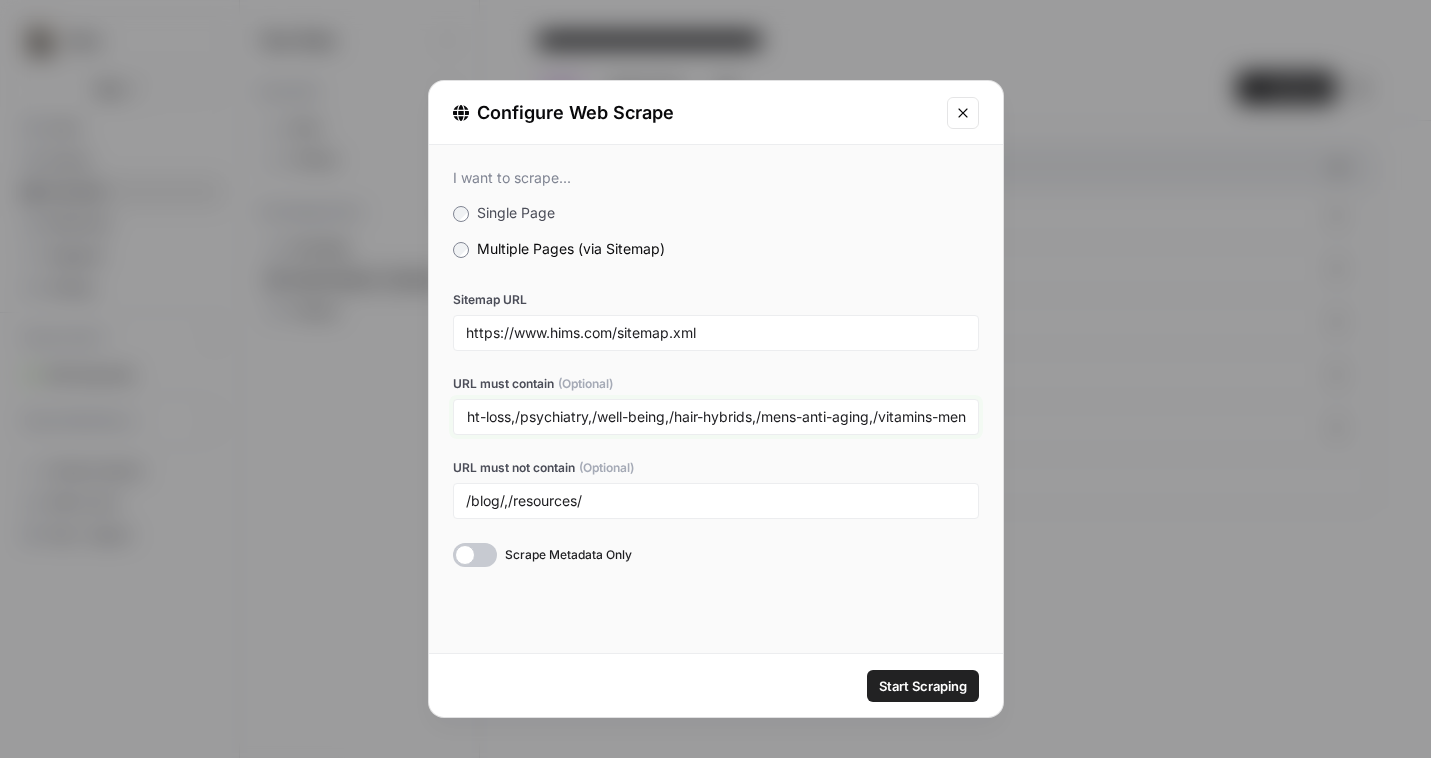 scroll, scrollTop: 0, scrollLeft: 651, axis: horizontal 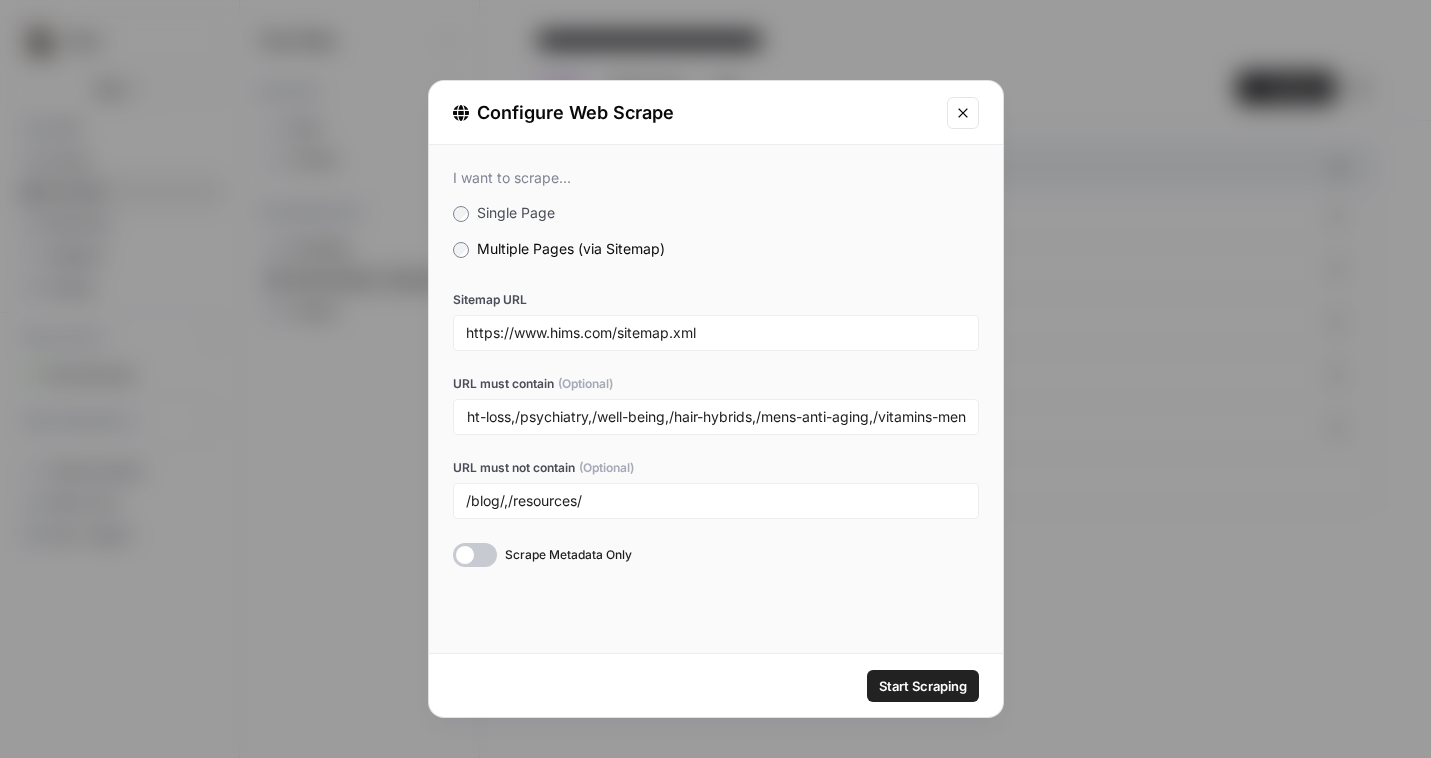click on "Start Scraping" at bounding box center [923, 686] 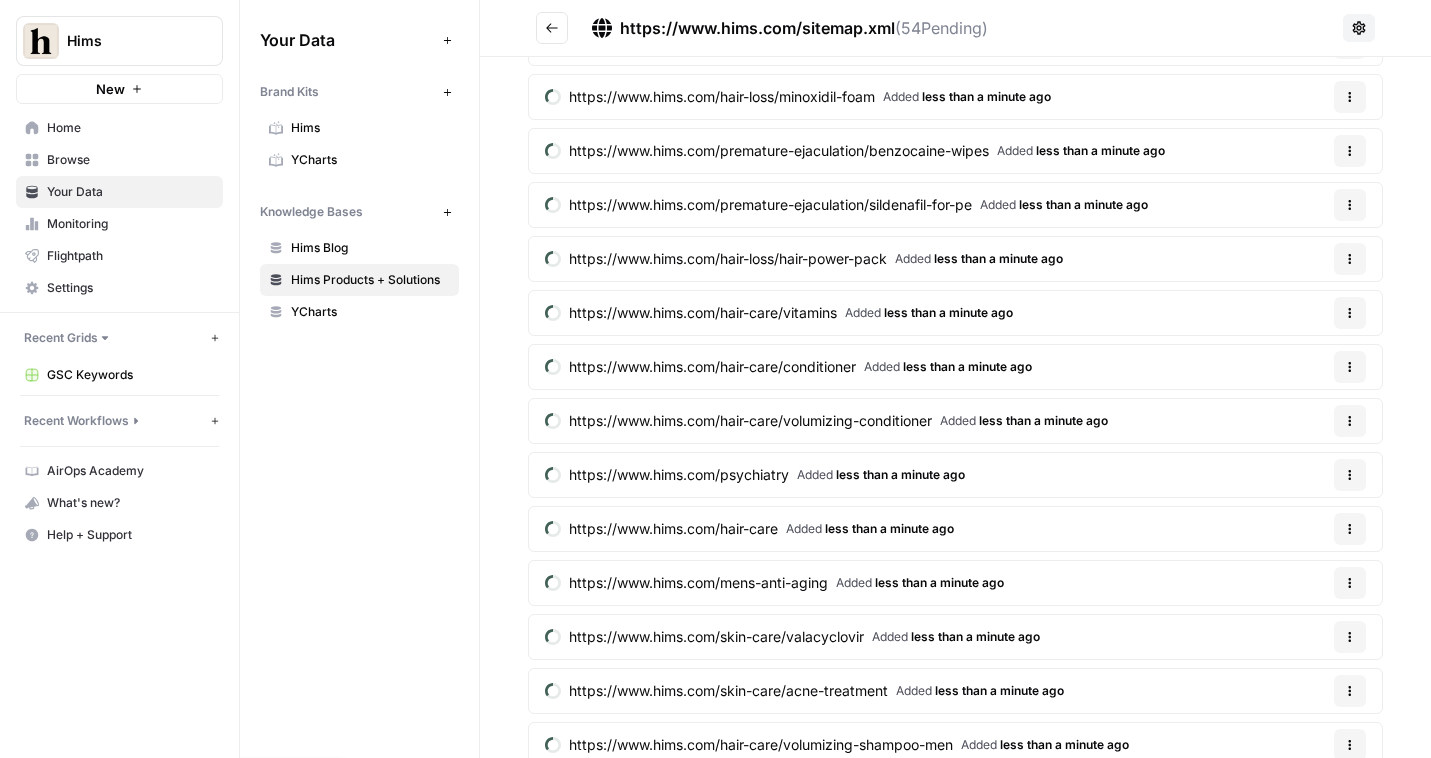 scroll, scrollTop: 1605, scrollLeft: 0, axis: vertical 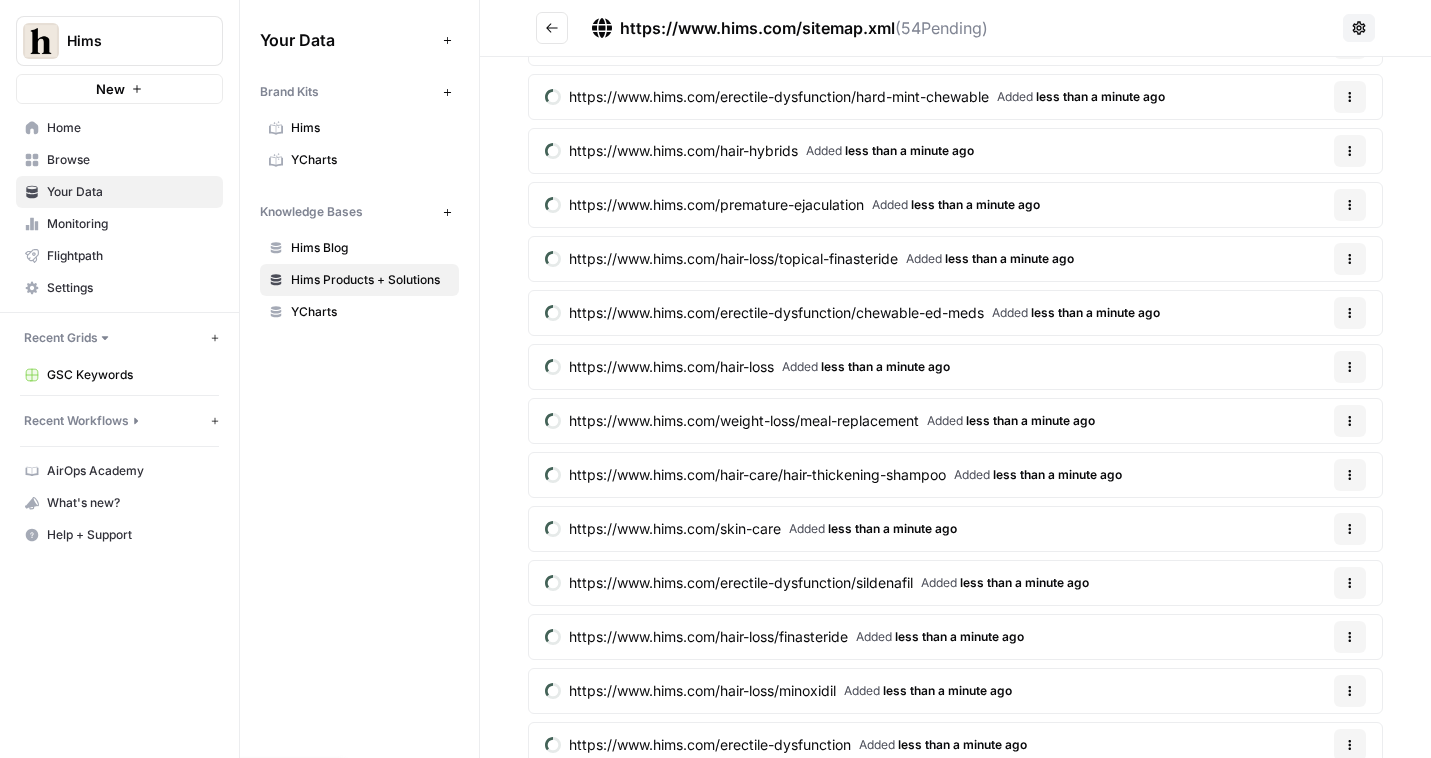 click 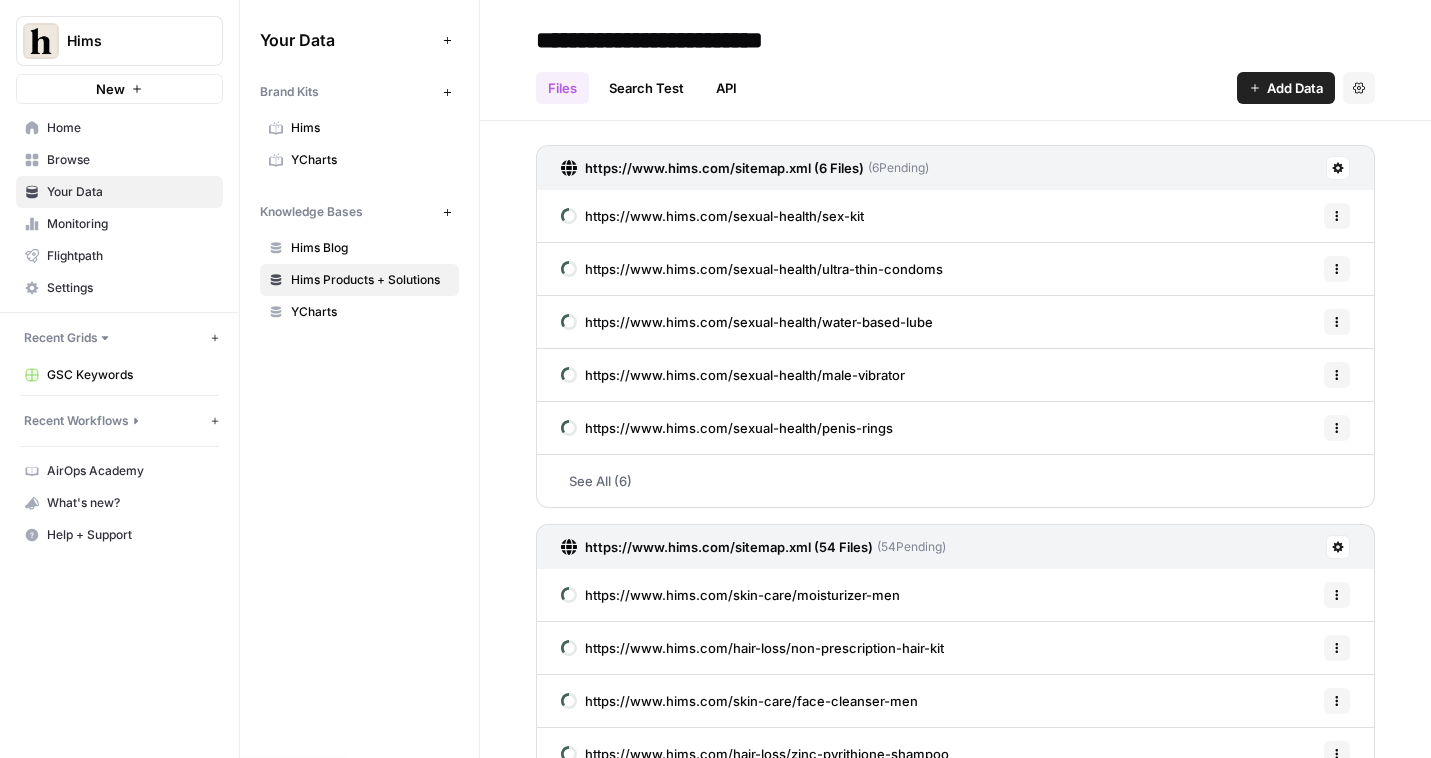 scroll, scrollTop: 145, scrollLeft: 0, axis: vertical 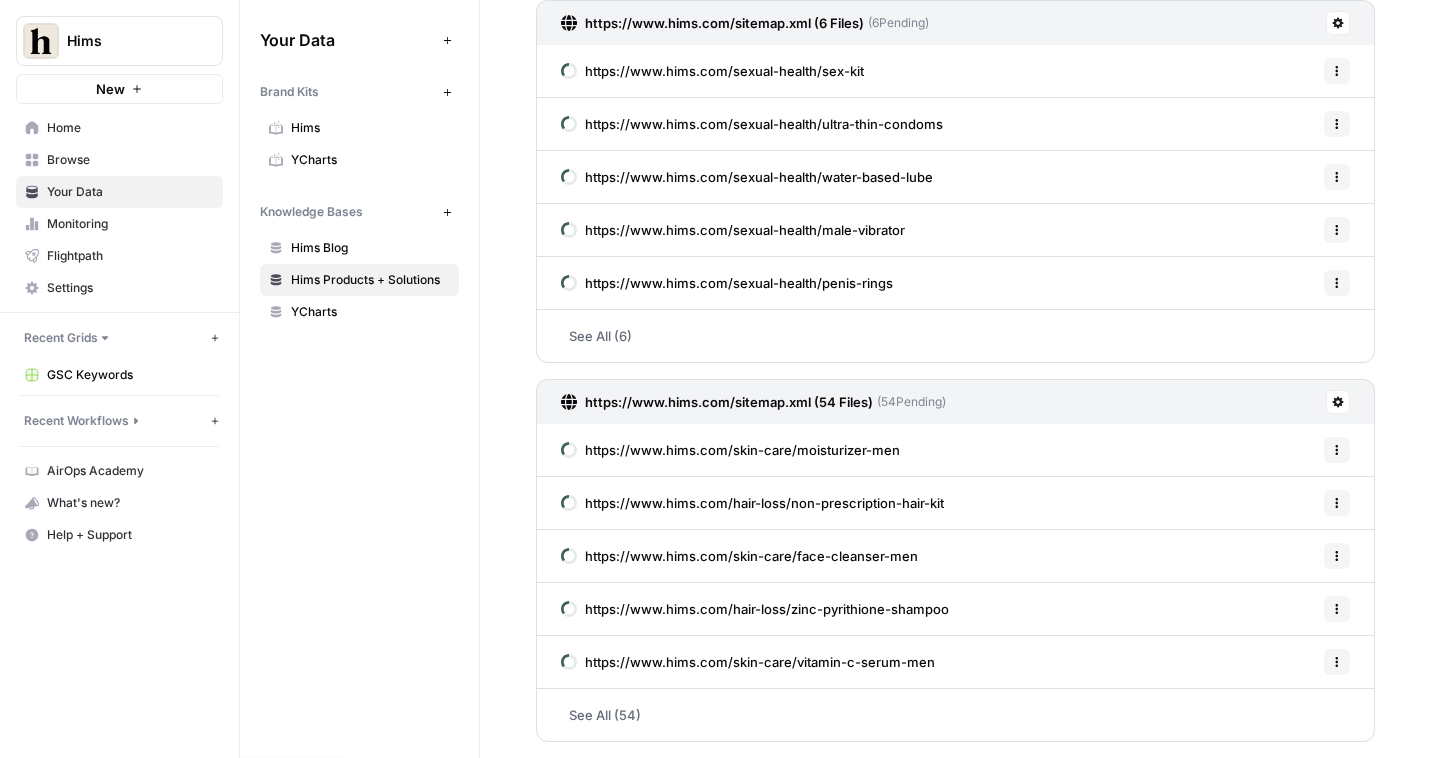 click on "See All (54)" at bounding box center (955, 715) 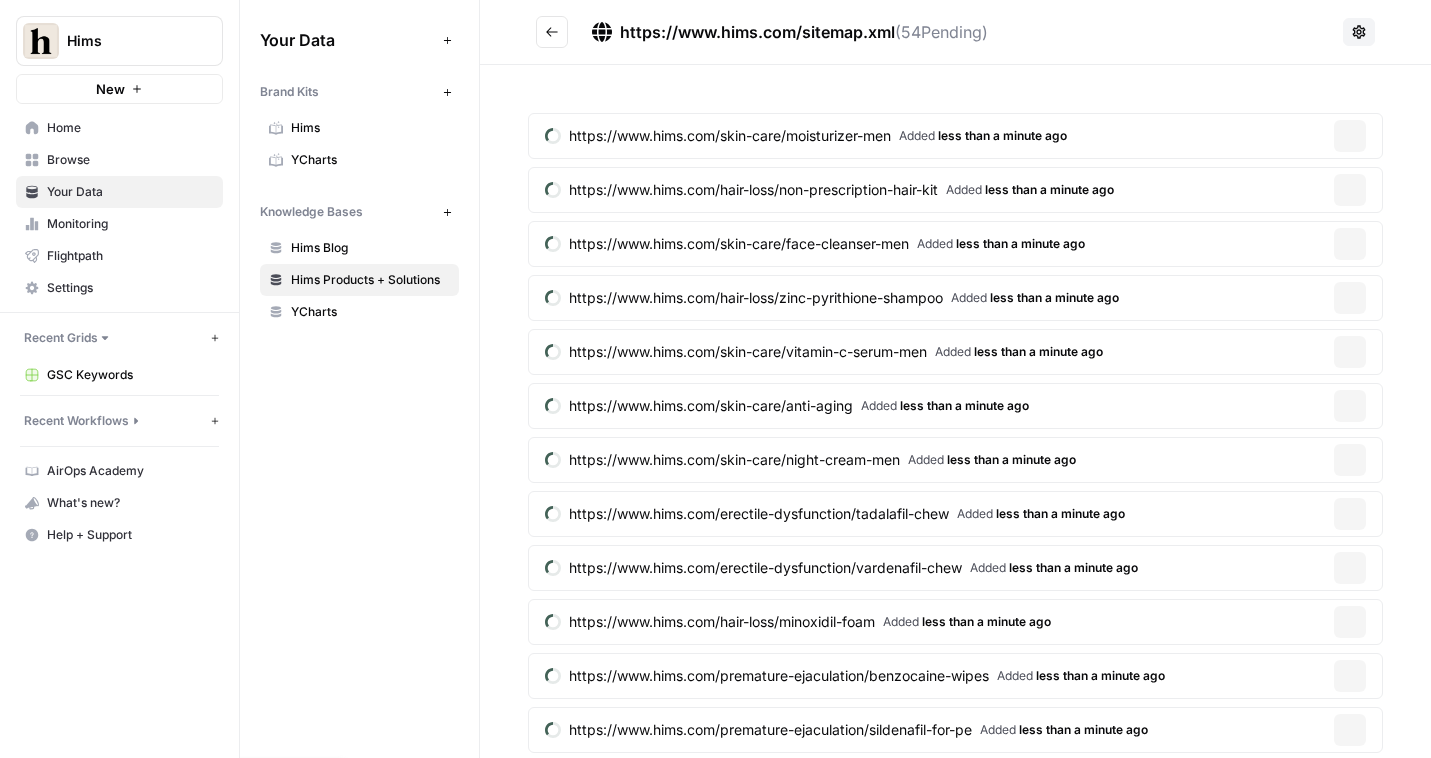 scroll, scrollTop: 0, scrollLeft: 0, axis: both 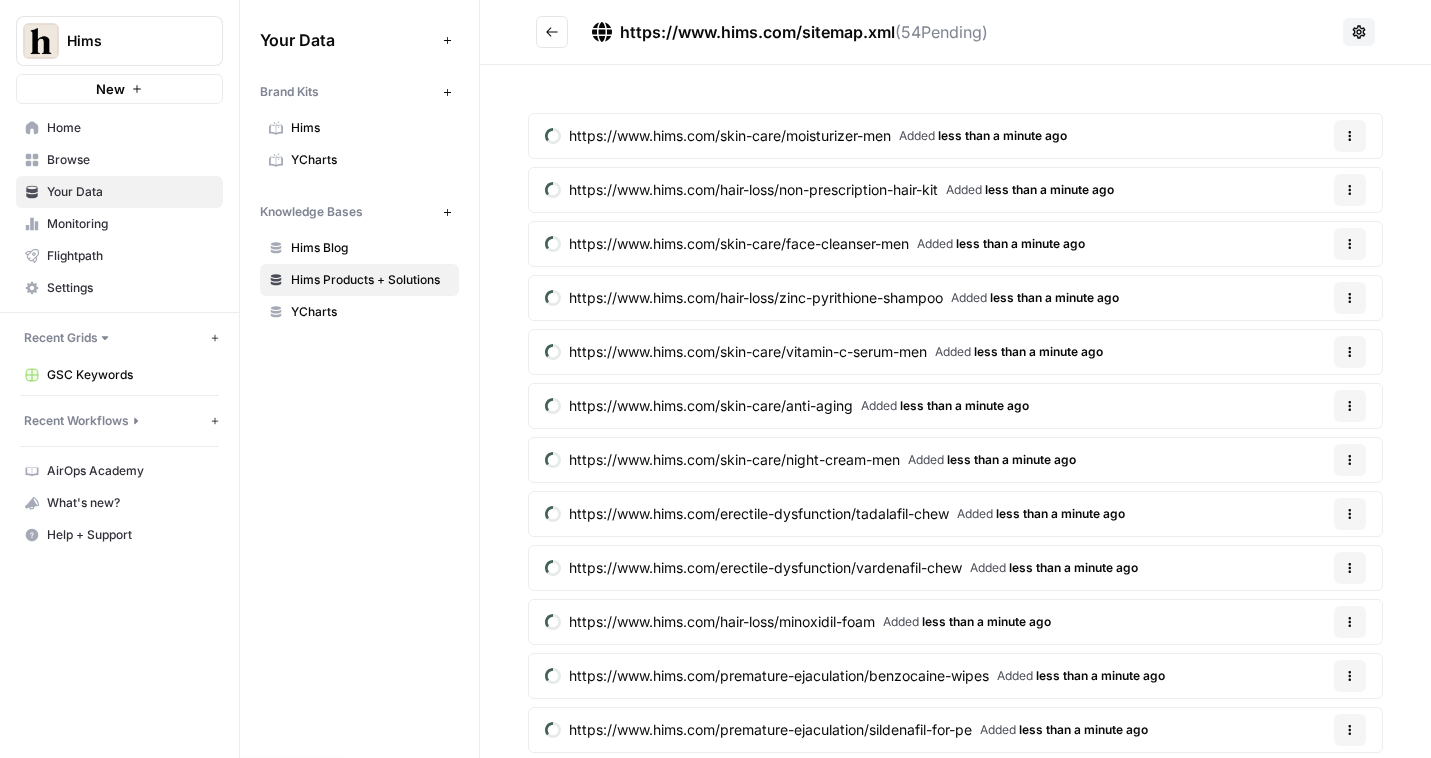 click at bounding box center (552, 32) 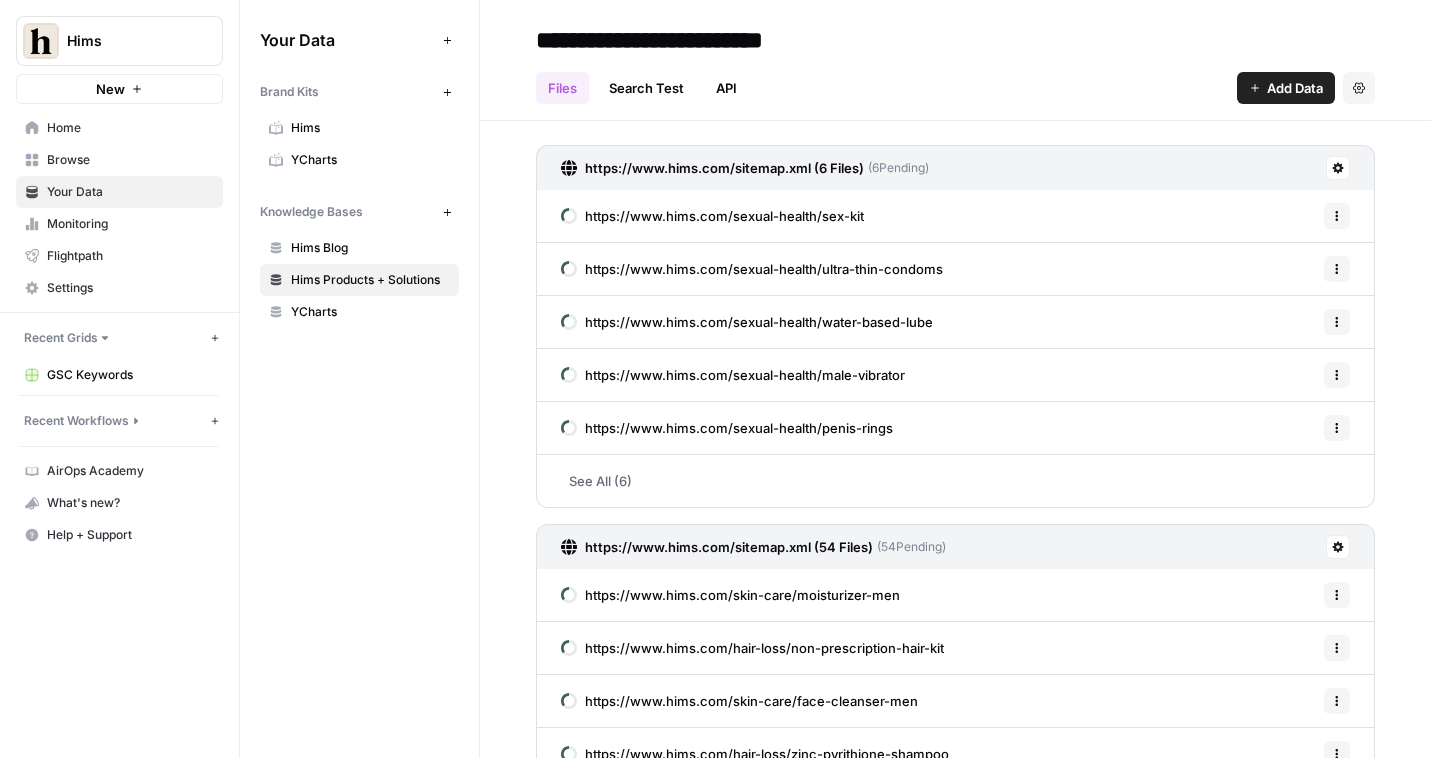 scroll, scrollTop: 145, scrollLeft: 0, axis: vertical 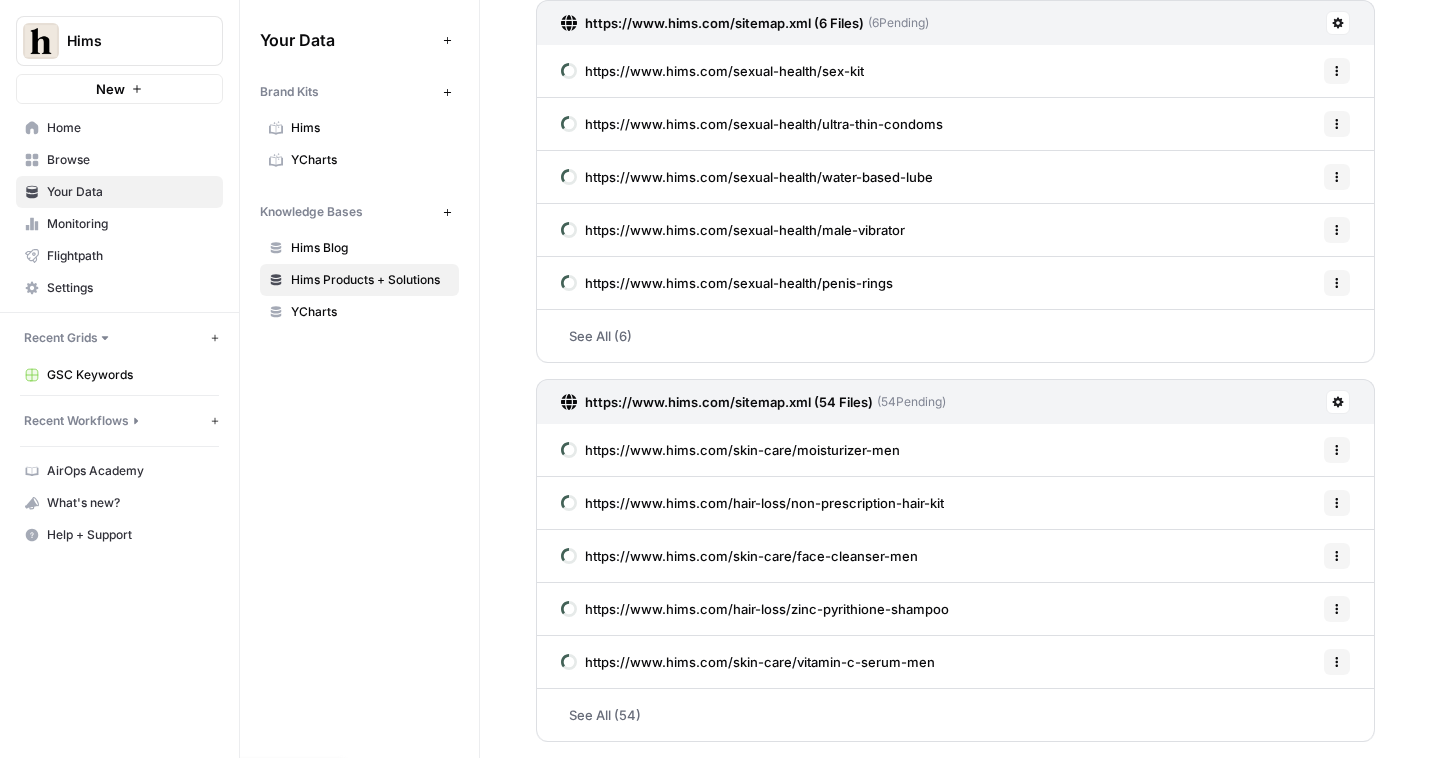 click on "Home" at bounding box center [130, 128] 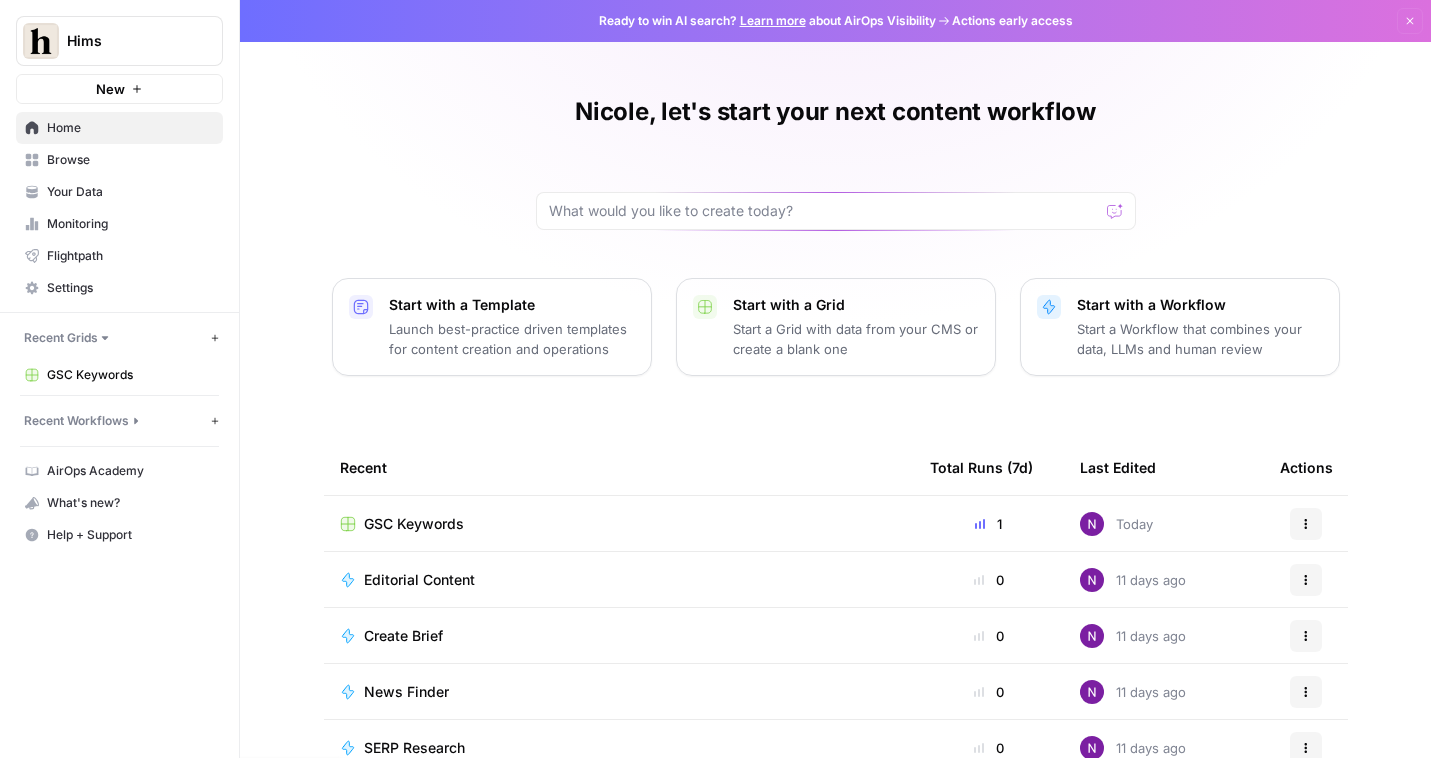 click on "Editorial Content" at bounding box center (419, 580) 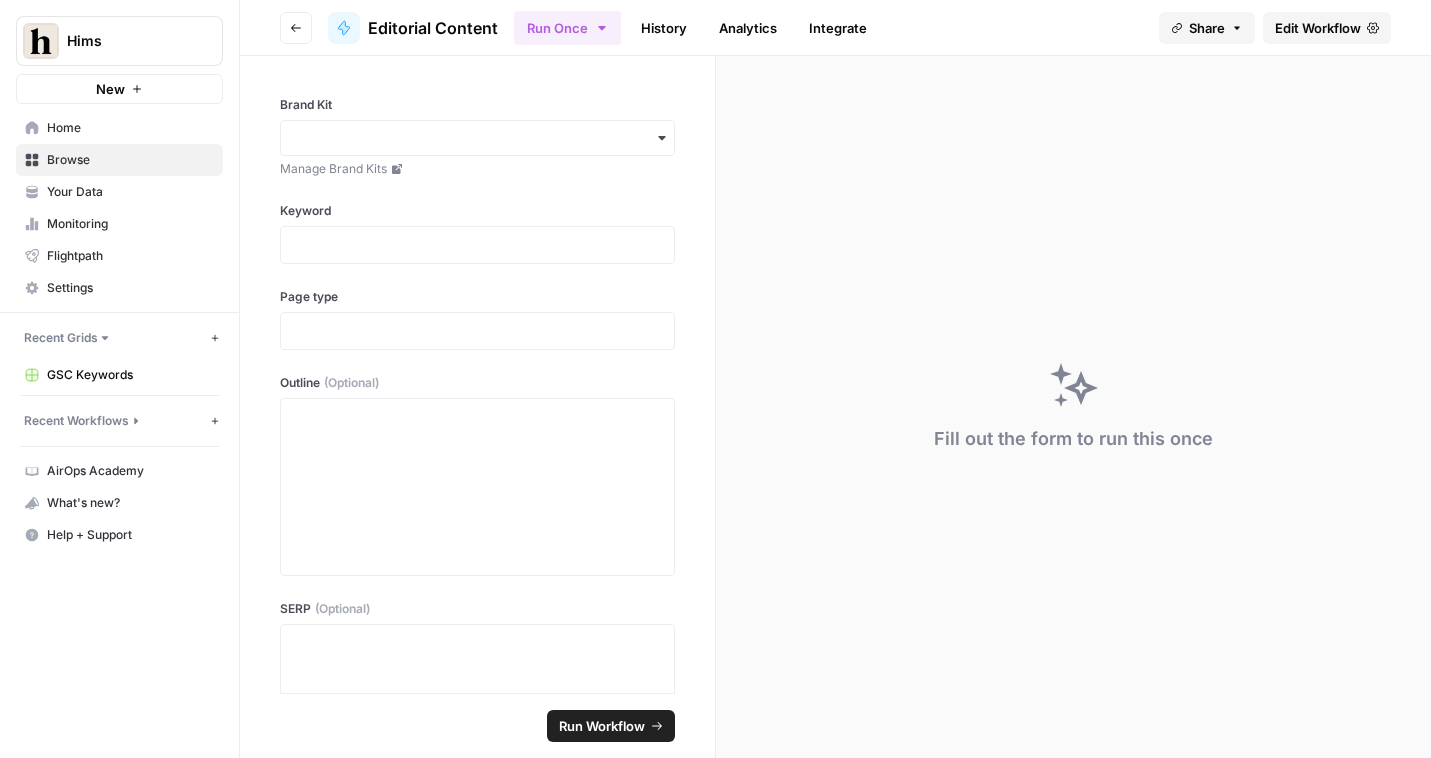 click on "Recent Workflows New Workflow" at bounding box center [119, 421] 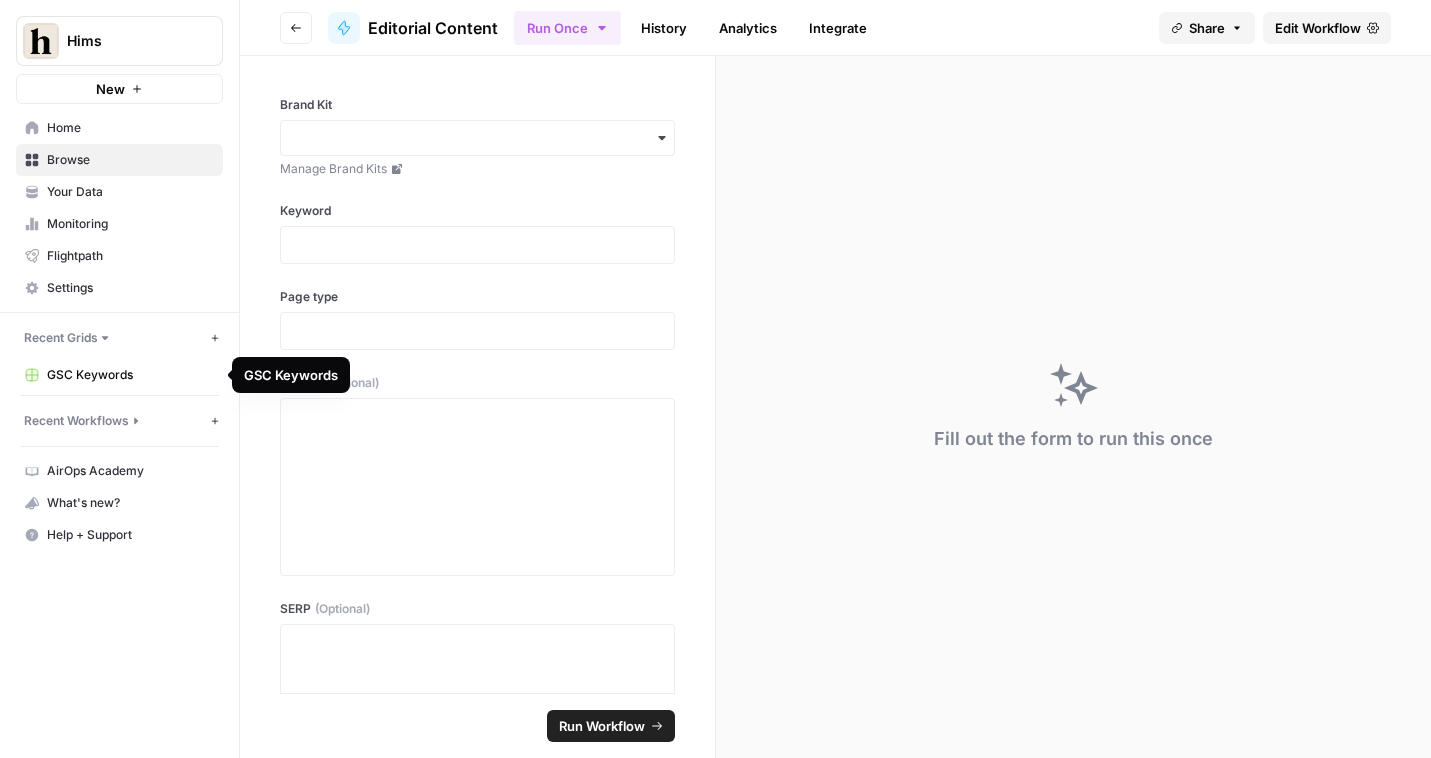 click on "Home" at bounding box center [130, 128] 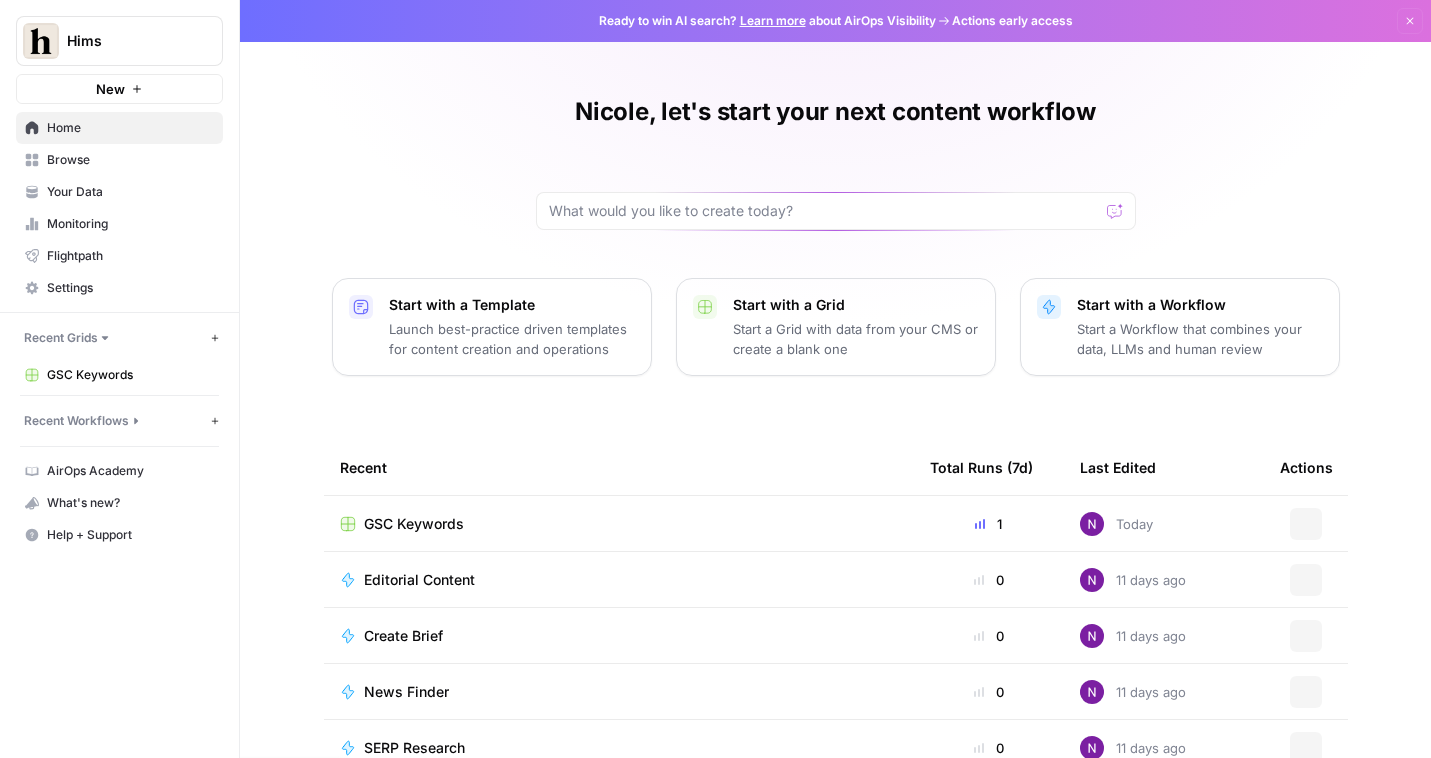 scroll, scrollTop: 50, scrollLeft: 0, axis: vertical 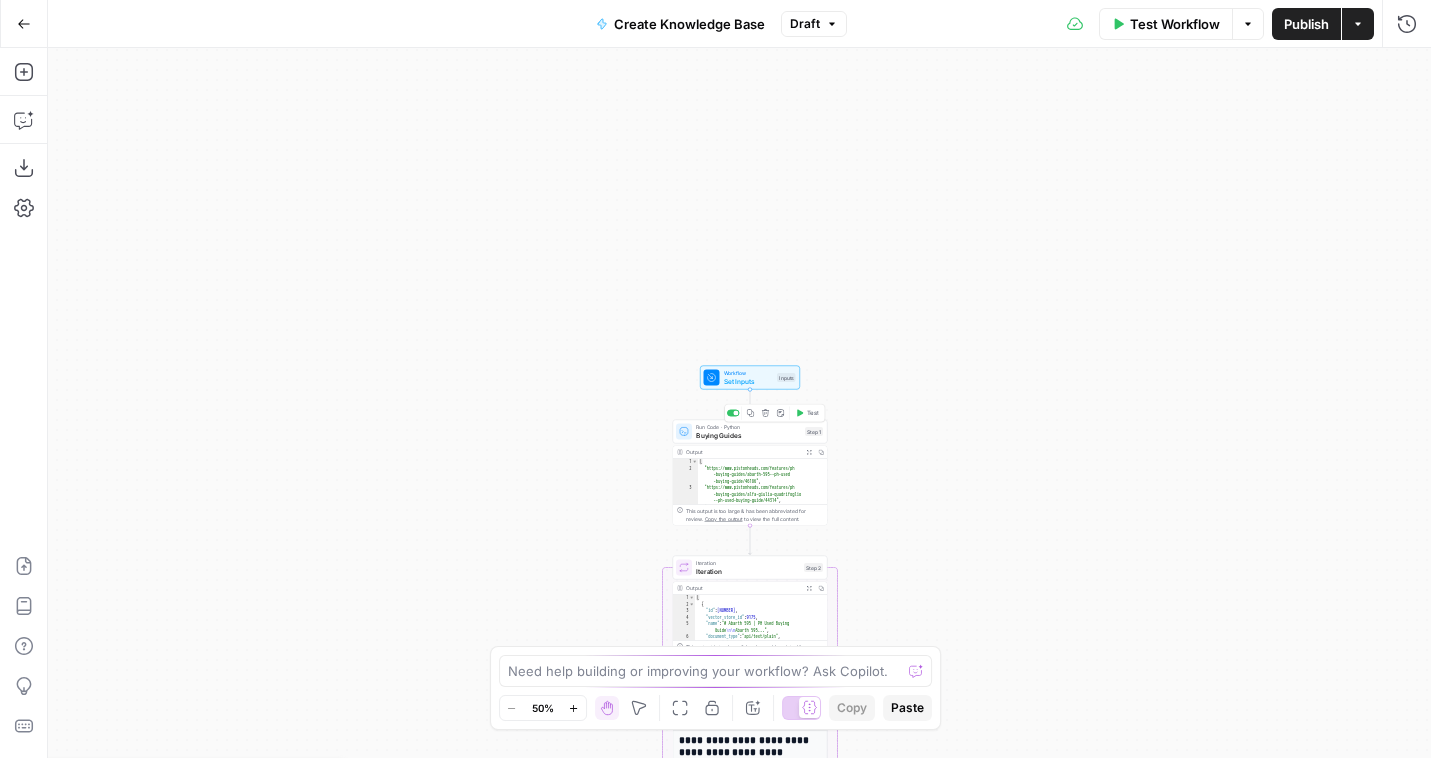 click on "Buying Guides" at bounding box center (748, 435) 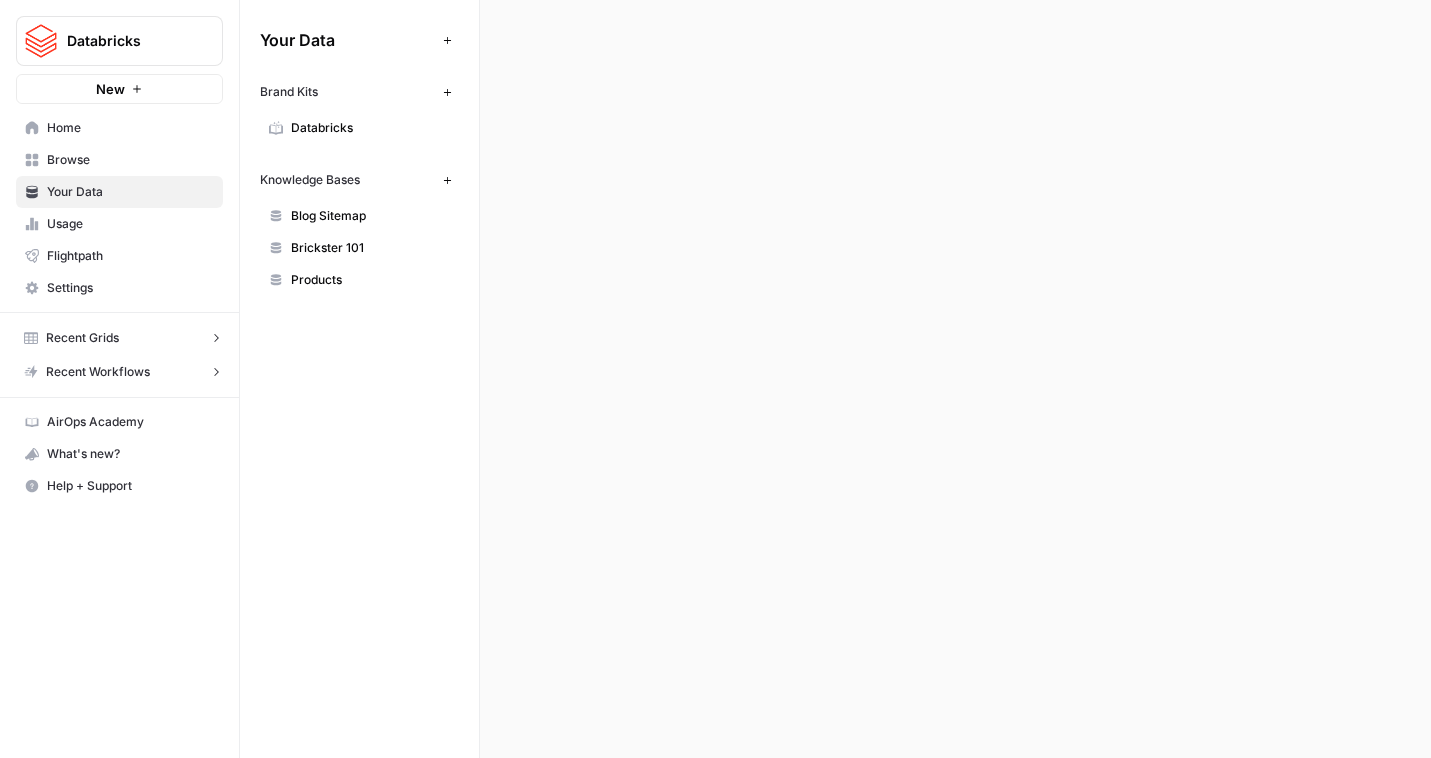 scroll, scrollTop: 0, scrollLeft: 0, axis: both 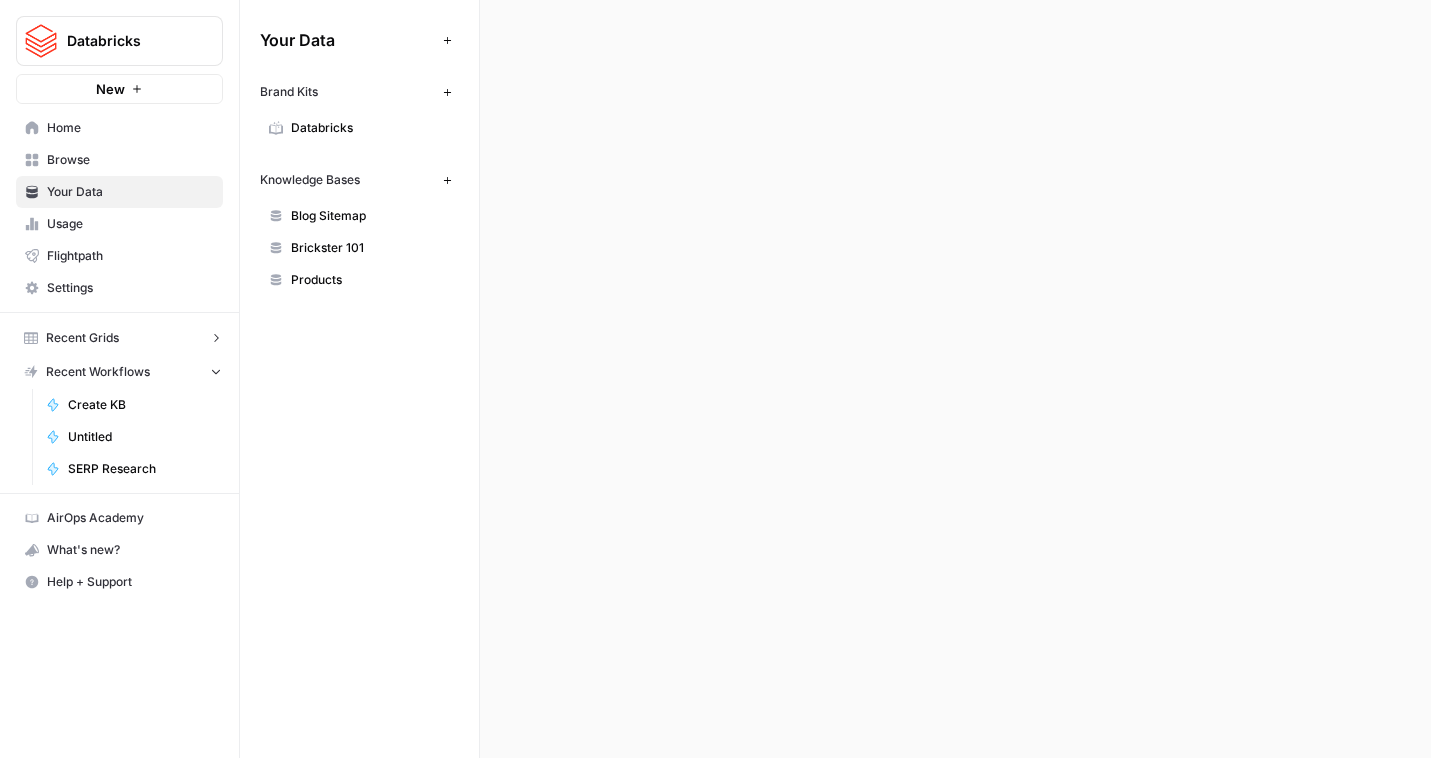 click on "Create KB" at bounding box center (141, 405) 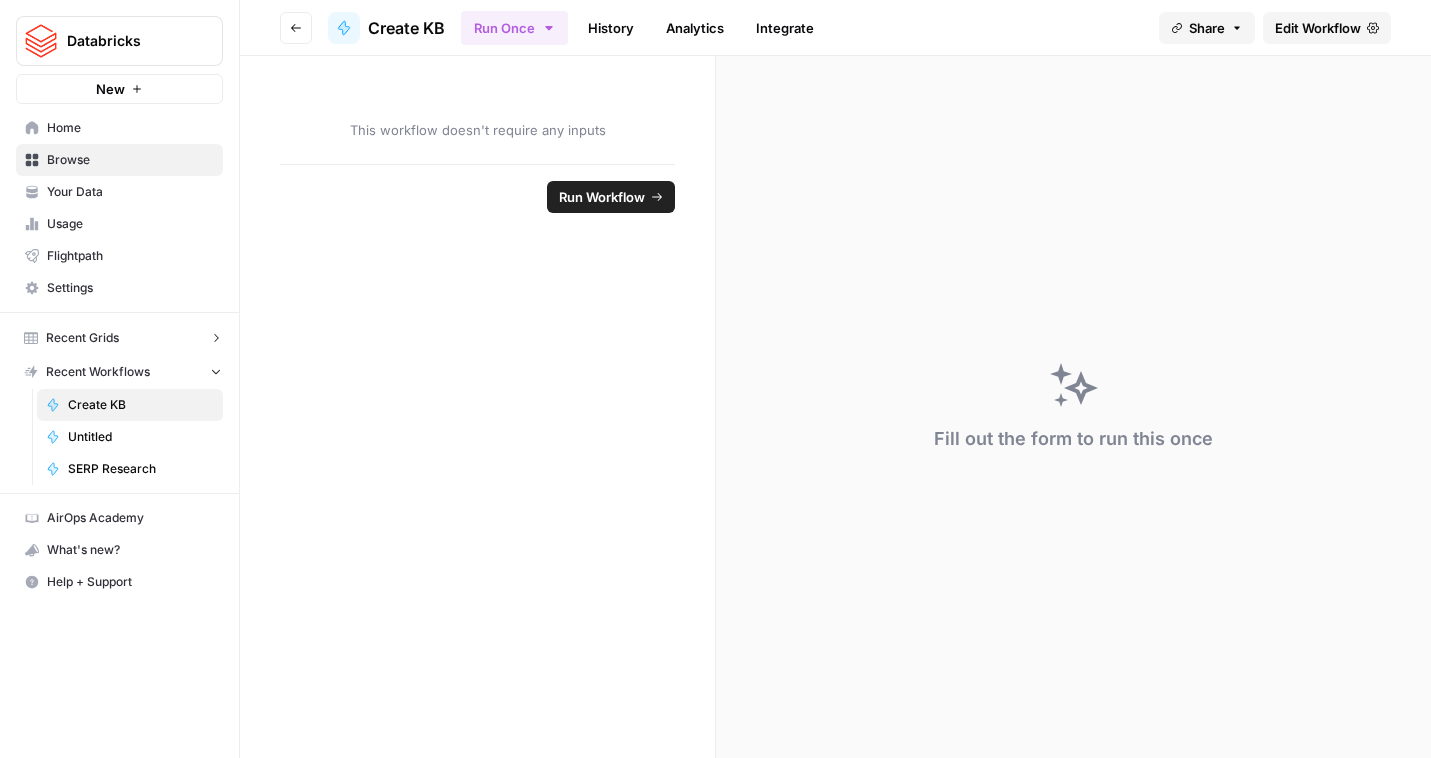 click on "Edit Workflow" at bounding box center [1318, 28] 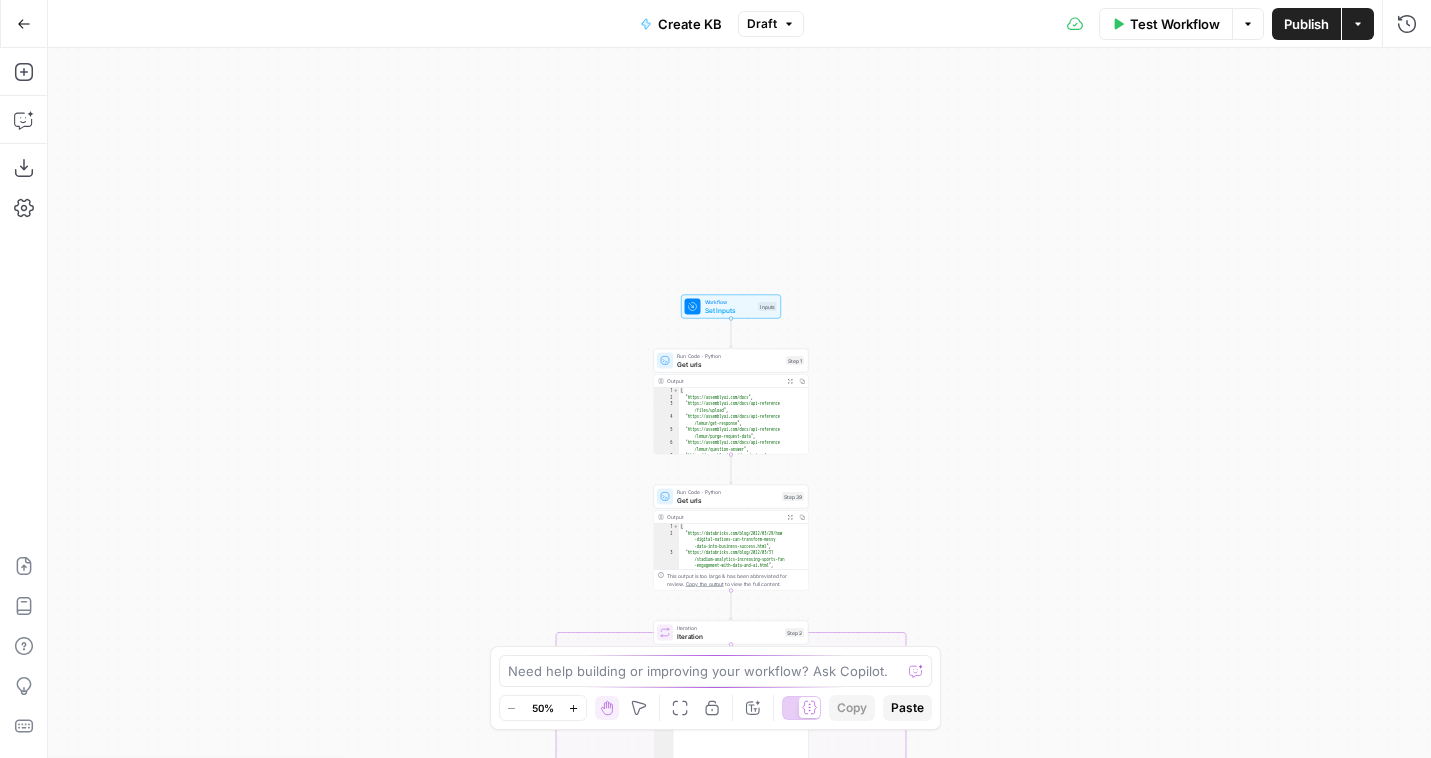 click on "Get urls" at bounding box center (729, 364) 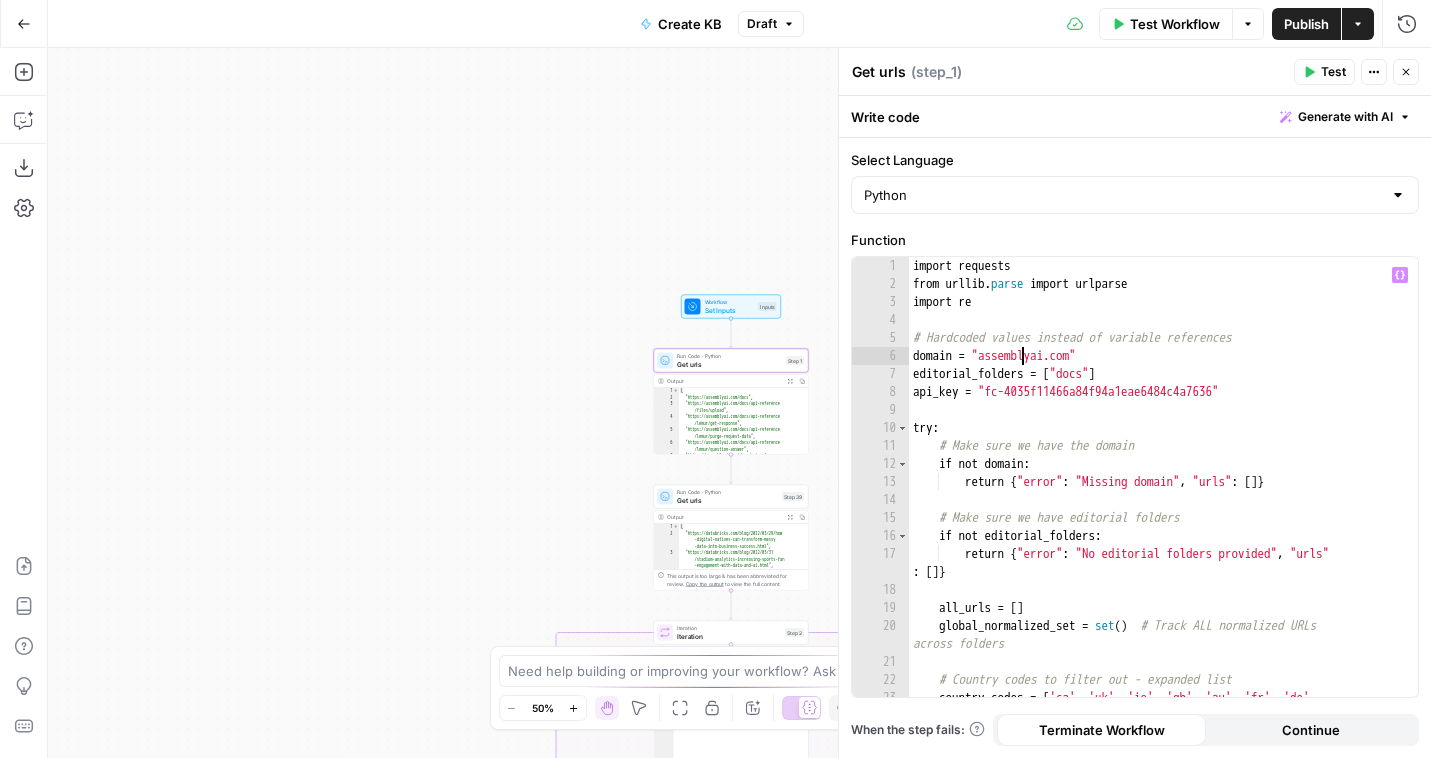 click on "import   requests from   urllib . parse   import   urlparse import   re # Hardcoded values instead of variable references domain   =   "assemblyai.com" editorial_folders   =   [ "docs" ] api_key   =   "fc-4035f11466a84f94a1eae6484c4a7636" try :      # Make sure we have the domain      if   not   domain :           return   { "error" :   "Missing domain" ,   "urls" :   [ ]}           # Make sure we have editorial folders      if   not   editorial_folders :           return   { "error" :   "No editorial folders provided" ,   "urls" :   [ ]}      all_urls   =   [ ]      global_normalized_set   =   set ( )    # Track ALL normalized URLs  across folders           # Country codes to filter out - expanded list      country_codes   =   [ 'ca' ,   'uk' ,   'ie' ,   'gb' ,   'au' ,   'fr' ,   'de' ,   'es' ,   'it' ,   'jp' ,   'nl' ,   'se' ,   'dk' ," at bounding box center [1163, 504] 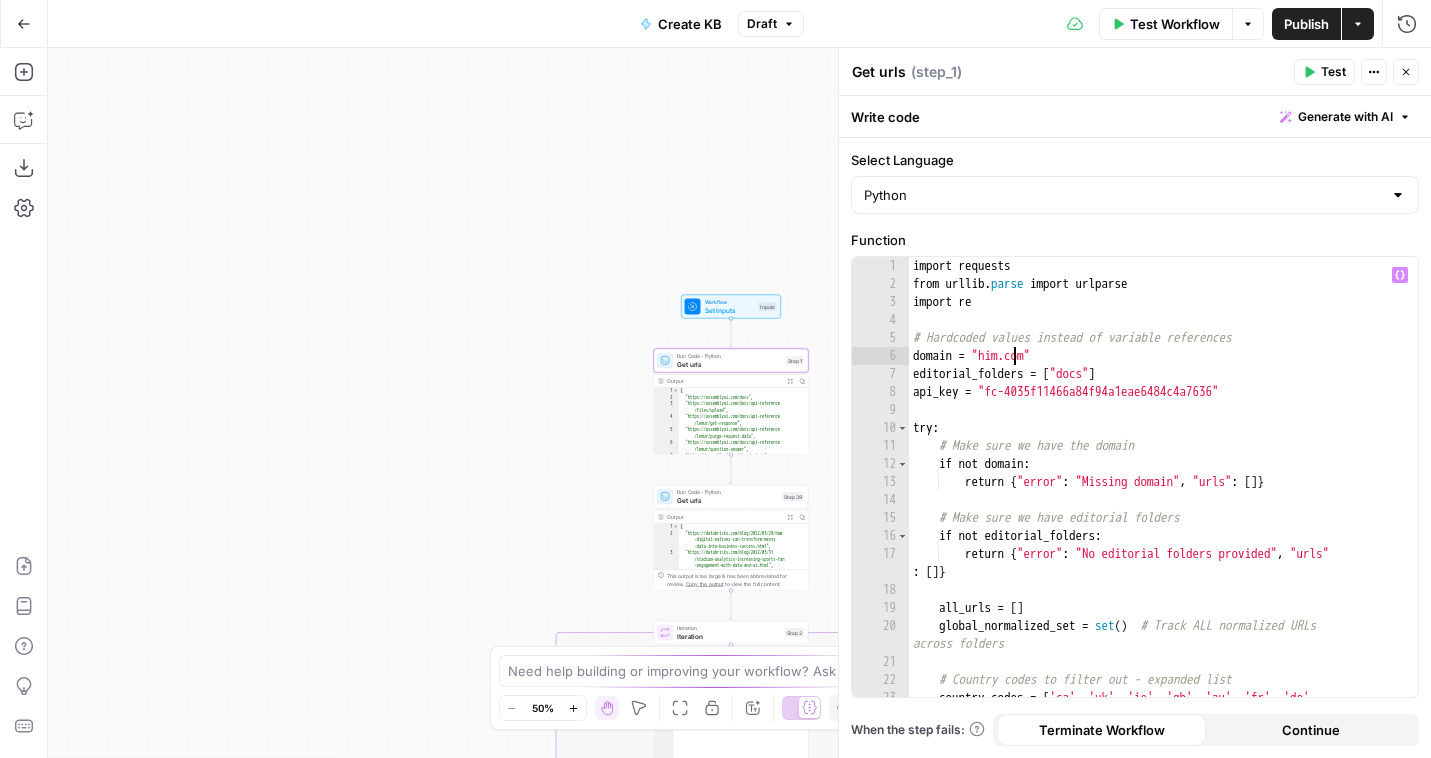 scroll, scrollTop: 0, scrollLeft: 8, axis: horizontal 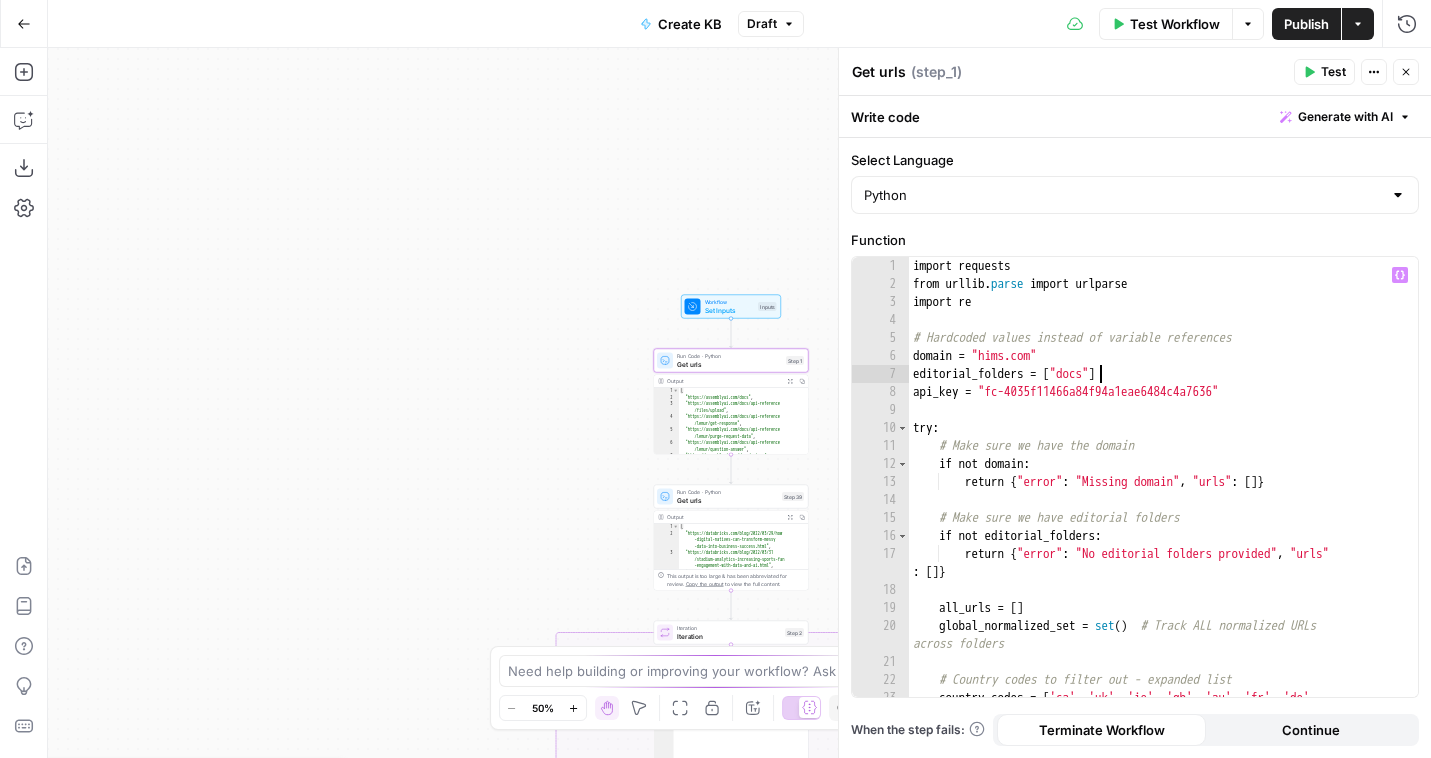 click on "import   requests from   urllib . parse   import   urlparse import   re # Hardcoded values instead of variable references domain   =   "hims.com" editorial_folders   =   [ "docs" ] api_key   =   "fc-4035f11466a84f94a1eae6484c4a7636" try :      # Make sure we have the domain      if   not   domain :           return   { "error" :   "Missing domain" ,   "urls" :   [ ]}           # Make sure we have editorial folders      if   not   editorial_folders :           return   { "error" :   "No editorial folders provided" ,   "urls" :   [ ]}      all_urls   =   [ ]      global_normalized_set   =   set ( )    # Track ALL normalized URLs  across folders           # Country codes to filter out - expanded list      country_codes   =   [ 'ca' ,   'uk' ,   'ie' ,   'gb' ,   'au' ,   'fr' ,   'de' ,   'es' ,   'it' ,   'jp' ,   'nl' ,   'se' ,   'dk' ," at bounding box center [1163, 504] 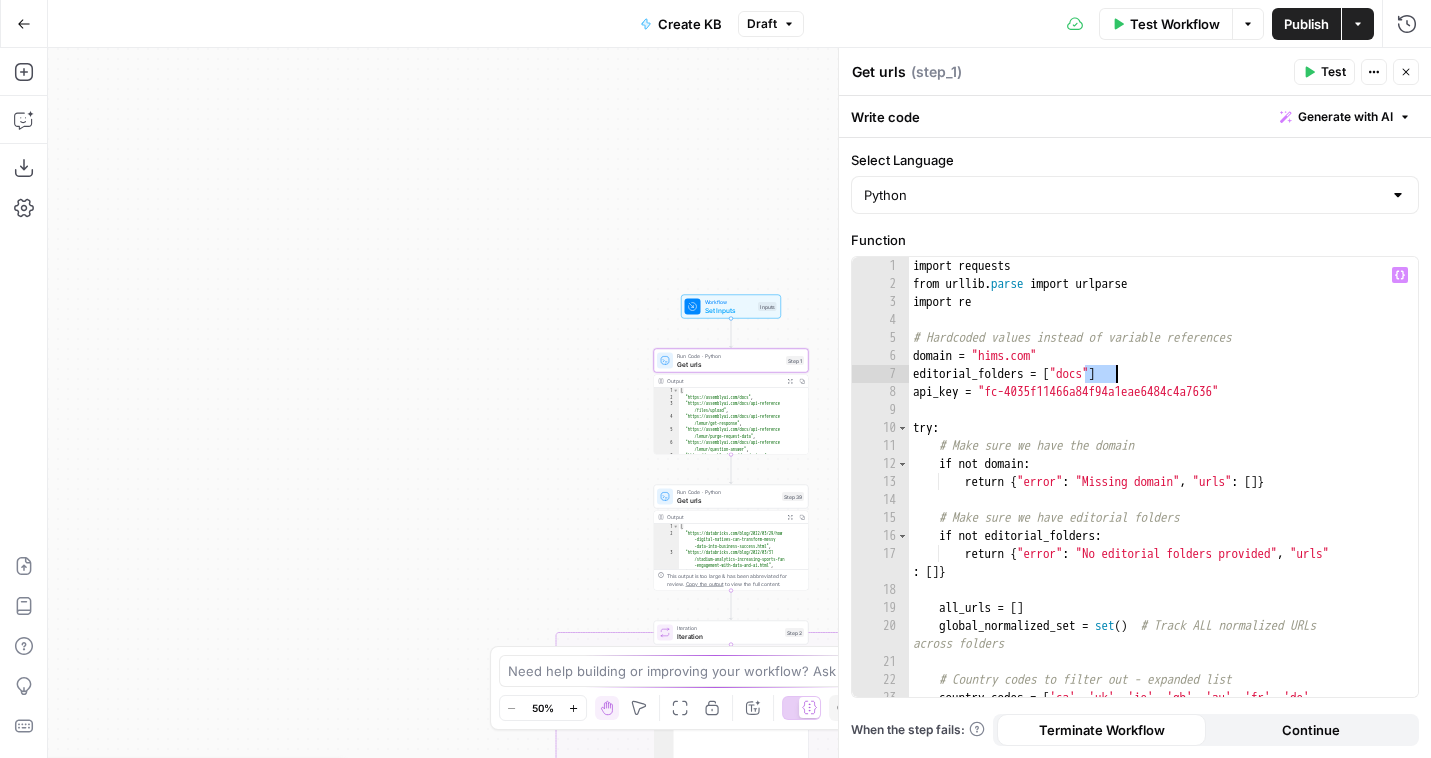 click on "import   requests from   urllib . parse   import   urlparse import   re # Hardcoded values instead of variable references domain   =   "hims.com" editorial_folders   =   [ "docs" ] api_key   =   "fc-4035f11466a84f94a1eae6484c4a7636" try :      # Make sure we have the domain      if   not   domain :           return   { "error" :   "Missing domain" ,   "urls" :   [ ]}           # Make sure we have editorial folders      if   not   editorial_folders :           return   { "error" :   "No editorial folders provided" ,   "urls" :   [ ]}      all_urls   =   [ ]      global_normalized_set   =   set ( )    # Track ALL normalized URLs  across folders           # Country codes to filter out - expanded list      country_codes   =   [ 'ca' ,   'uk' ,   'ie' ,   'gb' ,   'au' ,   'fr' ,   'de' ,   'es' ,   'it' ,   'jp' ,   'nl' ,   'se' ,   'dk' ," at bounding box center [1163, 504] 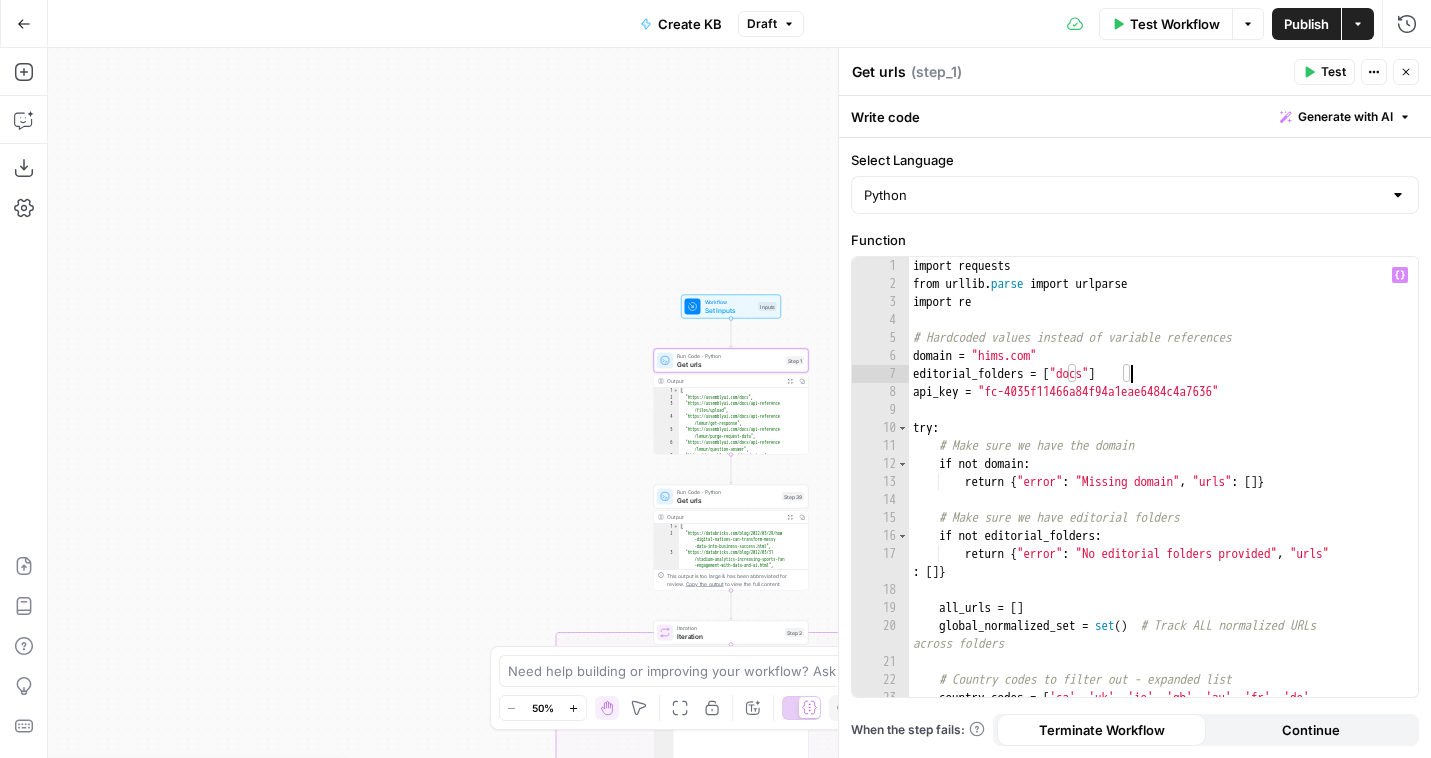 click on "import   requests from   urllib . parse   import   urlparse import   re # Hardcoded values instead of variable references domain   =   "hims.com" editorial_folders   =   [ "docs" ] api_key   =   "fc-4035f11466a84f94a1eae6484c4a7636" try :      # Make sure we have the domain      if   not   domain :           return   { "error" :   "Missing domain" ,   "urls" :   [ ]}           # Make sure we have editorial folders      if   not   editorial_folders :           return   { "error" :   "No editorial folders provided" ,   "urls" :   [ ]}      all_urls   =   [ ]      global_normalized_set   =   set ( )    # Track ALL normalized URLs  across folders           # Country codes to filter out - expanded list      country_codes   =   [ 'ca' ,   'uk' ,   'ie' ,   'gb' ,   'au' ,   'fr' ,   'de' ,   'es' ,   'it' ,   'jp' ,   'nl' ,   'se' ,   'dk' ," at bounding box center (1163, 504) 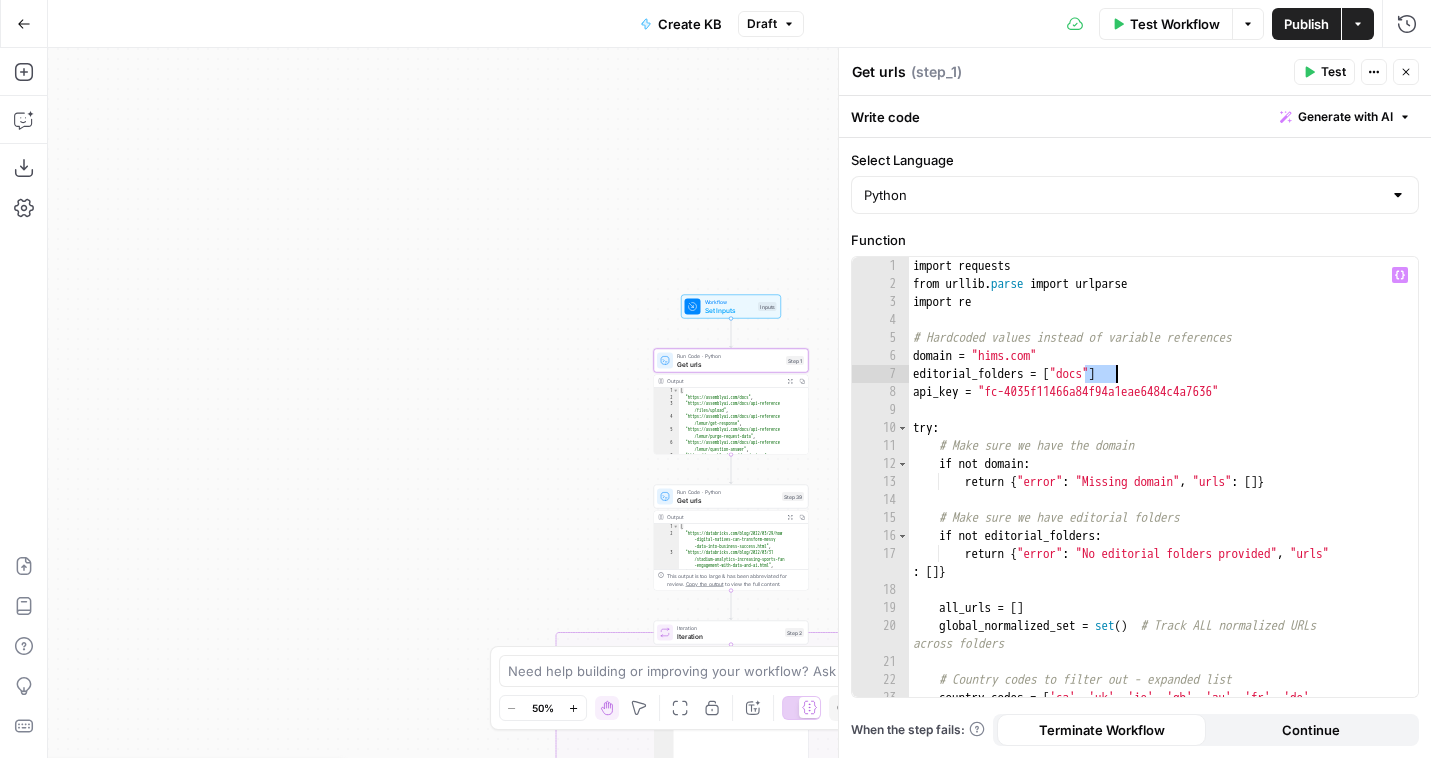 click on "import   requests from   urllib . parse   import   urlparse import   re # Hardcoded values instead of variable references domain   =   "hims.com" editorial_folders   =   [ "docs" ] api_key   =   "fc-4035f11466a84f94a1eae6484c4a7636" try :      # Make sure we have the domain      if   not   domain :           return   { "error" :   "Missing domain" ,   "urls" :   [ ]}           # Make sure we have editorial folders      if   not   editorial_folders :           return   { "error" :   "No editorial folders provided" ,   "urls" :   [ ]}      all_urls   =   [ ]      global_normalized_set   =   set ( )    # Track ALL normalized URLs  across folders           # Country codes to filter out - expanded list      country_codes   =   [ 'ca' ,   'uk' ,   'ie' ,   'gb' ,   'au' ,   'fr' ,   'de' ,   'es' ,   'it' ,   'jp' ,   'nl' ,   'se' ,   'dk' ," at bounding box center (1163, 504) 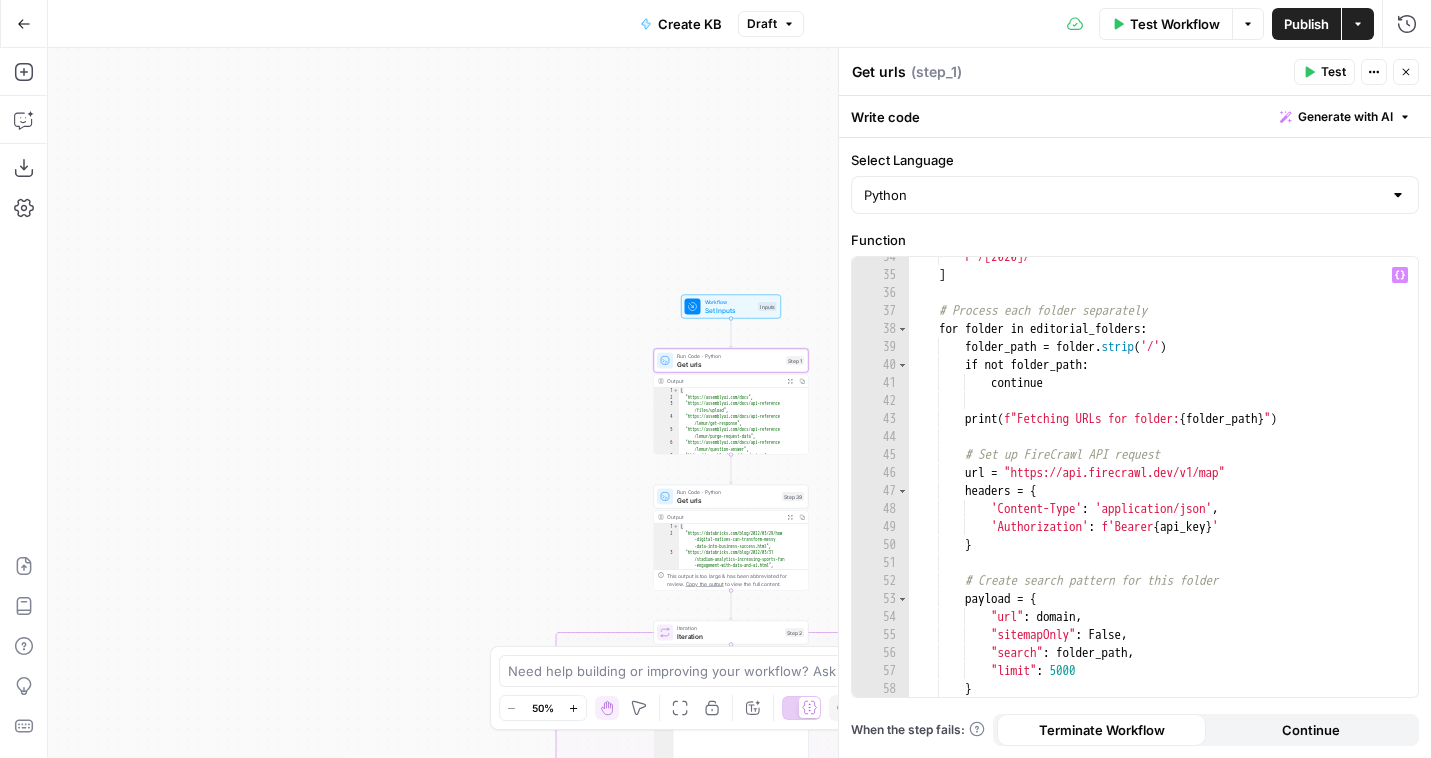 scroll, scrollTop: 0, scrollLeft: 0, axis: both 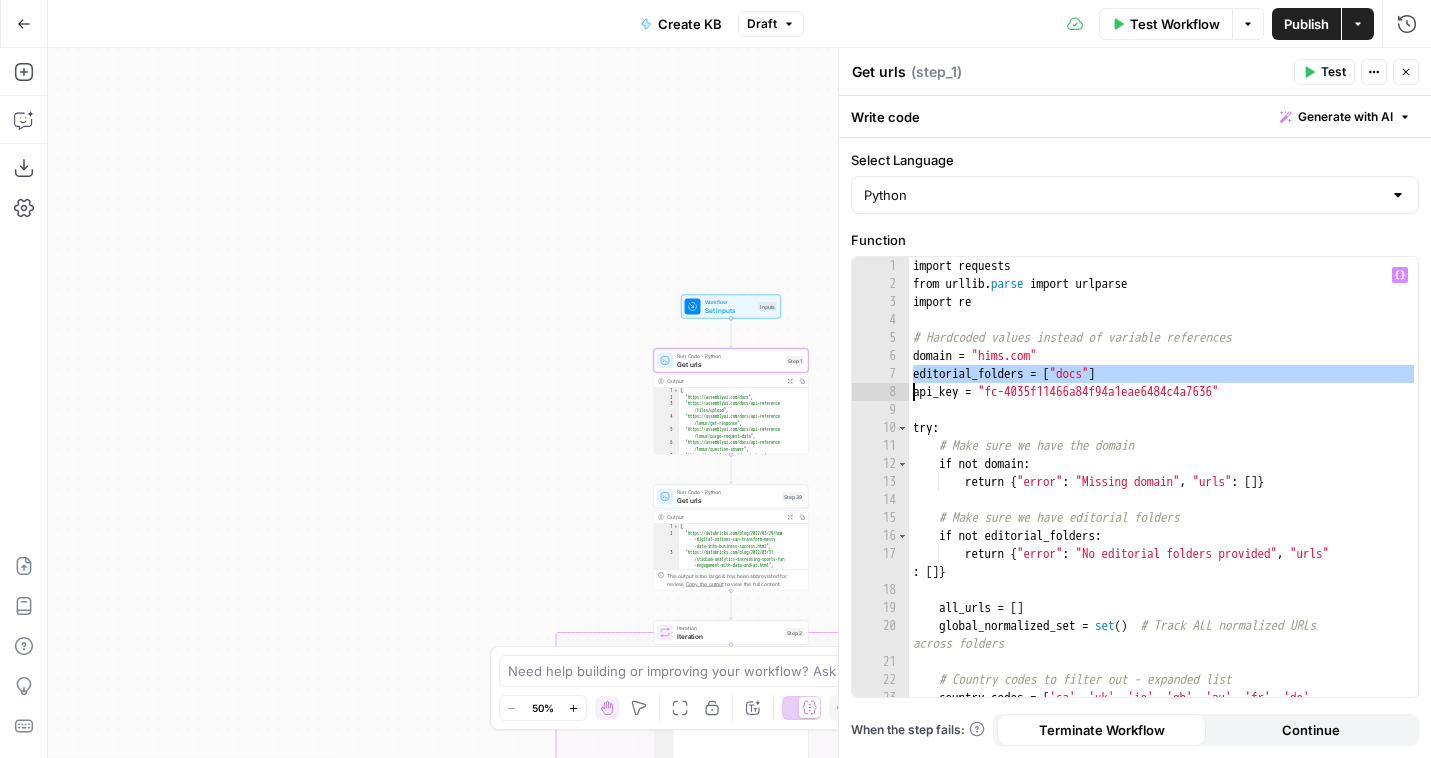 click on "import   requests from   urllib . parse   import   urlparse import   re # Hardcoded values instead of variable references domain   =   "hims.com" editorial_folders   =   [ "docs" ] api_key   =   "fc-4035f11466a84f94a1eae6484c4a7636" try :      # Make sure we have the domain      if   not   domain :           return   { "error" :   "Missing domain" ,   "urls" :   [ ]}           # Make sure we have editorial folders      if   not   editorial_folders :           return   { "error" :   "No editorial folders provided" ,   "urls" :   [ ]}      all_urls   =   [ ]      global_normalized_set   =   set ( )    # Track ALL normalized URLs  across folders           # Country codes to filter out - expanded list      country_codes   =   [ 'ca' ,   'uk' ,   'ie' ,   'gb' ,   'au' ,   'fr' ,   'de' ,   'es' ,   'it' ,   'jp' ,   'nl' ,   'se' ,   'dk' ," at bounding box center (1163, 504) 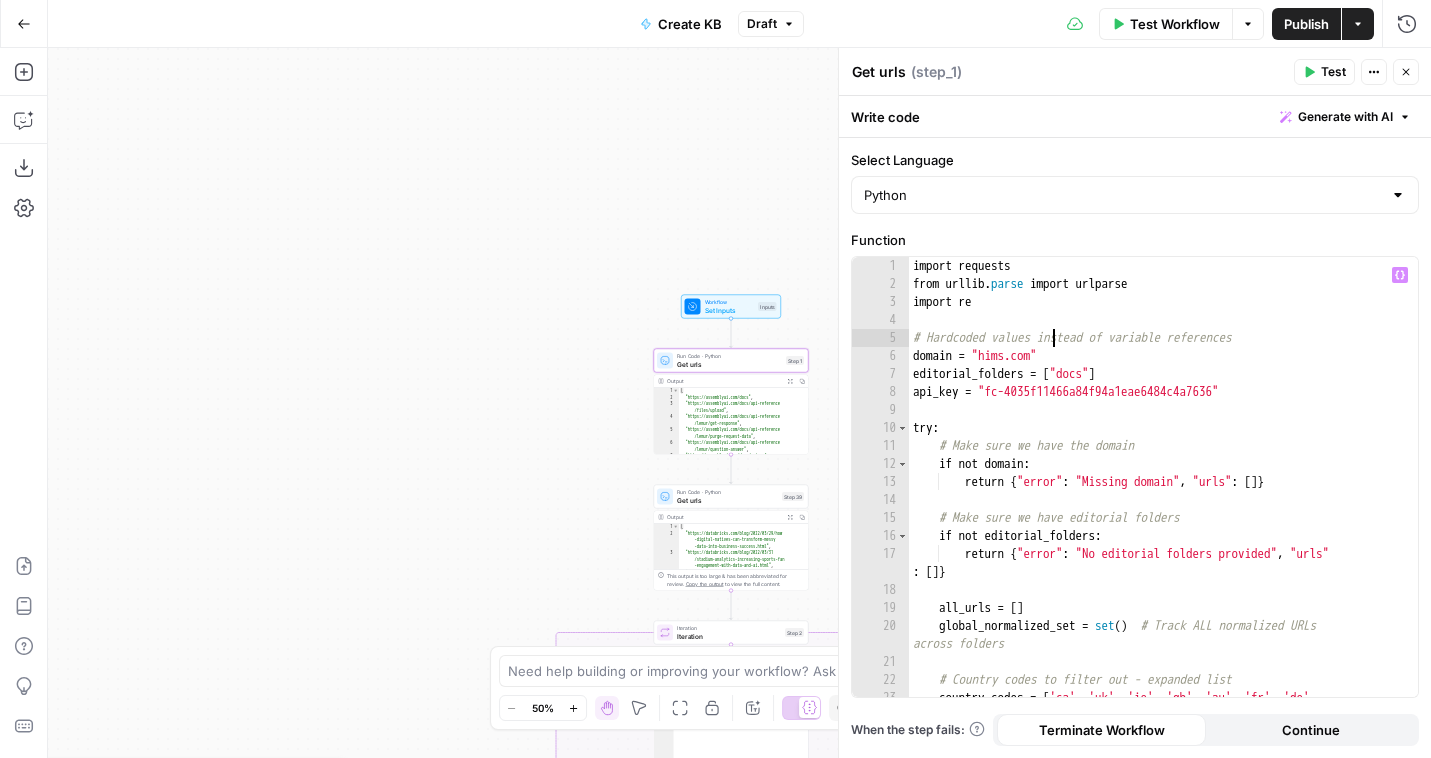 type on "**********" 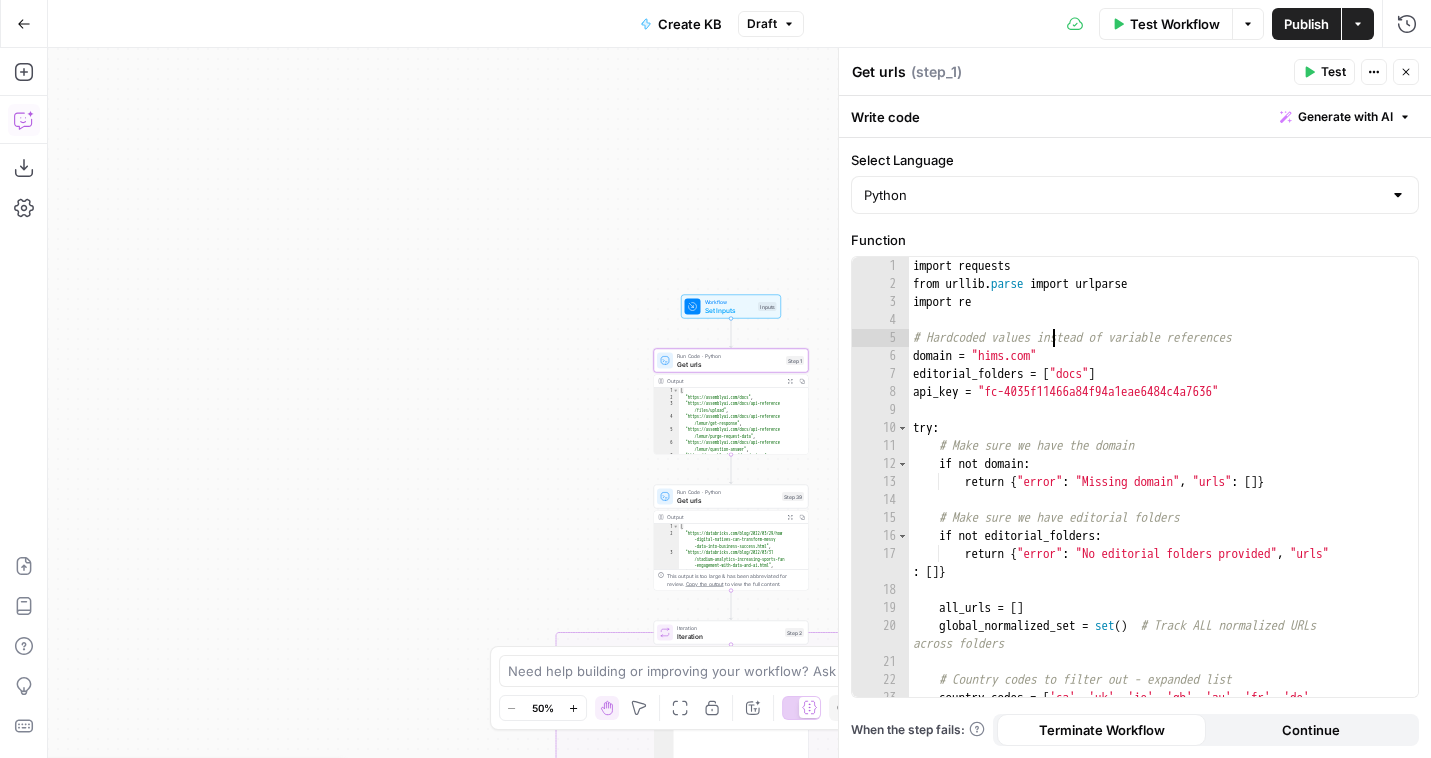 drag, startPoint x: 35, startPoint y: 129, endPoint x: 18, endPoint y: 117, distance: 20.808653 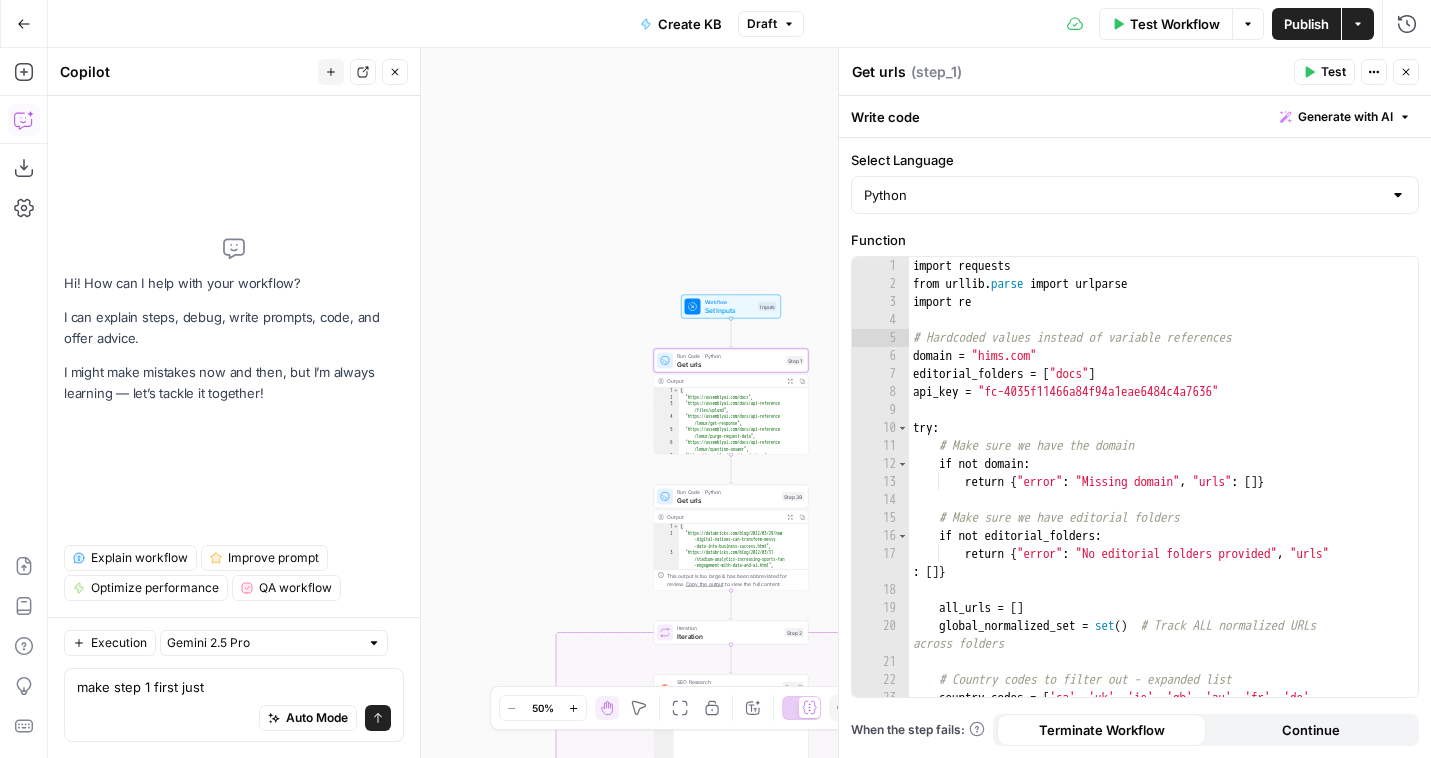 type on "make step 1 first just" 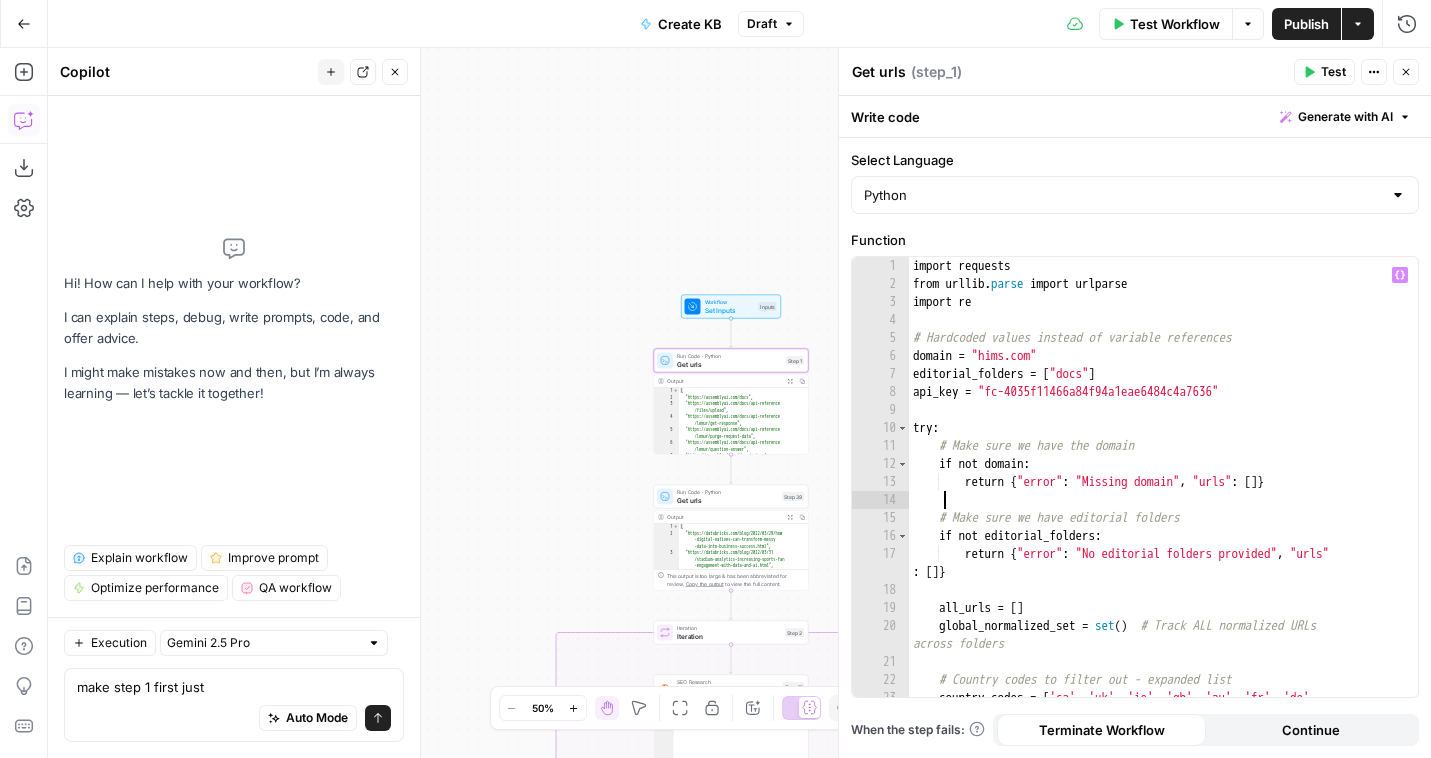 click on "import   requests from   urllib . parse   import   urlparse import   re # Hardcoded values instead of variable references domain   =   "hims.com" editorial_folders   =   [ "docs" ] api_key   =   "fc-4035f11466a84f94a1eae6484c4a7636" try :      # Make sure we have the domain      if   not   domain :           return   { "error" :   "Missing domain" ,   "urls" :   [ ]}           # Make sure we have editorial folders      if   not   editorial_folders :           return   { "error" :   "No editorial folders provided" ,   "urls" :   [ ]}      all_urls   =   [ ]      global_normalized_set   =   set ( )    # Track ALL normalized URLs  across folders           # Country codes to filter out - expanded list      country_codes   =   [ 'ca' ,   'uk' ,   'ie' ,   'gb' ,   'au' ,   'fr' ,   'de' ,   'es' ,   'it' ,   'jp' ,   'nl' ,   'se' ,   'dk' ," at bounding box center [1163, 504] 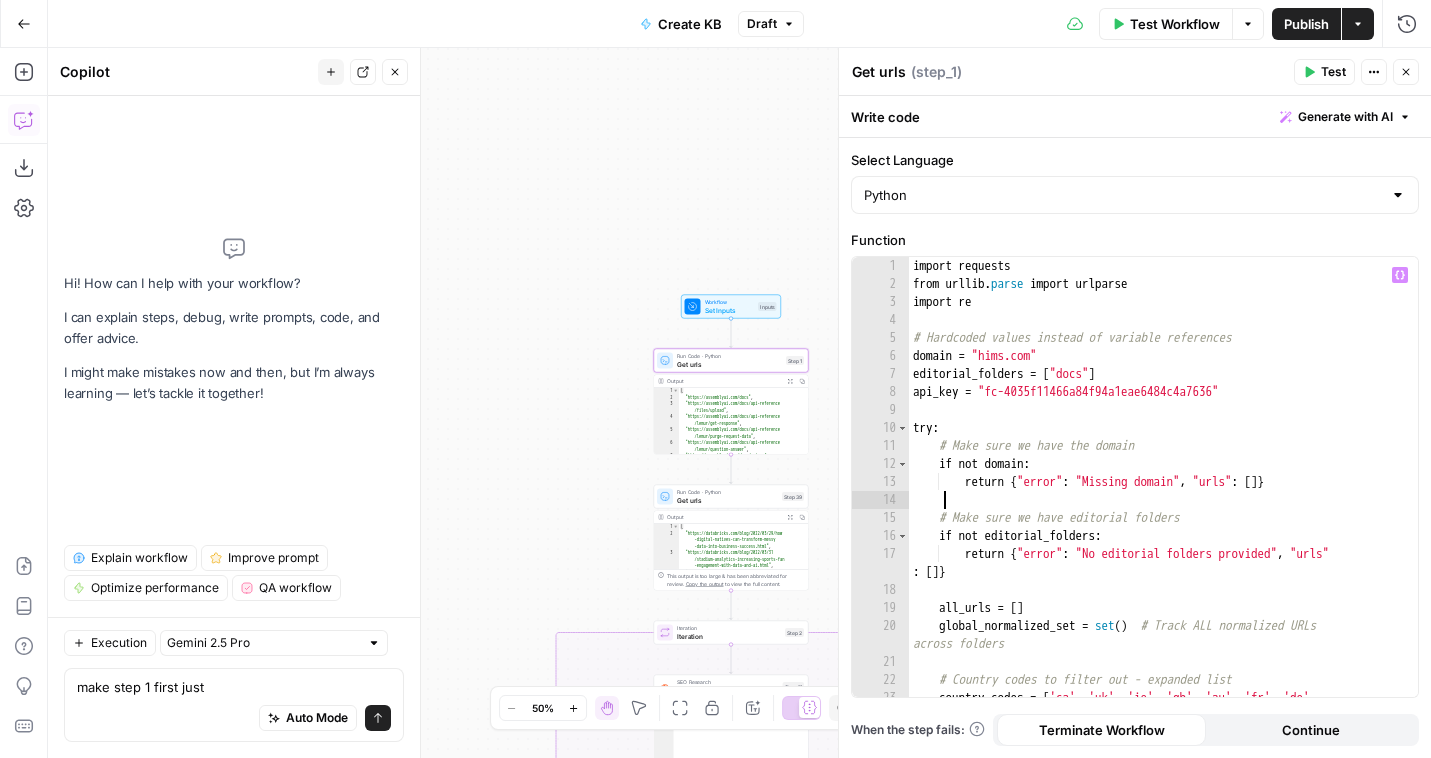 type on "**********" 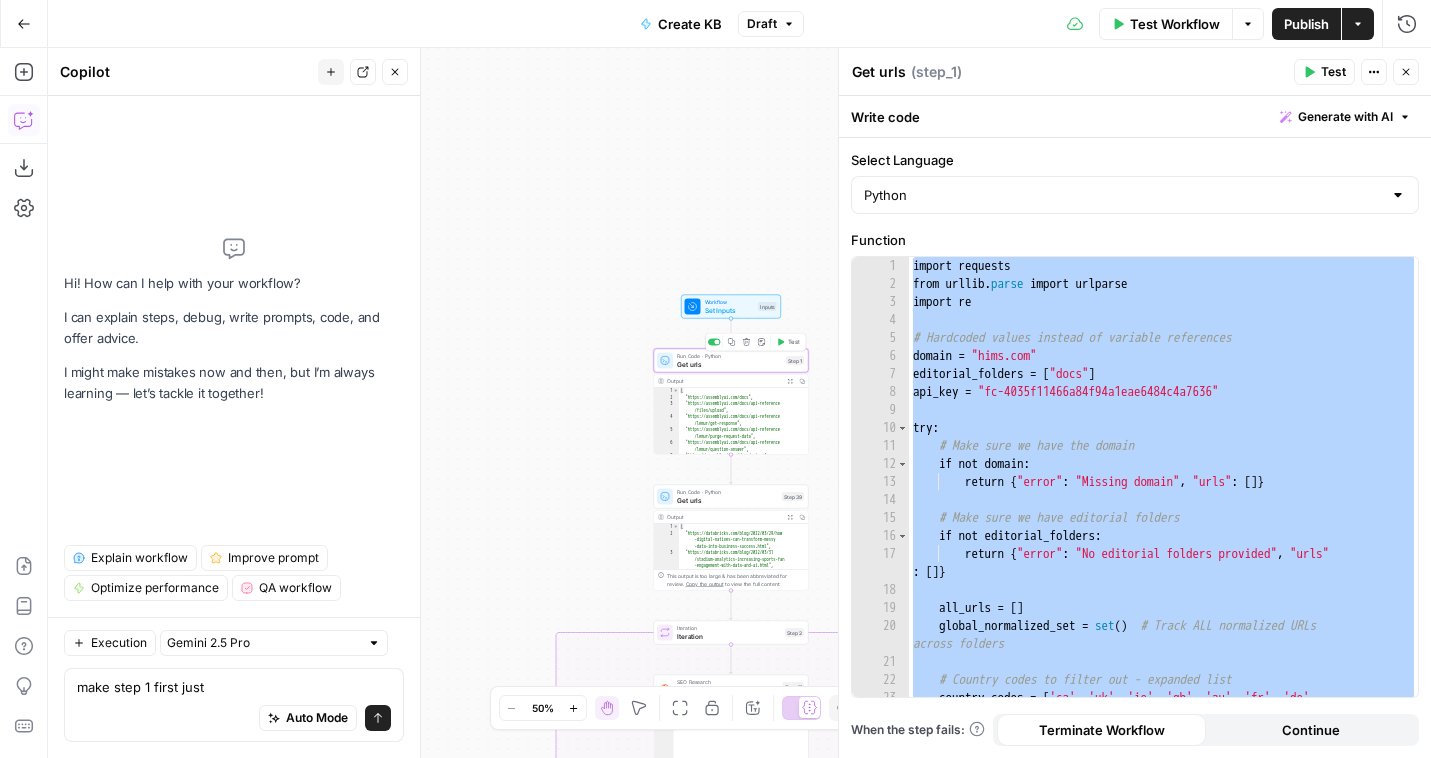 click 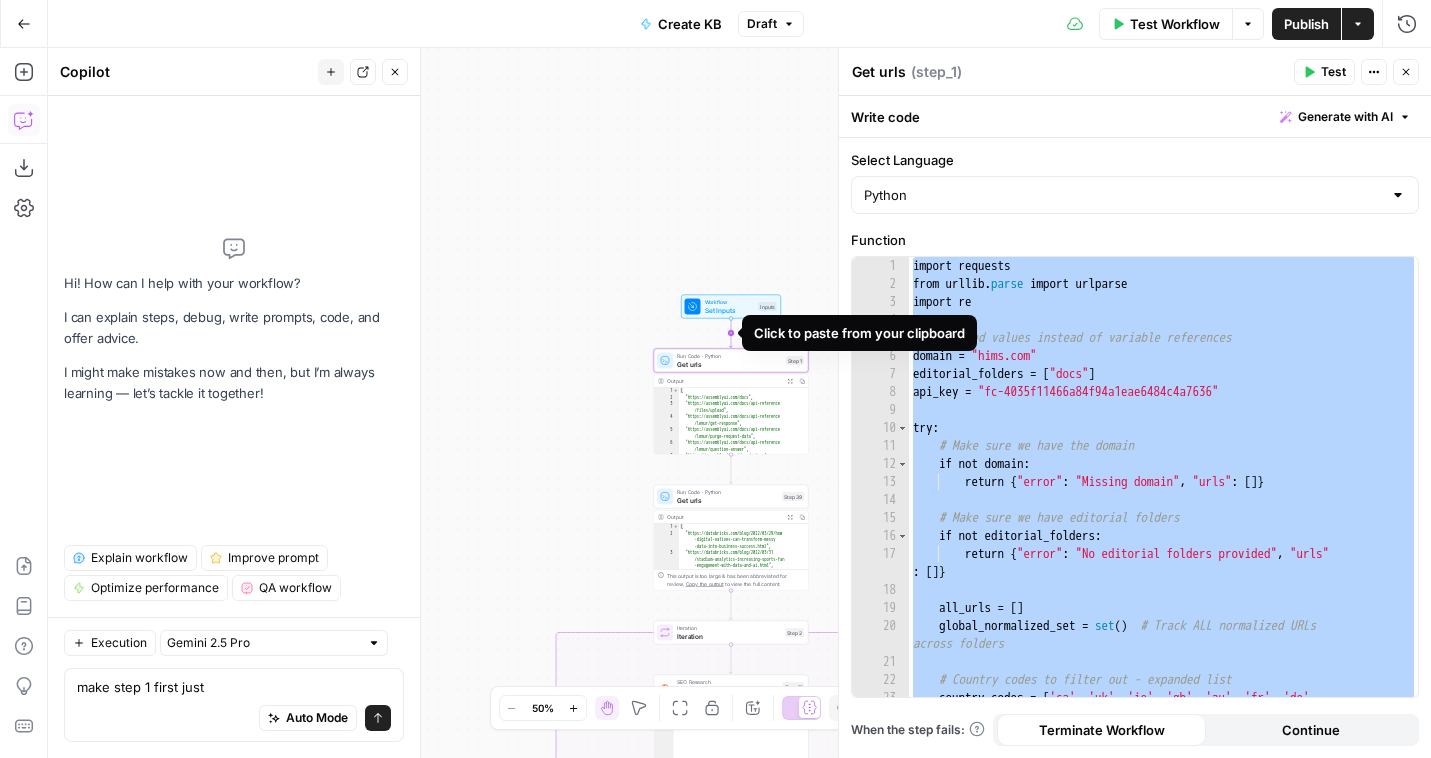 click 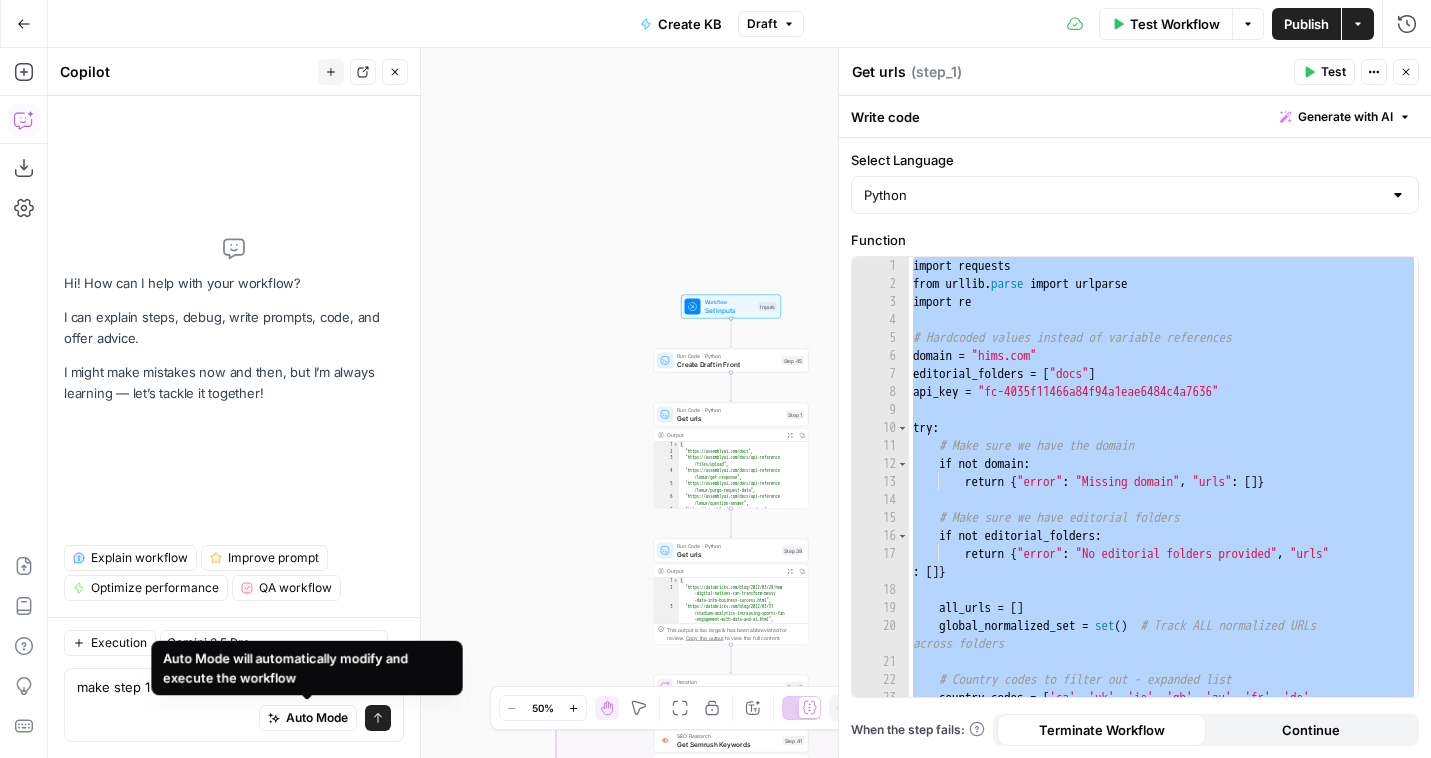 click on "Auto Mode will automatically modify and execute the workflow" at bounding box center [307, 668] 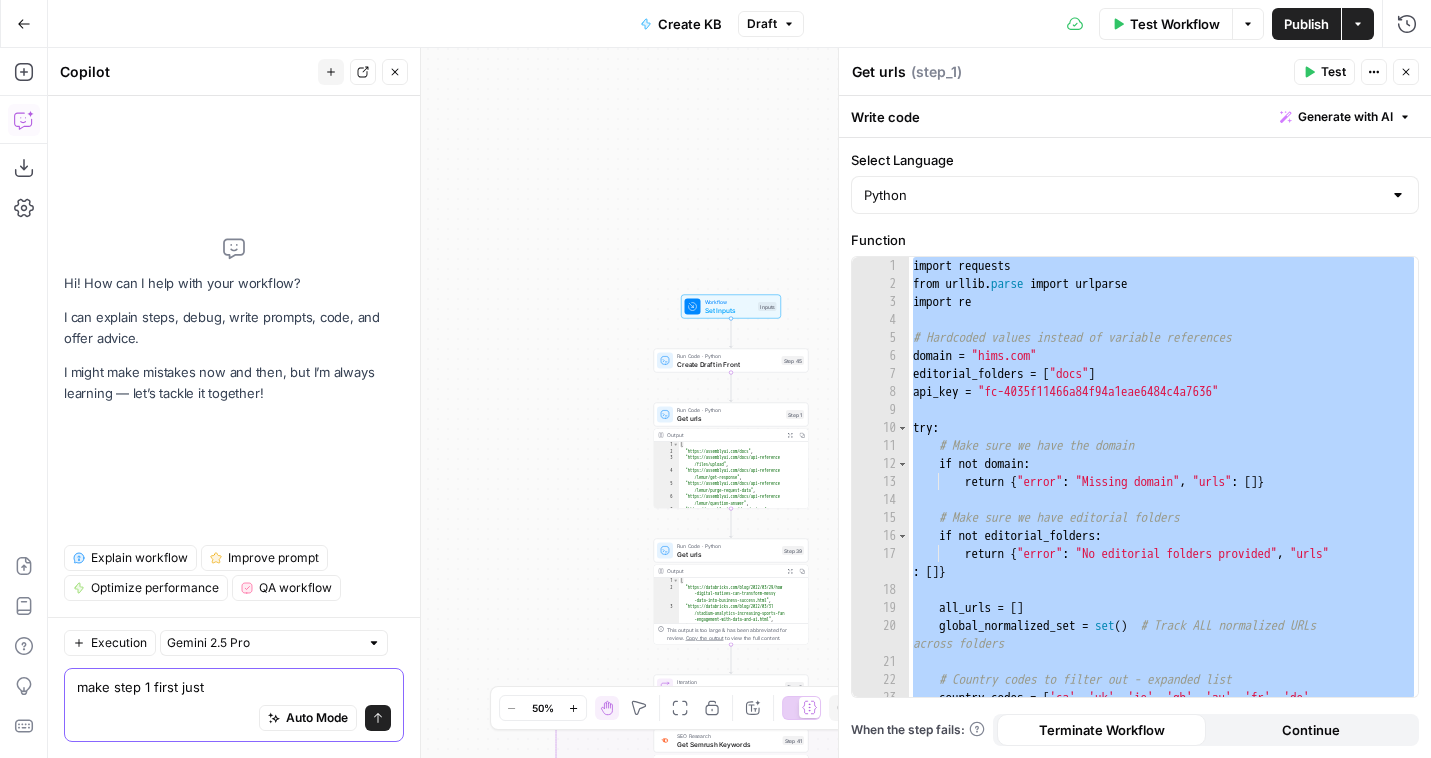 drag, startPoint x: 134, startPoint y: 686, endPoint x: 150, endPoint y: 687, distance: 16.03122 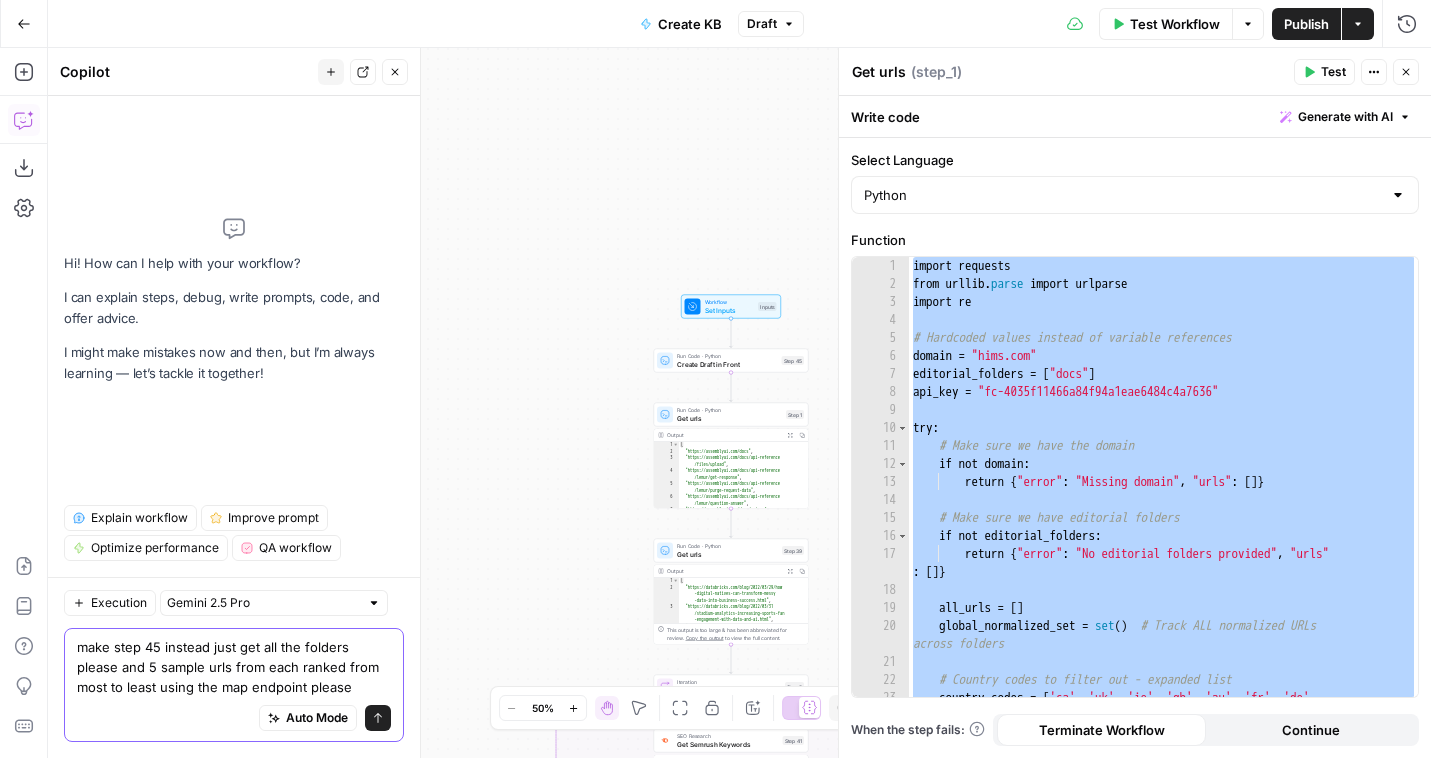 type on "make step 45 instead just get all the folders please and 5 sample urls from each ranked from most to least using the map endpoint please" 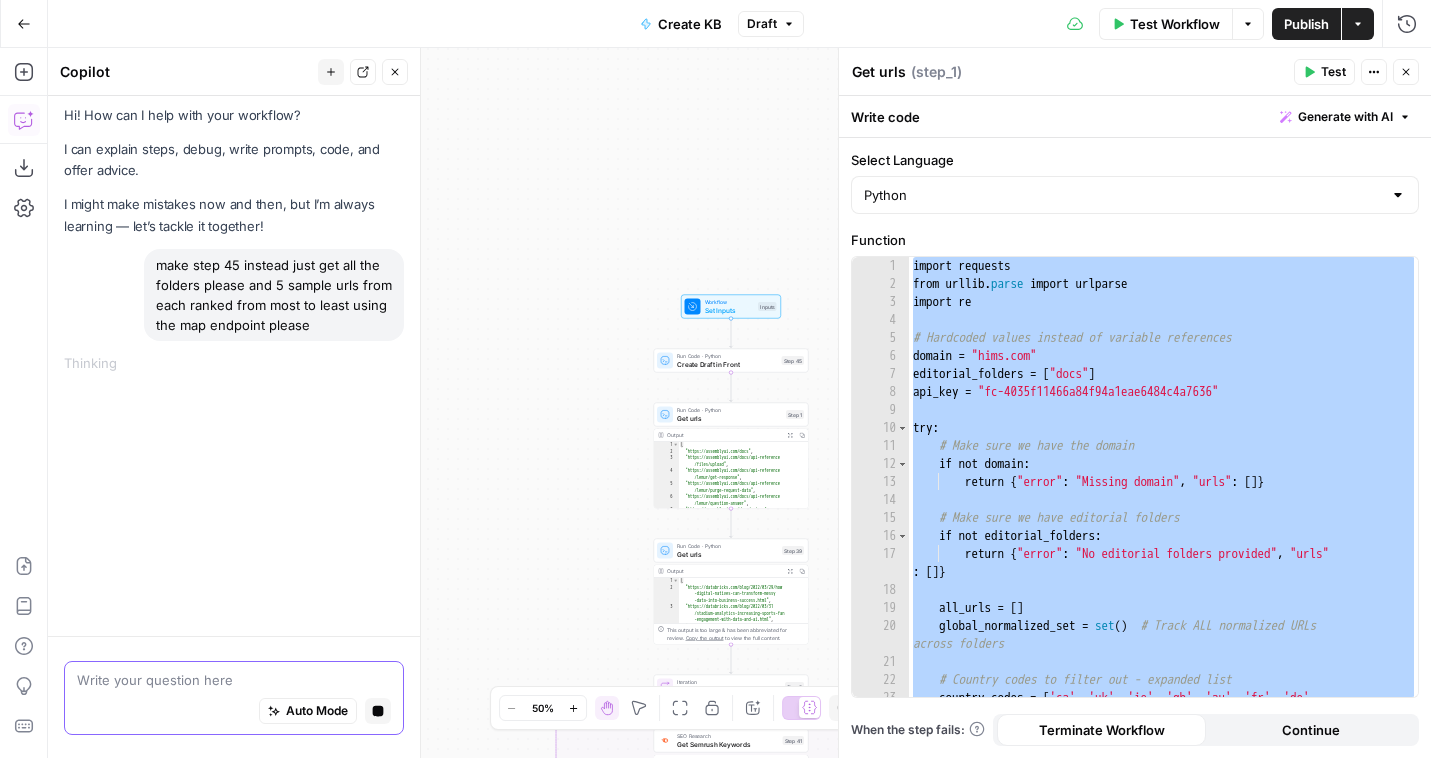 scroll, scrollTop: 0, scrollLeft: 0, axis: both 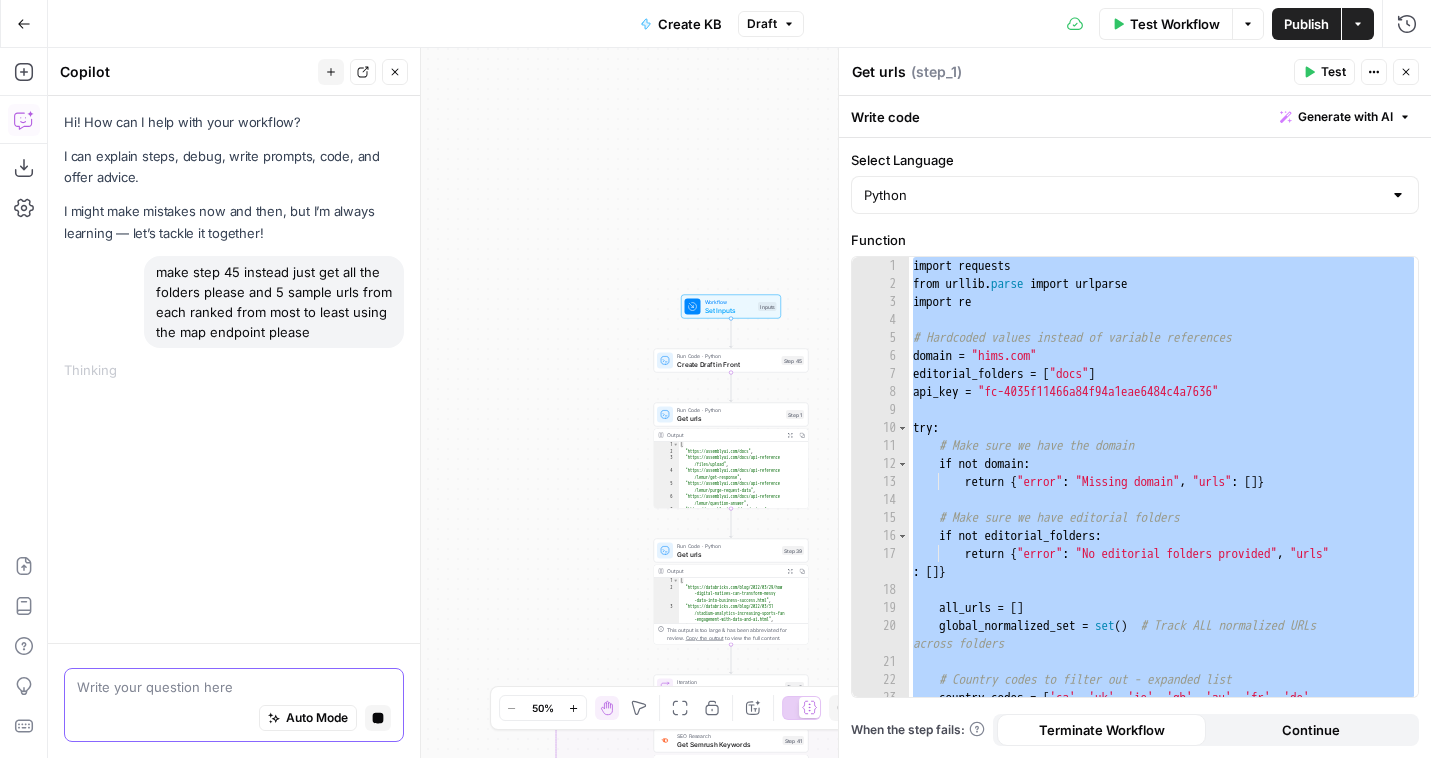 type 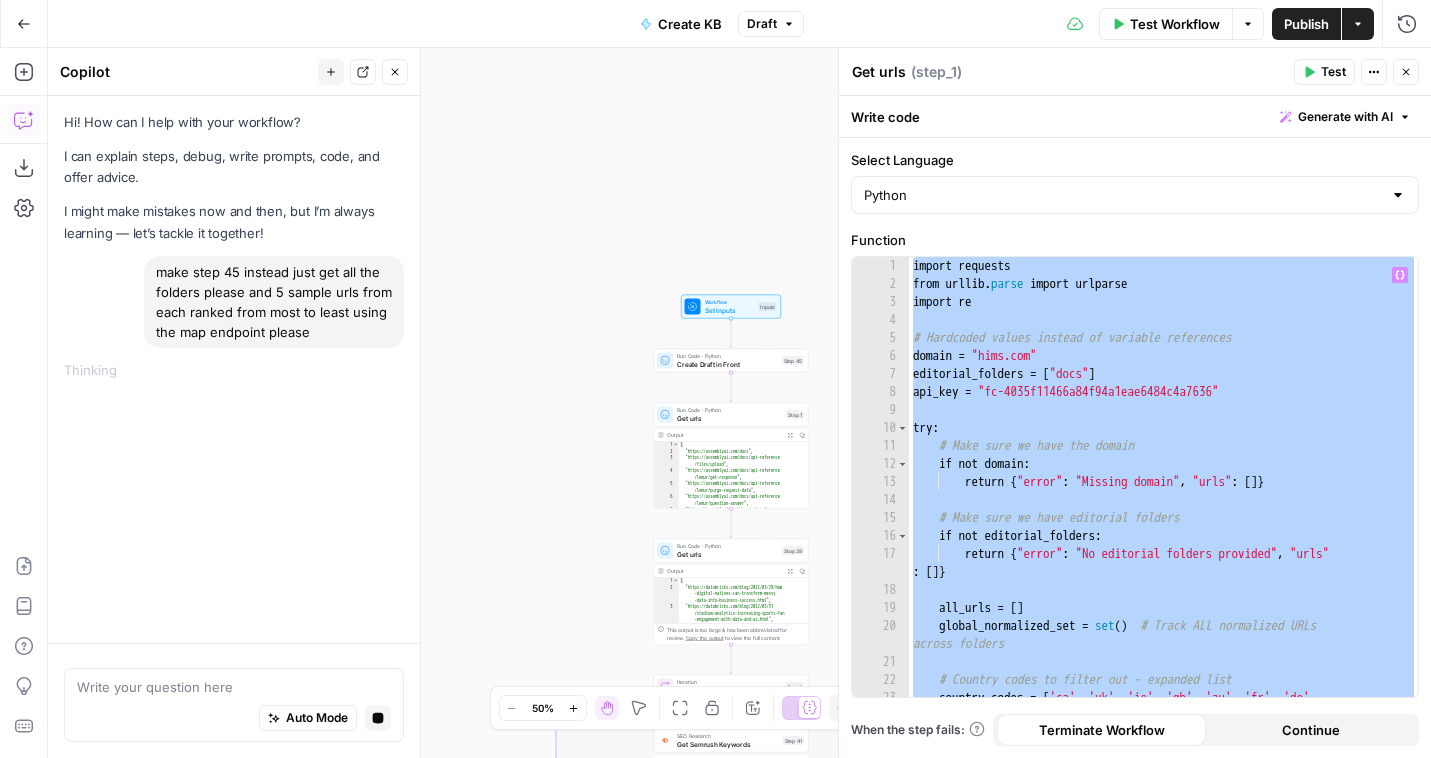 click on "import   requests from   urllib . parse   import   urlparse import   re # Hardcoded values instead of variable references domain   =   "hims.com" editorial_folders   =   [ "docs" ] api_key   =   "fc-4035f11466a84f94a1eae6484c4a7636" try :      # Make sure we have the domain      if   not   domain :           return   { "error" :   "Missing domain" ,   "urls" :   [ ]}           # Make sure we have editorial folders      if   not   editorial_folders :           return   { "error" :   "No editorial folders provided" ,   "urls" :   [ ]}      all_urls   =   [ ]      global_normalized_set   =   set ( )    # Track ALL normalized URLs  across folders           # Country codes to filter out - expanded list      country_codes   =   [ 'ca' ,   'uk' ,   'ie' ,   'gb' ,   'au' ,   'fr' ,   'de' ,   'es' ,   'it' ,   'jp' ,   'nl' ,   'se' ,   'dk' ," at bounding box center (1163, 504) 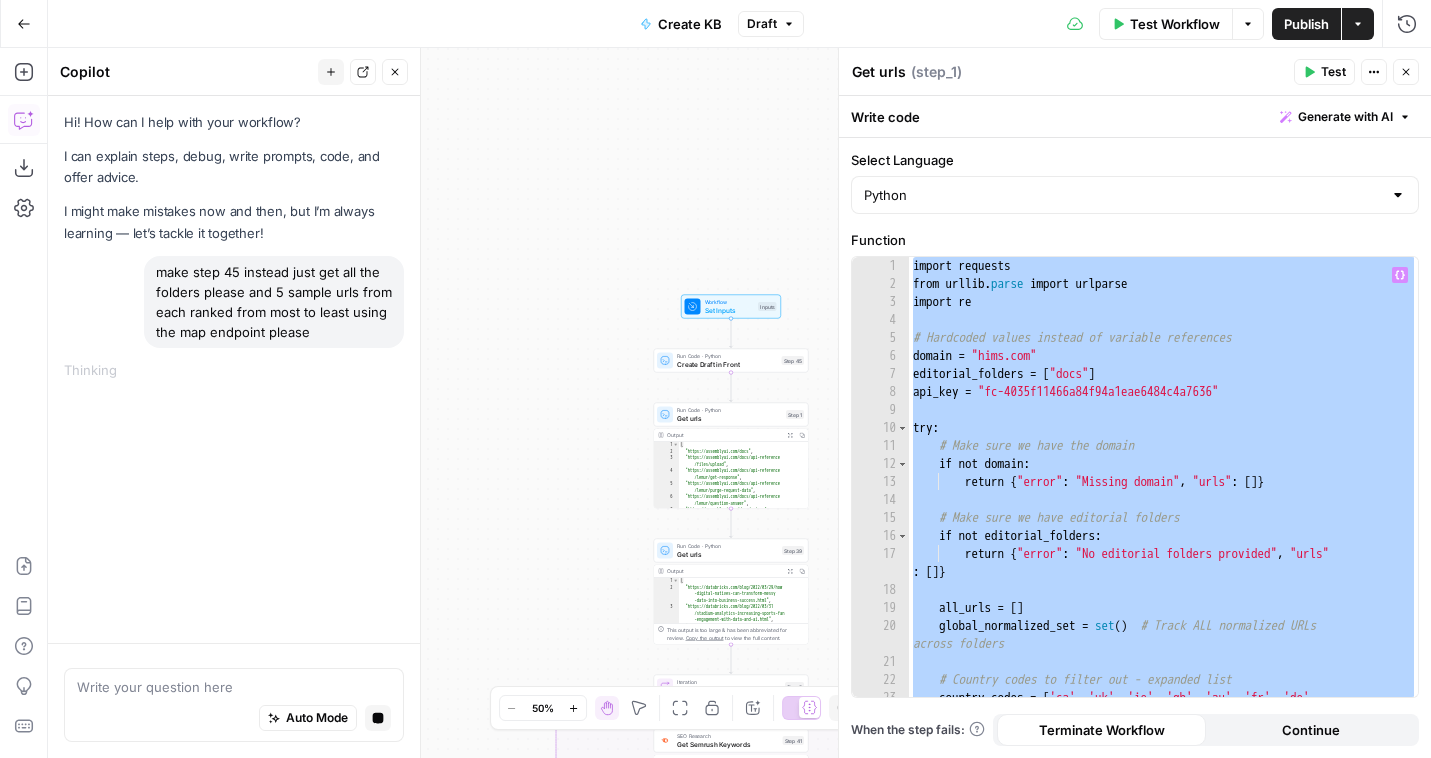paste on "**********" 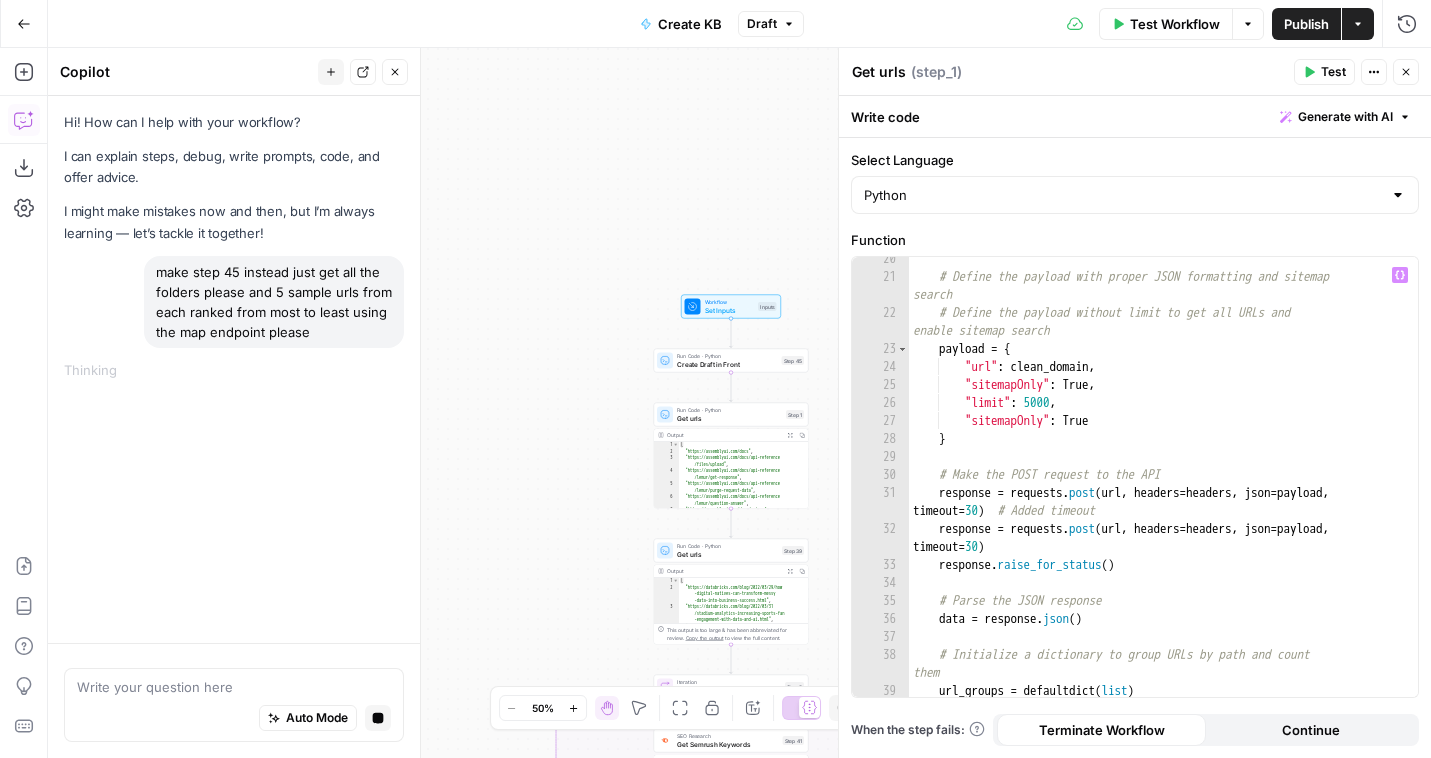 scroll, scrollTop: 0, scrollLeft: 0, axis: both 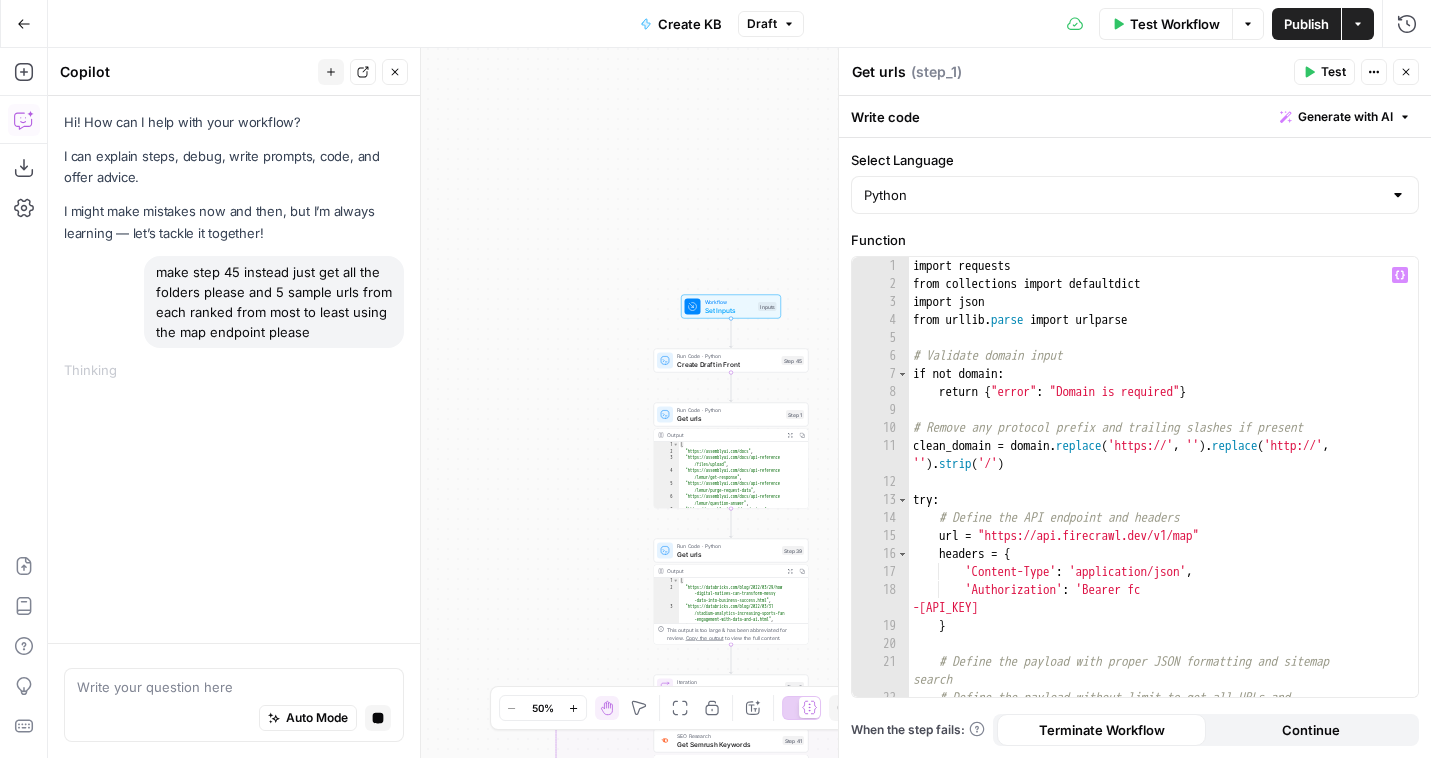 click on "import   requests from   collections   import   defaultdict import   json from   urllib . parse   import   urlparse # Validate domain input if   not   domain :      return   { "error" :   "Domain is required" } # Remove any protocol prefix and trailing slashes if present clean_domain   =   domain . replace ( 'https://' ,   '' ) . replace ( 'http://' ,   '' ) . strip ( '/' ) try :      # Define the API endpoint and headers      url   =   "https://api.firecrawl.dev/v1/map"      headers   =   {           'Content-Type' :   'application/json' ,           'Authorization' :   'Bearer fc -4035f11466a84f94a1eae6484c4a7636'      }           # Define the payload with proper JSON formatting and sitemap  search      # Define the payload without limit to get all URLs and  enable sitemap search" at bounding box center [1163, 504] 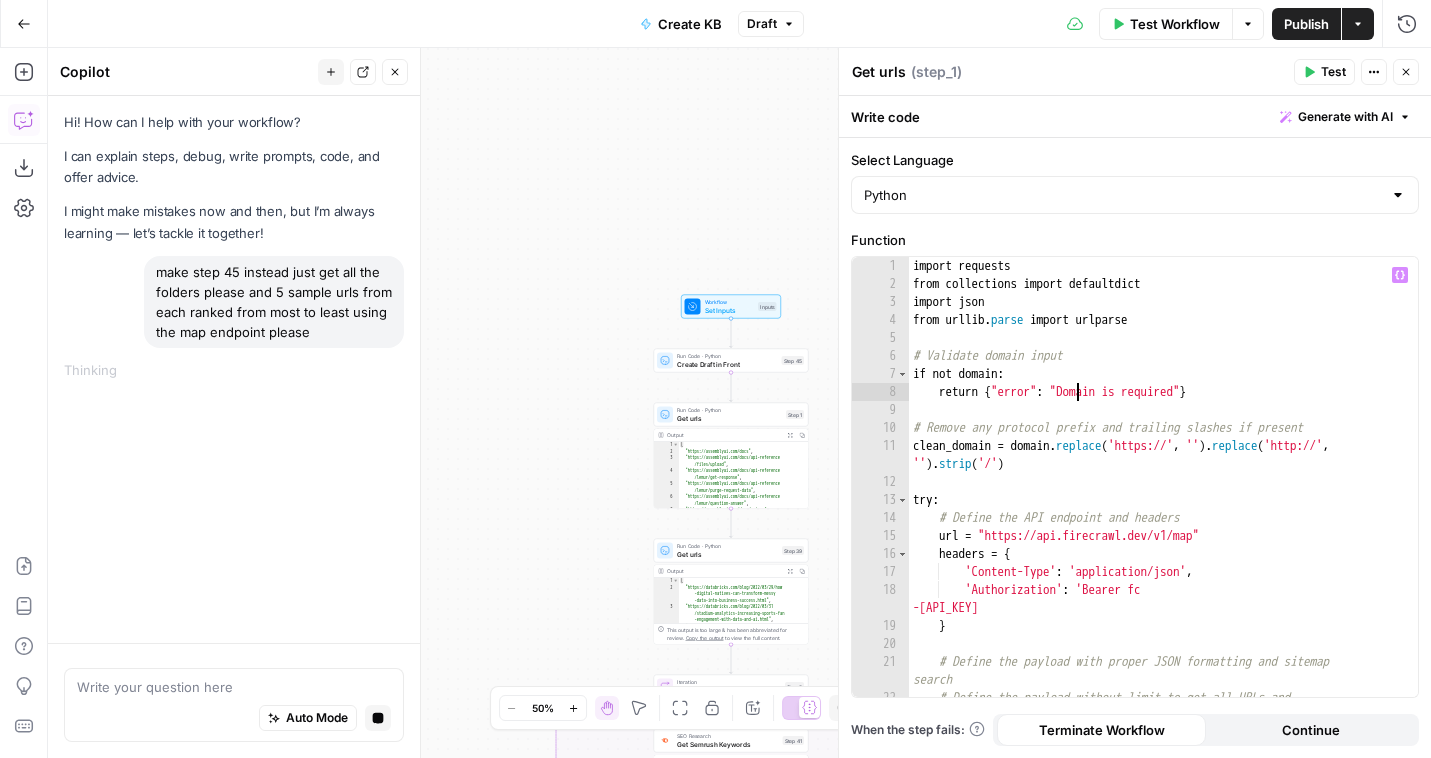 click on "import   requests from   collections   import   defaultdict import   json from   urllib . parse   import   urlparse # Validate domain input if   not   domain :      return   { "error" :   "Domain is required" } # Remove any protocol prefix and trailing slashes if present clean_domain   =   domain . replace ( 'https://' ,   '' ) . replace ( 'http://' ,   '' ) . strip ( '/' ) try :      # Define the API endpoint and headers      url   =   "https://api.firecrawl.dev/v1/map"      headers   =   {           'Content-Type' :   'application/json' ,           'Authorization' :   'Bearer fc -4035f11466a84f94a1eae6484c4a7636'      }           # Define the payload with proper JSON formatting and sitemap  search      # Define the payload without limit to get all URLs and  enable sitemap search" at bounding box center [1163, 504] 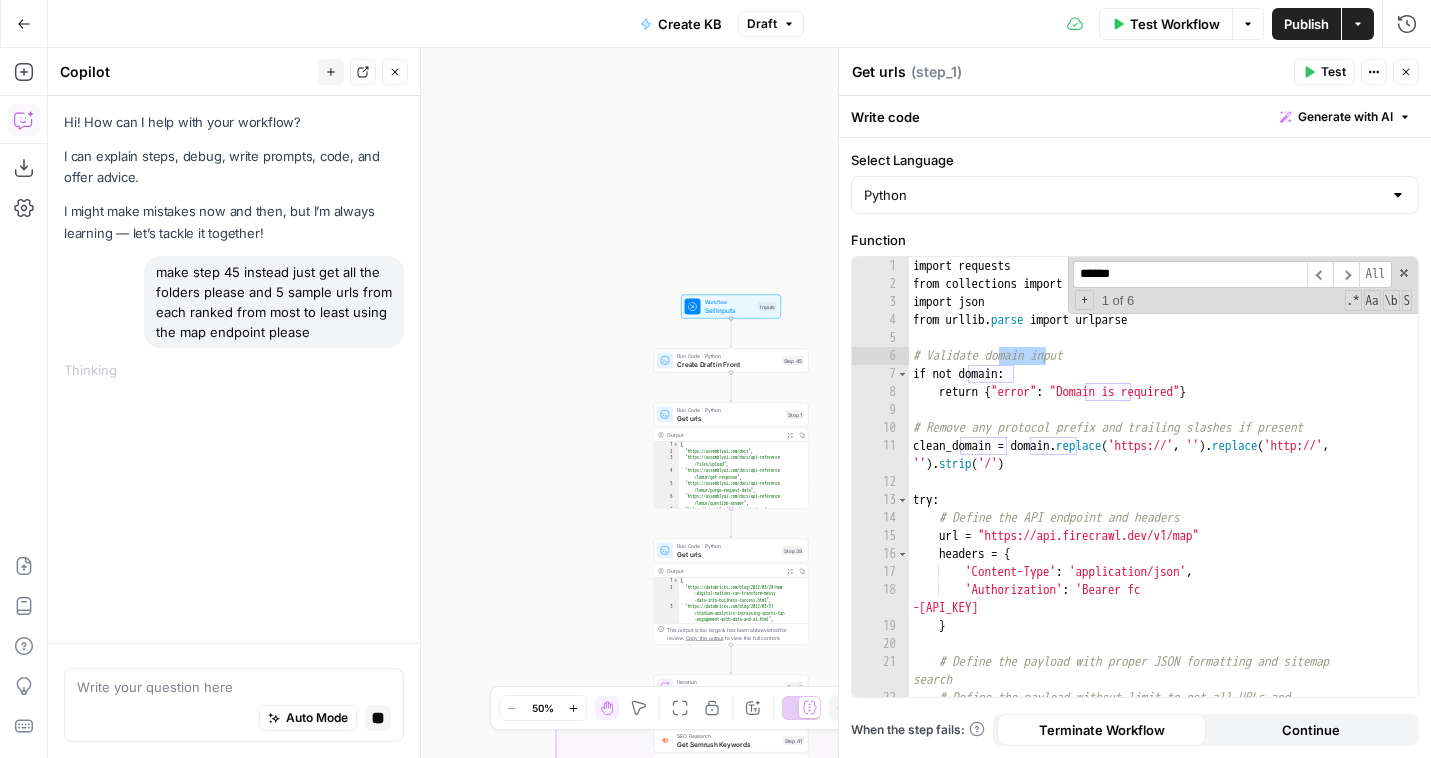 scroll, scrollTop: 0, scrollLeft: 0, axis: both 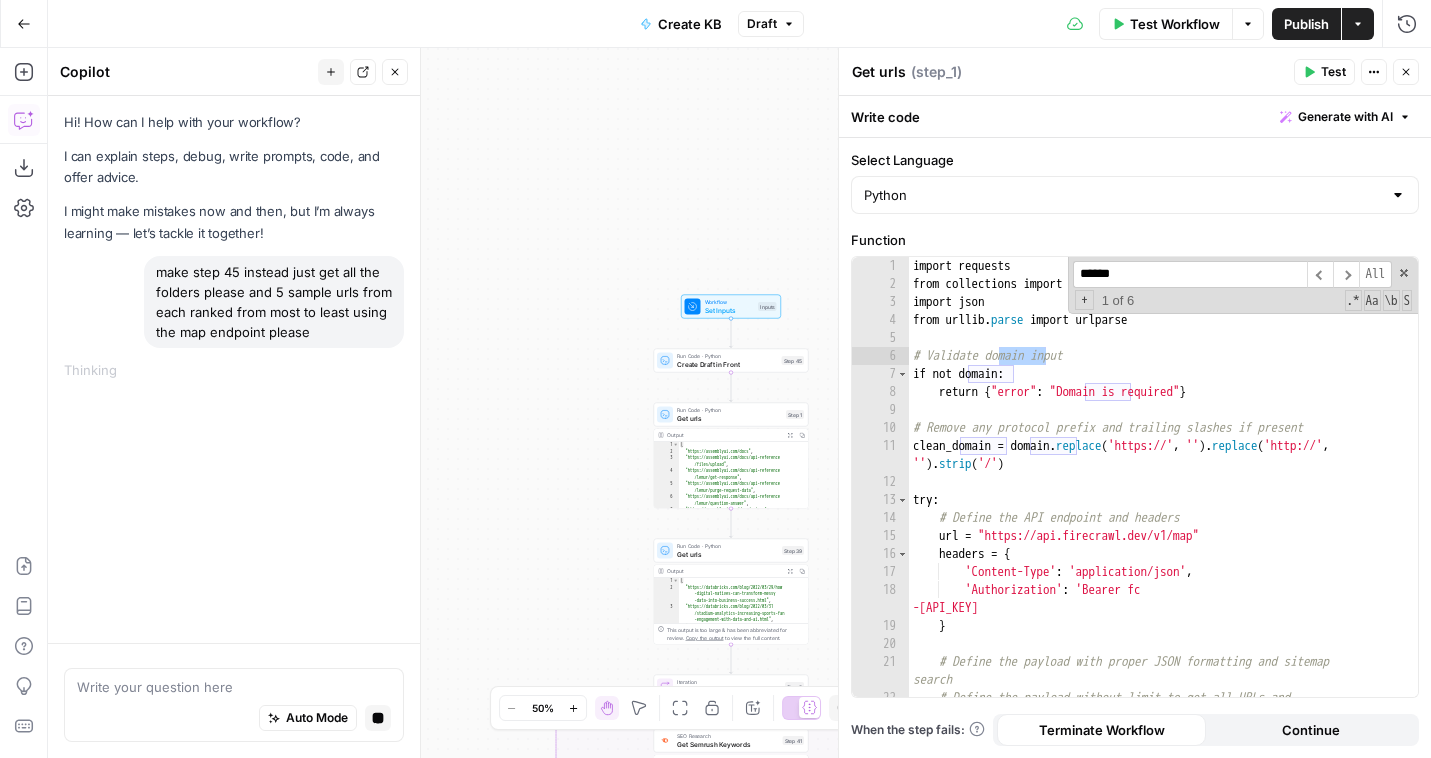 type on "******" 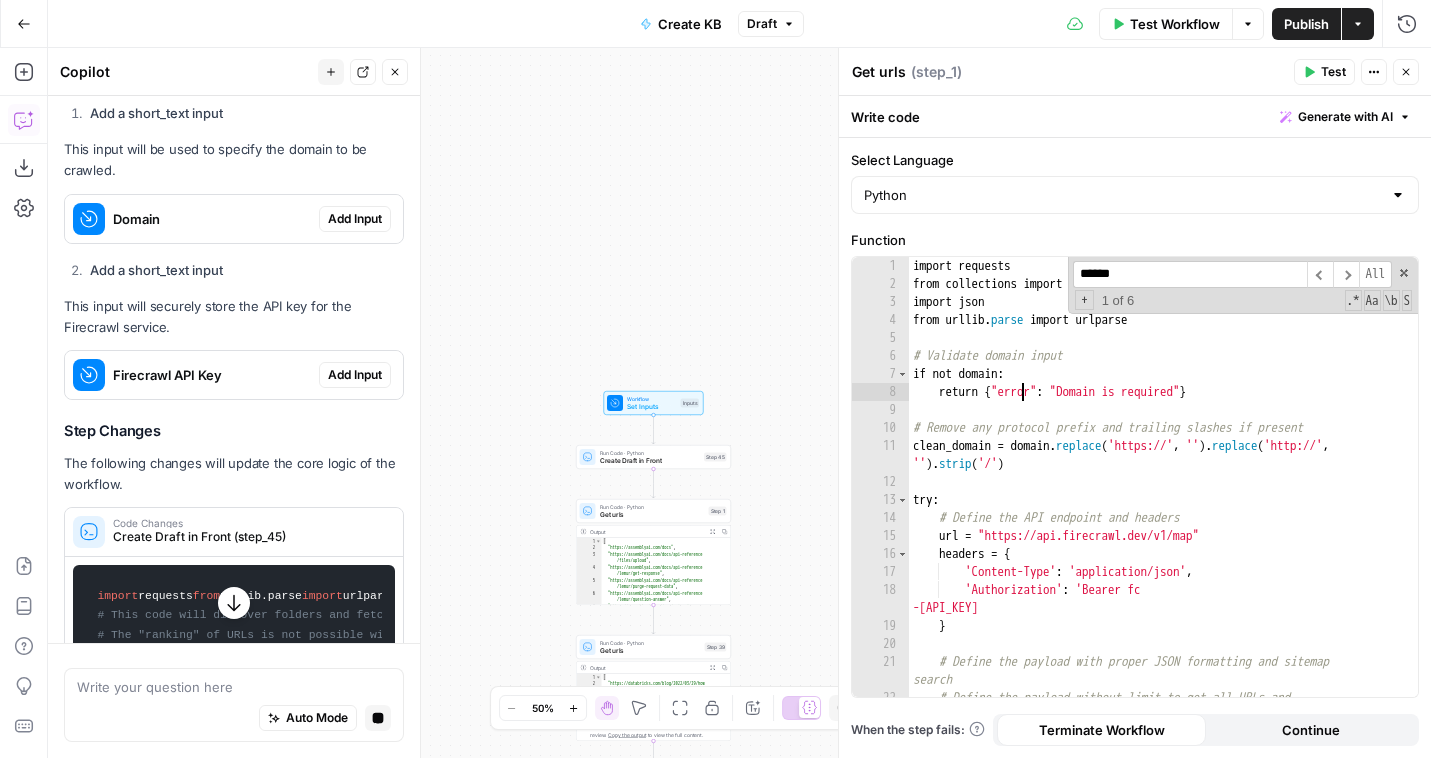 scroll, scrollTop: 910, scrollLeft: 0, axis: vertical 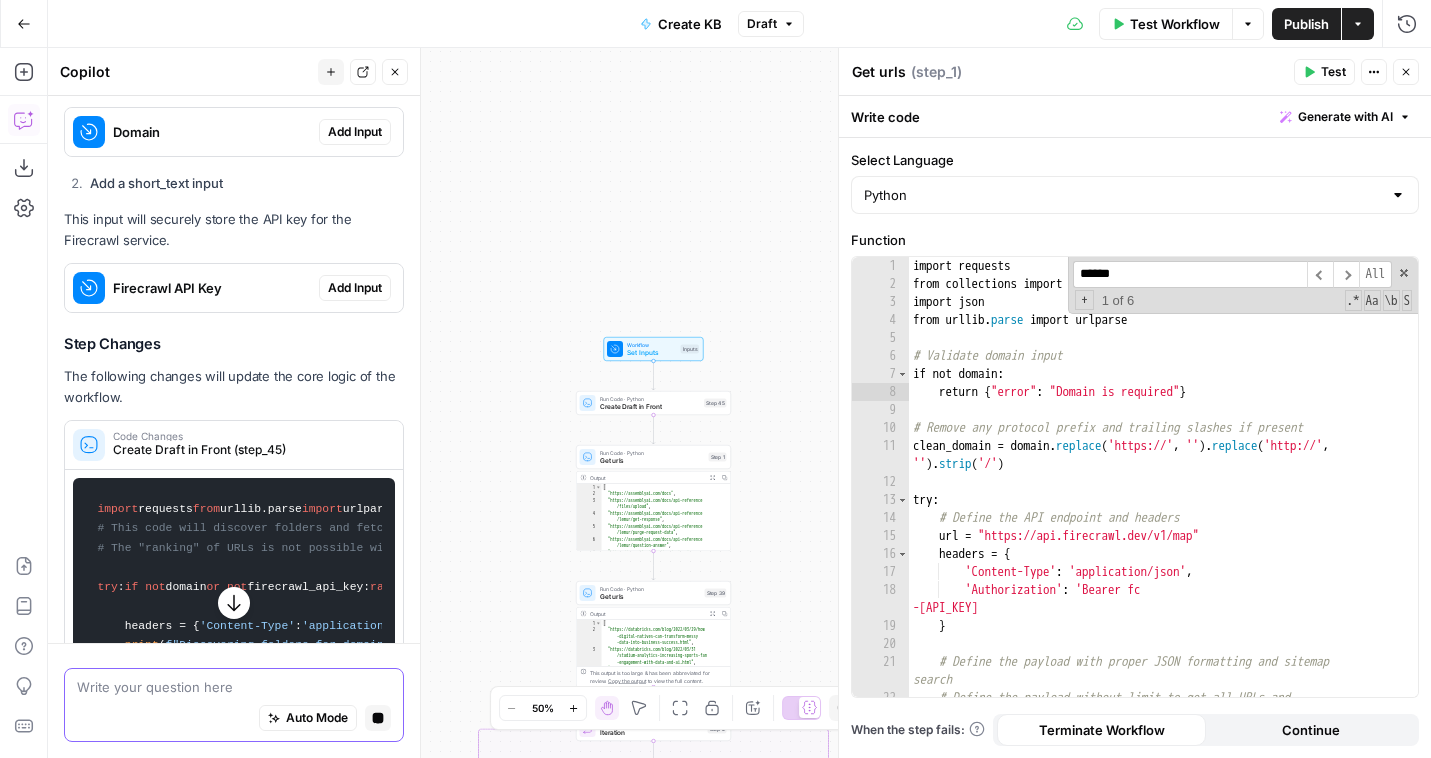 click 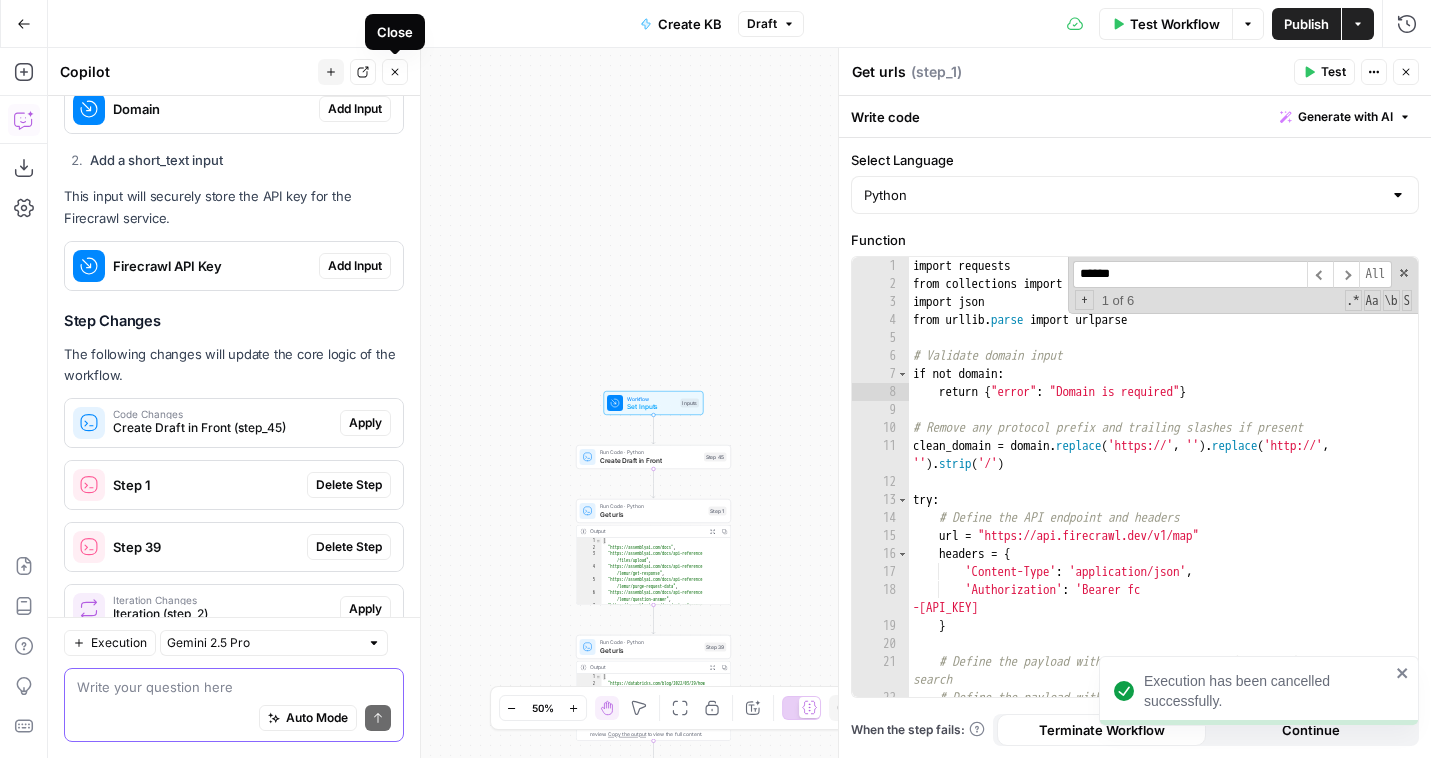 scroll, scrollTop: 1054, scrollLeft: 0, axis: vertical 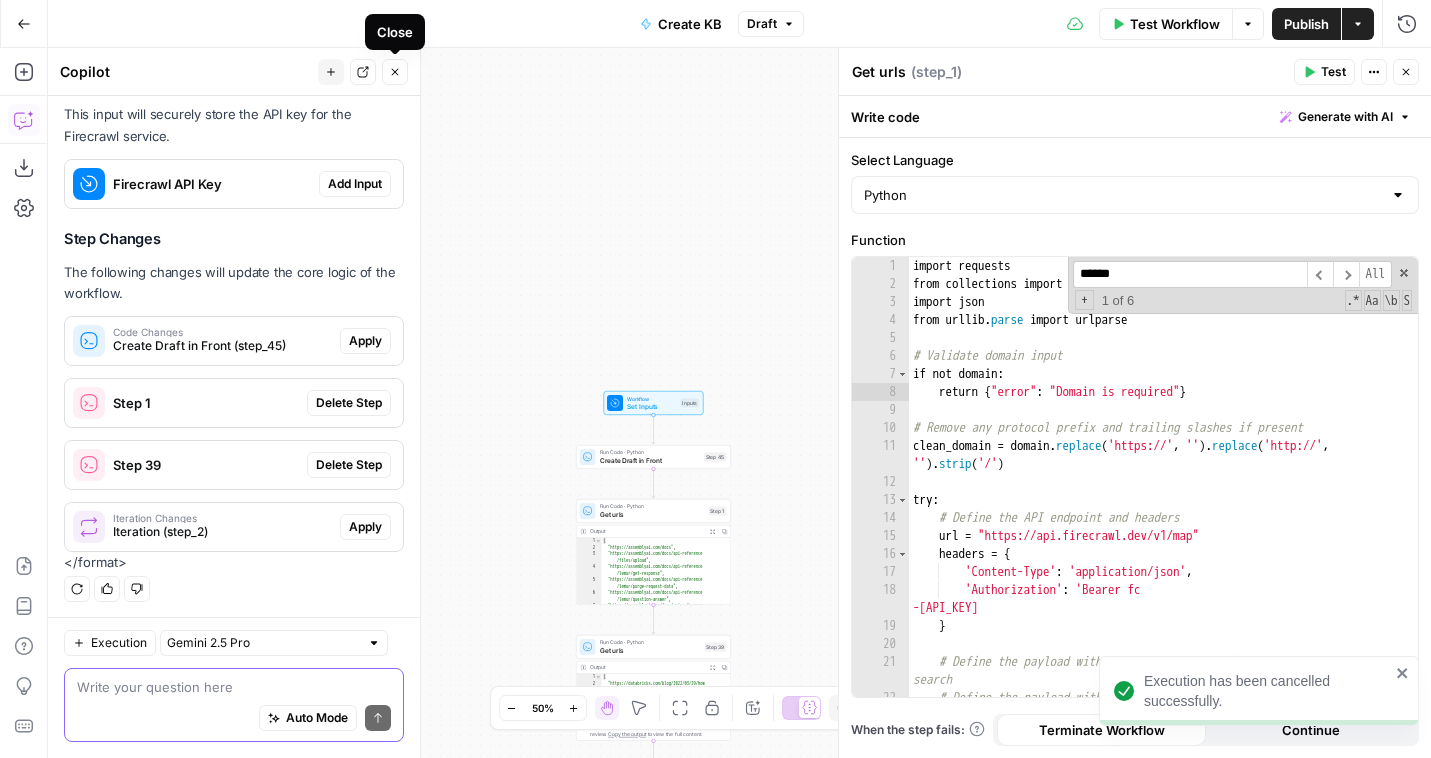 click 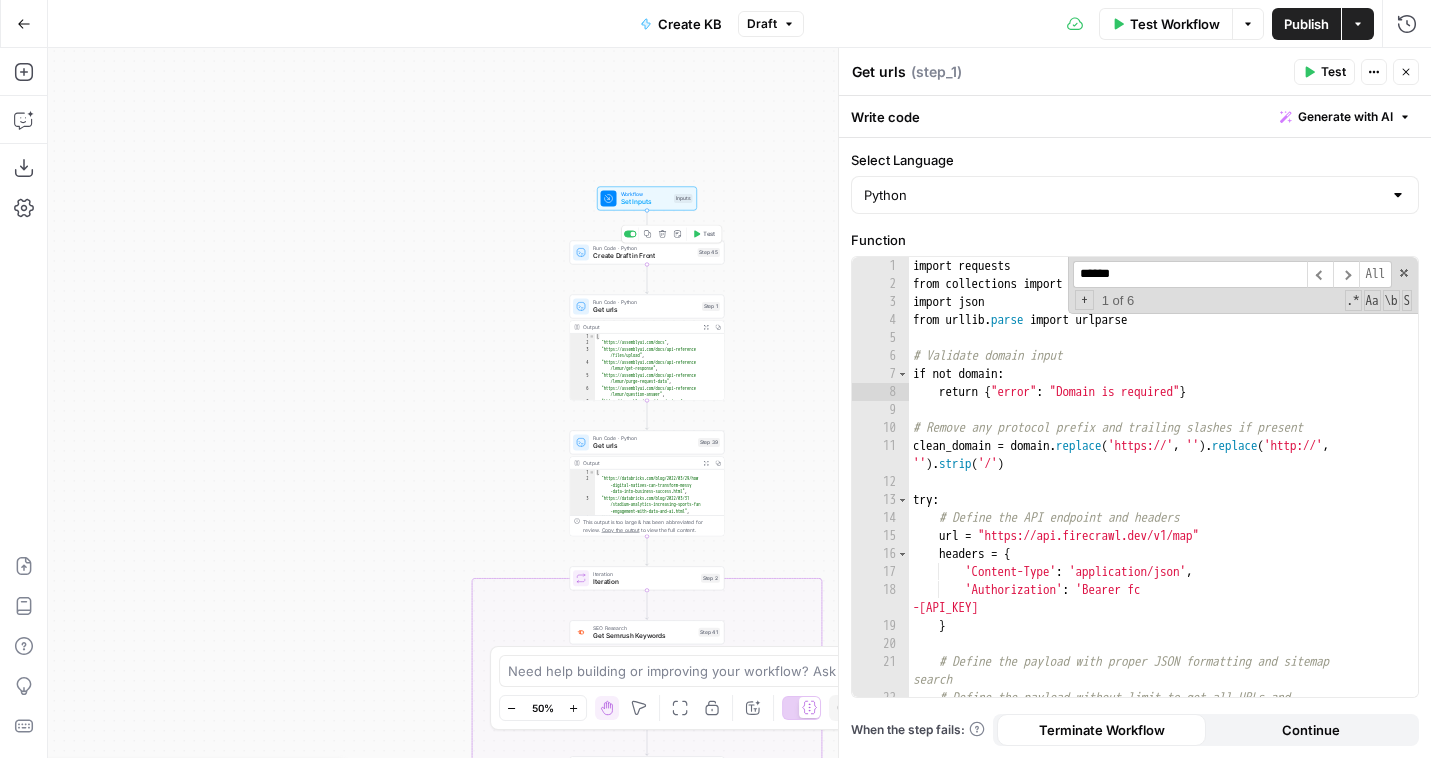 click 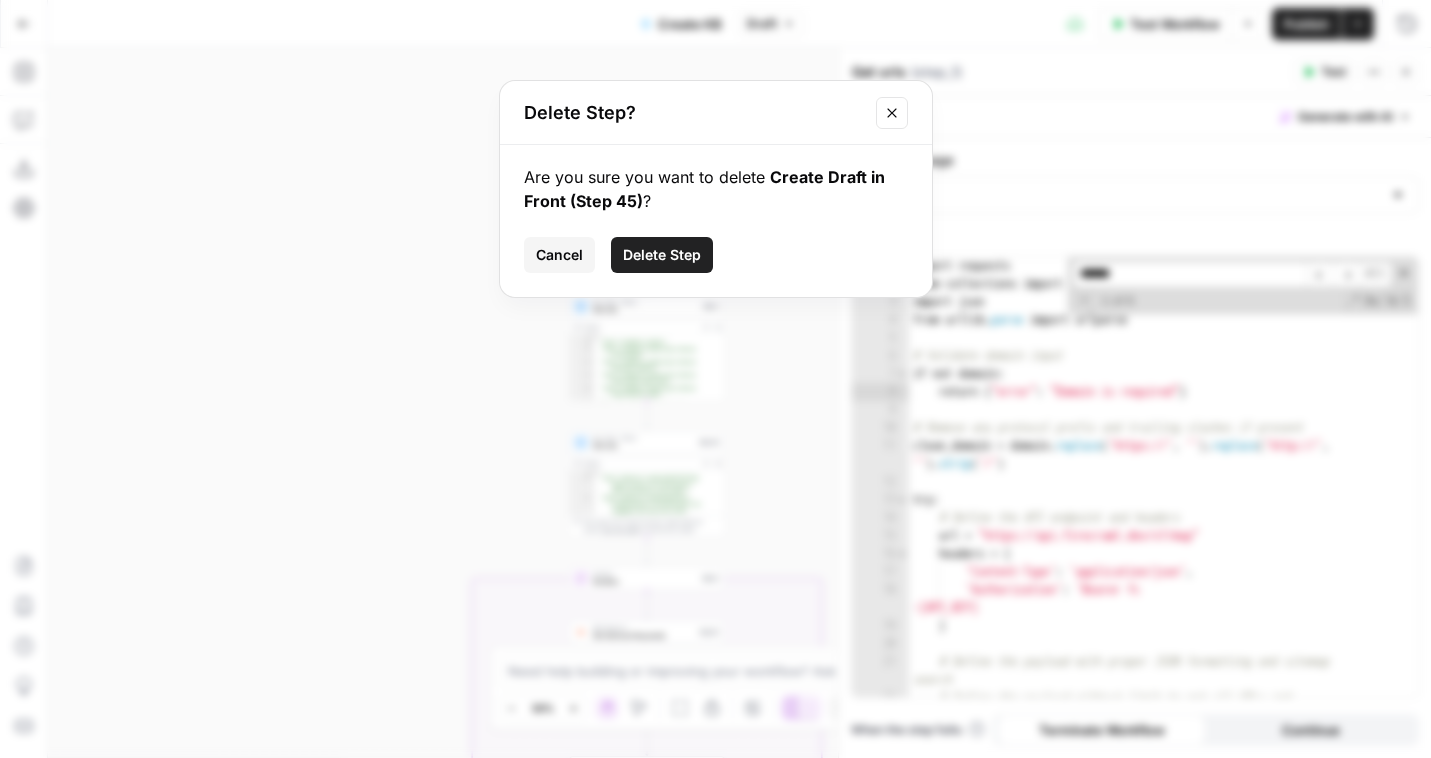 click on "Delete Step" at bounding box center [662, 255] 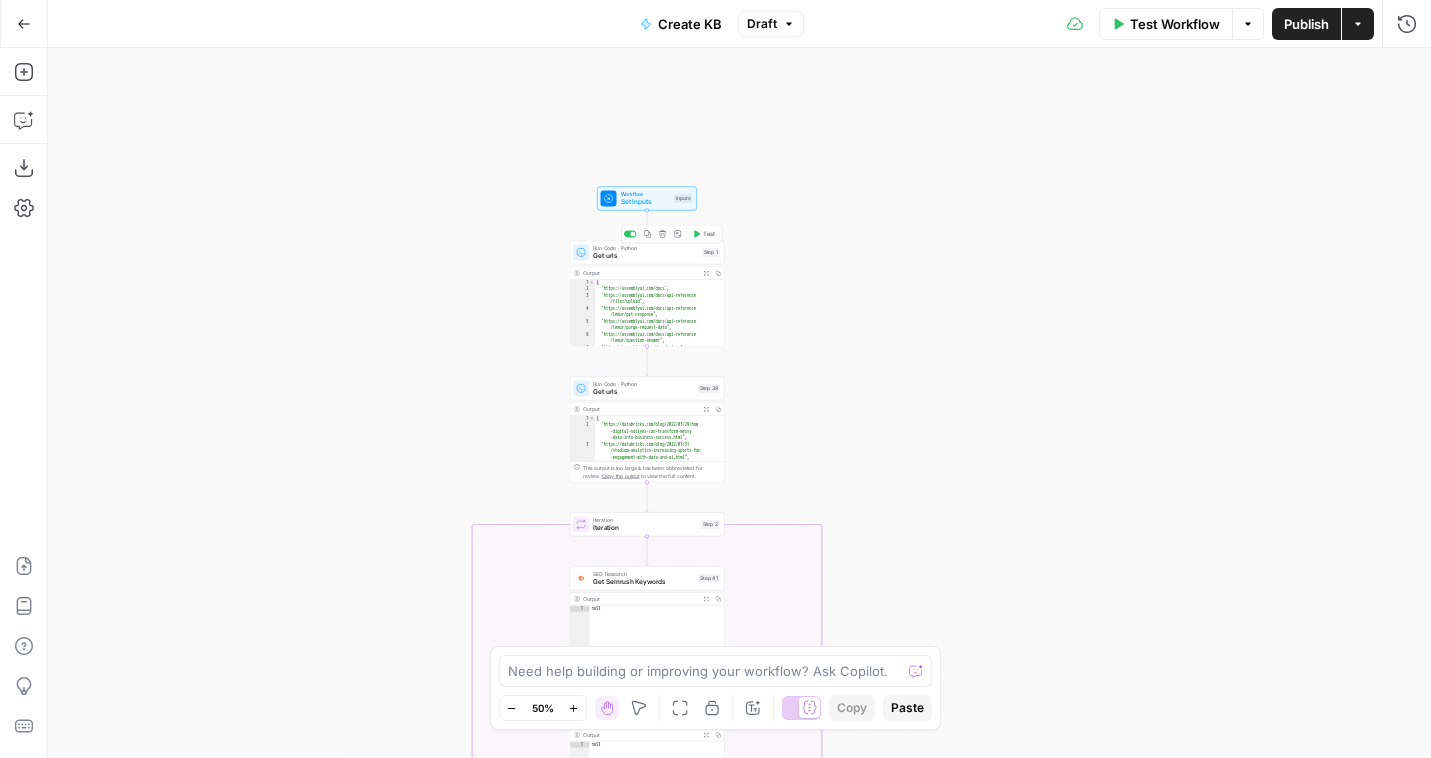click on "Run Code · Python Get urls Step 1 Copy step Delete step Add Note Test Output Expand Output Copy 1 2 3 4 5 6 7 [    "https://assemblyai.com/docs" ,    "https://assemblyai.com/docs/api-reference        /files/upload" ,    "https://assemblyai.com/docs/api-reference        /lemur/get-response" ,    "https://assemblyai.com/docs/api-reference        /lemur/purge-request-data" ,    "https://assemblyai.com/docs/api-reference        /lemur/question-answer" ,    "https://assemblyai.com/docs/api-reference        /lemur/summary" ," at bounding box center [647, 293] 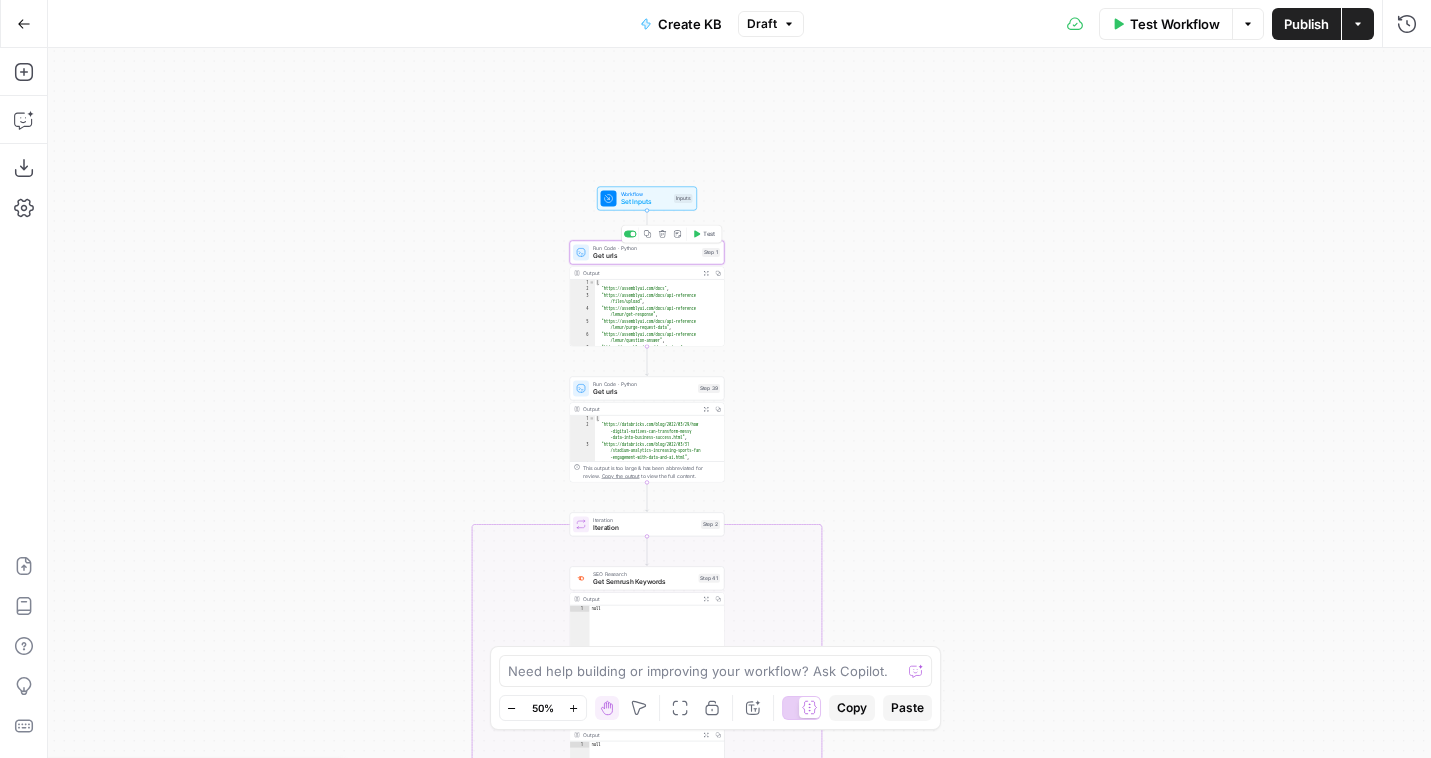 click on "Get urls" at bounding box center (645, 256) 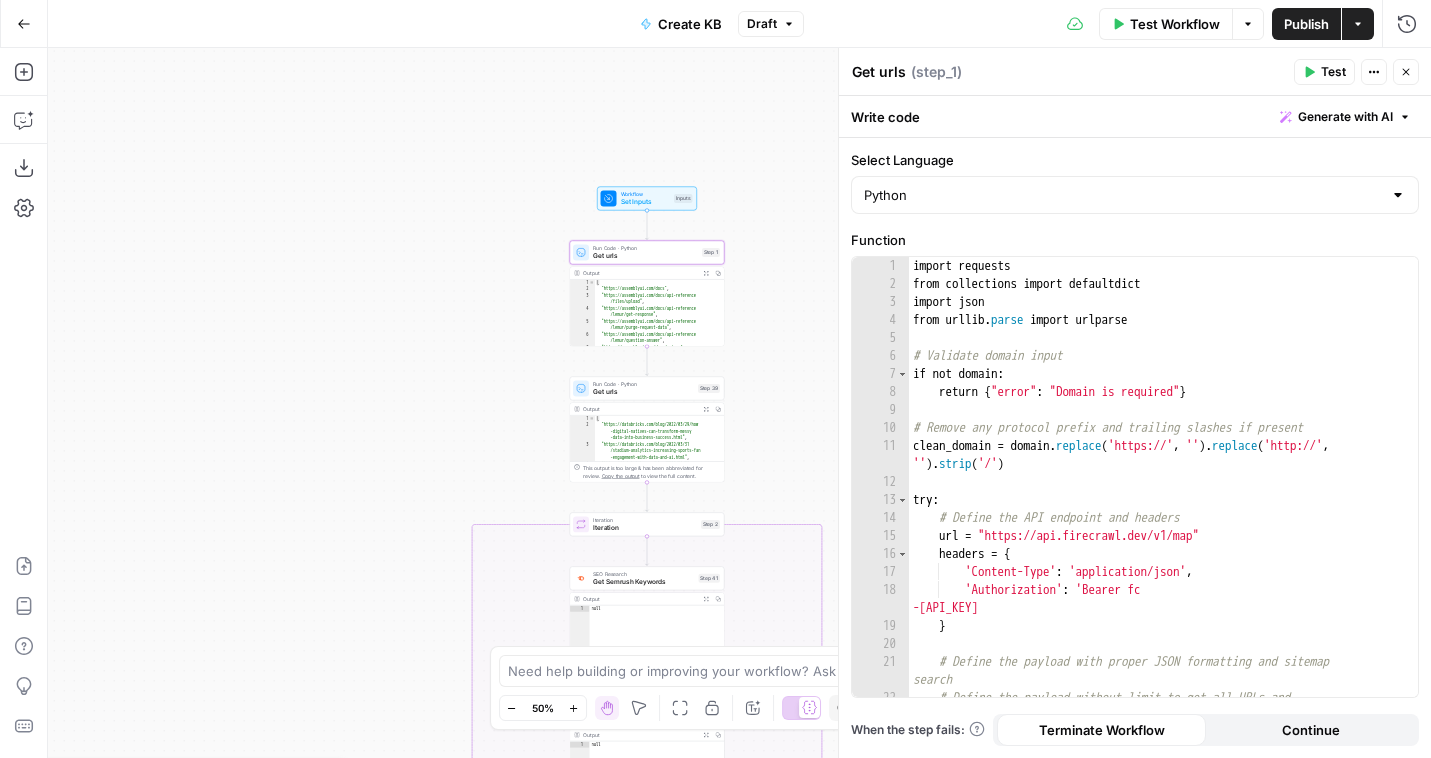 click on "import   requests from   collections   import   defaultdict import   json from   urllib . parse   import   urlparse # Validate domain input if   not   domain :      return   { "error" :   "Domain is required" } # Remove any protocol prefix and trailing slashes if present clean_domain   =   domain . replace ( 'https://' ,   '' ) . replace ( 'http://' ,   '' ) . strip ( '/' ) try :      # Define the API endpoint and headers      url   =   "https://api.firecrawl.dev/v1/map"      headers   =   {           'Content-Type' :   'application/json' ,           'Authorization' :   'Bearer fc -4035f11466a84f94a1eae6484c4a7636'      }           # Define the payload with proper JSON formatting and sitemap  search      # Define the payload without limit to get all URLs and  enable sitemap search" at bounding box center (1163, 504) 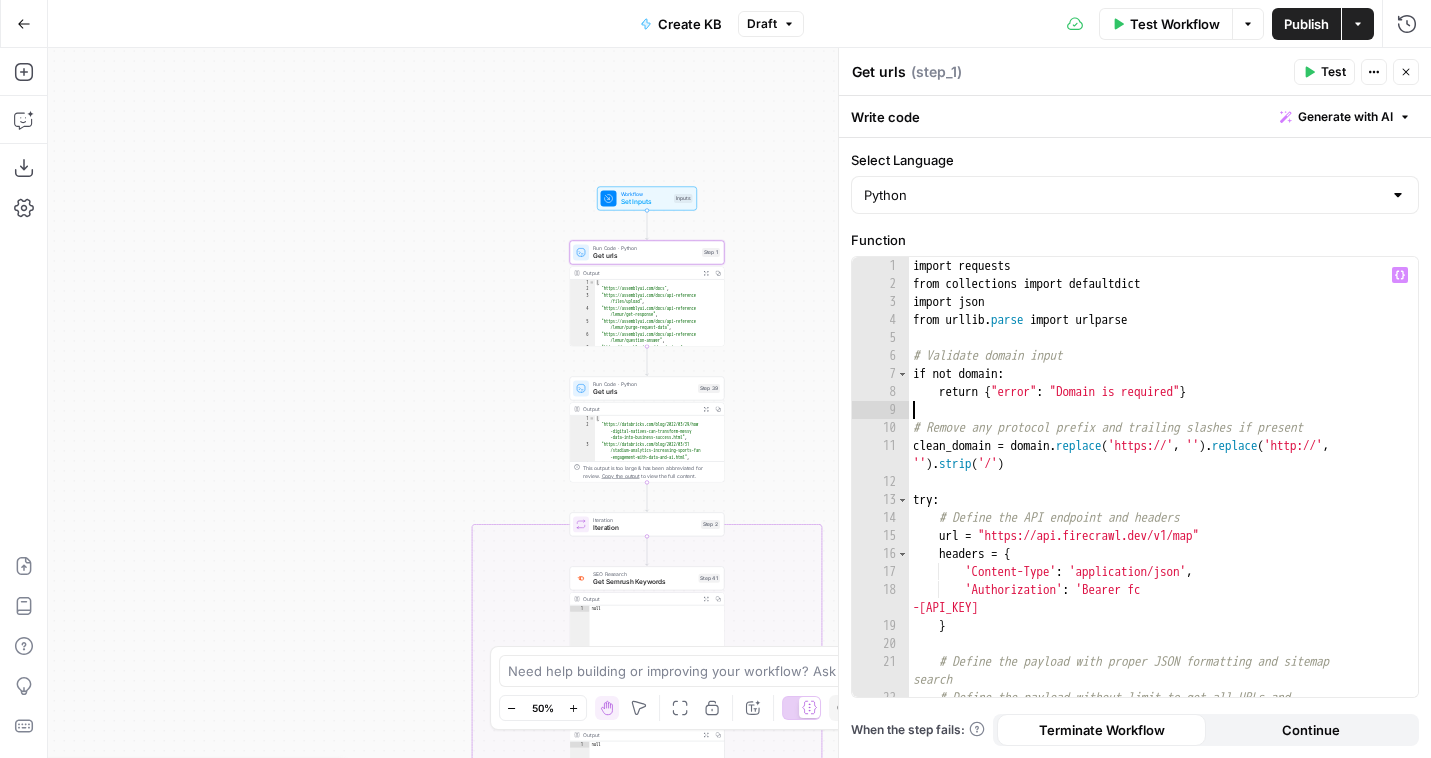 click on "import   requests from   collections   import   defaultdict import   json from   urllib . parse   import   urlparse # Validate domain input if   not   domain :      return   { "error" :   "Domain is required" } # Remove any protocol prefix and trailing slashes if present clean_domain   =   domain . replace ( 'https://' ,   '' ) . replace ( 'http://' ,   '' ) . strip ( '/' ) try :      # Define the API endpoint and headers      url   =   "https://api.firecrawl.dev/v1/map"      headers   =   {           'Content-Type' :   'application/json' ,           'Authorization' :   'Bearer fc -4035f11466a84f94a1eae6484c4a7636'      }           # Define the payload with proper JSON formatting and sitemap  search      # Define the payload without limit to get all URLs and  enable sitemap search" at bounding box center [1163, 504] 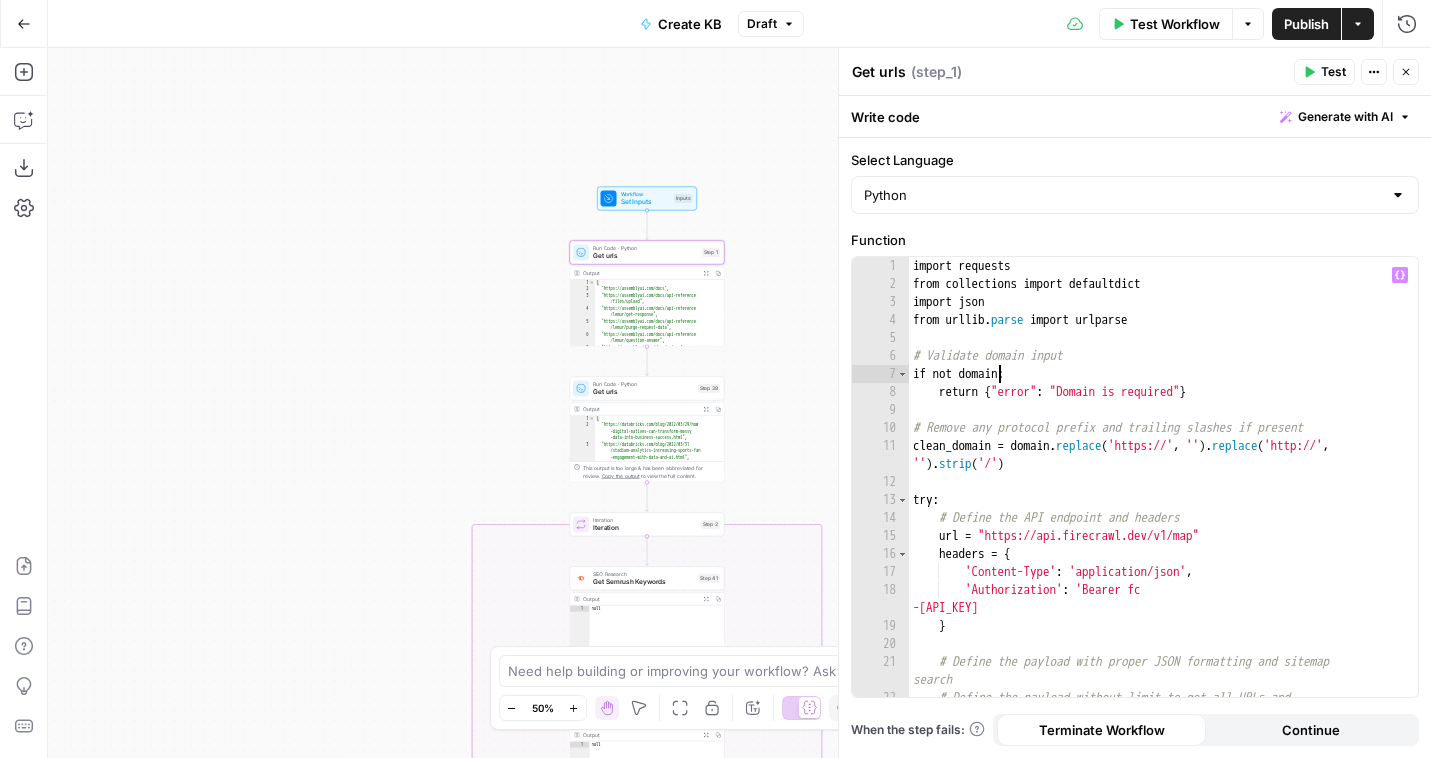 click on "import   requests from   collections   import   defaultdict import   json from   urllib . parse   import   urlparse # Validate domain input if   not   domain :      return   { "error" :   "Domain is required" } # Remove any protocol prefix and trailing slashes if present clean_domain   =   domain . replace ( 'https://' ,   '' ) . replace ( 'http://' ,   '' ) . strip ( '/' ) try :      # Define the API endpoint and headers      url   =   "https://api.firecrawl.dev/v1/map"      headers   =   {           'Content-Type' :   'application/json' ,           'Authorization' :   'Bearer fc -4035f11466a84f94a1eae6484c4a7636'      }           # Define the payload with proper JSON formatting and sitemap  search      # Define the payload without limit to get all URLs and  enable sitemap search" at bounding box center (1163, 504) 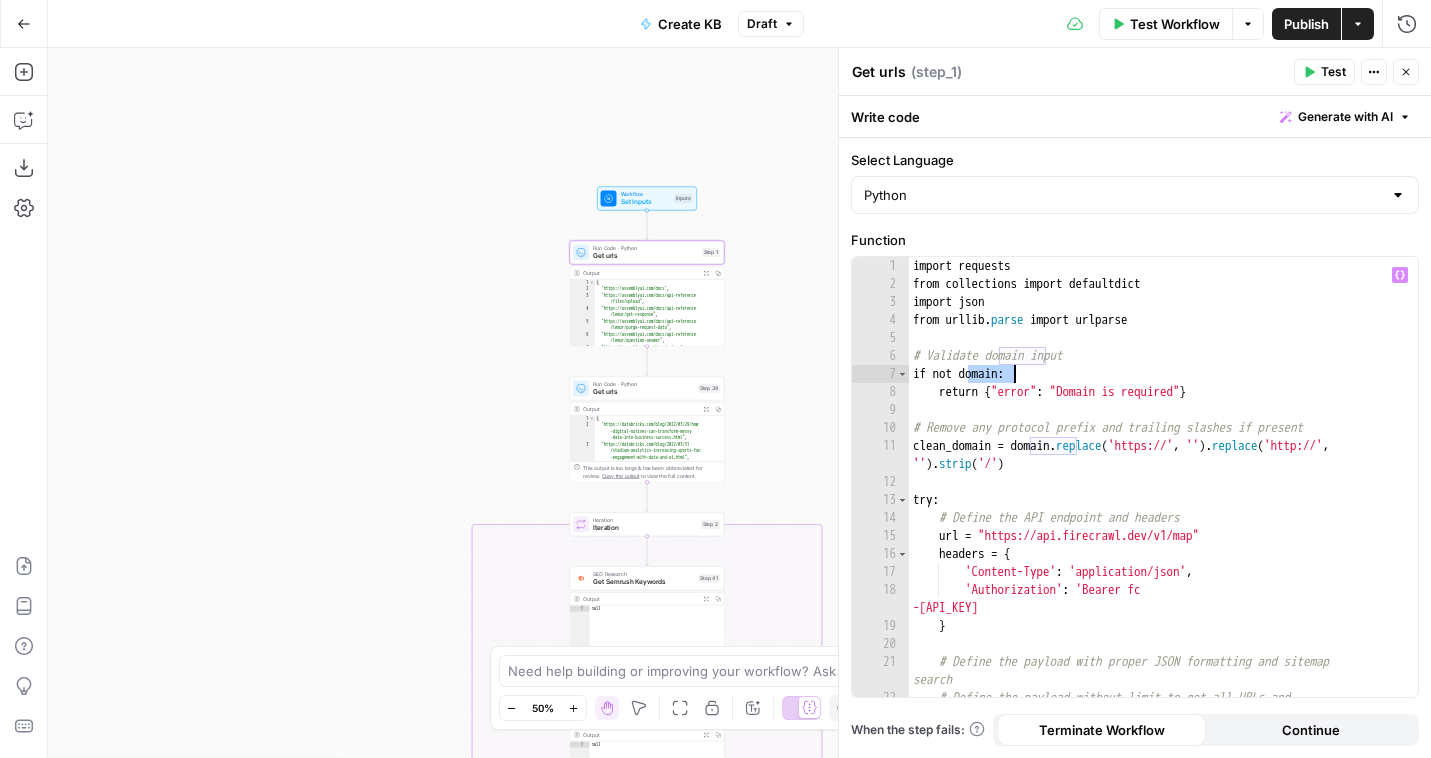 click on "import   requests from   collections   import   defaultdict import   json from   urllib . parse   import   urlparse # Validate domain input if   not   domain :      return   { "error" :   "Domain is required" } # Remove any protocol prefix and trailing slashes if present clean_domain   =   domain . replace ( 'https://' ,   '' ) . replace ( 'http://' ,   '' ) . strip ( '/' ) try :      # Define the API endpoint and headers      url   =   "https://api.firecrawl.dev/v1/map"      headers   =   {           'Content-Type' :   'application/json' ,           'Authorization' :   'Bearer fc -4035f11466a84f94a1eae6484c4a7636'      }           # Define the payload with proper JSON formatting and sitemap  search      # Define the payload without limit to get all URLs and  enable sitemap search" at bounding box center [1163, 504] 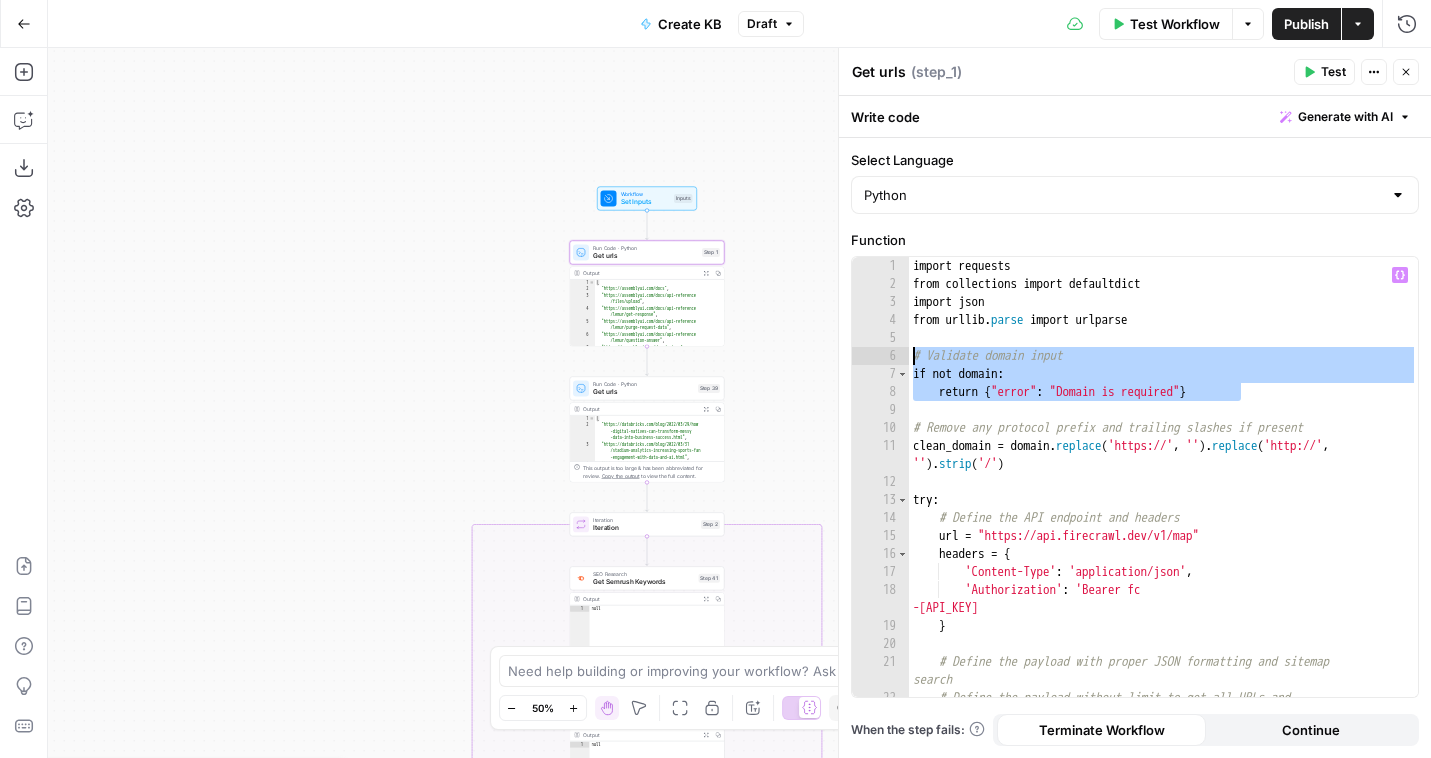 drag, startPoint x: 1254, startPoint y: 391, endPoint x: 907, endPoint y: 363, distance: 348.12784 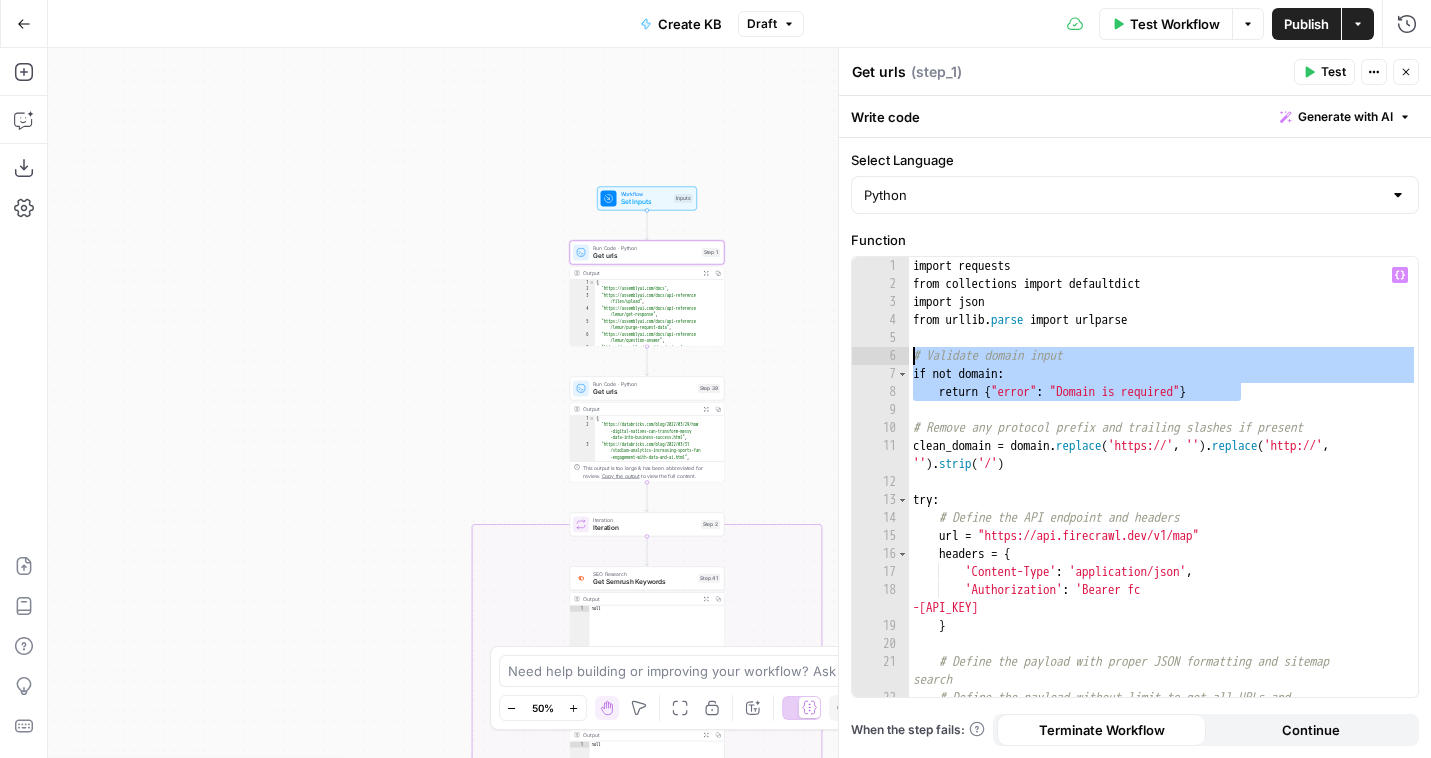 click on "**********" at bounding box center (1135, 477) 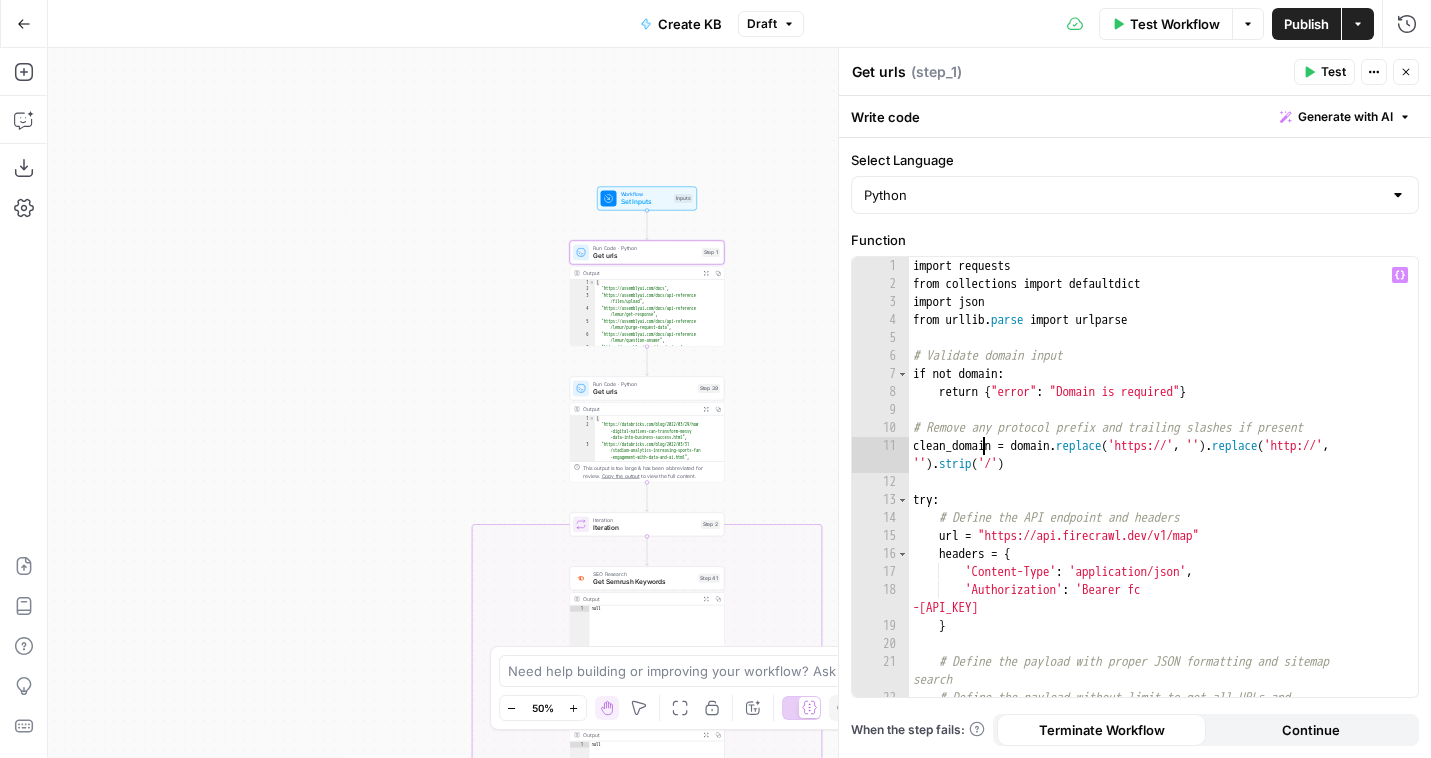 click on "import   requests from   collections   import   defaultdict import   json from   urllib . parse   import   urlparse # Validate domain input if   not   domain :      return   { "error" :   "Domain is required" } # Remove any protocol prefix and trailing slashes if present clean_domain   =   domain . replace ( 'https://' ,   '' ) . replace ( 'http://' ,   '' ) . strip ( '/' ) try :      # Define the API endpoint and headers      url   =   "https://api.firecrawl.dev/v1/map"      headers   =   {           'Content-Type' :   'application/json' ,           'Authorization' :   'Bearer fc -4035f11466a84f94a1eae6484c4a7636'      }           # Define the payload with proper JSON formatting and sitemap  search      # Define the payload without limit to get all URLs and  enable sitemap search" at bounding box center [1163, 504] 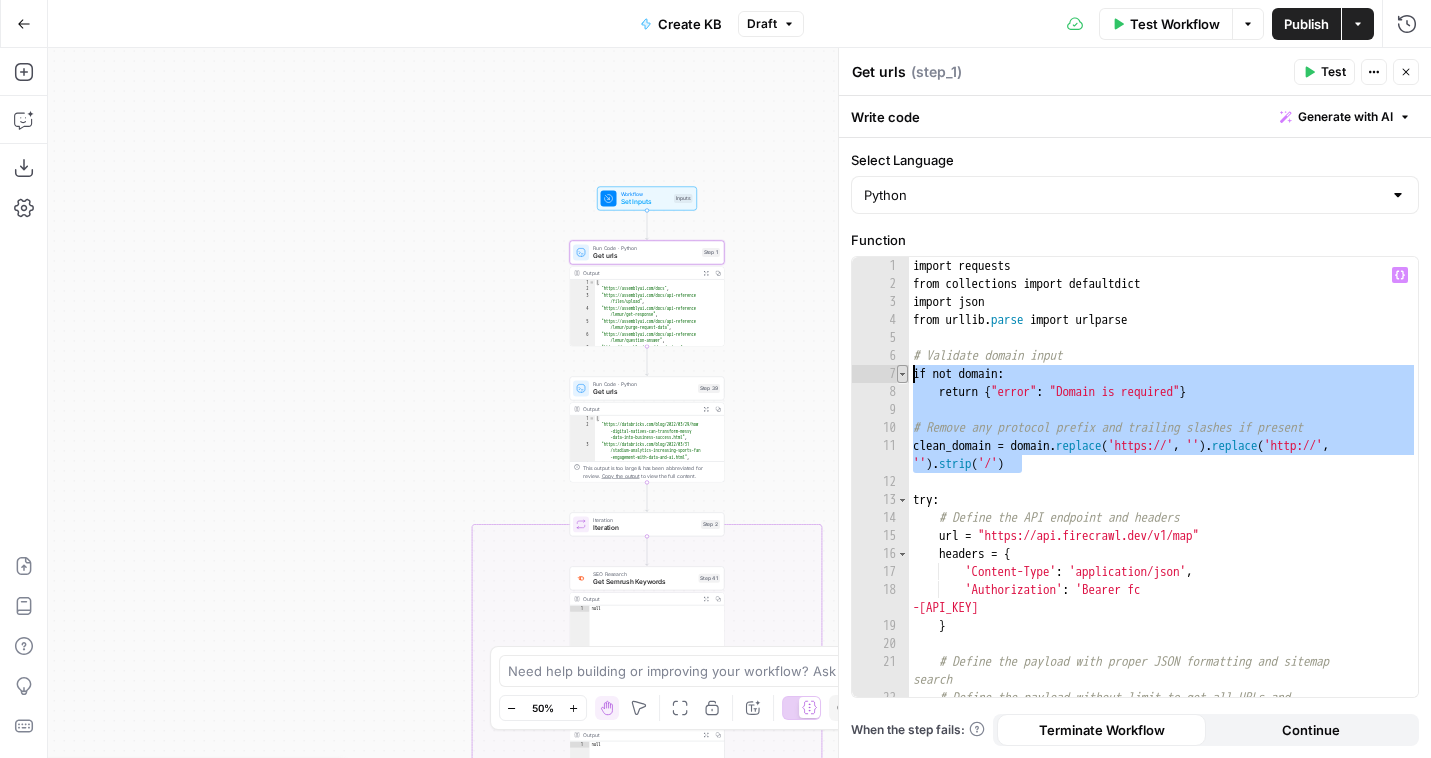 drag, startPoint x: 1035, startPoint y: 465, endPoint x: 901, endPoint y: 366, distance: 166.60432 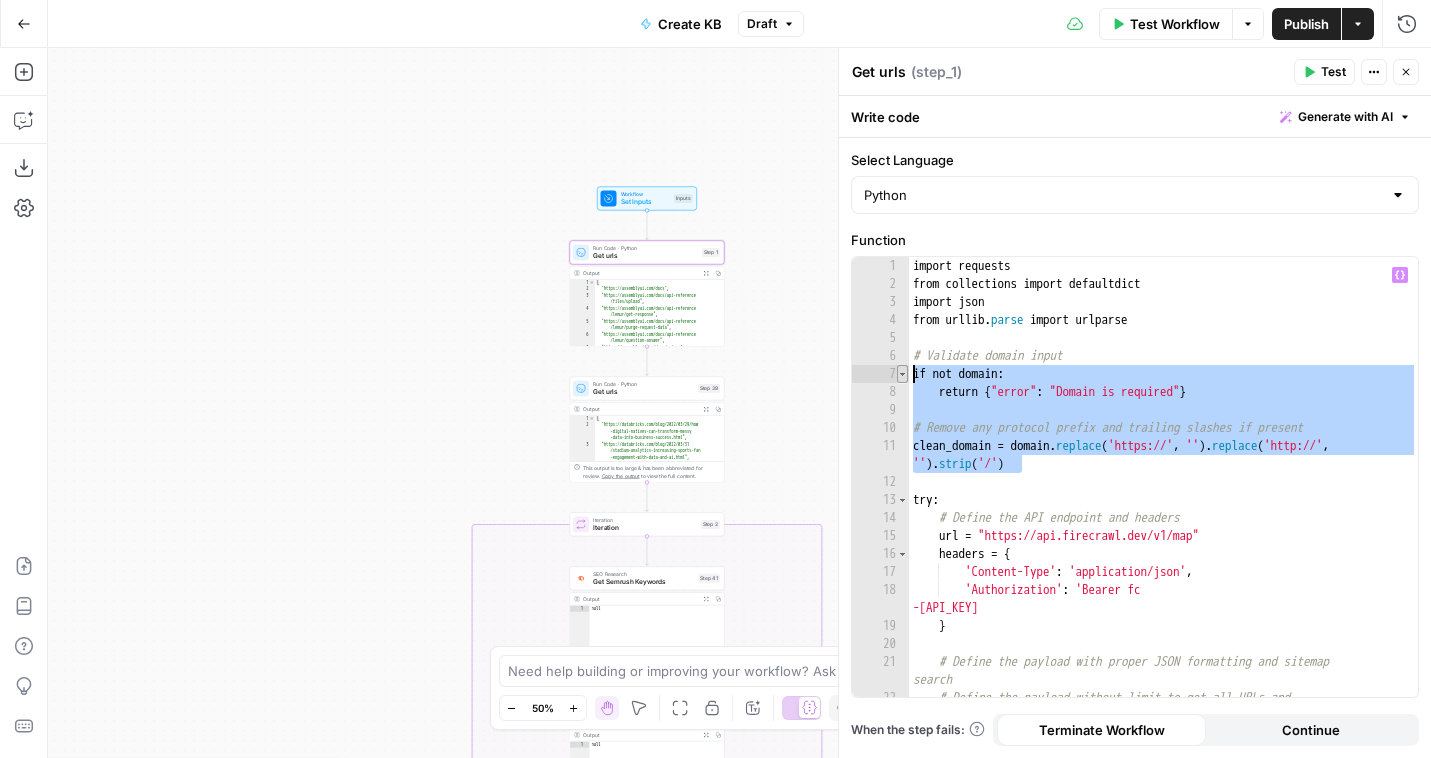 click on "**********" at bounding box center (1135, 477) 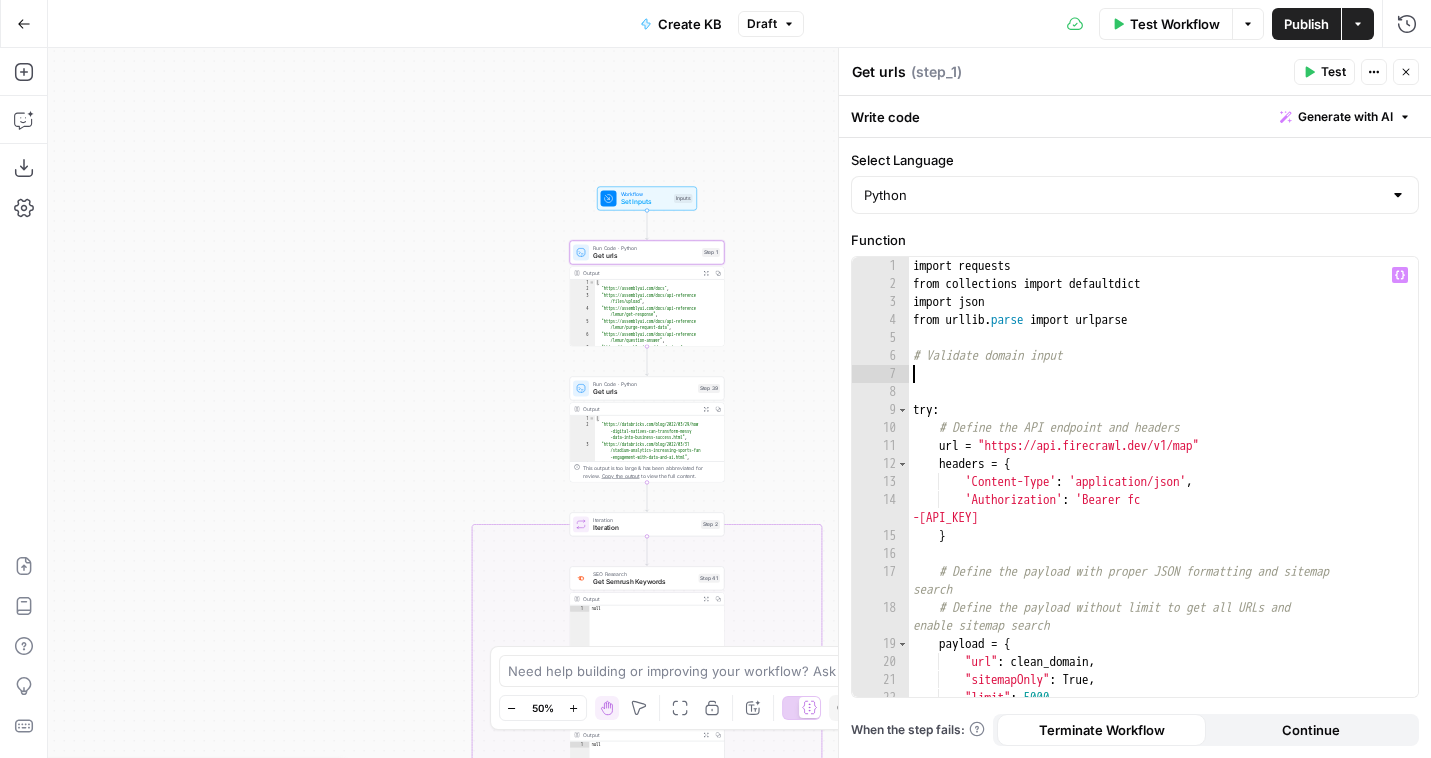 type on "**********" 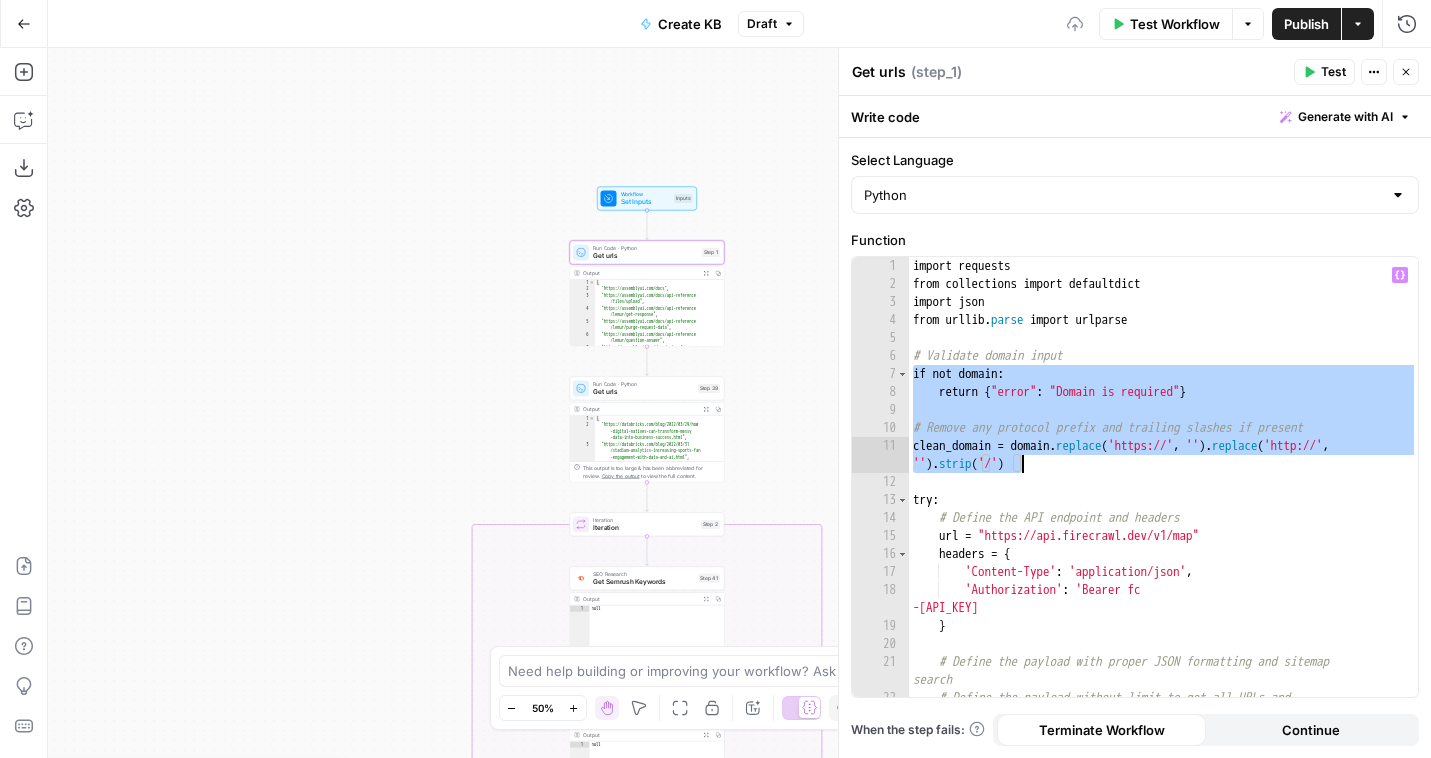 click on "import   requests from   collections   import   defaultdict import   json from   urllib . parse   import   urlparse # Validate domain input if   not   domain :      return   { "error" :   "Domain is required" } # Remove any protocol prefix and trailing slashes if present clean_domain   =   domain . replace ( 'https://' ,   '' ) . replace ( 'http://' ,   '' ) . strip ( '/' ) try :      # Define the API endpoint and headers      url   =   "https://api.firecrawl.dev/v1/map"      headers   =   {           'Content-Type' :   'application/json' ,           'Authorization' :   'Bearer fc -4035f11466a84f94a1eae6484c4a7636'      }           # Define the payload with proper JSON formatting and sitemap  search      # Define the payload without limit to get all URLs and  enable sitemap search" at bounding box center [1163, 504] 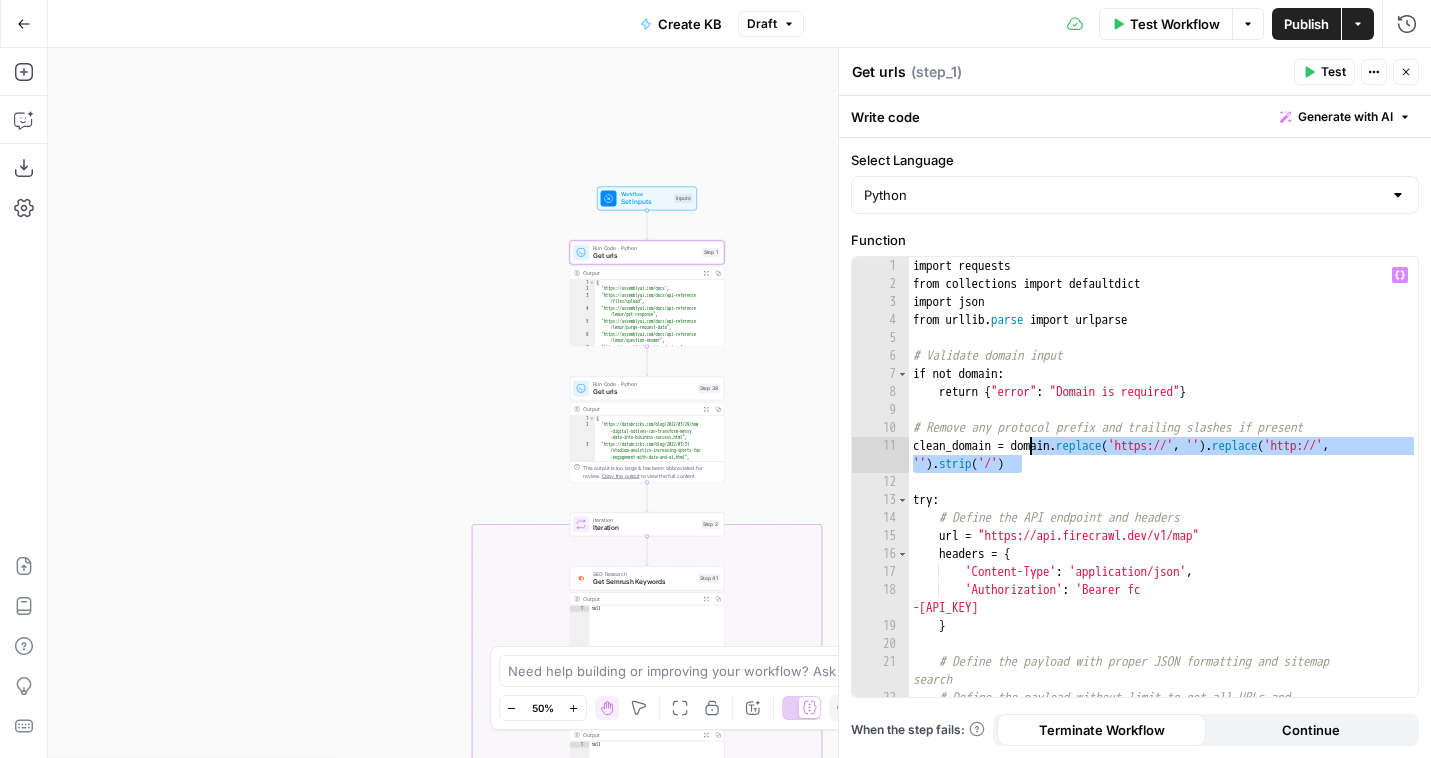 click on "import   requests from   collections   import   defaultdict import   json from   urllib . parse   import   urlparse # Validate domain input if   not   domain :      return   { "error" :   "Domain is required" } # Remove any protocol prefix and trailing slashes if present clean_domain   =   domain . replace ( 'https://' ,   '' ) . replace ( 'http://' ,   '' ) . strip ( '/' ) try :      # Define the API endpoint and headers      url   =   "https://api.firecrawl.dev/v1/map"      headers   =   {           'Content-Type' :   'application/json' ,           'Authorization' :   'Bearer fc -4035f11466a84f94a1eae6484c4a7636'      }           # Define the payload with proper JSON formatting and sitemap  search      # Define the payload without limit to get all URLs and  enable sitemap search" at bounding box center [1163, 504] 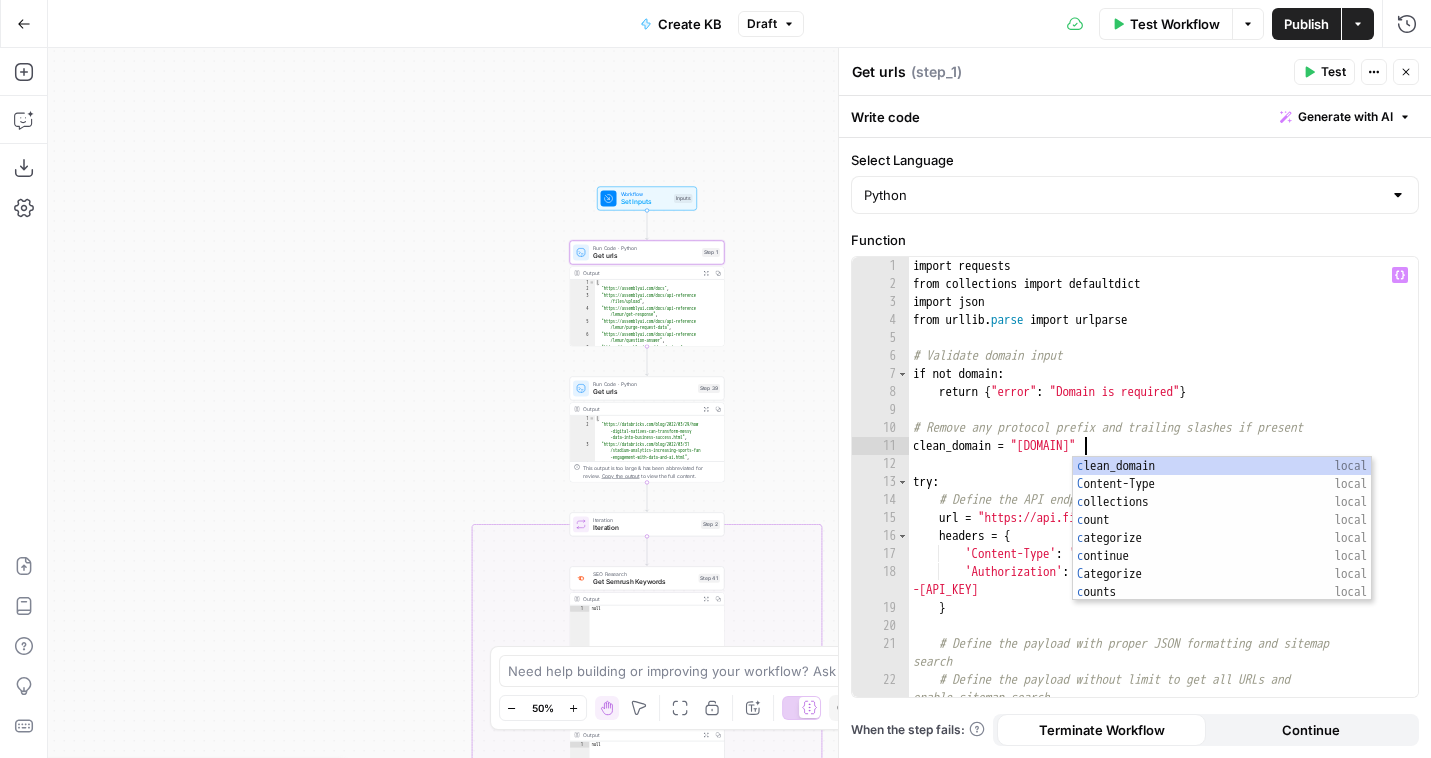 type on "**********" 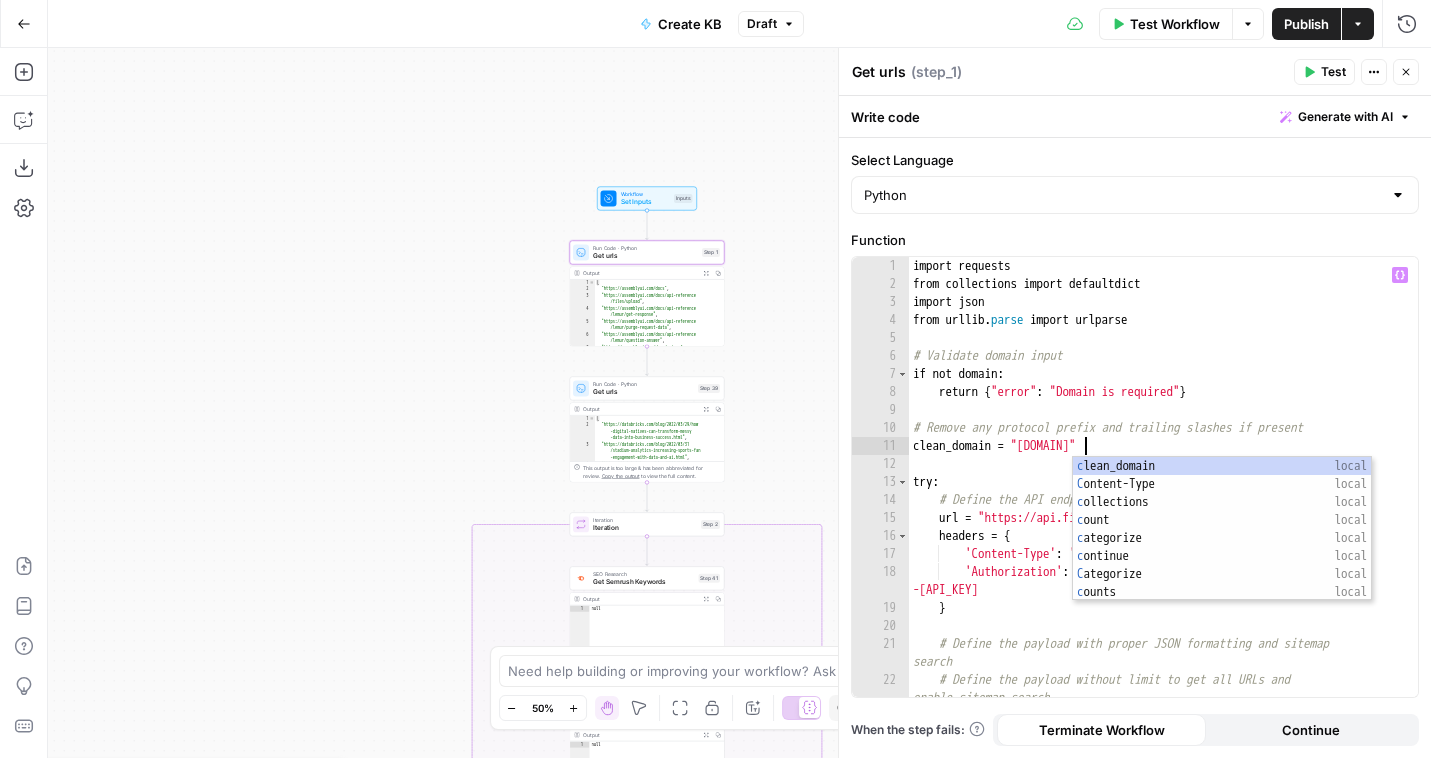 scroll, scrollTop: 0, scrollLeft: 14, axis: horizontal 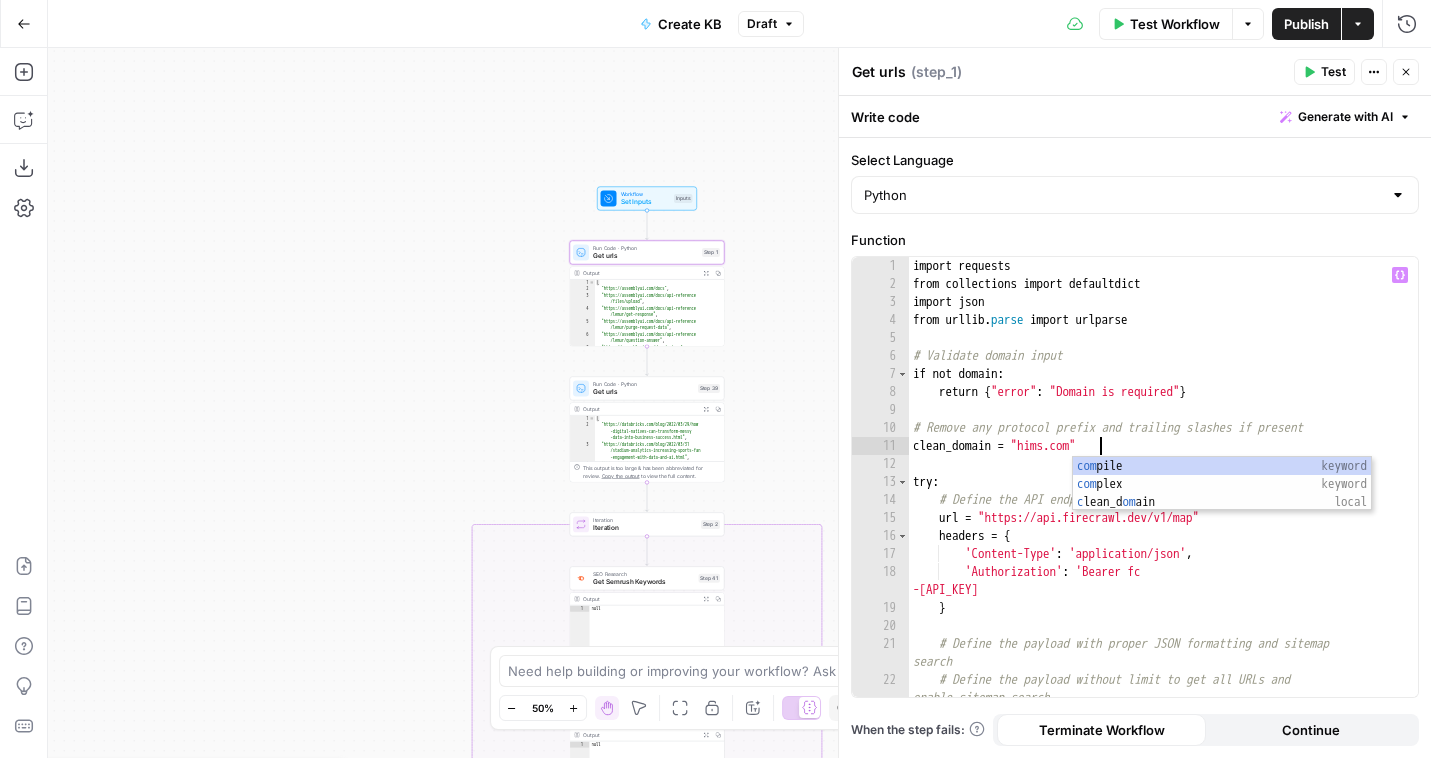 click on "import   requests from   collections   import   defaultdict import   json from   urllib . parse   import   urlparse # Validate domain input if   not   domain :      return   { "error" :   "Domain is required" } # Remove any protocol prefix and trailing slashes if present clean_domain   =   "hims.com" try :      # Define the API endpoint and headers      url   =   "https://api.firecrawl.dev/v1/map"      headers   =   {           'Content-Type' :   'application/json' ,           'Authorization' :   'Bearer fc -4035f11466a84f94a1eae6484c4a7636'      }           # Define the payload with proper JSON formatting and sitemap  search      # Define the payload without limit to get all URLs and  enable sitemap search      payload   =   {" at bounding box center [1163, 495] 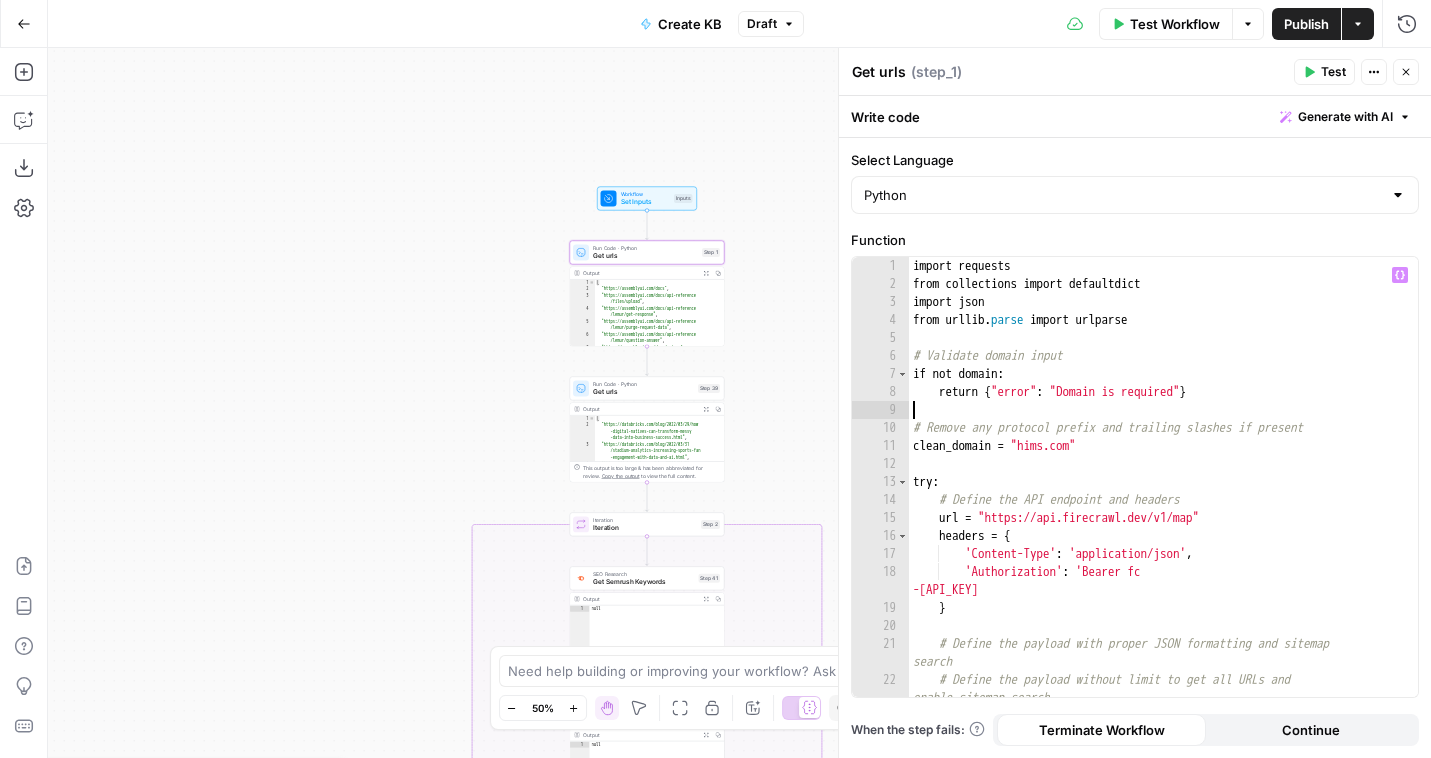 scroll, scrollTop: 0, scrollLeft: 0, axis: both 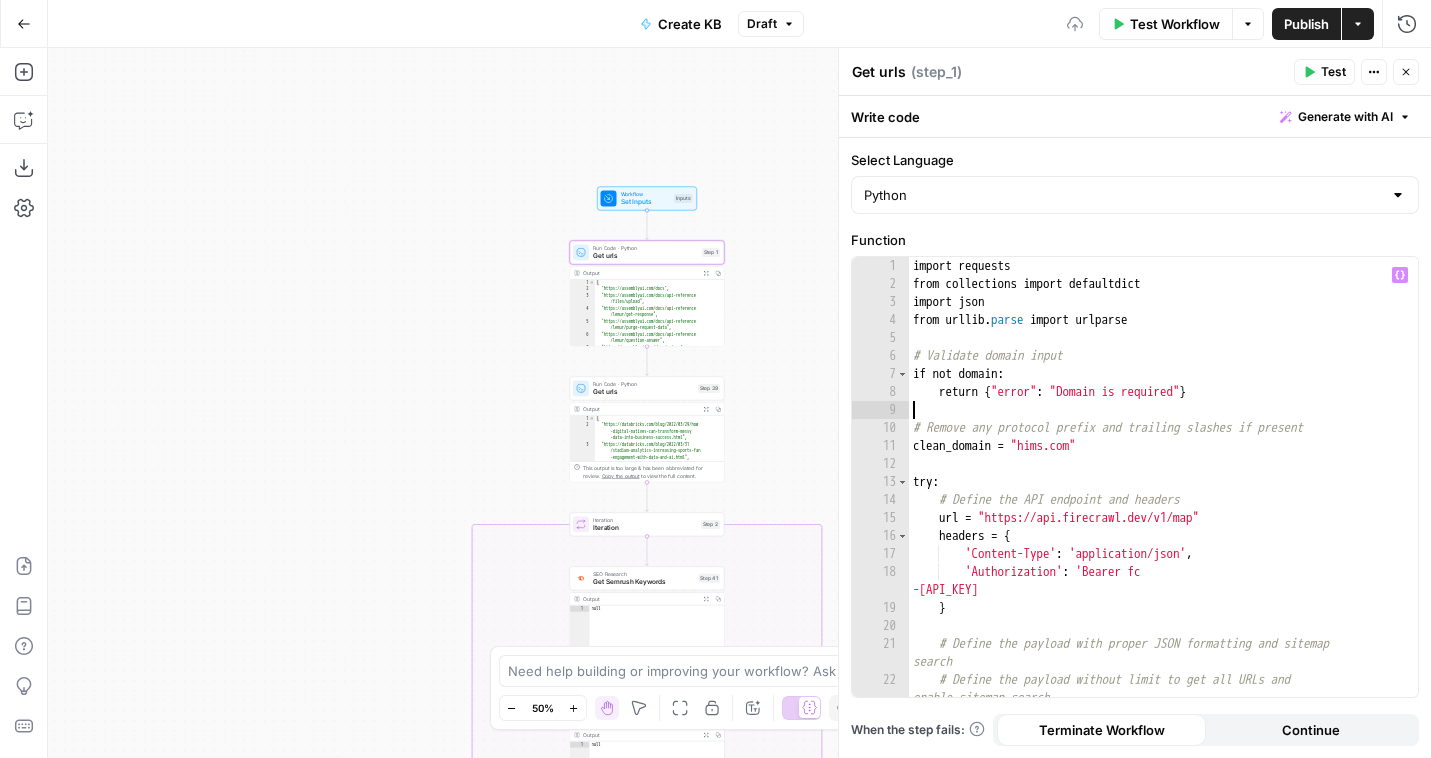 drag, startPoint x: 930, startPoint y: 412, endPoint x: 905, endPoint y: 356, distance: 61.326992 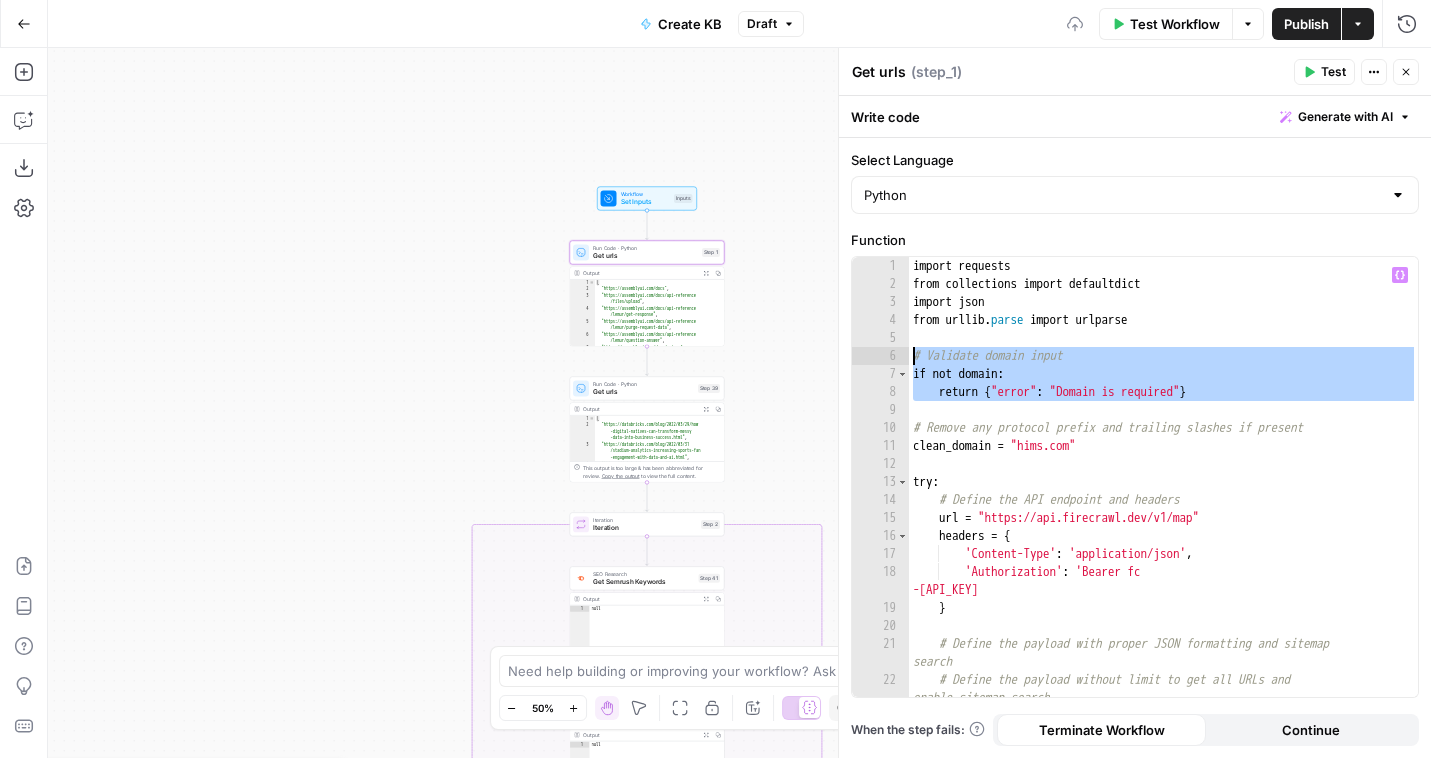 type on "**********" 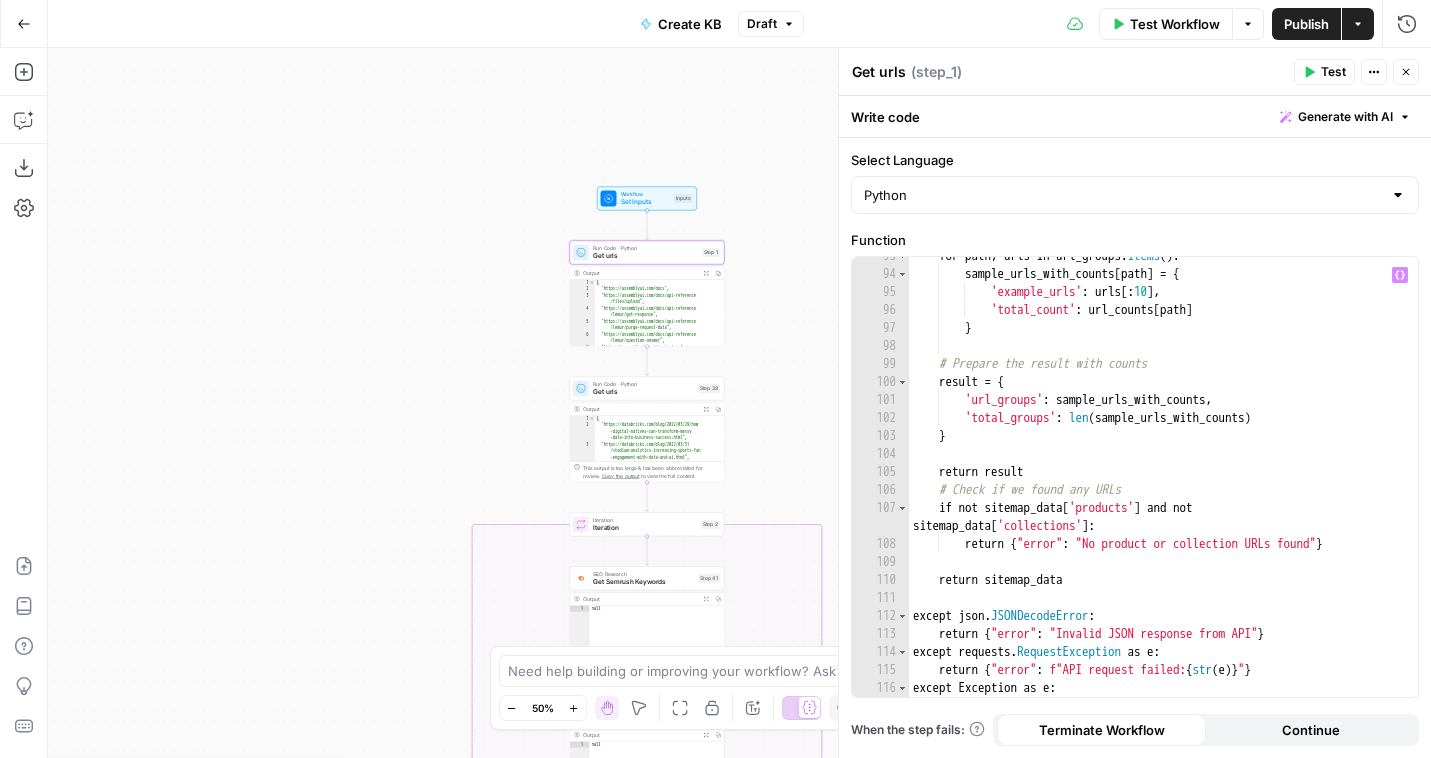 scroll, scrollTop: 1846, scrollLeft: 0, axis: vertical 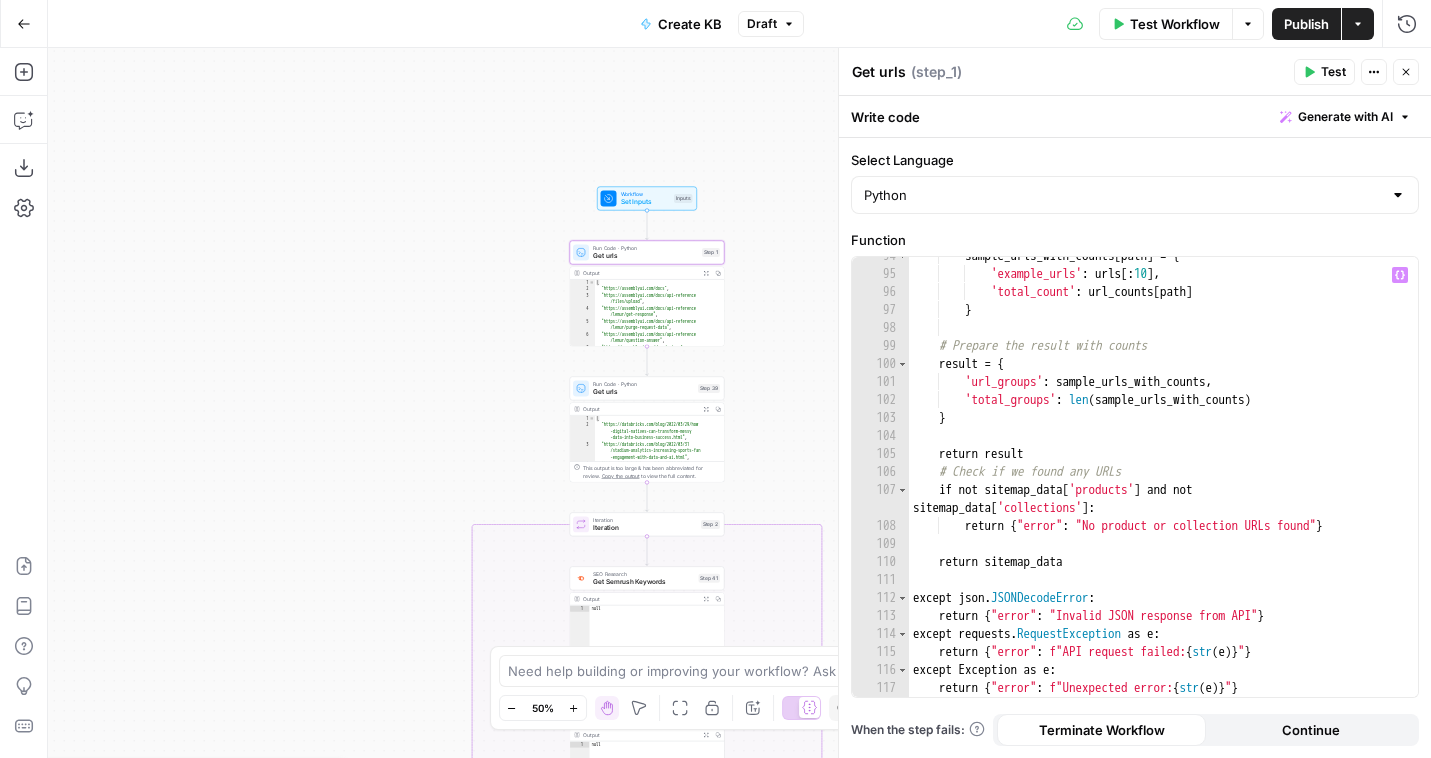 type 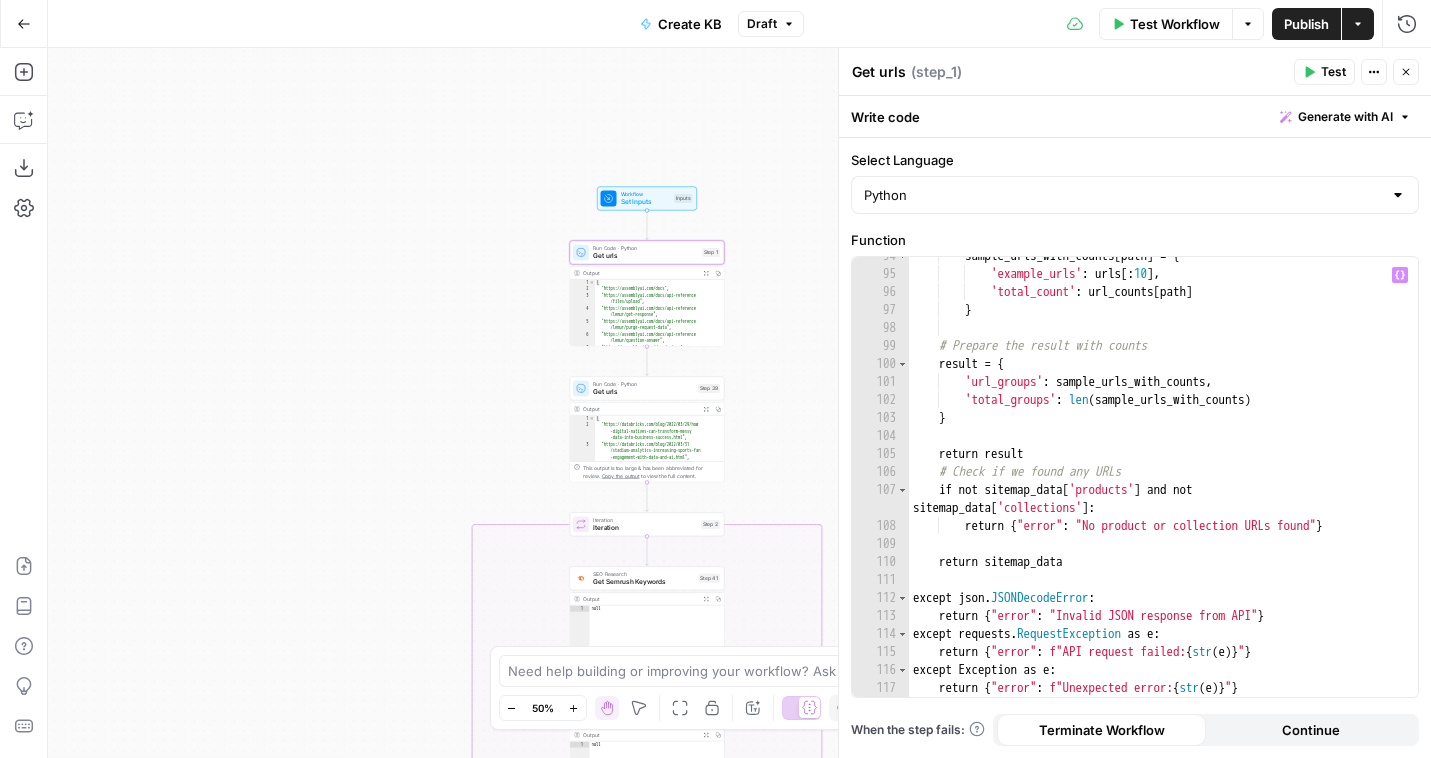 click on "Test" at bounding box center (1333, 72) 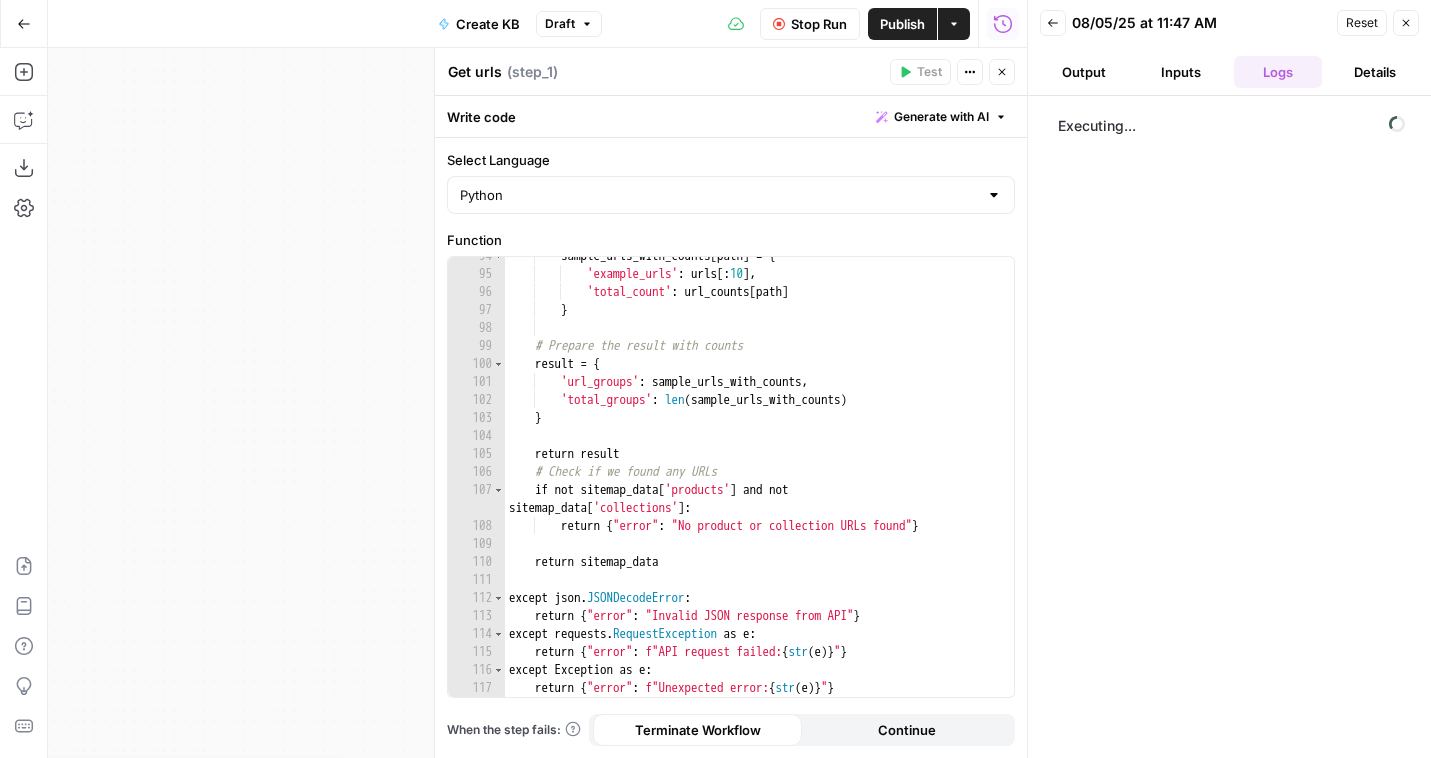 click 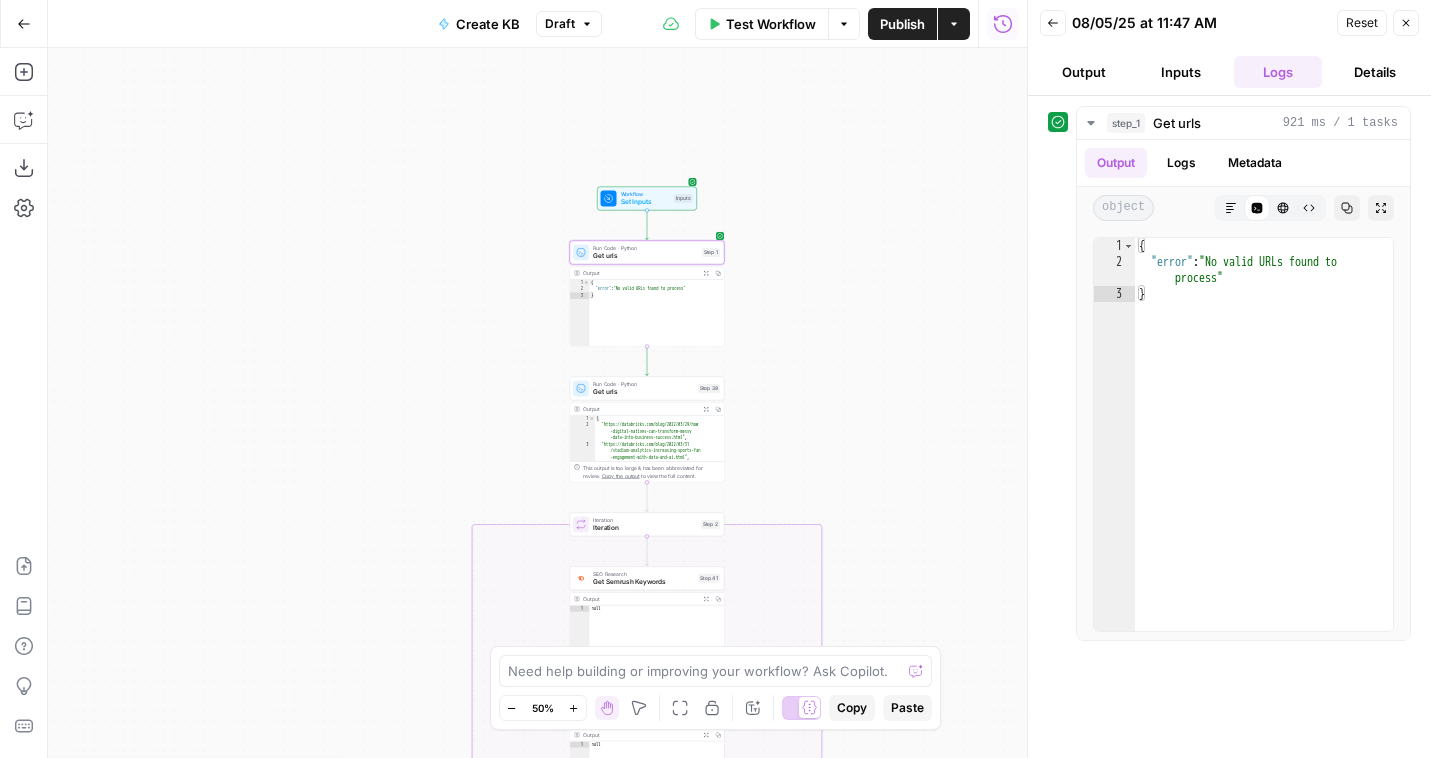 click on "Get urls" at bounding box center [645, 256] 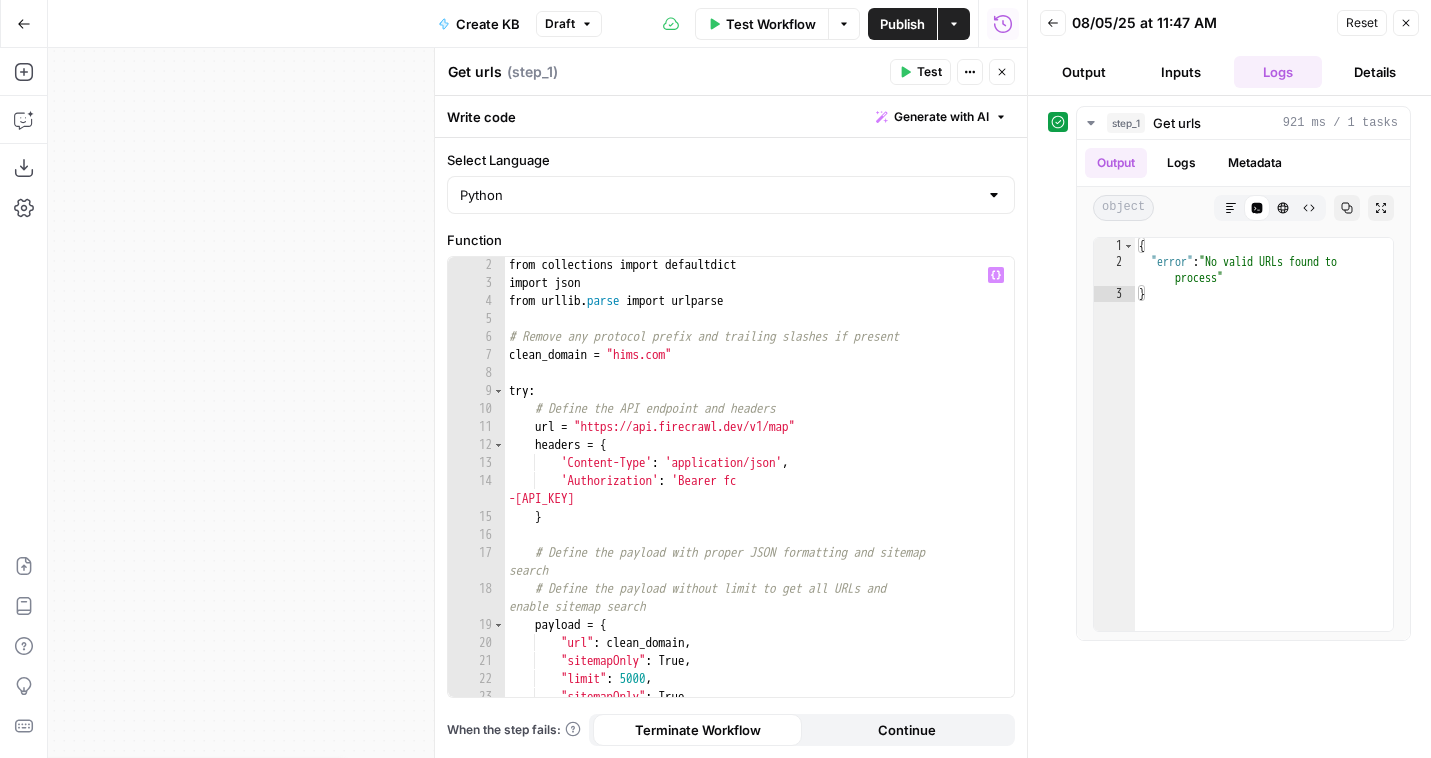 scroll, scrollTop: 16, scrollLeft: 0, axis: vertical 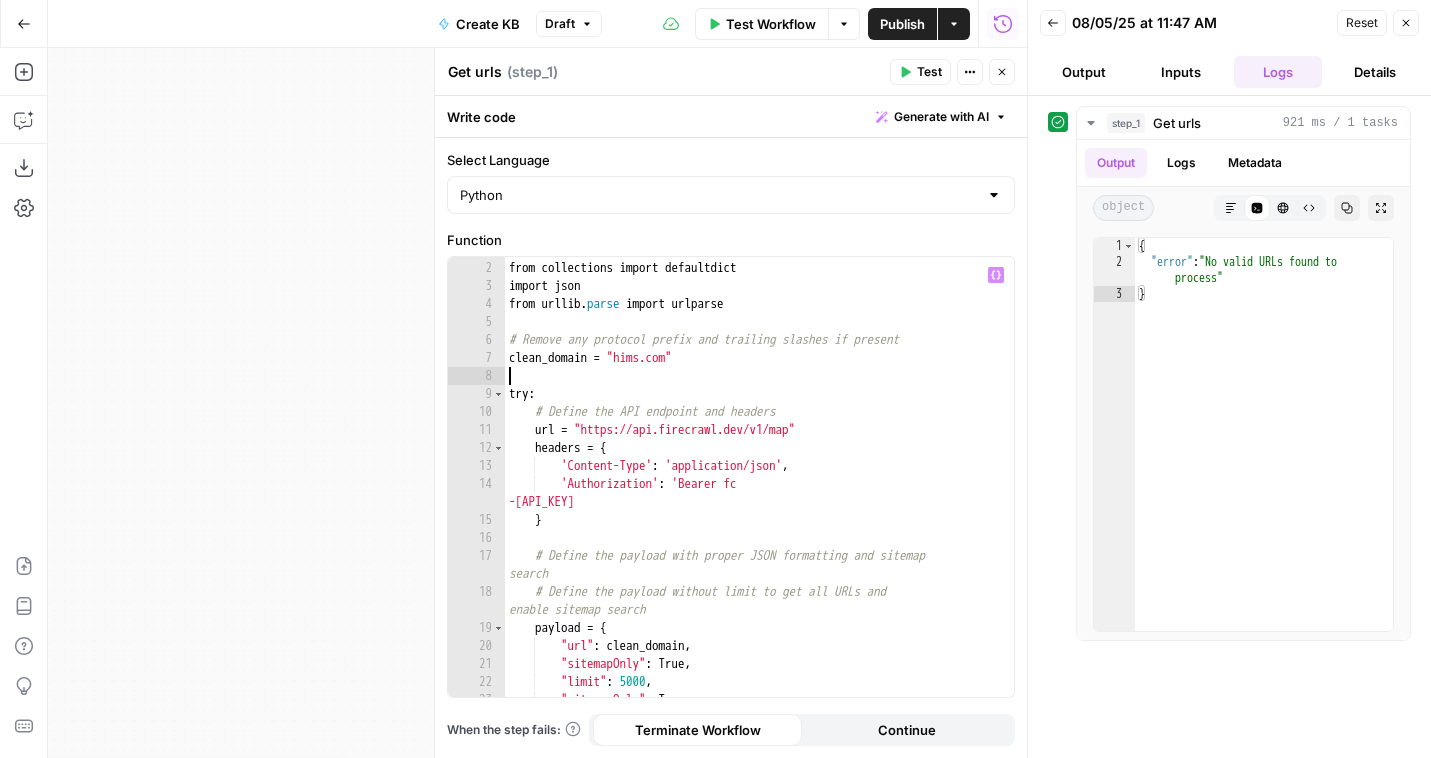 click on "import   requests from   collections   import   defaultdict import   json from   urllib . parse   import   urlparse # Remove any protocol prefix and trailing slashes if present clean_domain   =   "hims.com" try :      # Define the API endpoint and headers      url   =   "https://api.firecrawl.dev/v1/map"      headers   =   {           'Content-Type' :   'application/json' ,           'Authorization' :   'Bearer fc -4035f11466a84f94a1eae6484c4a7636'      }           # Define the payload with proper JSON formatting and sitemap  search      # Define the payload without limit to get all URLs and  enable sitemap search      payload   =   {           "url" :   clean_domain ,           "sitemapOnly" :   True ,           "limit" :   5000 ,           "sitemapOnly" :   True" at bounding box center [759, 479] 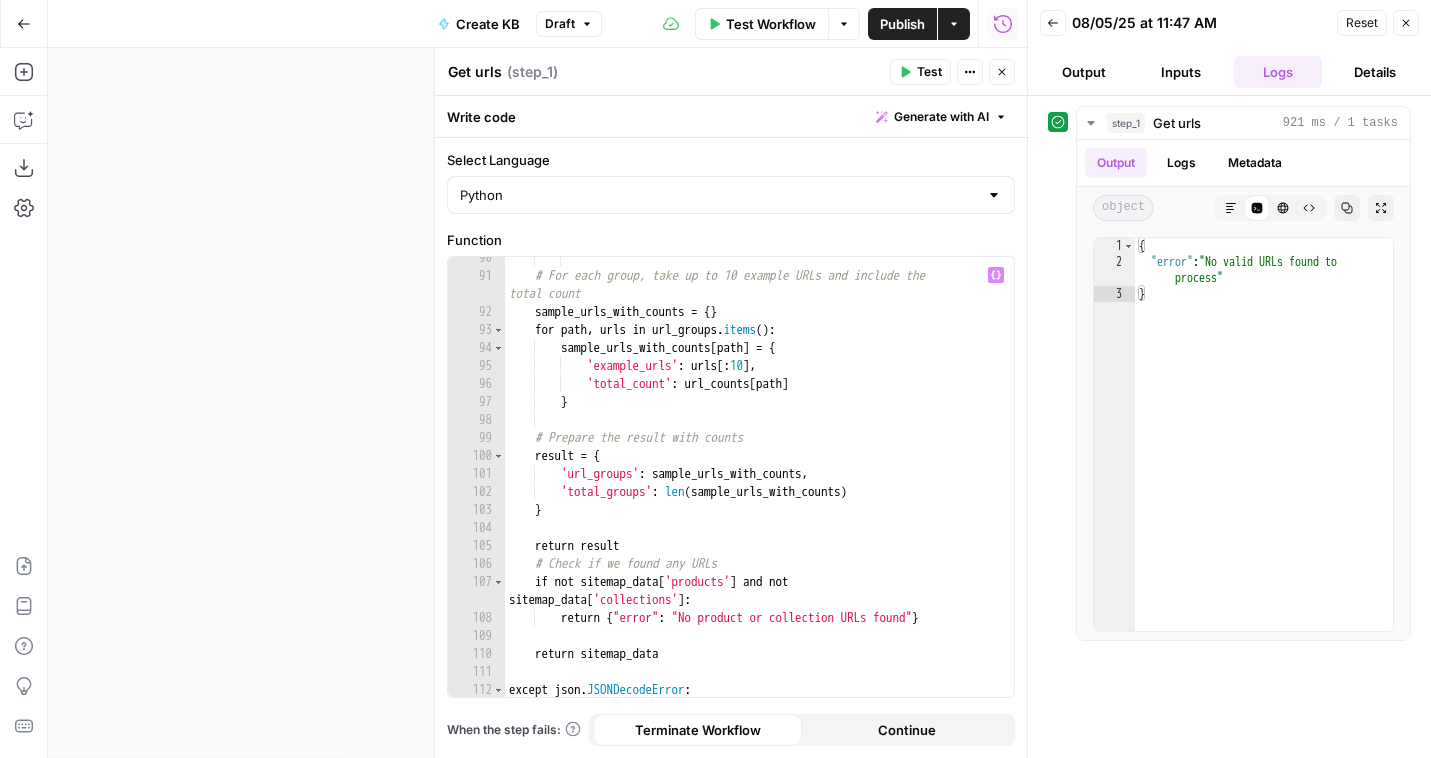 scroll, scrollTop: 1846, scrollLeft: 0, axis: vertical 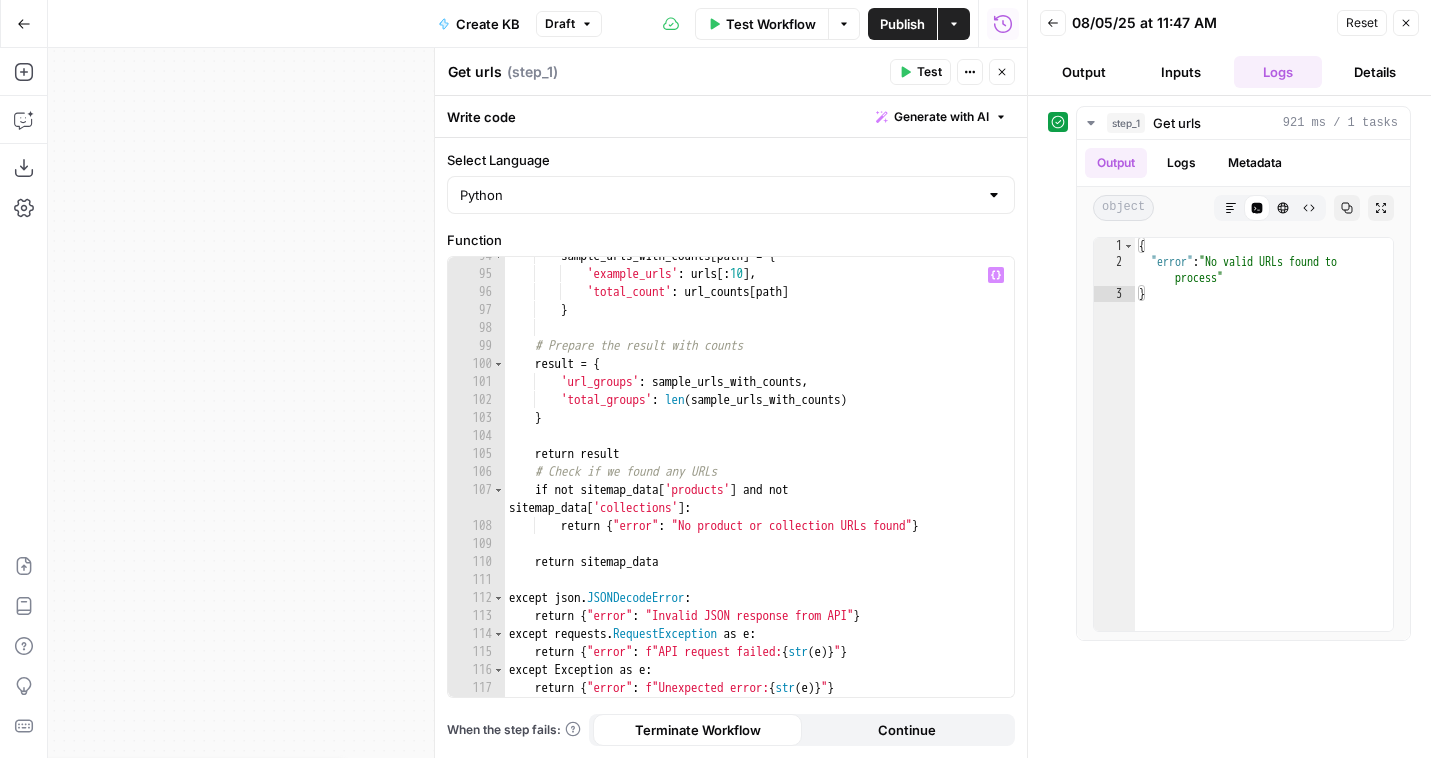 click on "sample_urls_with_counts [ path ]   =   {                'example_urls' :   urls [ : 10 ] ,                'total_count' :   url_counts [ path ]           }                # Prepare the result with counts      result   =   {           'url_groups' :   sample_urls_with_counts ,           'total_groups' :   len ( sample_urls_with_counts )      }           return   result      # Check if we found any URLs      if   not   sitemap_data [ 'products' ]   and   not   sitemap_data [ 'collections' ] :           return   { "error" :   "No product or collection URLs found" }           return   sitemap_data      except   json . JSONDecodeError :      return   { "error" :   "Invalid JSON response from API" } except   requests . RequestException   as   e :      return   { "error" :   f"API request failed:  { str ( e )} " } except   Exception   as   e :      return   { "error" :   f"Unexpected error:  { str ( e )} " }" at bounding box center [759, 485] 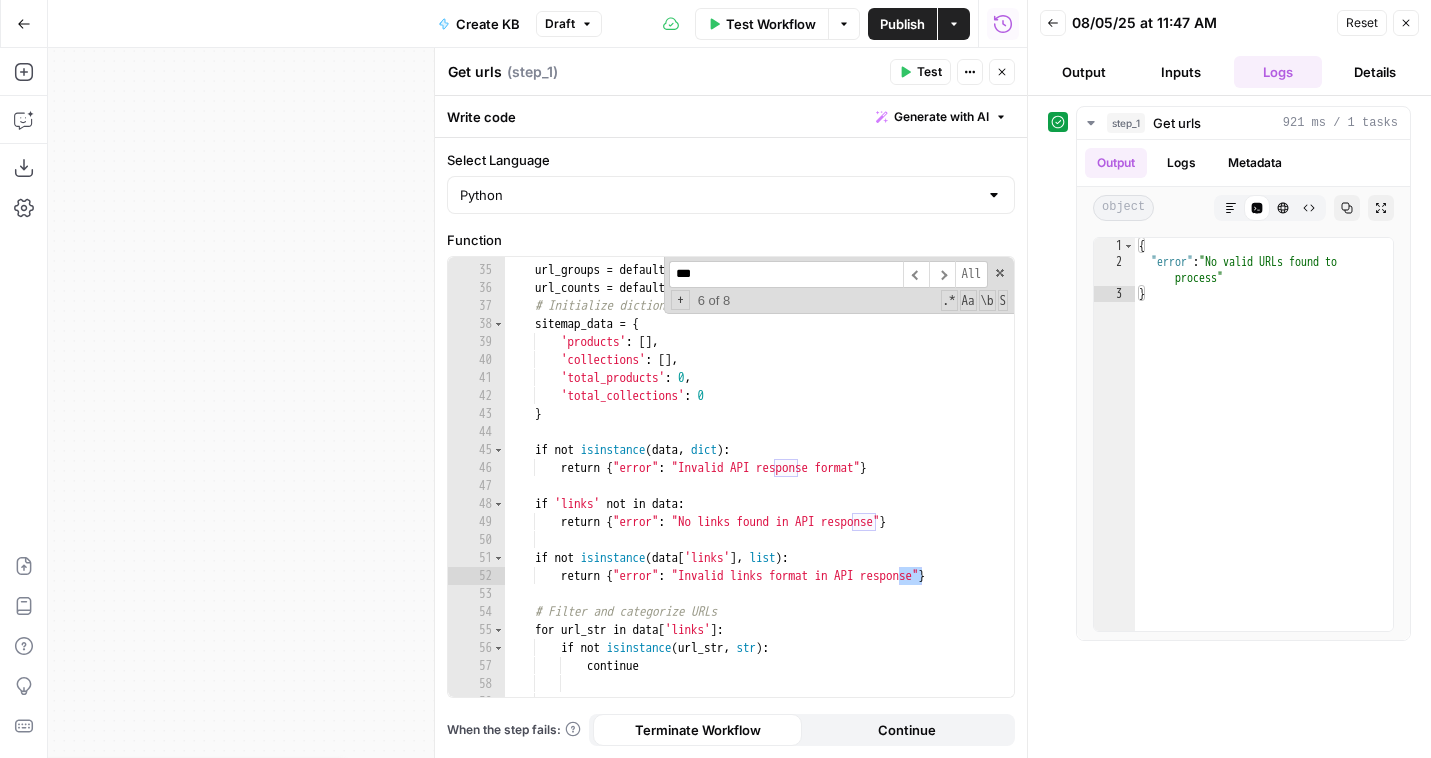scroll, scrollTop: 1846, scrollLeft: 0, axis: vertical 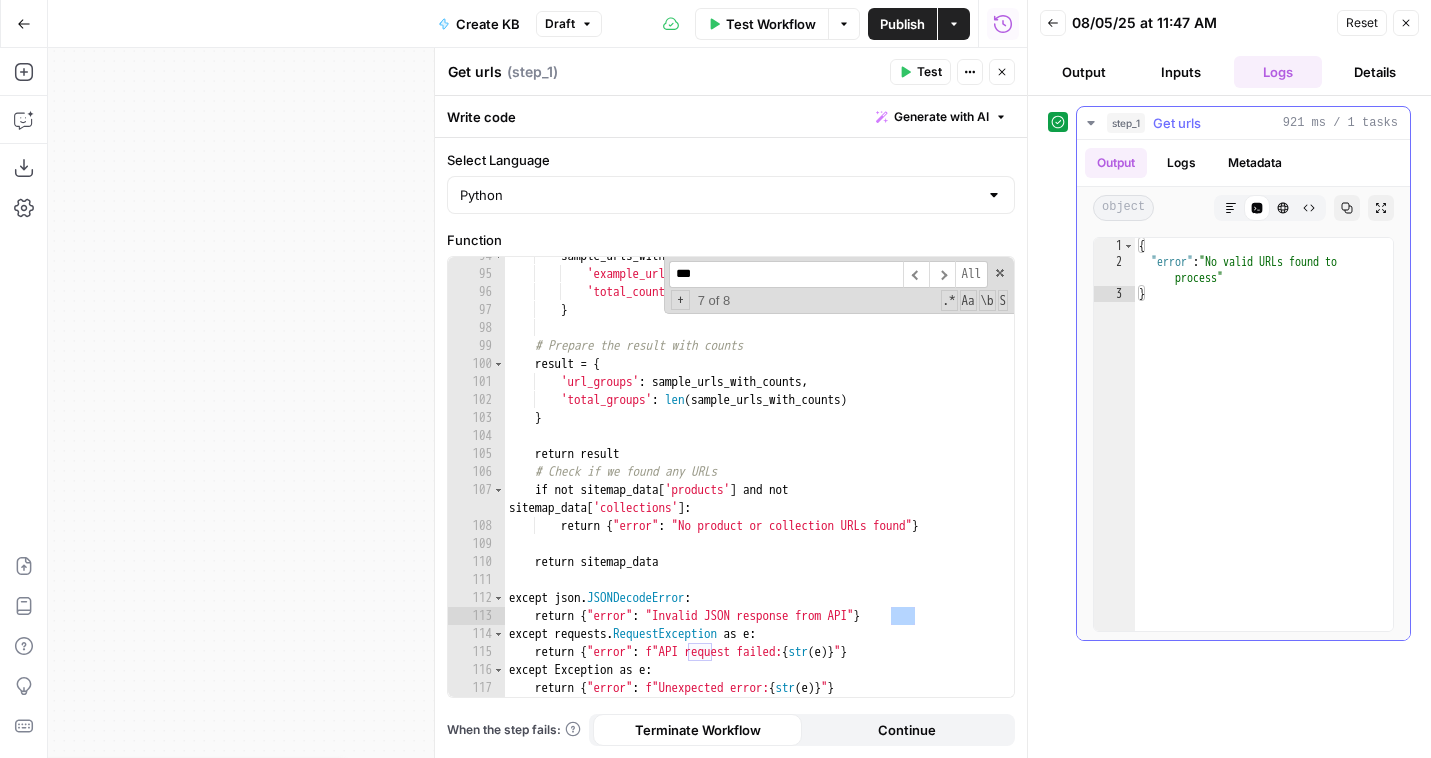 type on "***" 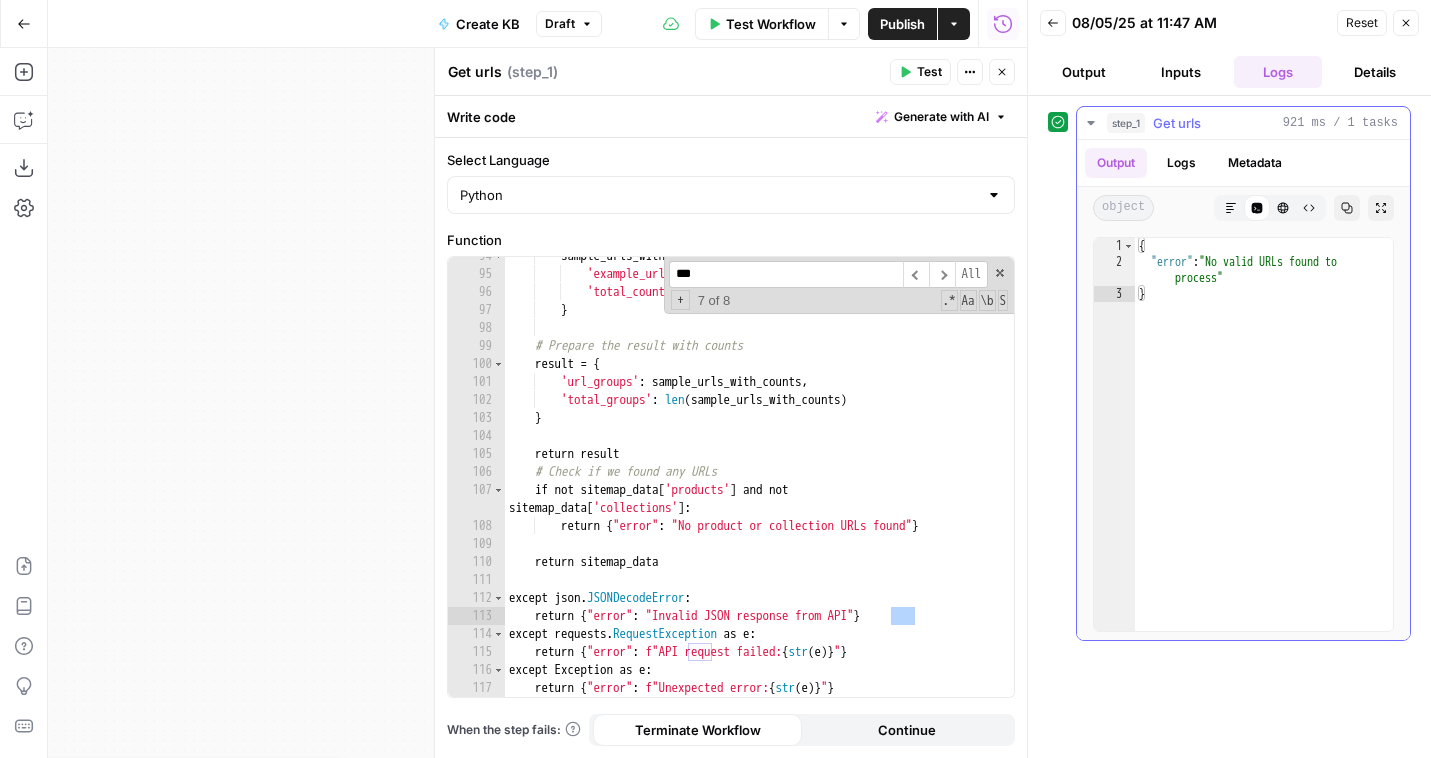 click on "Logs" at bounding box center [1181, 163] 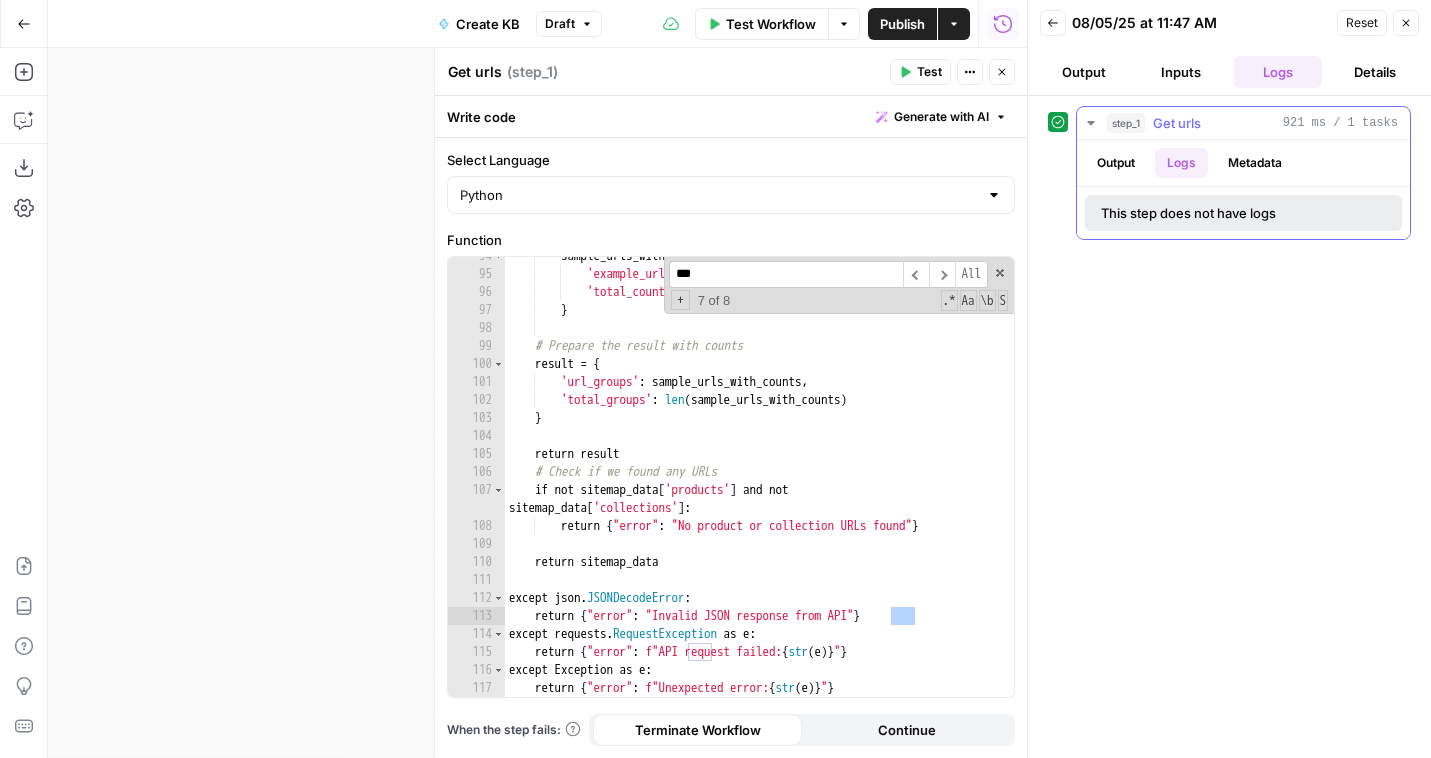 click on "Metadata" at bounding box center (1255, 163) 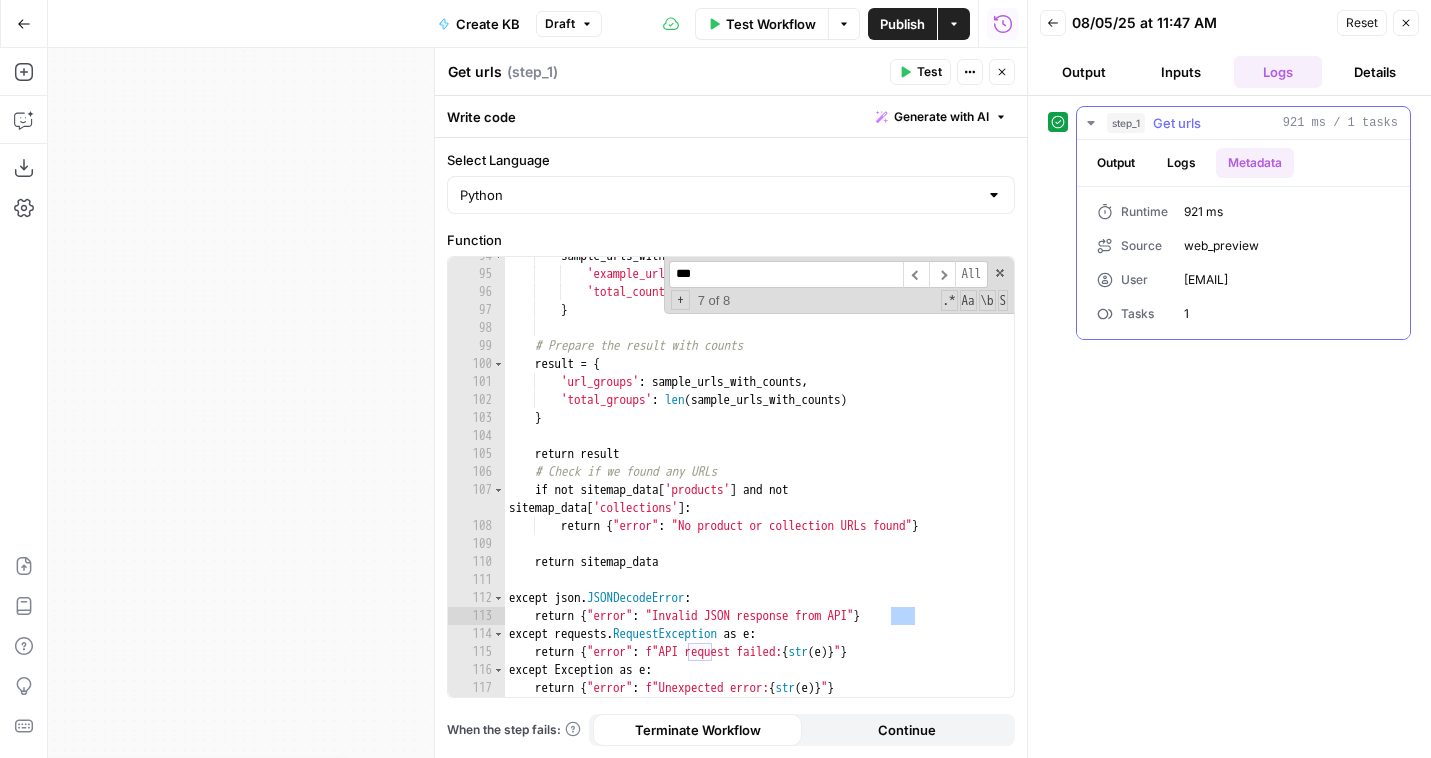 click on "Output" at bounding box center [1116, 163] 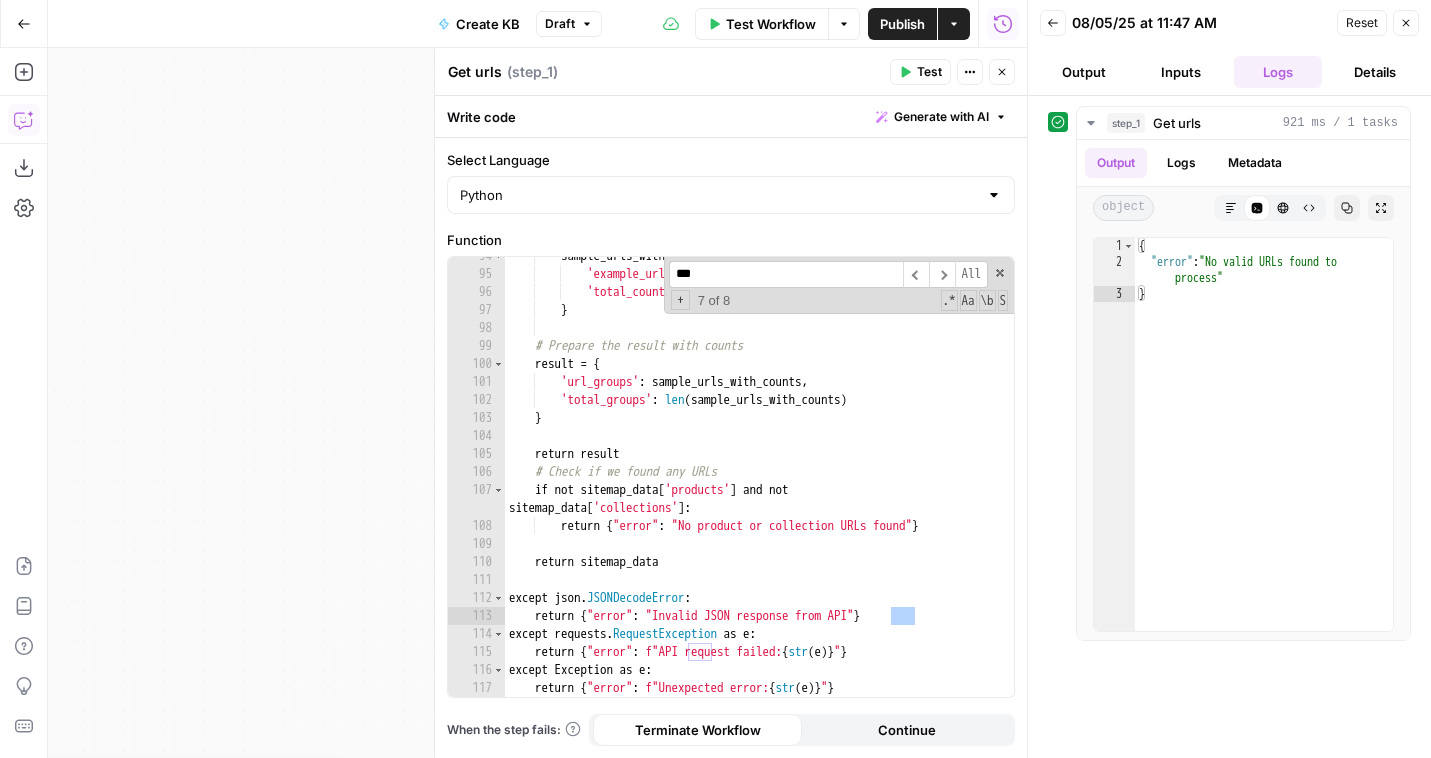 click 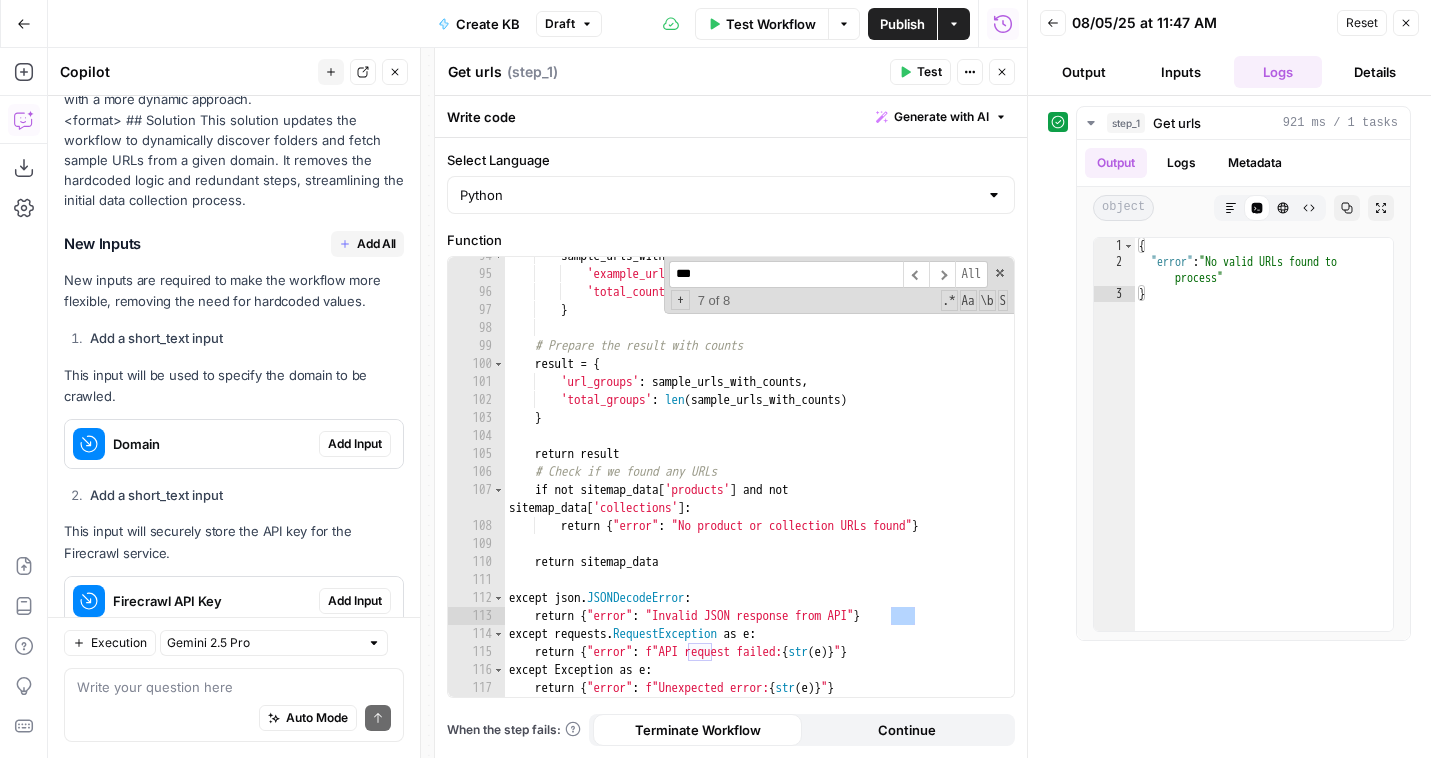 scroll, scrollTop: 634, scrollLeft: 0, axis: vertical 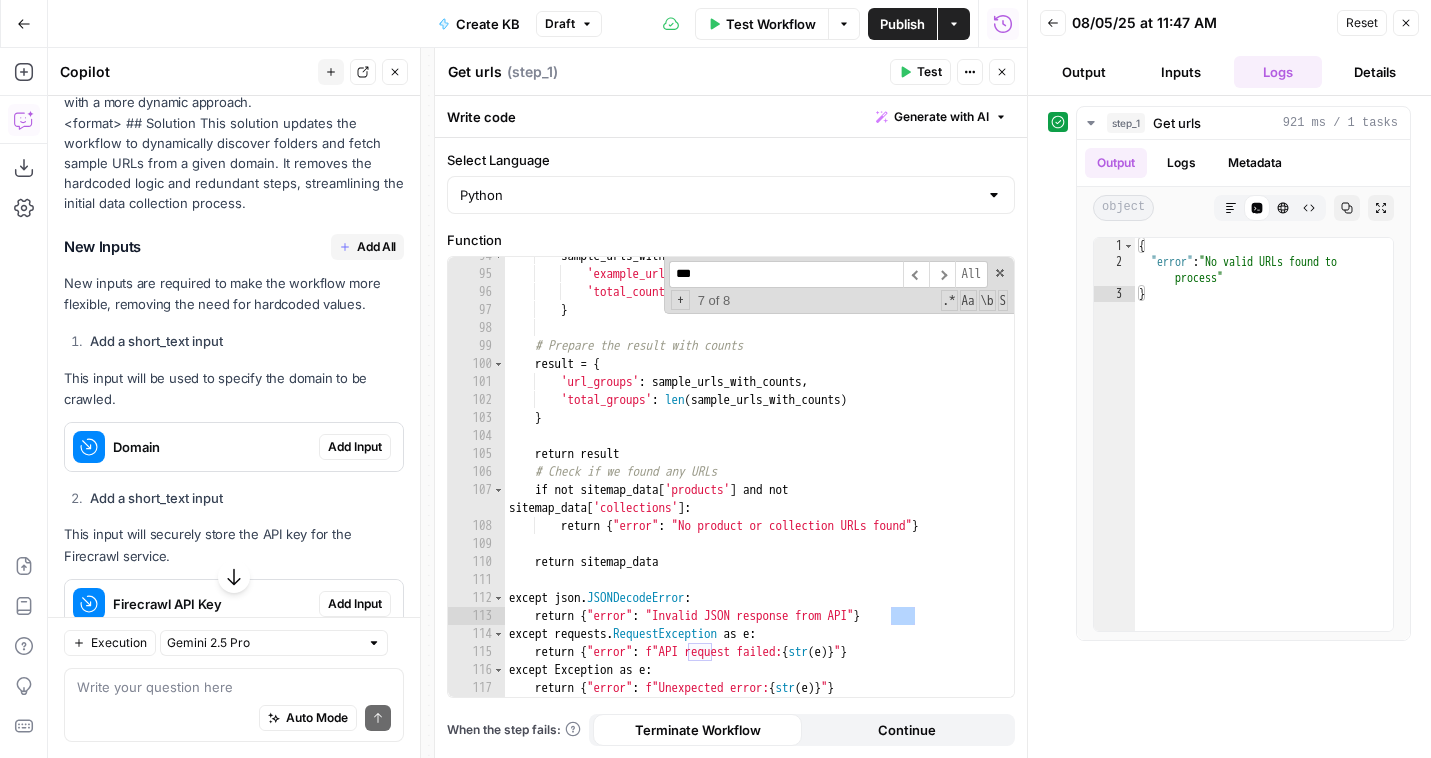 click on "Add All" at bounding box center (376, 247) 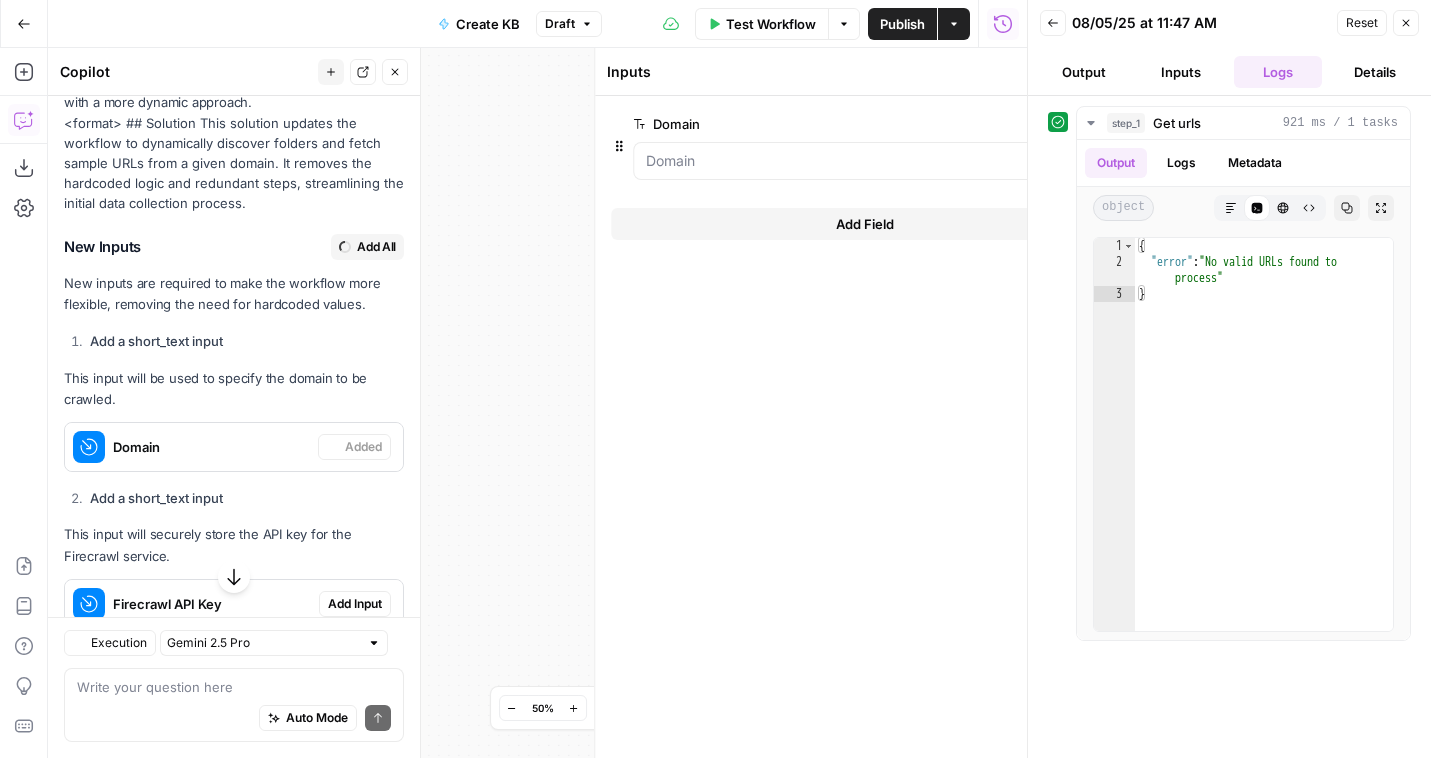 scroll, scrollTop: 634, scrollLeft: 0, axis: vertical 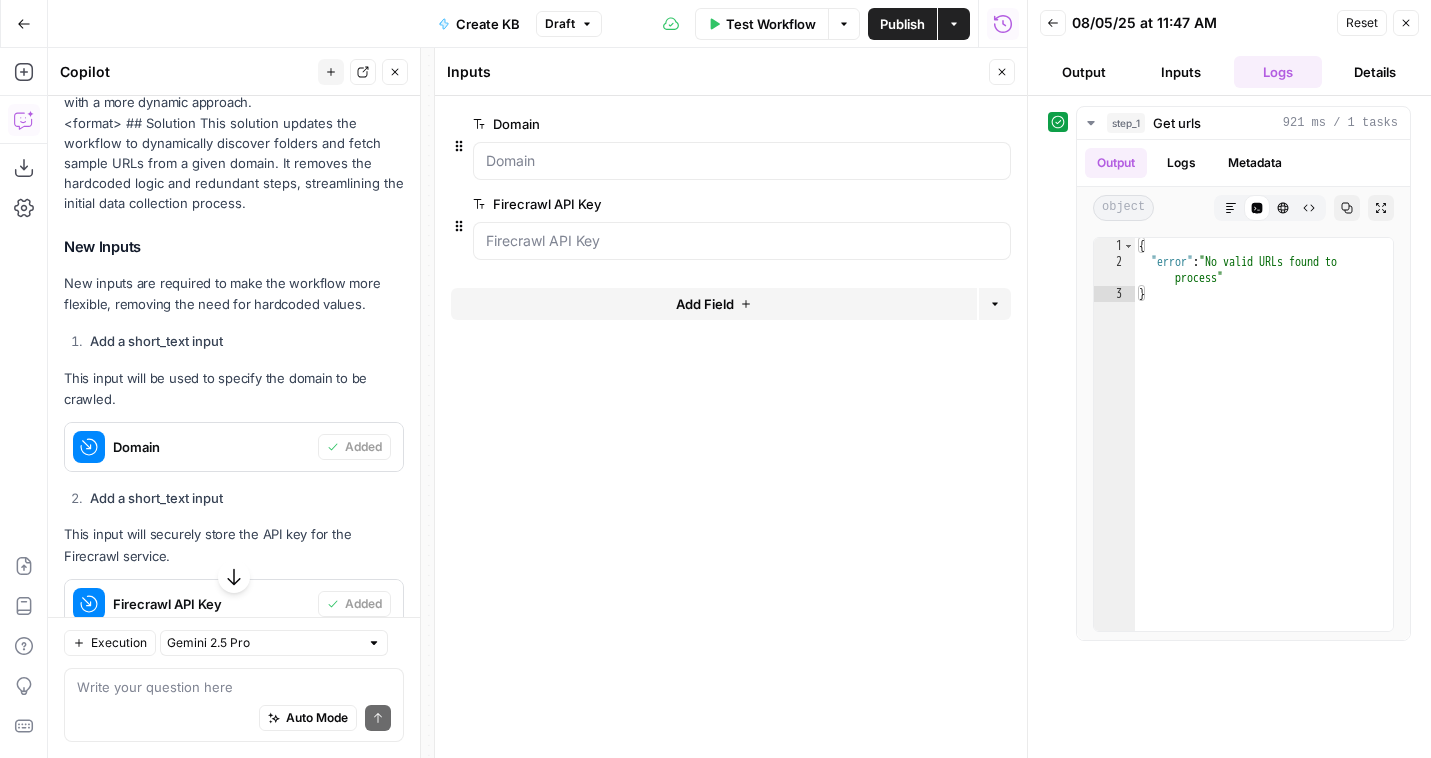 click 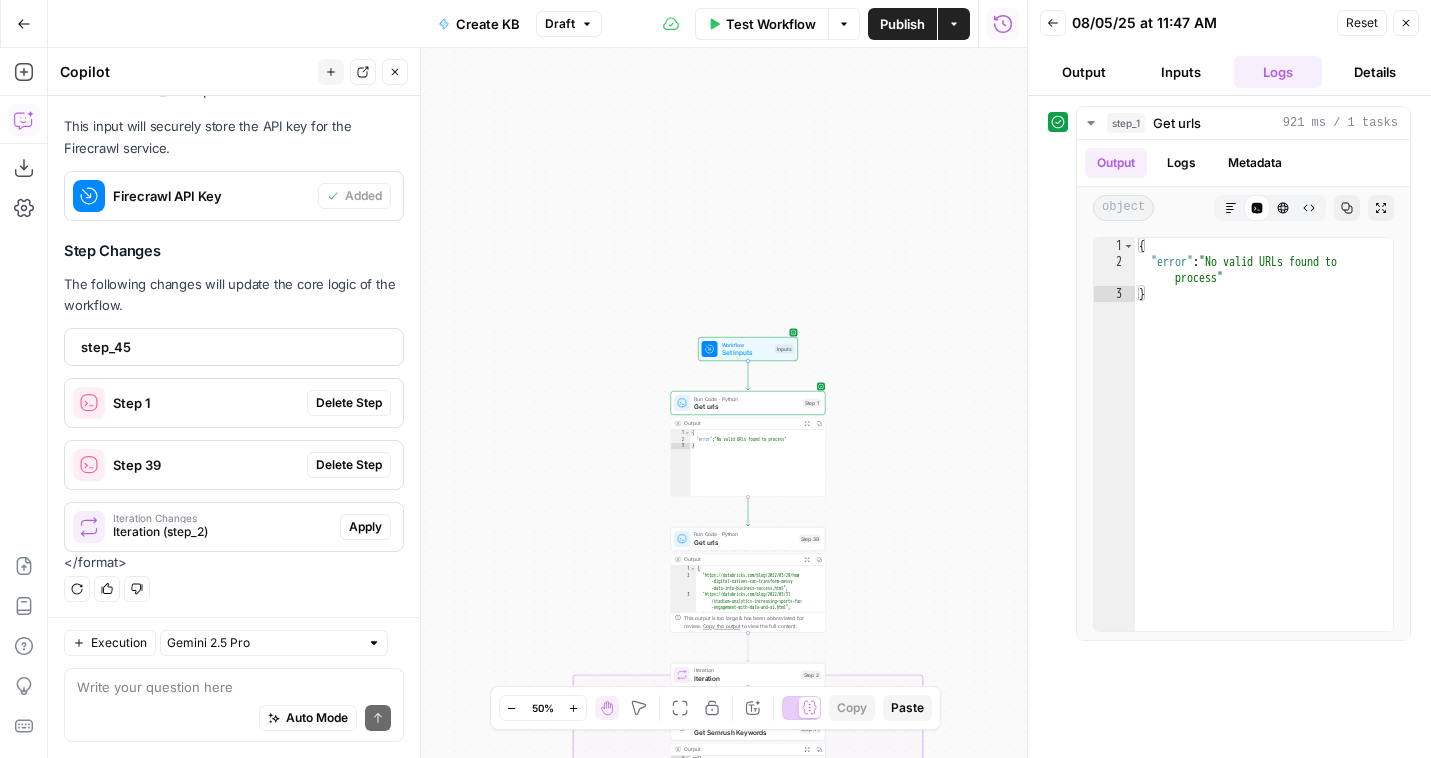 scroll, scrollTop: 1042, scrollLeft: 0, axis: vertical 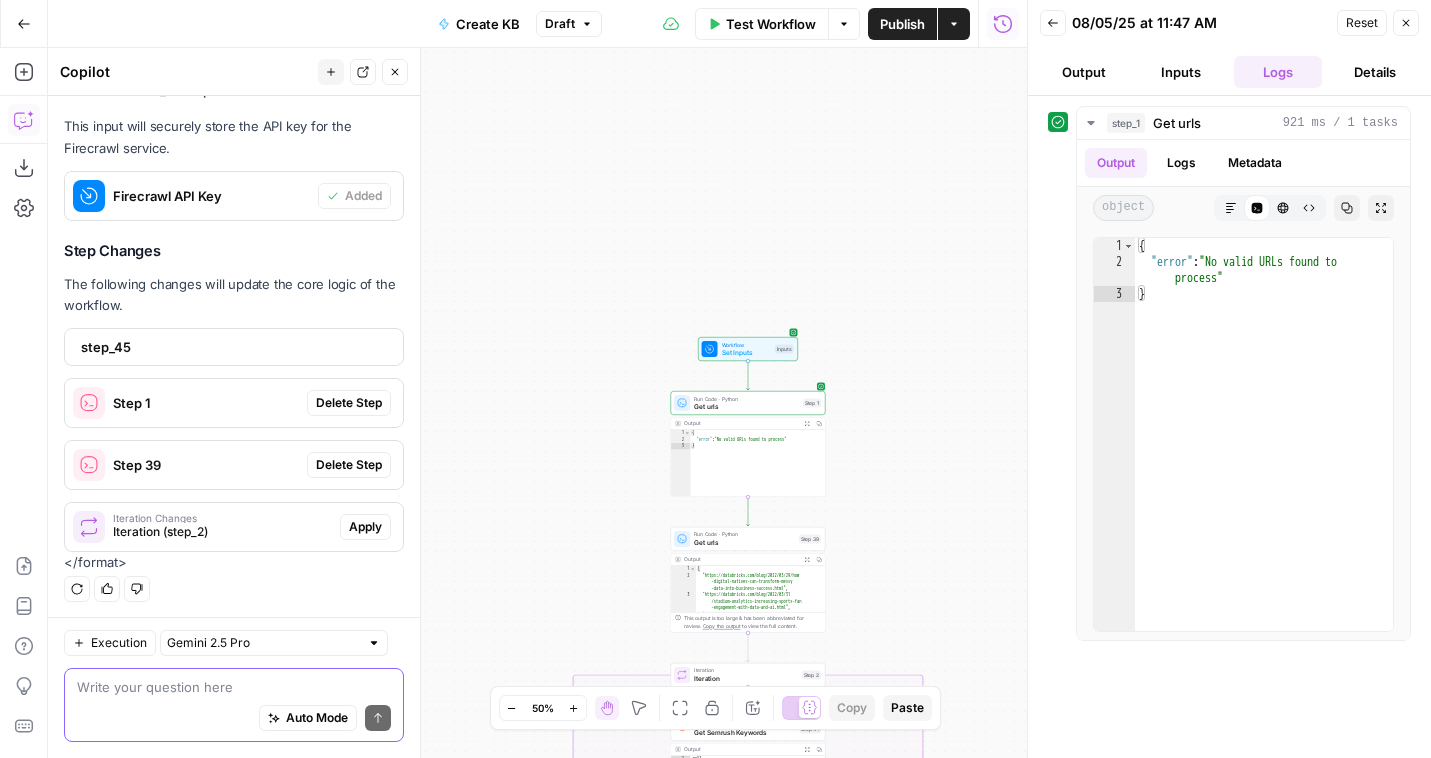 click at bounding box center [234, 687] 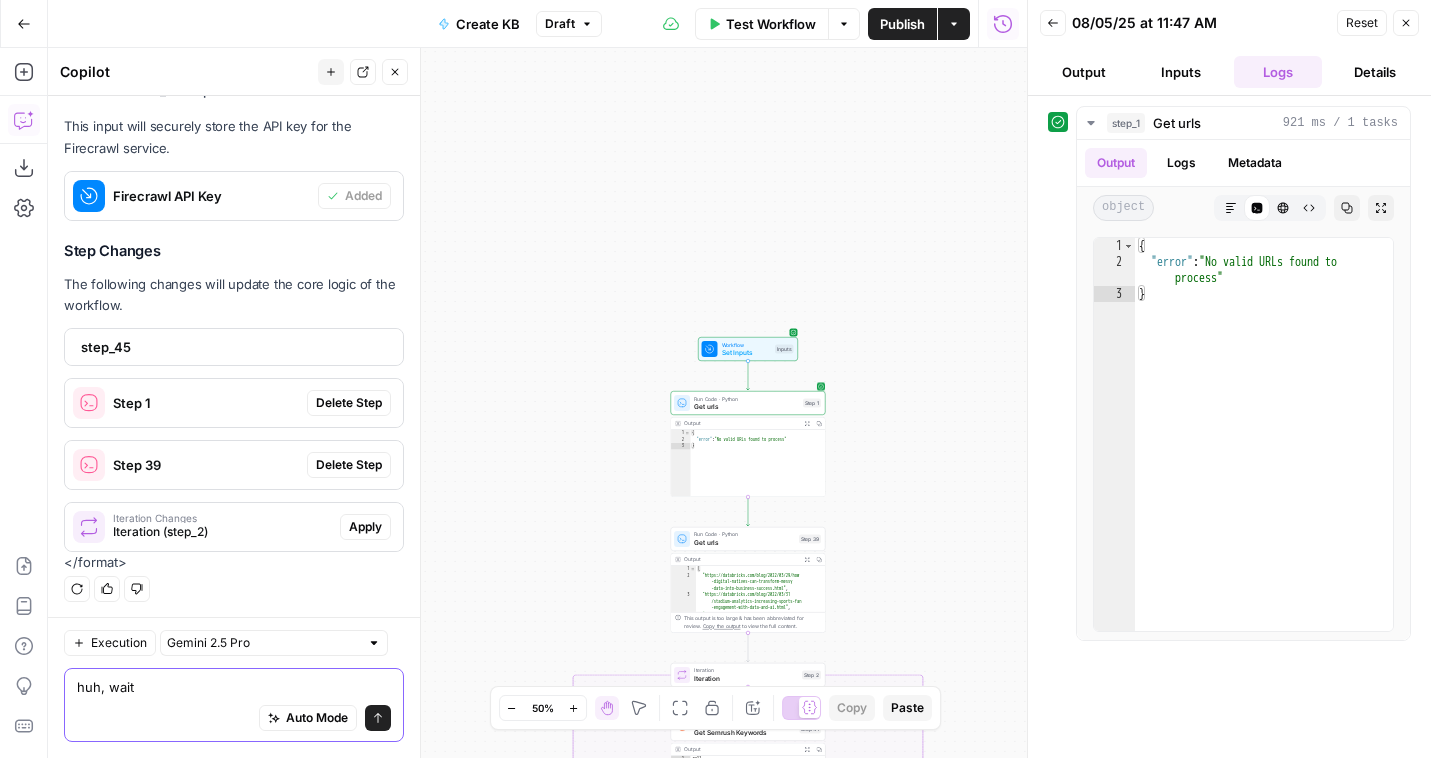 type on "huh, wait" 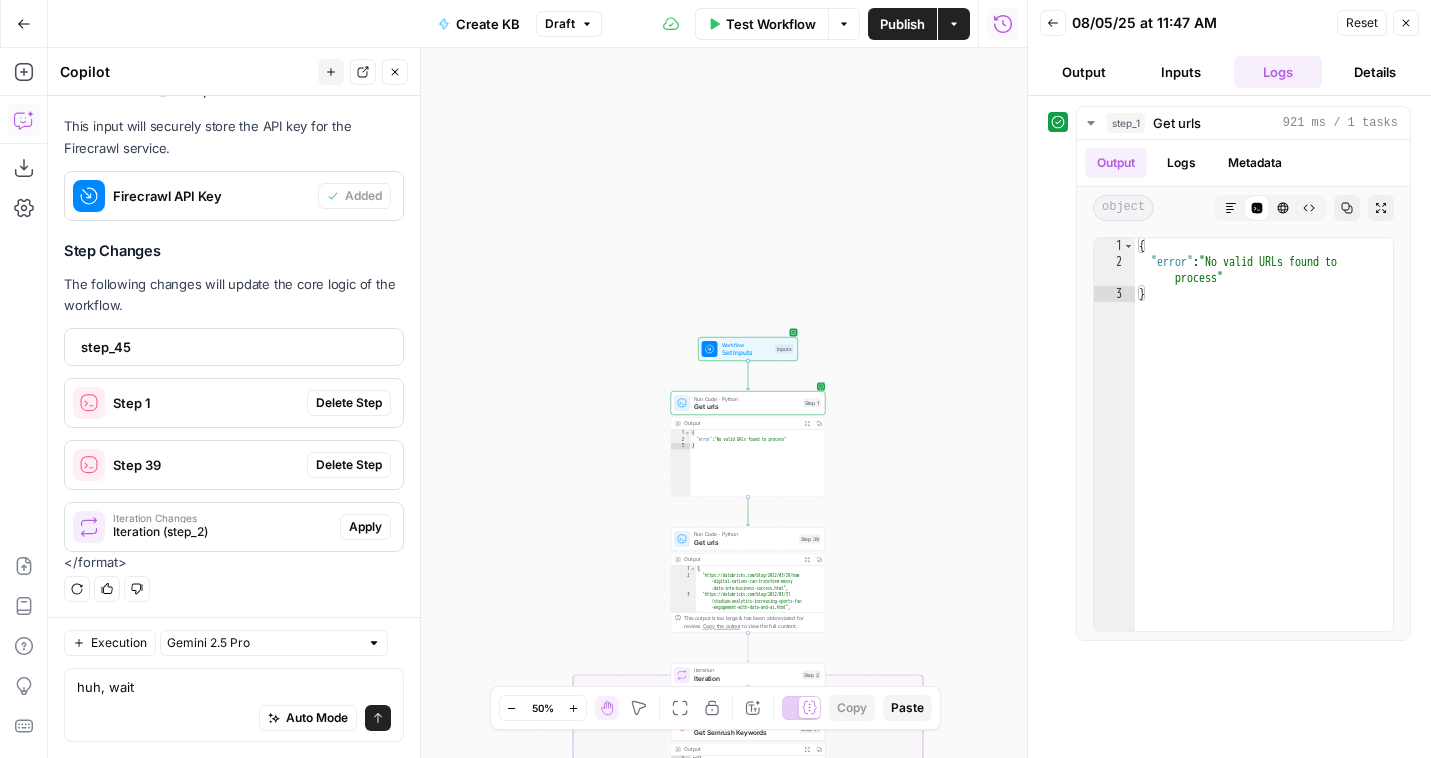 click on "Run Code · Python Get urls Step 1 Copy step Delete step Add Note Test" at bounding box center [748, 403] 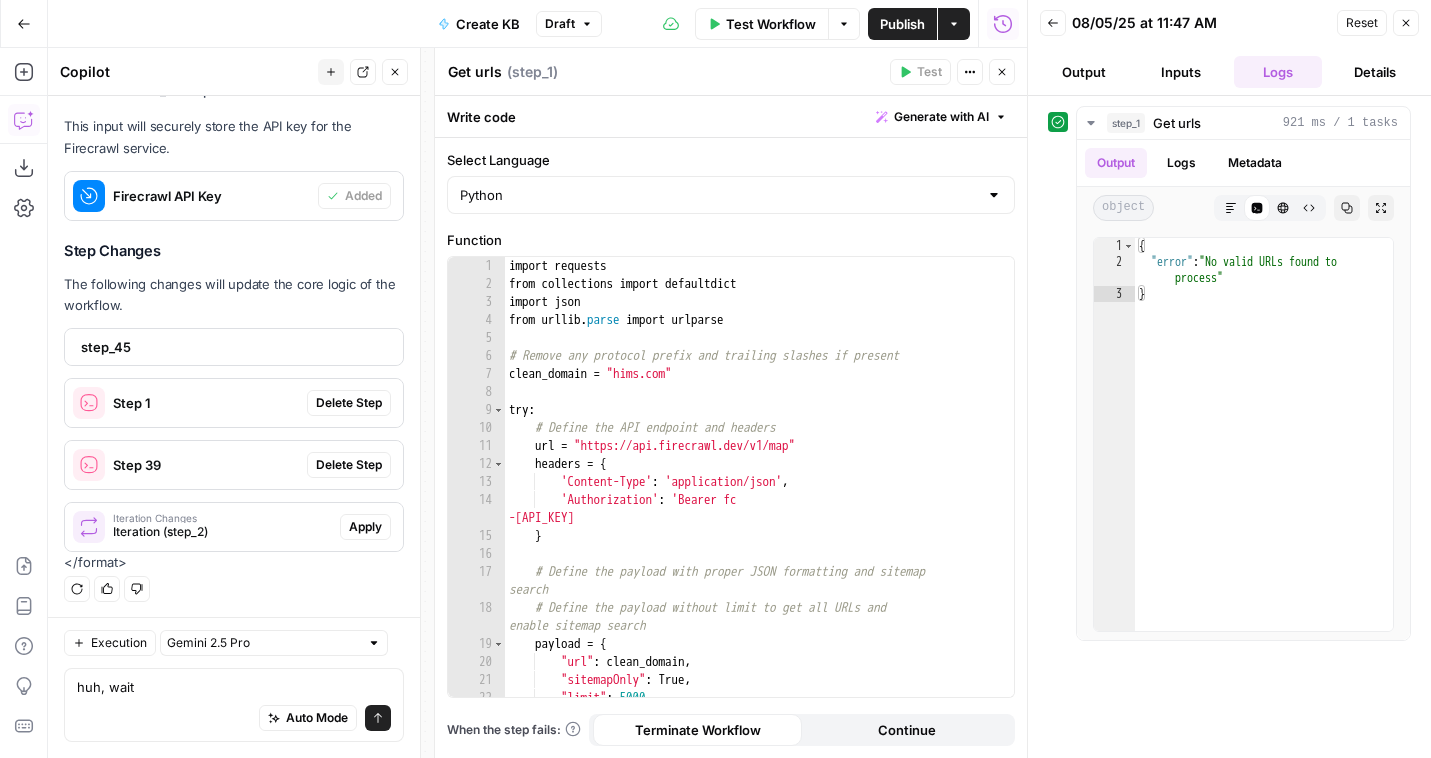 click on "import   requests from   collections   import   defaultdict import   json from   urllib . parse   import   urlparse # Remove any protocol prefix and trailing slashes if present clean_domain   =   "hims.com" try :      # Define the API endpoint and headers      url   =   "https://api.firecrawl.dev/v1/map"      headers   =   {           'Content-Type' :   'application/json' ,           'Authorization' :   'Bearer fc -4035f11466a84f94a1eae6484c4a7636'      }           # Define the payload with proper JSON formatting and sitemap  search      # Define the payload without limit to get all URLs and  enable sitemap search      payload   =   {           "url" :   clean_domain ,           "sitemapOnly" :   True ,           "limit" :   5000 ,           "sitemapOnly" :   True" at bounding box center (759, 495) 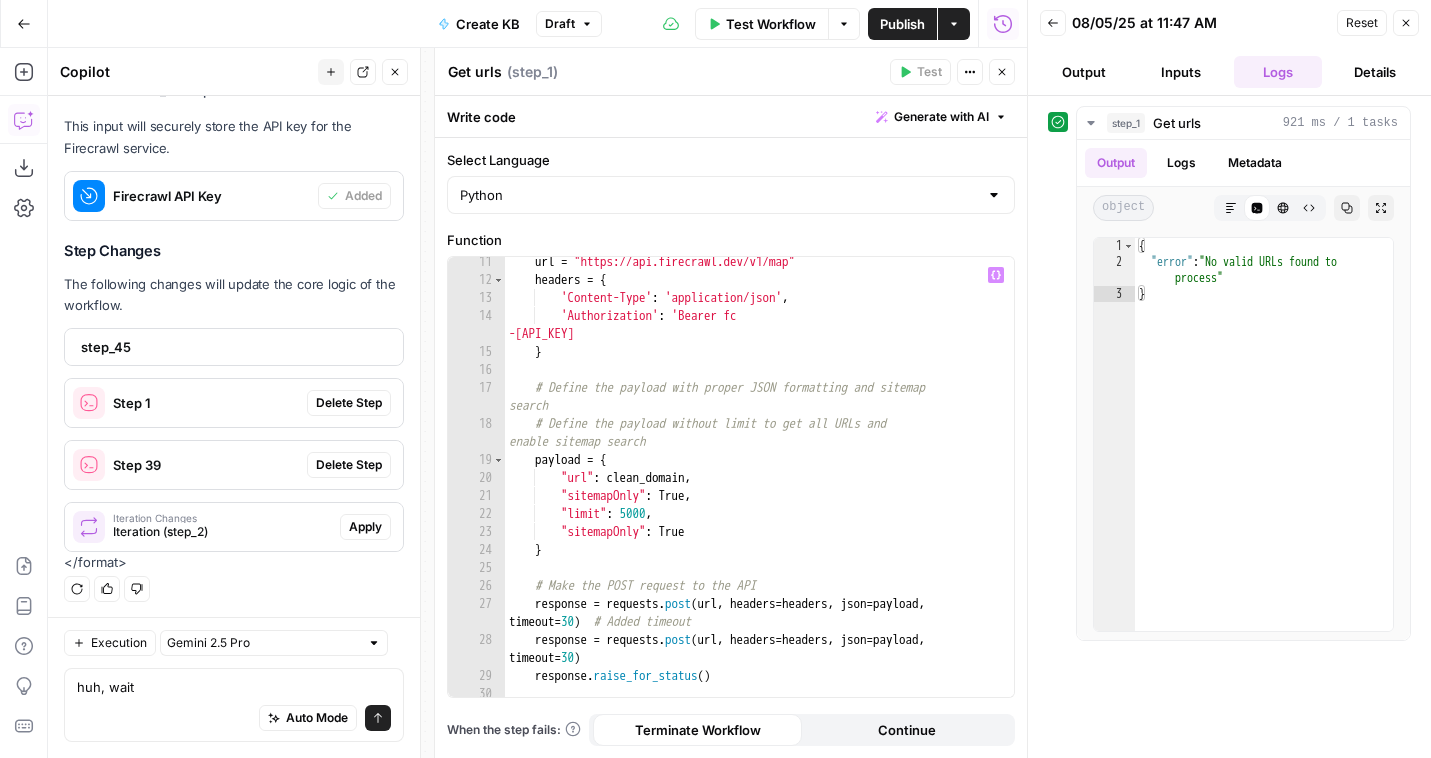 scroll, scrollTop: 183, scrollLeft: 0, axis: vertical 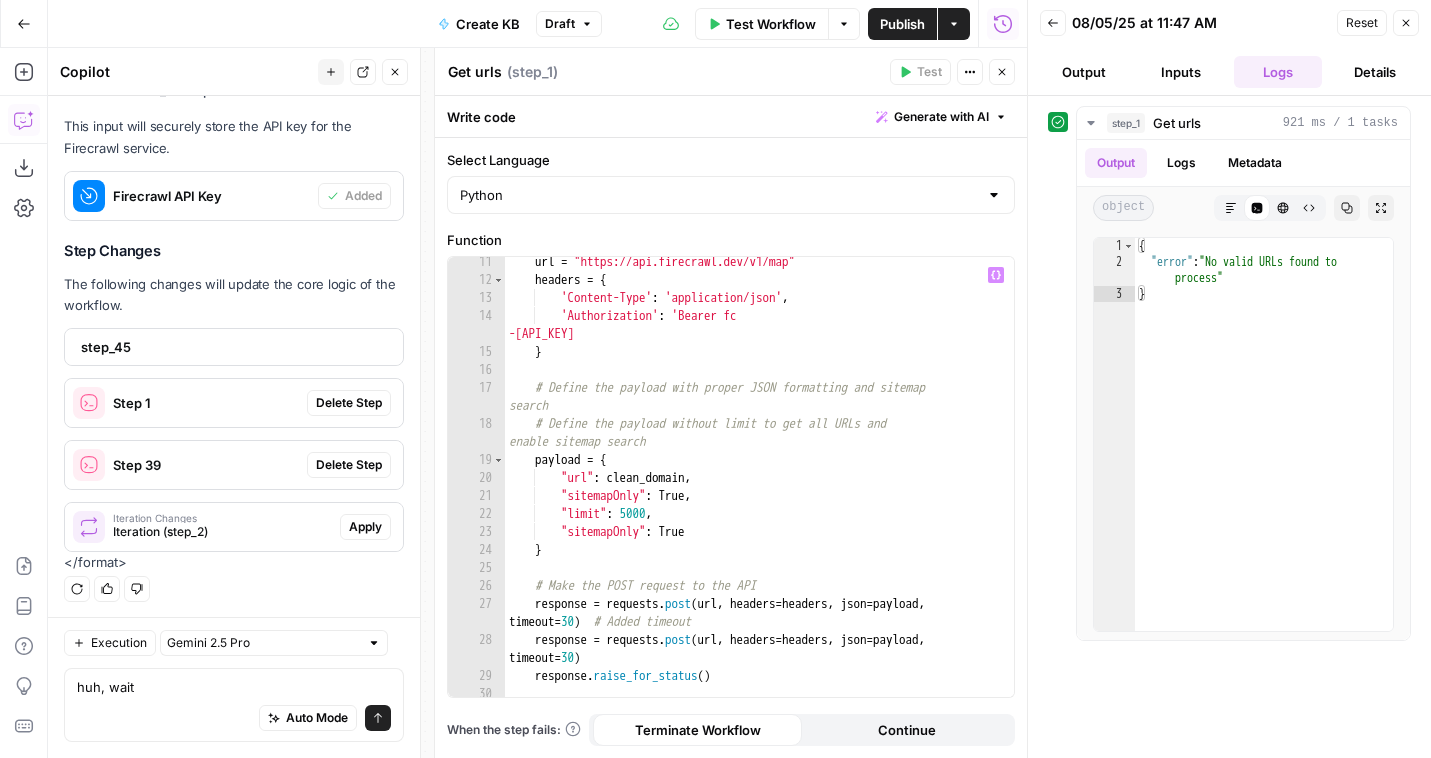 type on "**********" 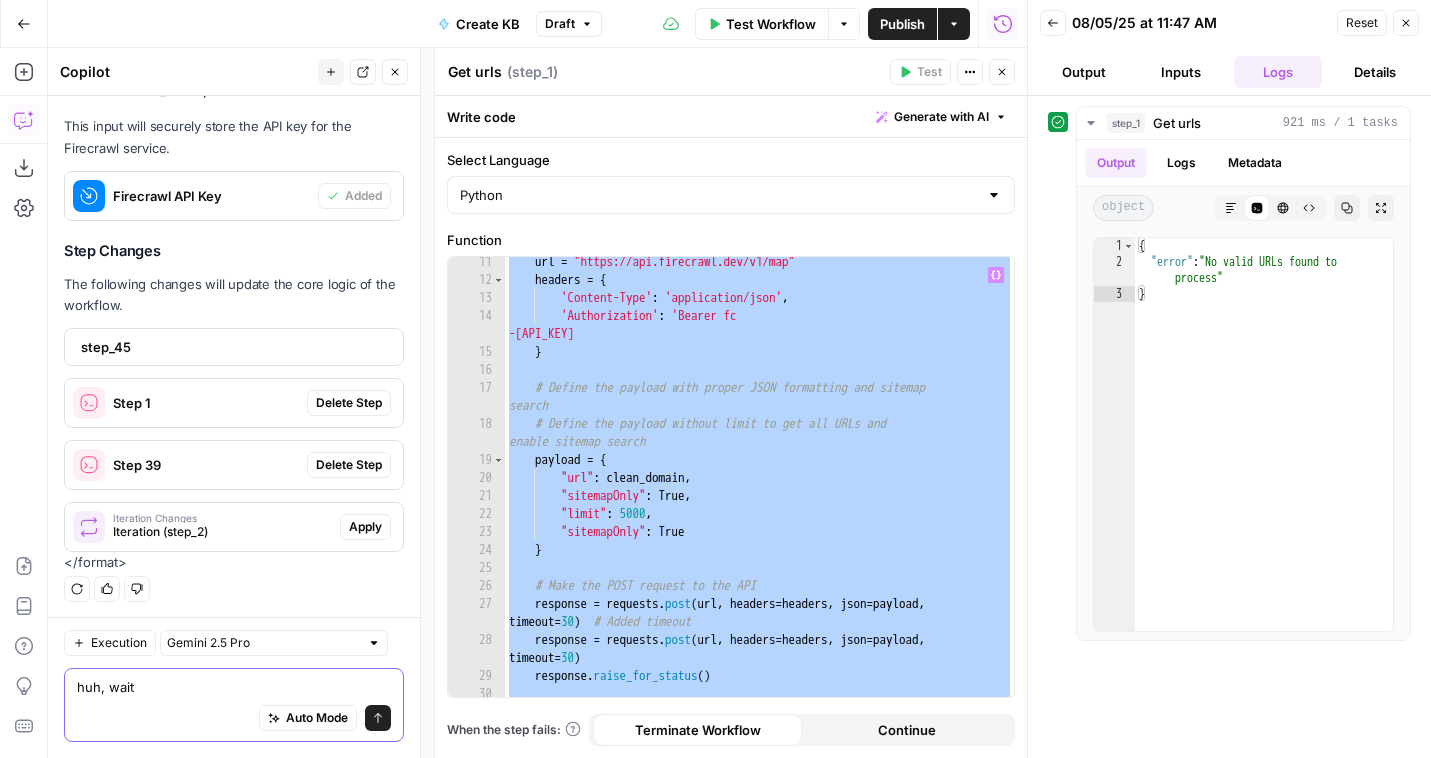 click on "huh, wait" at bounding box center (234, 687) 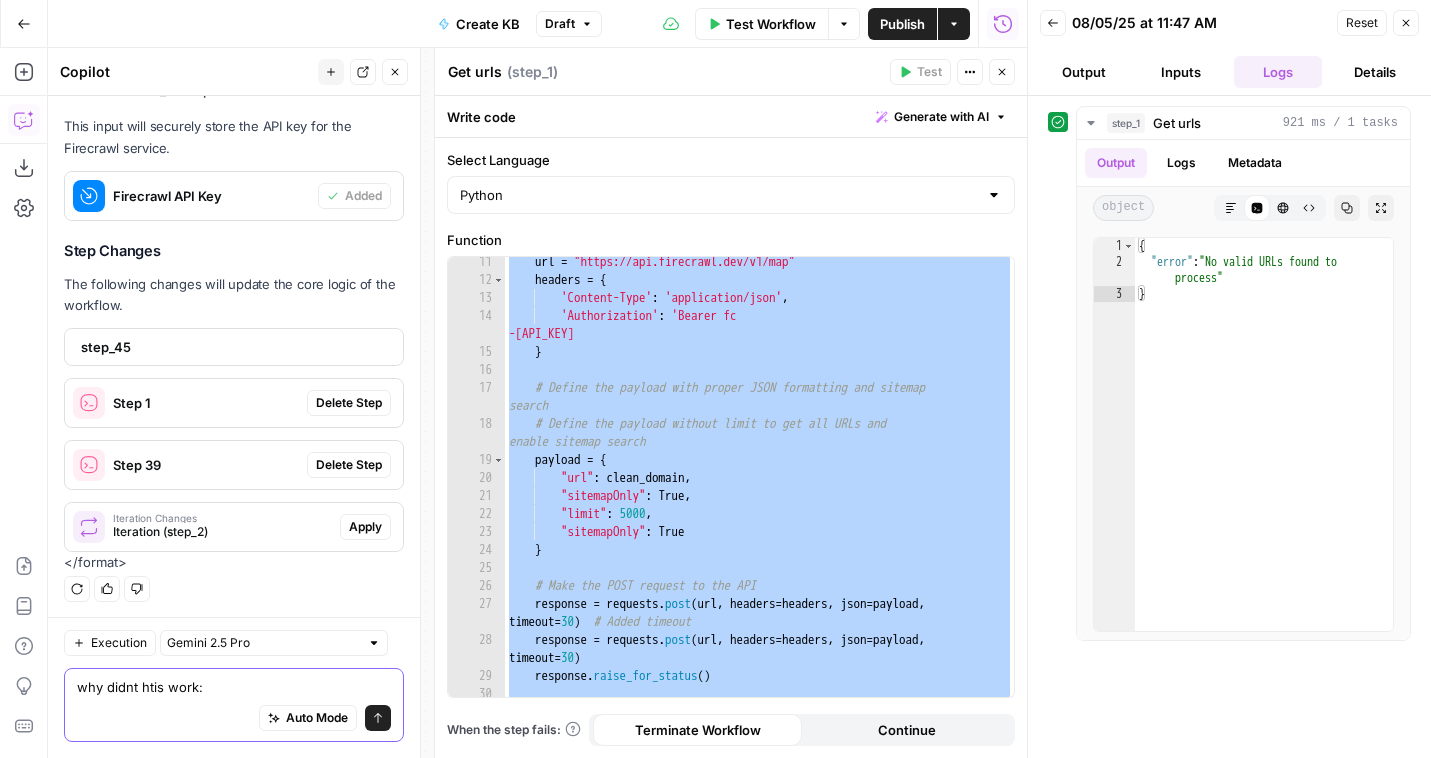 paste on "import requests
from collections import defaultdict
import json
from urllib.parse import urlparse
# Remove any protocol prefix and trailing slashes if present
clean_domain = "hims.com"
try:
# Define the API endpoint and headers
url = "https://api.firecrawl.dev/v1/map"
headers = {
'Content-Type': 'application/json',
'Authorization': 'Bearer fc-4035f11466a84f94a1eae6484c4a7636'
}
# Define the payload with proper JSON formatting and sitemap search
# Define the payload without limit to get all URLs and enable sitemap search
payload = {
"url": clean_domain,
"sitemapOnly": True,
"limit": 5000,
"sitemapOnly": True
}
# Make the POST request to the API
response = requests.post(url, headers=headers, json=payload, timeout=30)  # Added timeout
response = requests.post(url, headers=headers, json=payload, timeout=30)
response.raise_for_status()
# Parse the JSON response
data = response.json()
..." 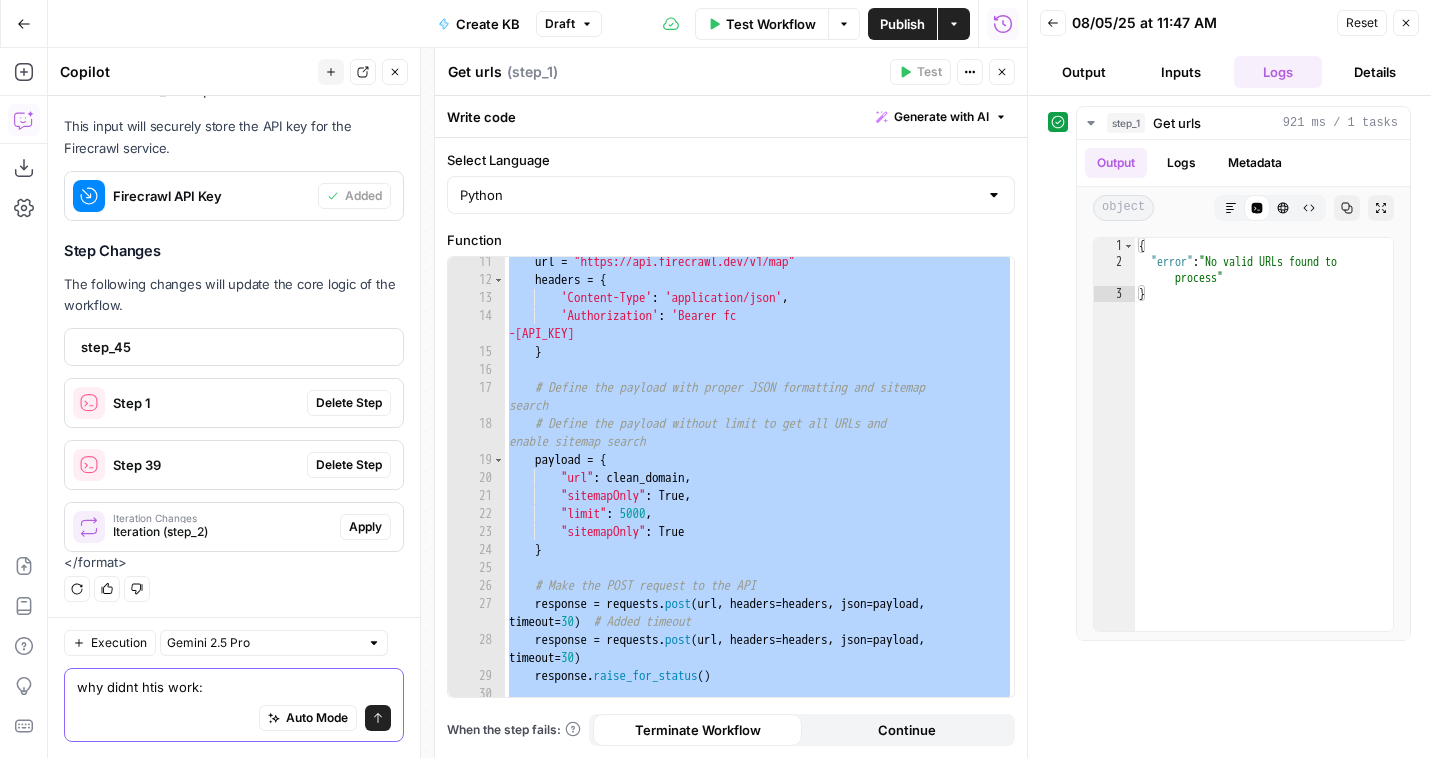 type on "why didnt htis work: import requests
from collections import defaultdict
import json
from urllib.parse import urlparse
# Remove any protocol prefix and trailing slashes if present
clean_domain = "hims.com"
try:
# Define the API endpoint and headers
url = "https://api.firecrawl.dev/v1/map"
headers = {
'Content-Type': 'application/json',
'Authorization': 'Bearer fc-4035f11466a84f94a1eae6484c4a7636'
}
# Define the payload with proper JSON formatting and sitemap search
# Define the payload without limit to get all URLs and enable sitemap search
payload = {
"url": clean_domain,
"sitemapOnly": True,
"limit": 5000,
"sitemapOnly": True
}
# Make the POST request to the API
response = requests.post(url, headers=headers, json=payload, timeout=30)  # Added timeout
response = requests.post(url, headers=headers, json=payload, timeout=30)
response.raise_for_status()
# Parse the JSON response
data = res..." 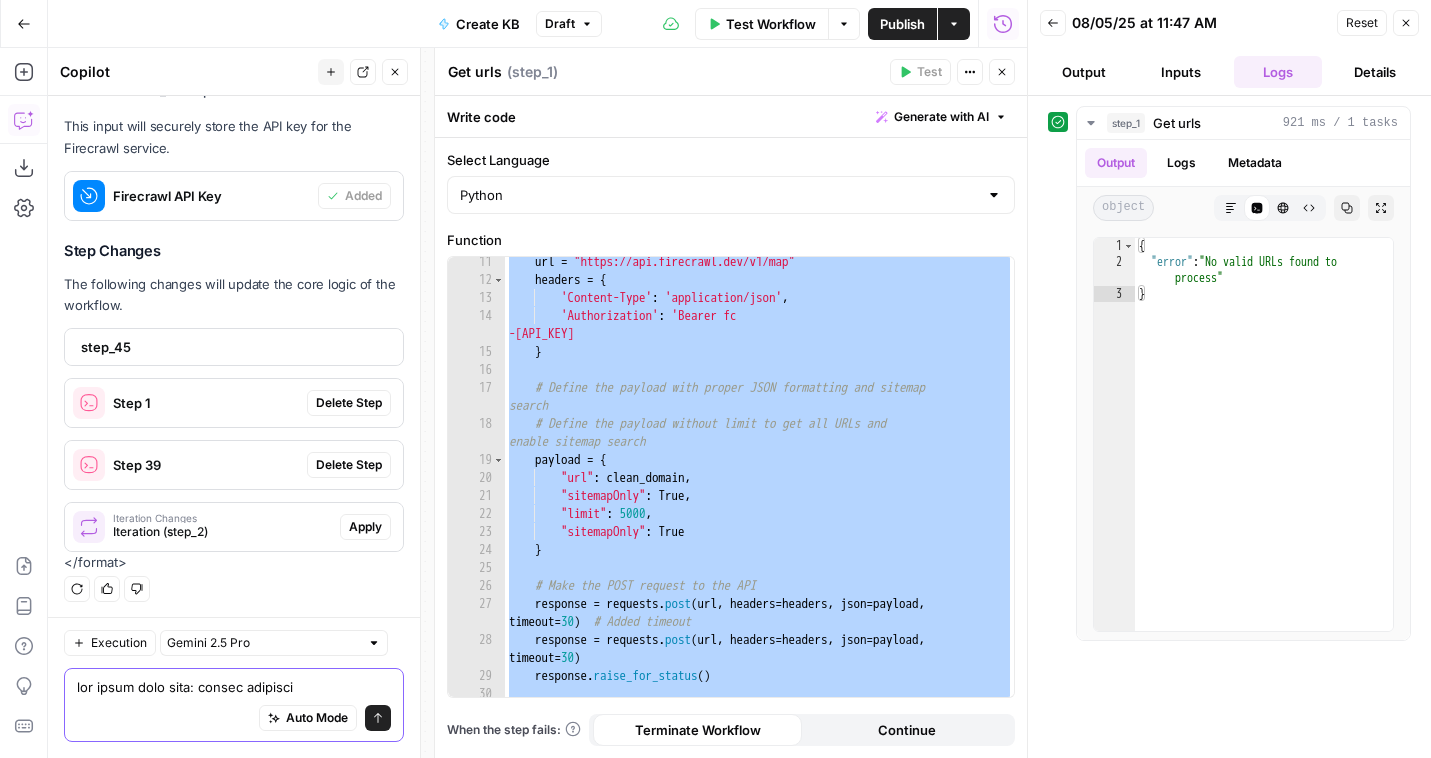 scroll, scrollTop: 1286, scrollLeft: 0, axis: vertical 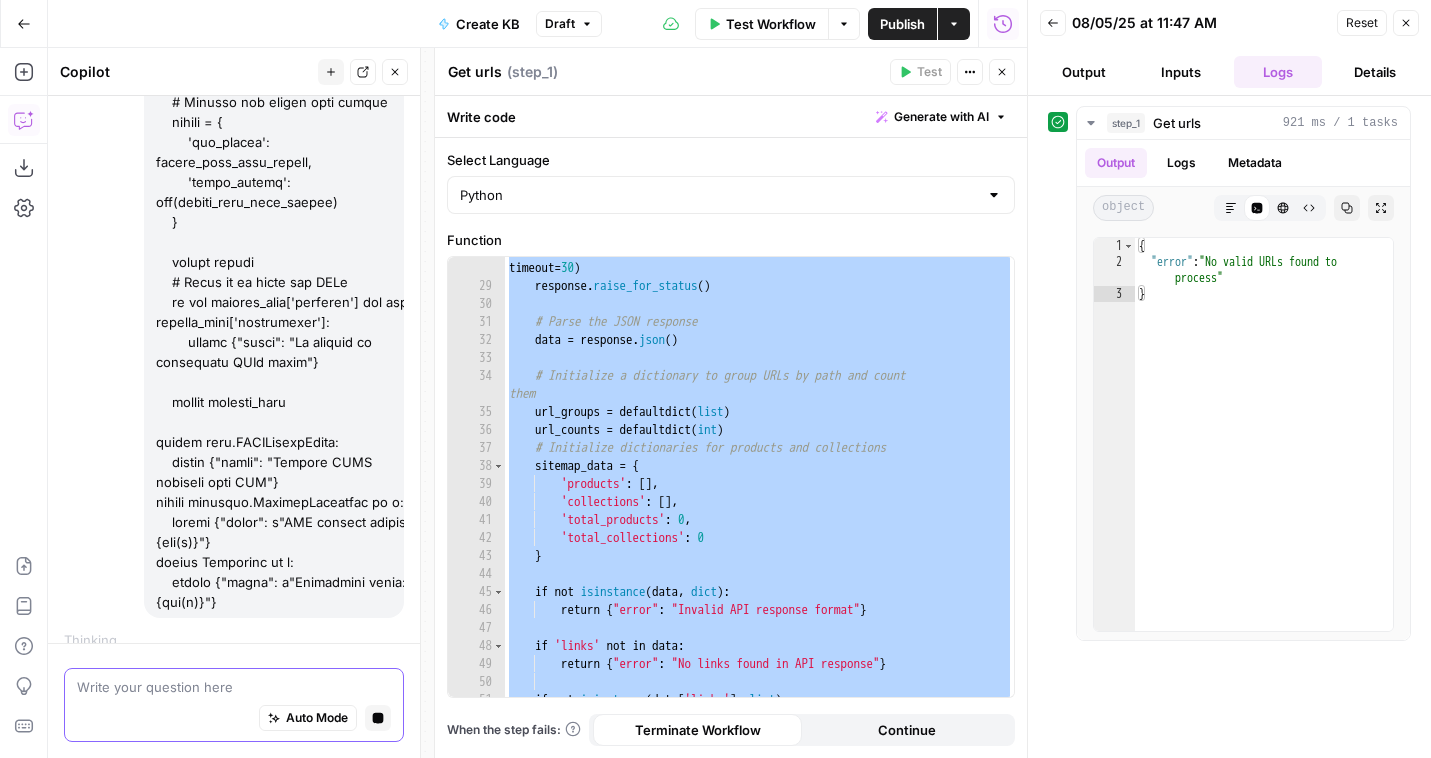 type 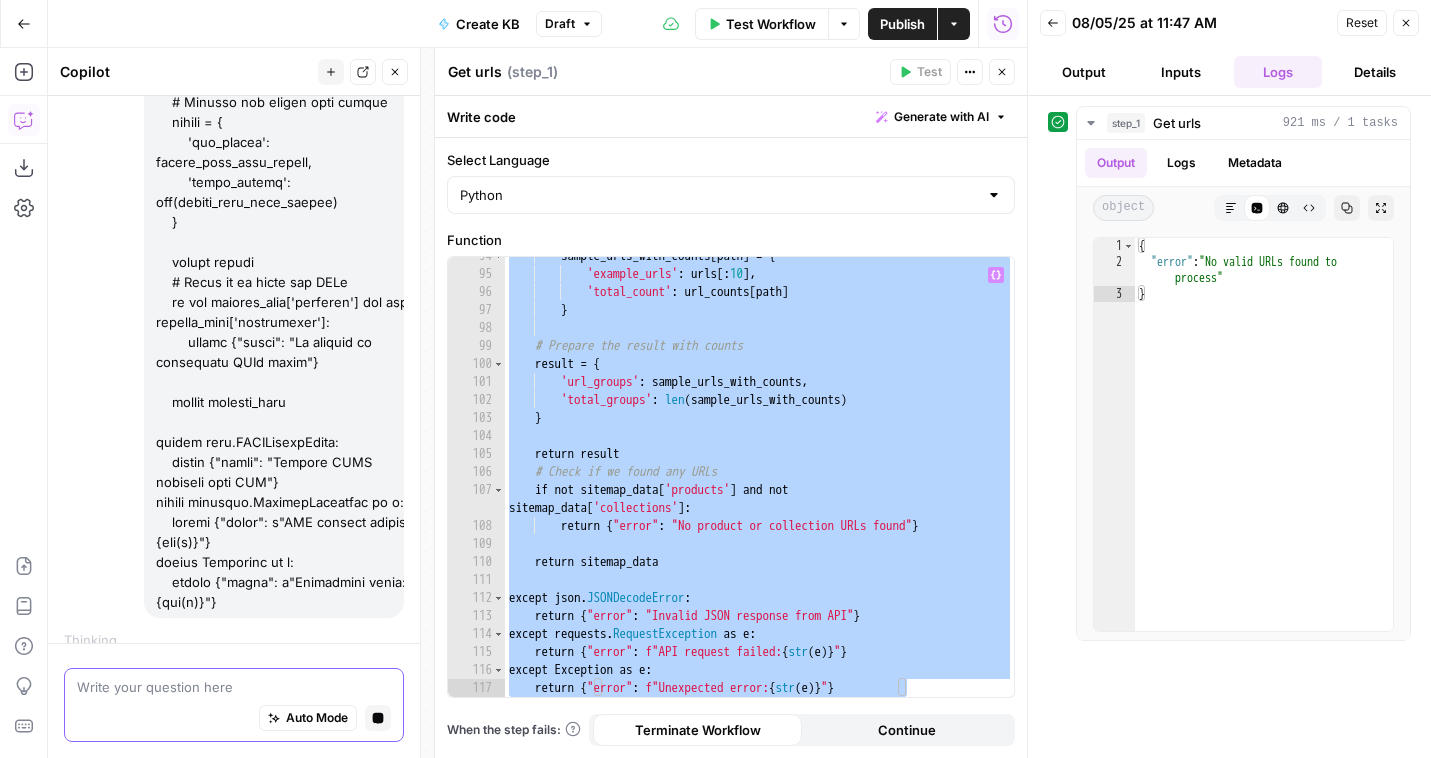 scroll, scrollTop: 1846, scrollLeft: 0, axis: vertical 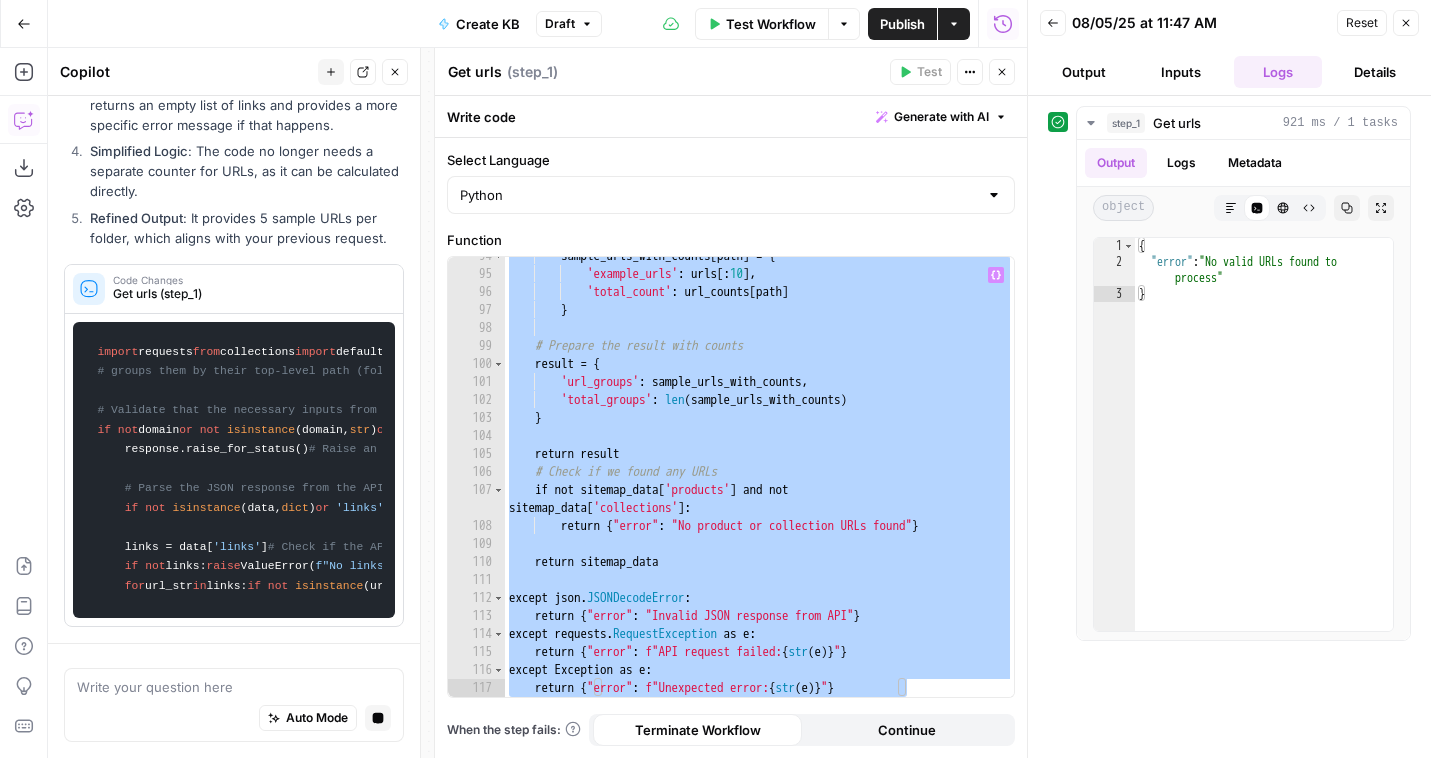 click on "sample_urls_with_counts [ path ]   =   {                'example_urls' :   urls [ : 10 ] ,                'total_count' :   url_counts [ path ]           }                # Prepare the result with counts      result   =   {           'url_groups' :   sample_urls_with_counts ,           'total_groups' :   len ( sample_urls_with_counts )      }           return   result      # Check if we found any URLs      if   not   sitemap_data [ 'products' ]   and   not   sitemap_data [ 'collections' ] :           return   { "error" :   "No product or collection URLs found" }           return   sitemap_data      except   json . JSONDecodeError :      return   { "error" :   "Invalid JSON response from API" } except   requests . RequestException   as   e :      return   { "error" :   f"API request failed:  { str ( e )} " } except   Exception   as   e :      return   { "error" :   f"Unexpected error:  { str ( e )} " }" at bounding box center [759, 485] 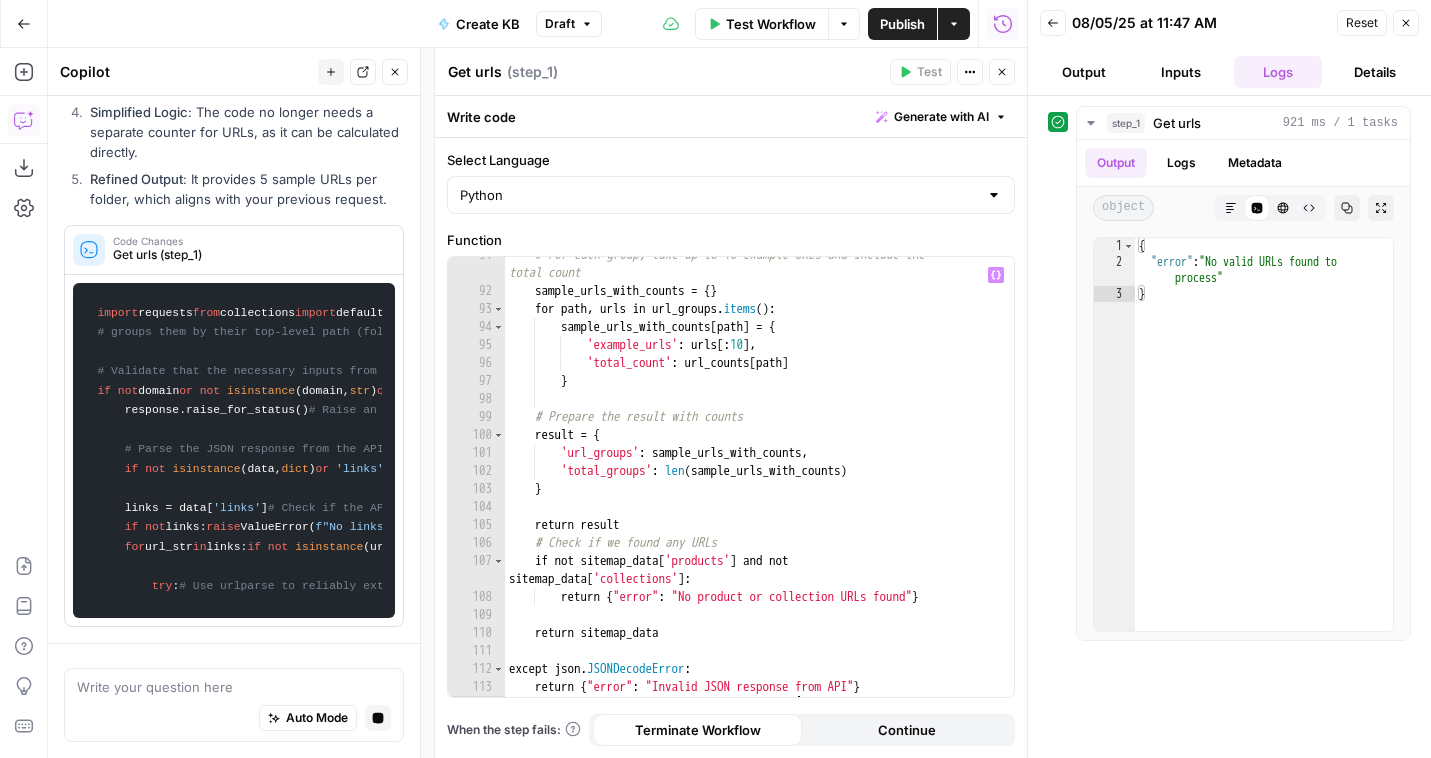 scroll, scrollTop: 1631, scrollLeft: 0, axis: vertical 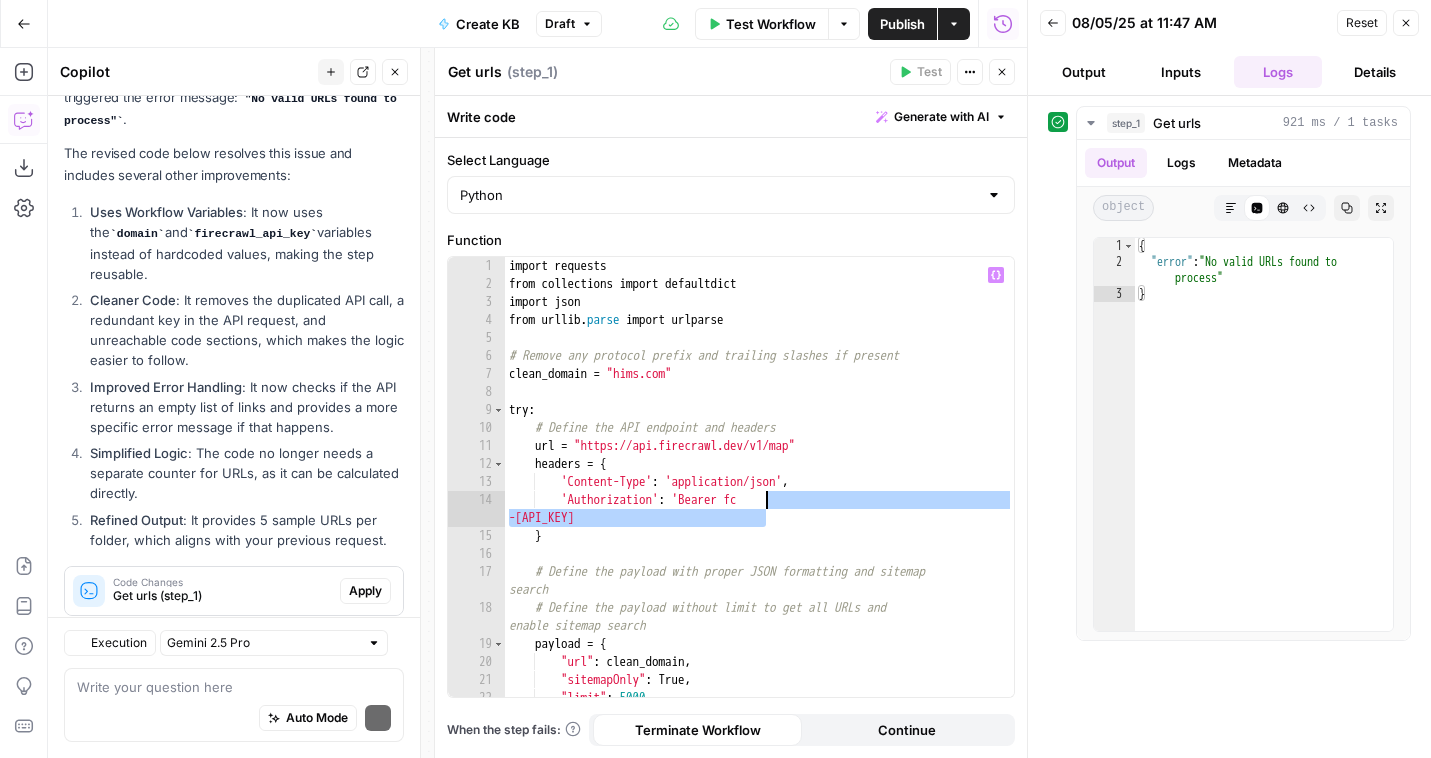 drag, startPoint x: 767, startPoint y: 521, endPoint x: 766, endPoint y: 504, distance: 17.029387 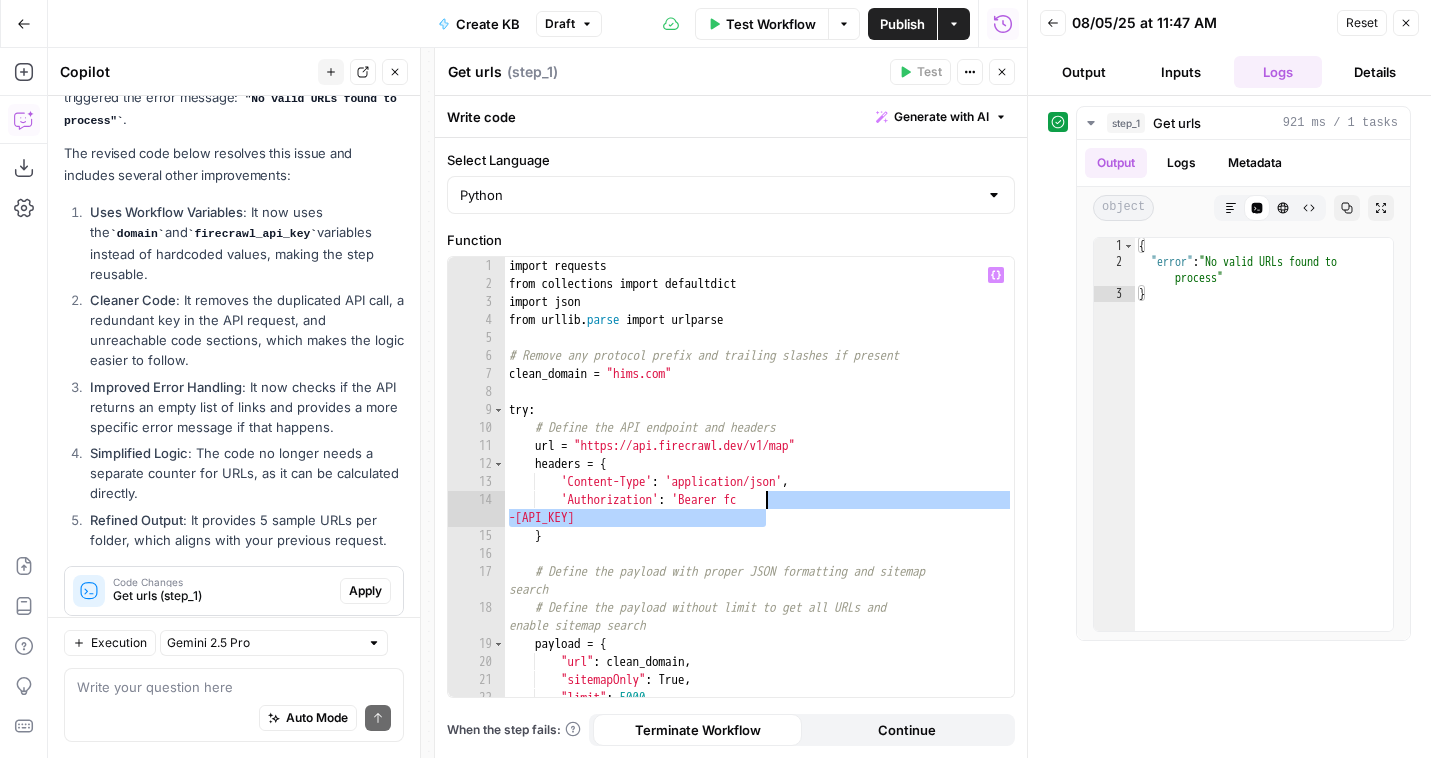 click on "Apply" at bounding box center [365, 591] 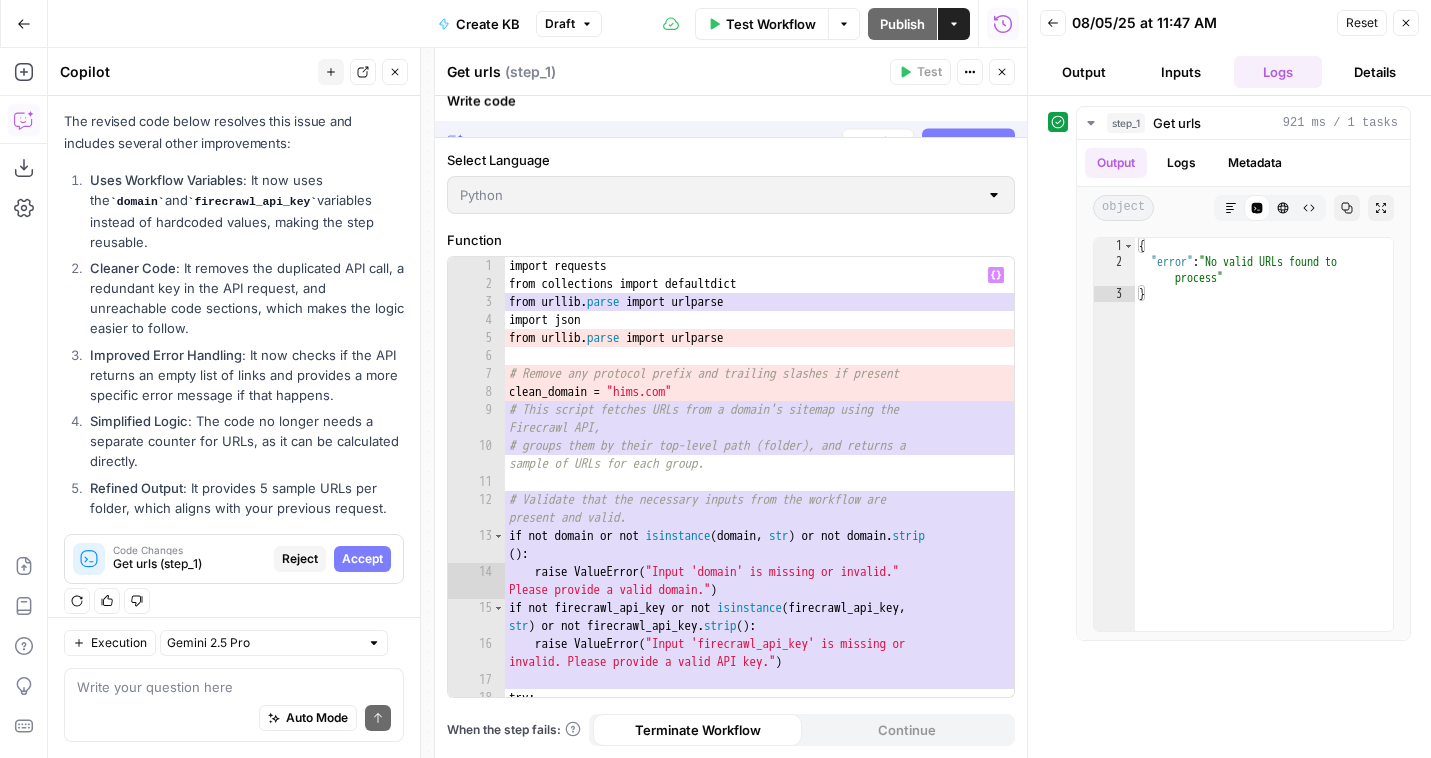 scroll, scrollTop: 4657, scrollLeft: 0, axis: vertical 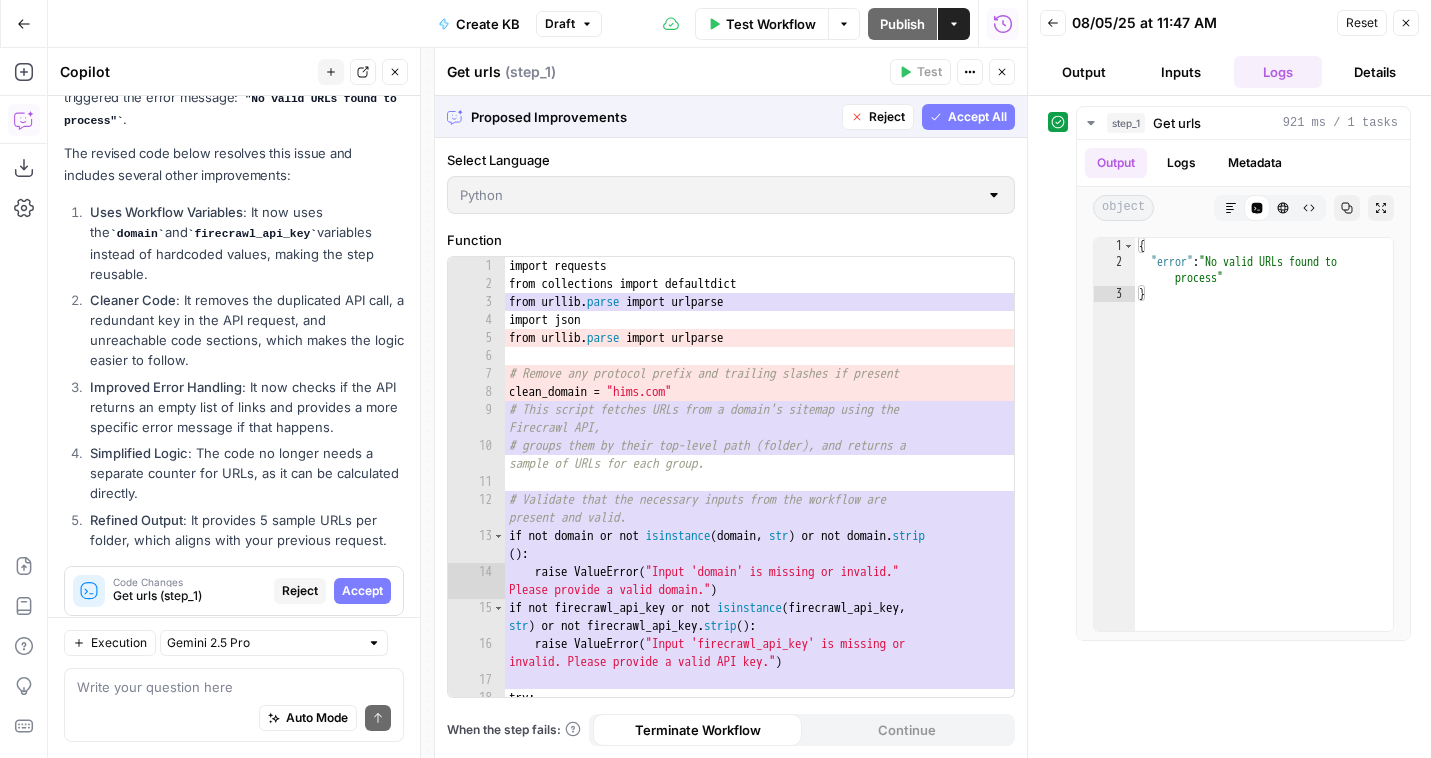 click on "Accept All" at bounding box center [977, 117] 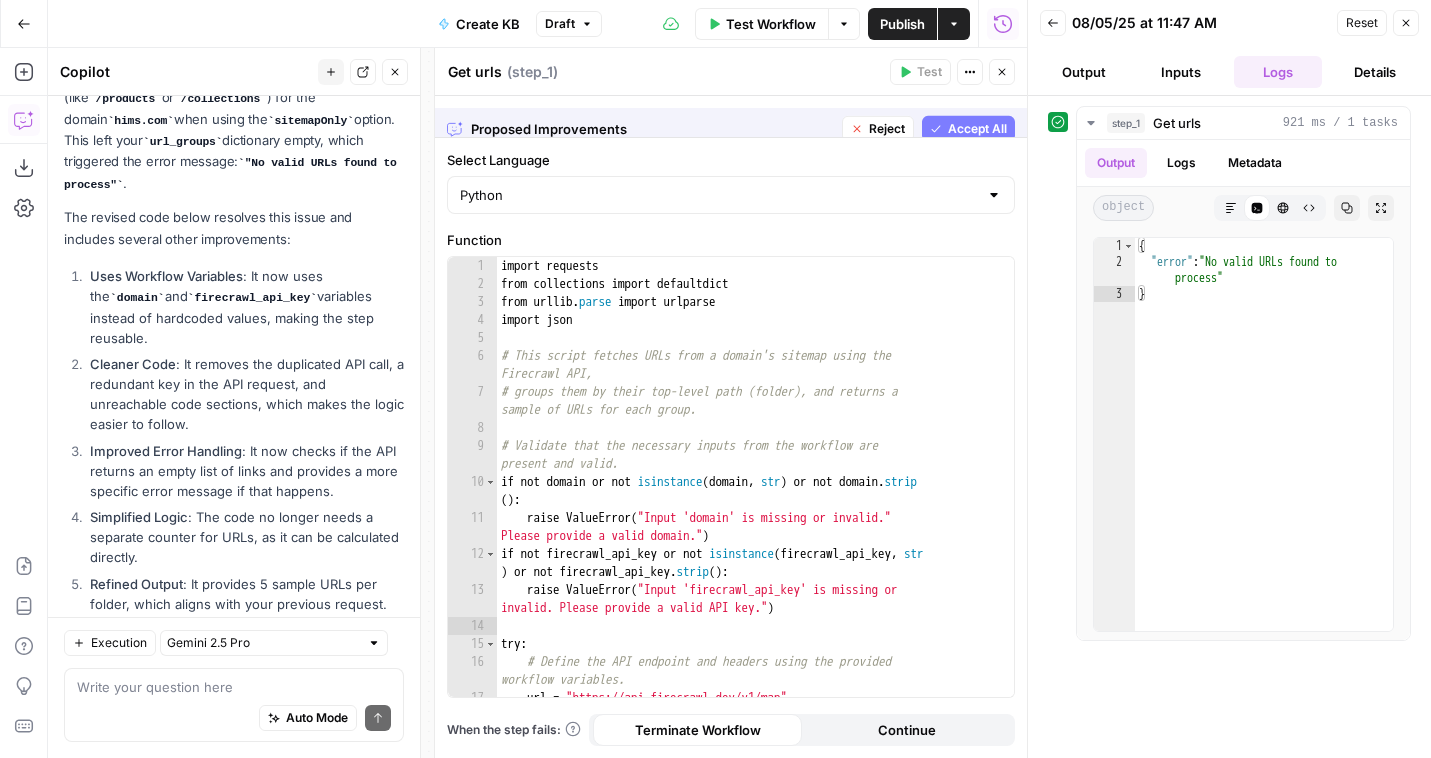 scroll, scrollTop: 4721, scrollLeft: 0, axis: vertical 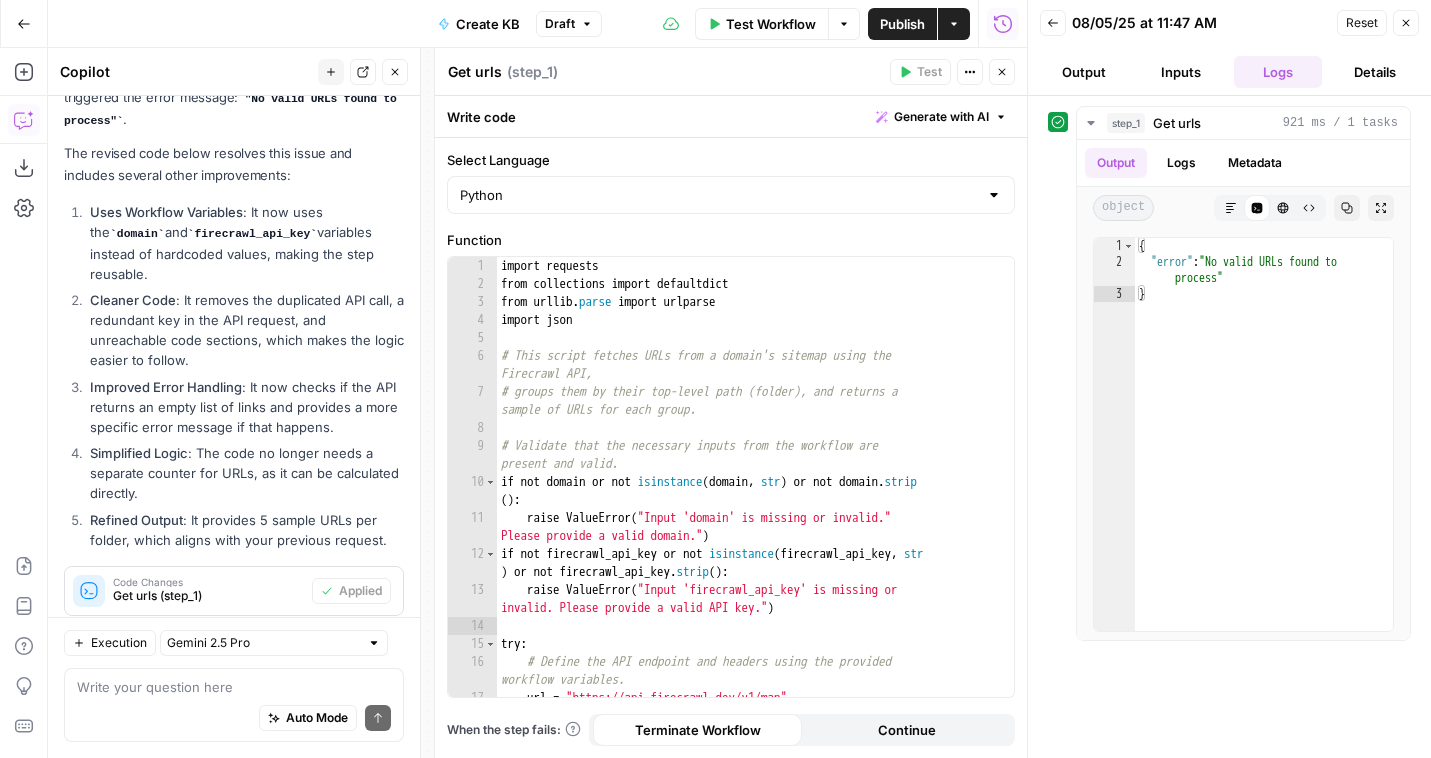 click on "Close" at bounding box center [1002, 72] 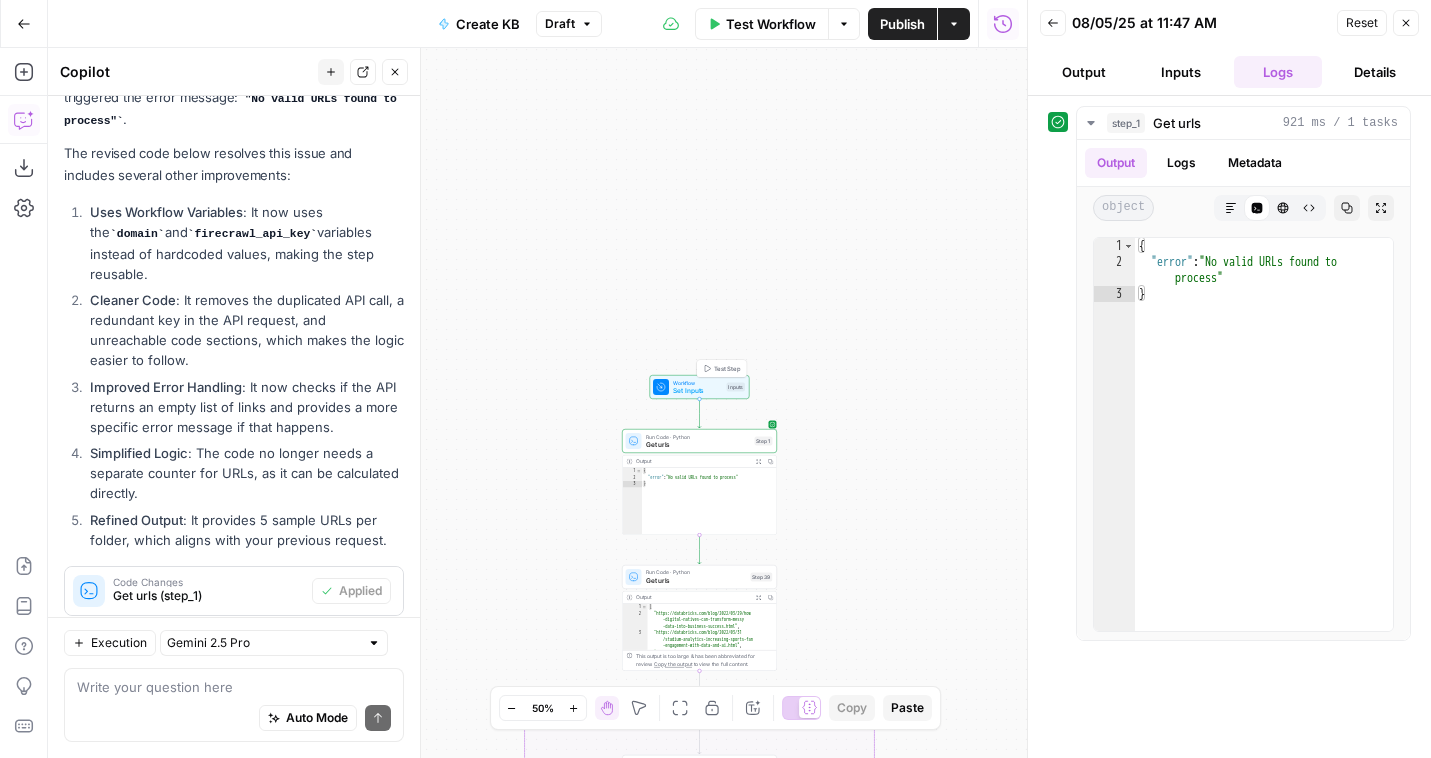 click on "Test Step" at bounding box center [727, 368] 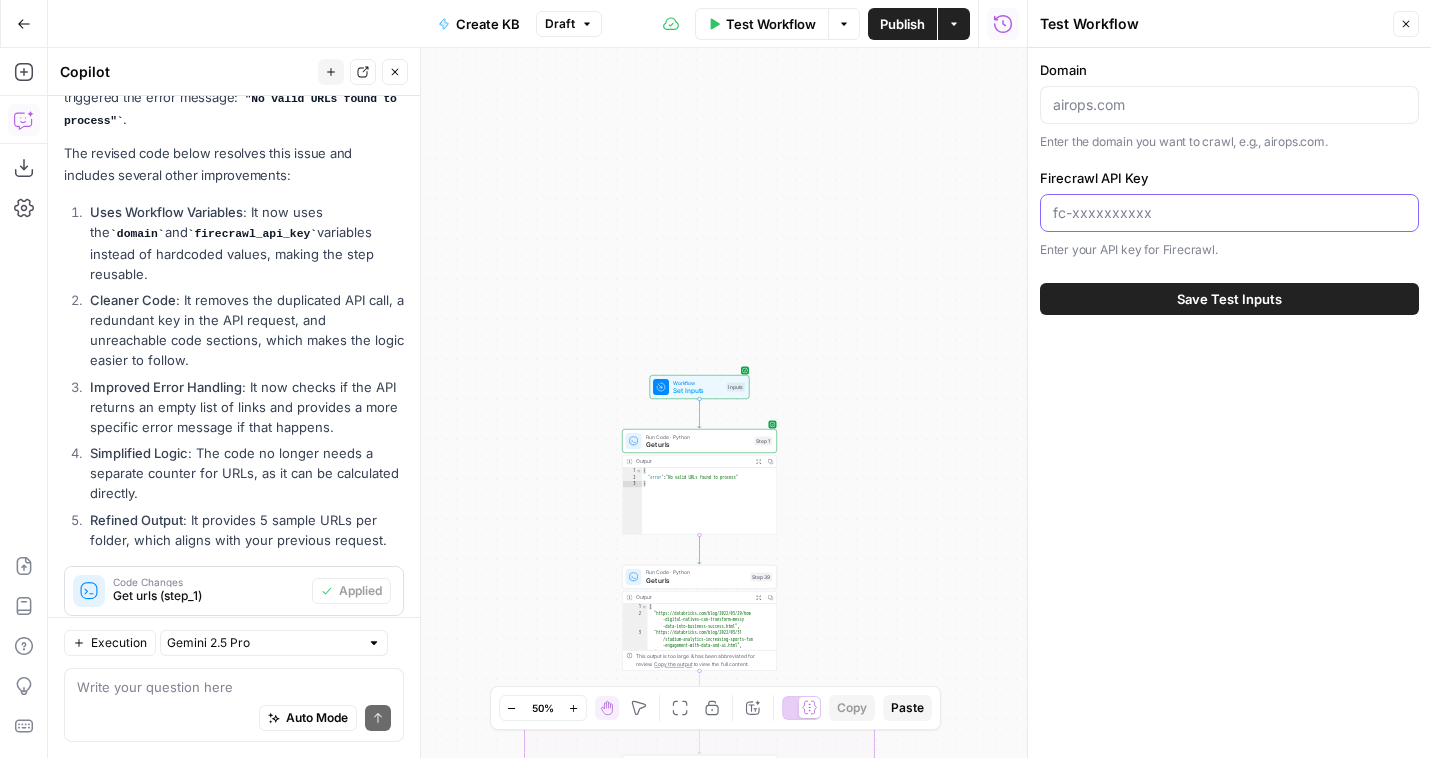 click on "Firecrawl API Key" at bounding box center [1229, 213] 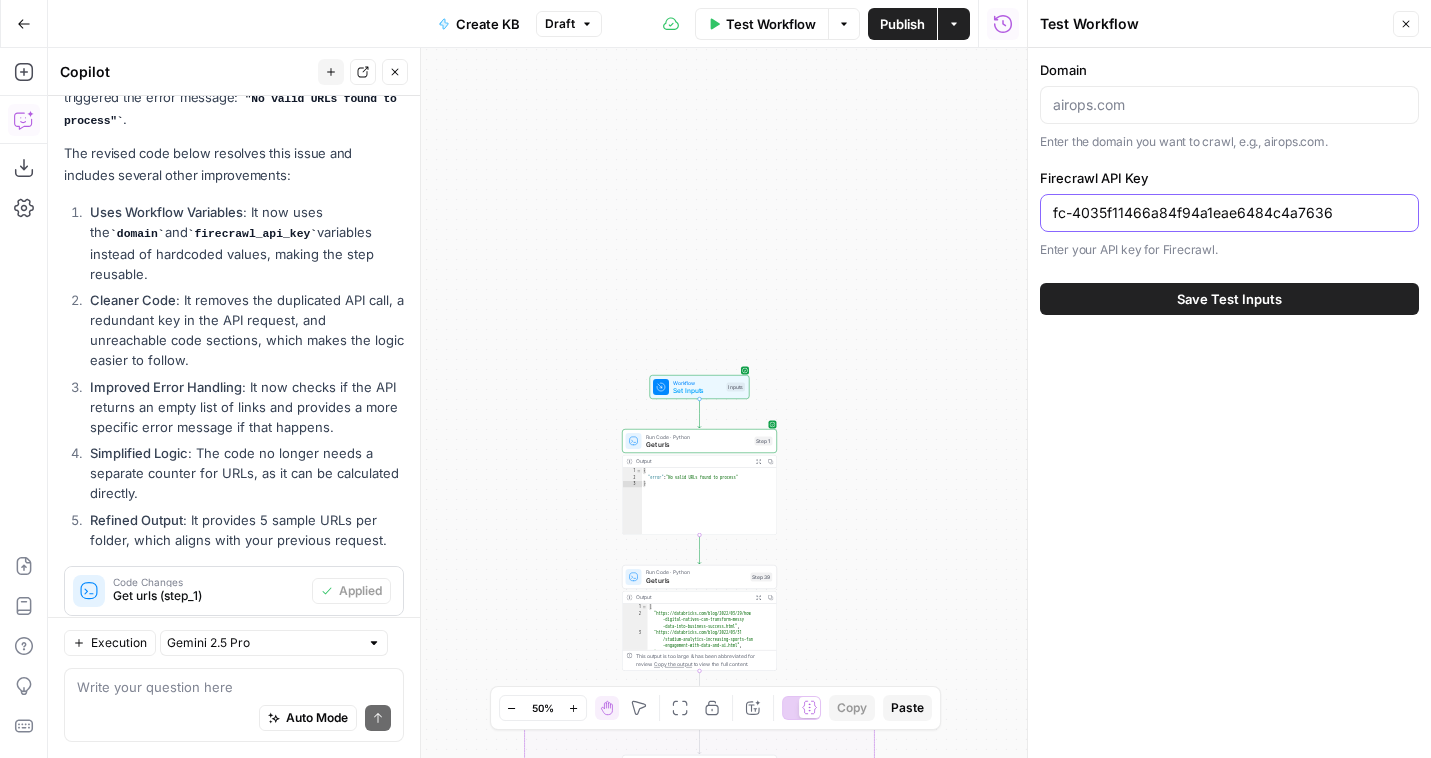 type on "fc-4035f11466a84f94a1eae6484c4a7636" 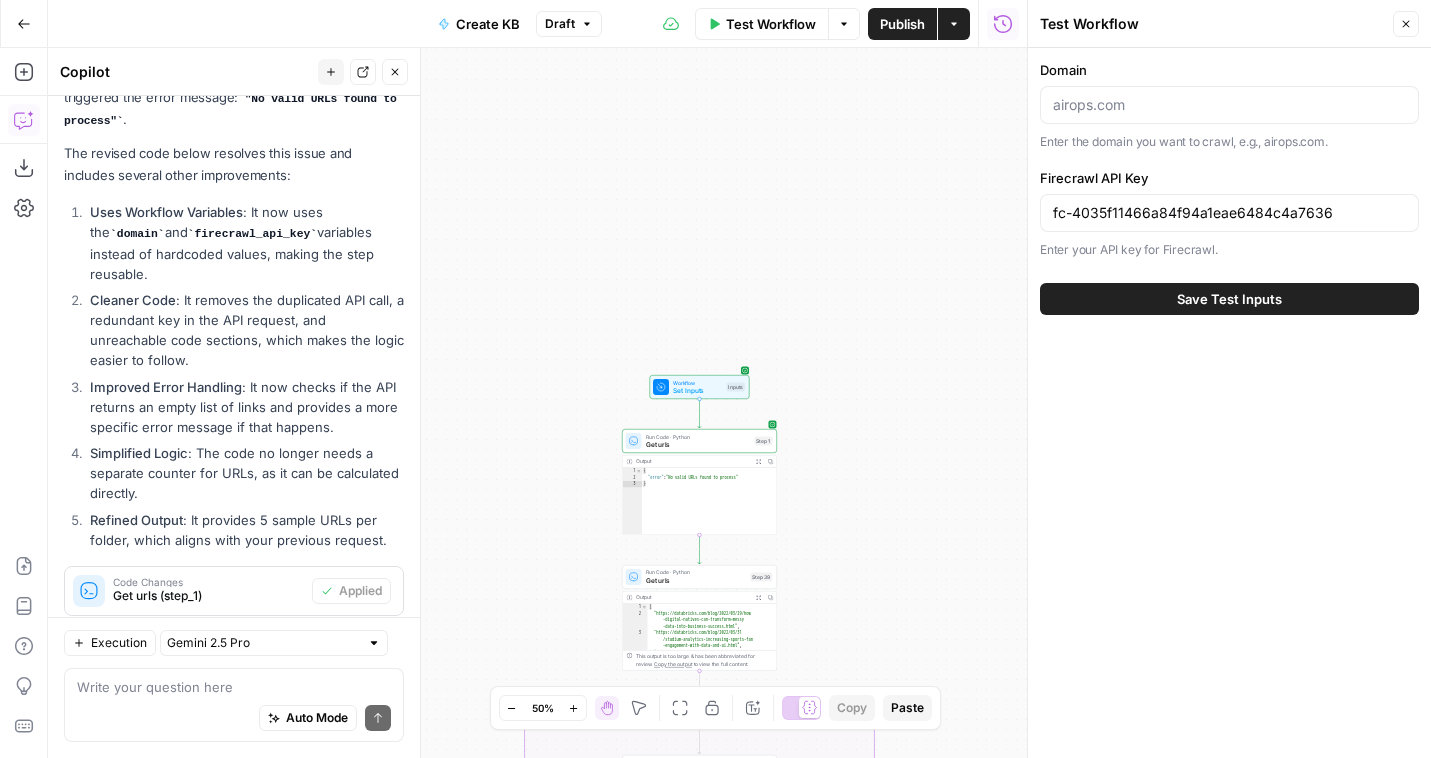 click at bounding box center (1229, 105) 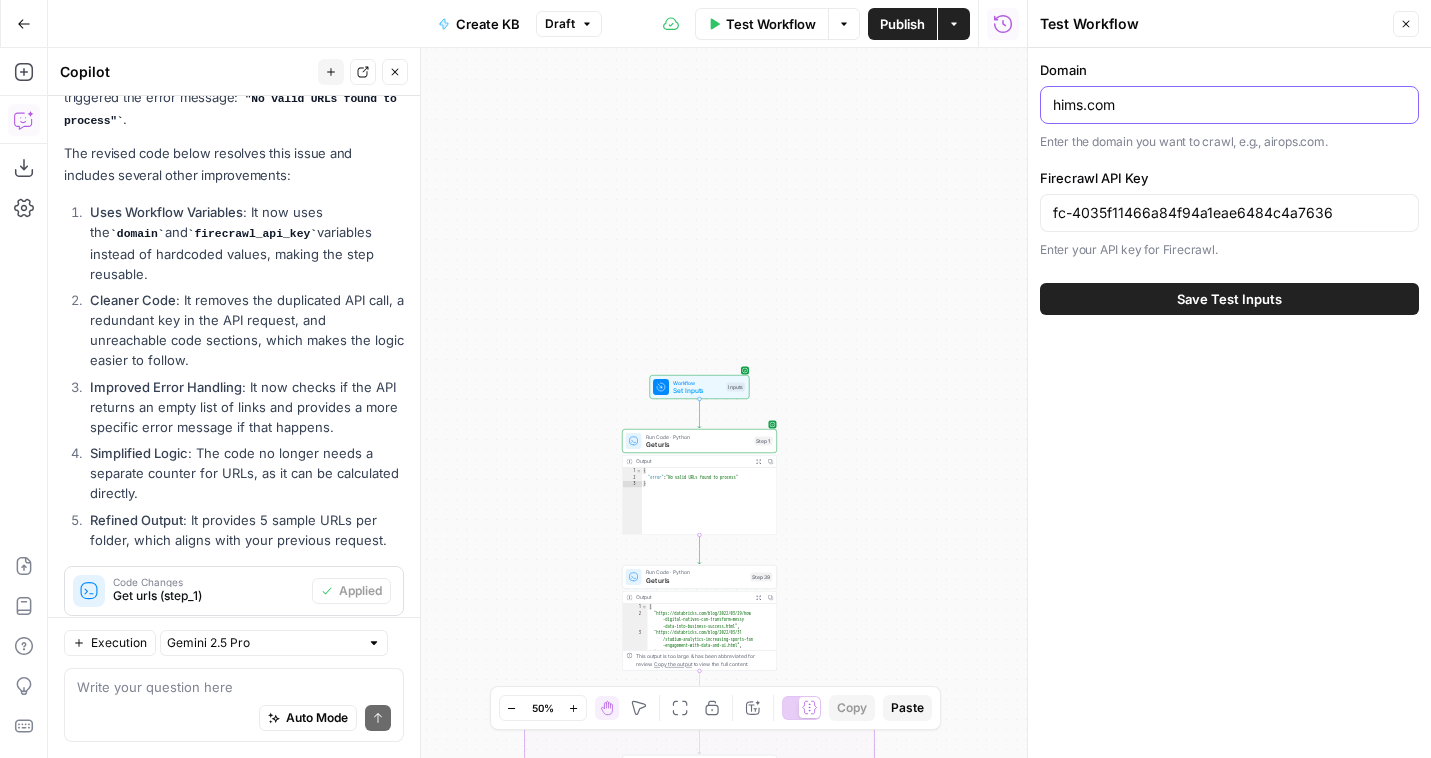 type on "hims.com" 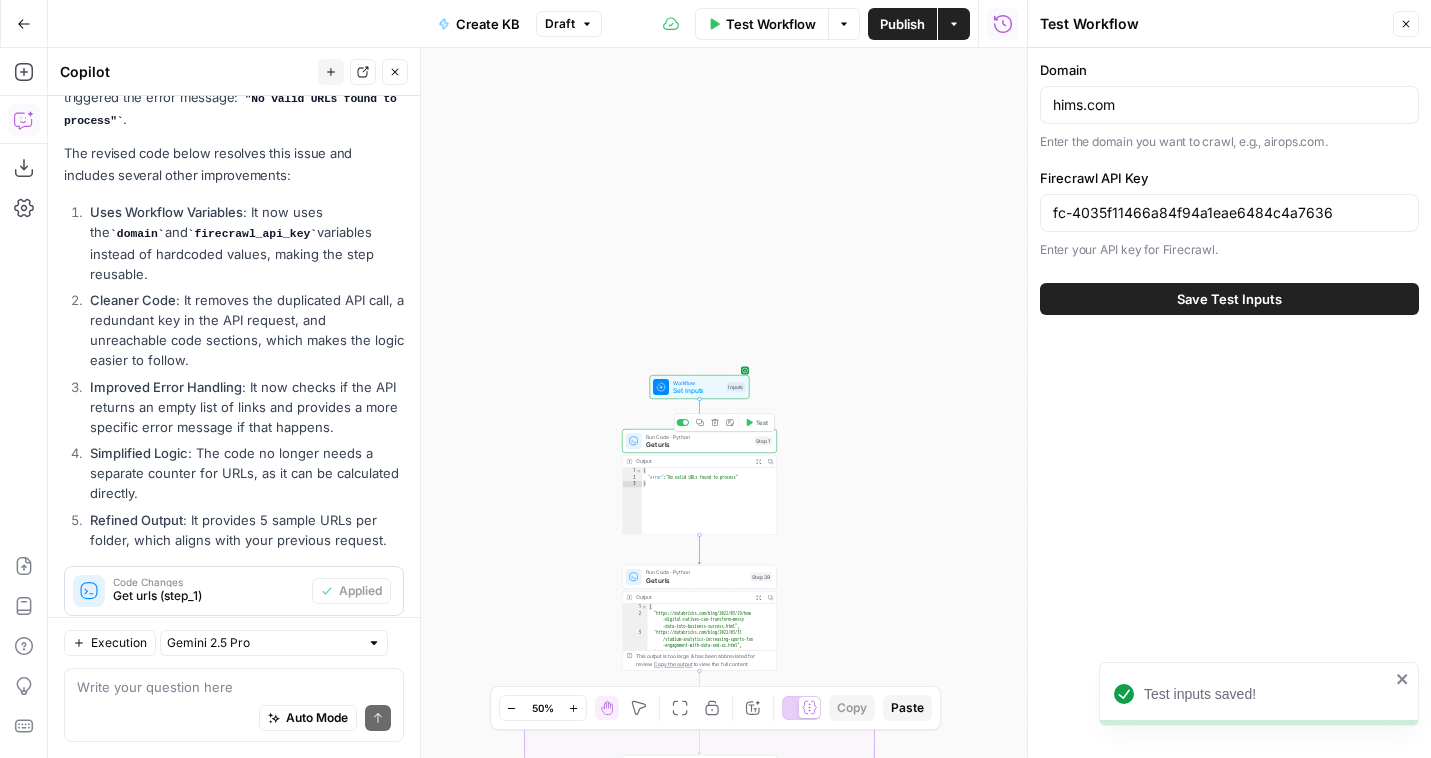 click 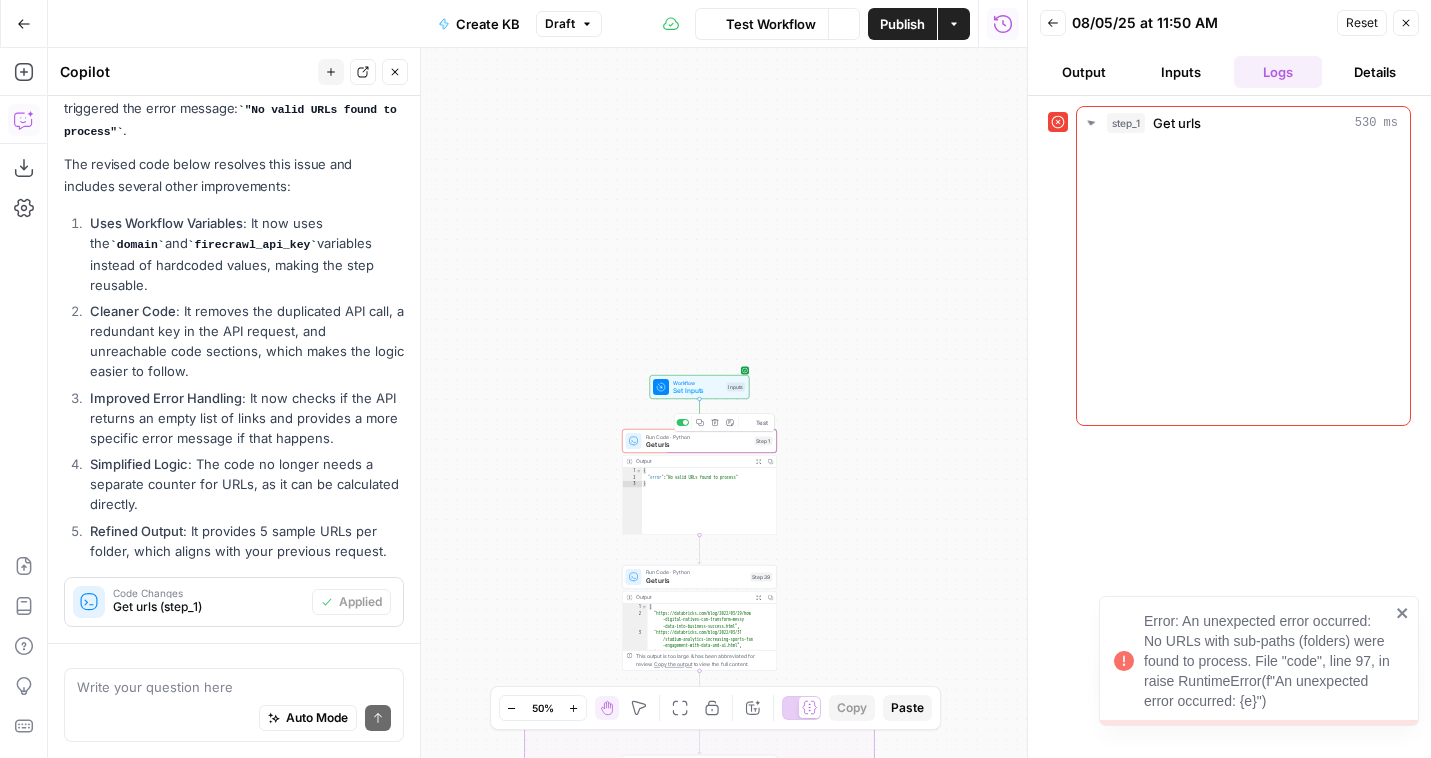 scroll, scrollTop: 4721, scrollLeft: 0, axis: vertical 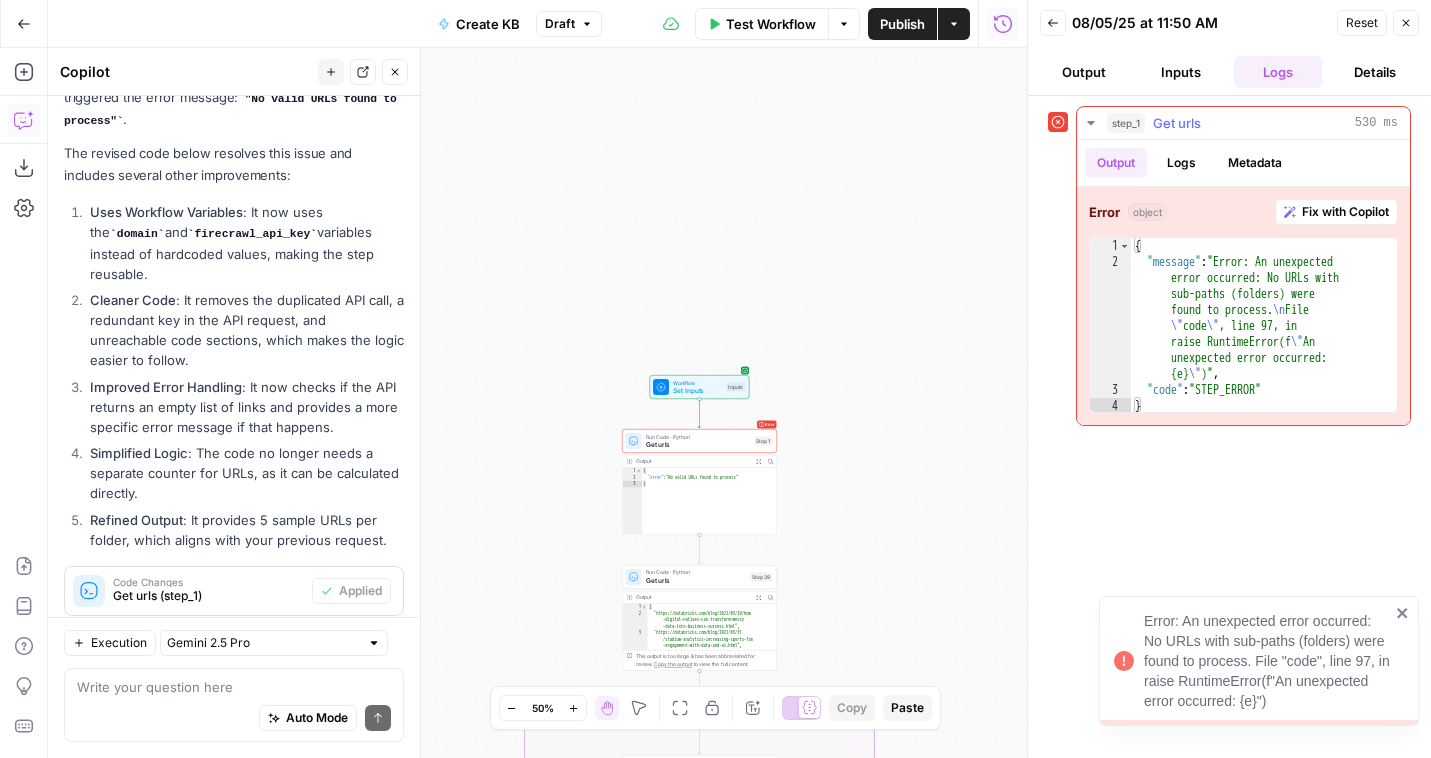 click on "Fix with Copilot" at bounding box center (1345, 212) 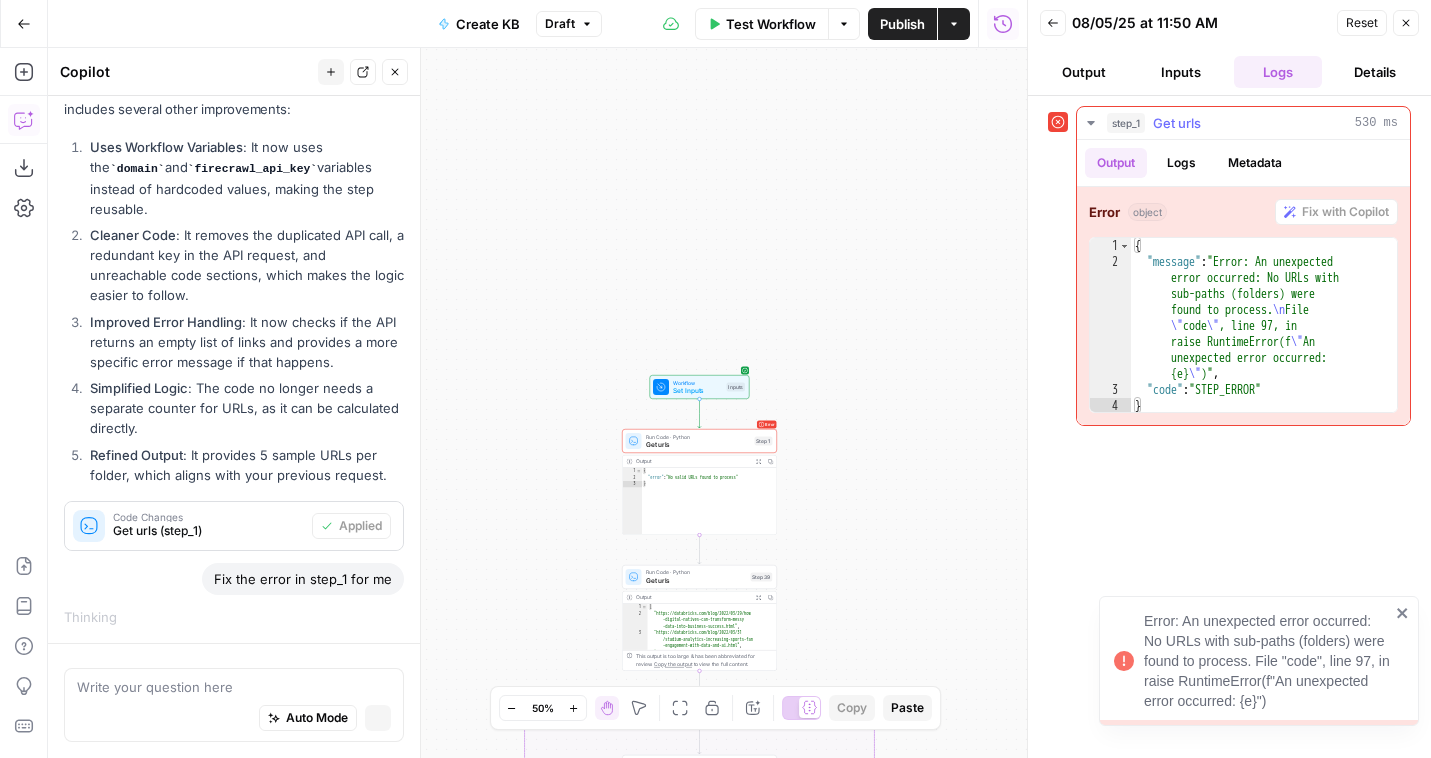 scroll, scrollTop: 4667, scrollLeft: 0, axis: vertical 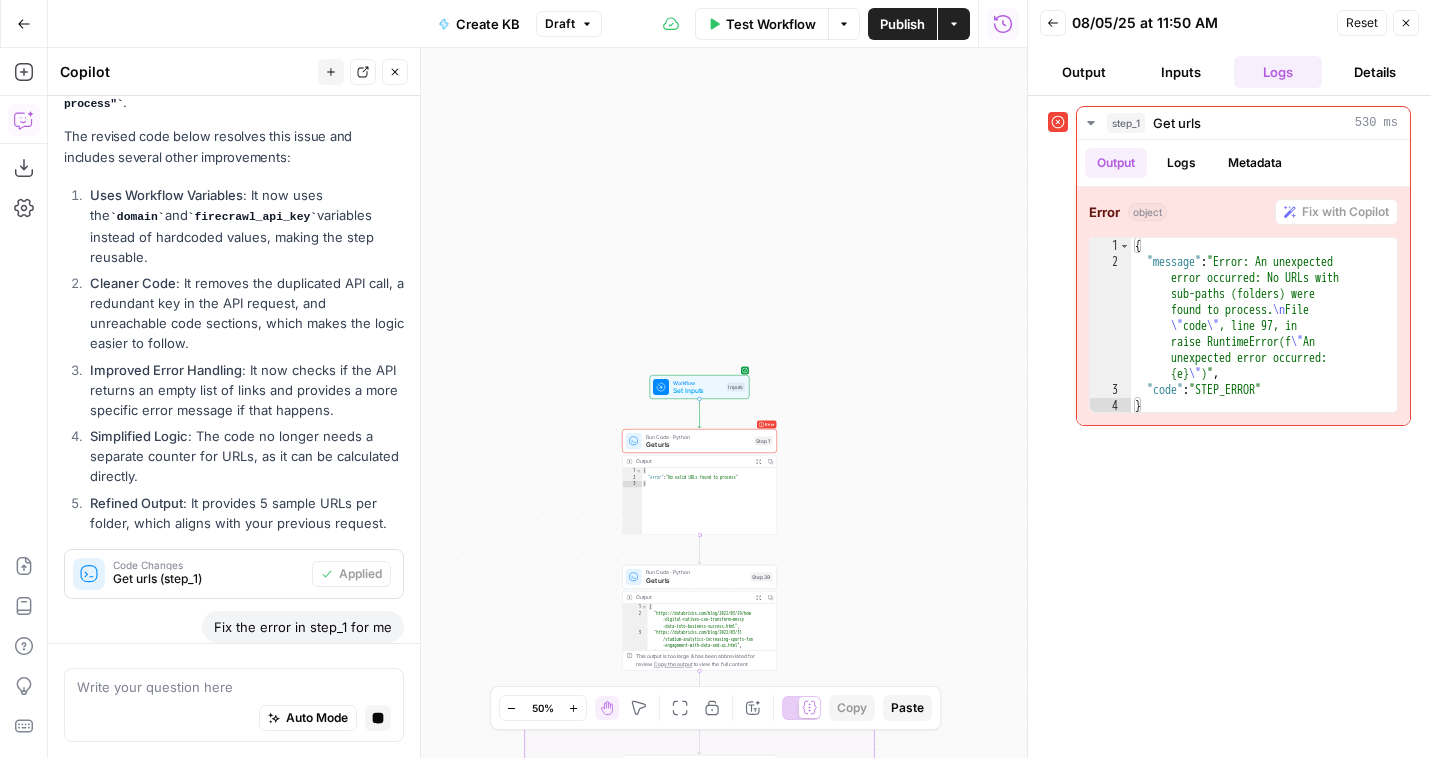 click on "Get urls" at bounding box center [698, 445] 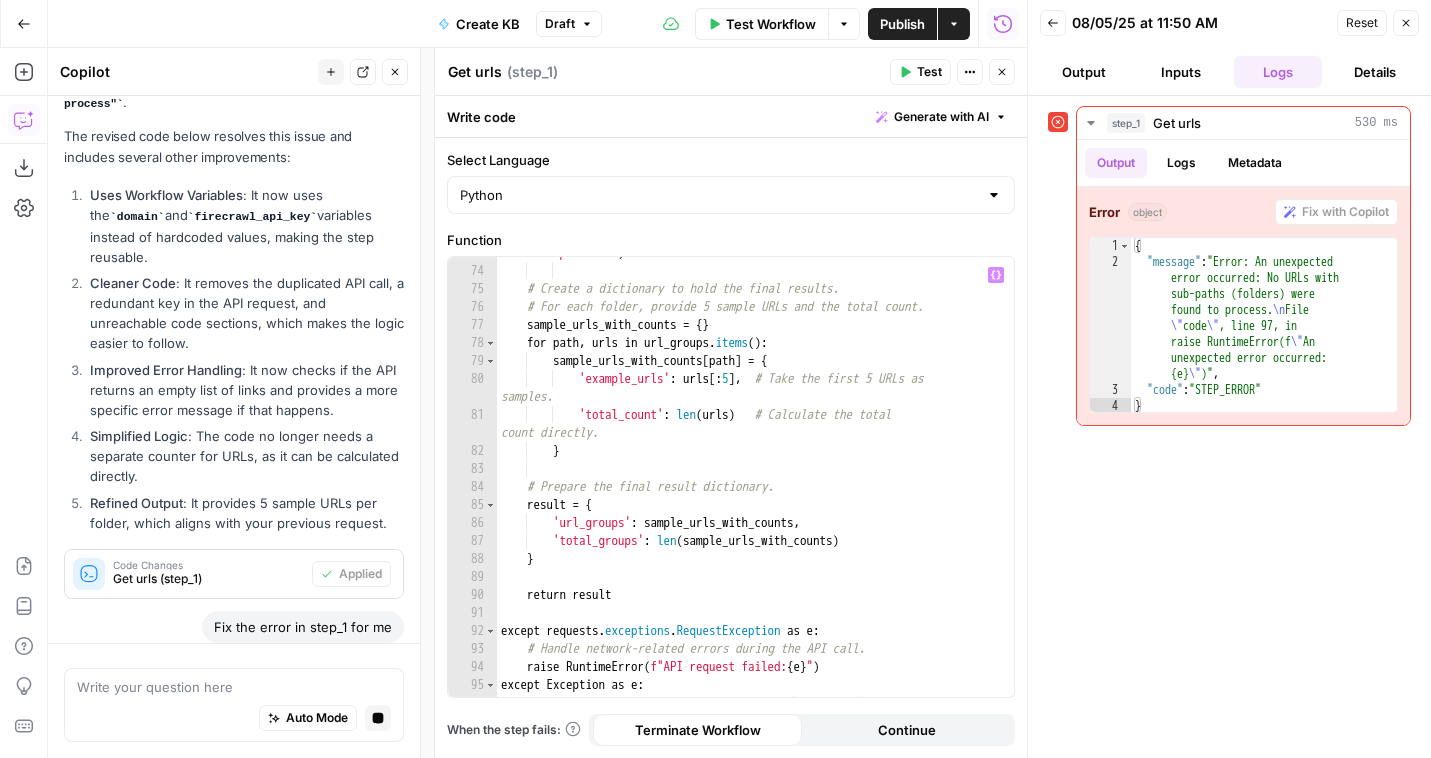 scroll, scrollTop: 1746, scrollLeft: 0, axis: vertical 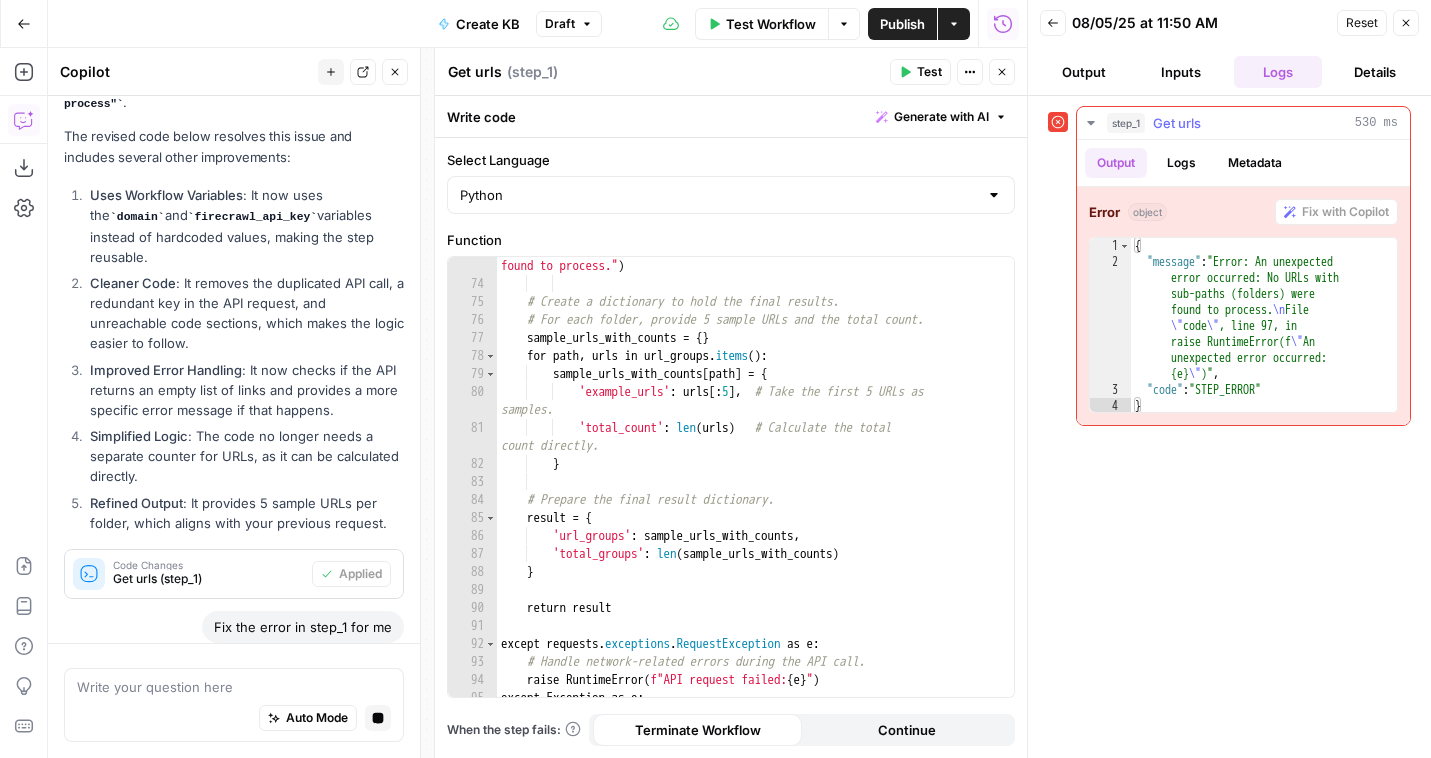 click on "Logs" at bounding box center [1181, 163] 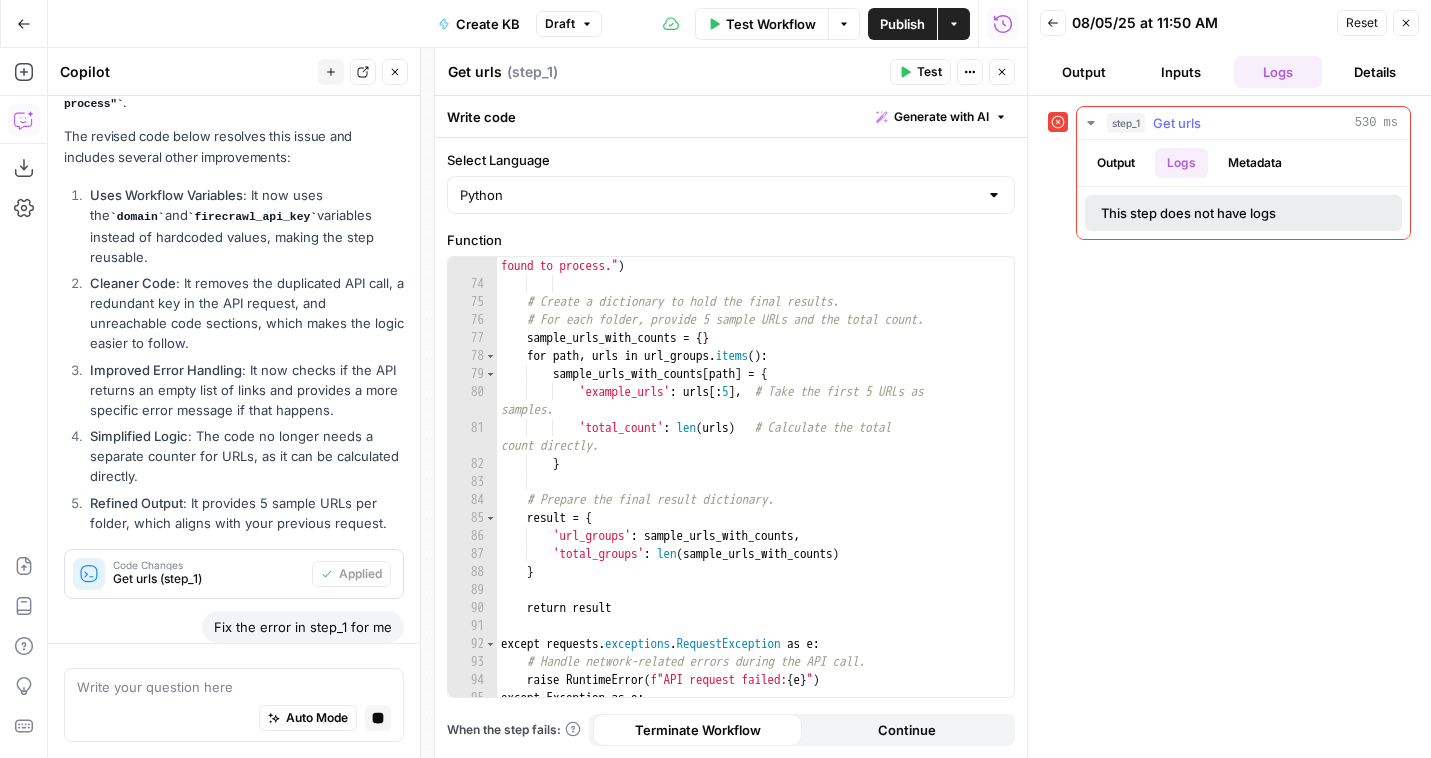 click on "Output" at bounding box center (1116, 163) 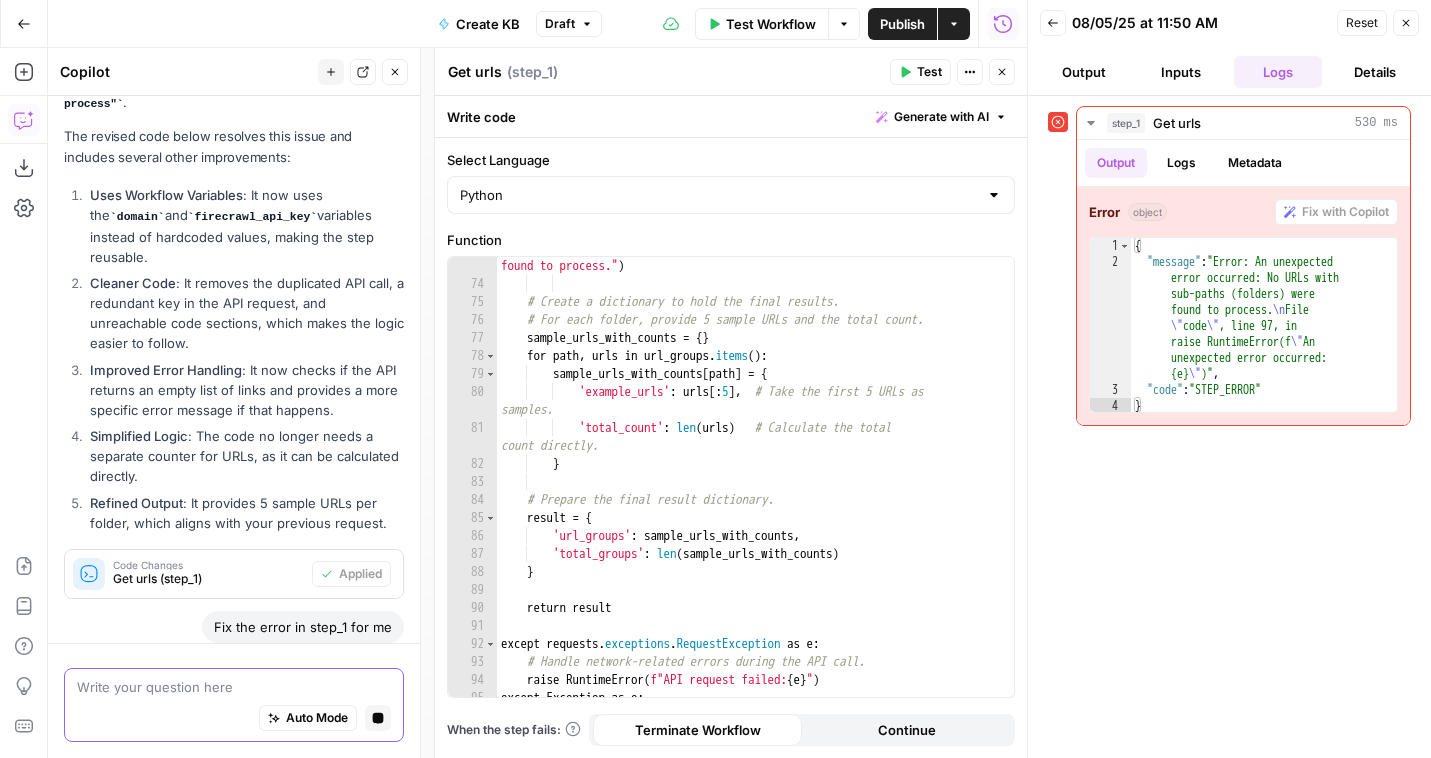 click on "Auto Mode" at bounding box center [317, 718] 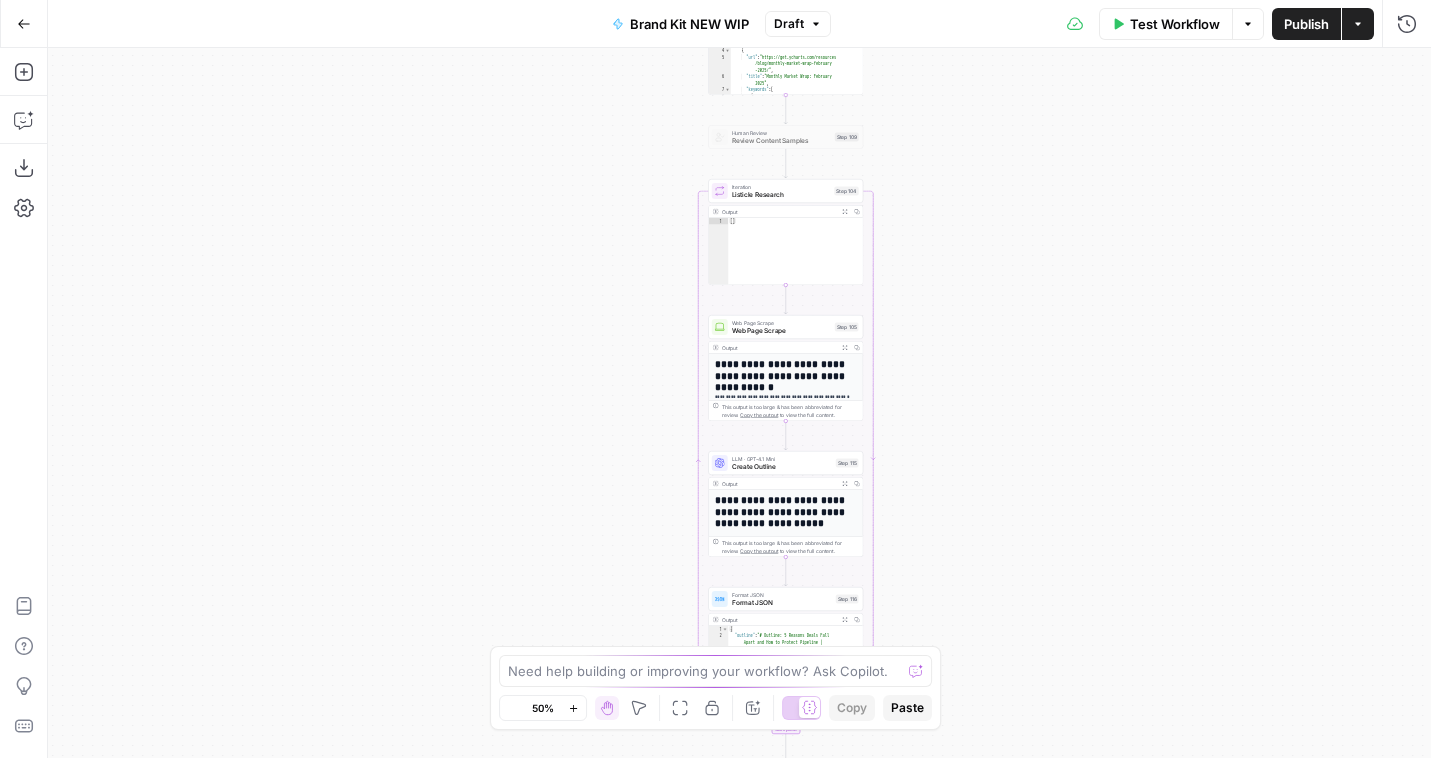 scroll, scrollTop: 0, scrollLeft: 0, axis: both 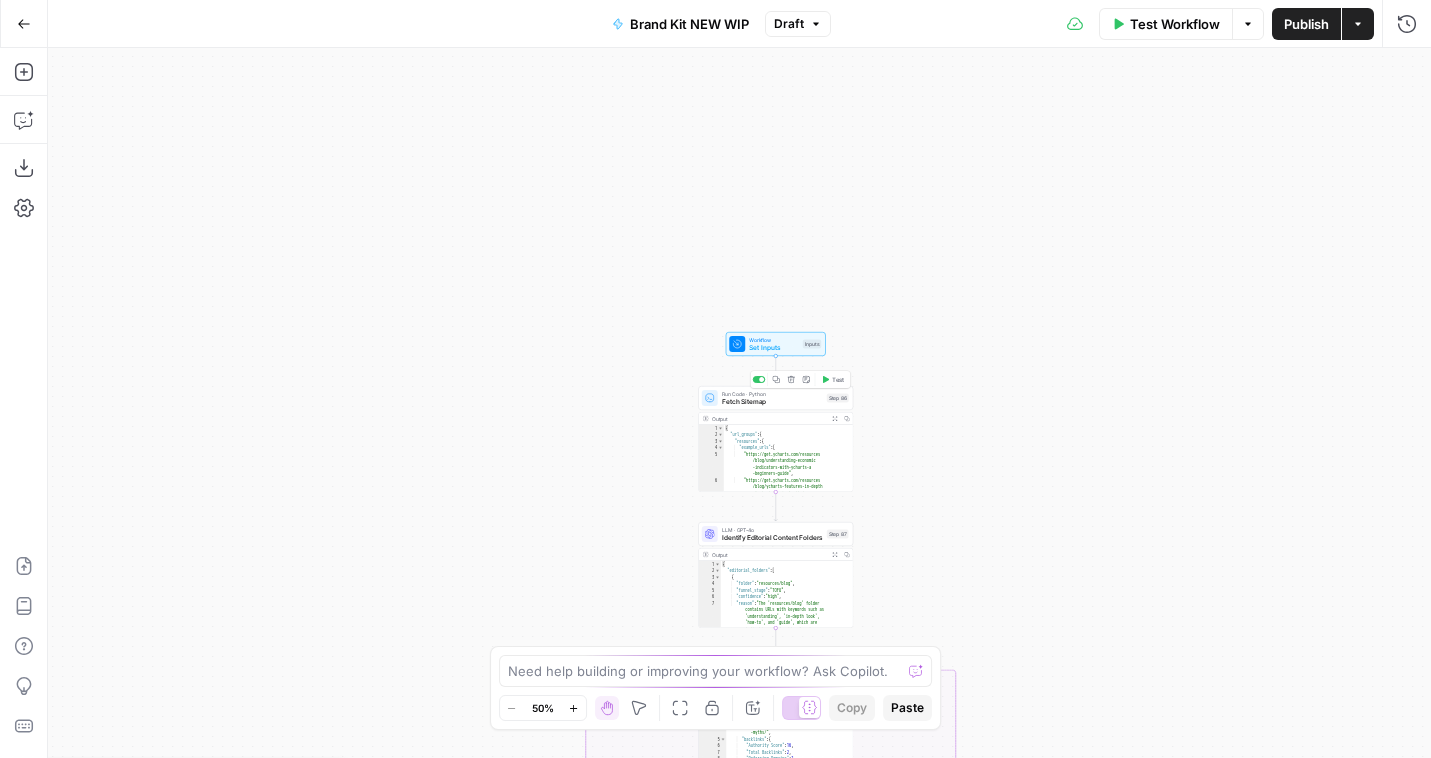 click on "Run Code · Python Fetch Sitemap Step 86 Copy step Delete step Add Note Test" at bounding box center (775, 398) 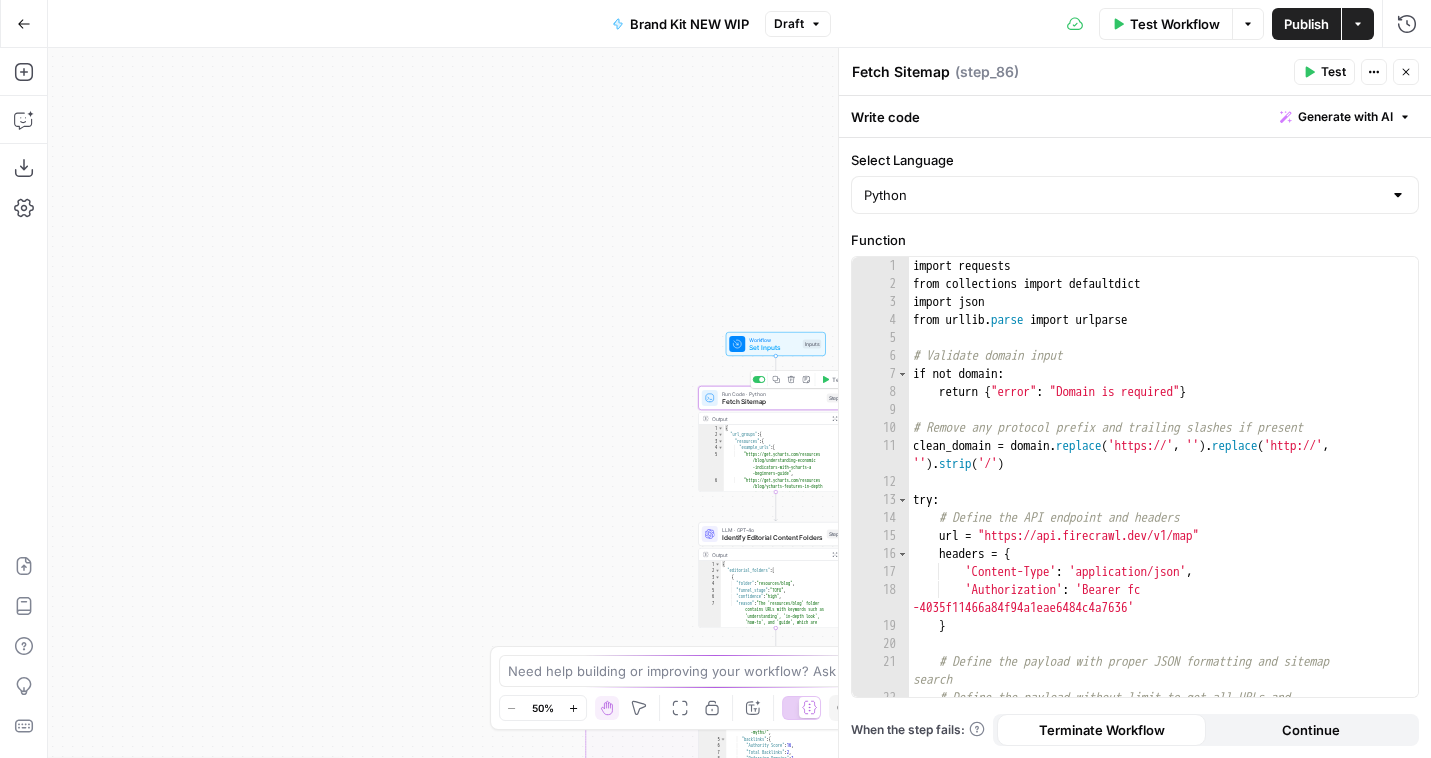 click on "import   requests from   collections   import   defaultdict import   json from   urllib . parse   import   urlparse # Validate domain input if   not   domain :      return   { "error" :   "Domain is required" } # Remove any protocol prefix and trailing slashes if present clean_domain   =   domain . replace ( 'https://' ,   '' ) . replace ( 'http://' ,   '' ) . strip ( '/' ) try :      # Define the API endpoint and headers      url   =   "https://api.firecrawl.dev/v1/map"      headers   =   {           'Content-Type' :   'application/json' ,           'Authorization' :   'Bearer fc -4035f11466a84f94a1eae6484c4a7636'      }           # Define the payload with proper JSON formatting and sitemap  search      # Define the payload without limit to get all URLs and  enable sitemap search" at bounding box center (1163, 504) 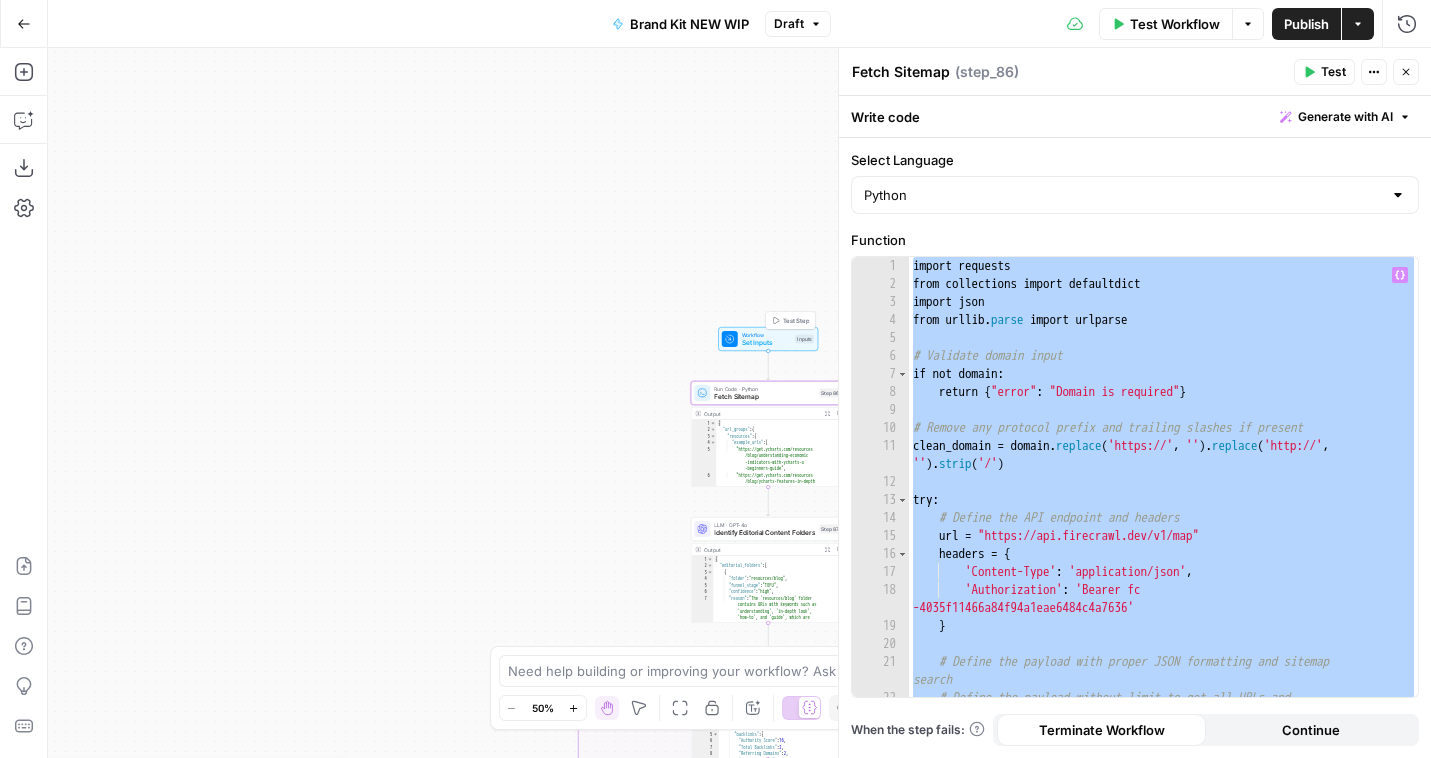 click on "Test Step" at bounding box center (791, 320) 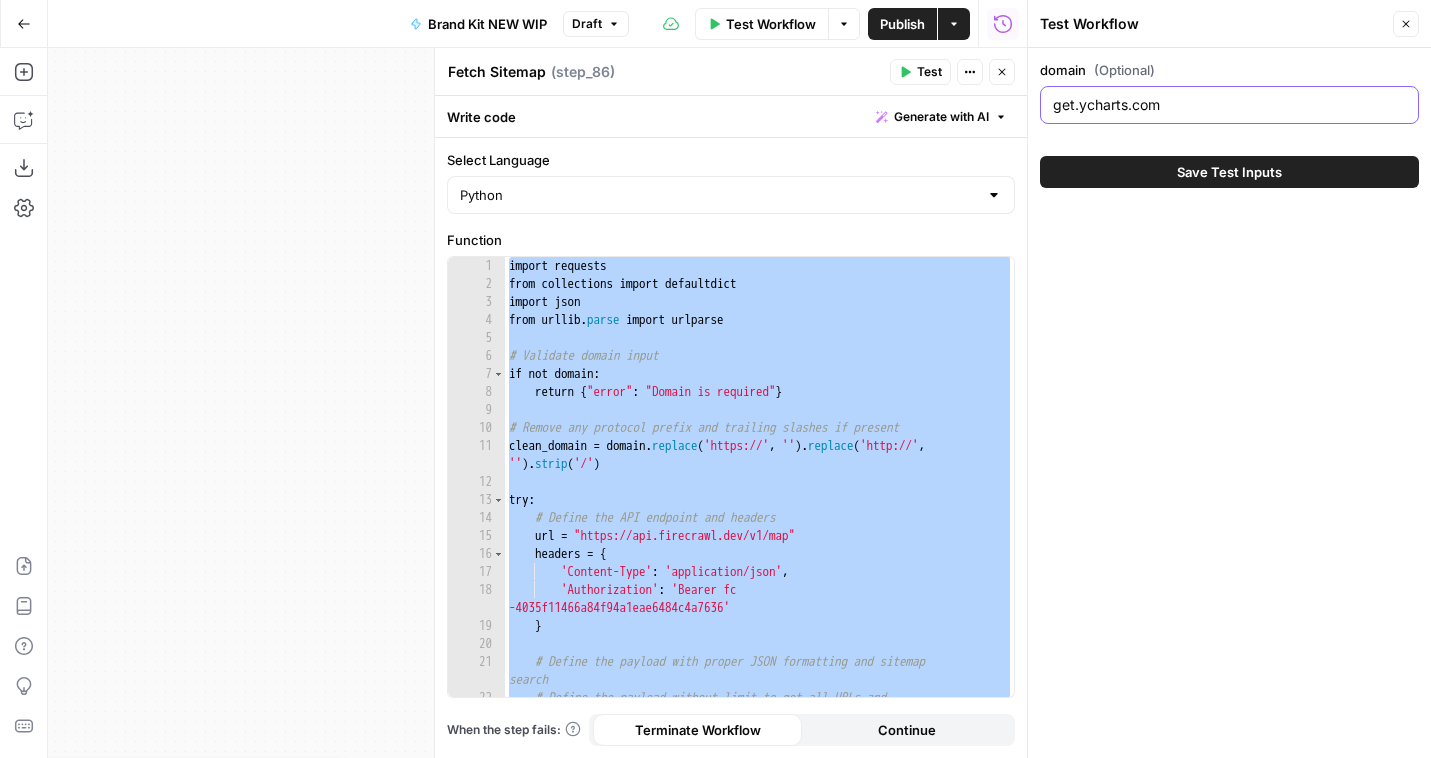 click on "get.ycharts.com" at bounding box center (1229, 105) 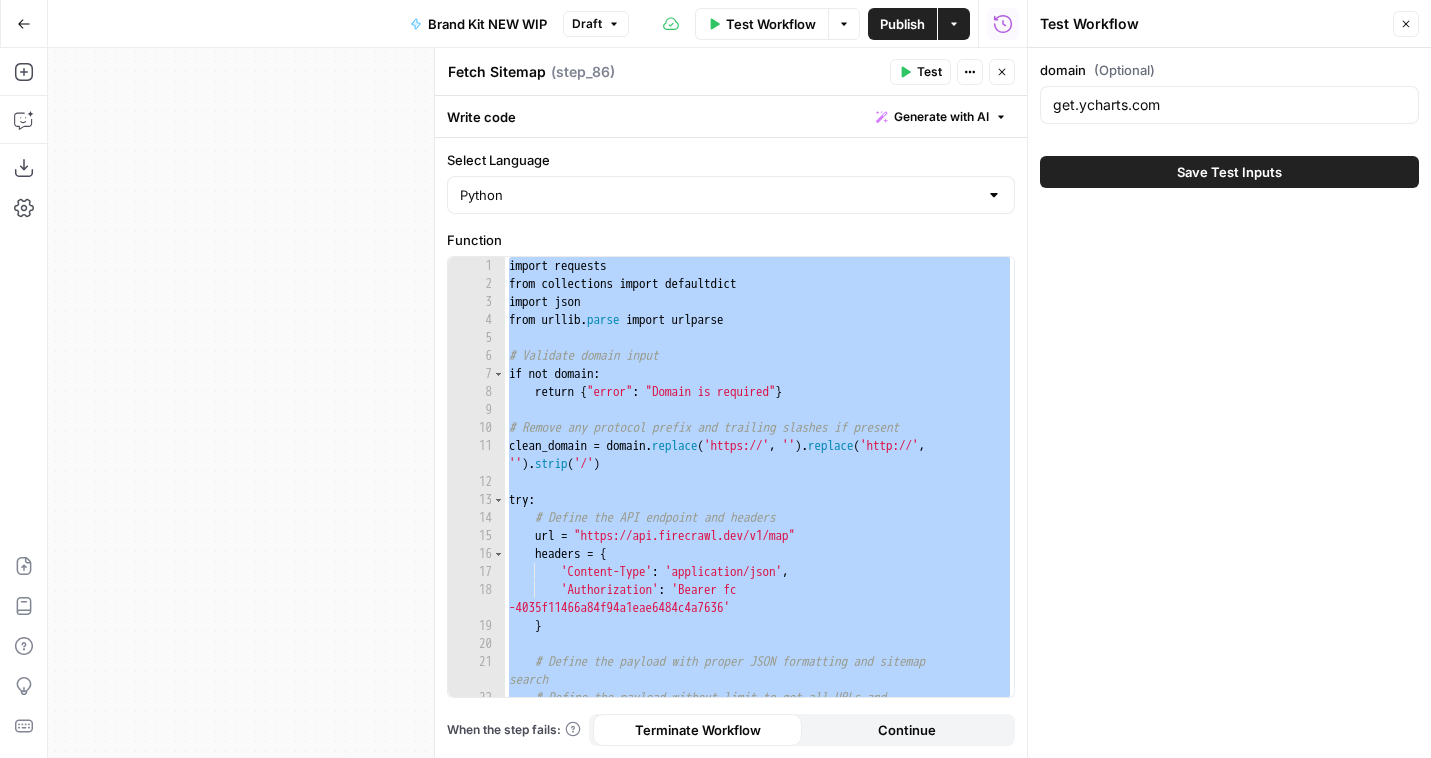 click 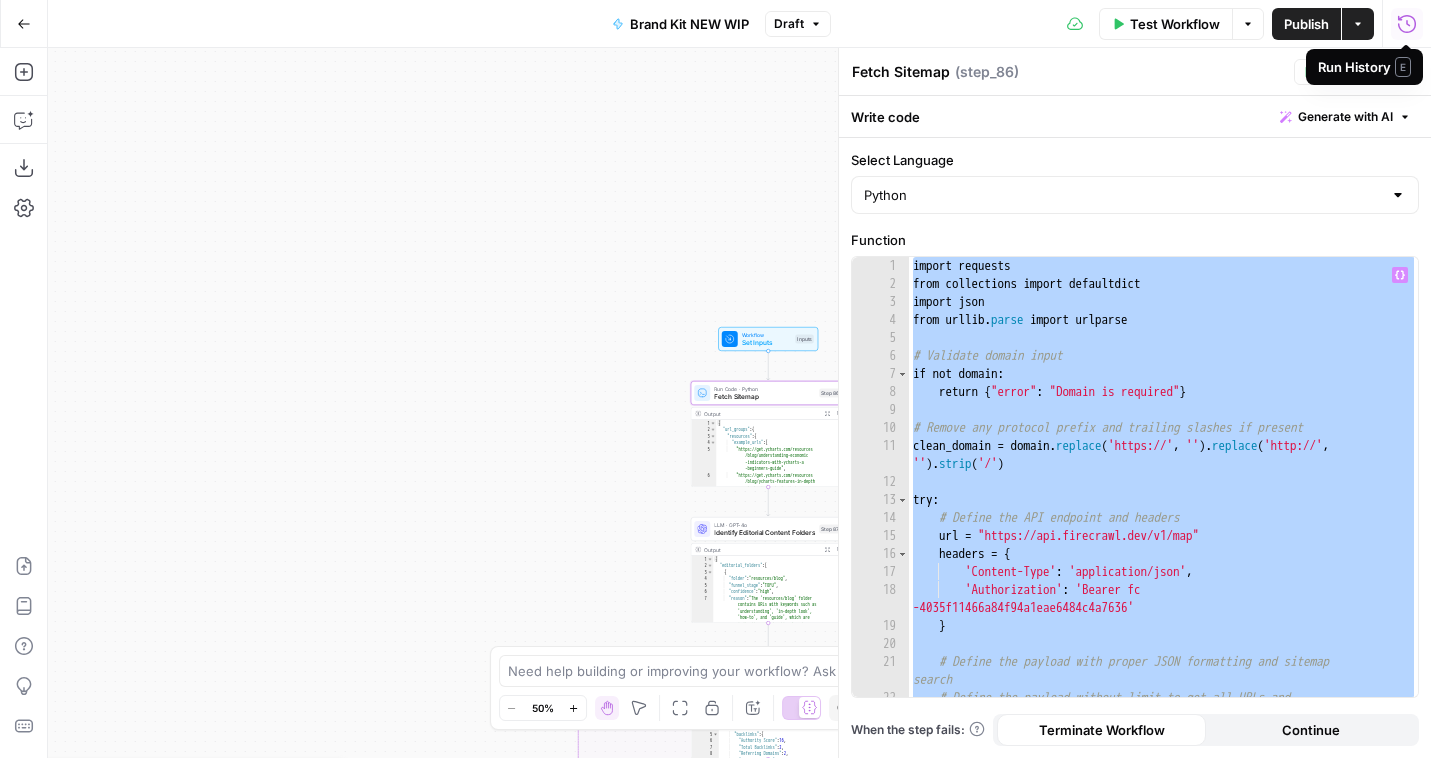 click on "import   requests from   collections   import   defaultdict import   json from   urllib . parse   import   urlparse # Validate domain input if   not   domain :      return   { "error" :   "Domain is required" } # Remove any protocol prefix and trailing slashes if present clean_domain   =   domain . replace ( 'https://' ,   '' ) . replace ( 'http://' ,   '' ) . strip ( '/' ) try :      # Define the API endpoint and headers      url   =   "https://api.firecrawl.dev/v1/map"      headers   =   {           'Content-Type' :   'application/json' ,           'Authorization' :   'Bearer fc -4035f11466a84f94a1eae6484c4a7636'      }           # Define the payload with proper JSON formatting and sitemap  search      # Define the payload without limit to get all URLs and  enable sitemap search" at bounding box center (1163, 504) 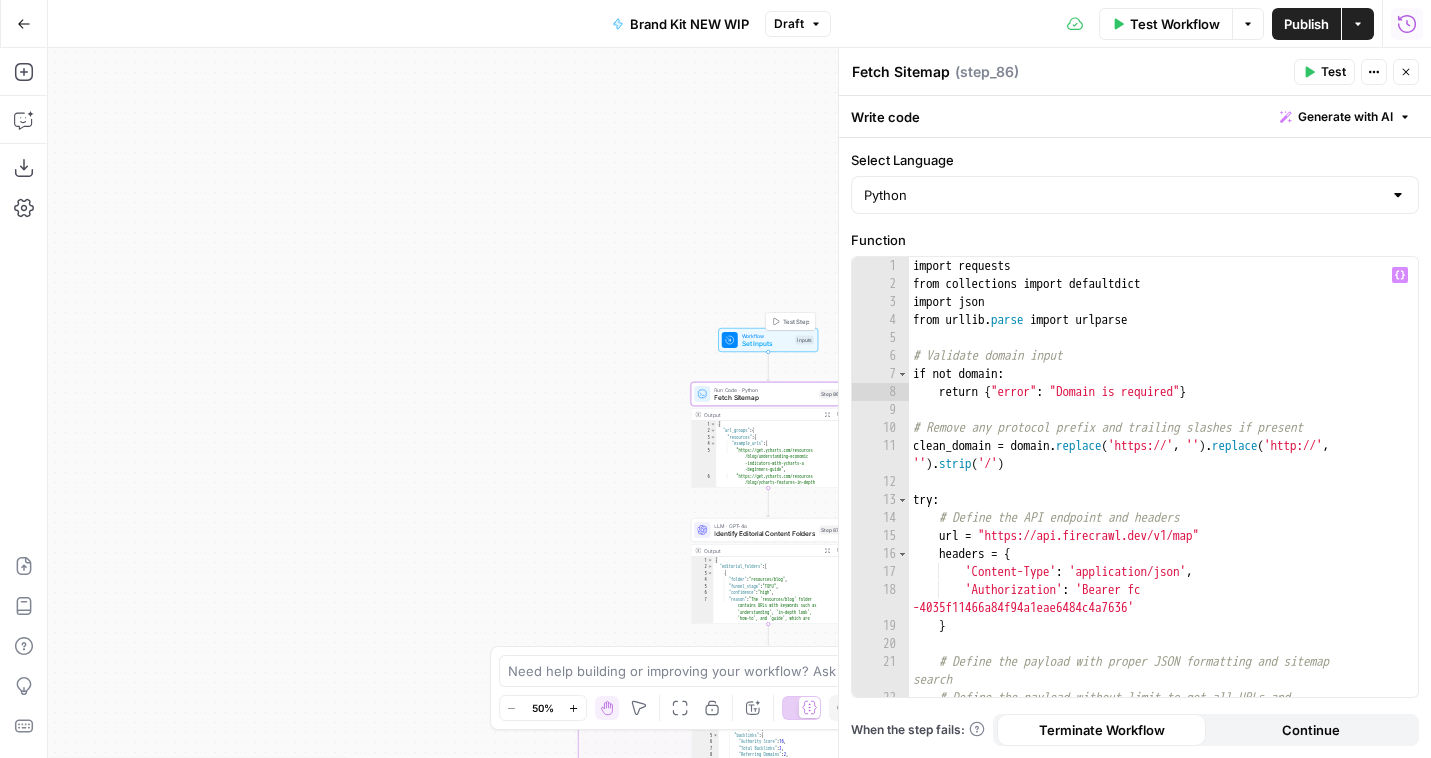 click on "true false Workflow Set Inputs Inputs Test Step Run Code · Python Fetch Sitemap Step 86 Output Expand Output Copy 1 2 3 4 5 6 {    "url_groups" :  {      "resources" :  {         "example_urls" :  [           "https://get.ycharts.com/resources              /blog/understanding-economic              -indicators-with-ycharts-a              -beginners-guide" ,           "https://get.ycharts.com/resources              /blog/ycharts-features-in-depth              -look-at-the-tools-that-empower              -financial-advisors" ,     LLM · GPT-4o Identify Editorial Content Folders Step 87 Output Expand Output Copy 1 2 3 4 5 6 7 {    "editorial_folders" :  [      {         "folder" :  "resources/blog" ,         "funnel_stage" :  "TOFU" ,         "confidence" :  "high" ,         "reason" :  "The 'resources/blog' folder             contains URLs with keywords such as             'understanding', 'in-depth look',      Loop" at bounding box center [739, 403] 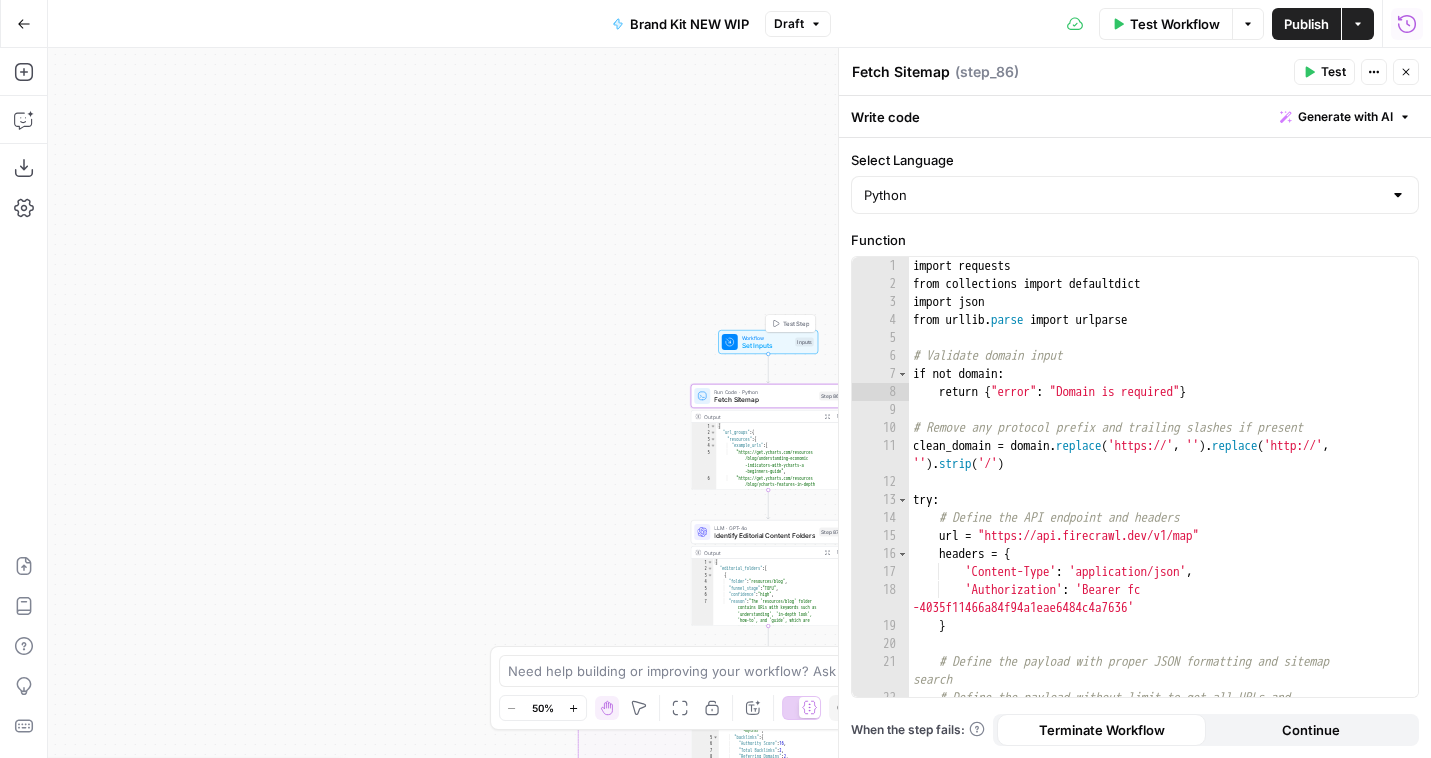 click on "Test Step" at bounding box center [796, 323] 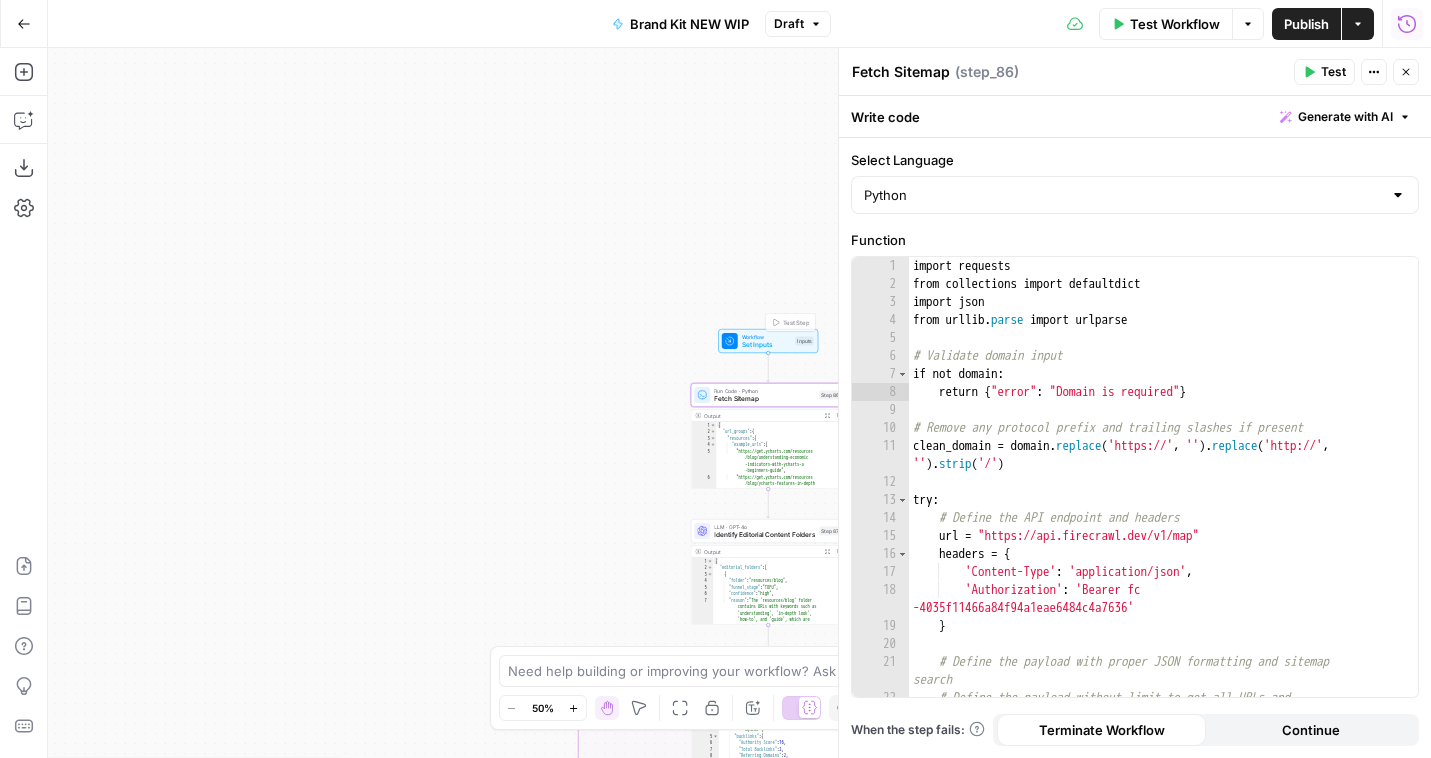 click 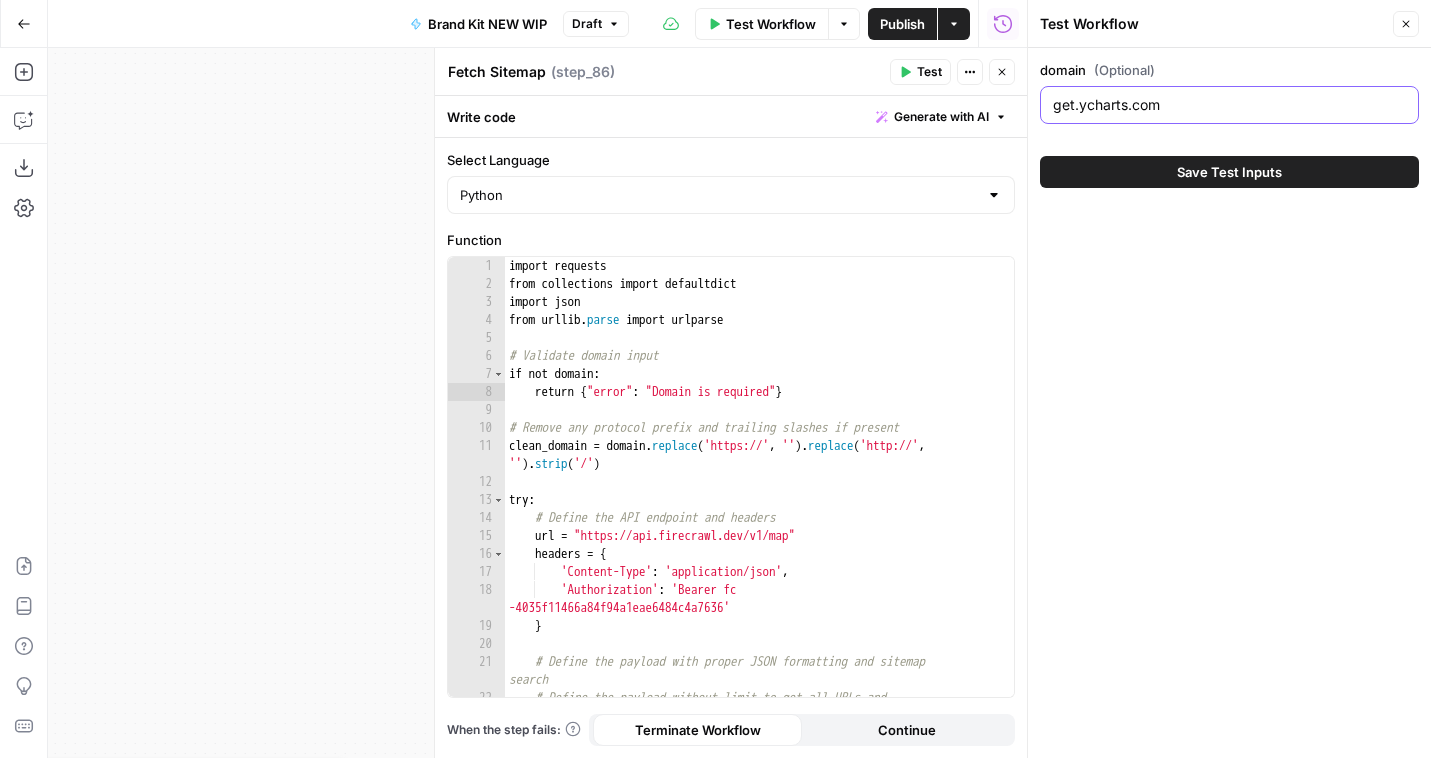 click on "get.ycharts.com" at bounding box center [1229, 105] 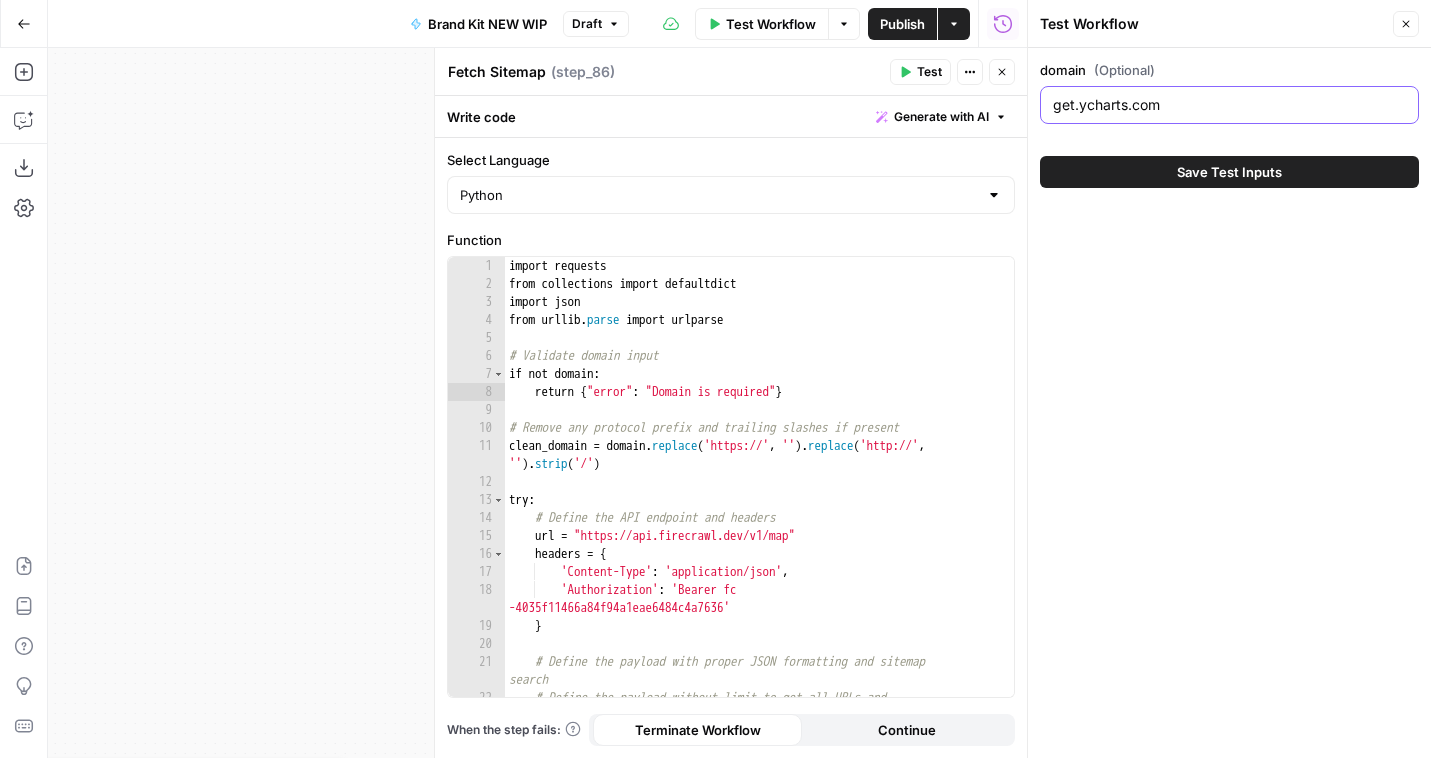 type on "d" 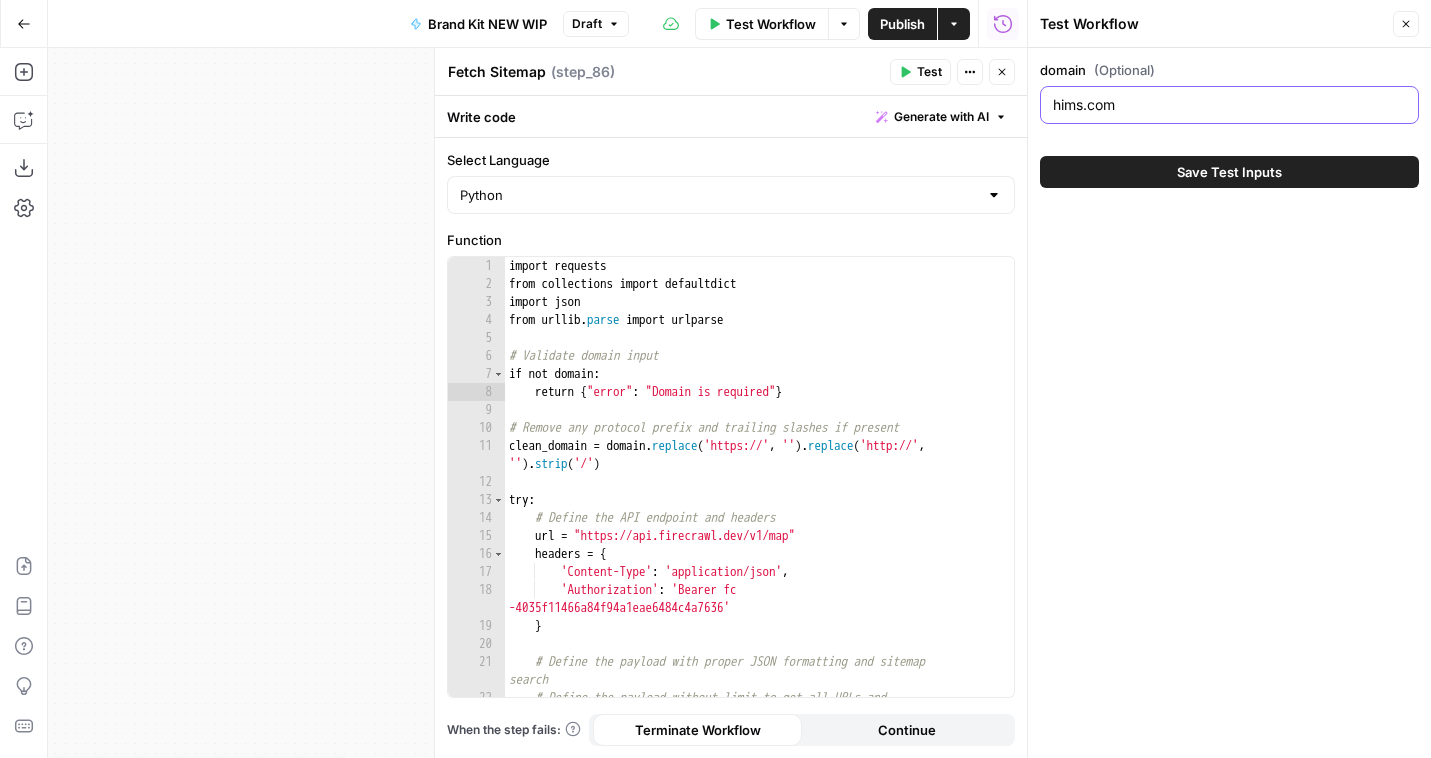 type on "hims.com" 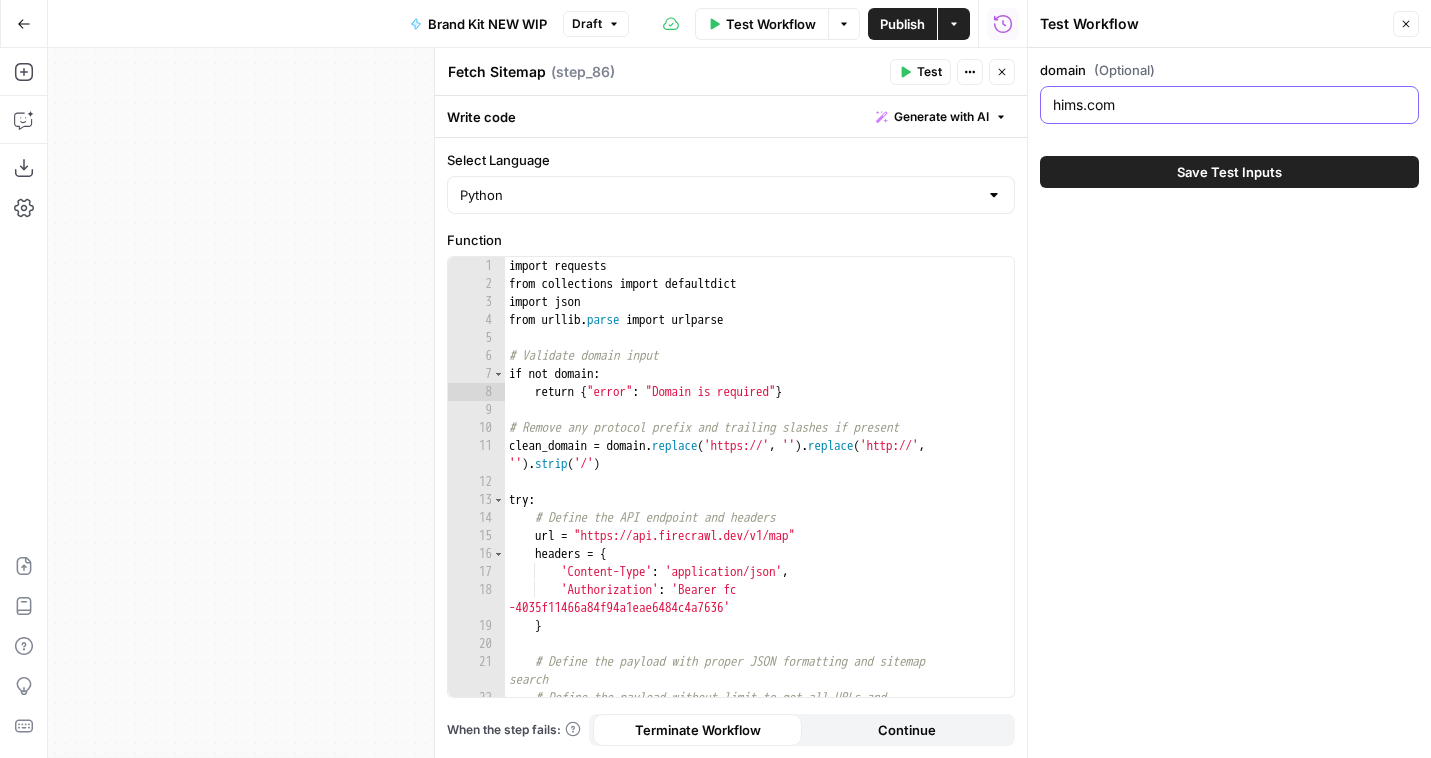 click on "Save Test Inputs" at bounding box center [1229, 172] 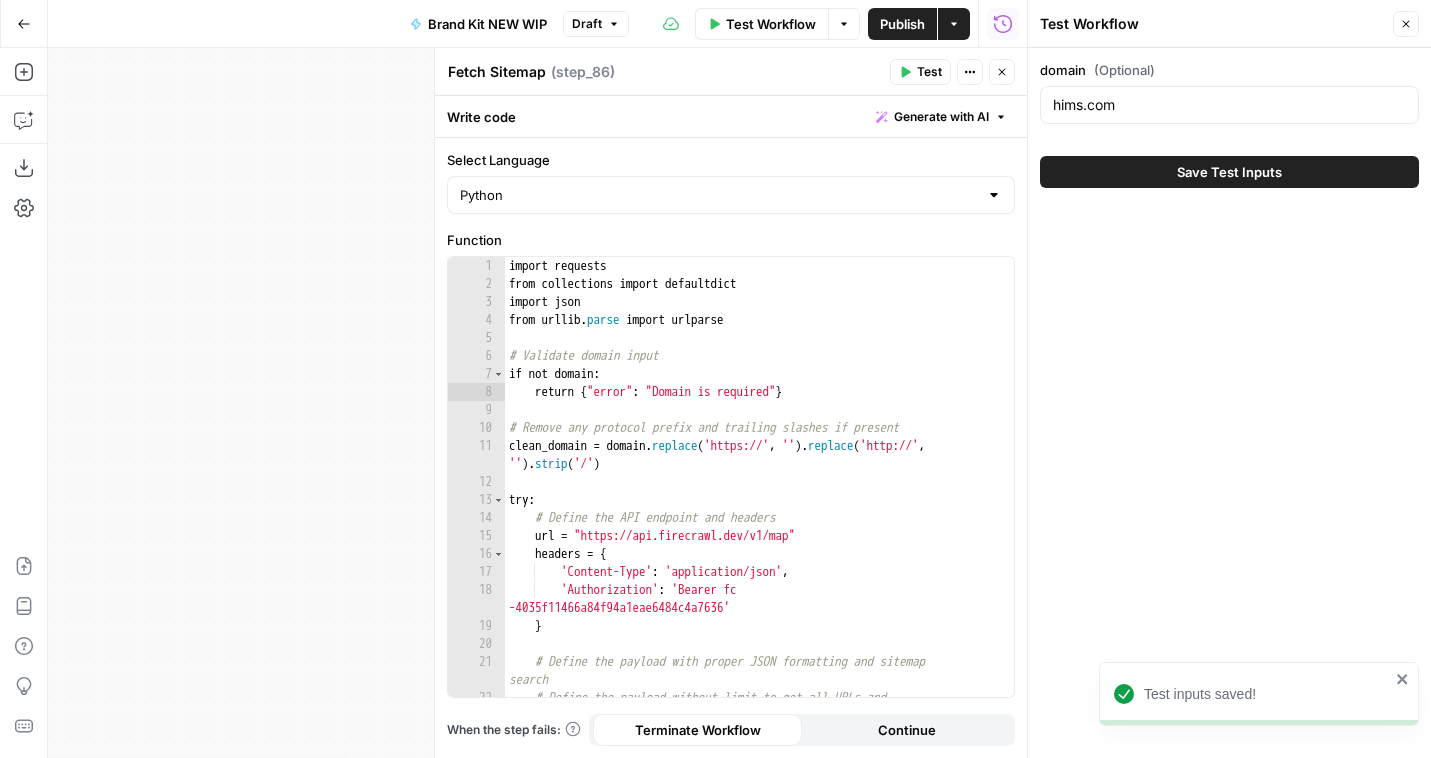 click on "Test" at bounding box center (929, 72) 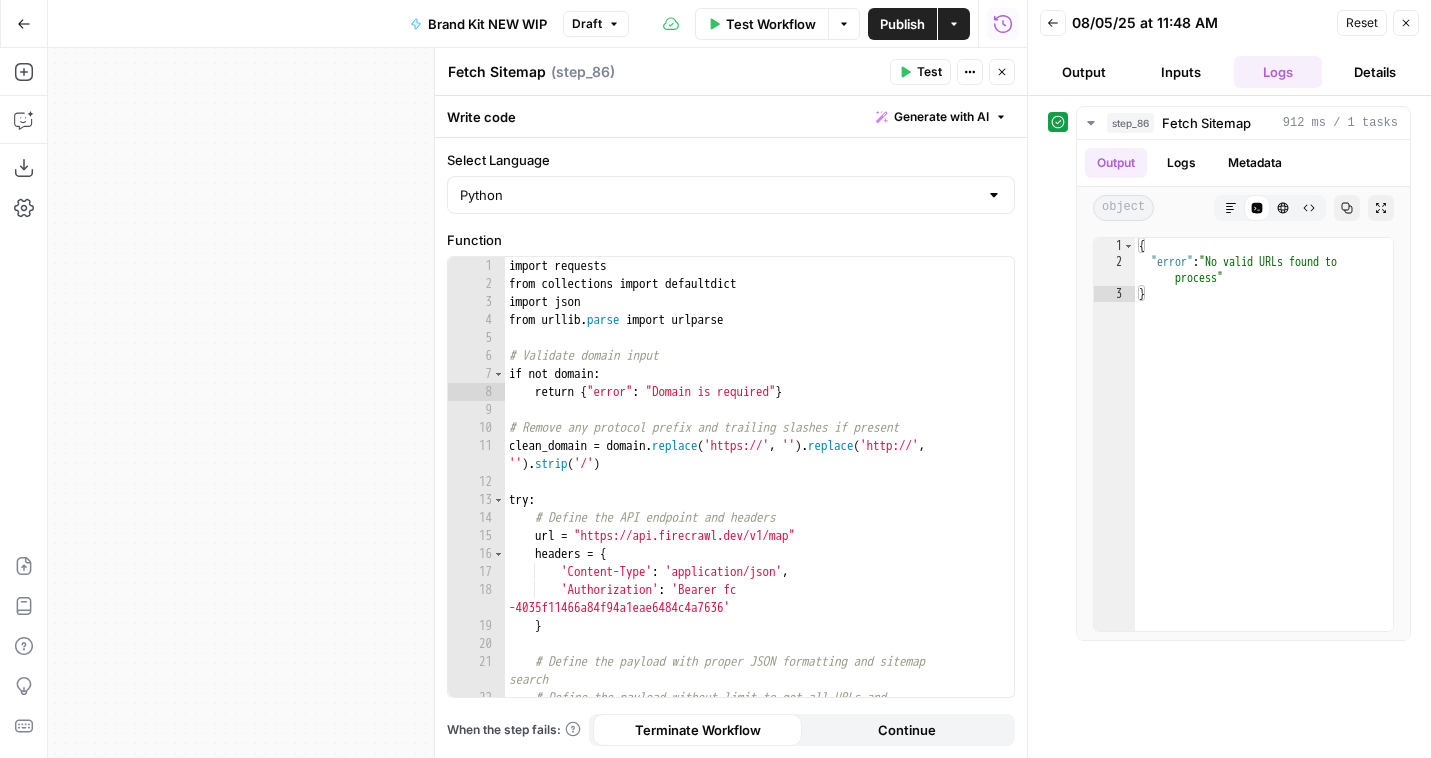 type 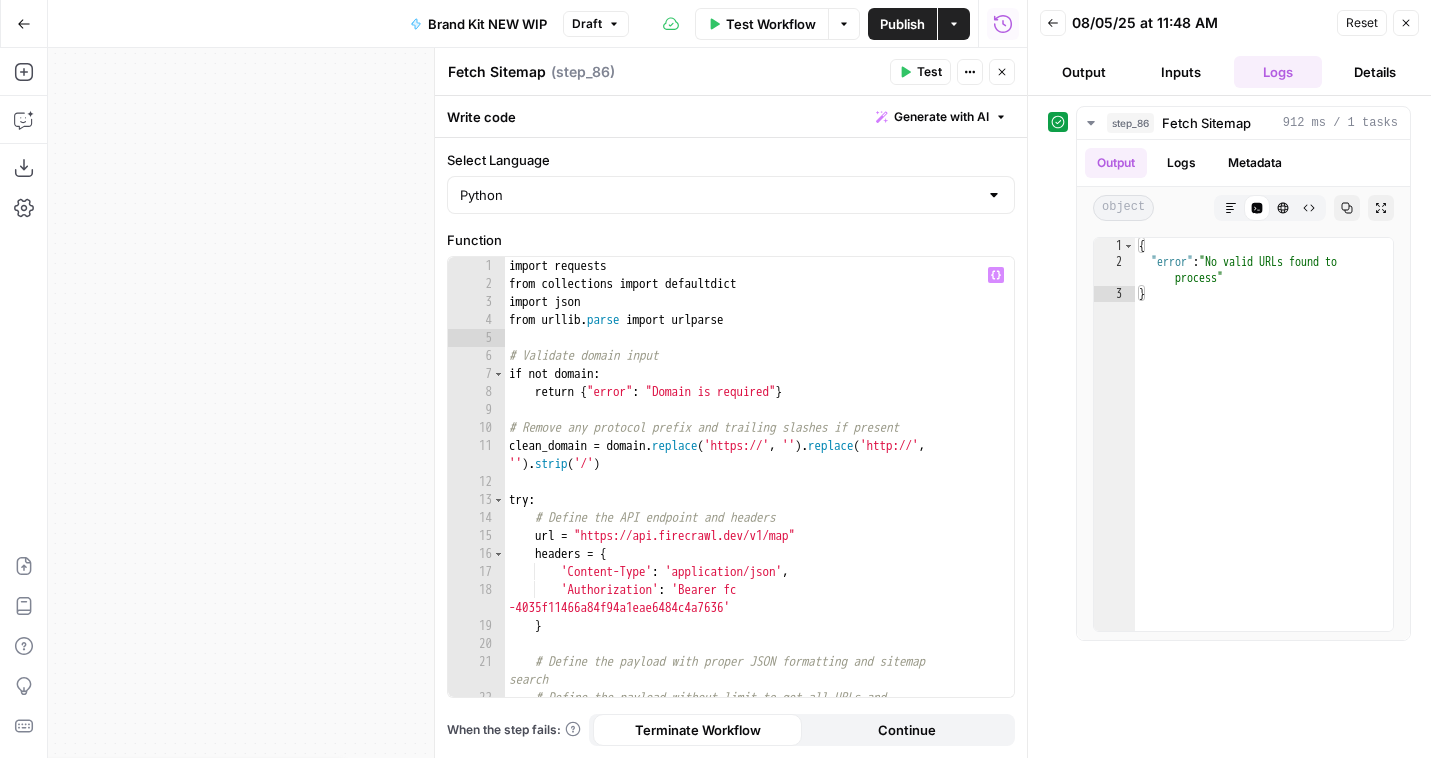 click on "Close" at bounding box center [1002, 72] 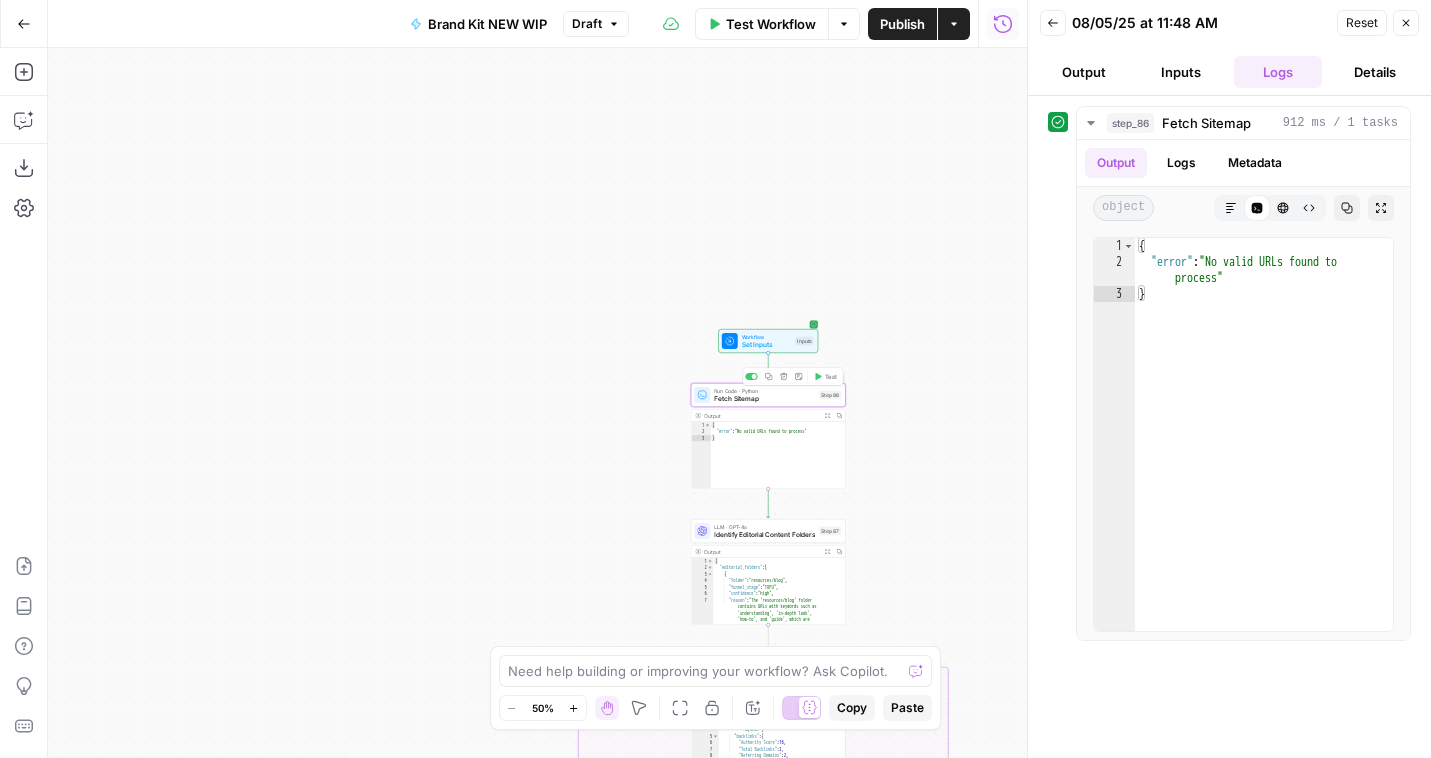 click on "Set Inputs" at bounding box center [767, 345] 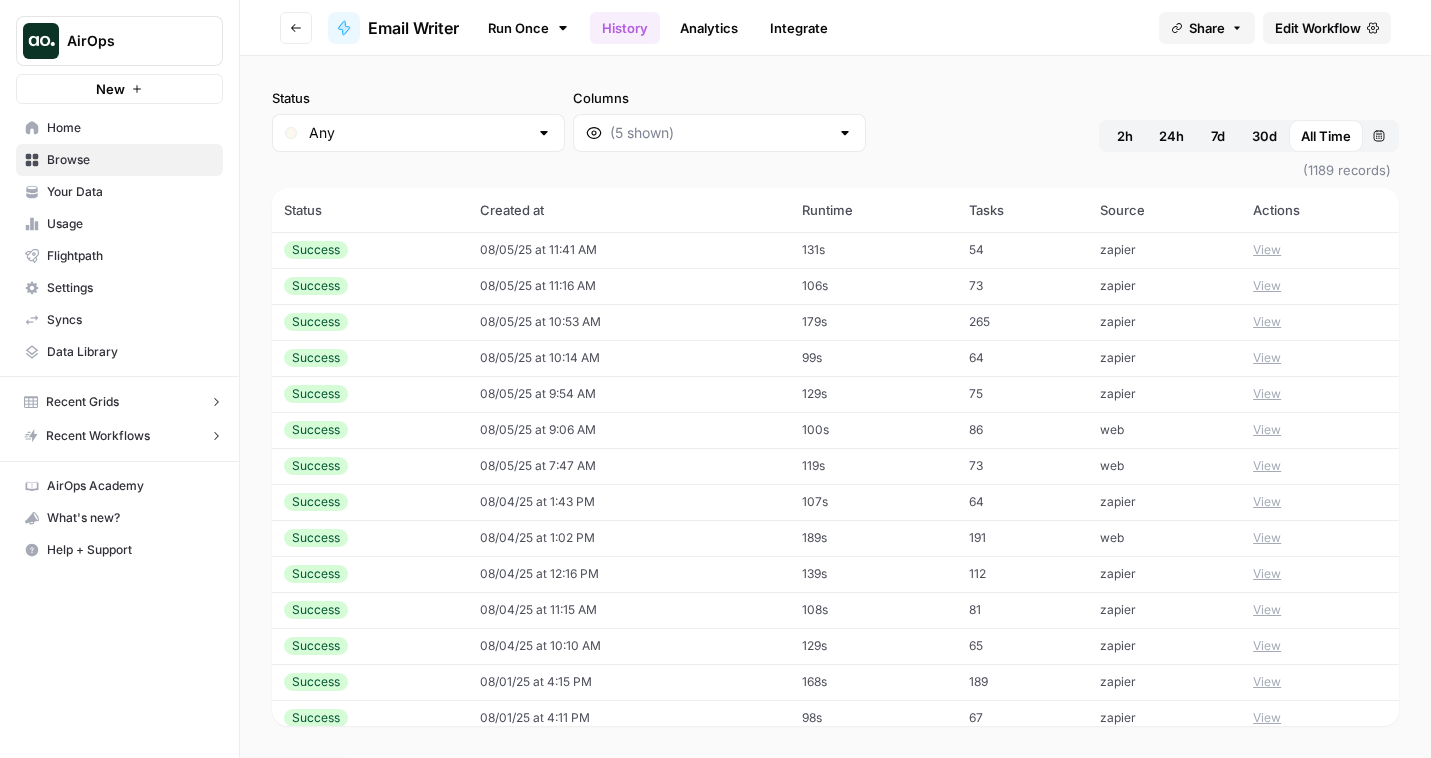 scroll, scrollTop: 0, scrollLeft: 0, axis: both 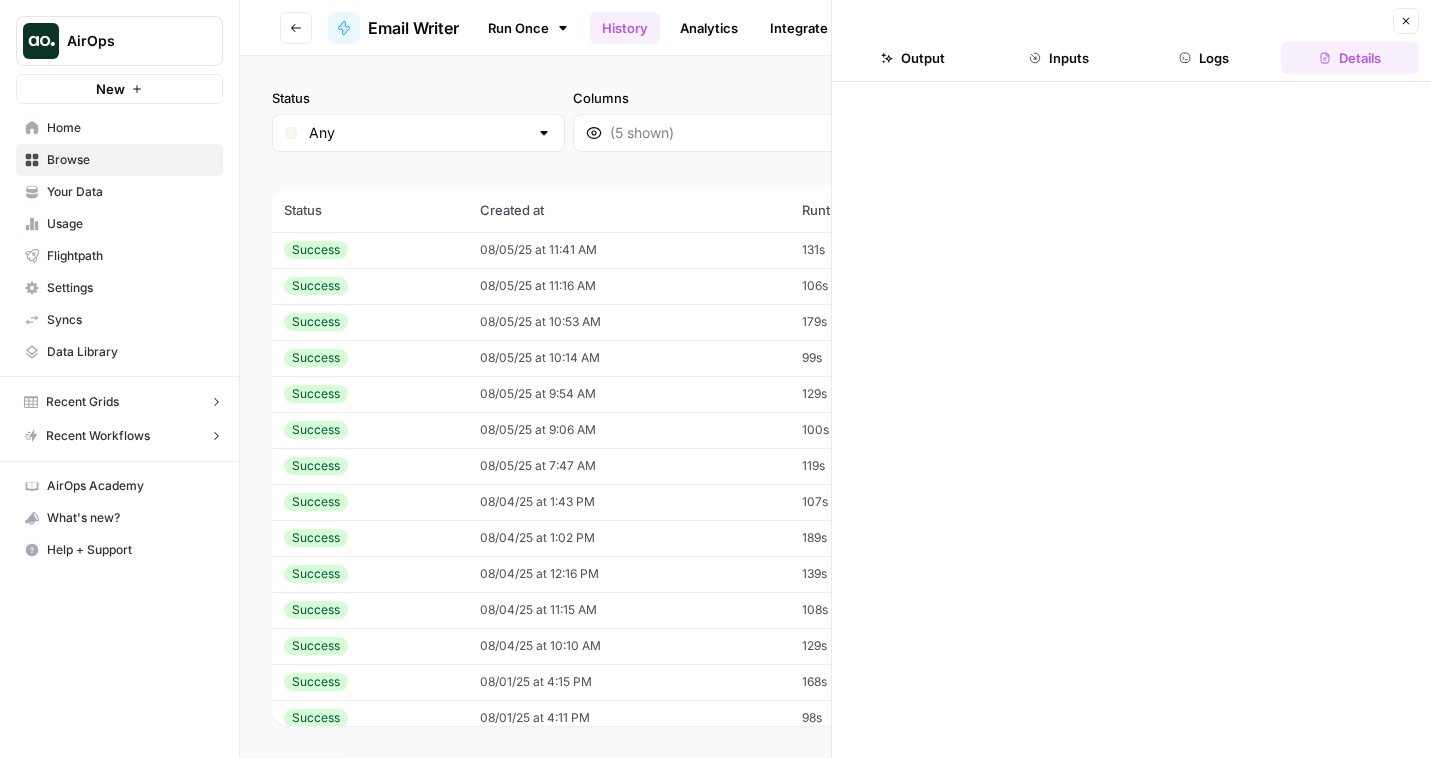 click on "Logs" at bounding box center [1205, 58] 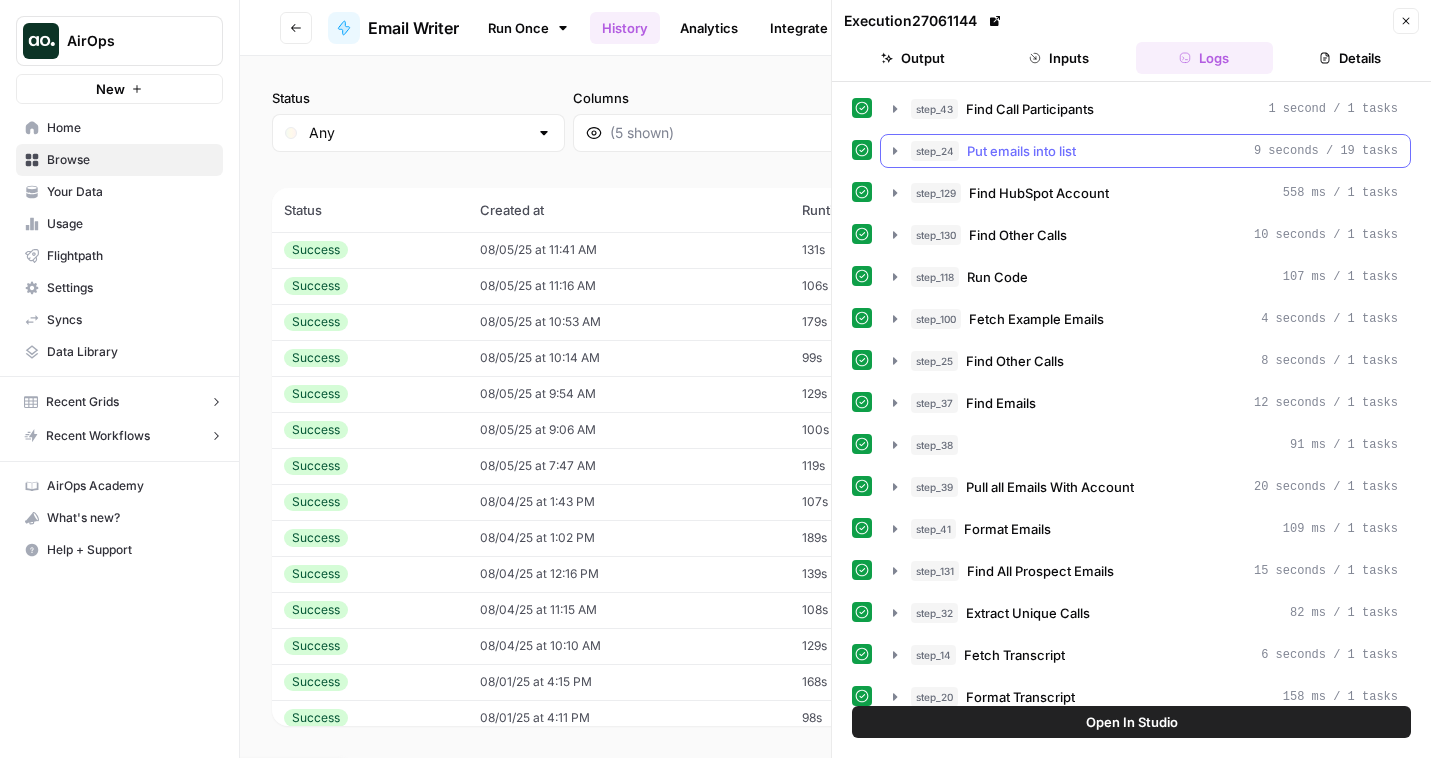 click on "Put emails into list" at bounding box center (1021, 151) 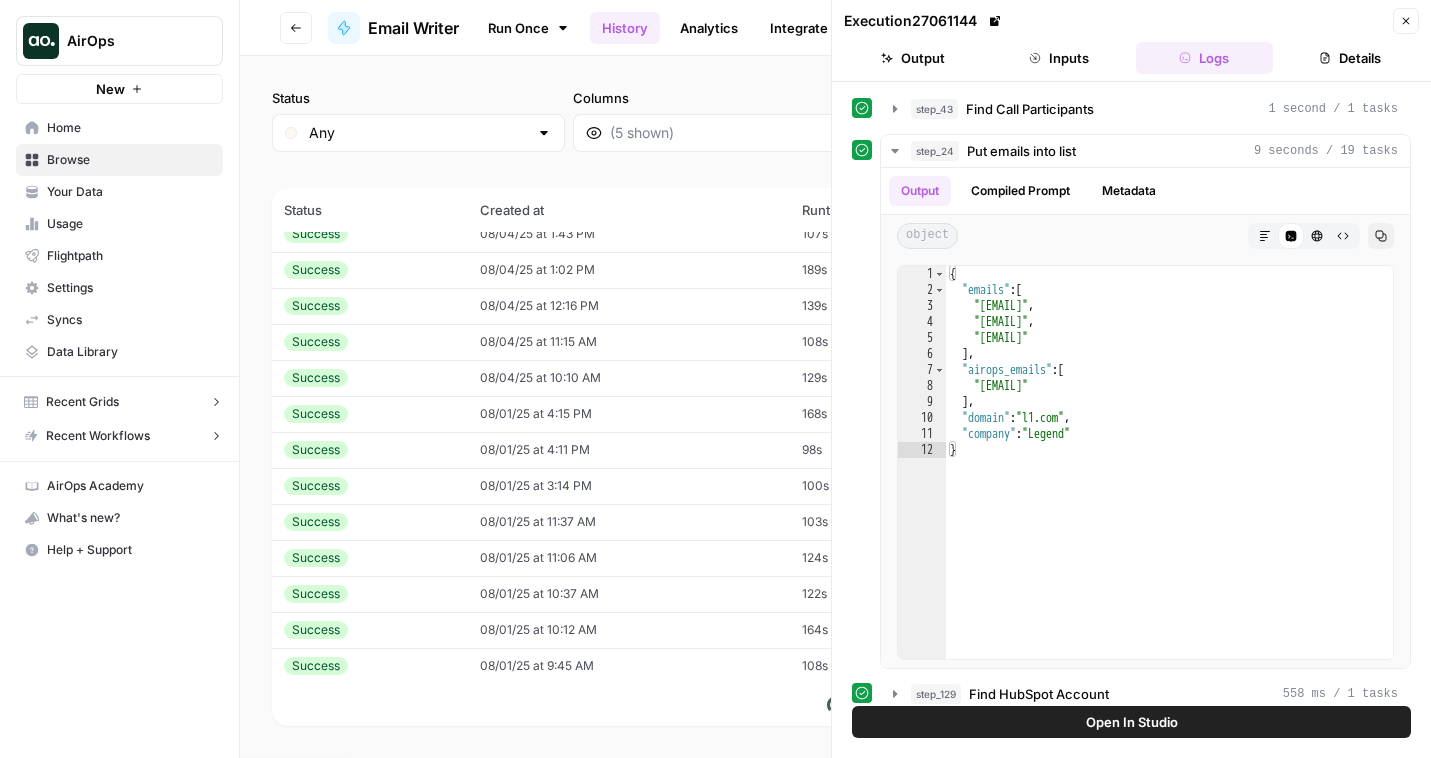 scroll, scrollTop: 259, scrollLeft: 0, axis: vertical 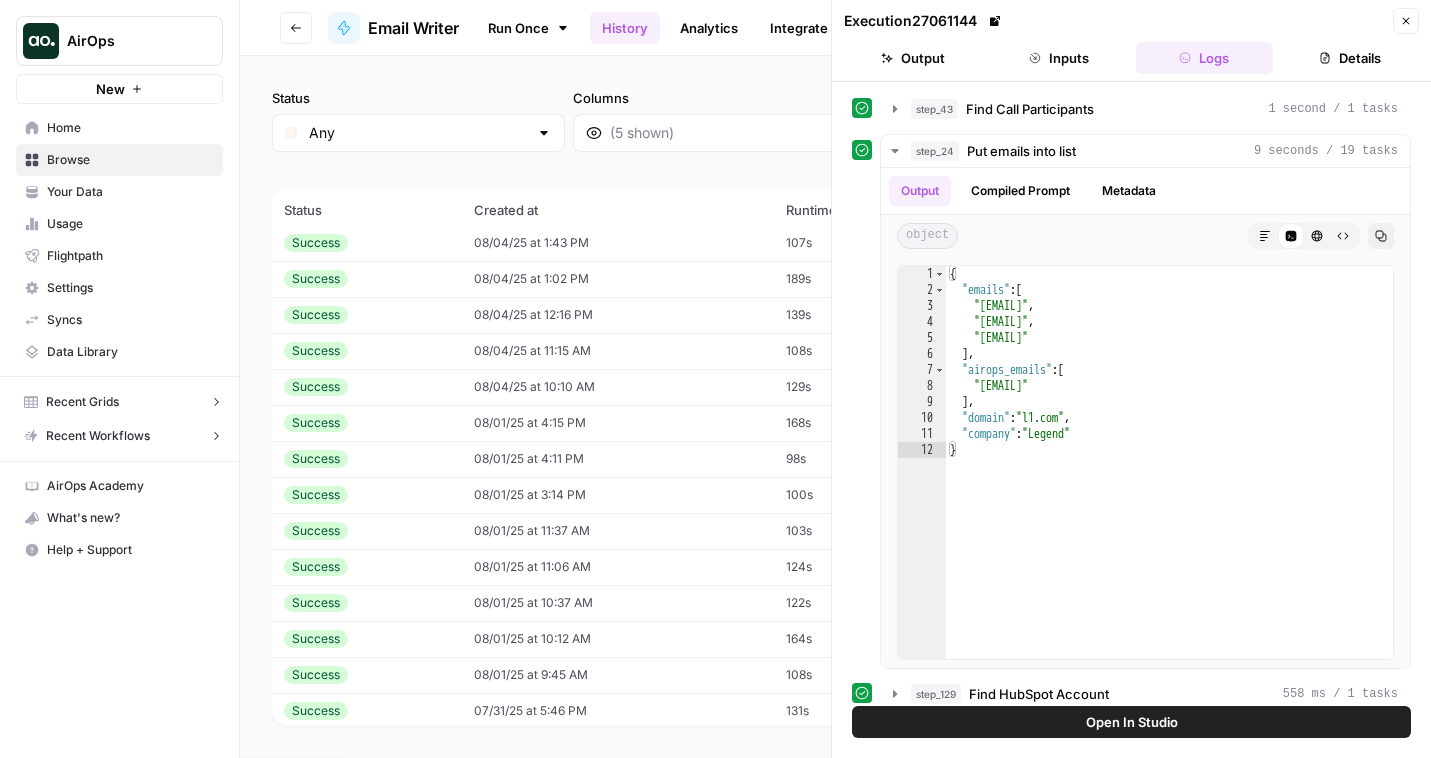 click on "08/04/25 at 11:15 AM" at bounding box center [618, 351] 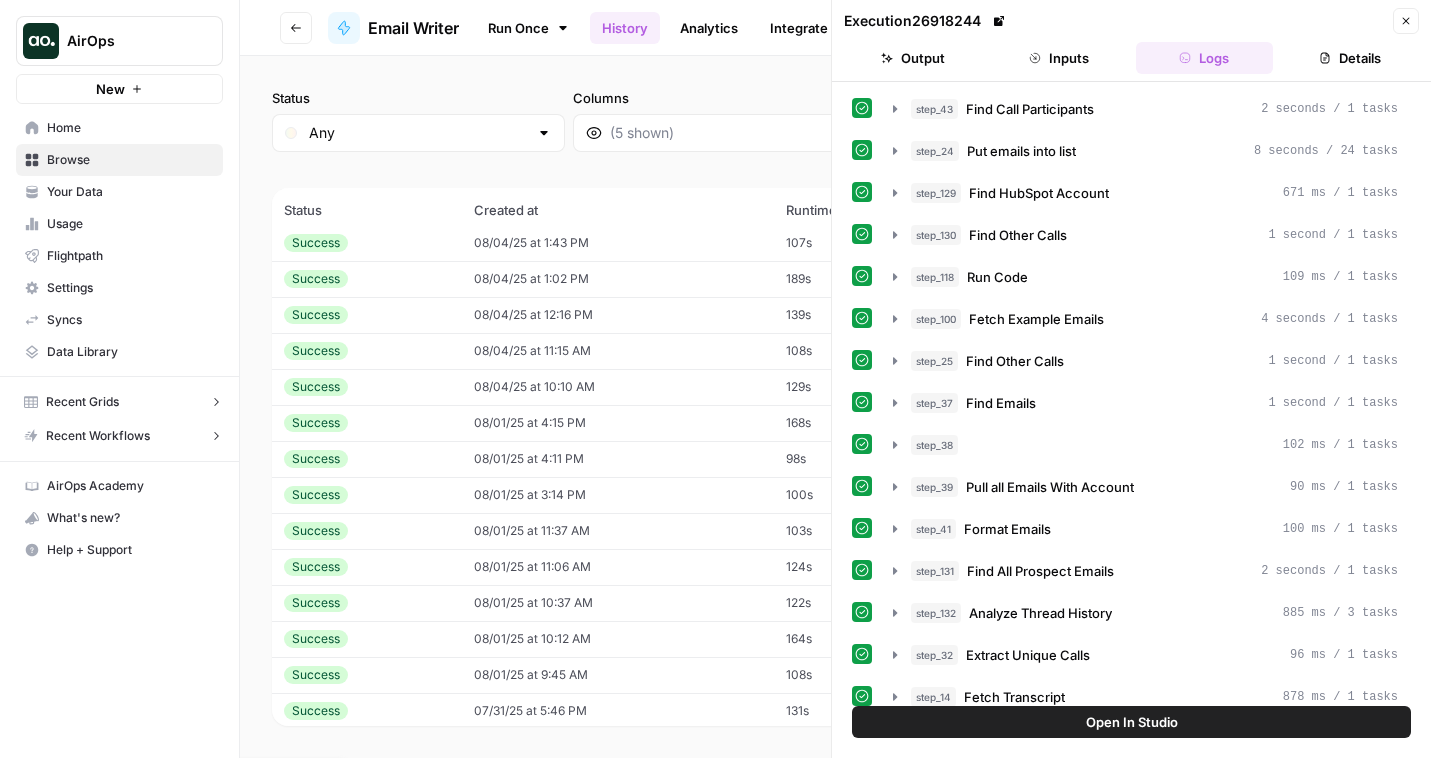 click on "step_43 Find Call Participants 2 seconds / 1 tasks step_24 Put emails into list 8 seconds / 24 tasks step_129 Find HubSpot Account 671 ms / 1 tasks step_130 Find Other Calls 1 second / 1 tasks step_118 Run Code 109 ms / 1 tasks step_100 Fetch Example Emails 4 seconds / 1 tasks step_25 Find Other Calls 1 second / 1 tasks step_37 Find Emails 1 second / 1 tasks step_38 102 ms / 1 tasks step_39 Pull all Emails With Account 90 ms / 1 tasks step_41 Format Emails 100 ms / 1 tasks step_131 Find All Prospect Emails 2 seconds / 1 tasks step_132 Analyze Thread History 885 ms / 3 tasks step_32 Extract Unique Calls 96 ms / 1 tasks step_14 Fetch Transcript 878 ms / 1 tasks step_20 Format Transcript 95 ms / 1 tasks step_28 19 ms step_45 Extract Follow-Up Resources 34 ms / 1 tasks step_35 Find Follow Up Material 19 seconds / 5 tasks step_127 Generate Writing Instructions 28 seconds / 11 tasks step_104 Write Draft 1 5 seconds / 14 tasks step_7 Rewrite 23 seconds / 7 tasks step_112 Check Thread Recipients 639 ms step_57 Code 1" at bounding box center (1131, 842) 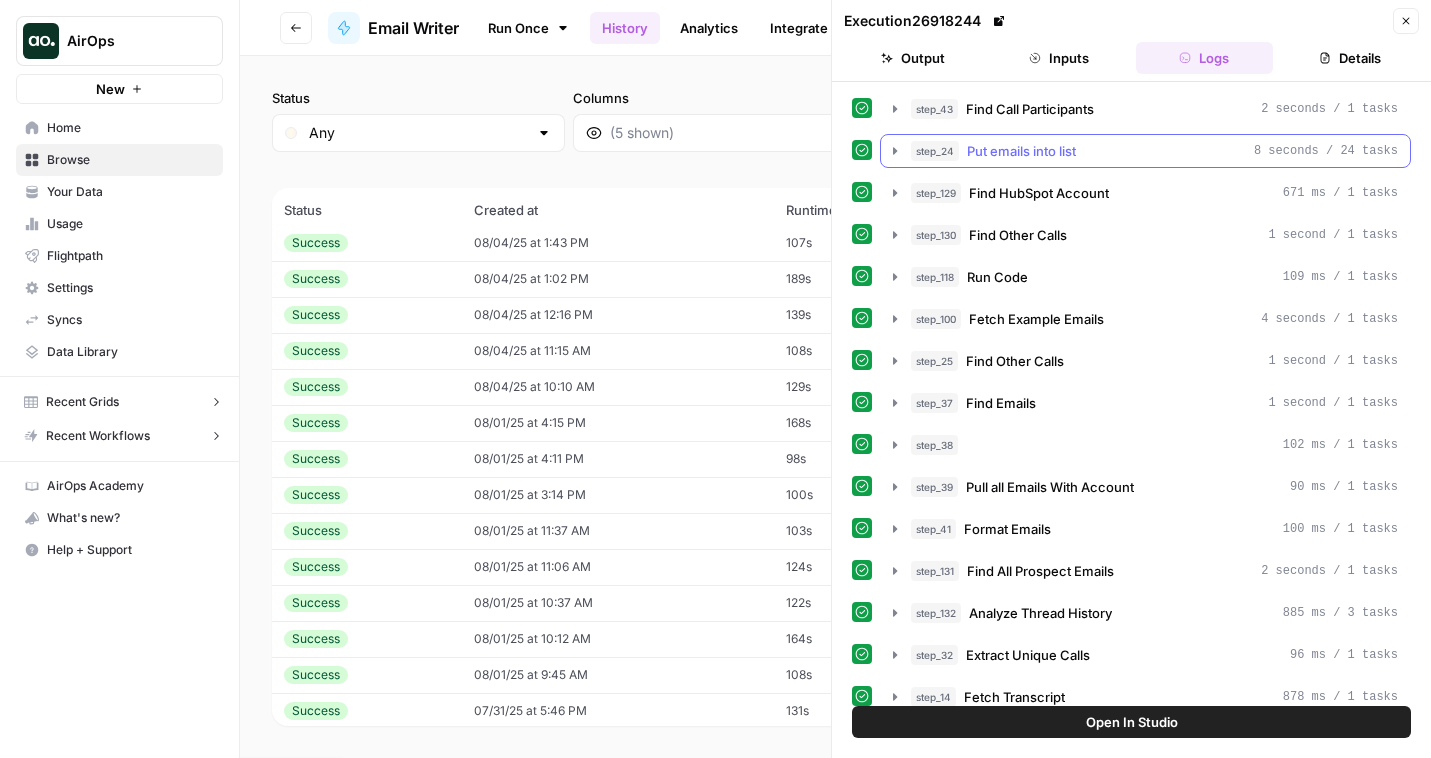 click on "Put emails into list" at bounding box center [1021, 151] 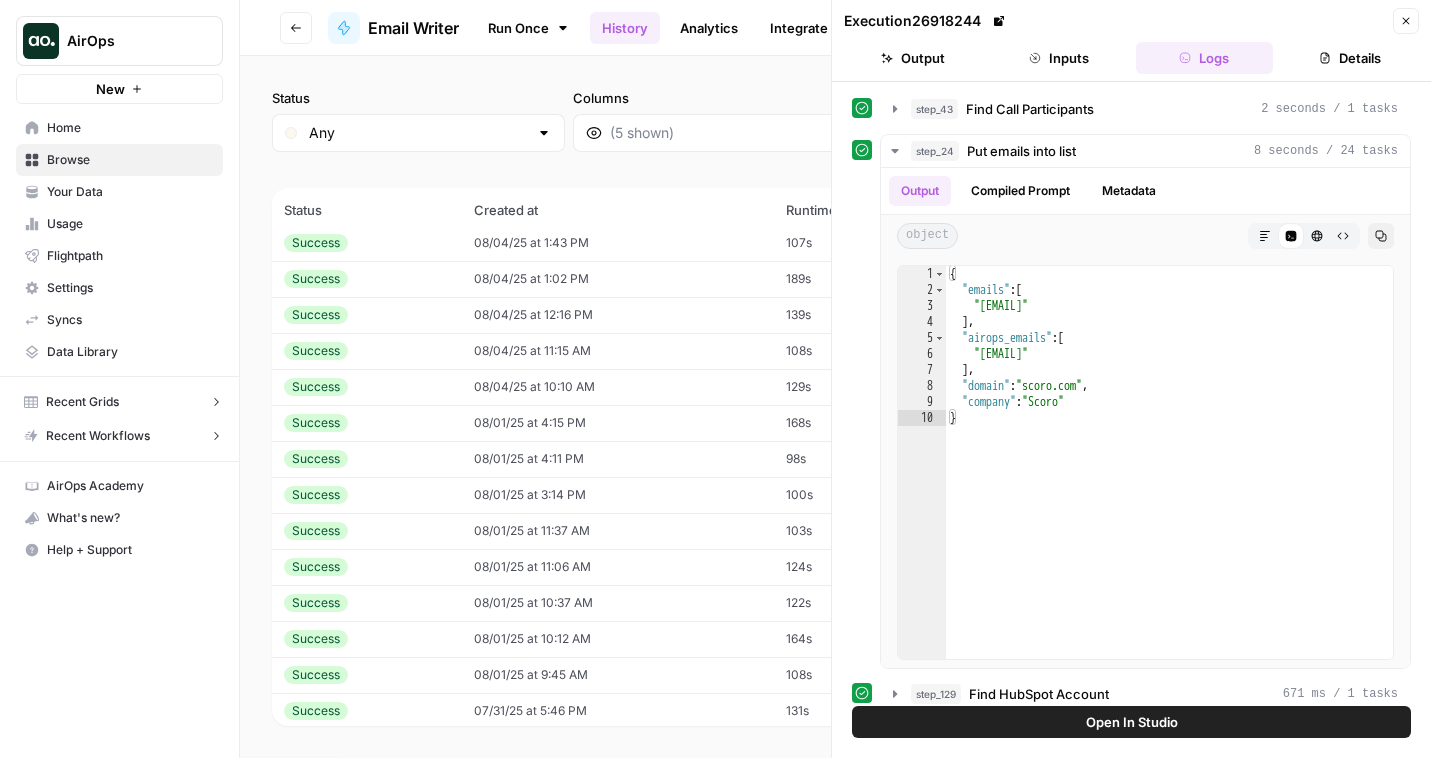 click on "08/04/25 at 12:16 PM" at bounding box center (618, 315) 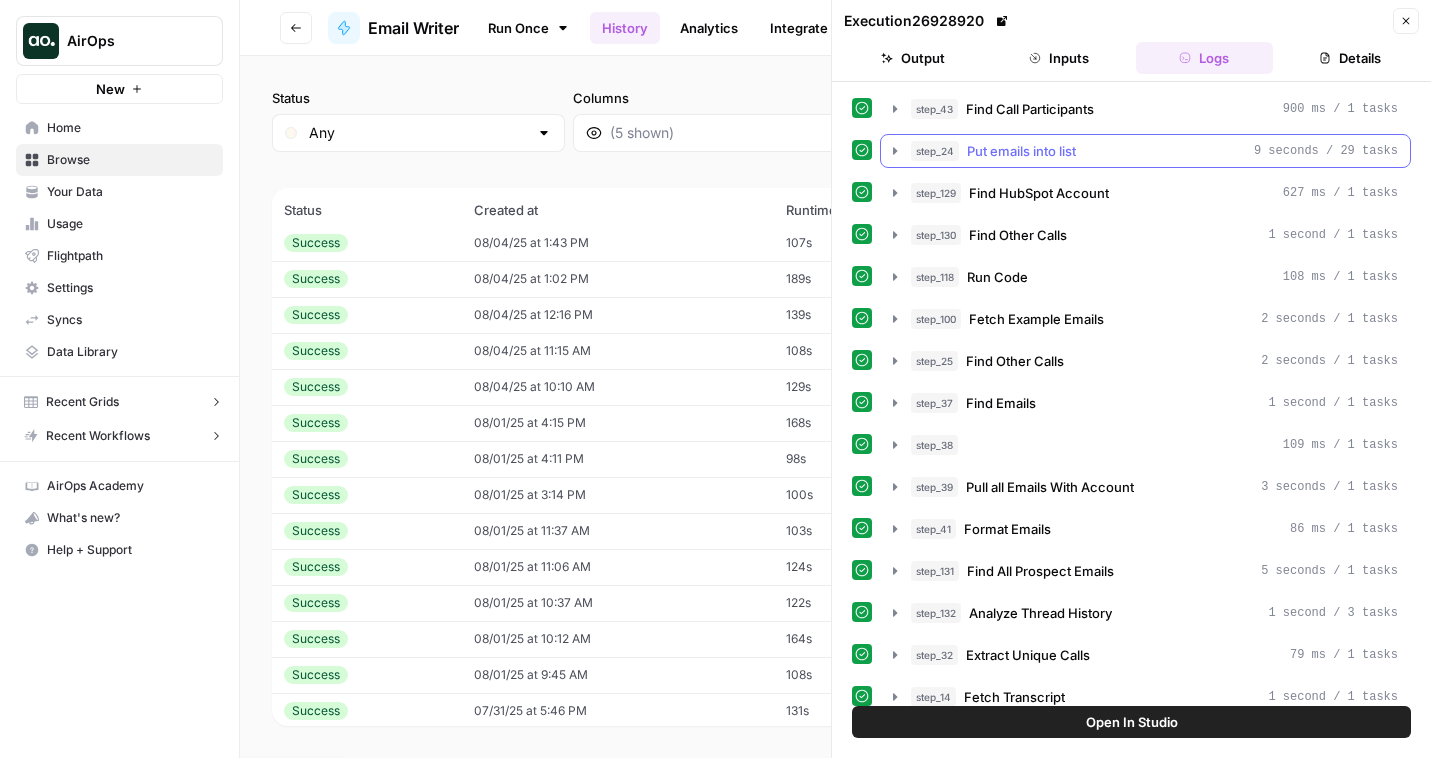 click on "Put emails into list" at bounding box center (1021, 151) 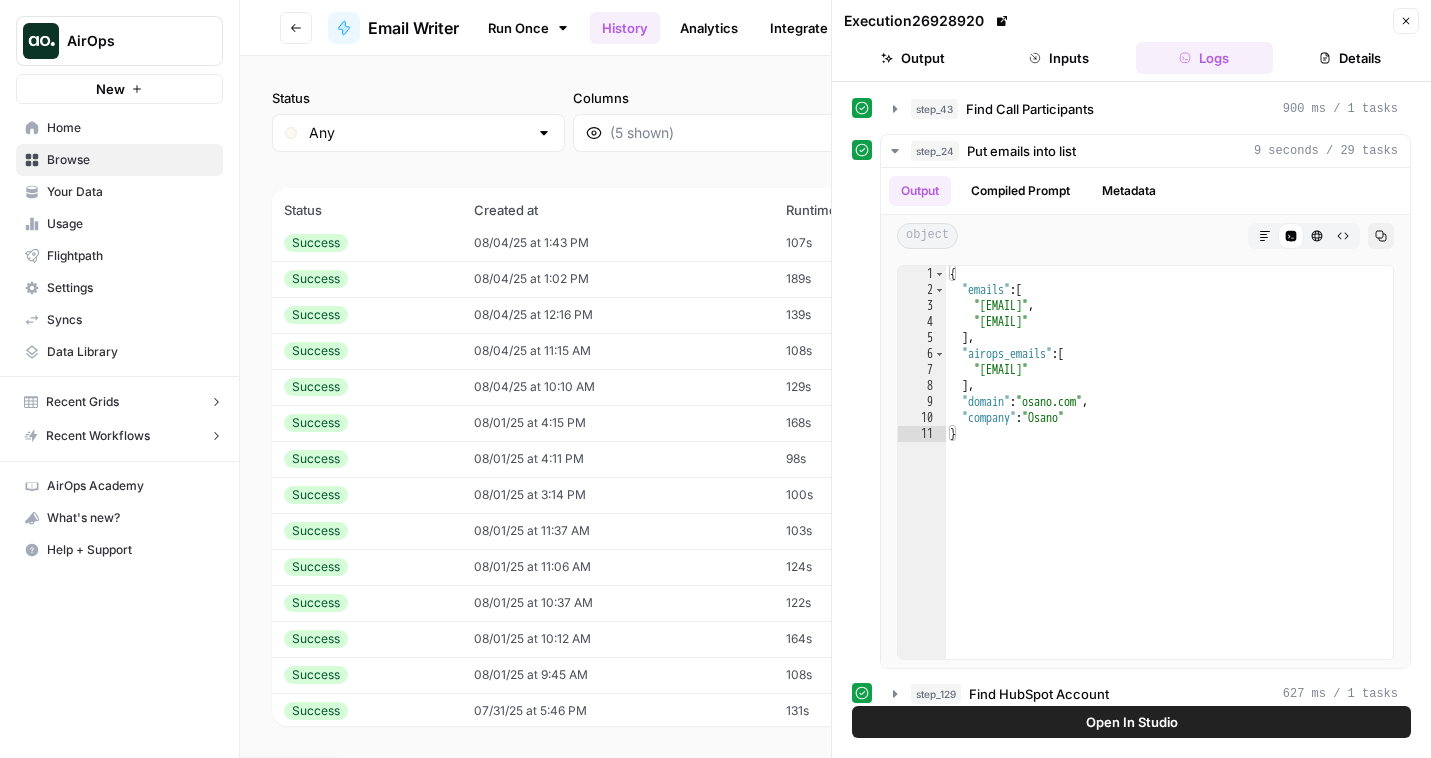 click on "Open In Studio" at bounding box center [1131, 722] 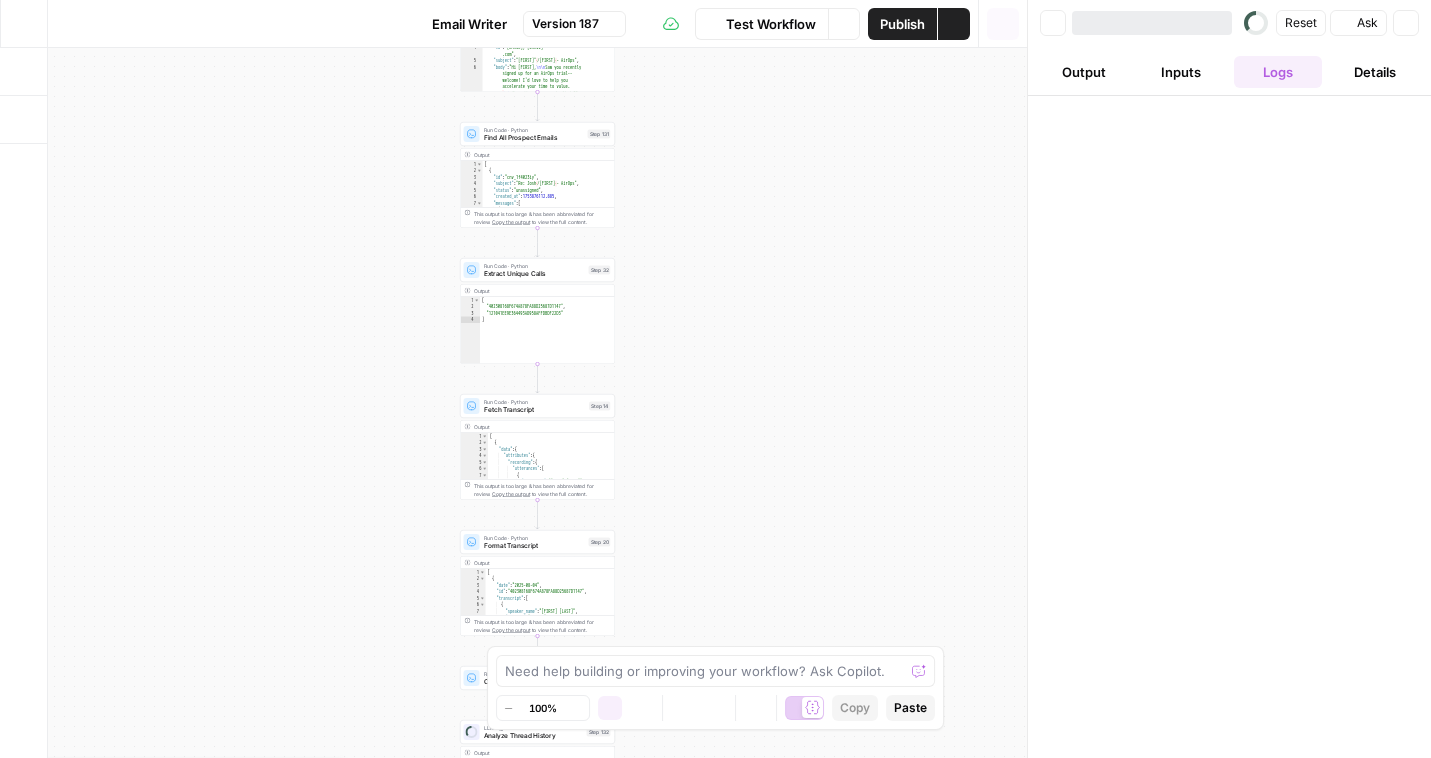scroll, scrollTop: 0, scrollLeft: 0, axis: both 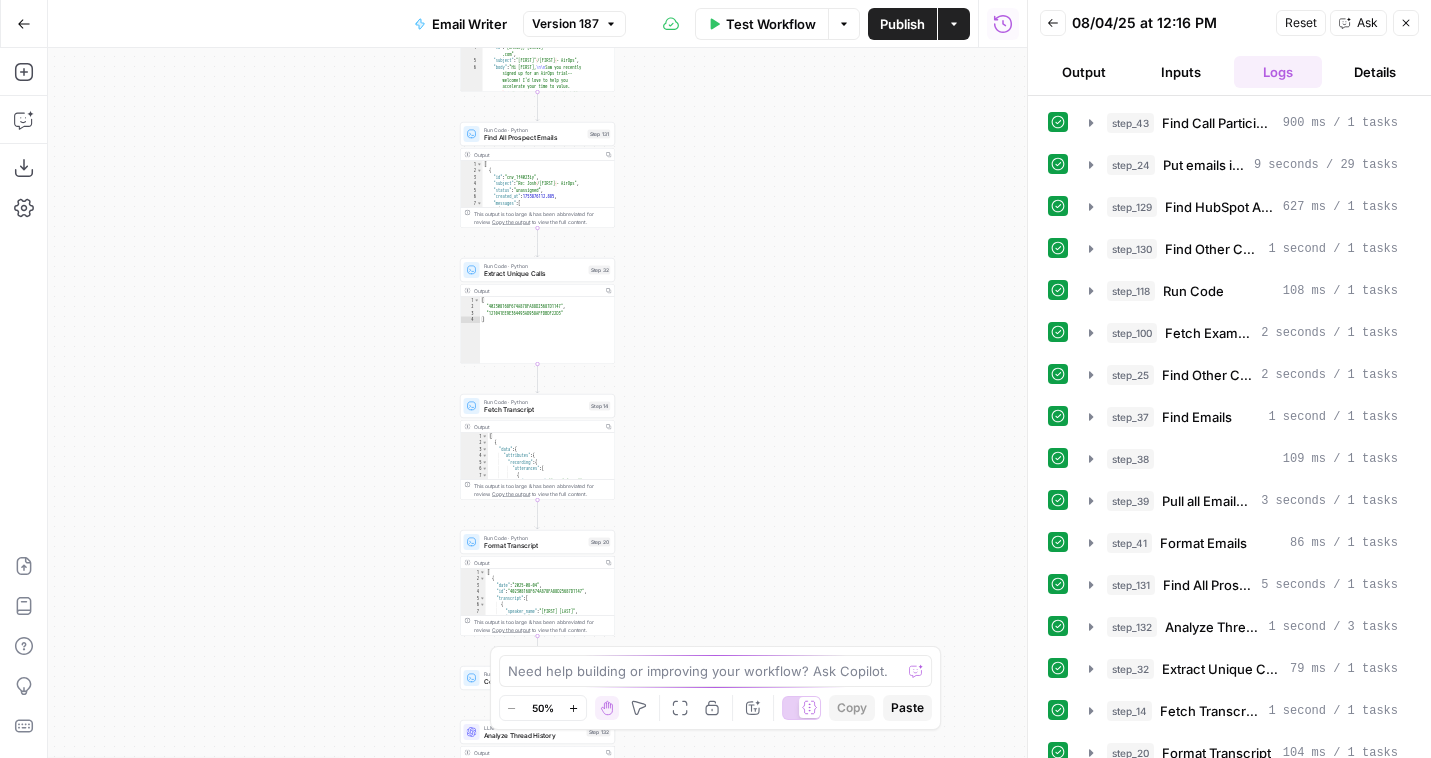 click on "Inputs" at bounding box center (1181, 72) 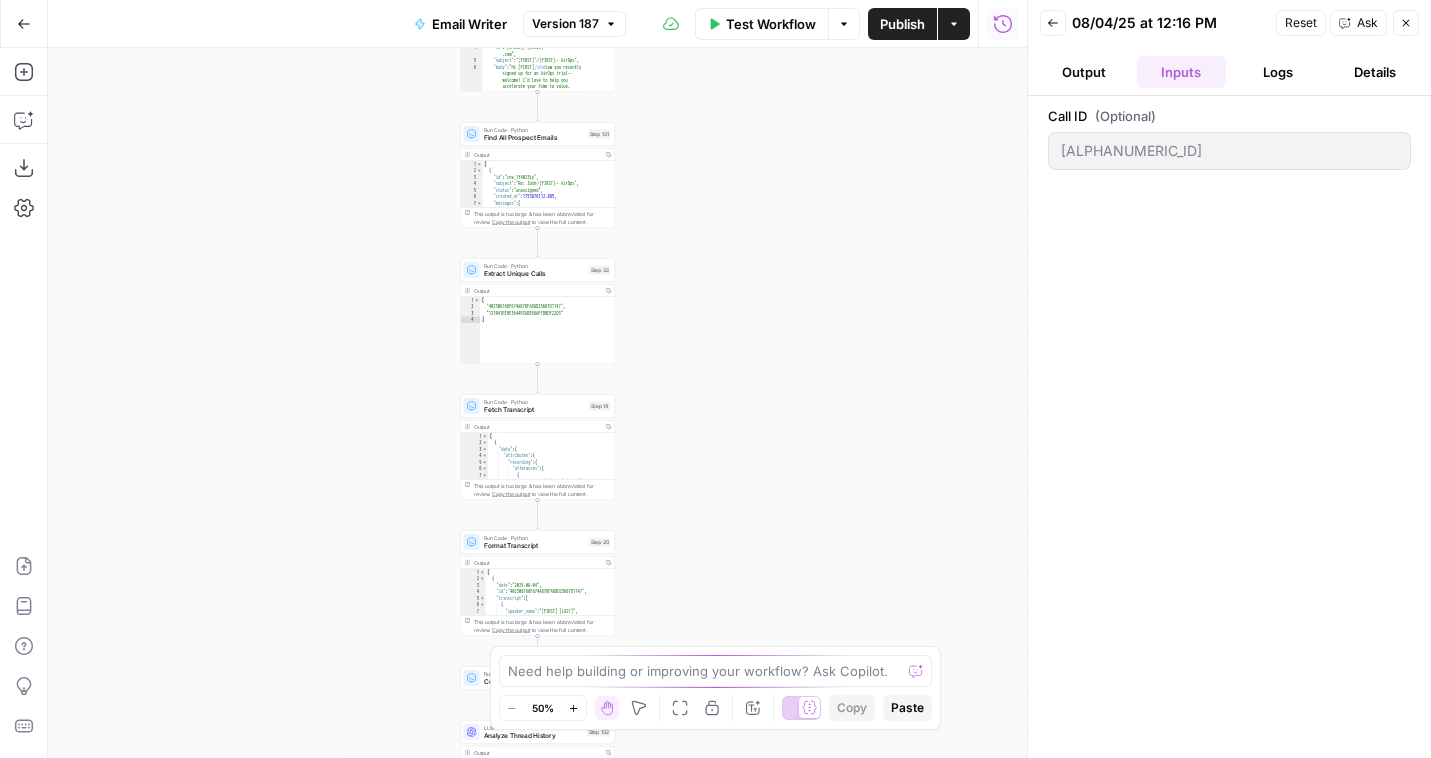 click on "[ALPHANUMERIC_ID]" at bounding box center (1229, 151) 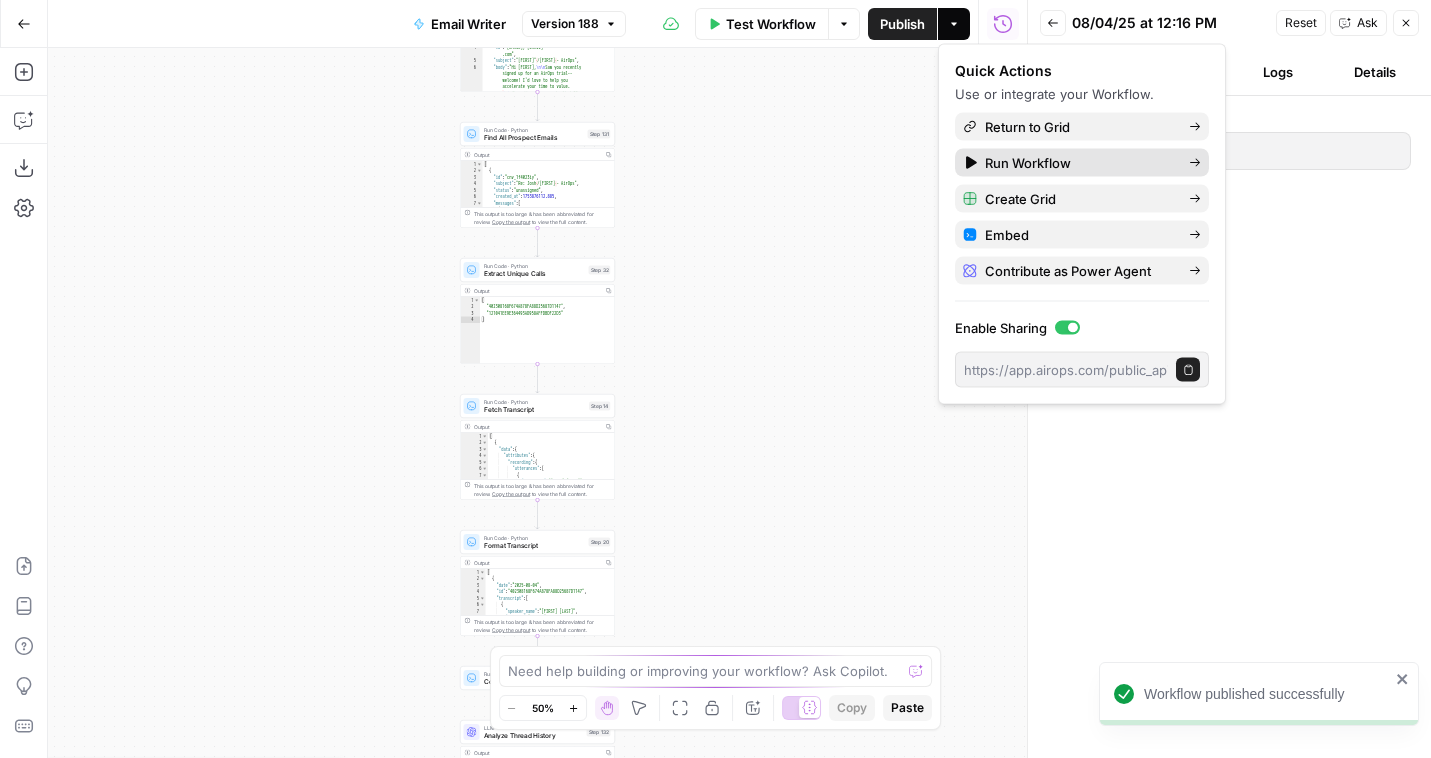 click on "Run Workflow" at bounding box center [1079, 163] 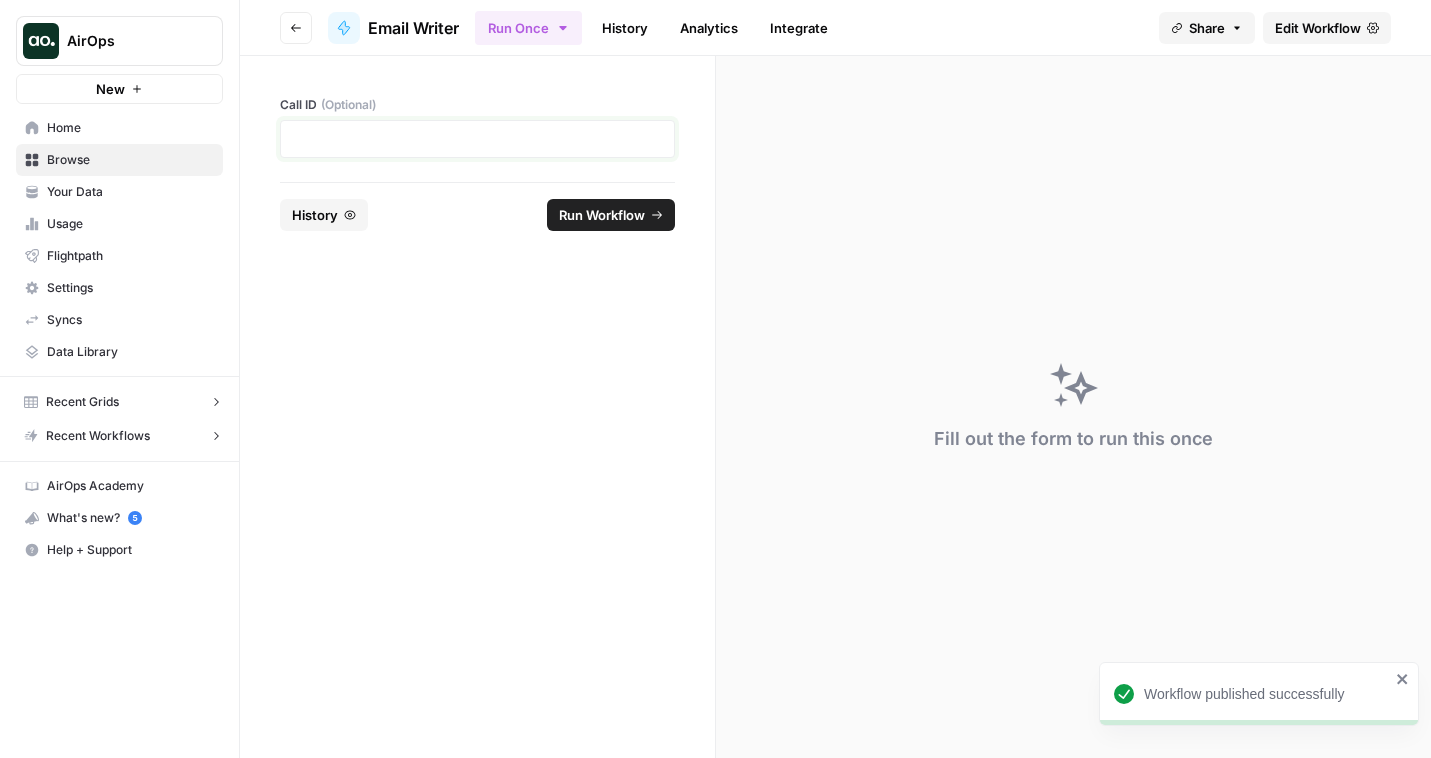 click at bounding box center [477, 139] 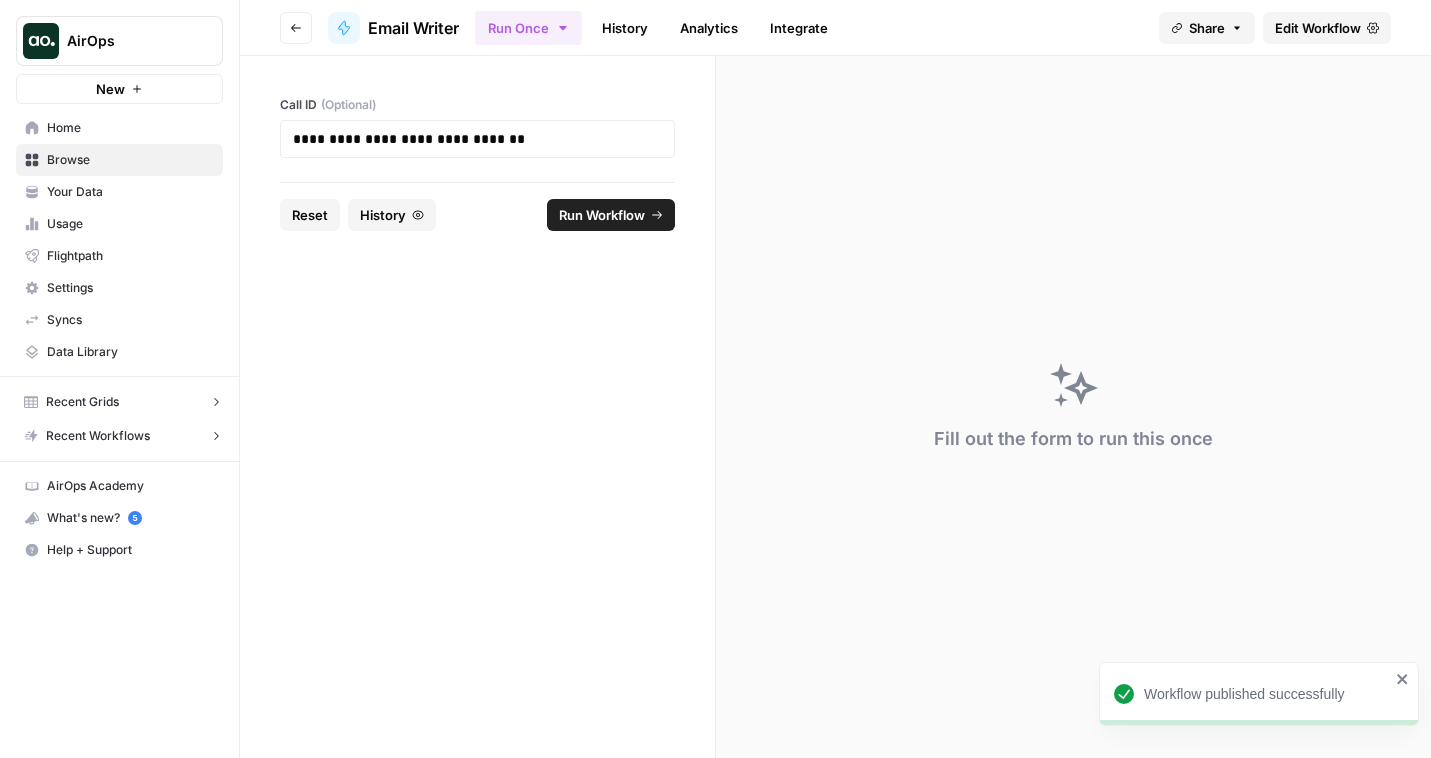 click on "Run Workflow" at bounding box center [602, 215] 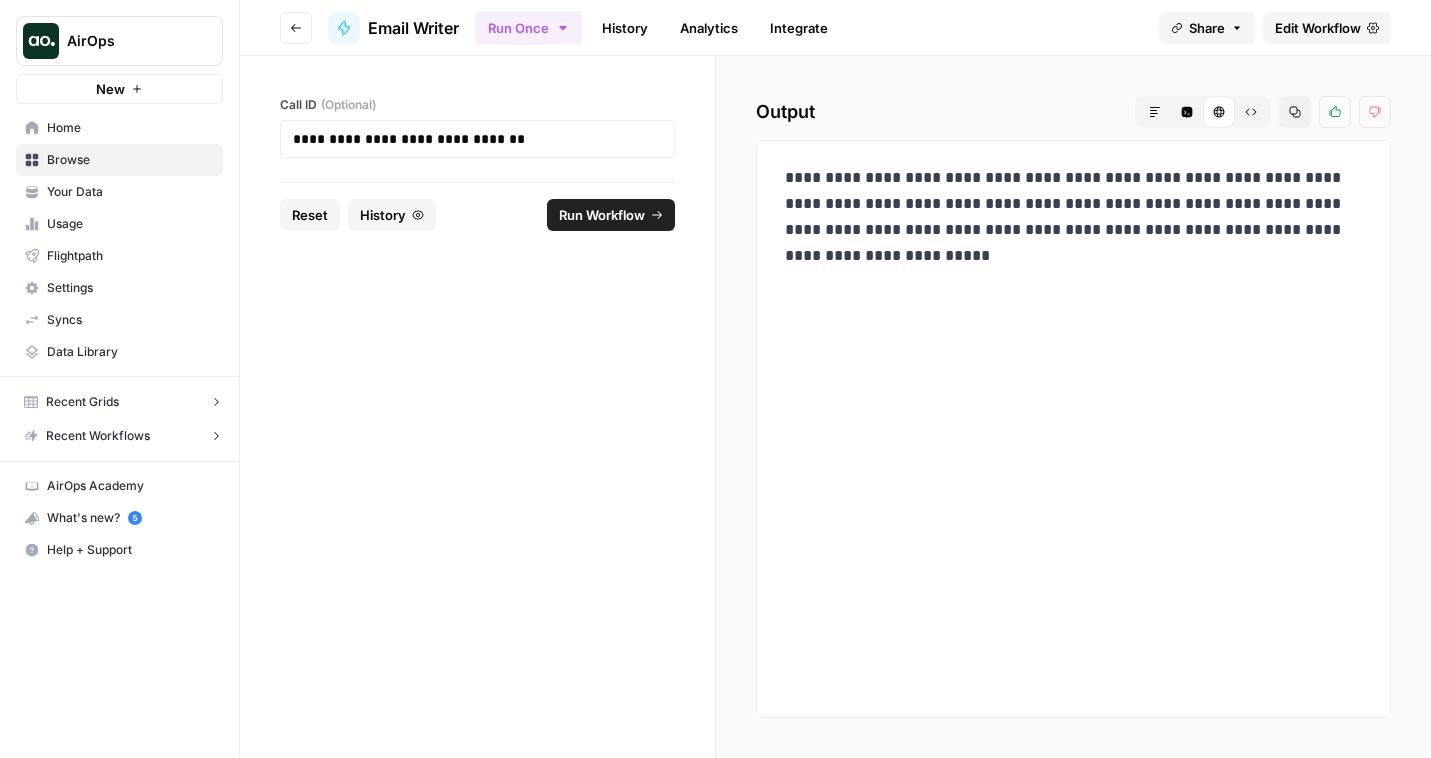 drag, startPoint x: 1037, startPoint y: 252, endPoint x: 986, endPoint y: 191, distance: 79.51101 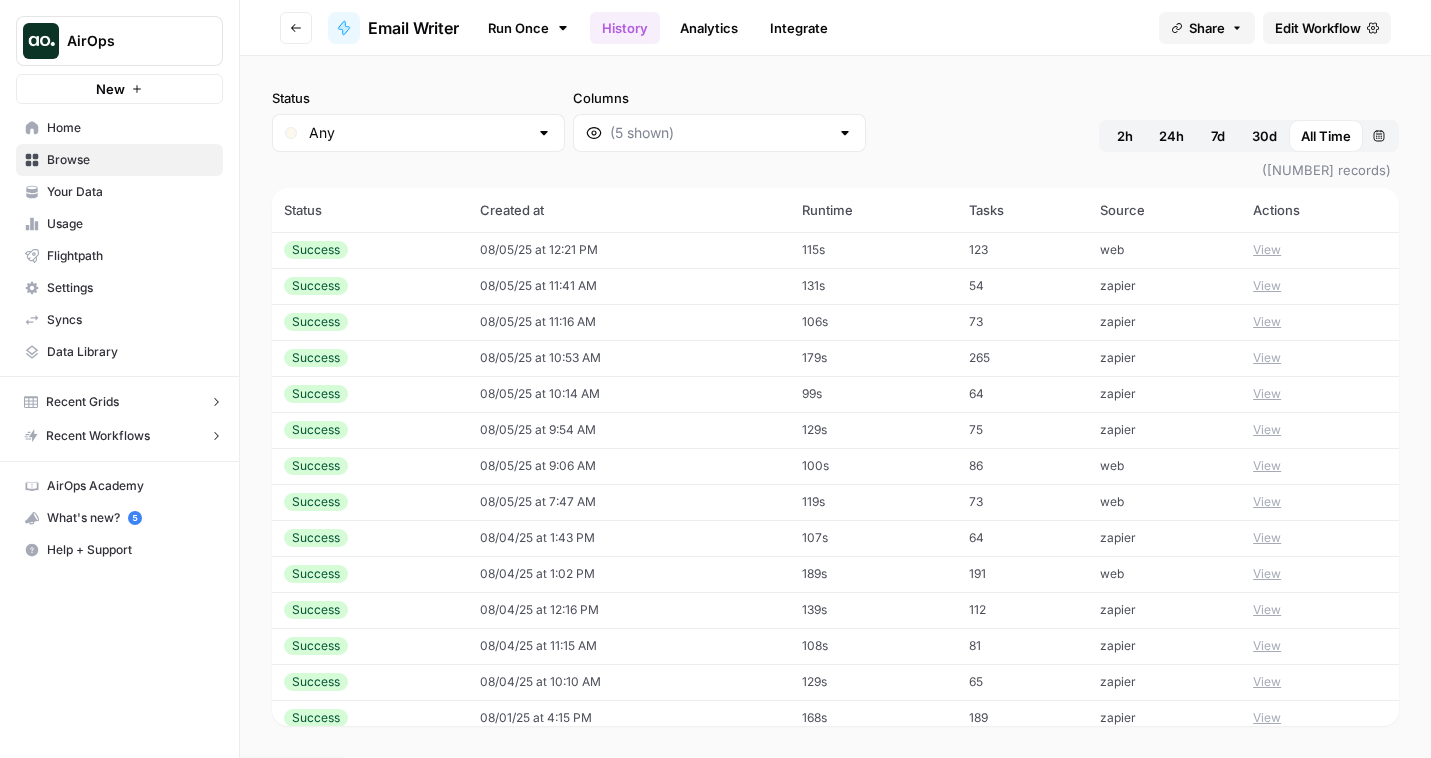 click on "View" at bounding box center (1267, 250) 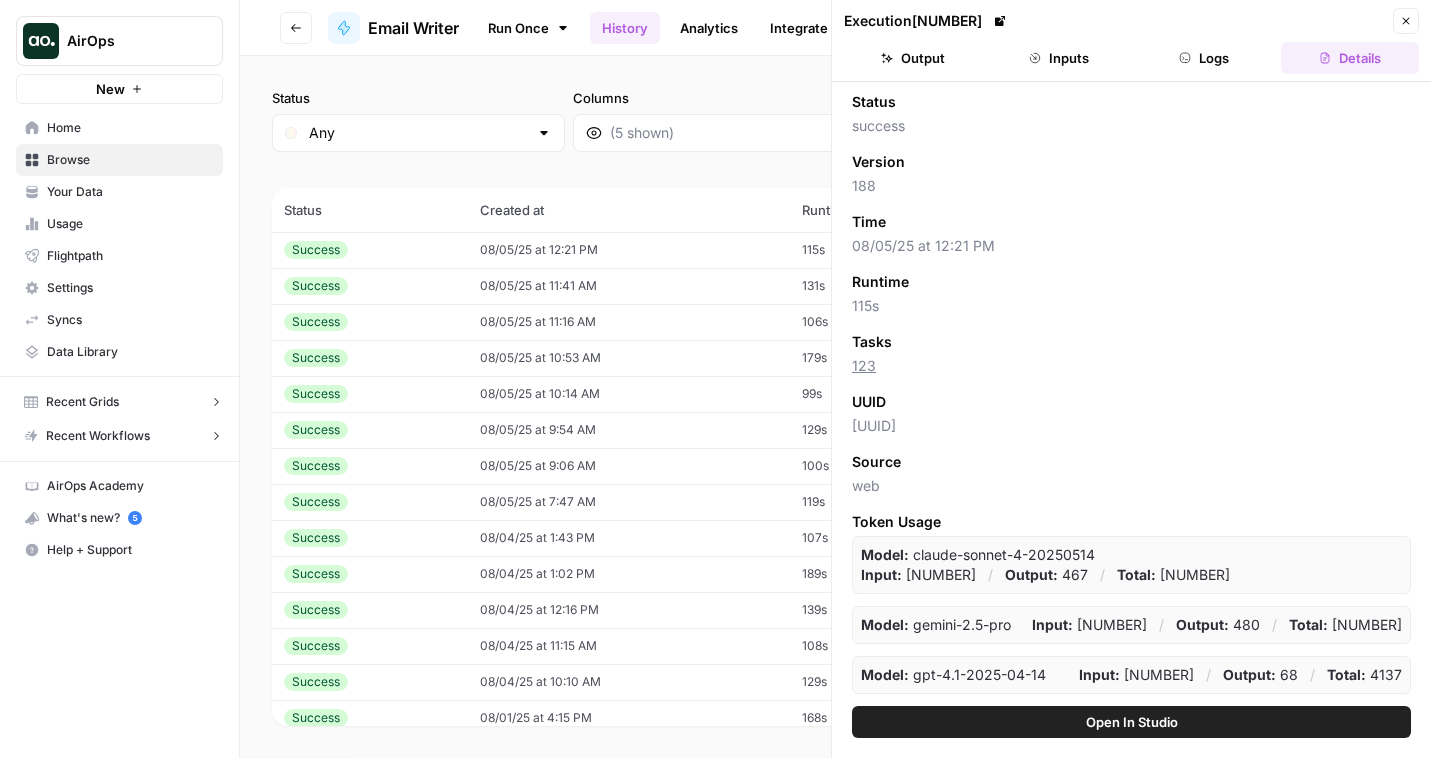 click on "Logs" at bounding box center (1205, 58) 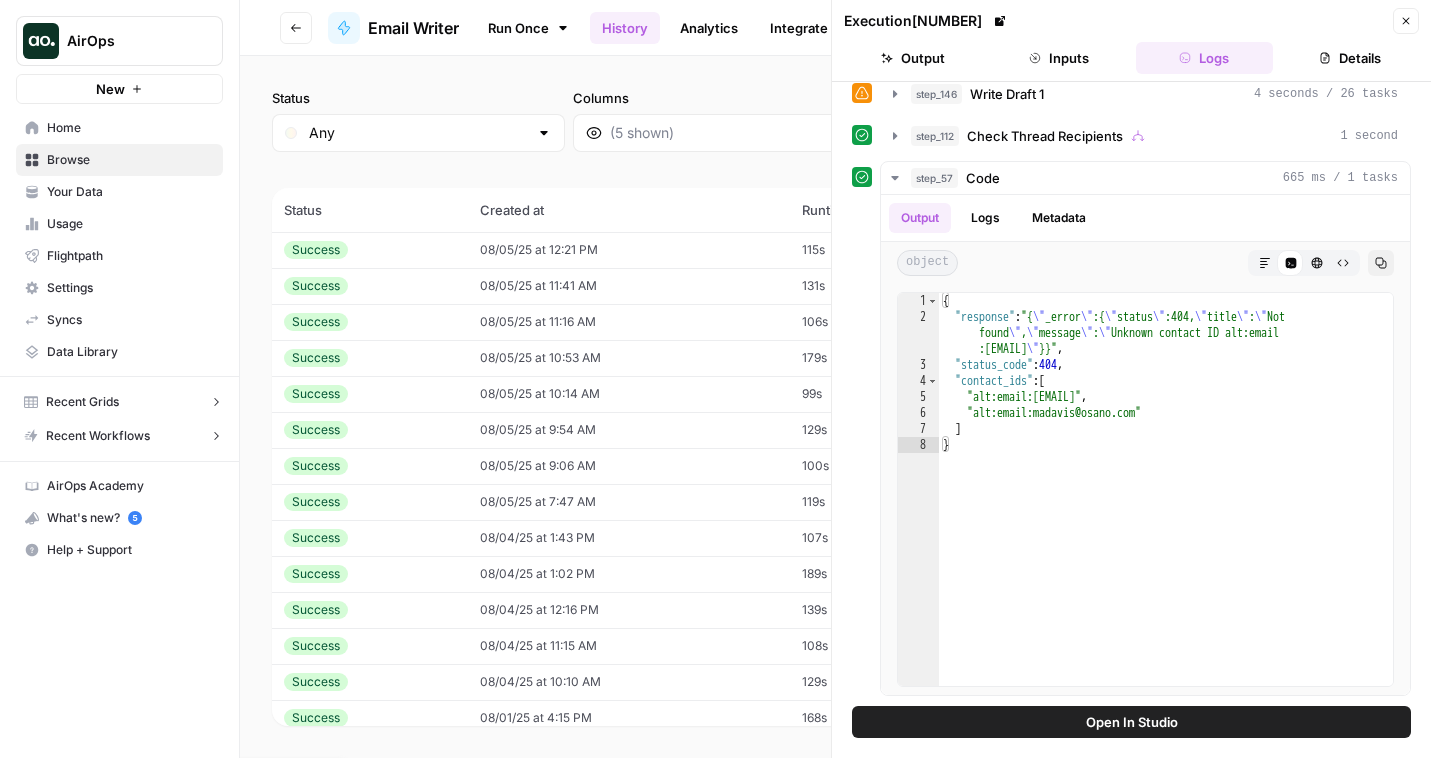 scroll, scrollTop: 939, scrollLeft: 0, axis: vertical 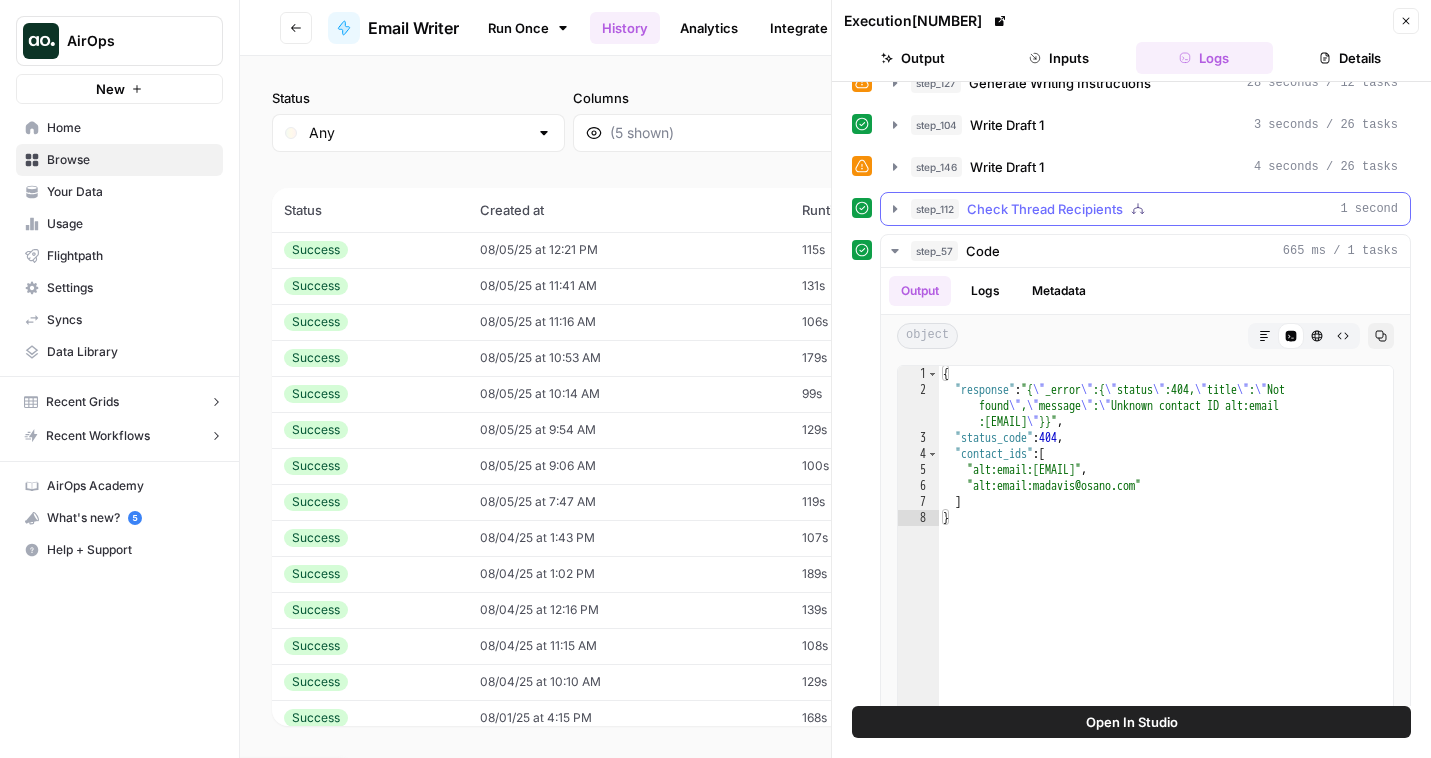 click on "Check Thread Recipients" at bounding box center [1045, 209] 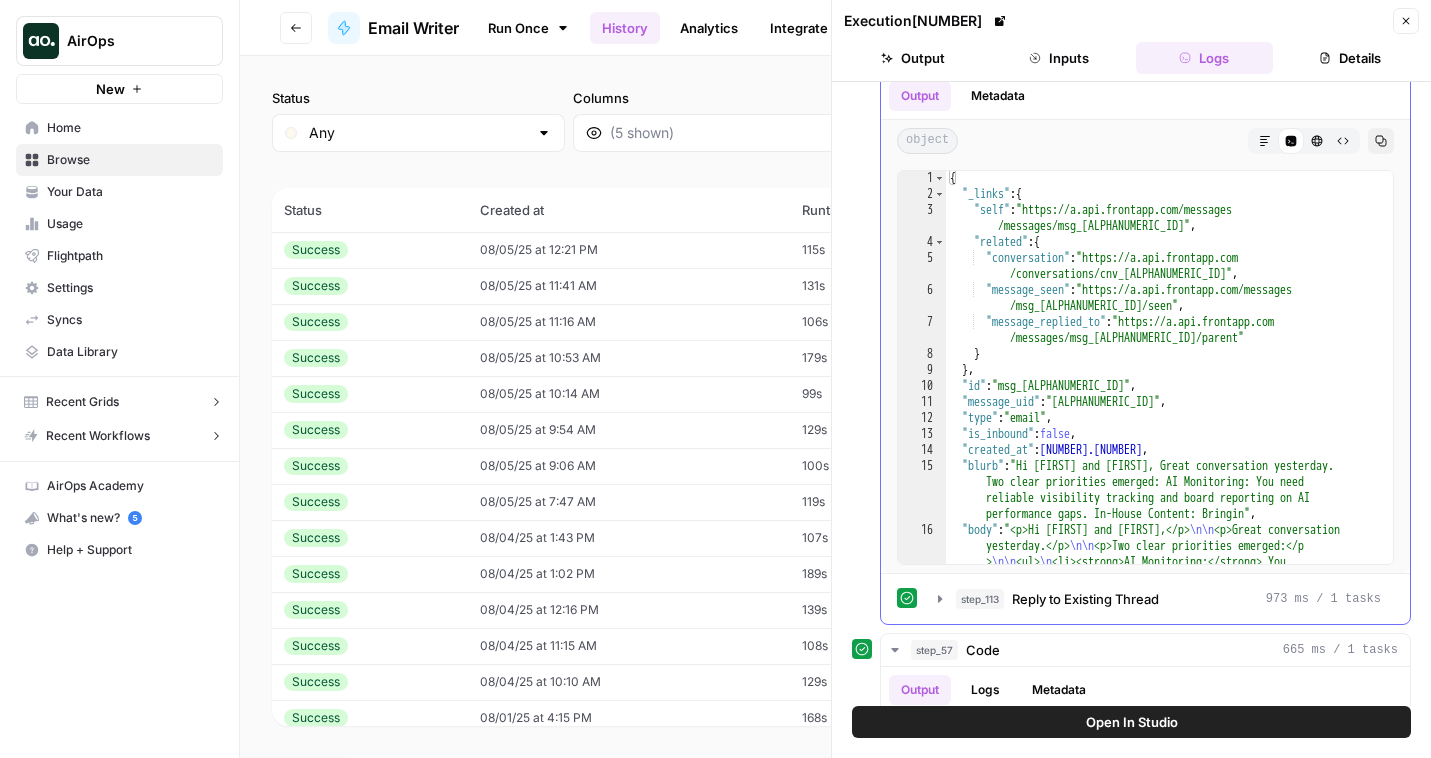 scroll, scrollTop: 1037, scrollLeft: 0, axis: vertical 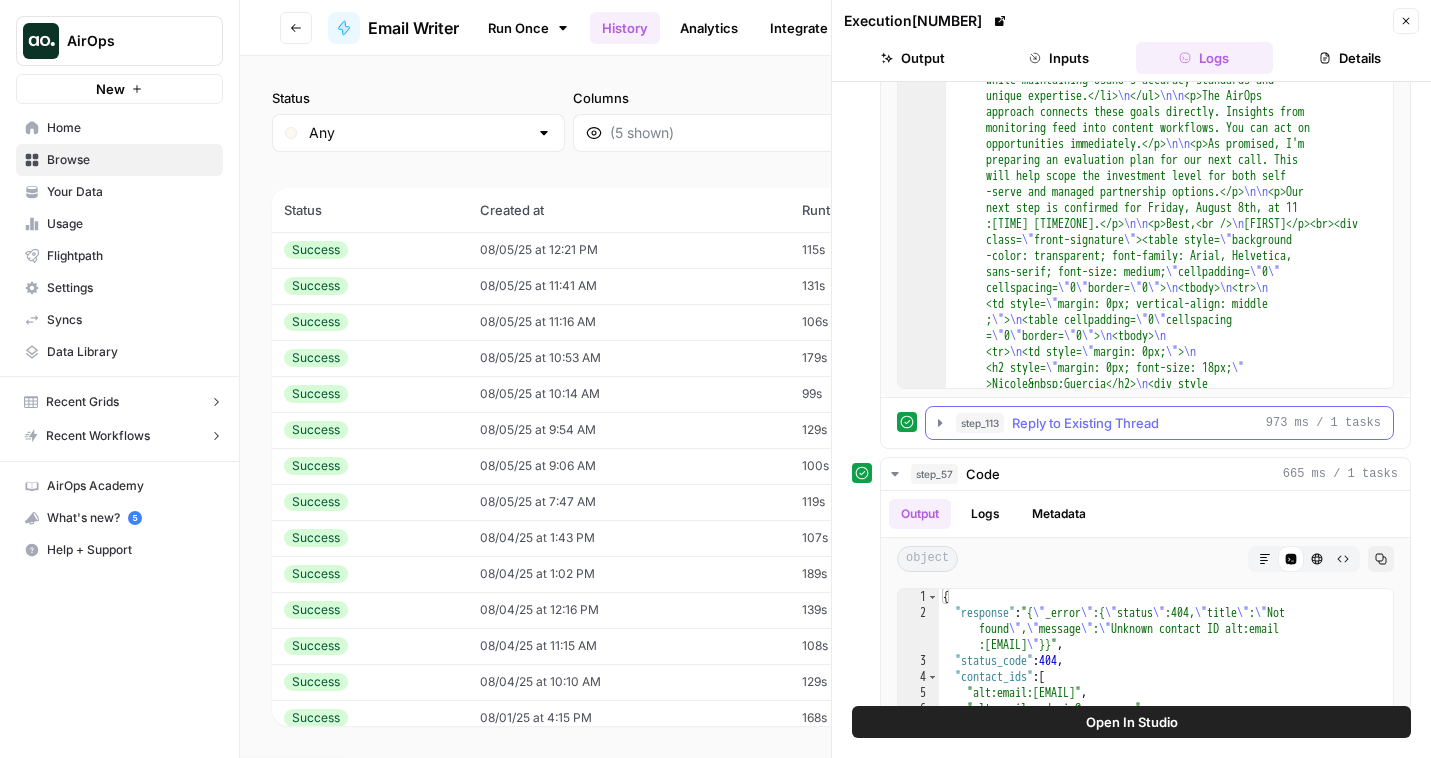 click on "Reply to Existing Thread" at bounding box center [1085, 423] 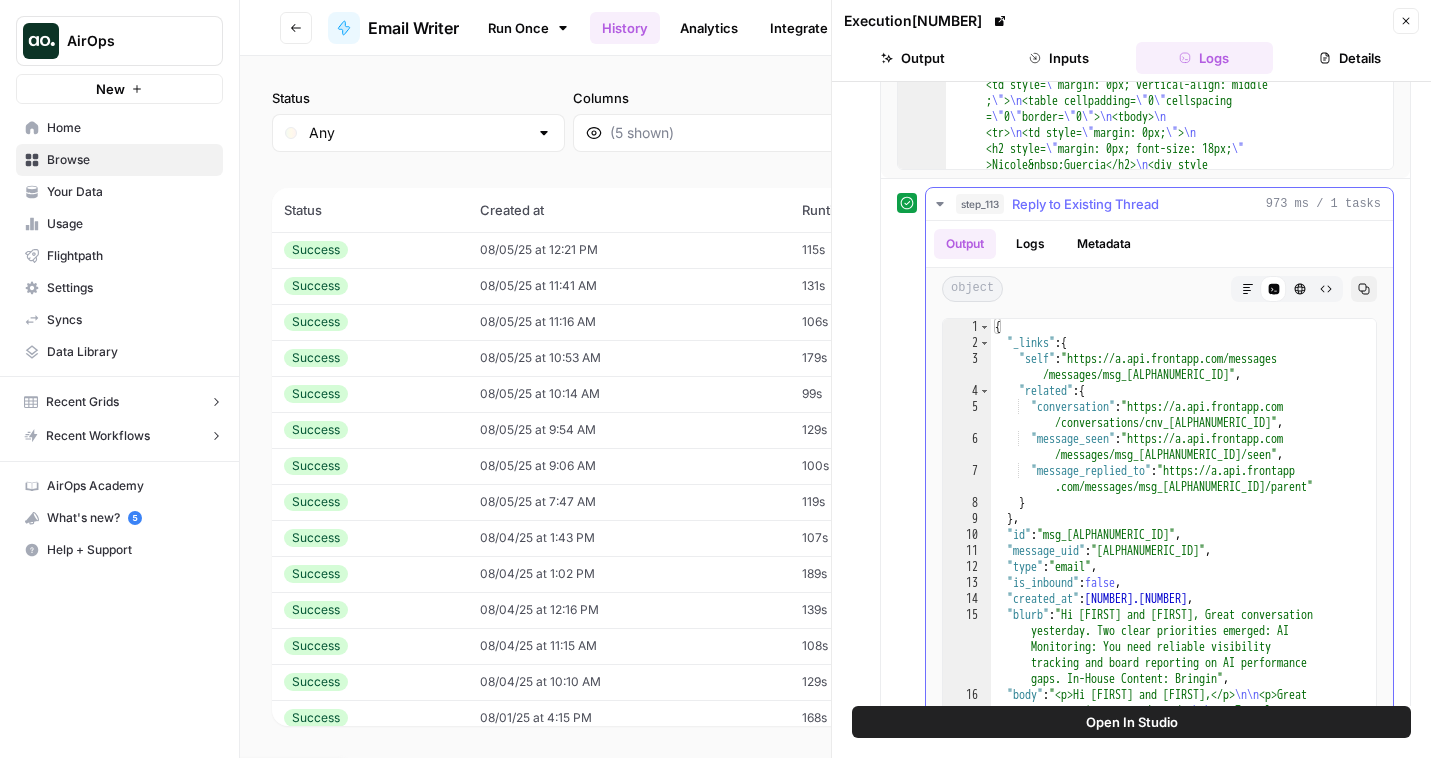 scroll, scrollTop: 1434, scrollLeft: 0, axis: vertical 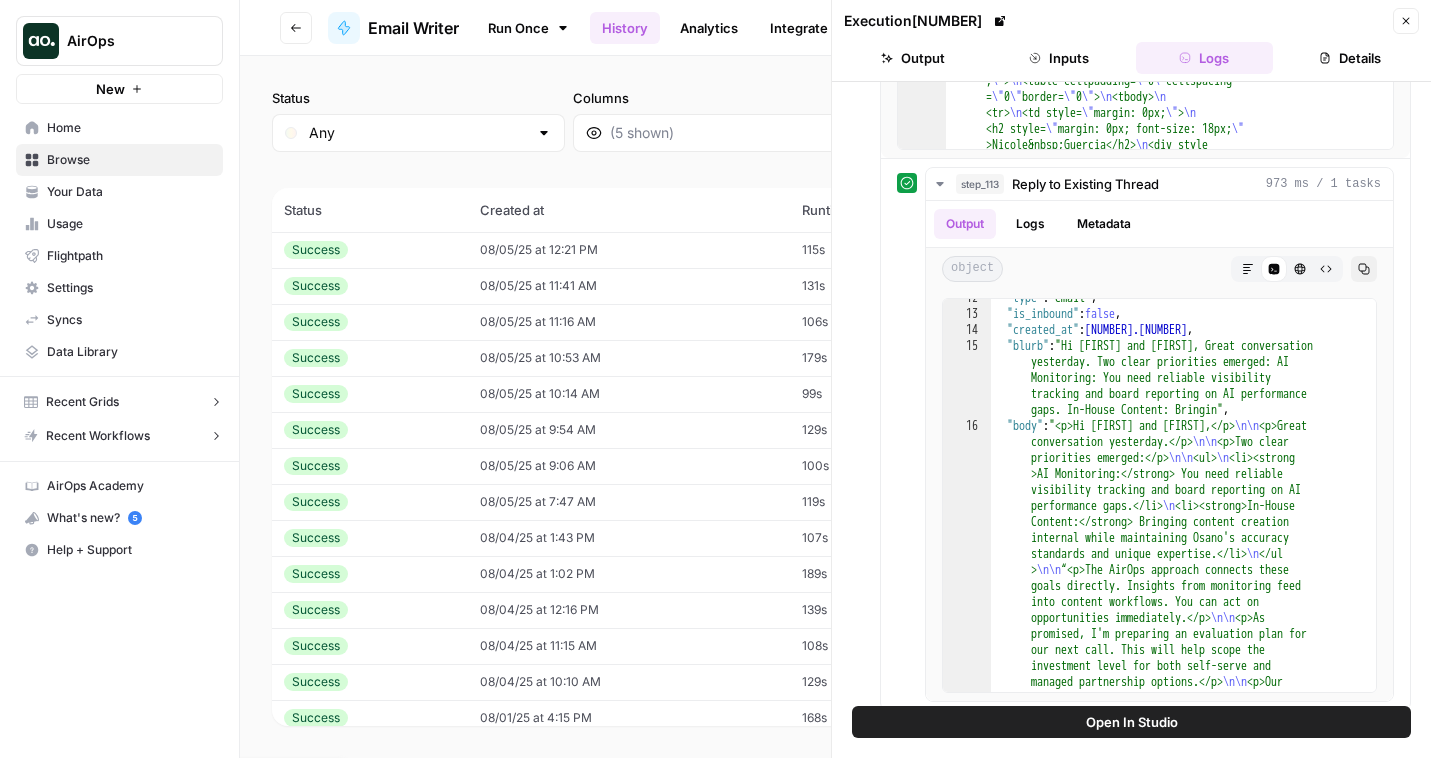 click on "Open In Studio" at bounding box center [1131, 722] 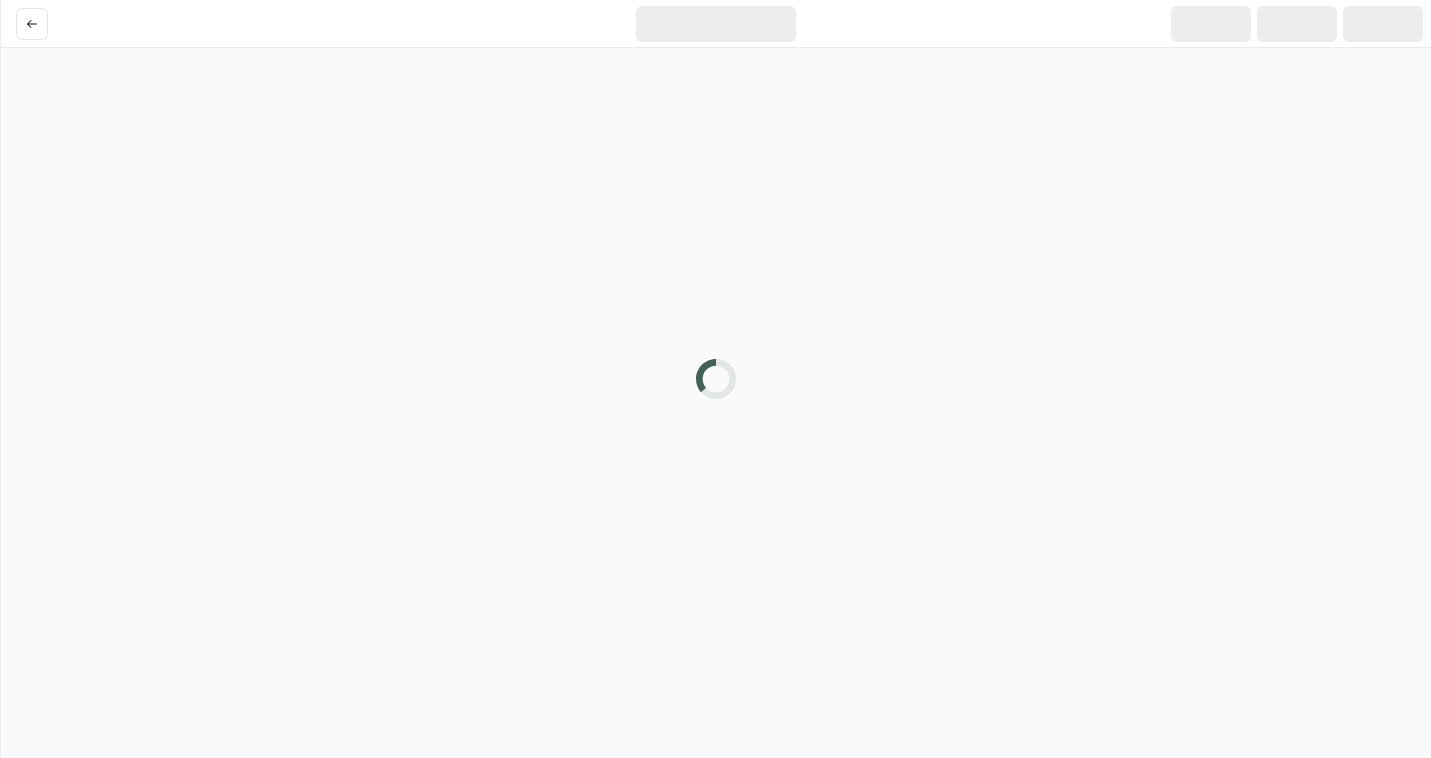 scroll, scrollTop: 0, scrollLeft: 0, axis: both 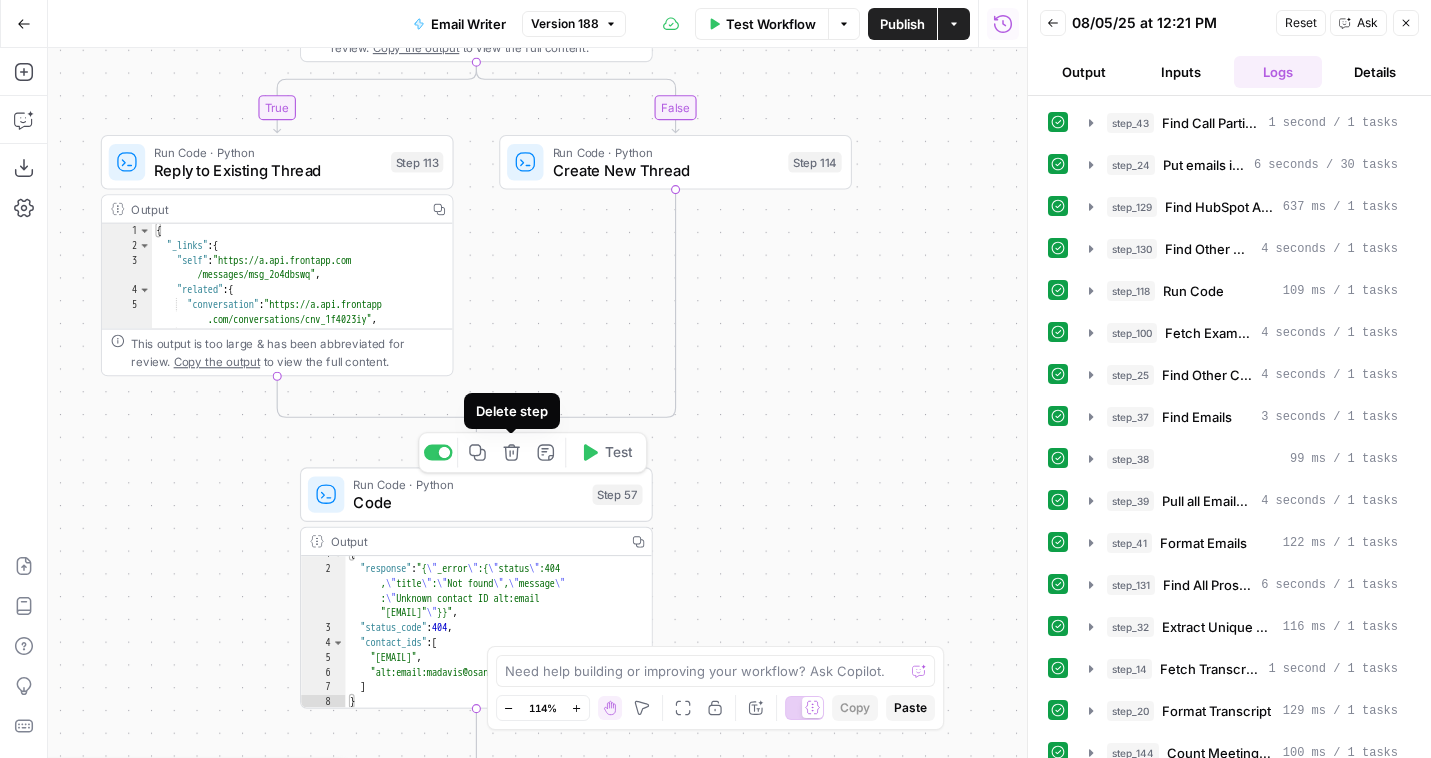 click at bounding box center (438, 453) 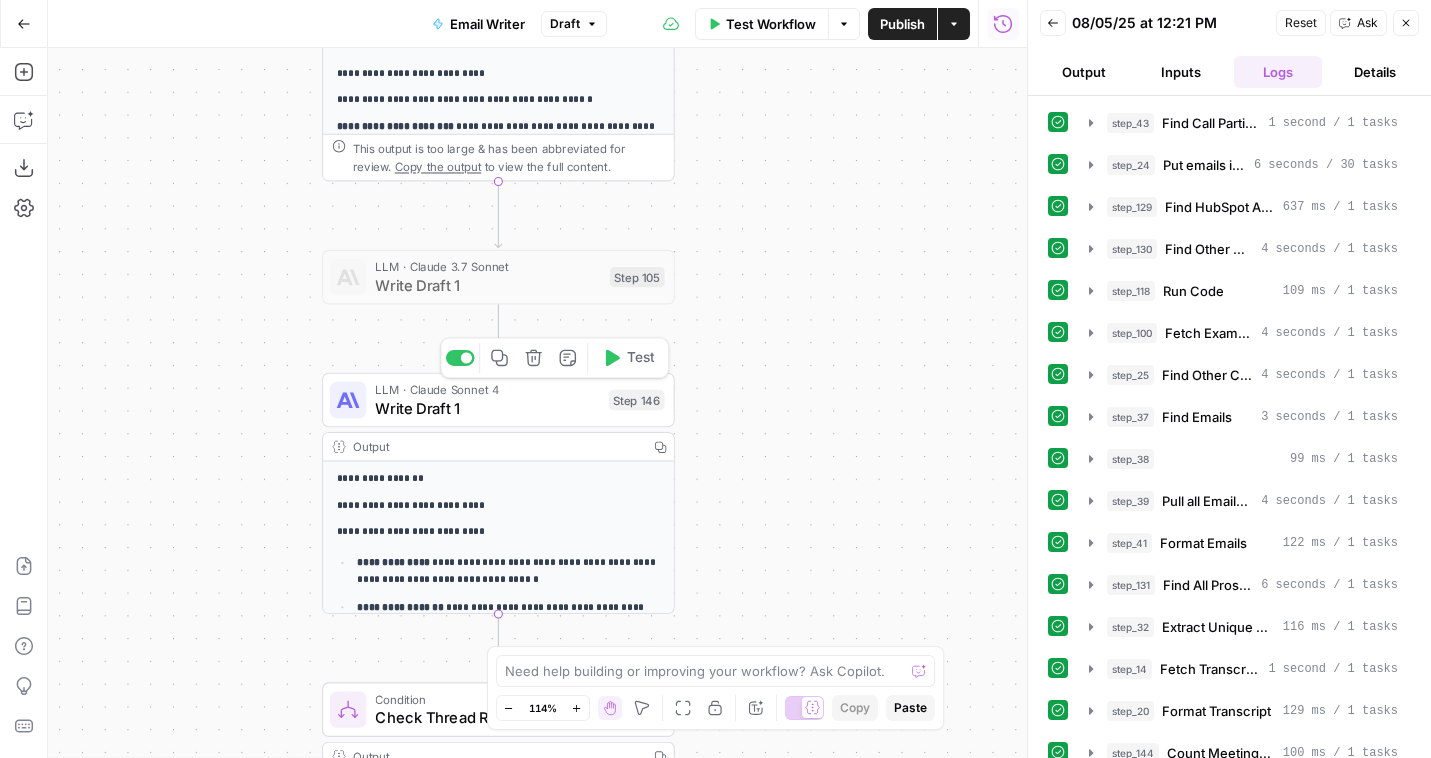 click on "LLM · Claude Sonnet 4" at bounding box center [487, 390] 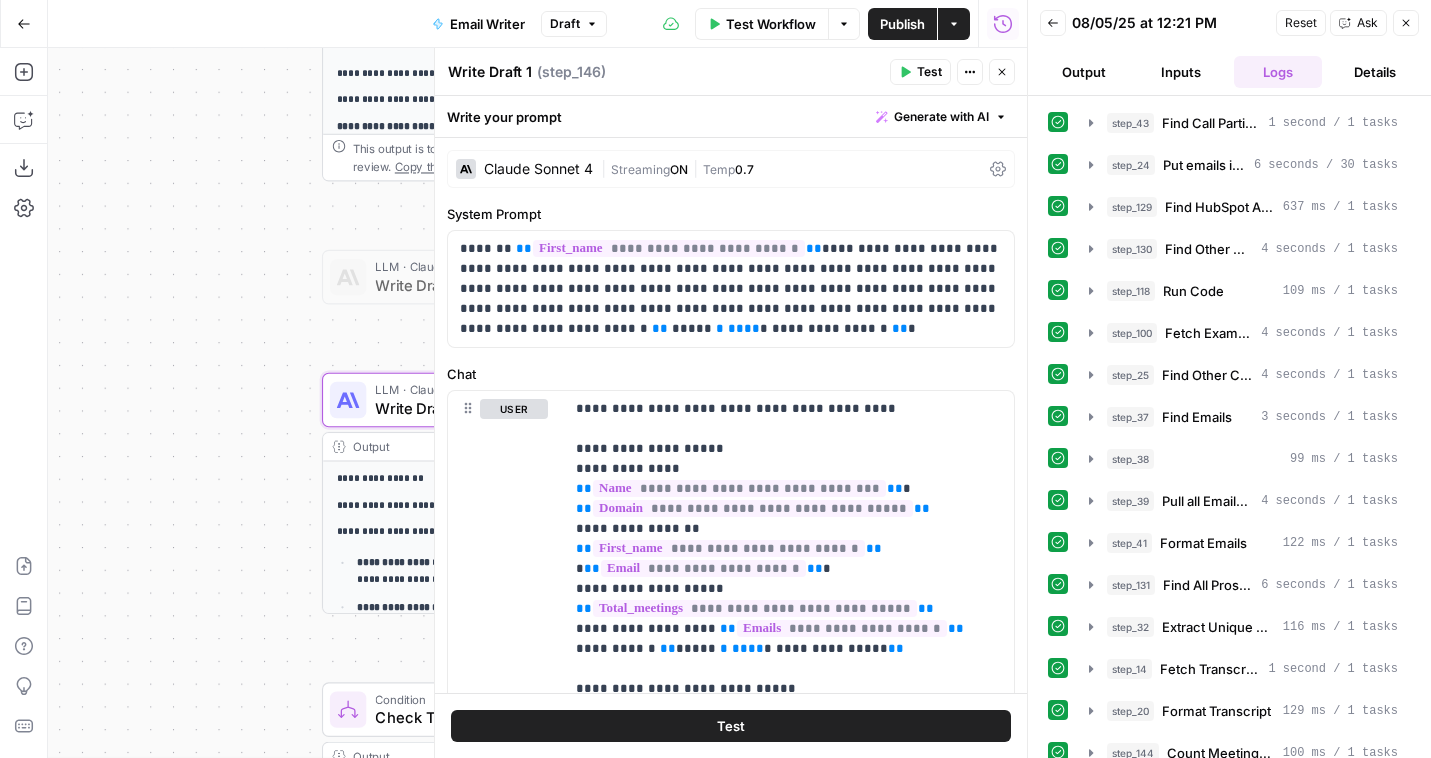 click on "Claude Sonnet 4" at bounding box center (524, 169) 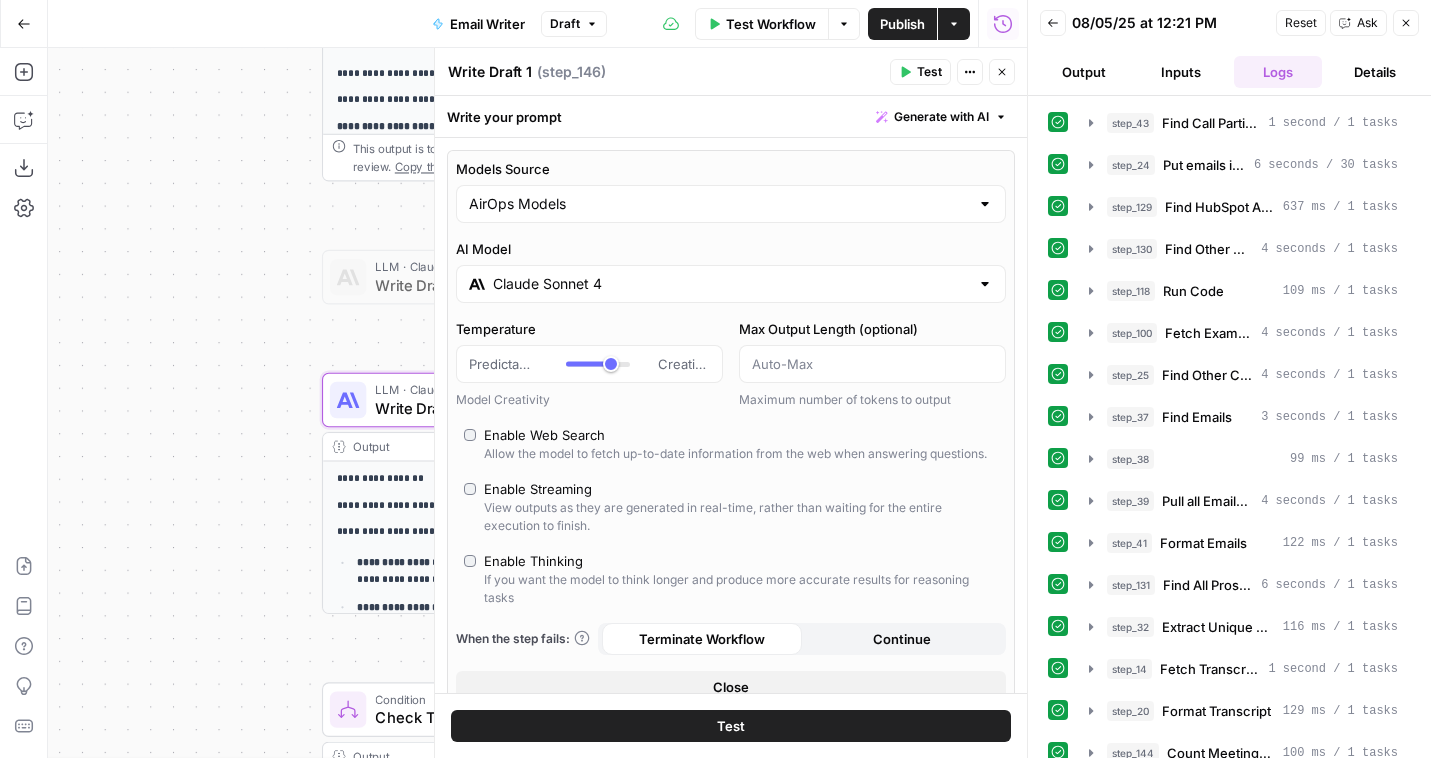 click on "Claude Sonnet 4" at bounding box center (731, 284) 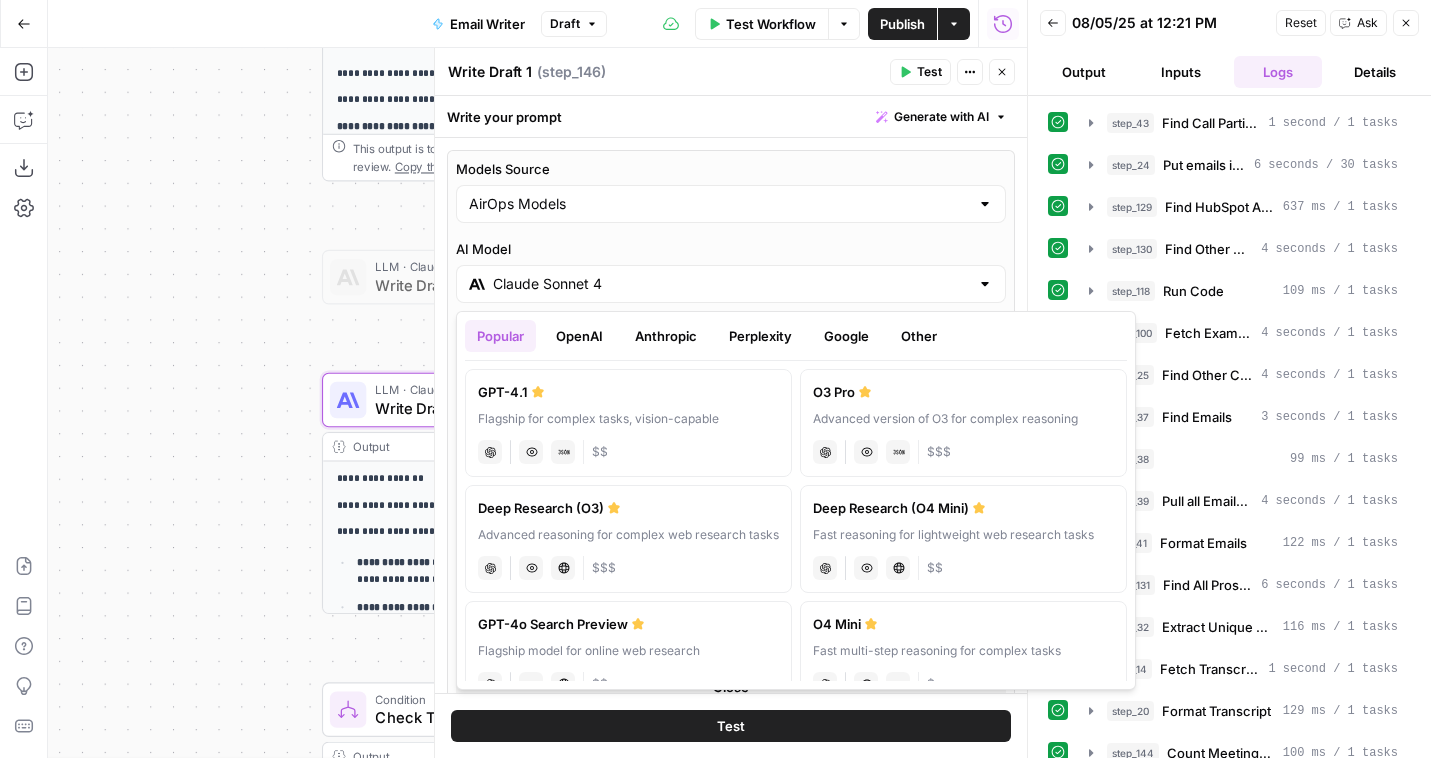 click on "Anthropic" at bounding box center [666, 336] 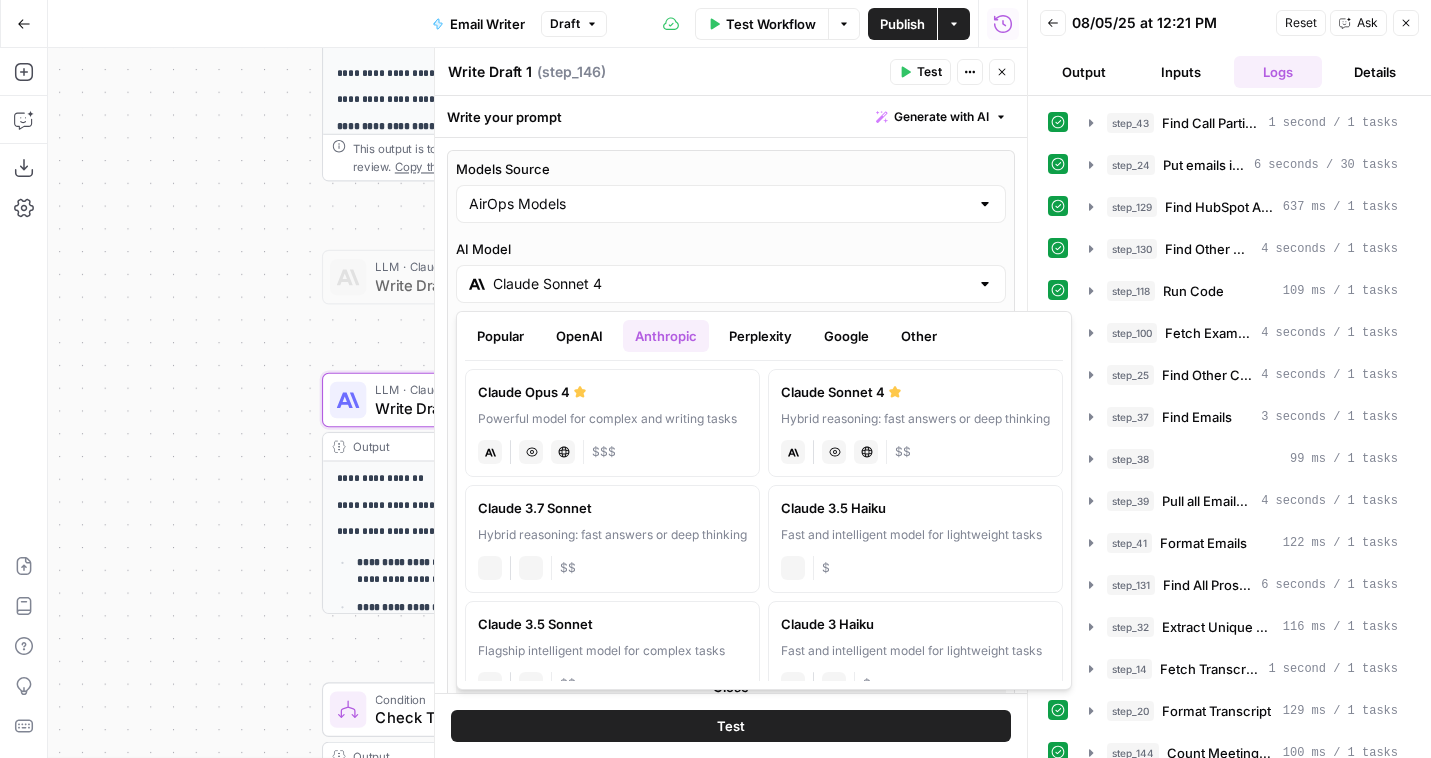click on "OpenAI" at bounding box center (579, 336) 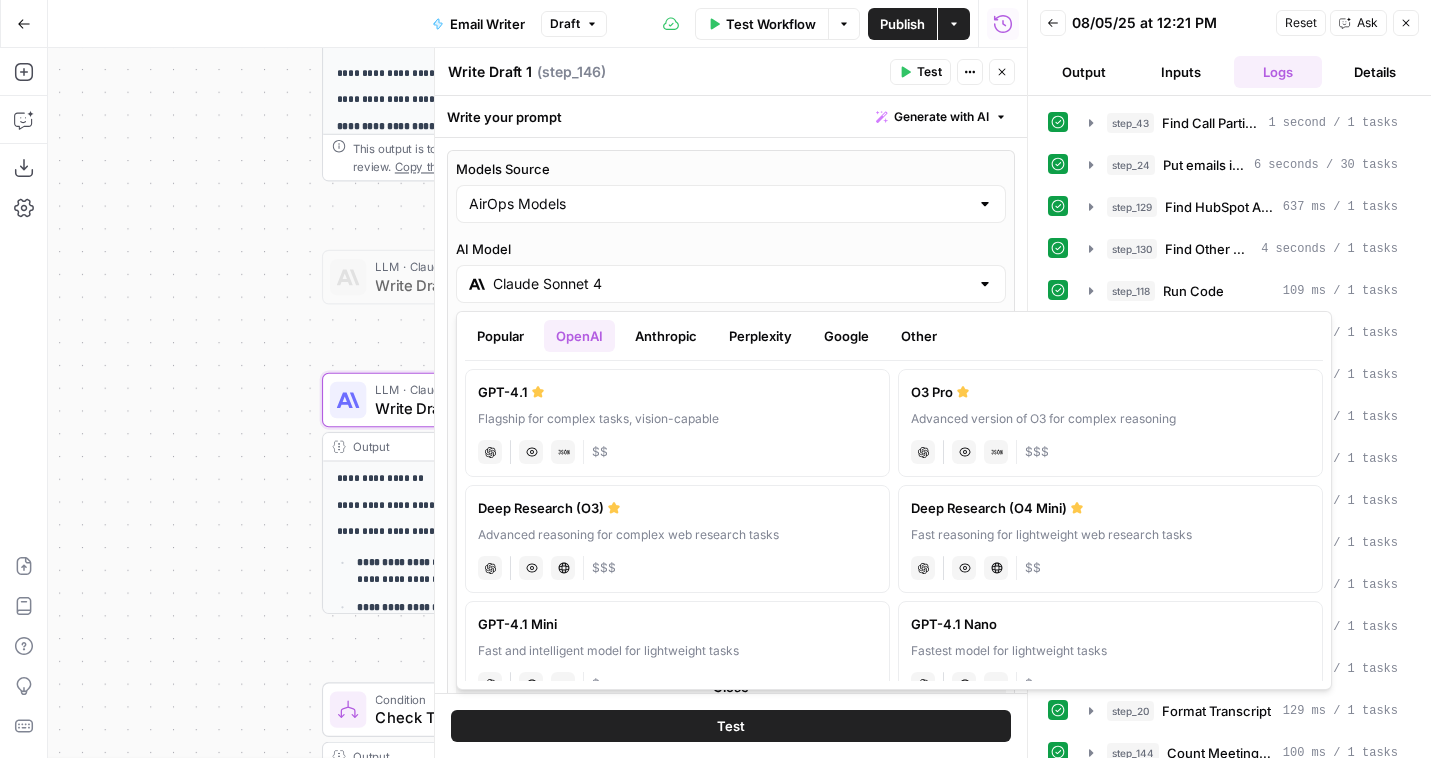click on "GPT-4.1 Flagship for complex tasks, vision-capable chat Vision Capabilities JSON Mode $$" at bounding box center [677, 423] 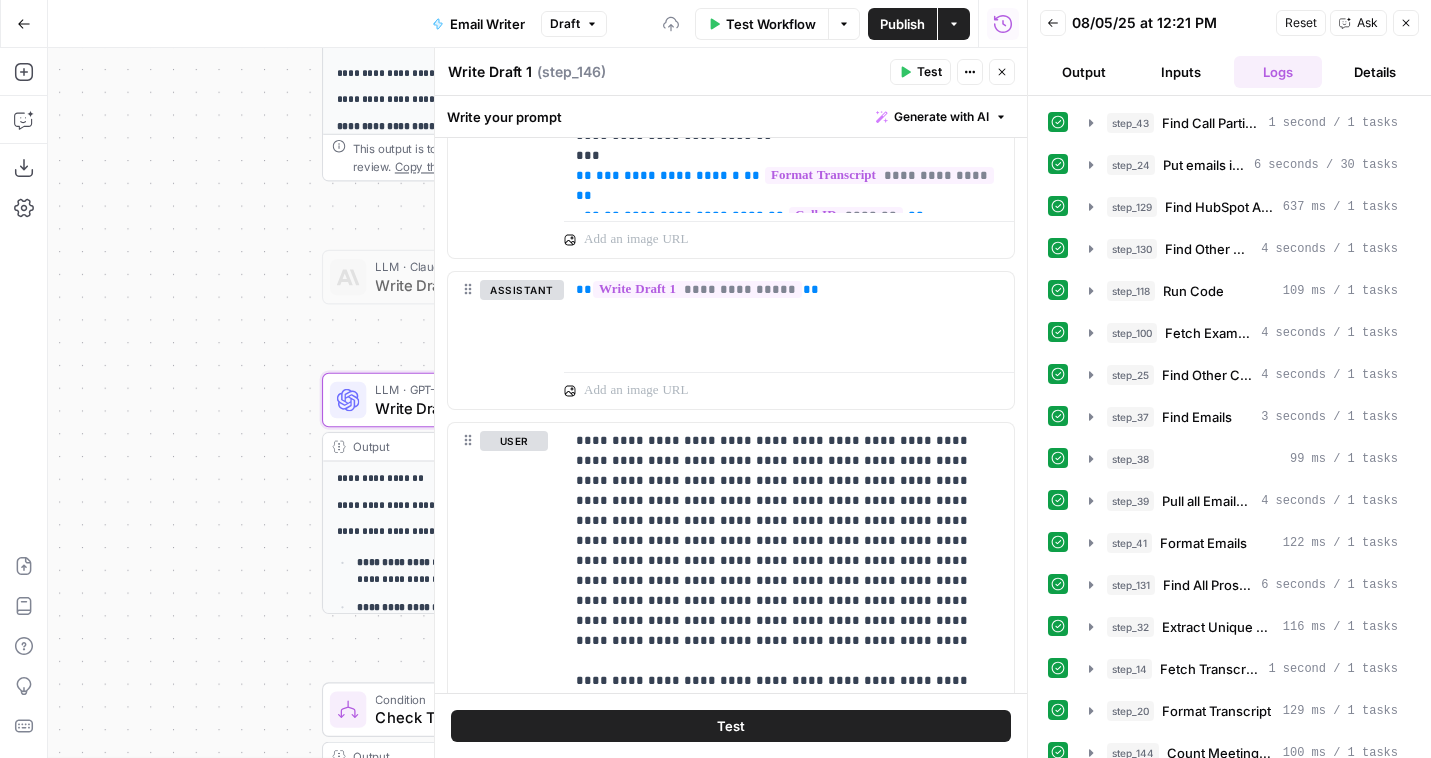 scroll, scrollTop: 1887, scrollLeft: 0, axis: vertical 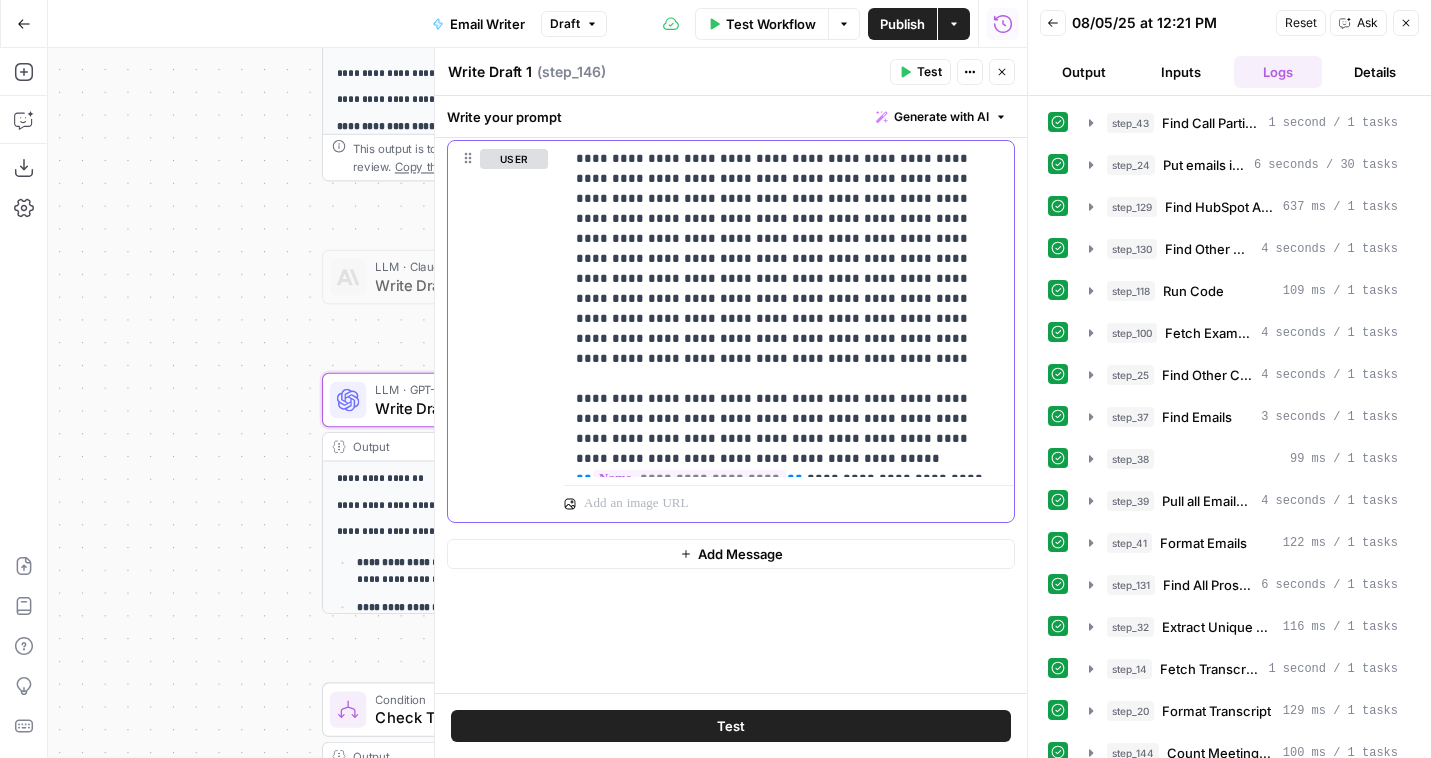 click on "**********" at bounding box center [789, 309] 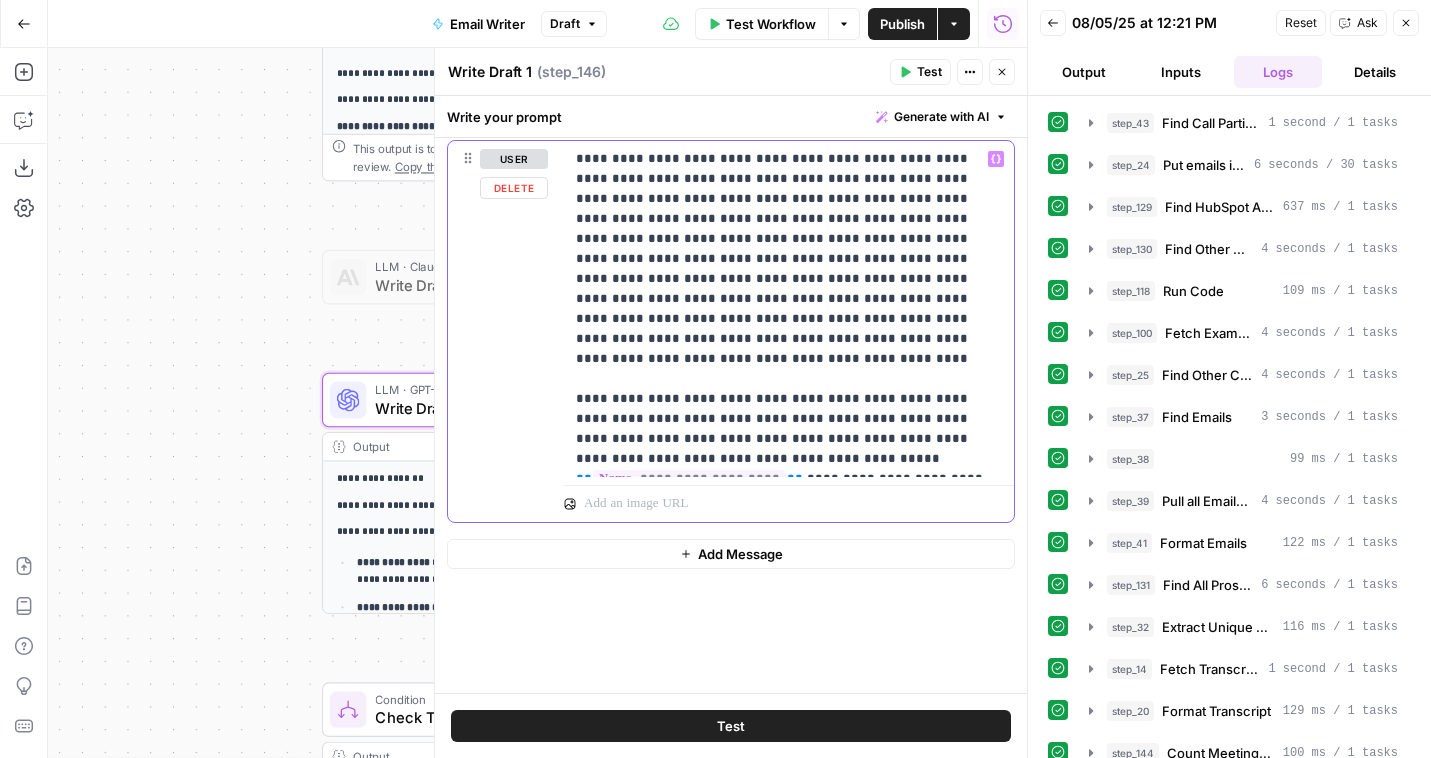 type 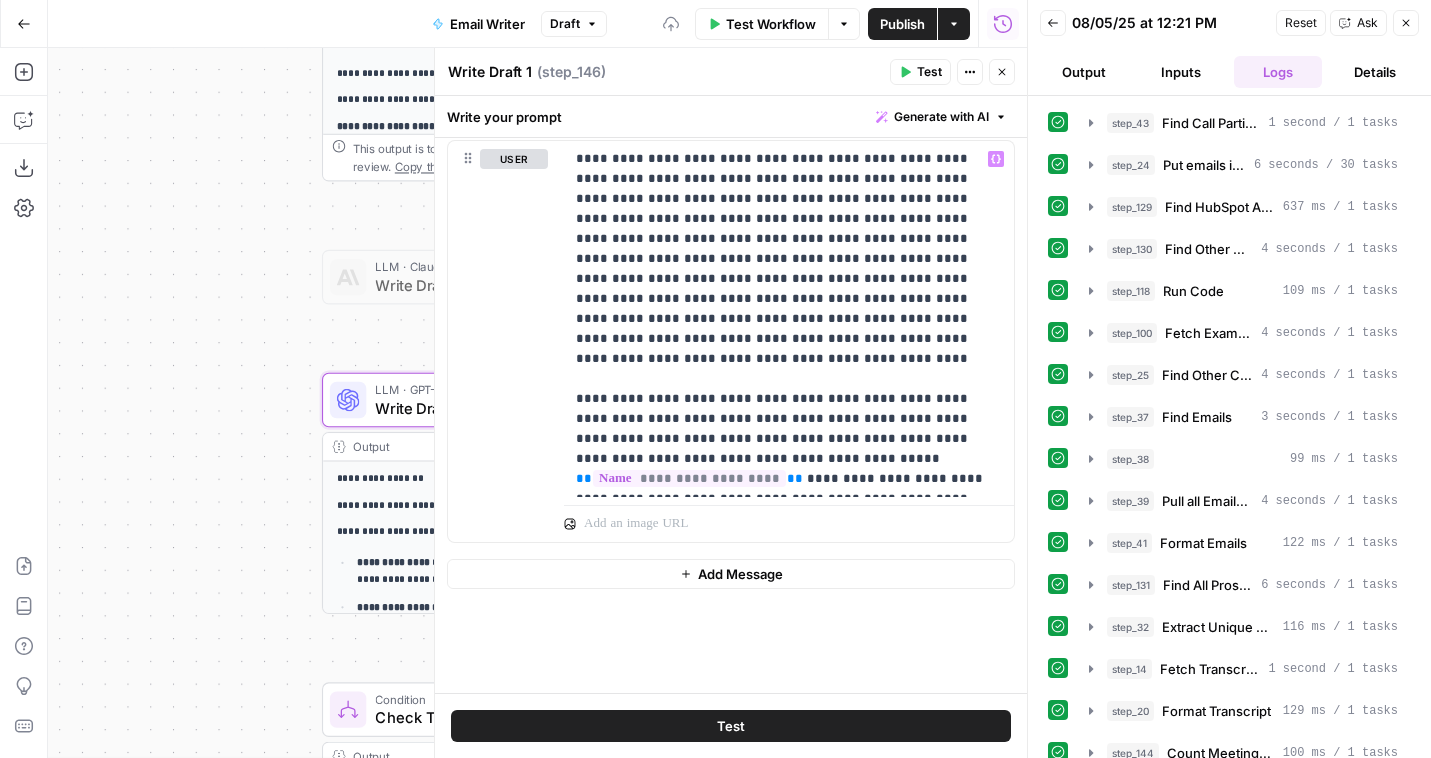drag, startPoint x: 1014, startPoint y: 60, endPoint x: 998, endPoint y: 70, distance: 18.867962 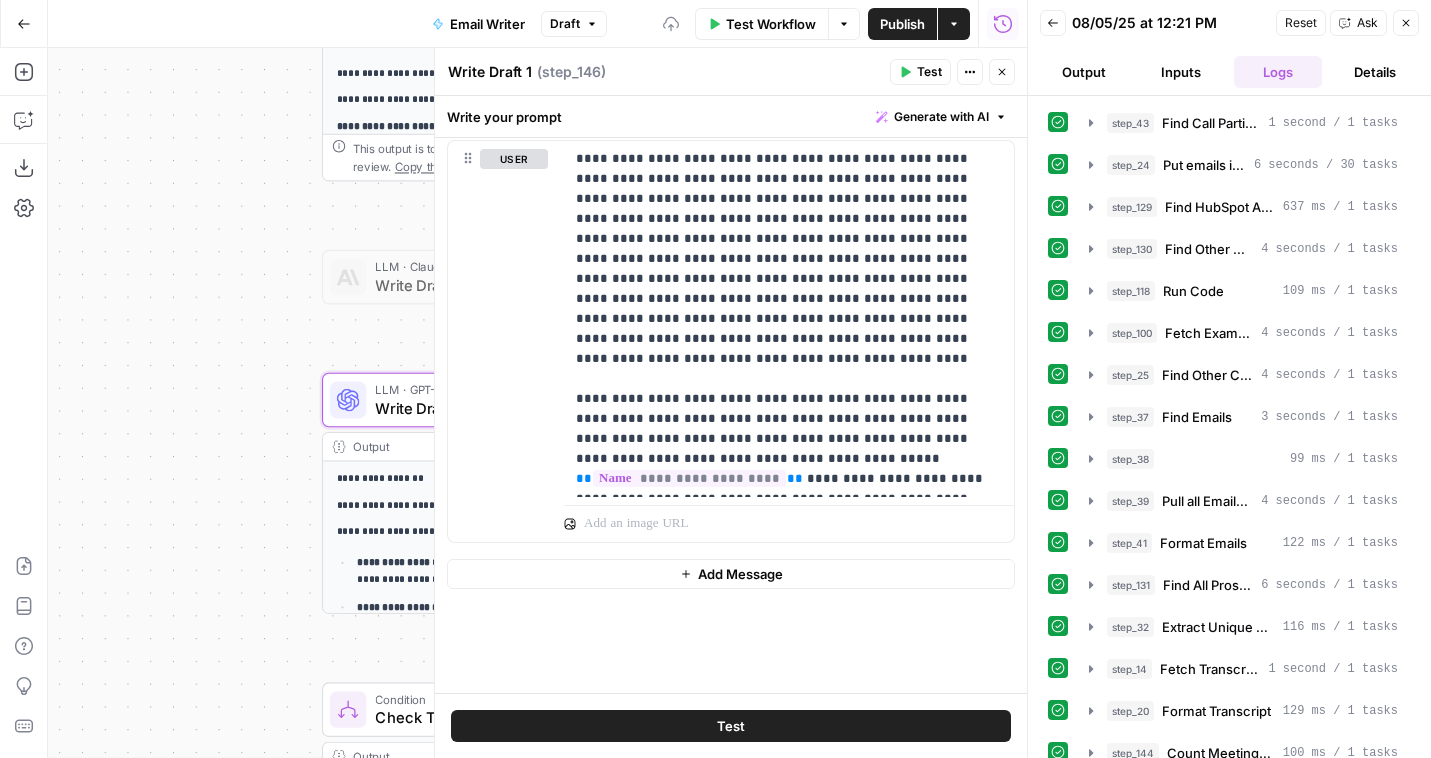 click on "Close" at bounding box center [1002, 72] 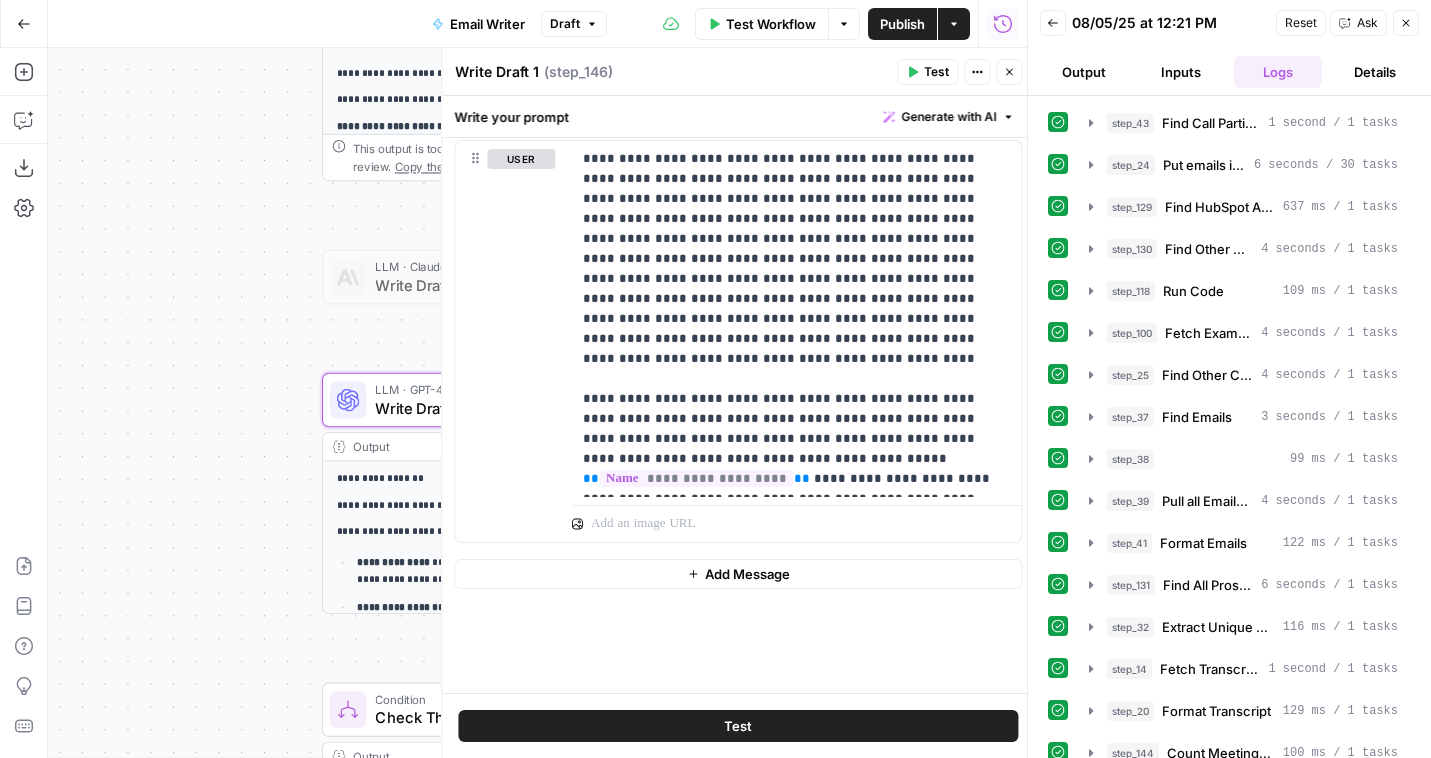 click on "Publish" at bounding box center (902, 24) 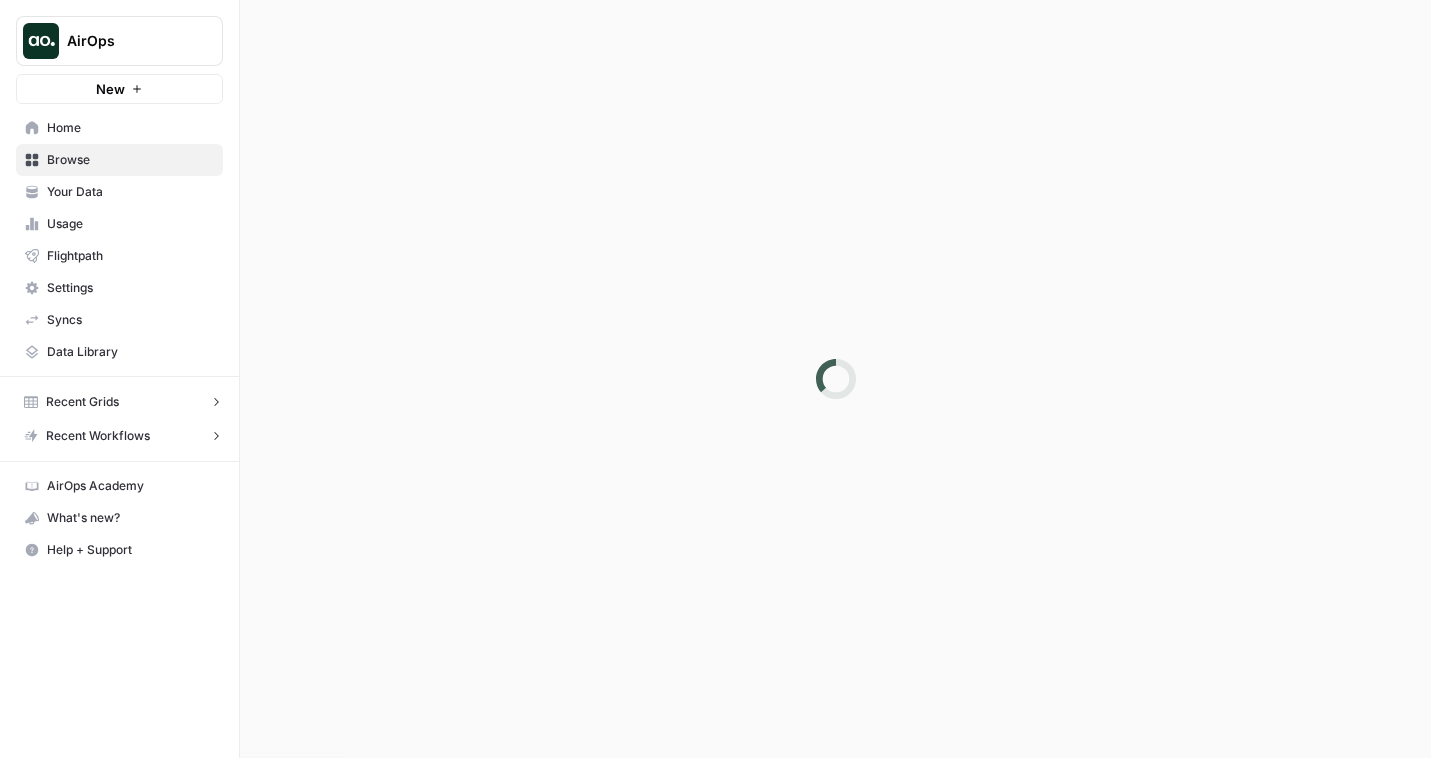 scroll, scrollTop: 0, scrollLeft: 0, axis: both 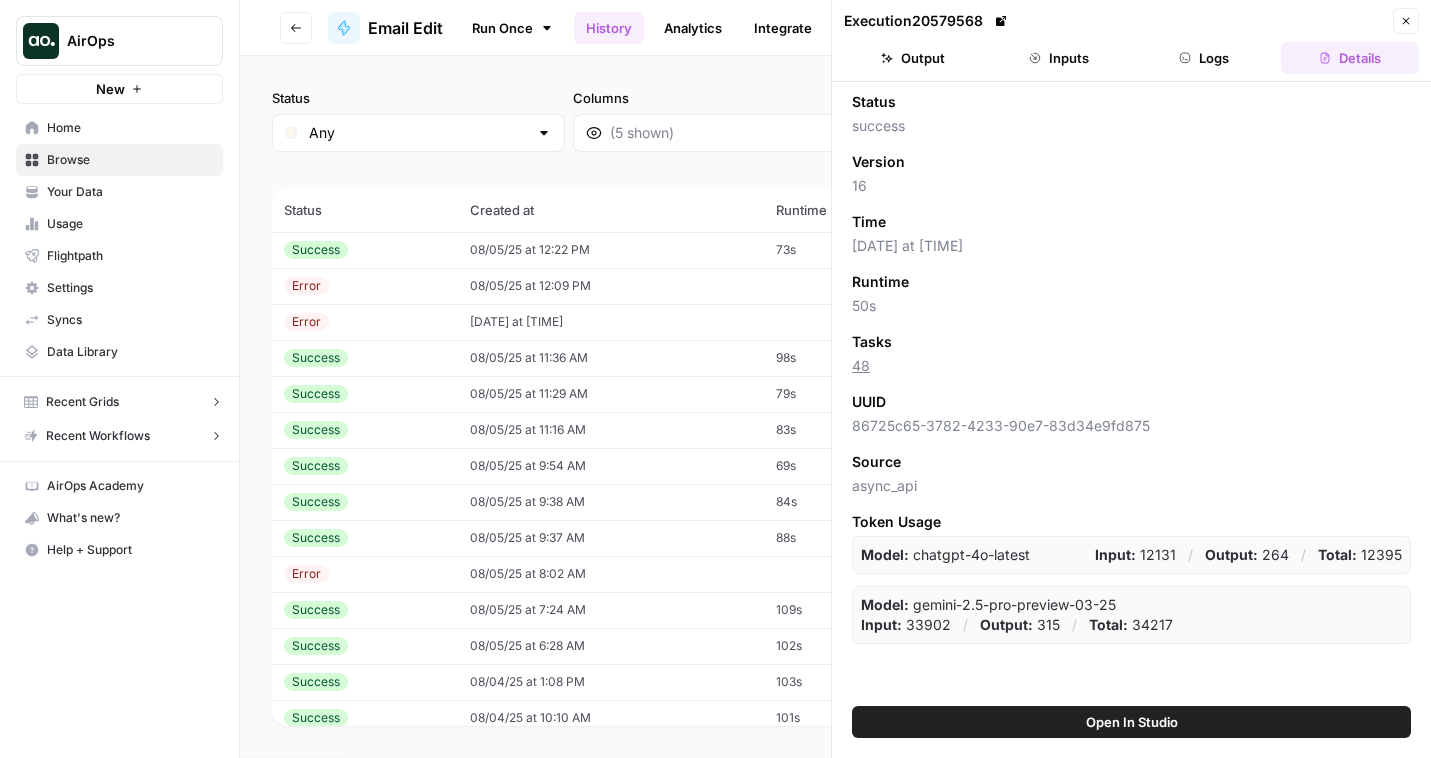 click on "[DATE] at [TIME]" at bounding box center (611, 322) 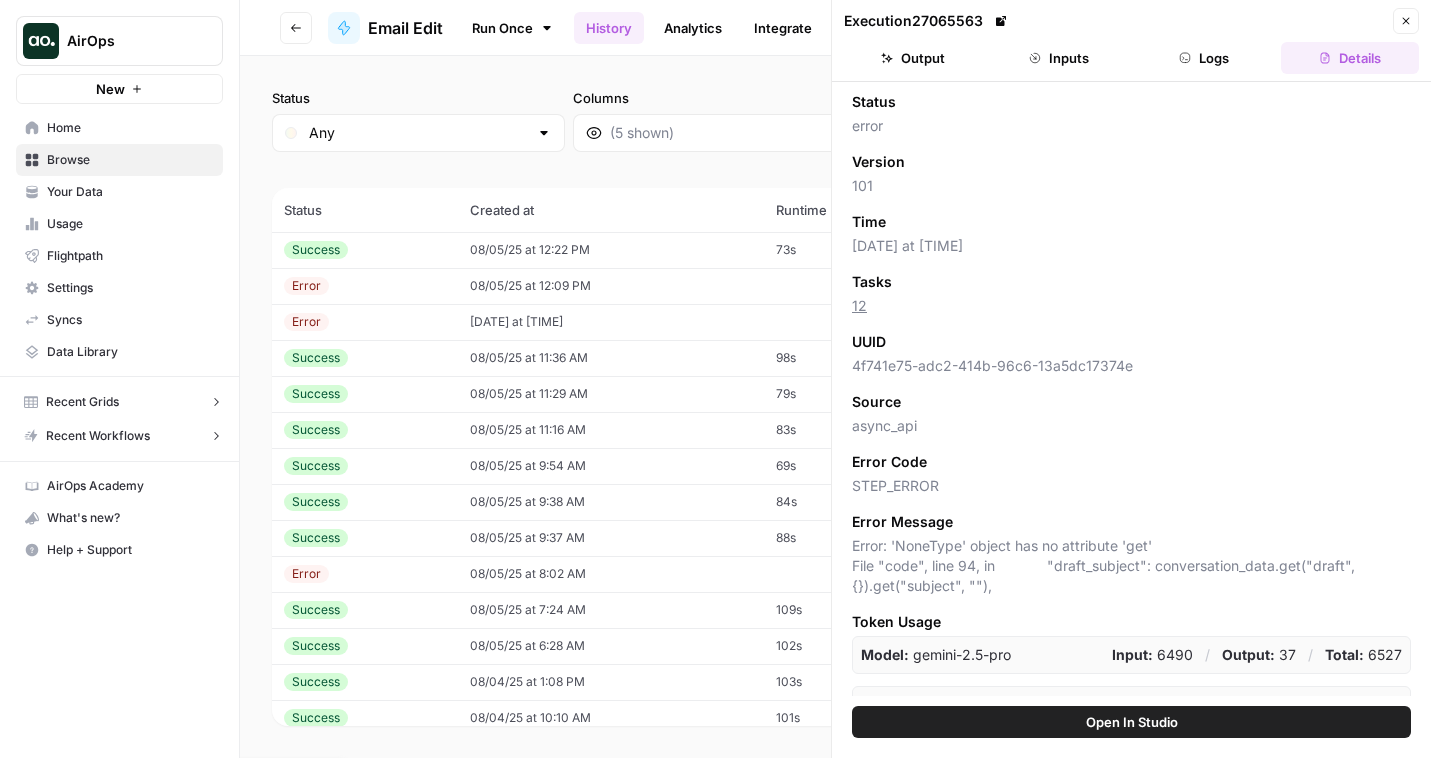 scroll, scrollTop: 28, scrollLeft: 0, axis: vertical 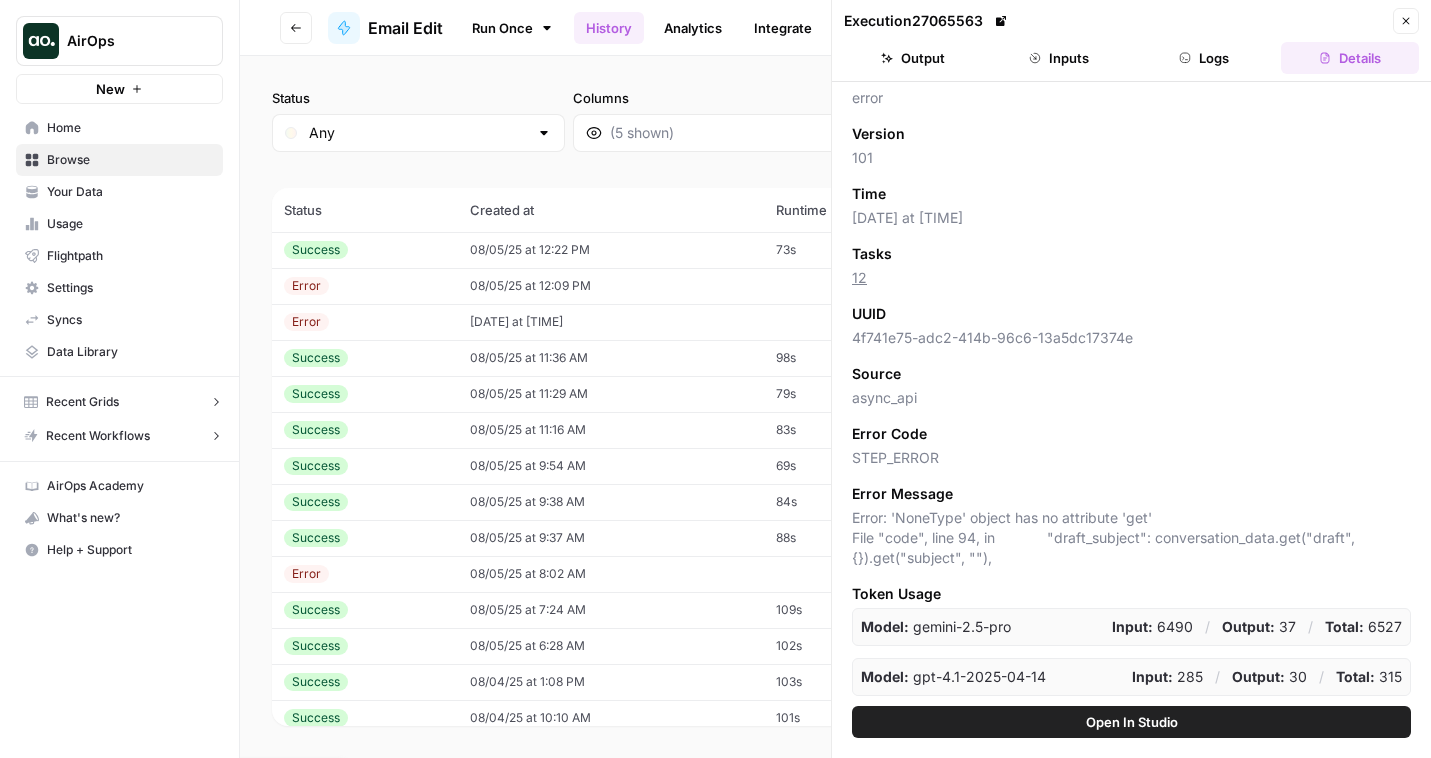 click on "Logs" at bounding box center [1205, 58] 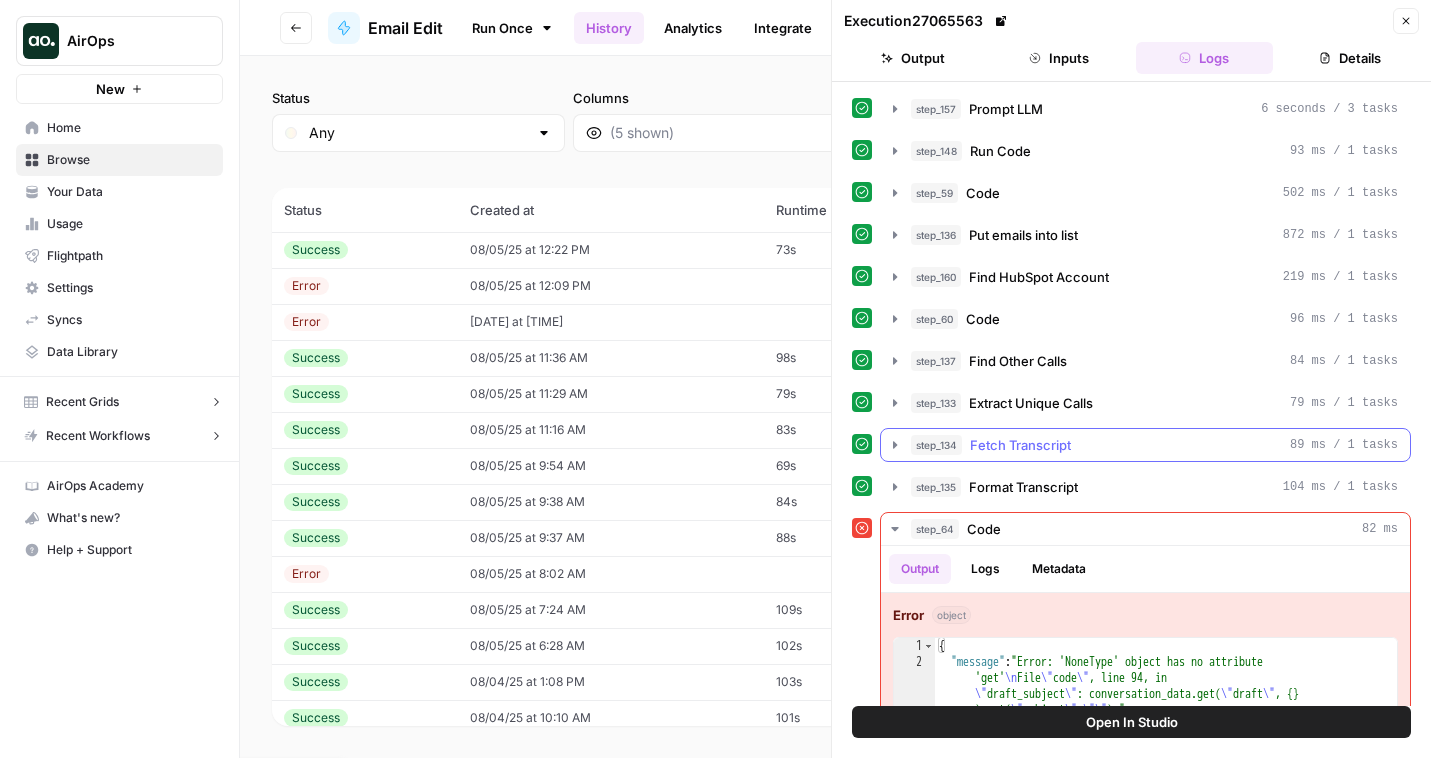 scroll, scrollTop: 66, scrollLeft: 0, axis: vertical 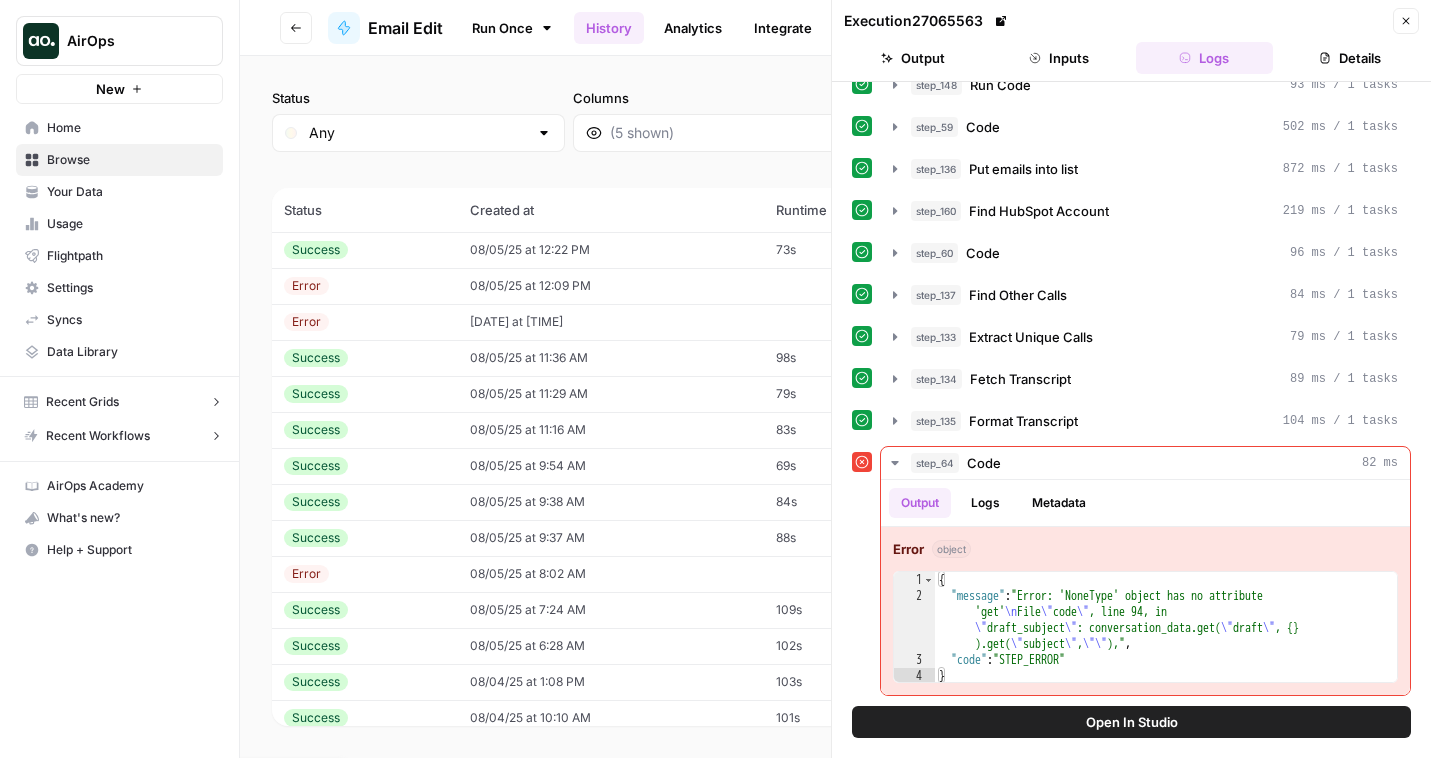 click on "Open In Studio" at bounding box center [1131, 722] 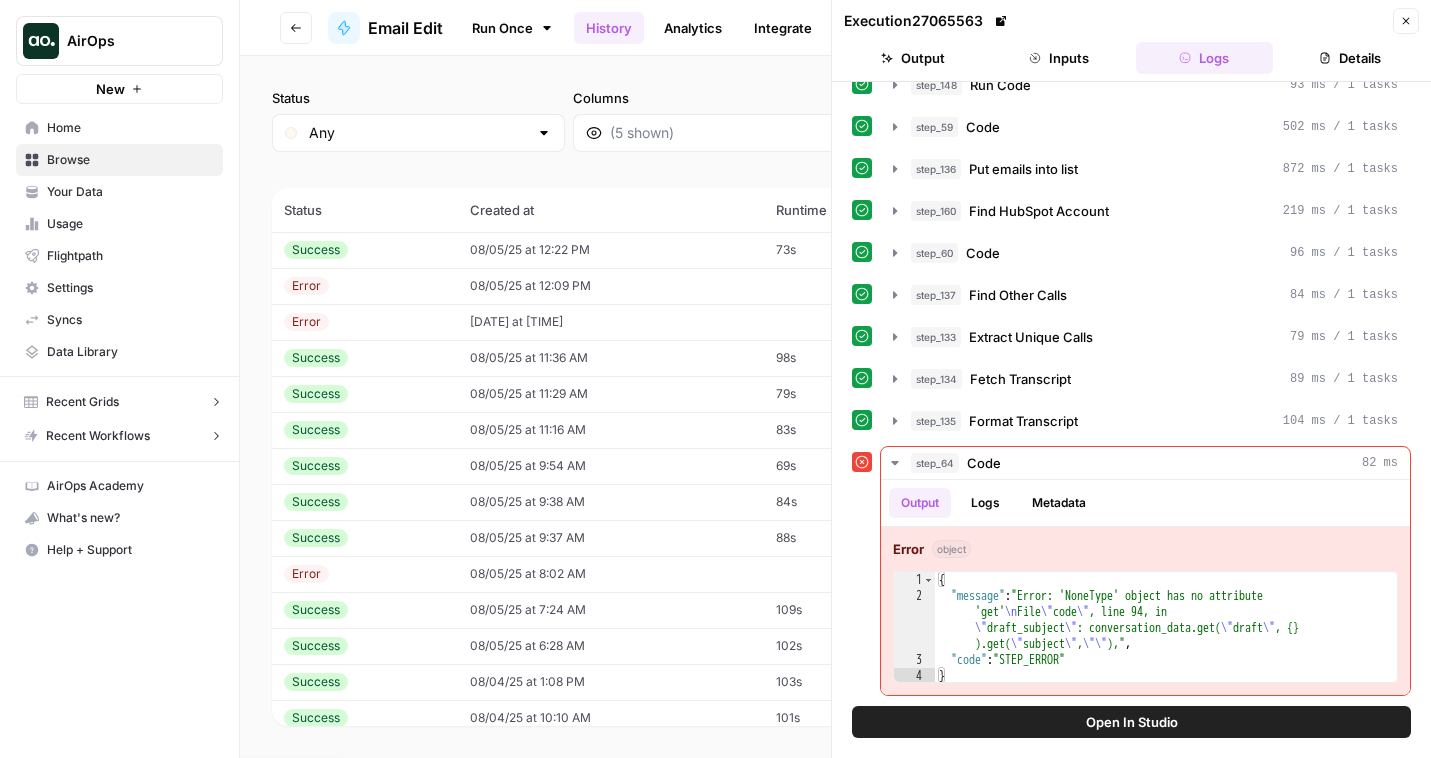 click on "08/05/25 at 12:09 PM" at bounding box center (611, 286) 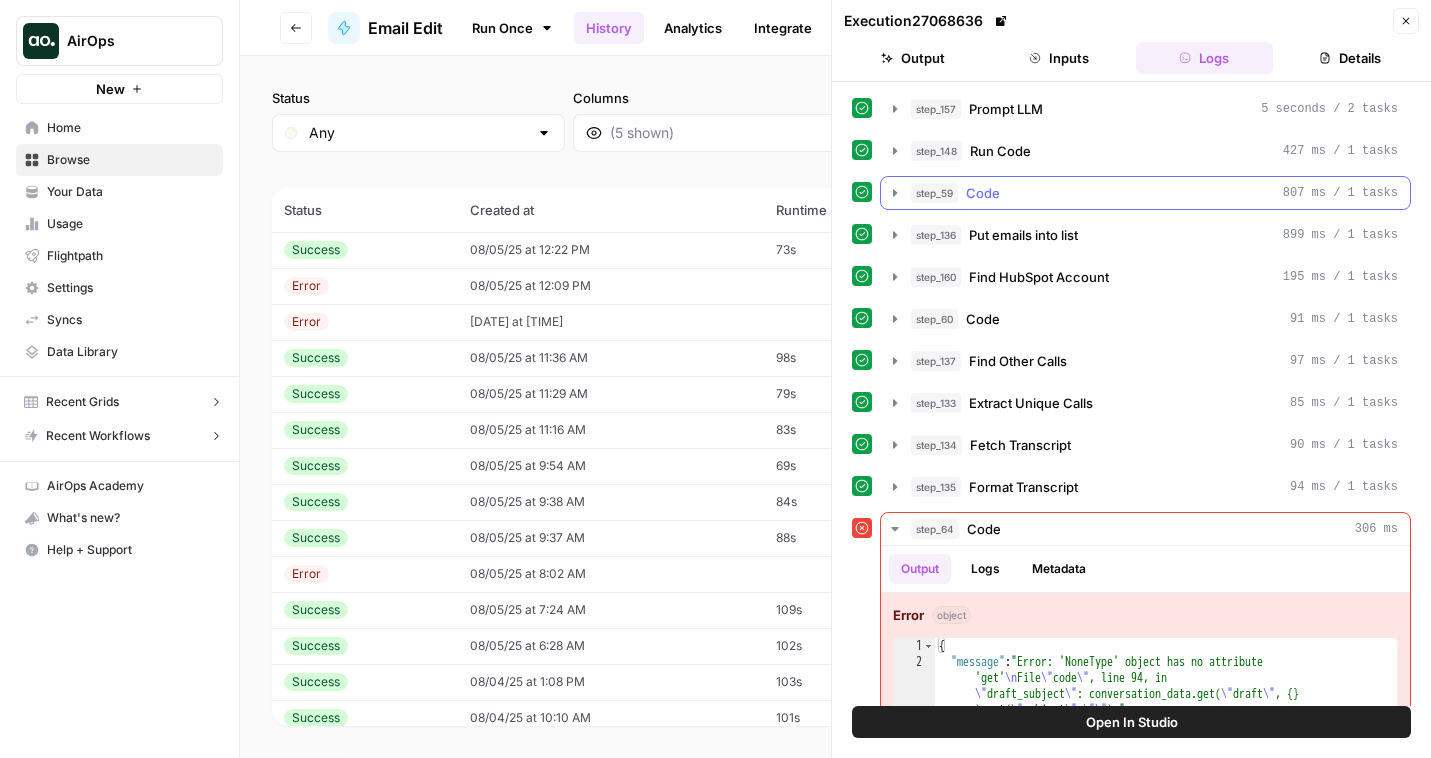 click on "step_59 Code 807 ms / 1 tasks" at bounding box center (1154, 193) 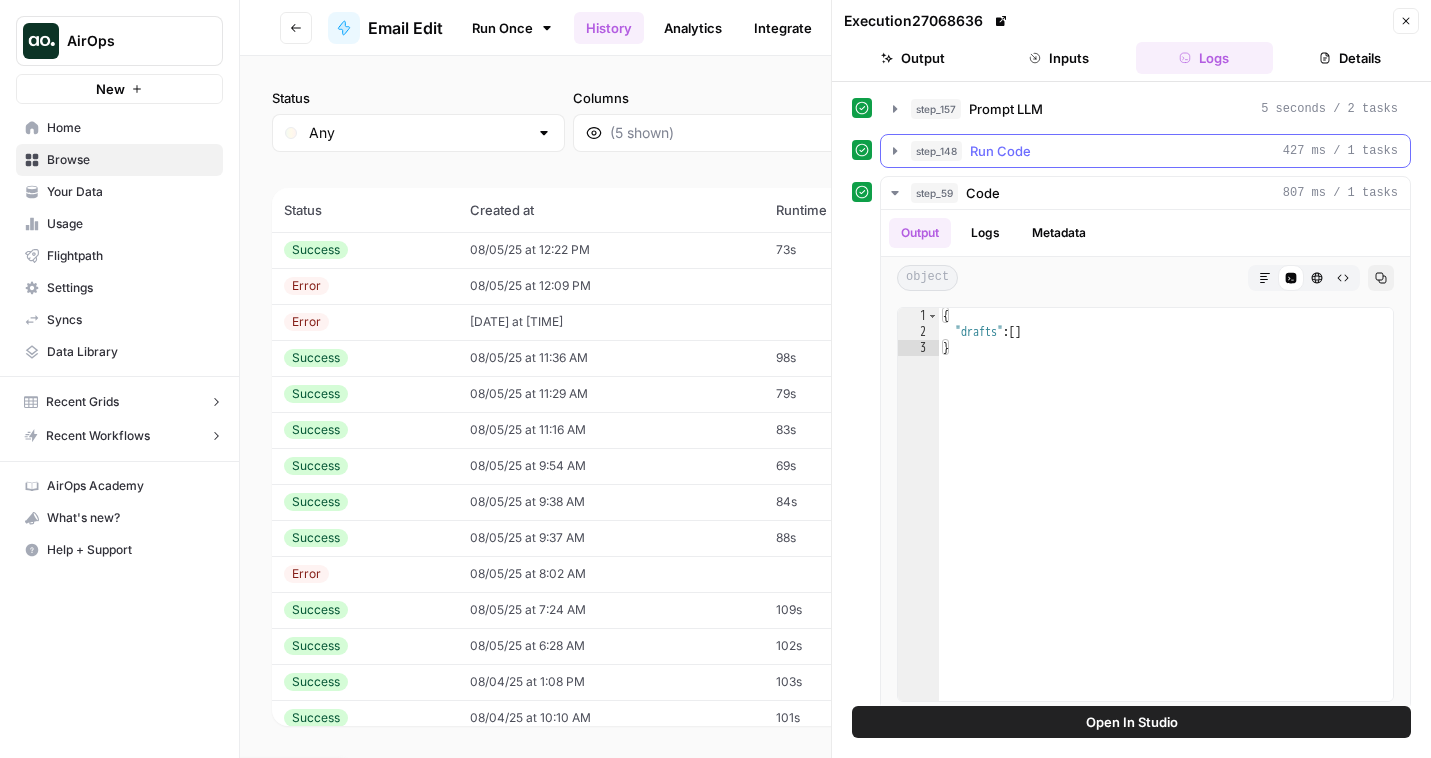 click on "Run Code" at bounding box center (1000, 151) 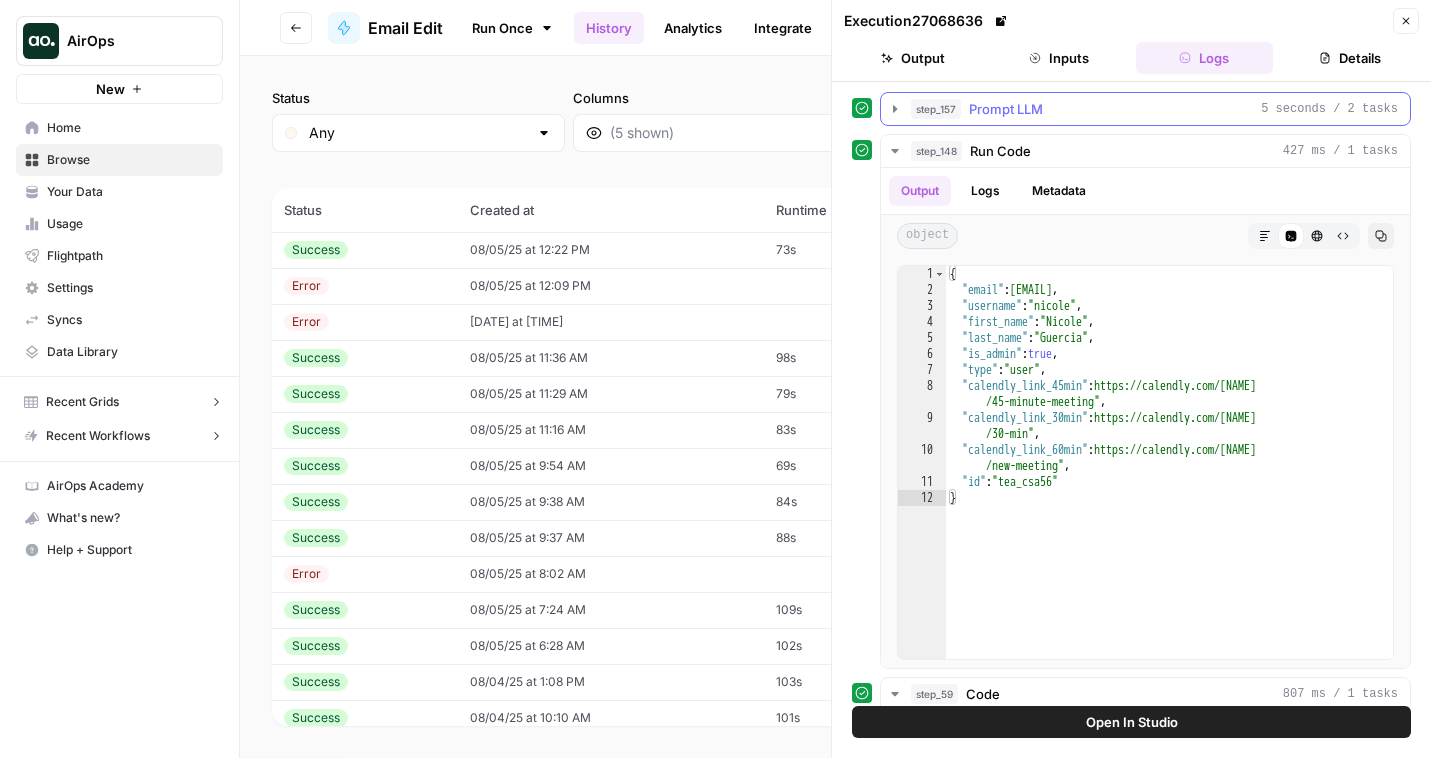 click on "step_157 Prompt LLM 5 seconds / 2 tasks" at bounding box center [1145, 109] 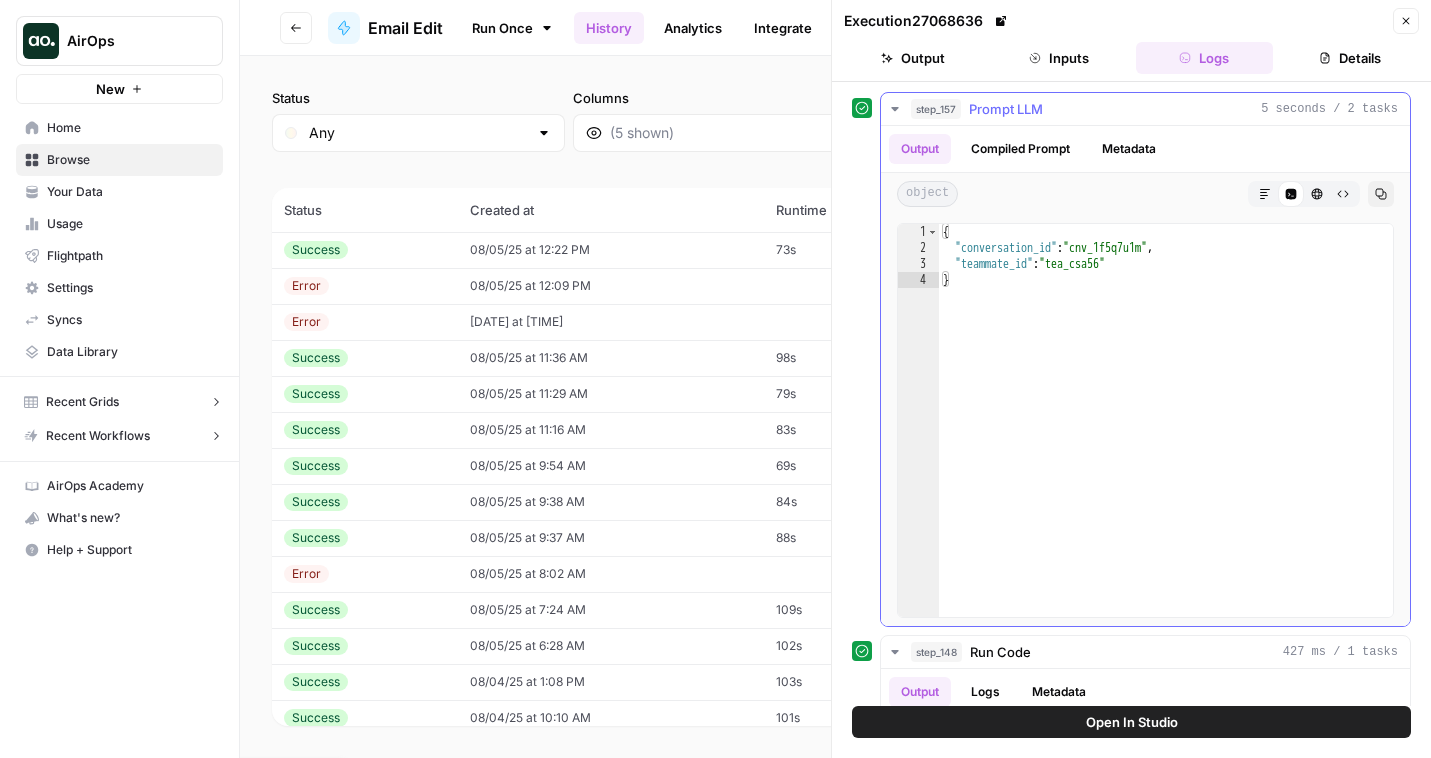 click on "step_157 Prompt LLM 5 seconds / 2 tasks" at bounding box center [1145, 109] 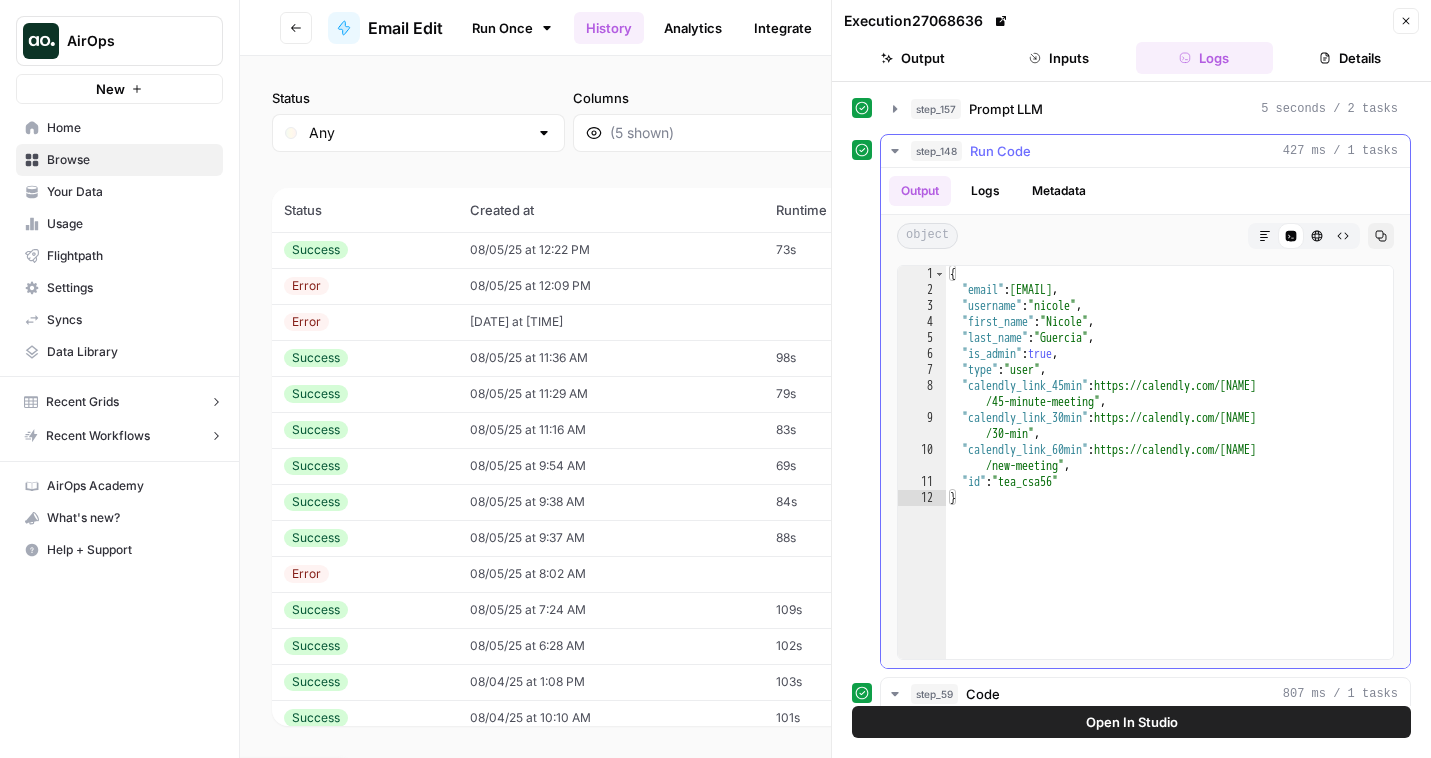 click on "step_148 Run Code 427 ms / 1 tasks" at bounding box center [1145, 151] 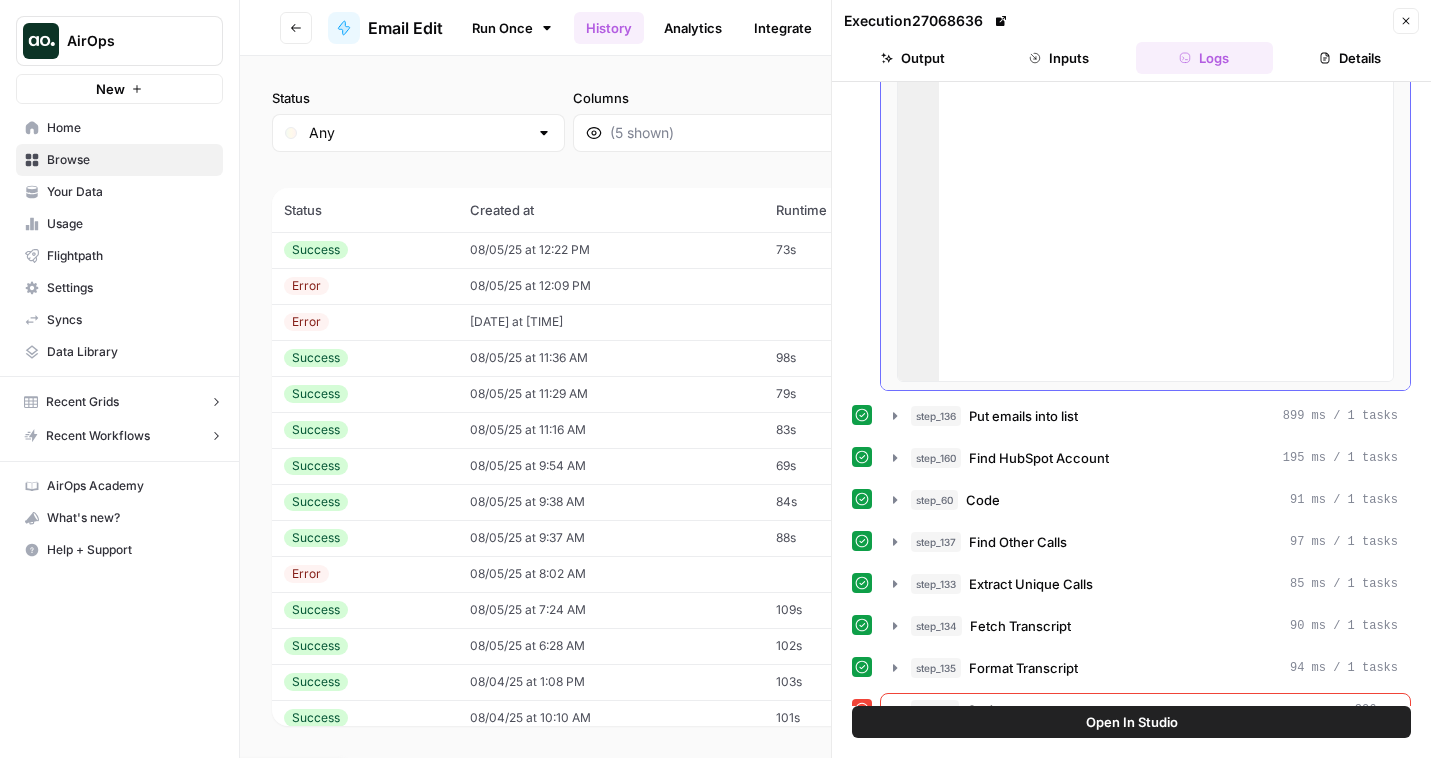 scroll, scrollTop: 567, scrollLeft: 0, axis: vertical 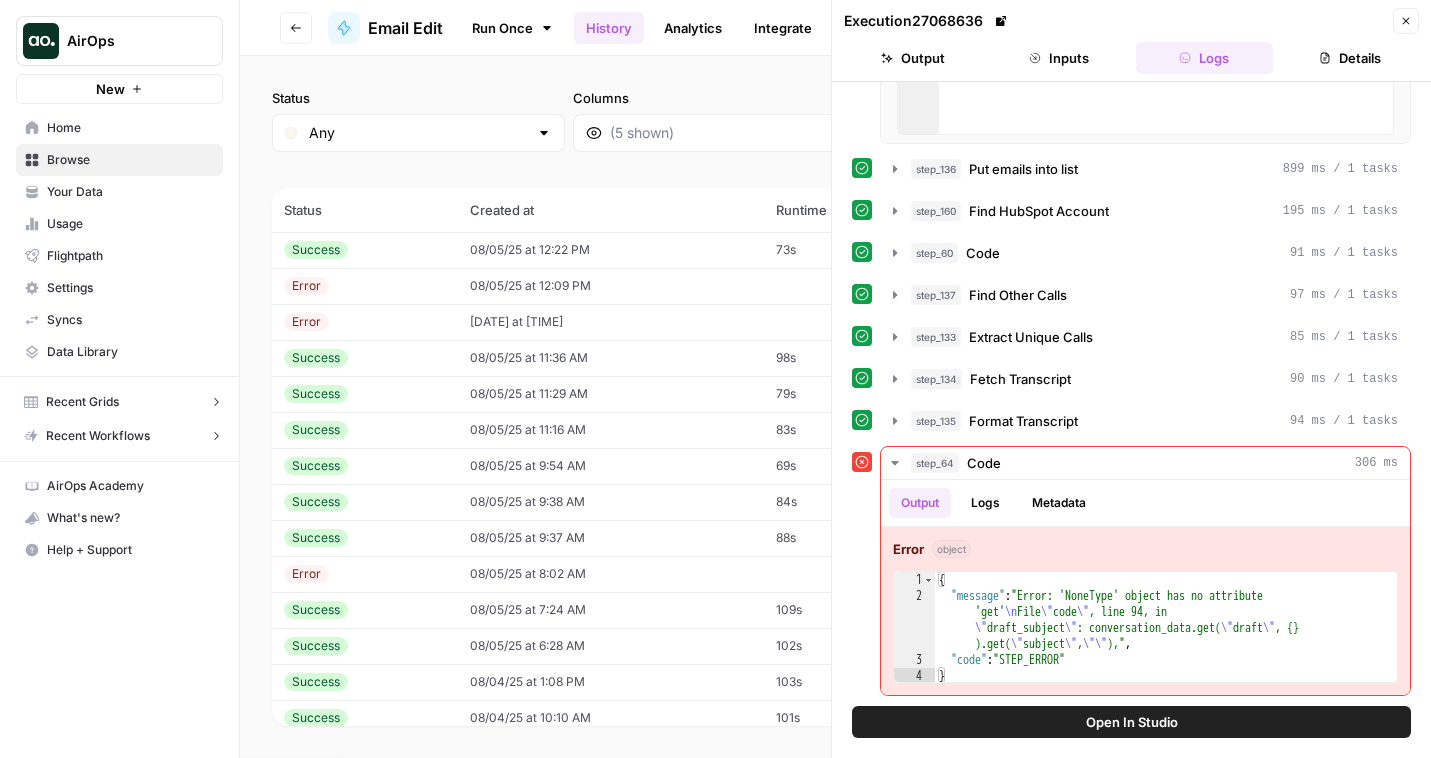click on "step_157 Prompt LLM 5 seconds / 2 tasks step_148 Run Code 427 ms / 1 tasks step_59 Code 807 ms / 1 tasks Output Logs Metadata object Markdown Code Editor HTML Viewer Raw Output Copy 1 2 3 {    "drafts" :  [ ] }     XXXXXXXXXXXXXXXXXXXXXXXXXXXXXXXXXXXXXXXXXXXXXXXXXXXXXXXXXXXXXXXXXXXXXXXXXXXXXXXXXXXXXXXXXXXXXXXXXXXXXXXXXXXXXXXXXXXXXXXXXXXXXXXXXXXXXXXXXXXXXXXXXXXXXXXXXXXXXXXXXXXXXXXXXXXXXXXXXXXXXXXXXXXXXXXXXXXXXXXXXXXXXXXXXXXXXXXXXXXXXXXXXXXXXXXXXXXXXXXXXXXXXXXXXXXXXXXXXXXXXXXXXXXXXXXXXXXXXXXXXXXXXXXXXXXXXXXXXXXXXXXXXXXXXXXXXXXXXXXXXXXXXXXXXXXXXXXXXXXXXXXXXXXXXXXXXXXXXXXXXXXXXXXXXXXXXXXXXXXXXXXXXXXXXXXXXXXXXXXXXXXXXXXXXXXXXXXXXXXXXXXXXXXXXXXXXXXXXXXXXXXXXXXXXXXXXXXXXXXXXXXXXXXXXXXXXXXXXXXXXXXXXXXXXXXXXXXXXXXXXXXXXXXXXXXX step_136 Put emails into list 899 ms / 1 tasks step_160 Find HubSpot Account 195 ms / 1 tasks step_60 Code 91 ms / 1 tasks step_137 Find Other Calls 97 ms / 1 tasks step_133 Extract Unique Calls 85 ms / 1 tasks step_134 Fetch Transcript 90 ms / 1 tasks step_135 Format Transcript step_64 Code 1" at bounding box center (1131, 110) 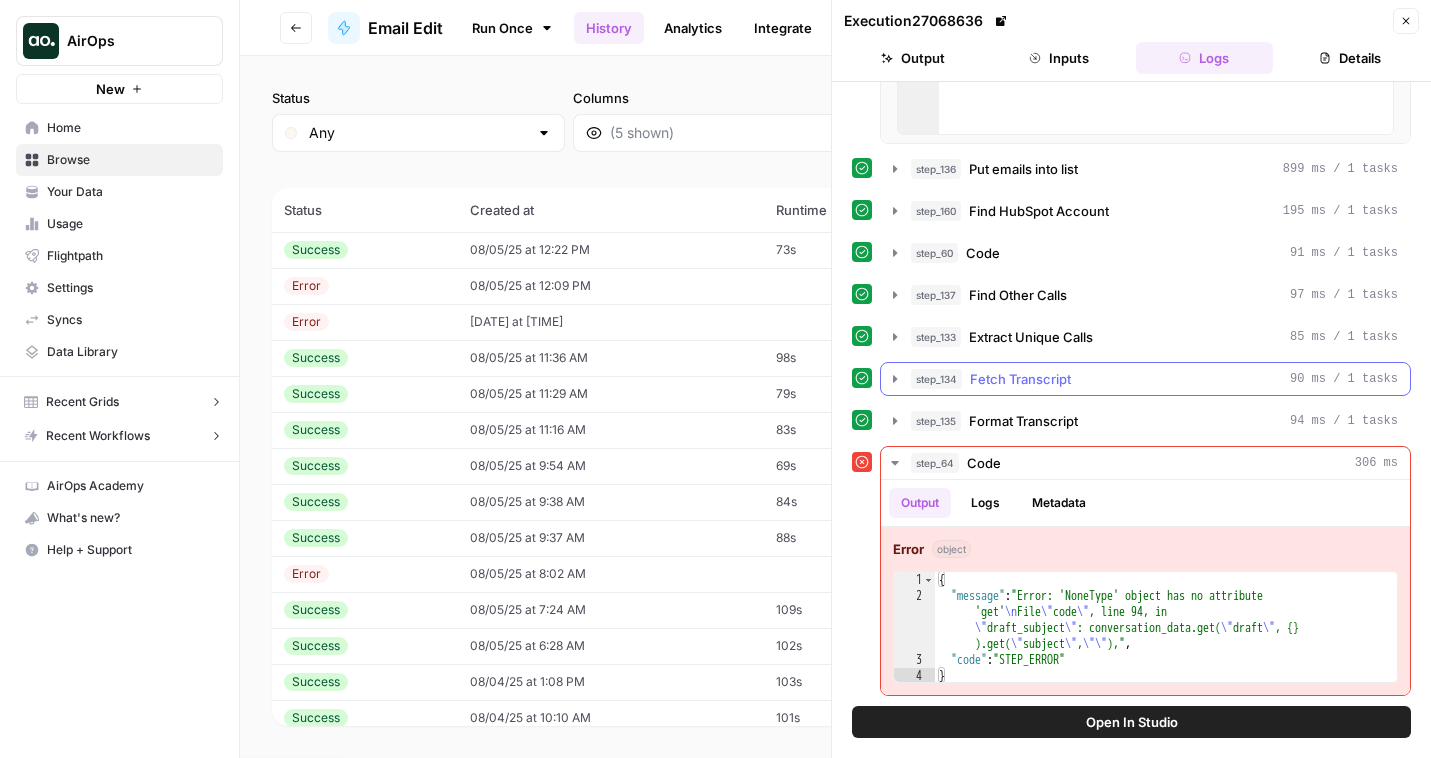 click on "Fetch Transcript" at bounding box center (1020, 379) 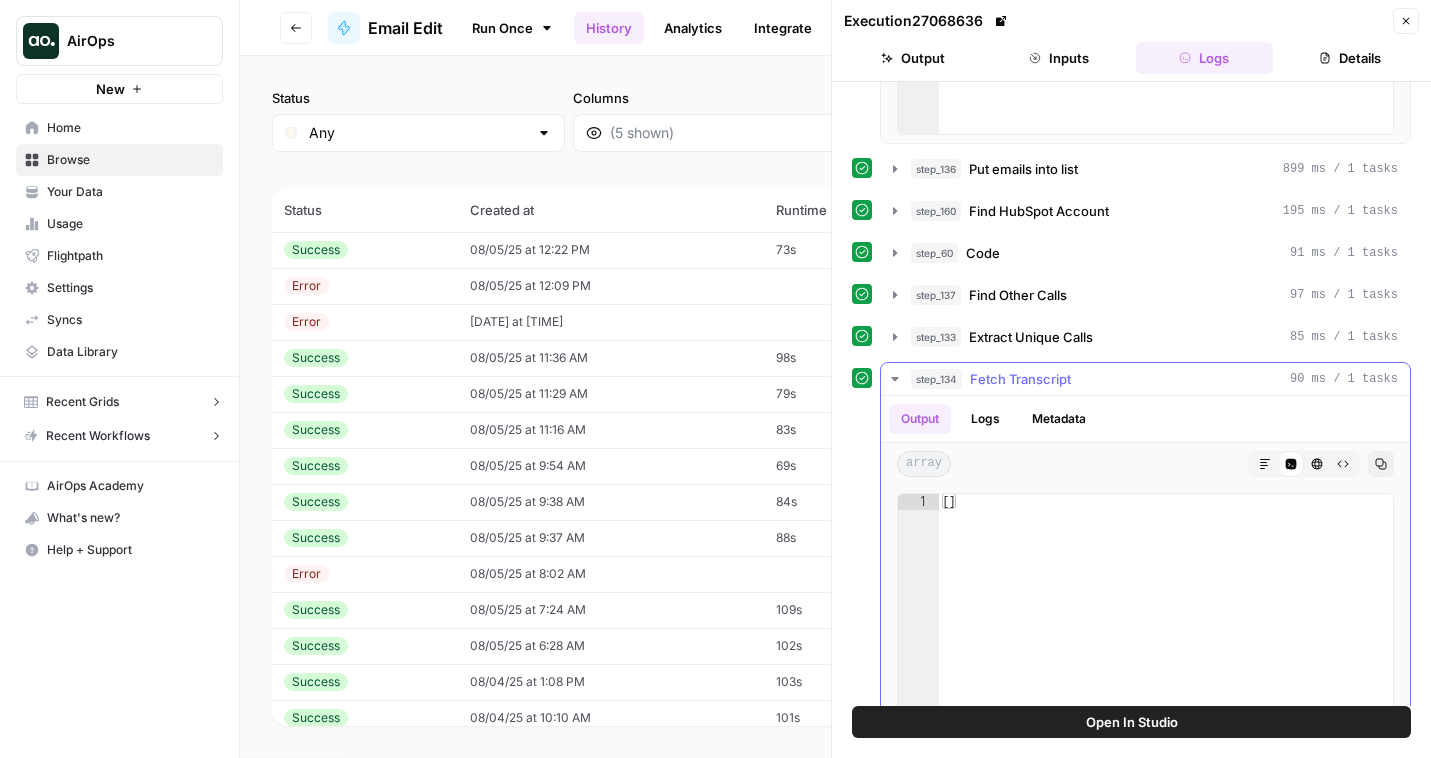 click on "Fetch Transcript" at bounding box center (1020, 379) 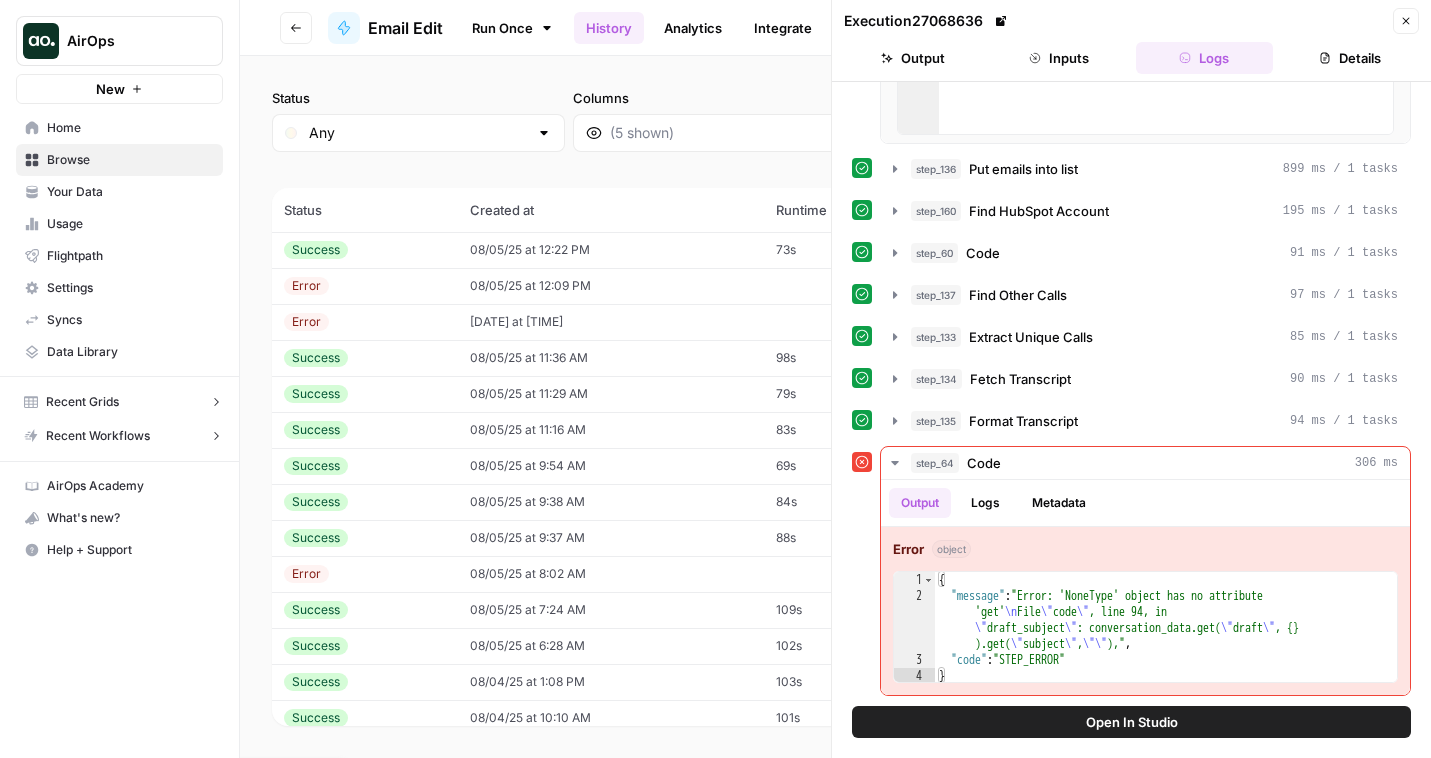 click on "step_157 Prompt LLM 5 seconds / 2 tasks step_148 Run Code 427 ms / 1 tasks step_59 Code 807 ms / 1 tasks Output Logs Metadata object Markdown Code Editor HTML Viewer Raw Output Copy 1 2 3 {    "drafts" :  [ ] }     XXXXXXXXXXXXXXXXXXXXXXXXXXXXXXXXXXXXXXXXXXXXXXXXXXXXXXXXXXXXXXXXXXXXXXXXXXXXXXXXXXXXXXXXXXXXXXXXXXXXXXXXXXXXXXXXXXXXXXXXXXXXXXXXXXXXXXXXXXXXXXXXXXXXXXXXXXXXXXXXXXXXXXXXXXXXXXXXXXXXXXXXXXXXXXXXXXXXXXXXXXXXXXXXXXXXXXXXXXXXXXXXXXXXXXXXXXXXXXXXXXXXXXXXXXXXXXXXXXXXXXXXXXXXXXXXXXXXXXXXXXXXXXXXXXXXXXXXXXXXXXXXXXXXXXXXXXXXXXXXXXXXXXXXXXXXXXXXXXXXXXXXXXXXXXXXXXXXXXXXXXXXXXXXXXXXXXXXXXXXXXXXXXXXXXXXXXXXXXXXXXXXXXXXXXXXXXXXXXXXXXXXXXXXXXXXXXXXXXXXXXXXXXXXXXXXXXXXXXXXXXXXXXXXXXXXXXXXXXXXXXXXXXXXXXXXXXXXXXXXXXXXXXXXXXXX step_136 Put emails into list 899 ms / 1 tasks step_160 Find HubSpot Account 195 ms / 1 tasks step_60 Code 91 ms / 1 tasks step_137 Find Other Calls 97 ms / 1 tasks step_133 Extract Unique Calls 85 ms / 1 tasks step_134 Fetch Transcript 90 ms / 1 tasks step_135 Format Transcript step_64 Code 1" at bounding box center [1131, 110] 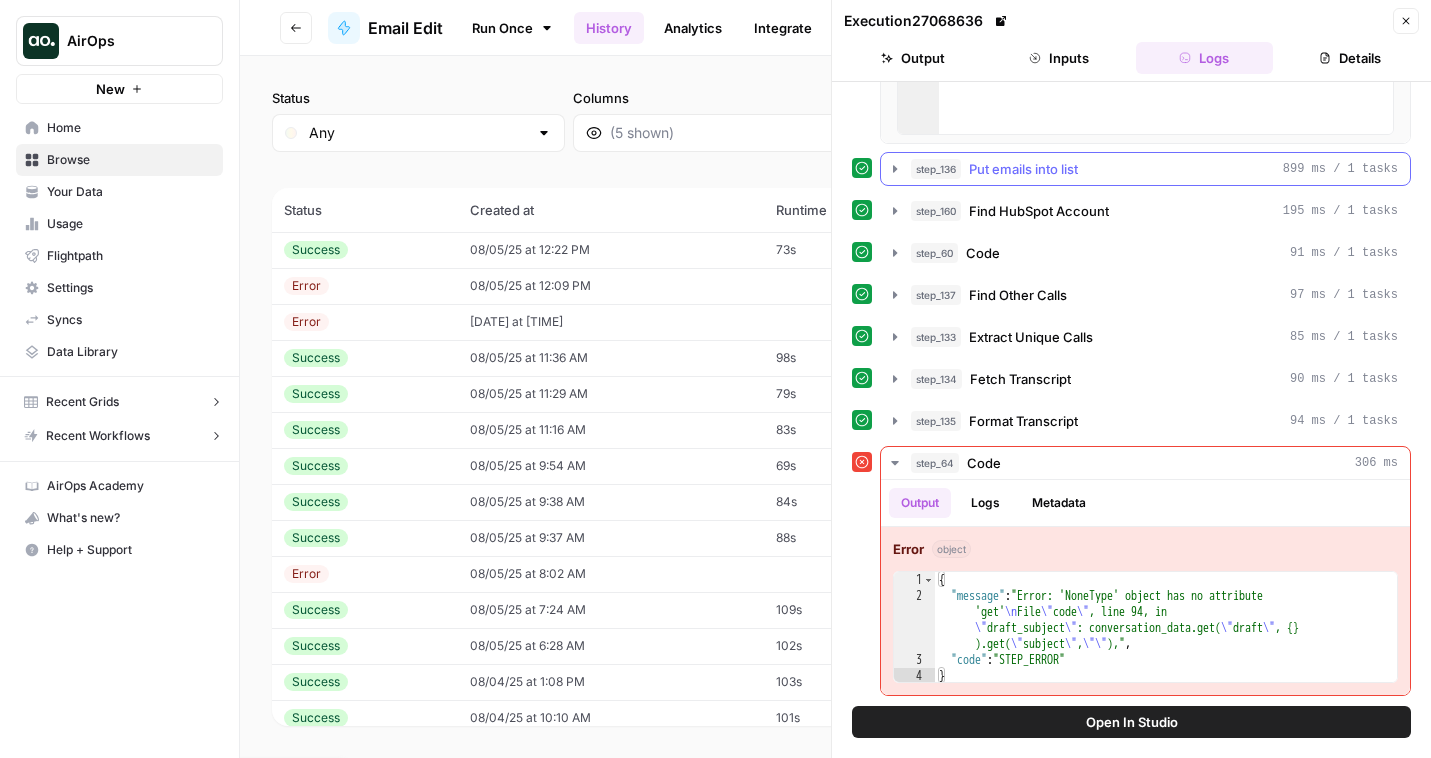click on "Put emails into list" at bounding box center [1023, 169] 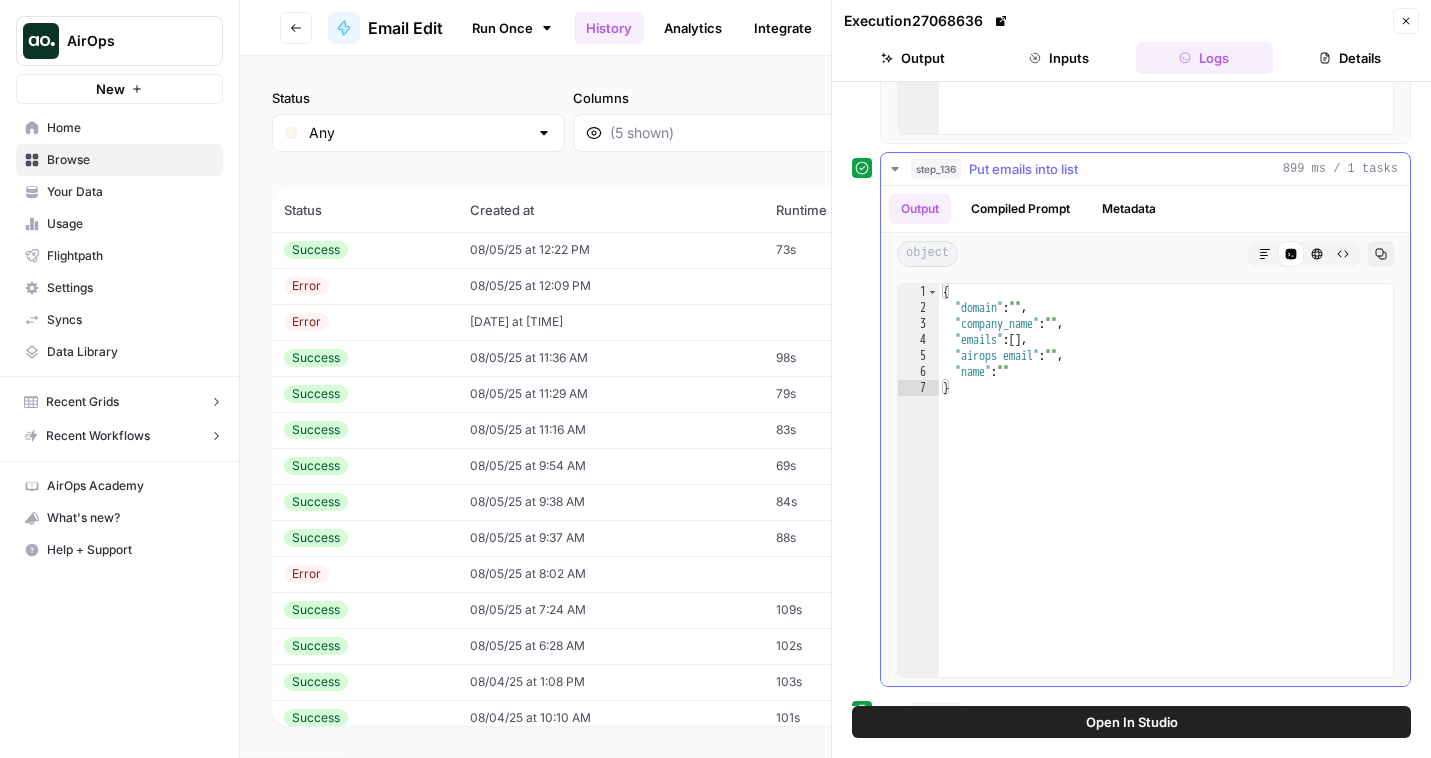 click on "Put emails into list" at bounding box center (1023, 169) 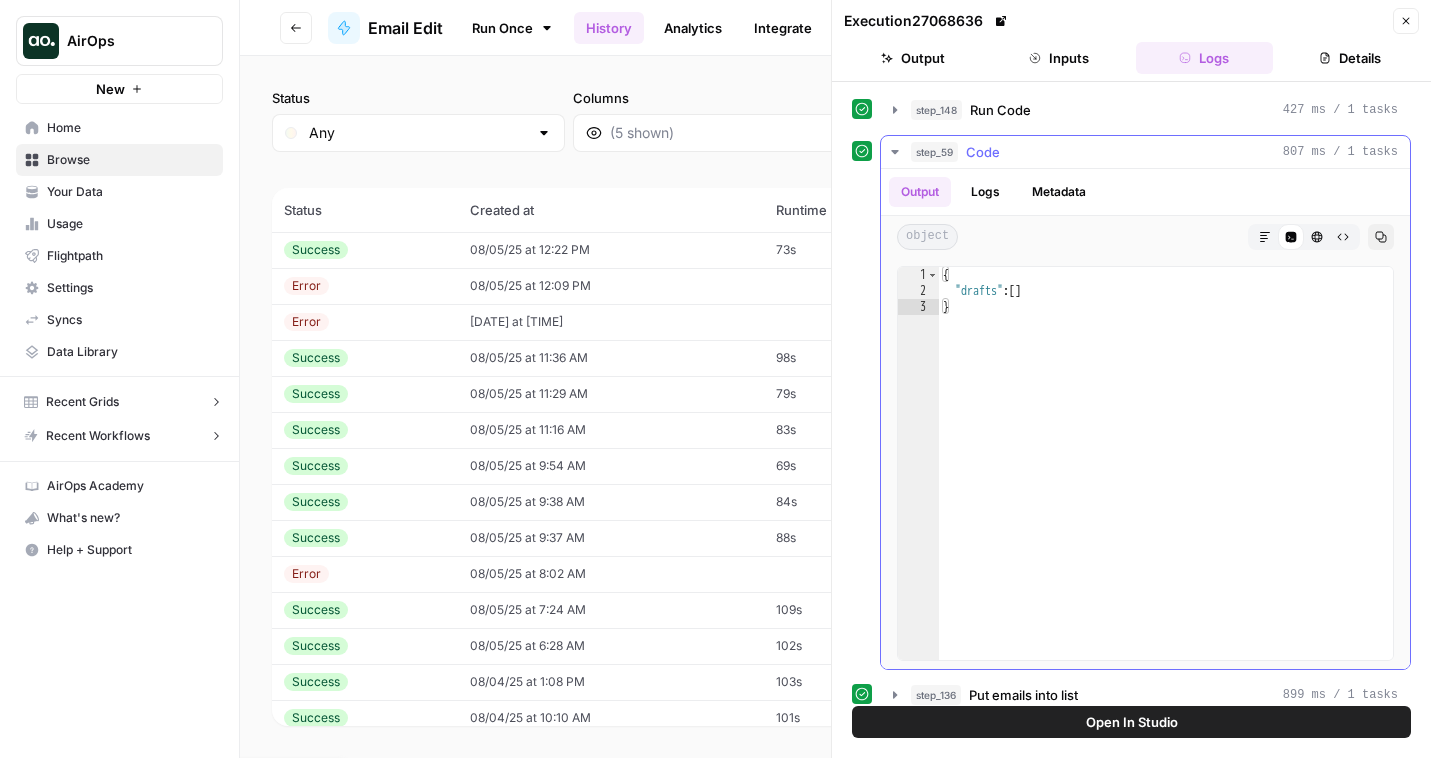 scroll, scrollTop: 0, scrollLeft: 0, axis: both 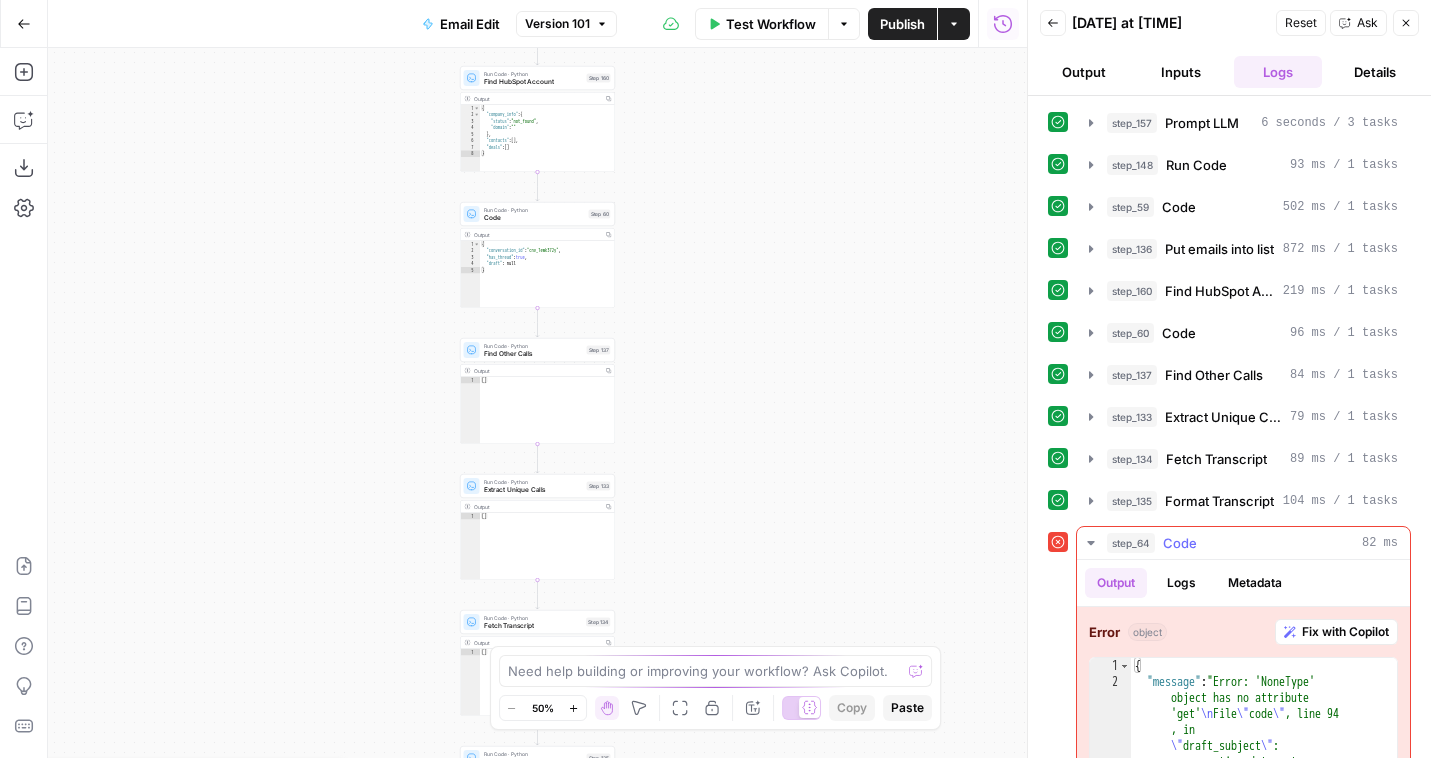 click on "Fix with Copilot" at bounding box center (1345, 632) 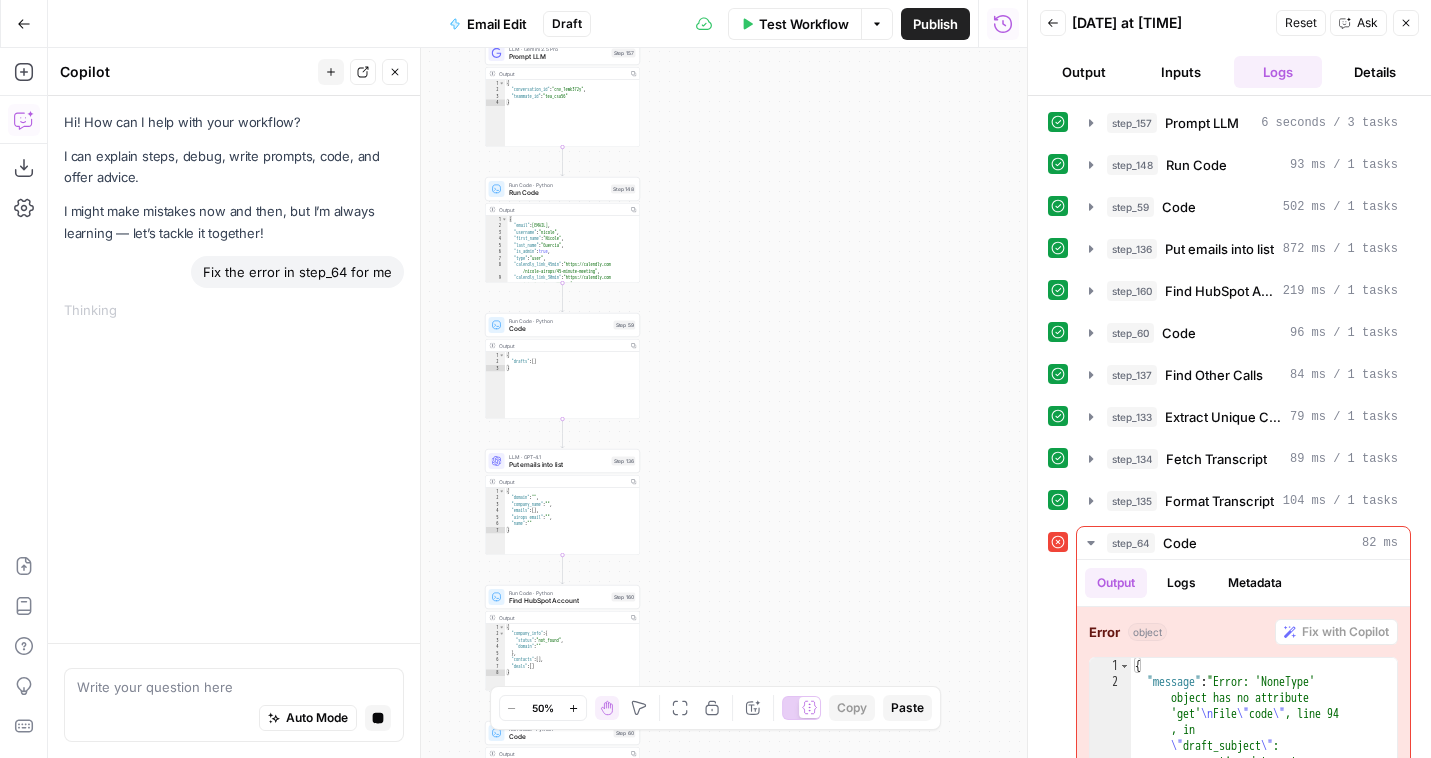 click on "Draft" at bounding box center (567, 24) 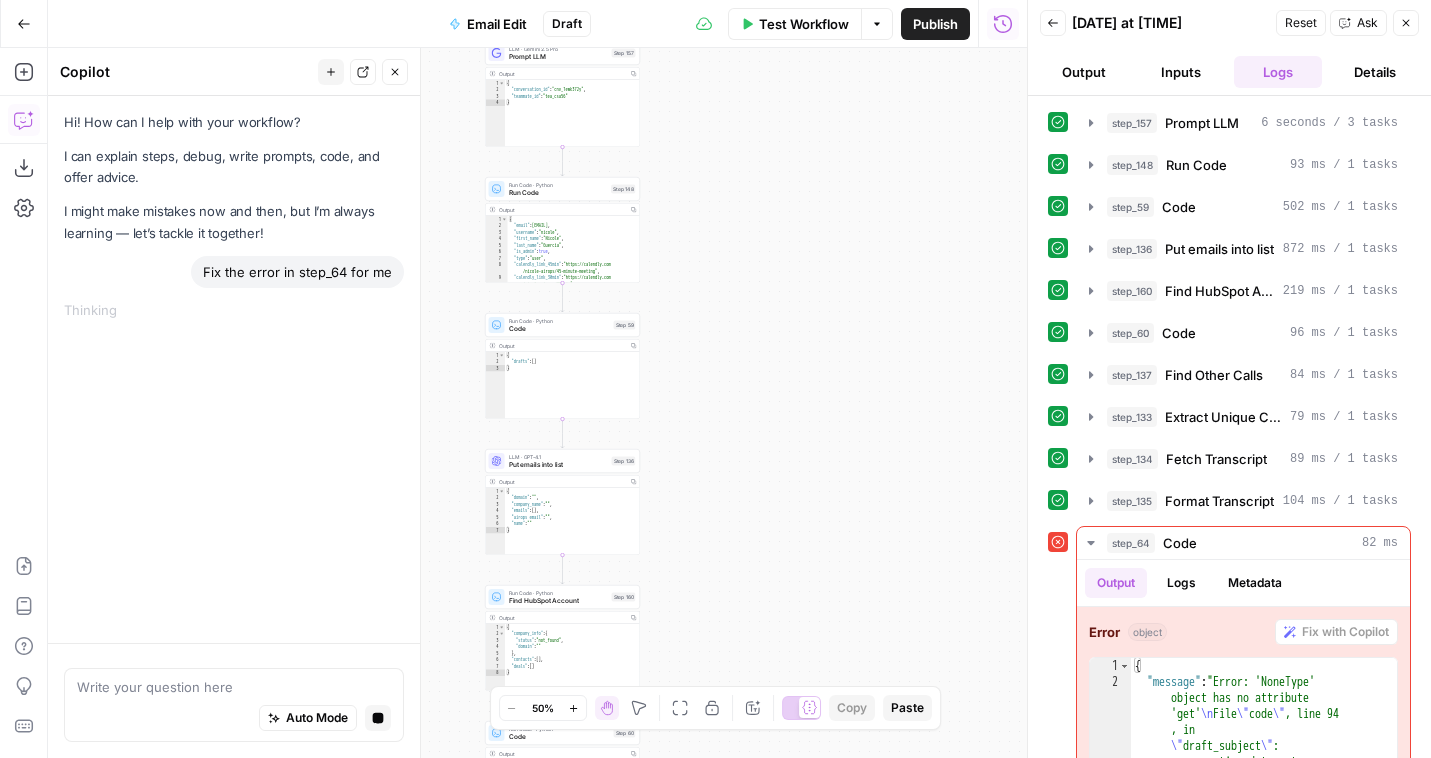 click on "Close" at bounding box center (1406, 23) 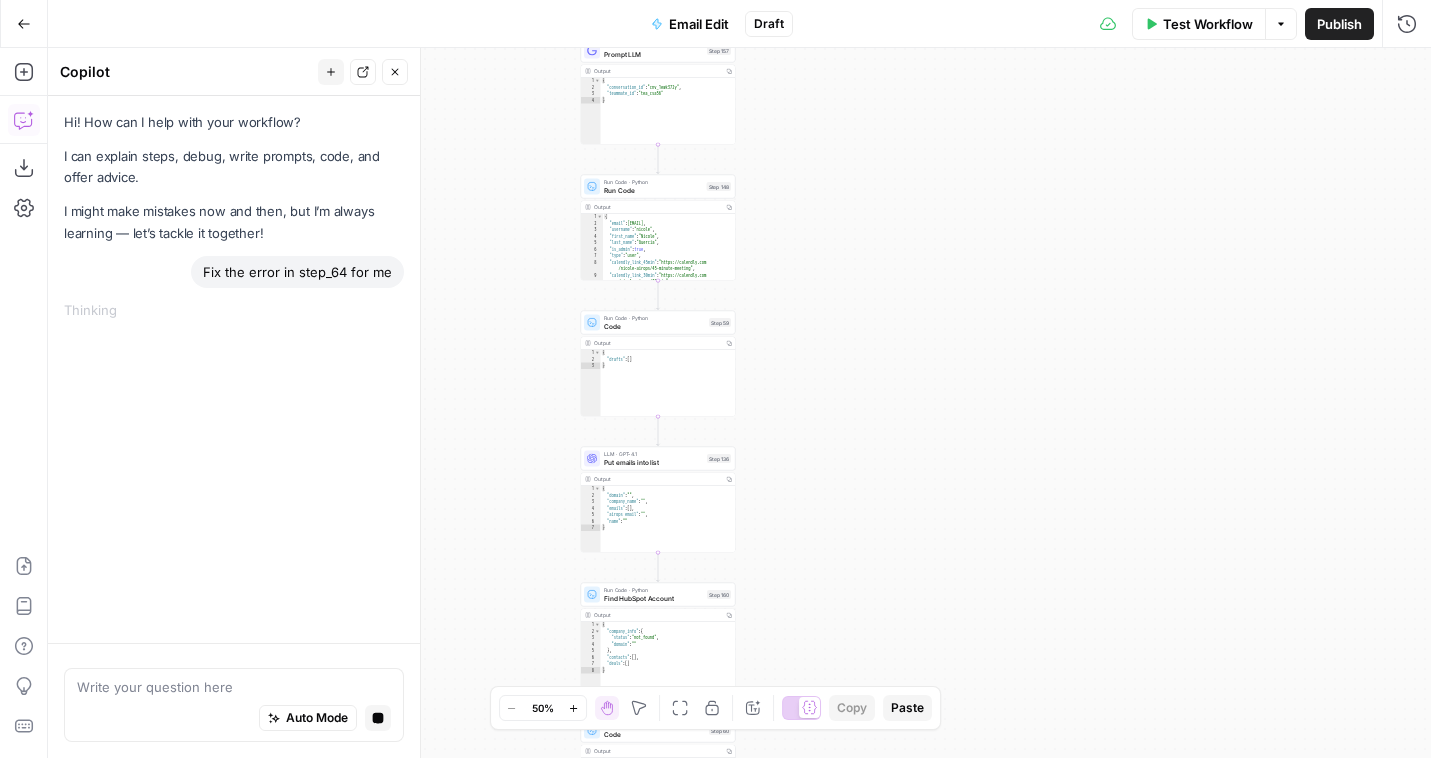 click on "Draft" at bounding box center [769, 24] 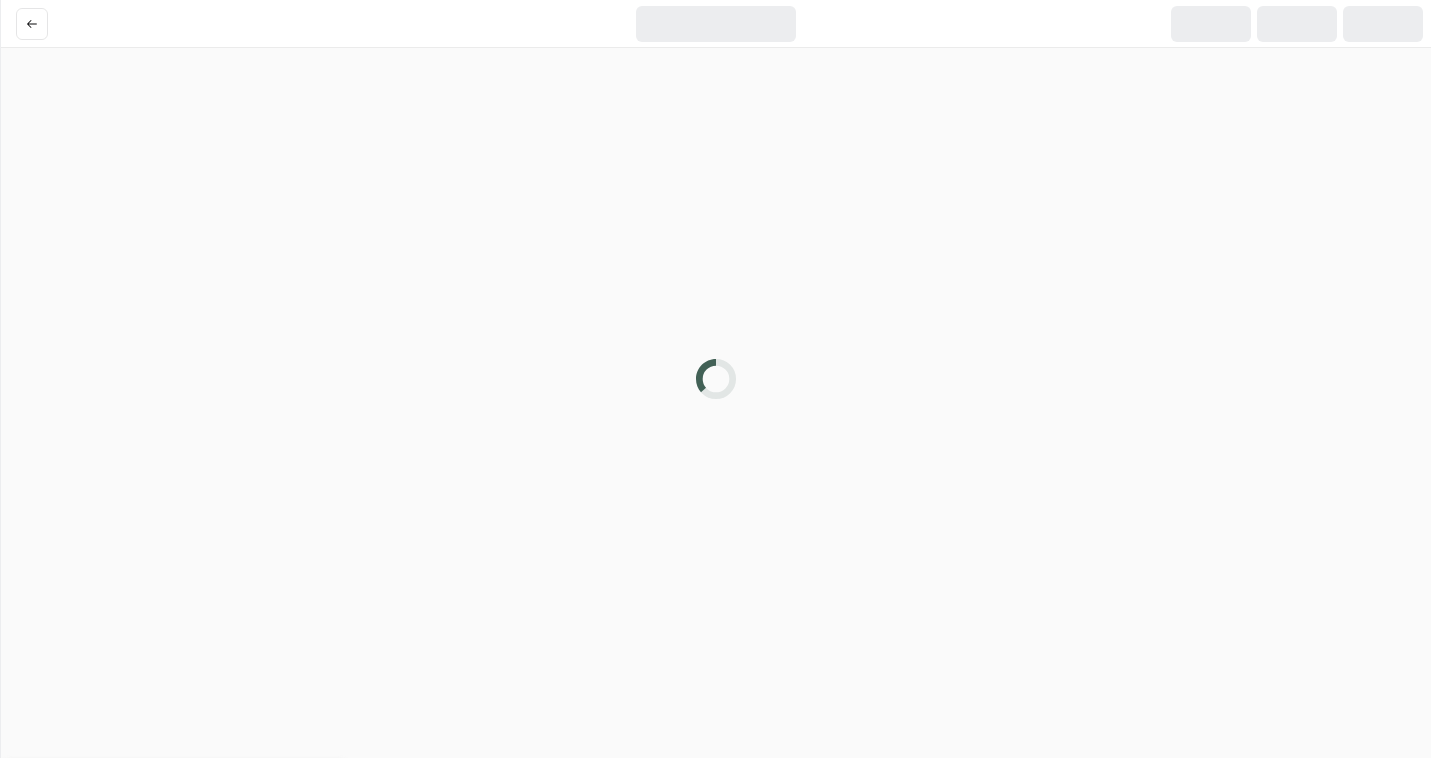 scroll, scrollTop: 0, scrollLeft: 0, axis: both 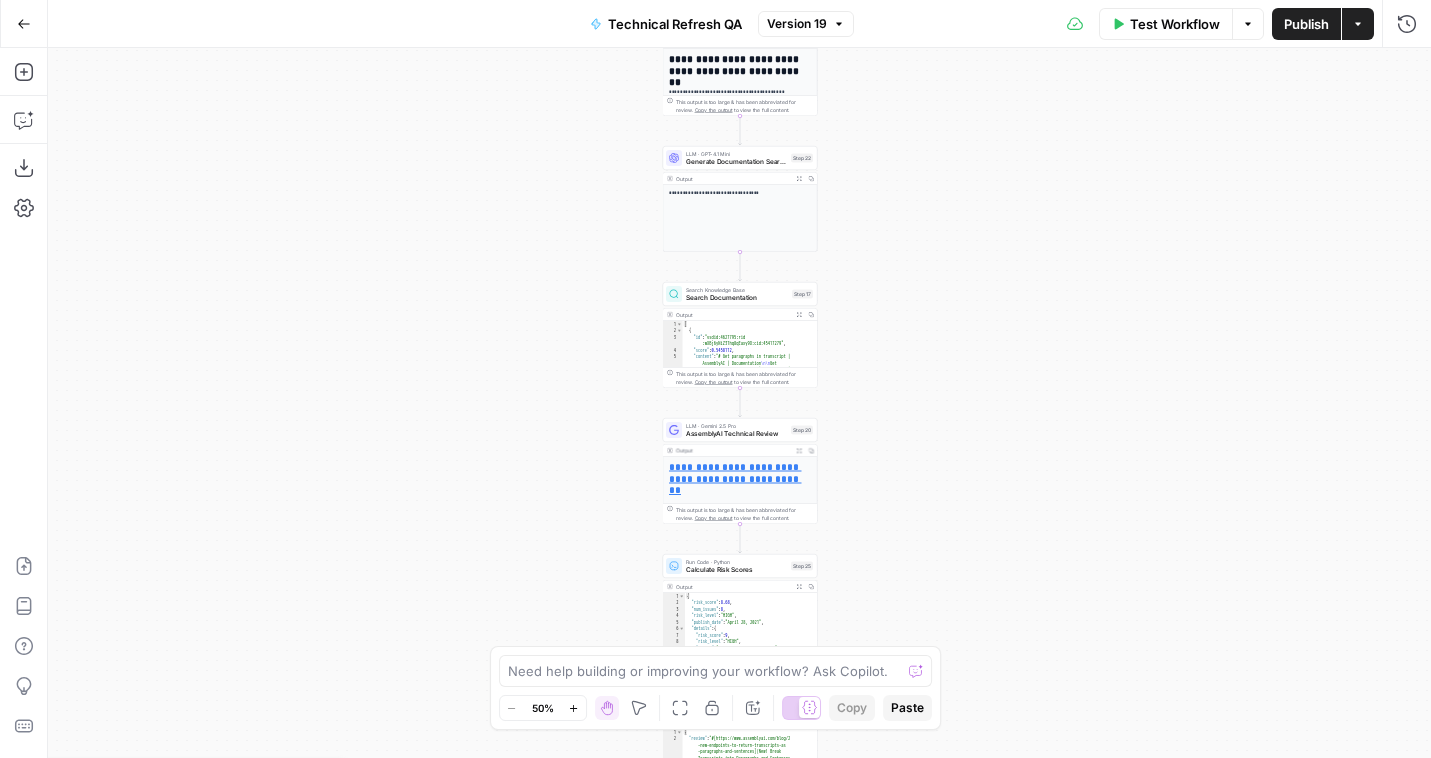 click on "Publish" at bounding box center [1306, 24] 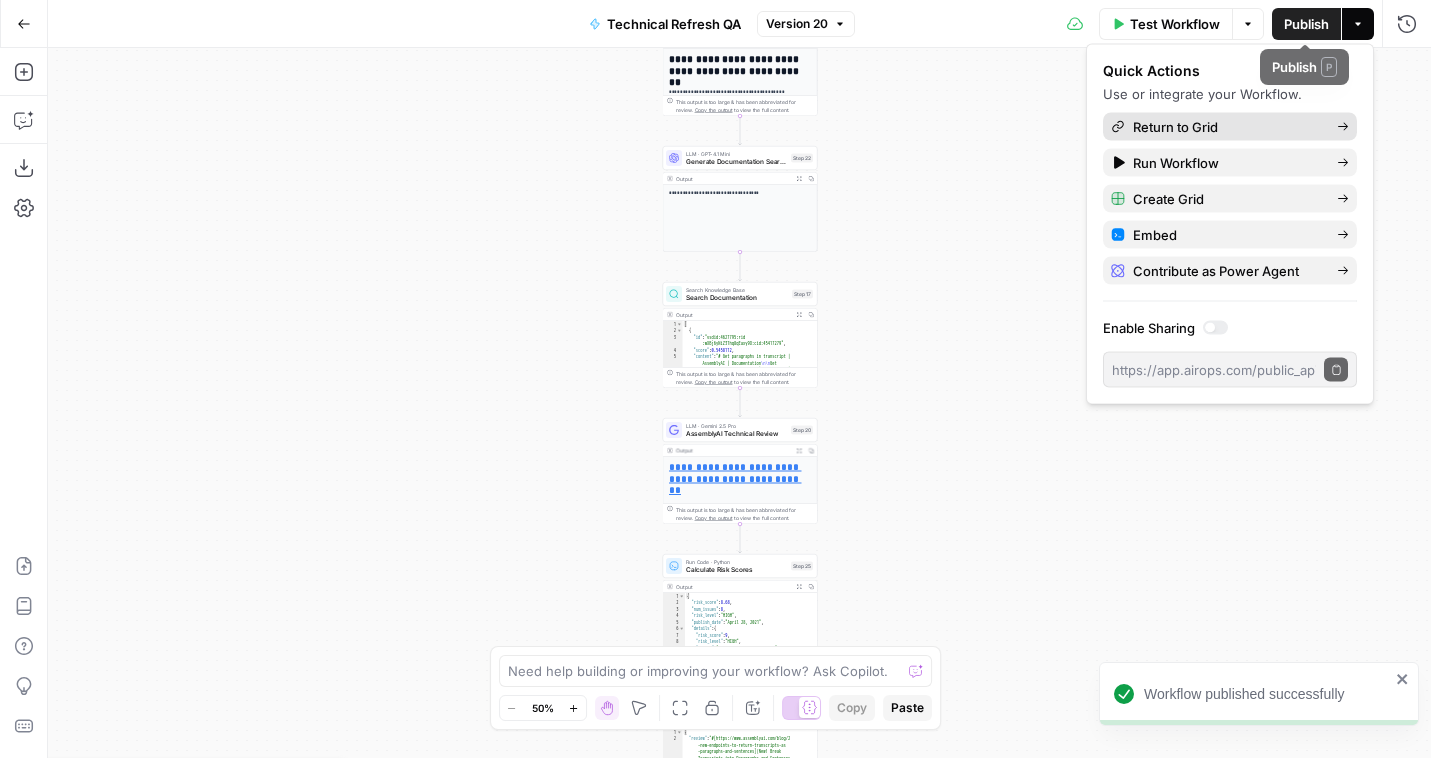 click on "Return to Grid" at bounding box center (1227, 127) 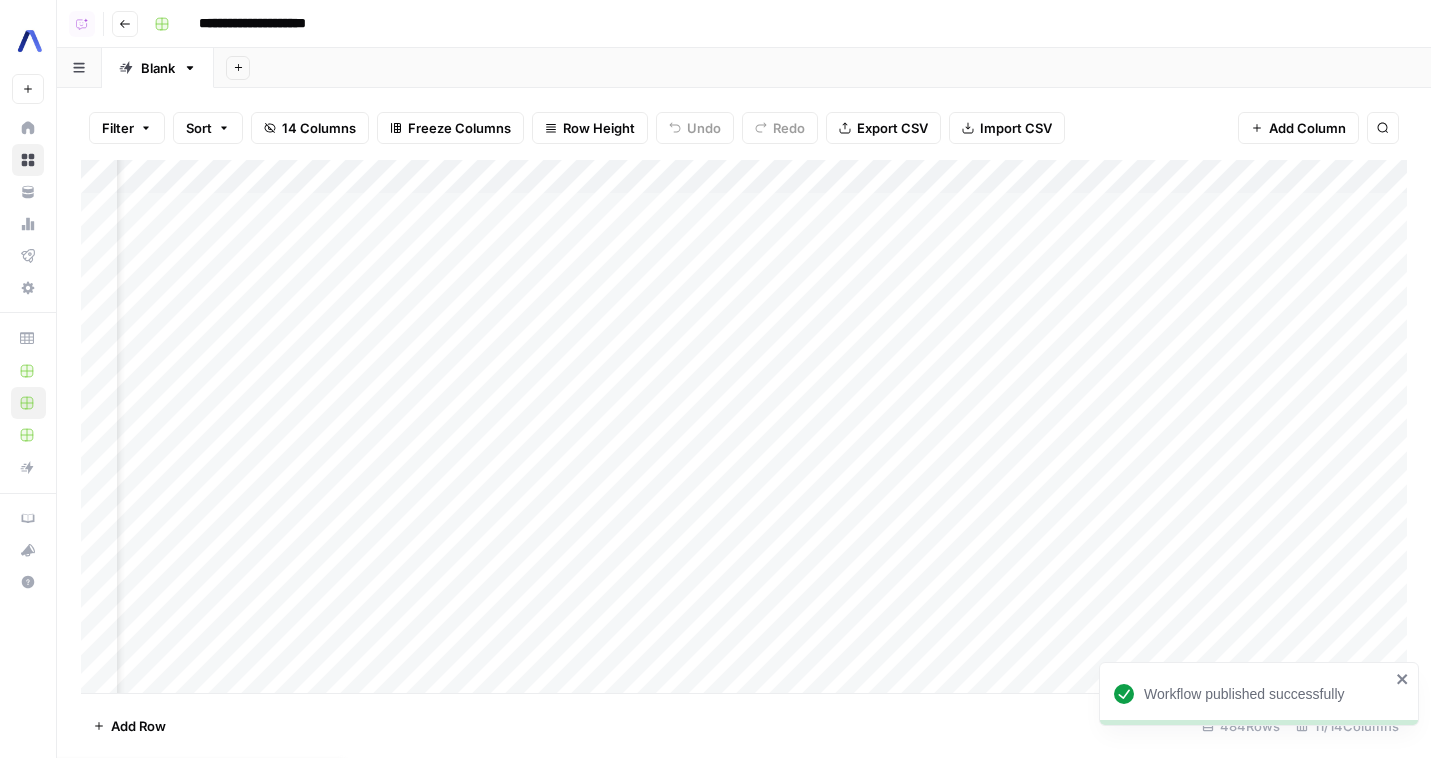 scroll, scrollTop: 0, scrollLeft: 0, axis: both 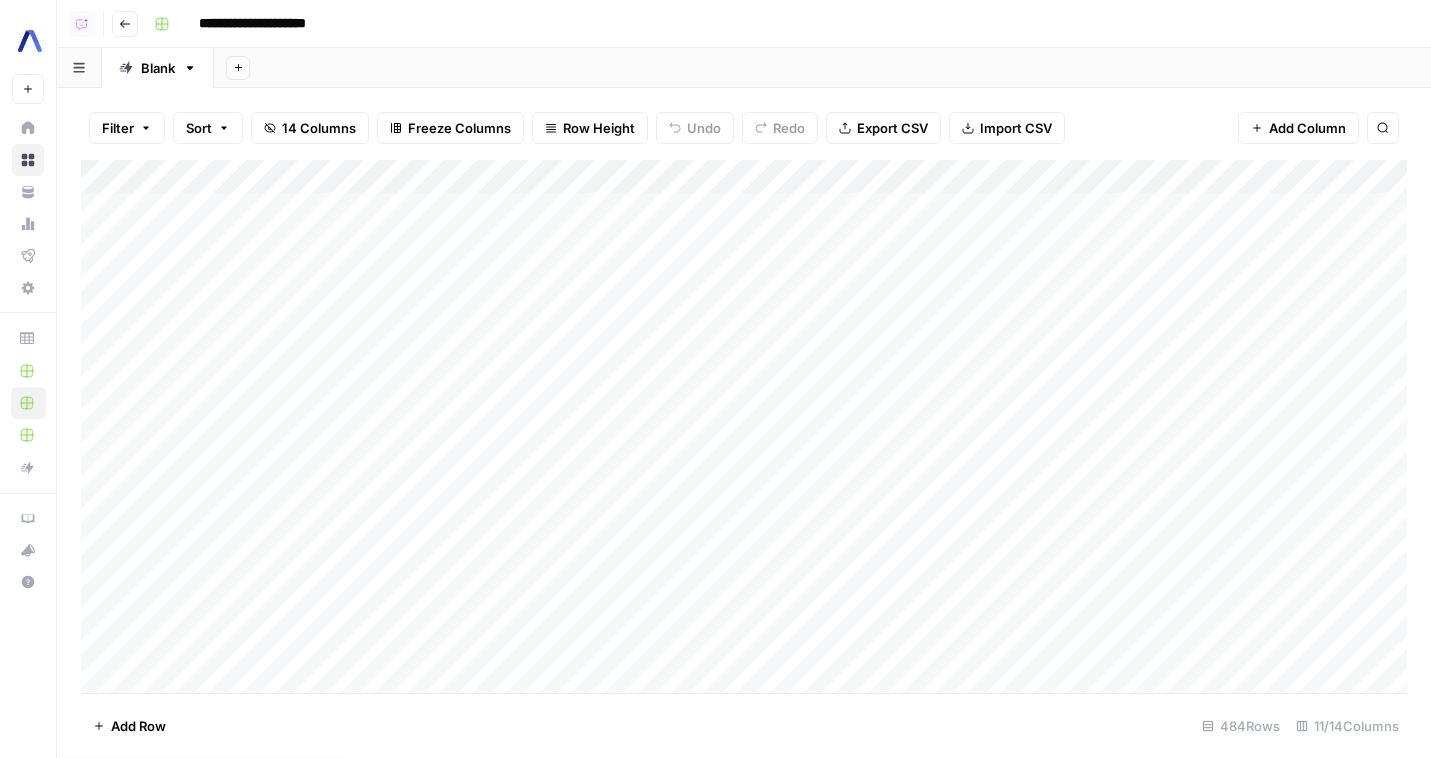click on "Add Column" at bounding box center (744, 426) 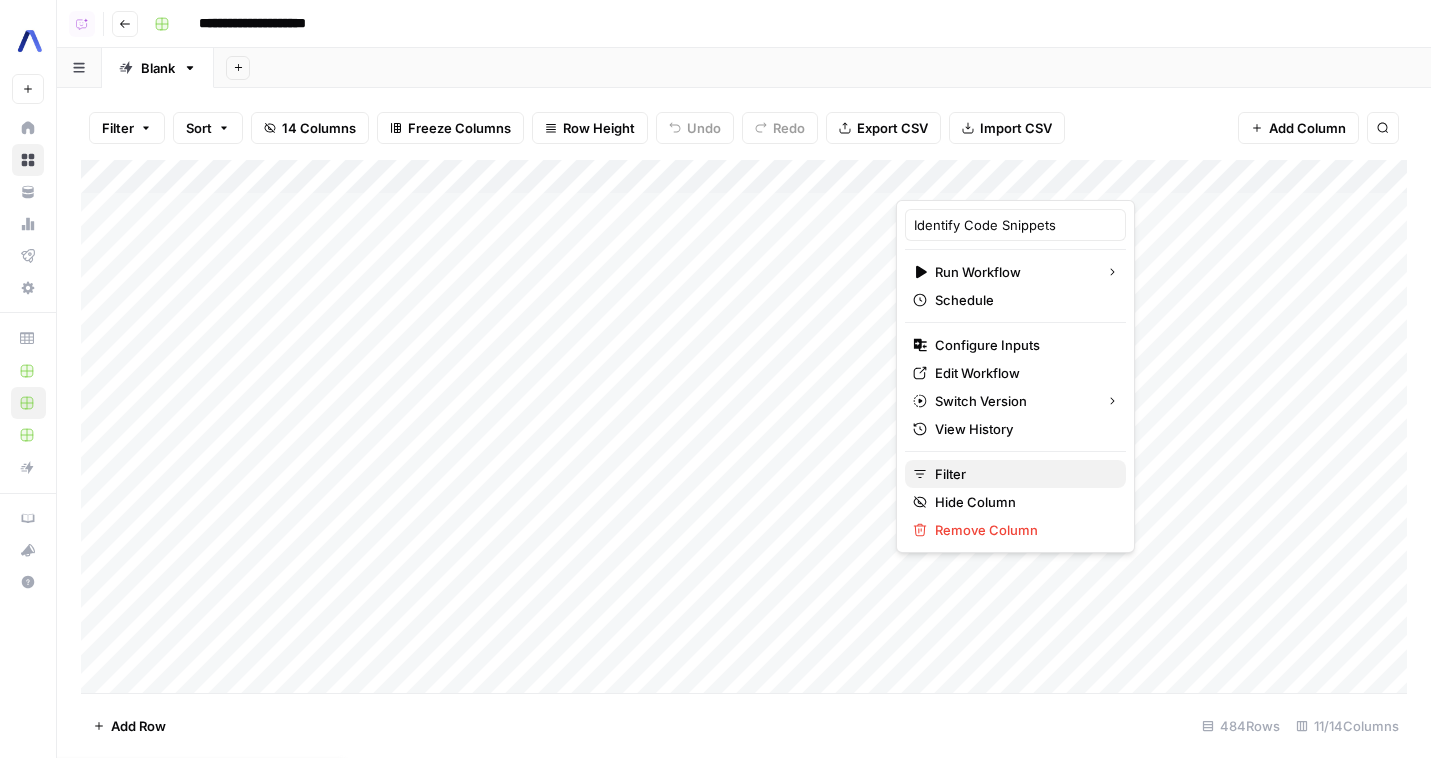 click on "Filter" at bounding box center [1022, 474] 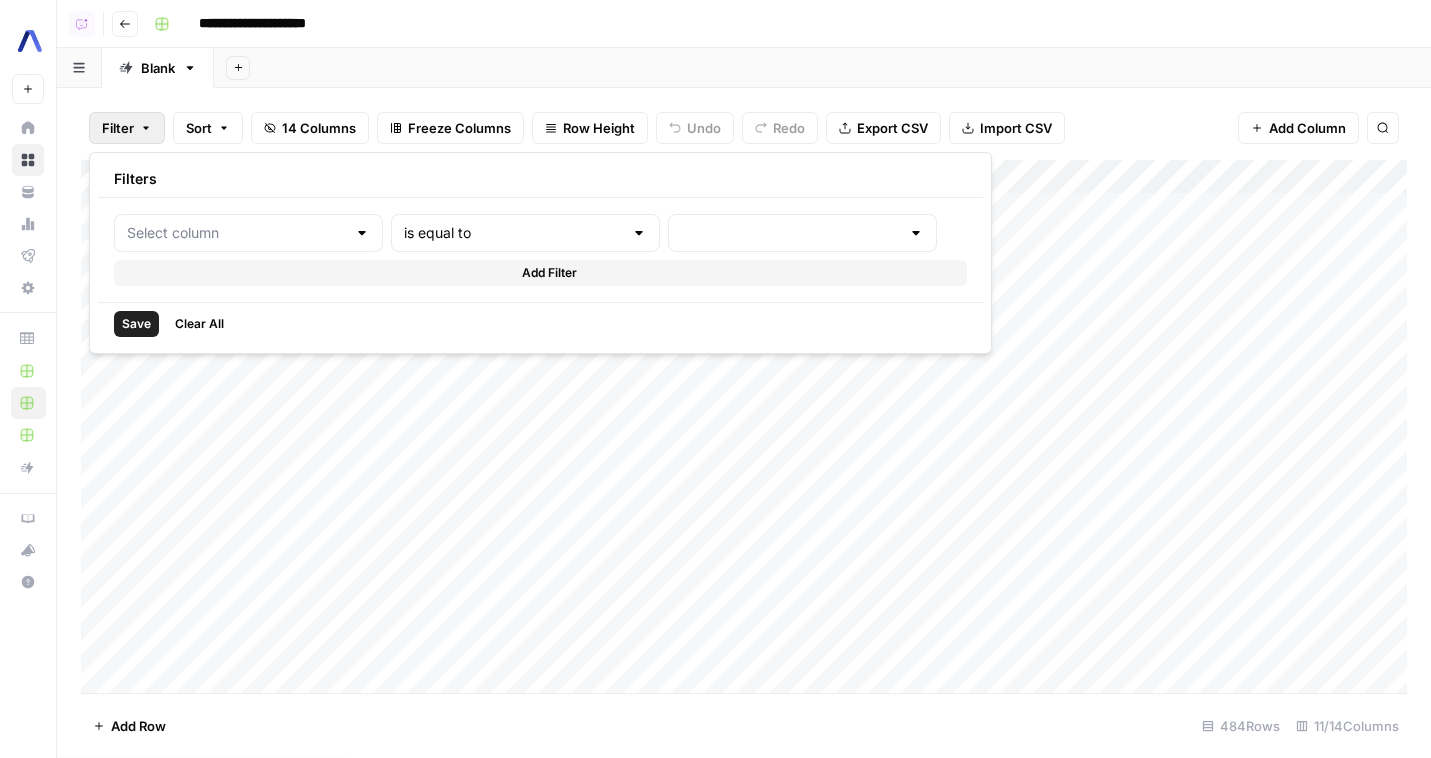 type on "Identify Code Snippets" 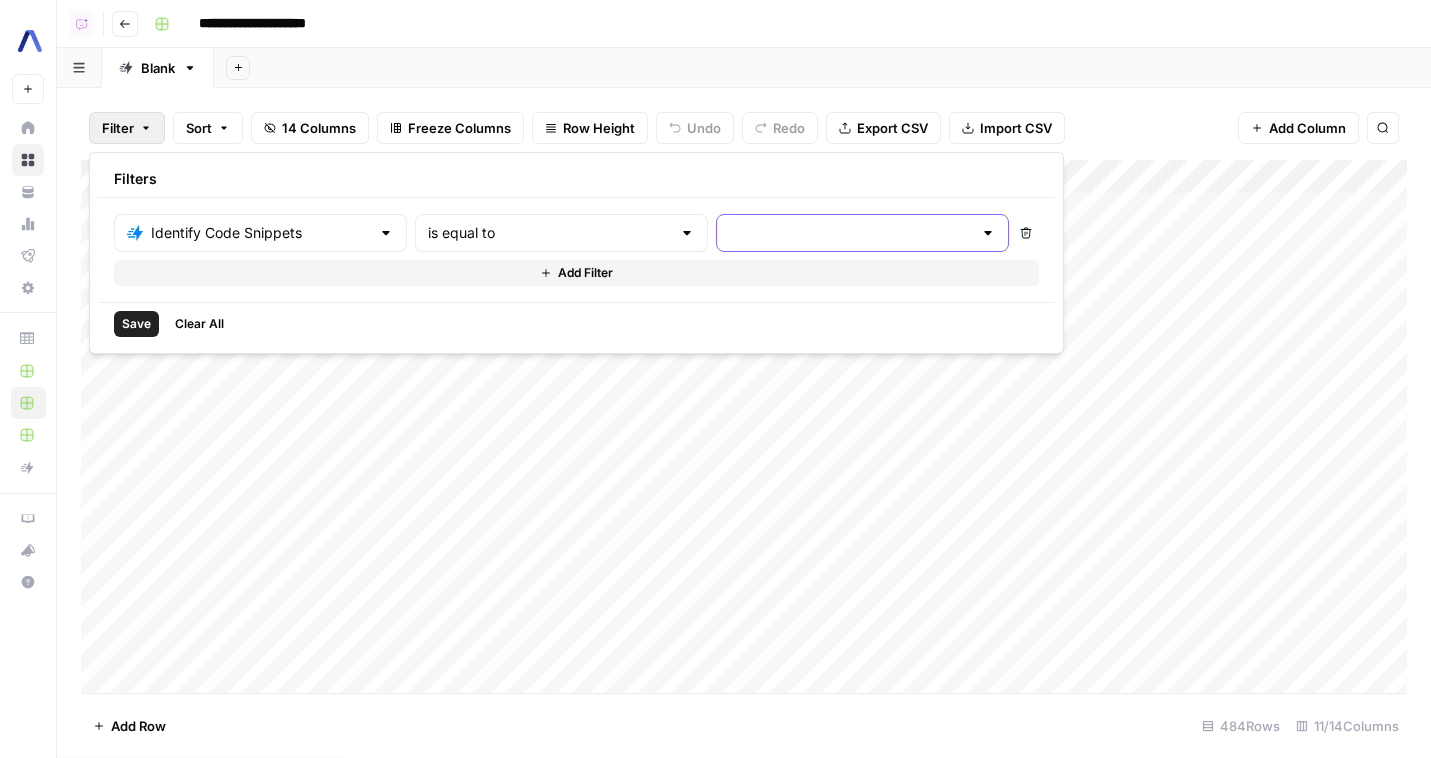 click at bounding box center (850, 233) 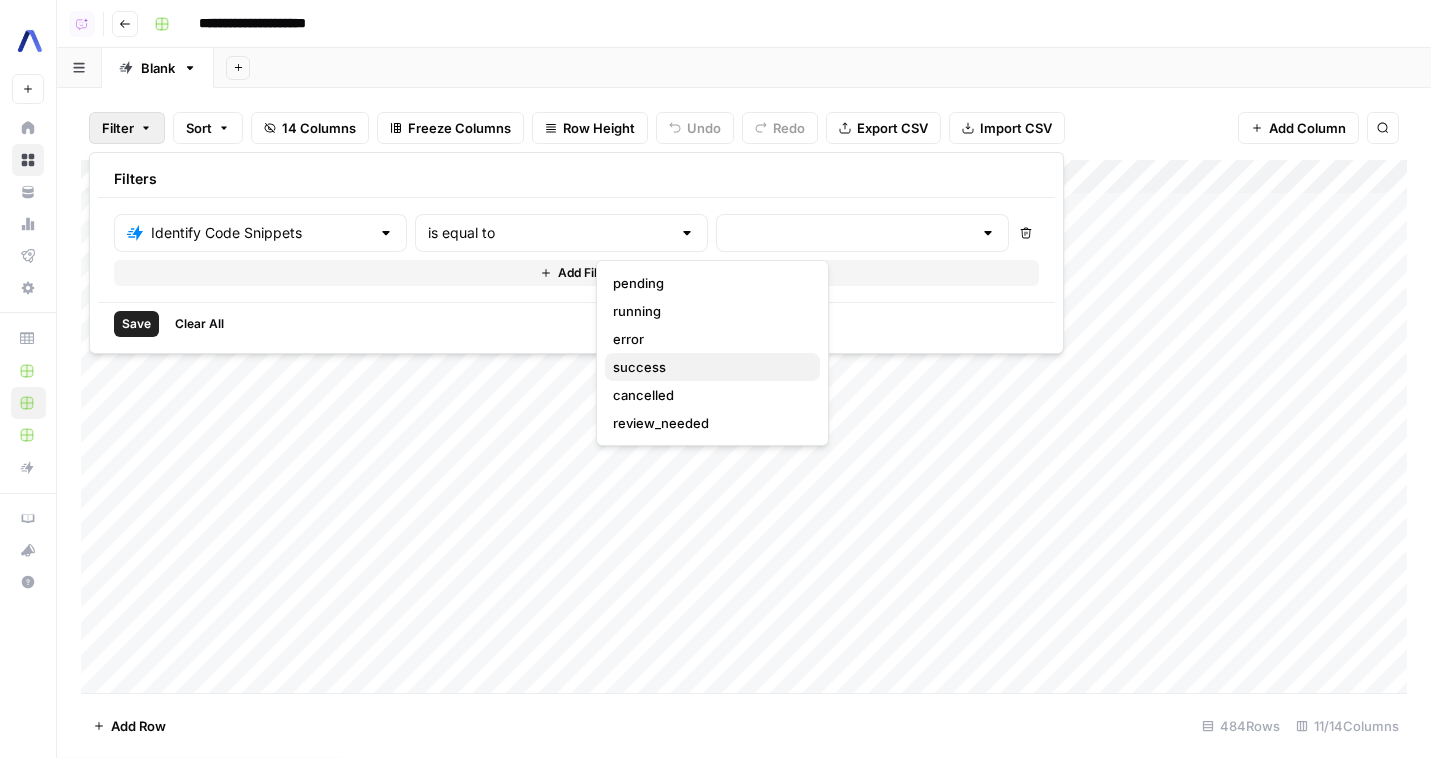 click on "success" at bounding box center [708, 367] 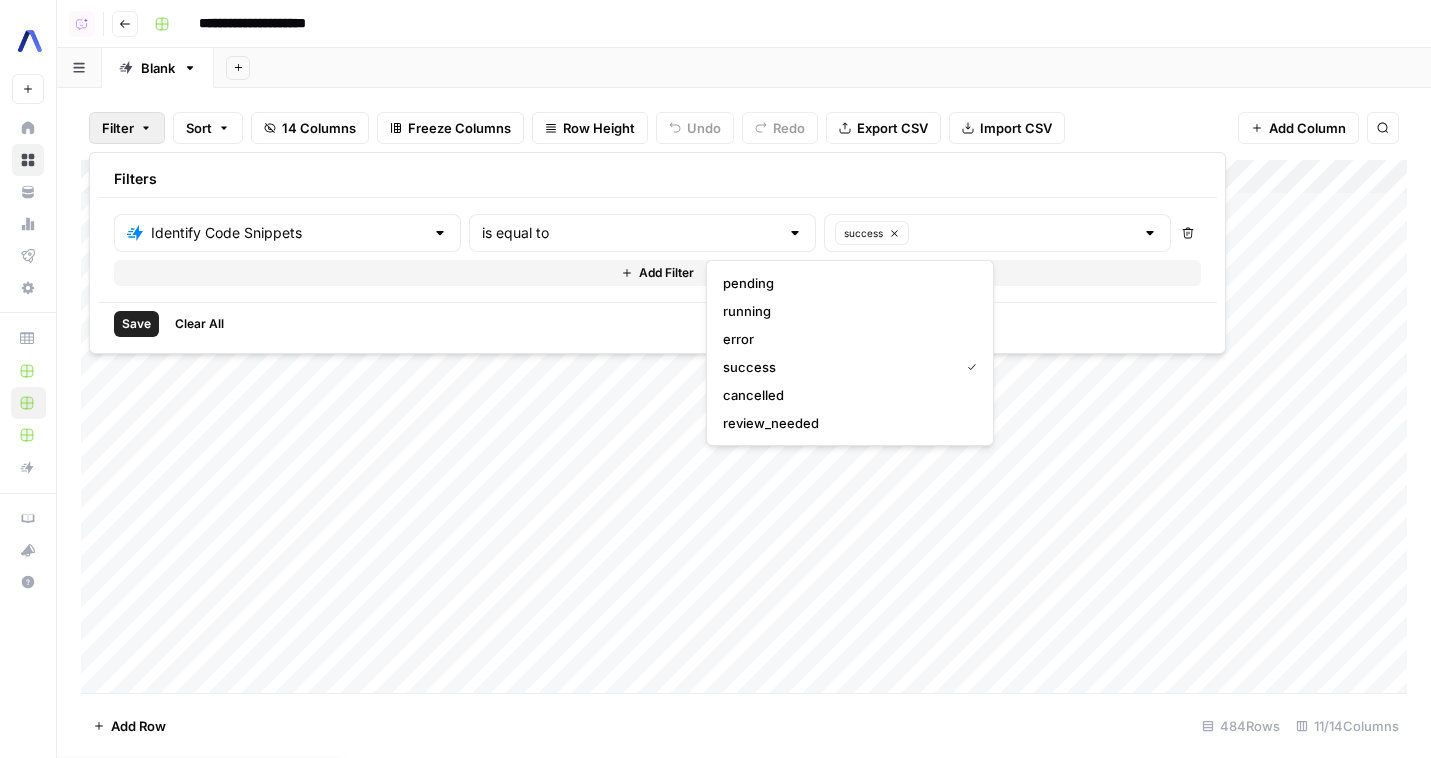 click on "Save" at bounding box center (136, 324) 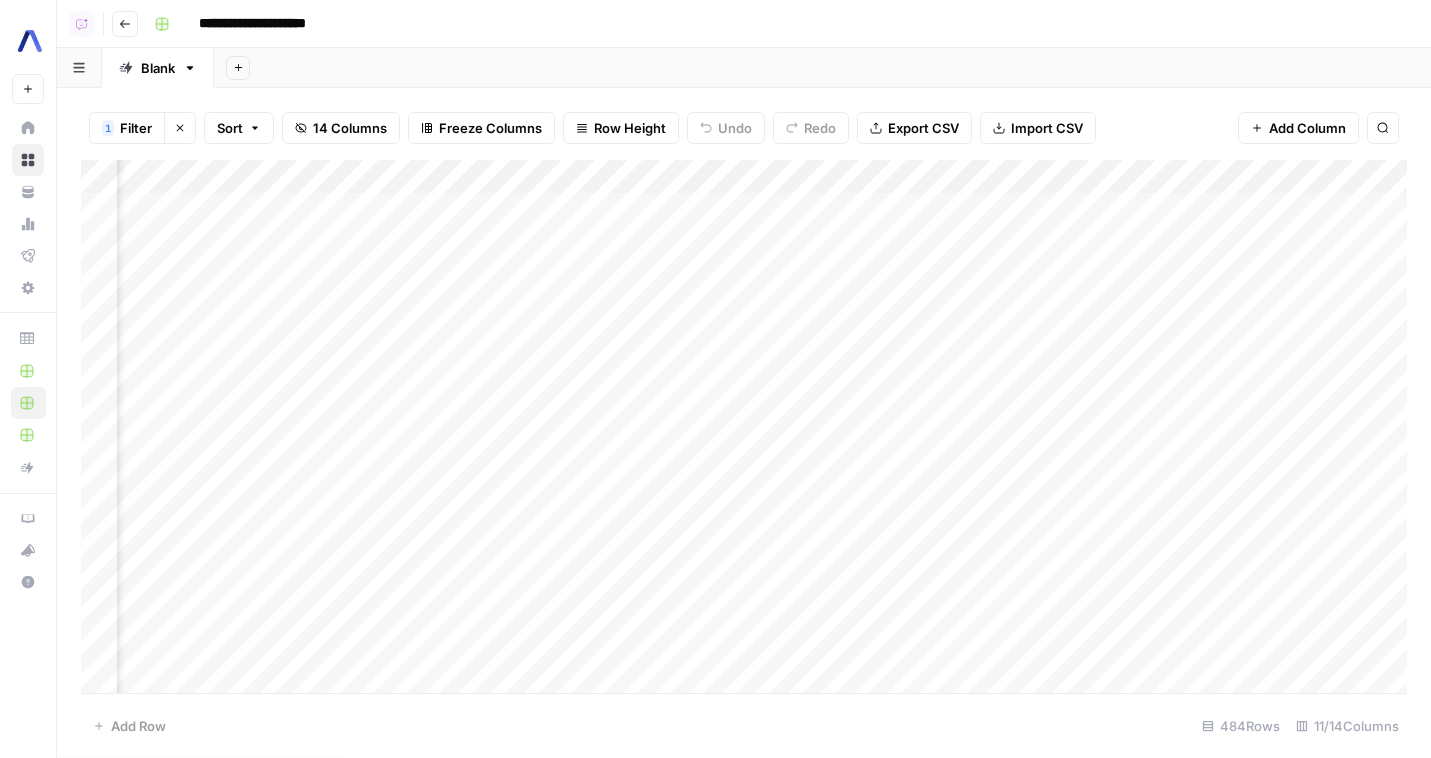 scroll, scrollTop: 0, scrollLeft: 275, axis: horizontal 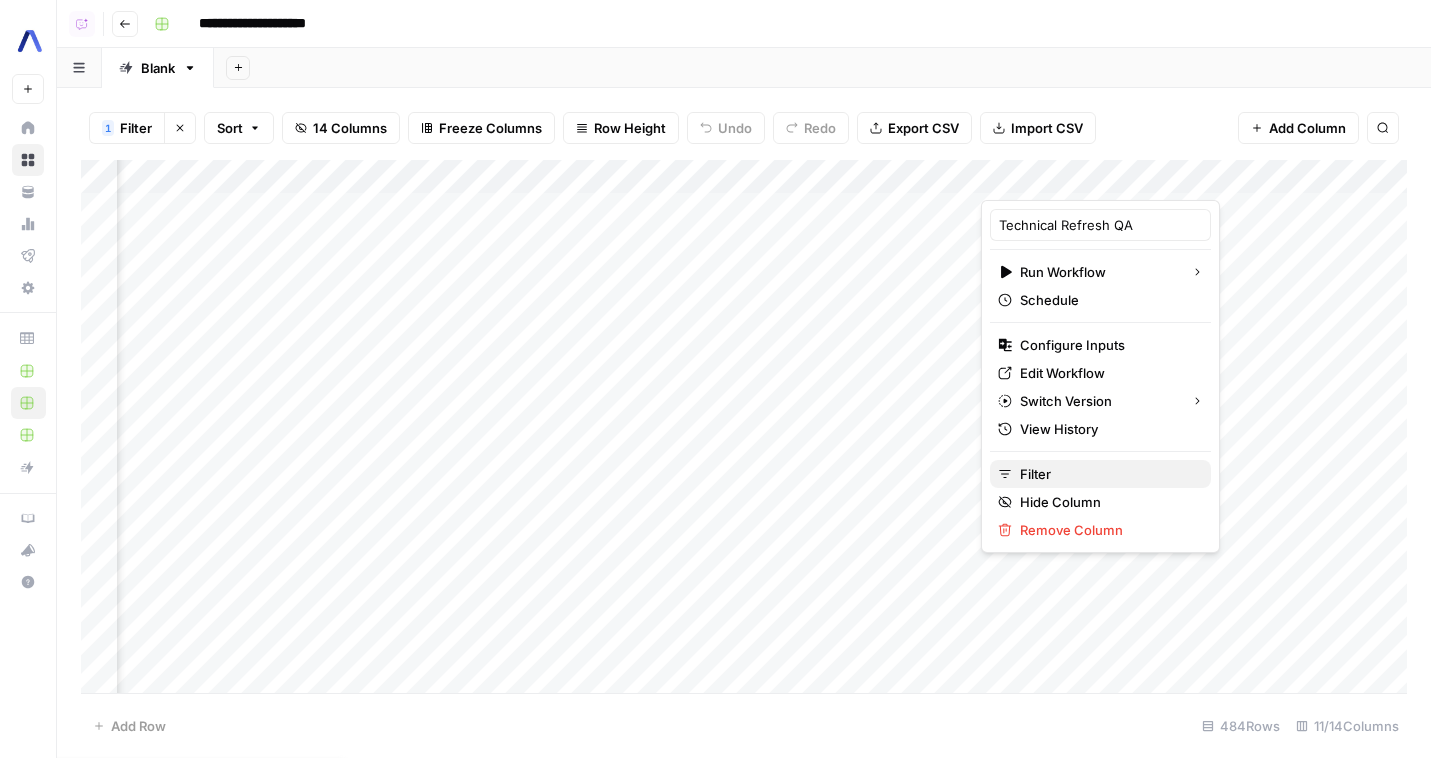 click on "Filter" at bounding box center [1107, 474] 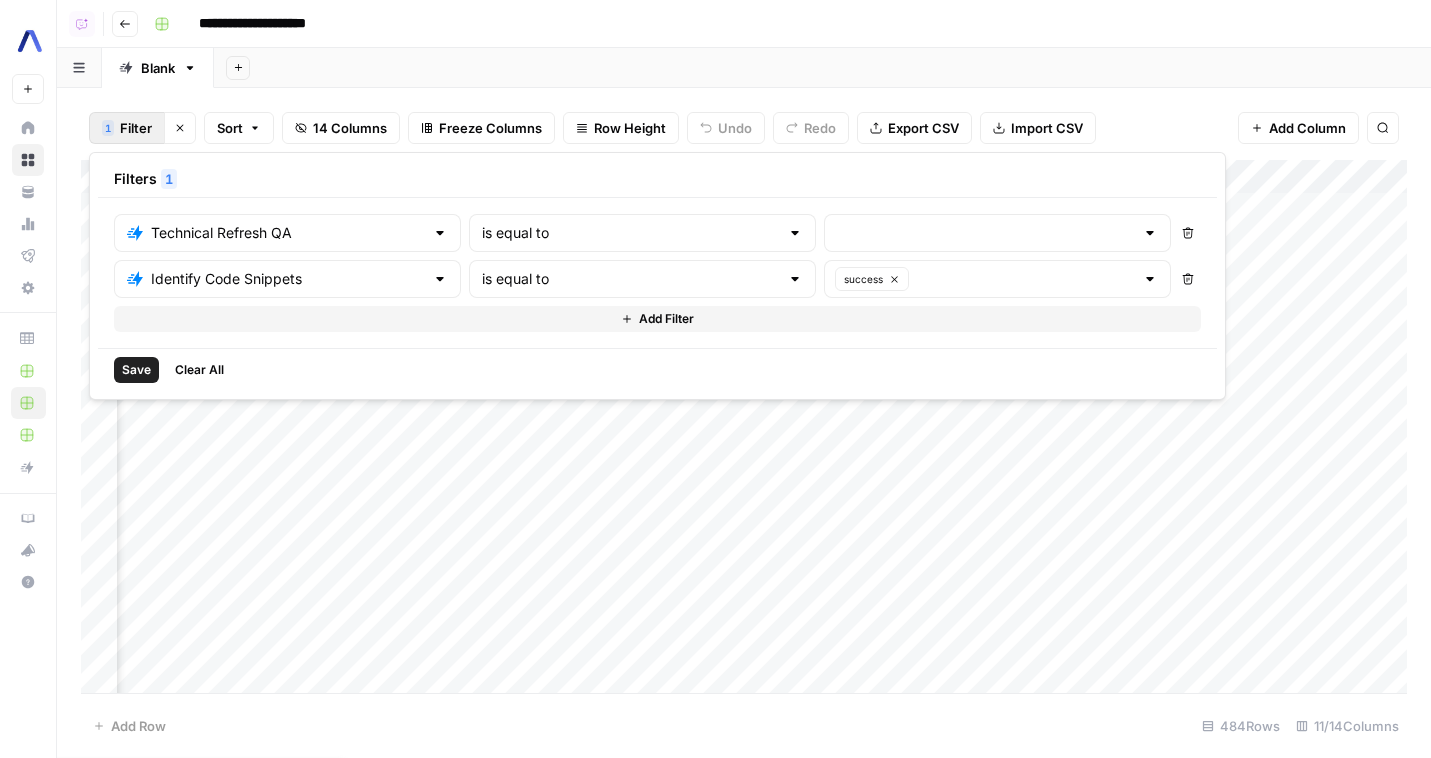 click at bounding box center (997, 233) 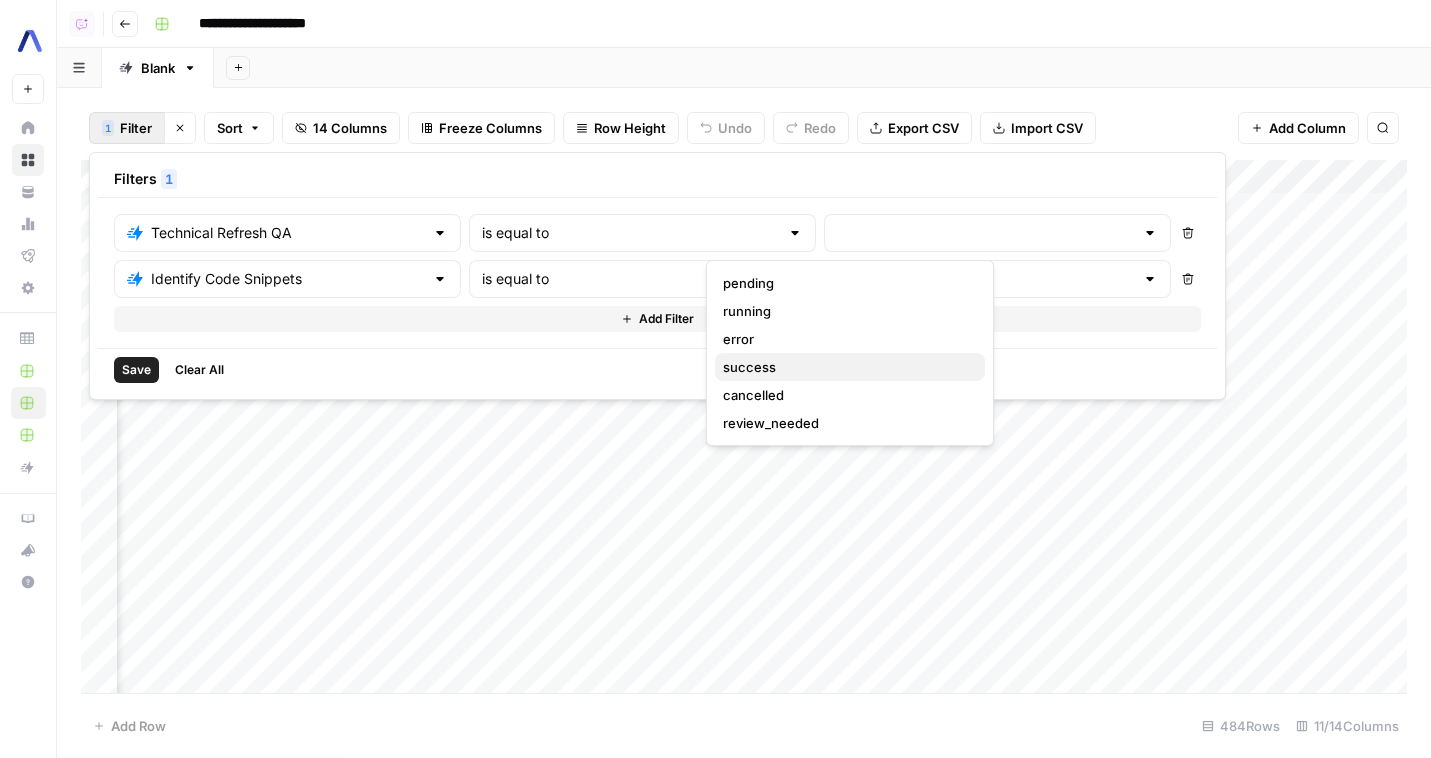 click on "success" at bounding box center [846, 367] 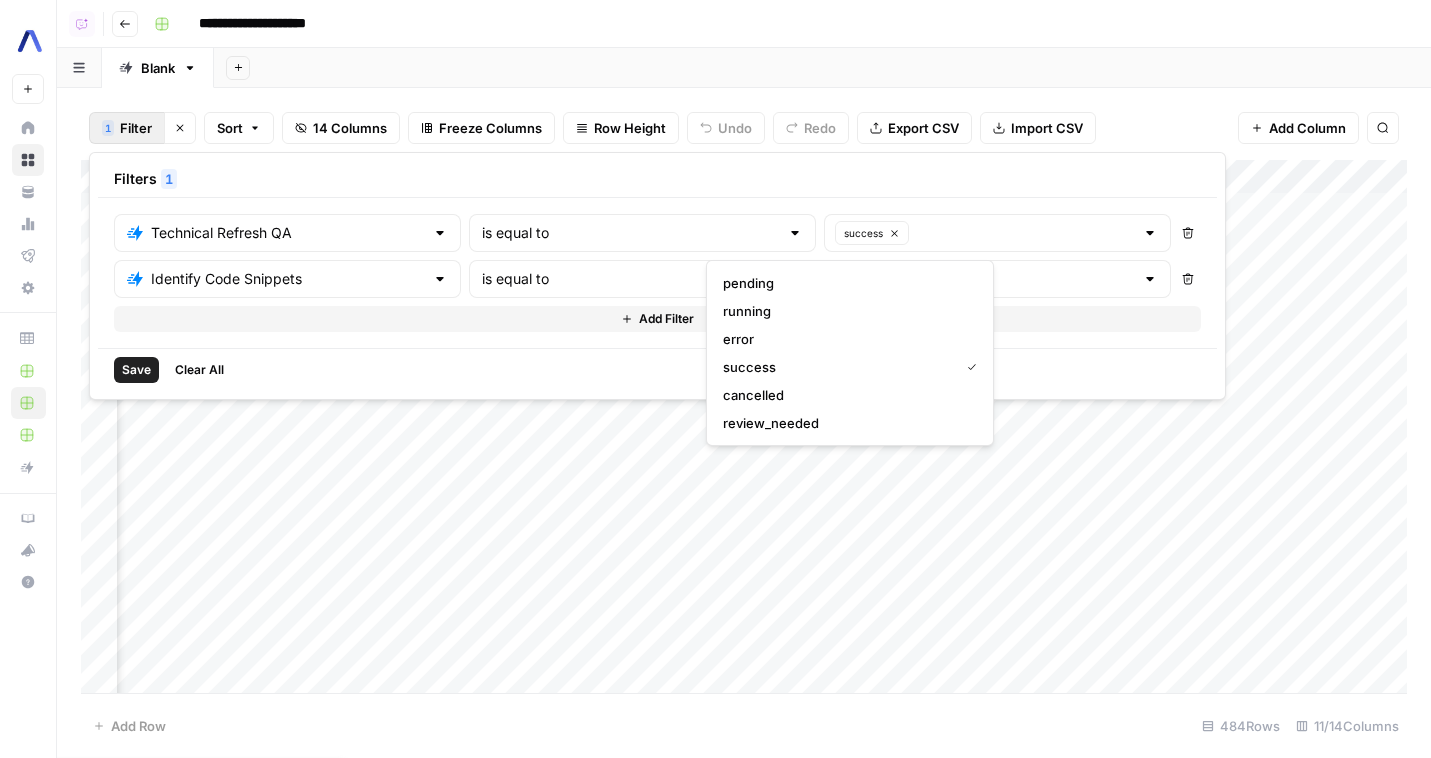 click on "Save" at bounding box center [136, 370] 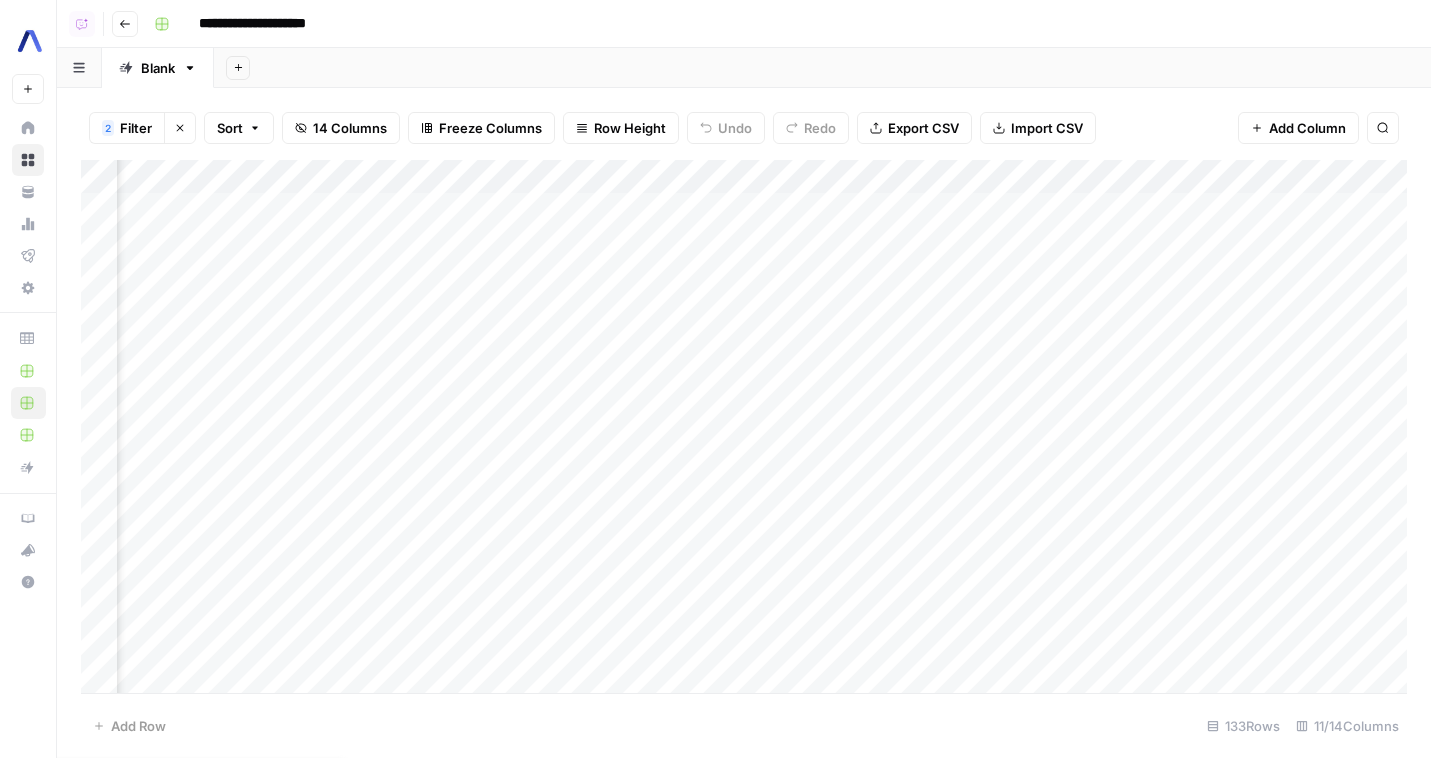 scroll, scrollTop: 0, scrollLeft: 0, axis: both 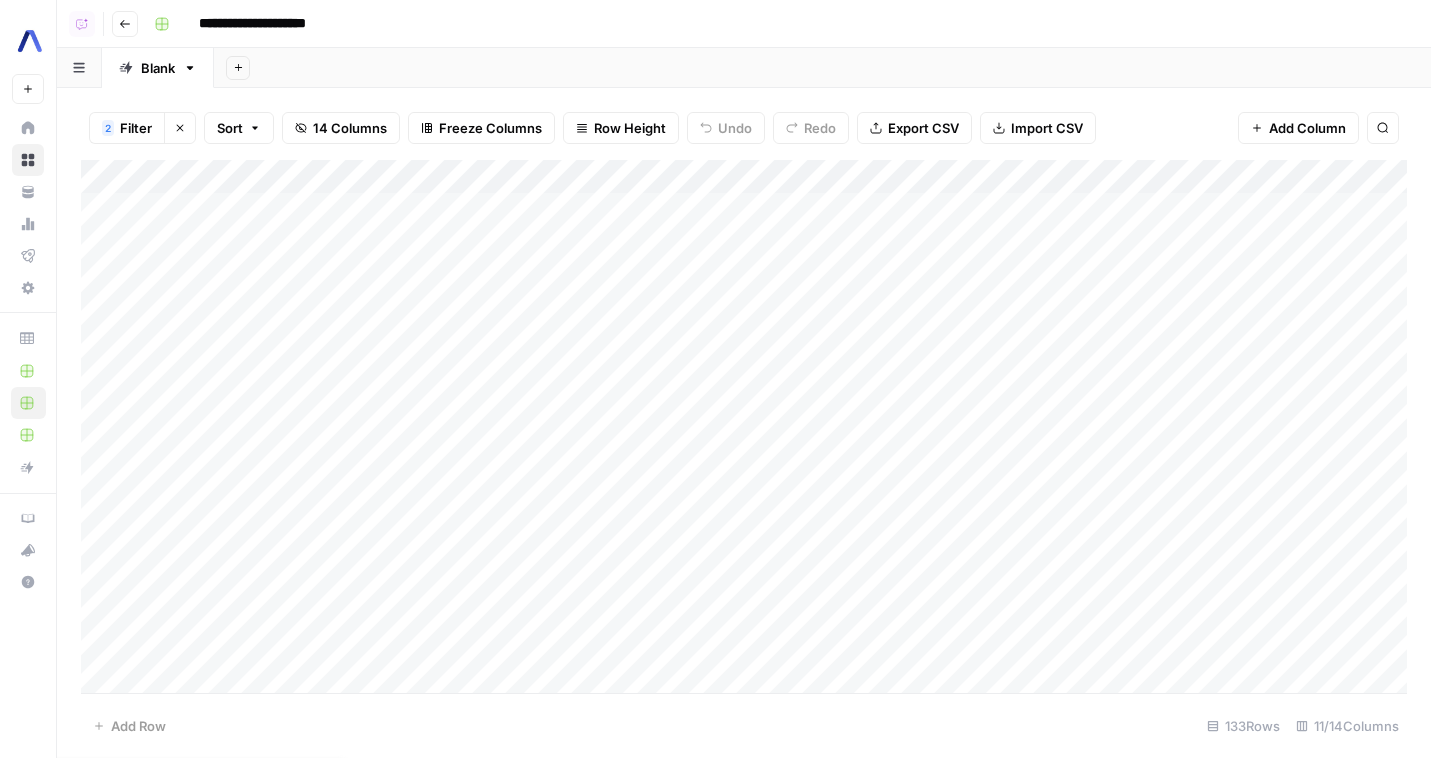 click on "Add Column" at bounding box center [744, 426] 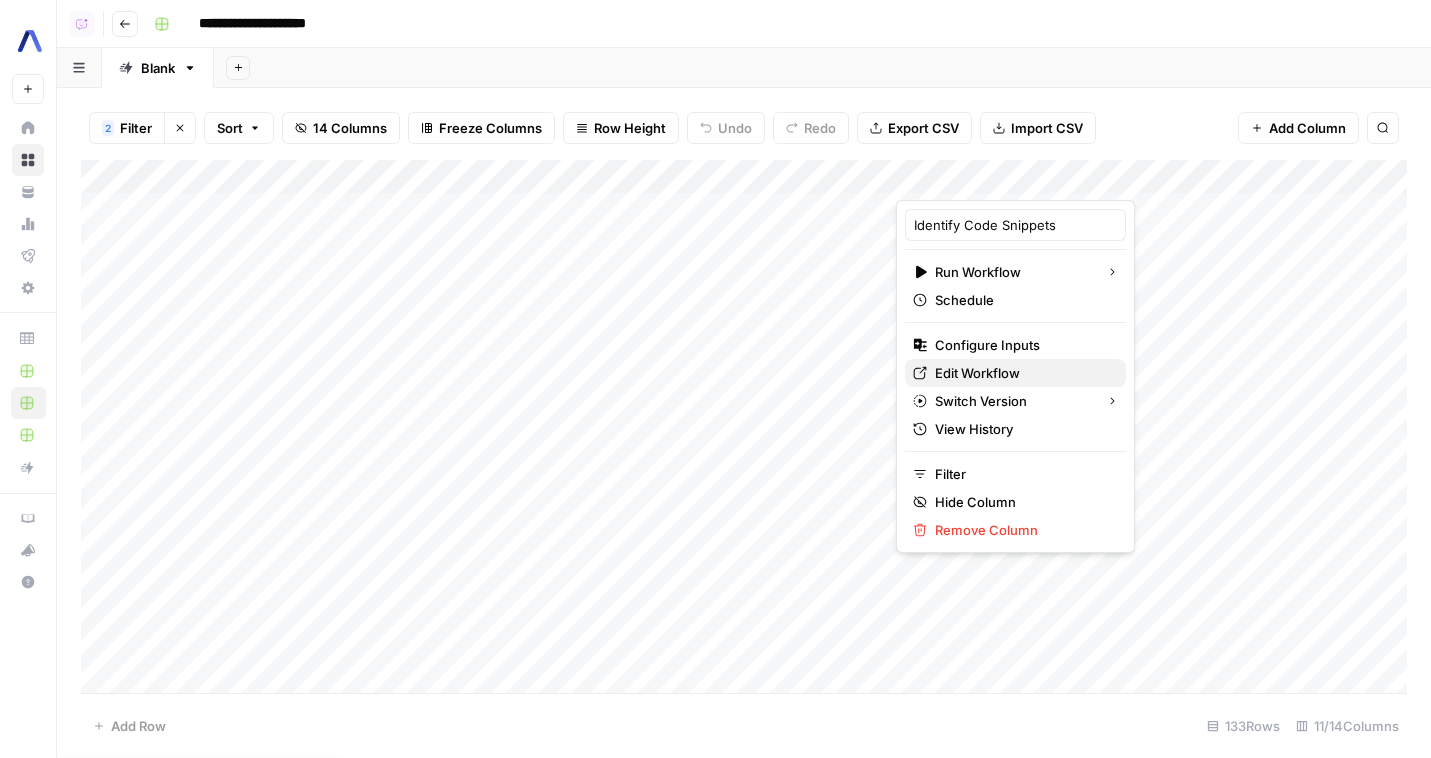 click on "Edit Workflow" at bounding box center [1022, 373] 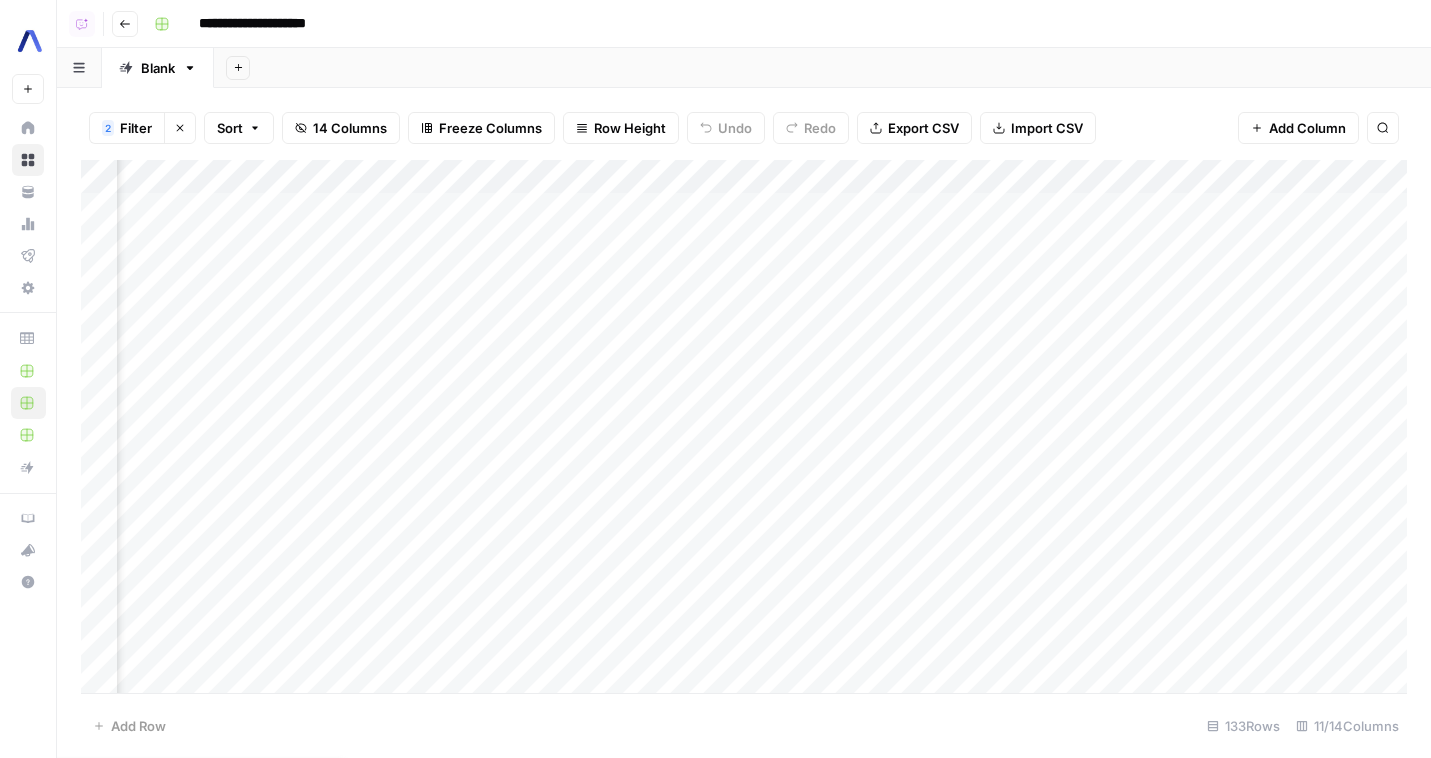 scroll, scrollTop: 0, scrollLeft: 564, axis: horizontal 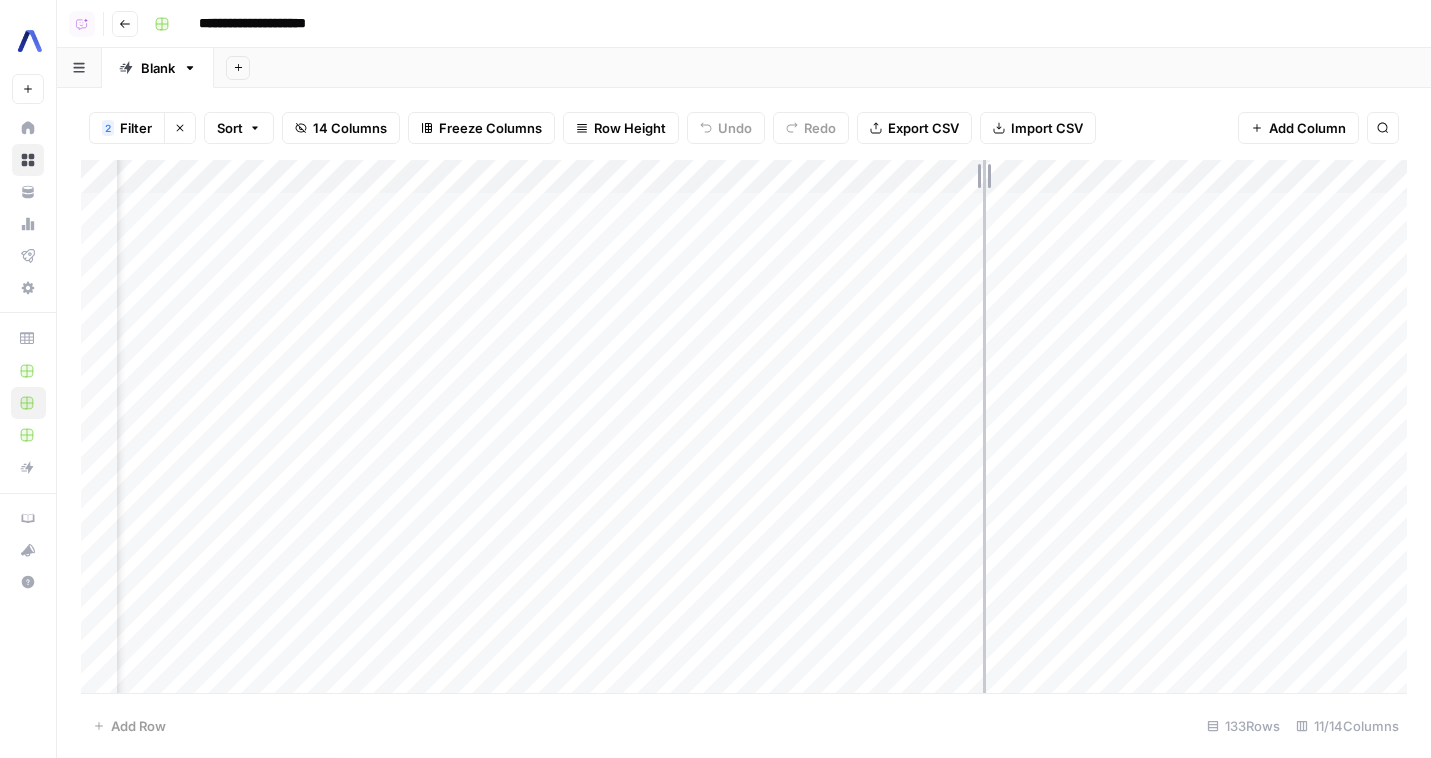 drag, startPoint x: 874, startPoint y: 169, endPoint x: 983, endPoint y: 176, distance: 109.22454 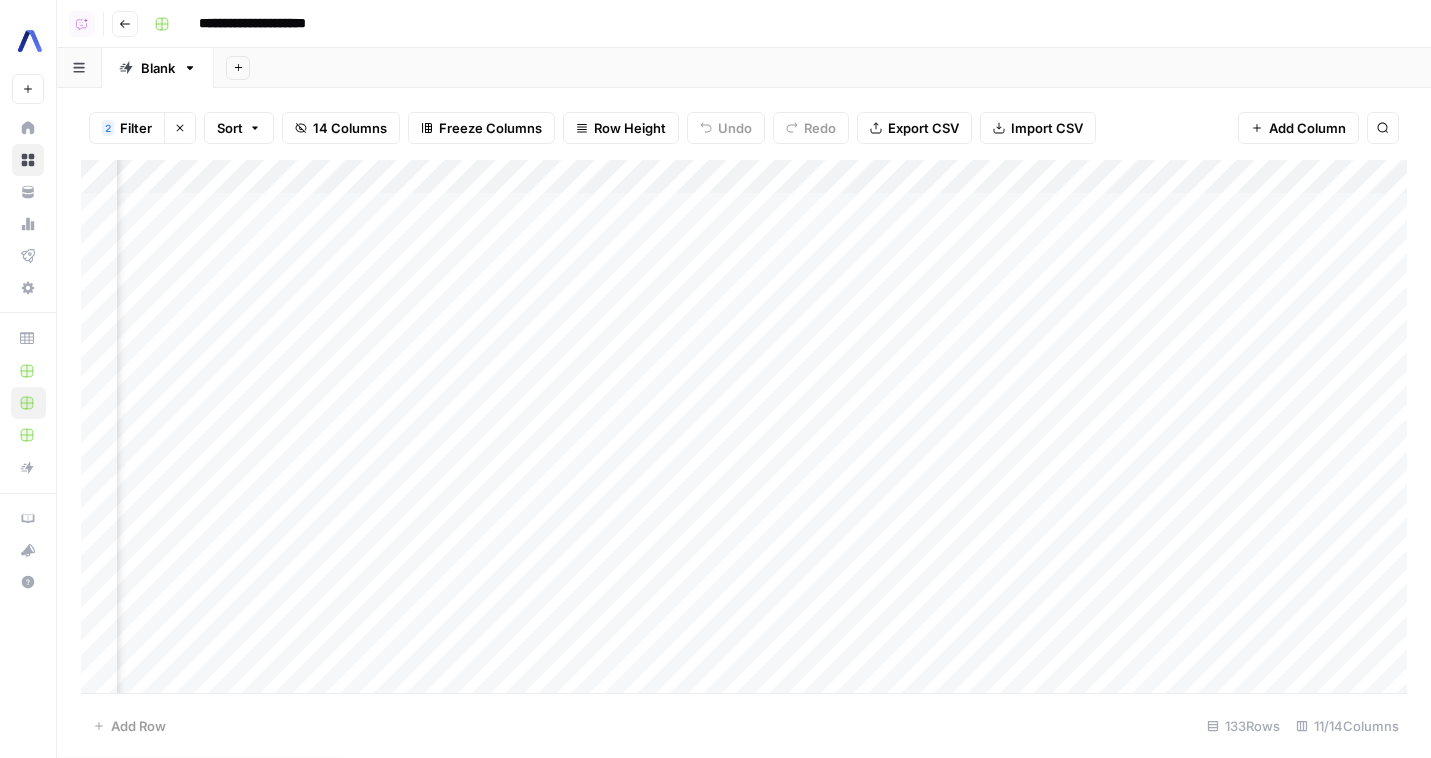 scroll, scrollTop: 0, scrollLeft: 1194, axis: horizontal 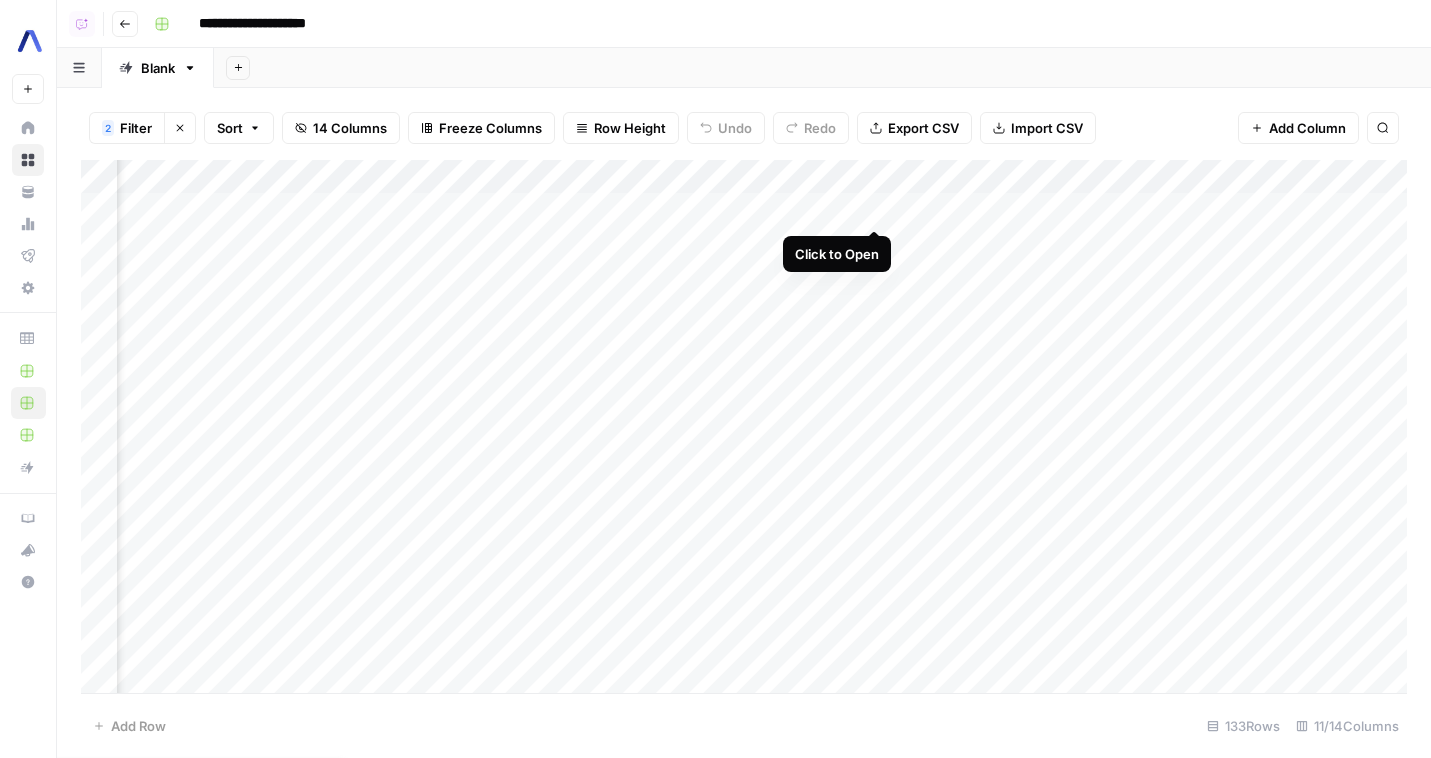 click on "Add Column" at bounding box center (744, 426) 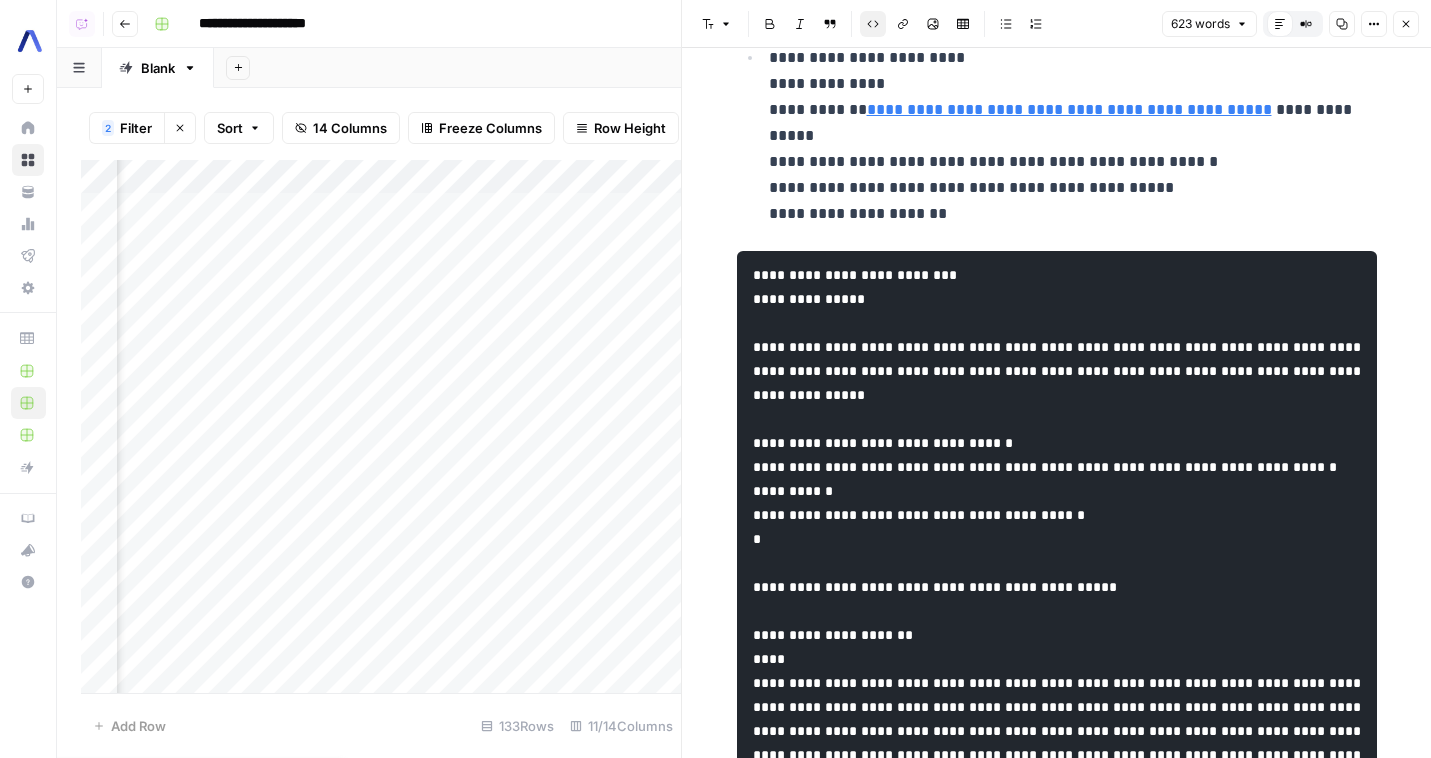 scroll, scrollTop: 395, scrollLeft: 0, axis: vertical 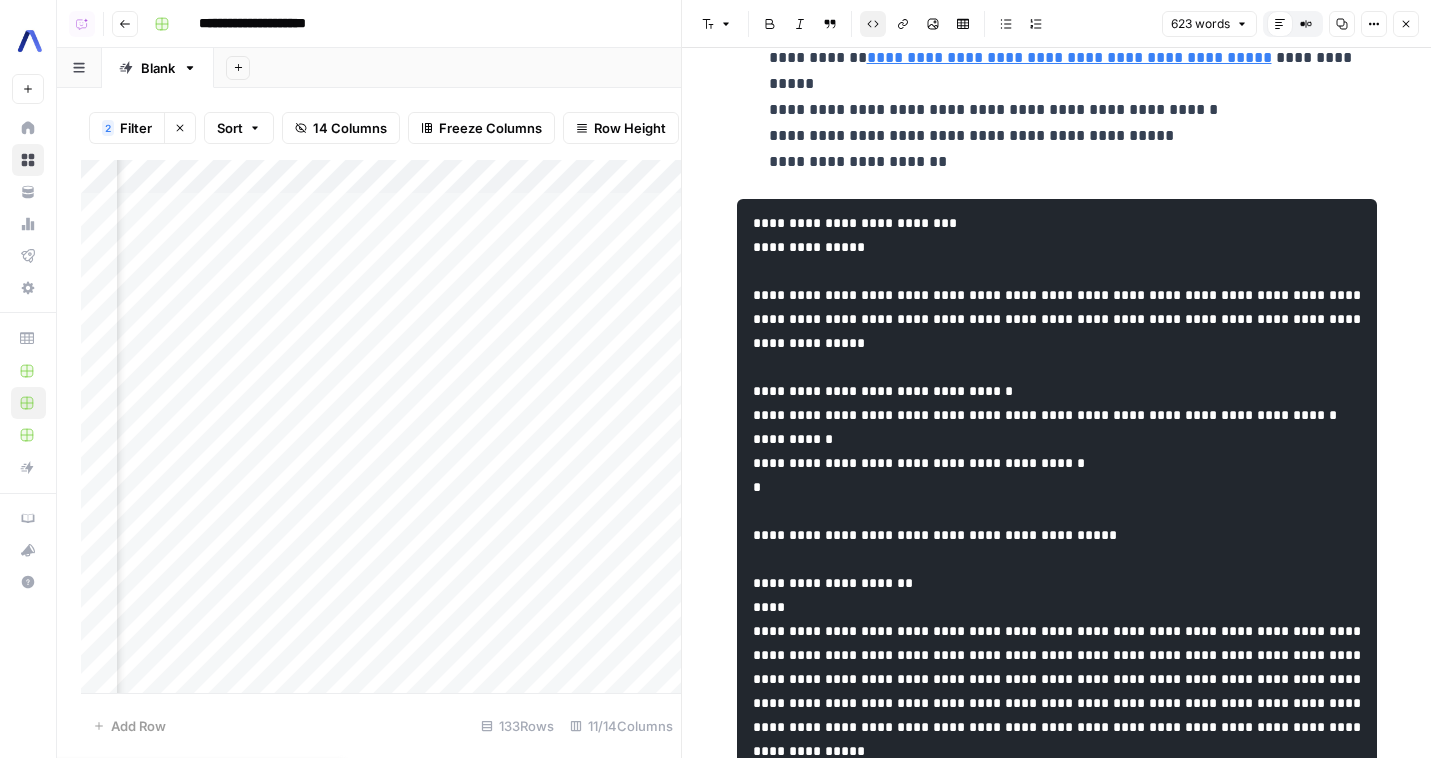 click at bounding box center (1059, 1447) 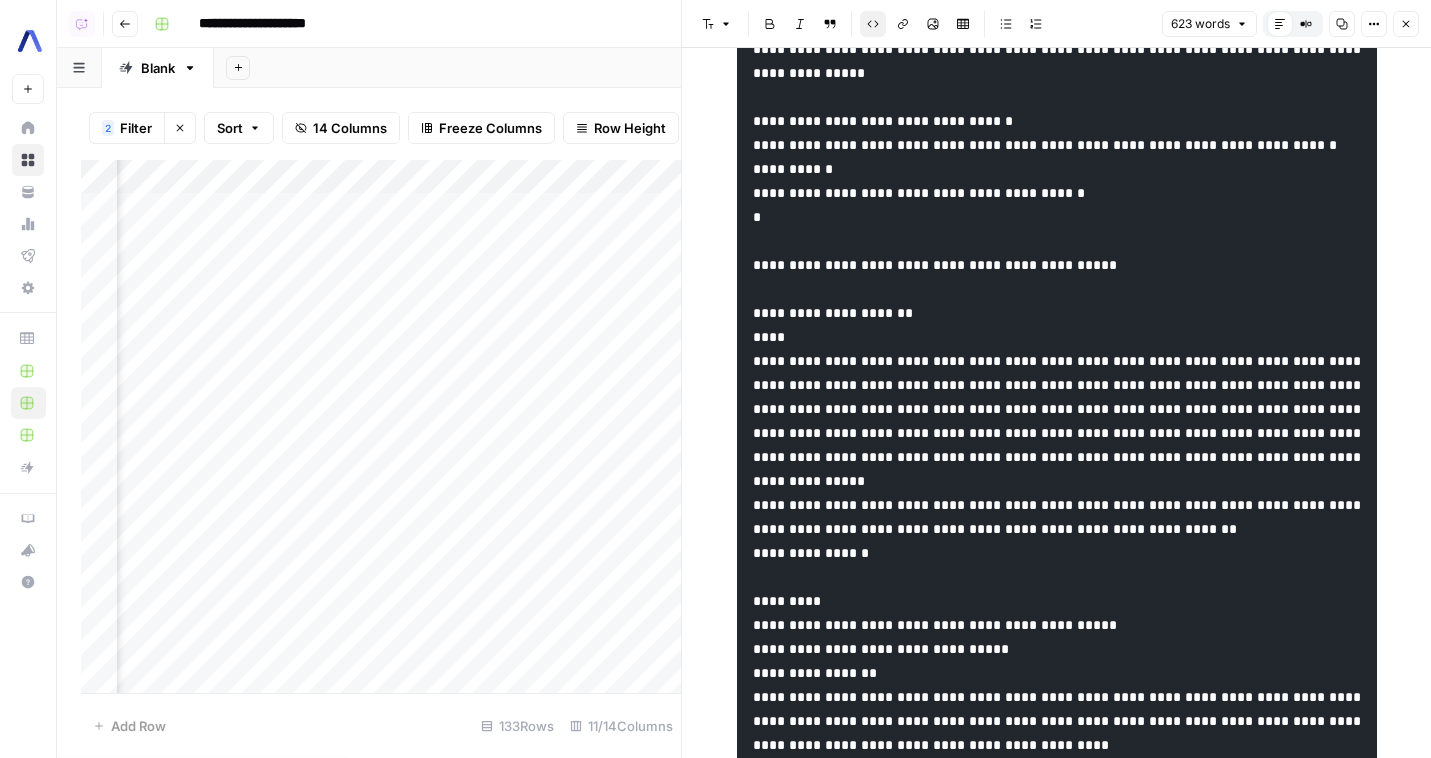 scroll, scrollTop: 672, scrollLeft: 0, axis: vertical 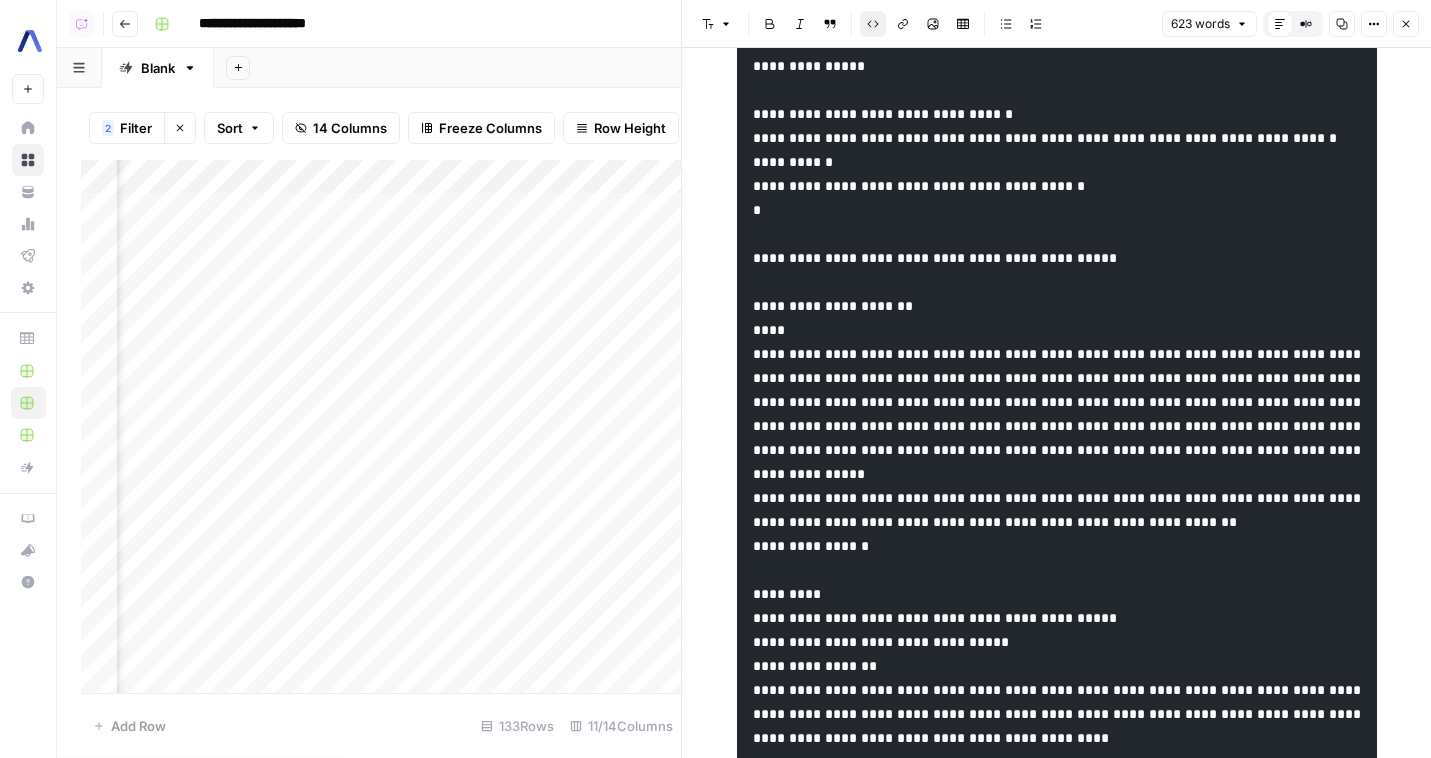 click at bounding box center [1059, 1170] 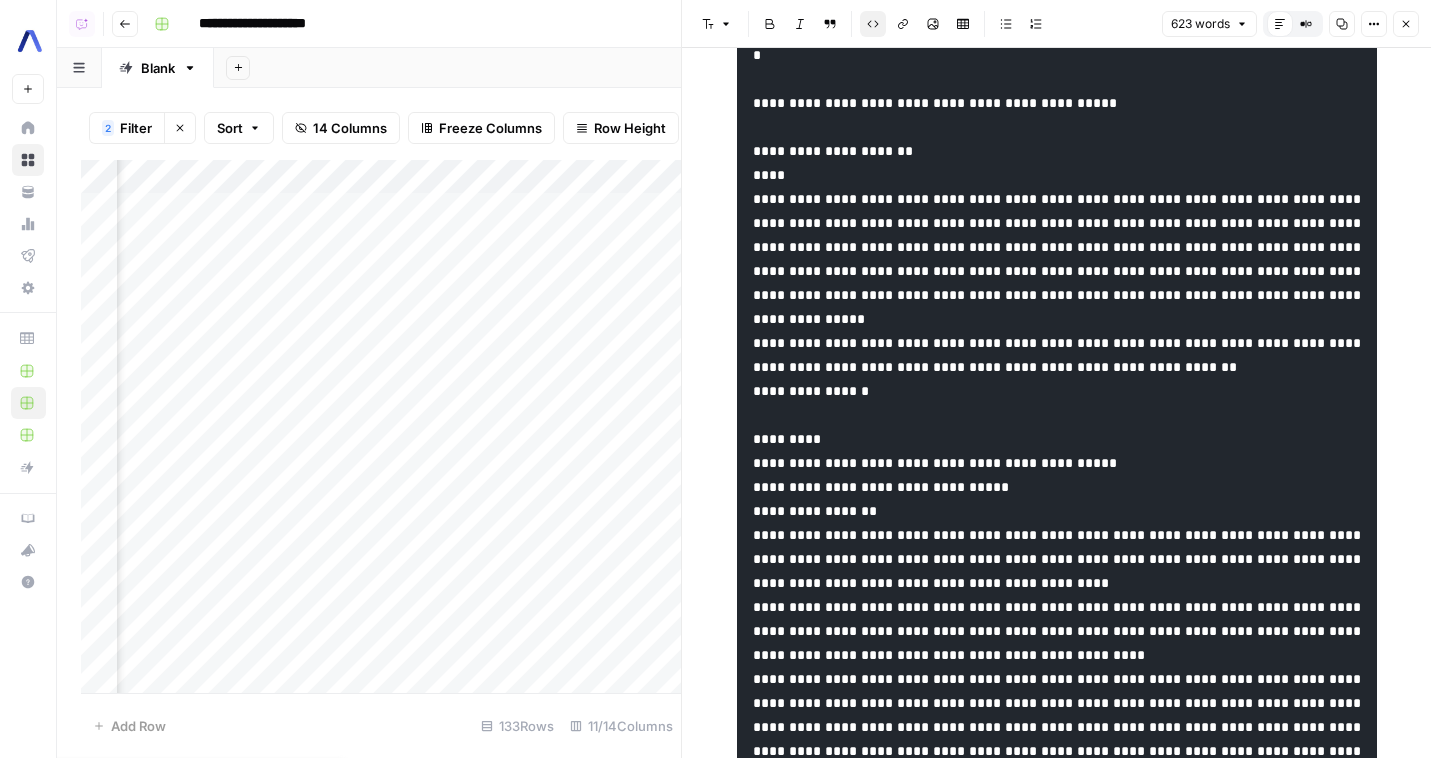 scroll, scrollTop: 939, scrollLeft: 0, axis: vertical 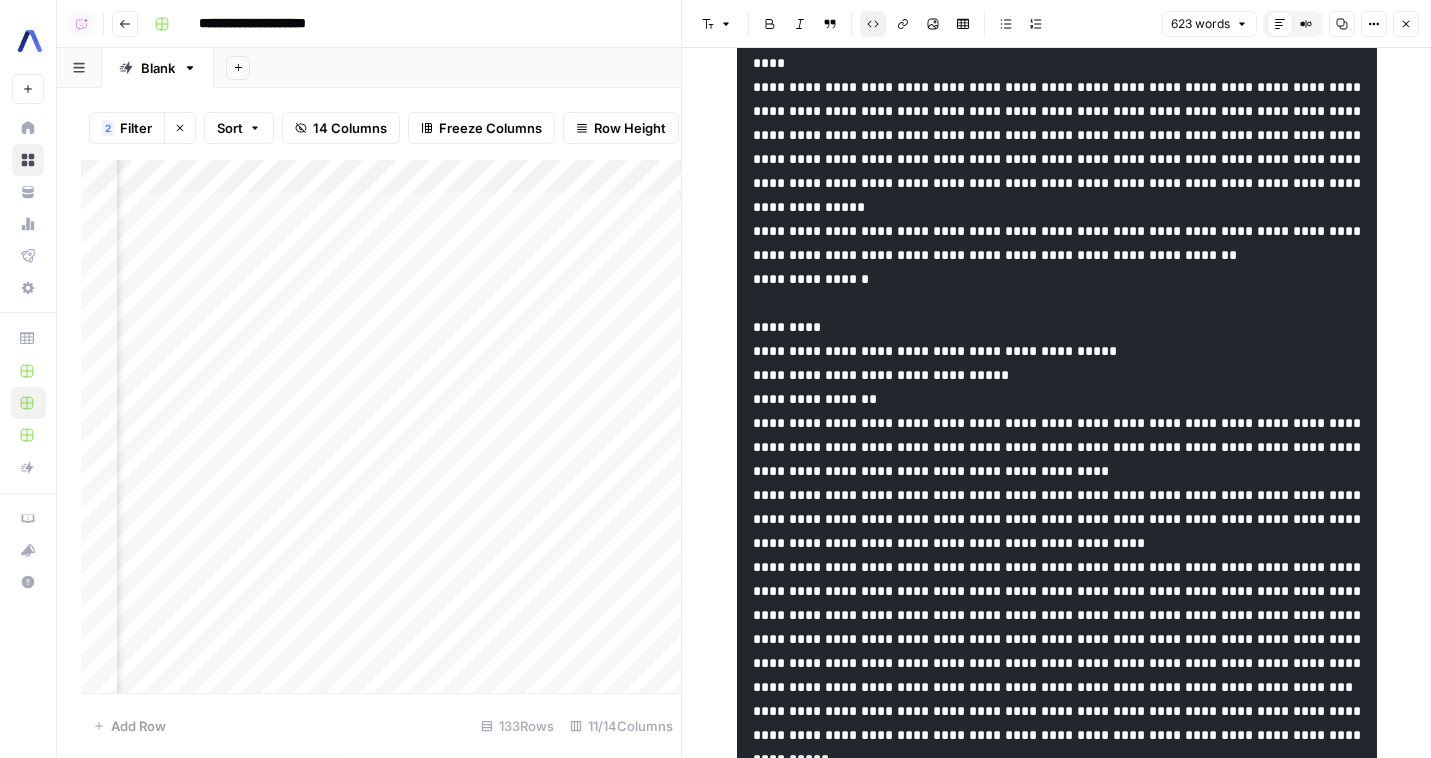 click 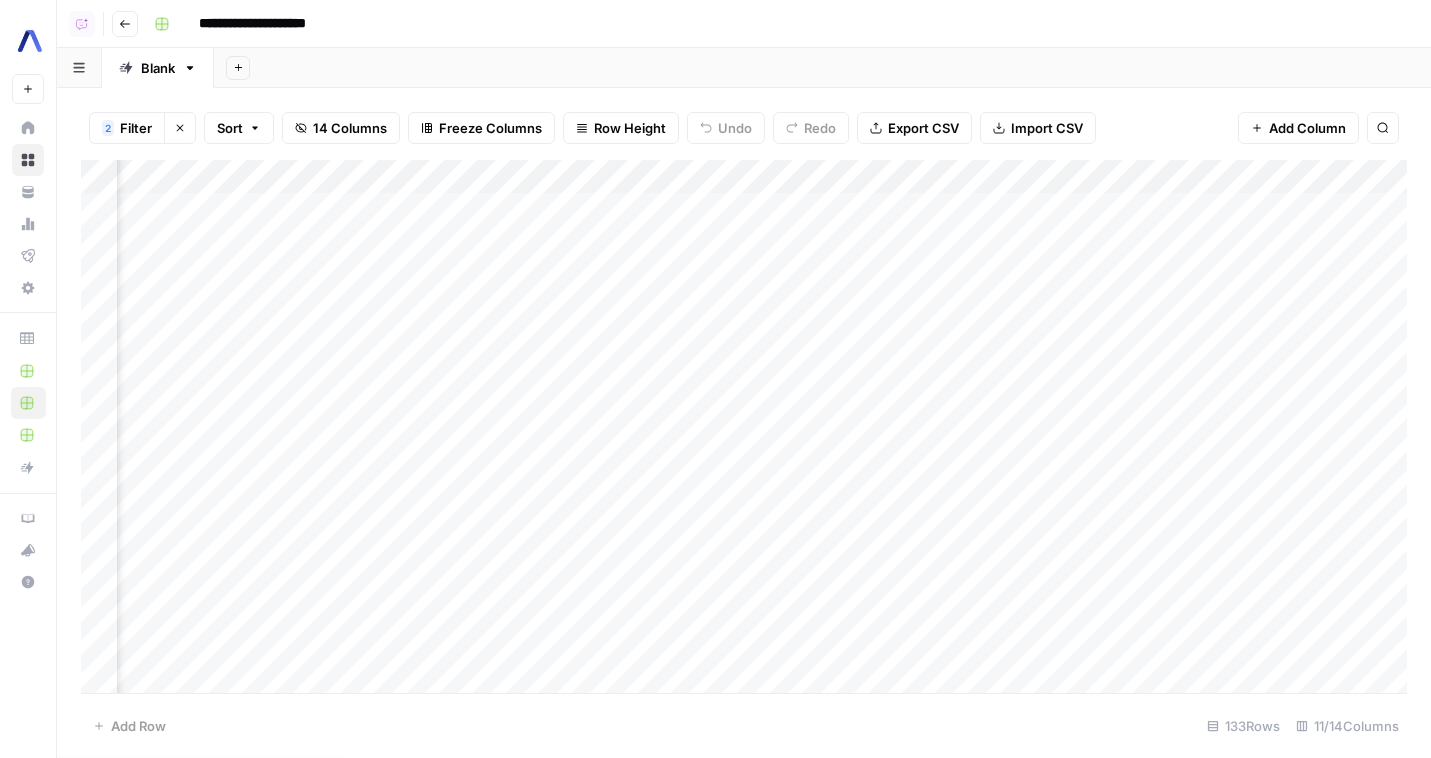 scroll, scrollTop: 0, scrollLeft: 968, axis: horizontal 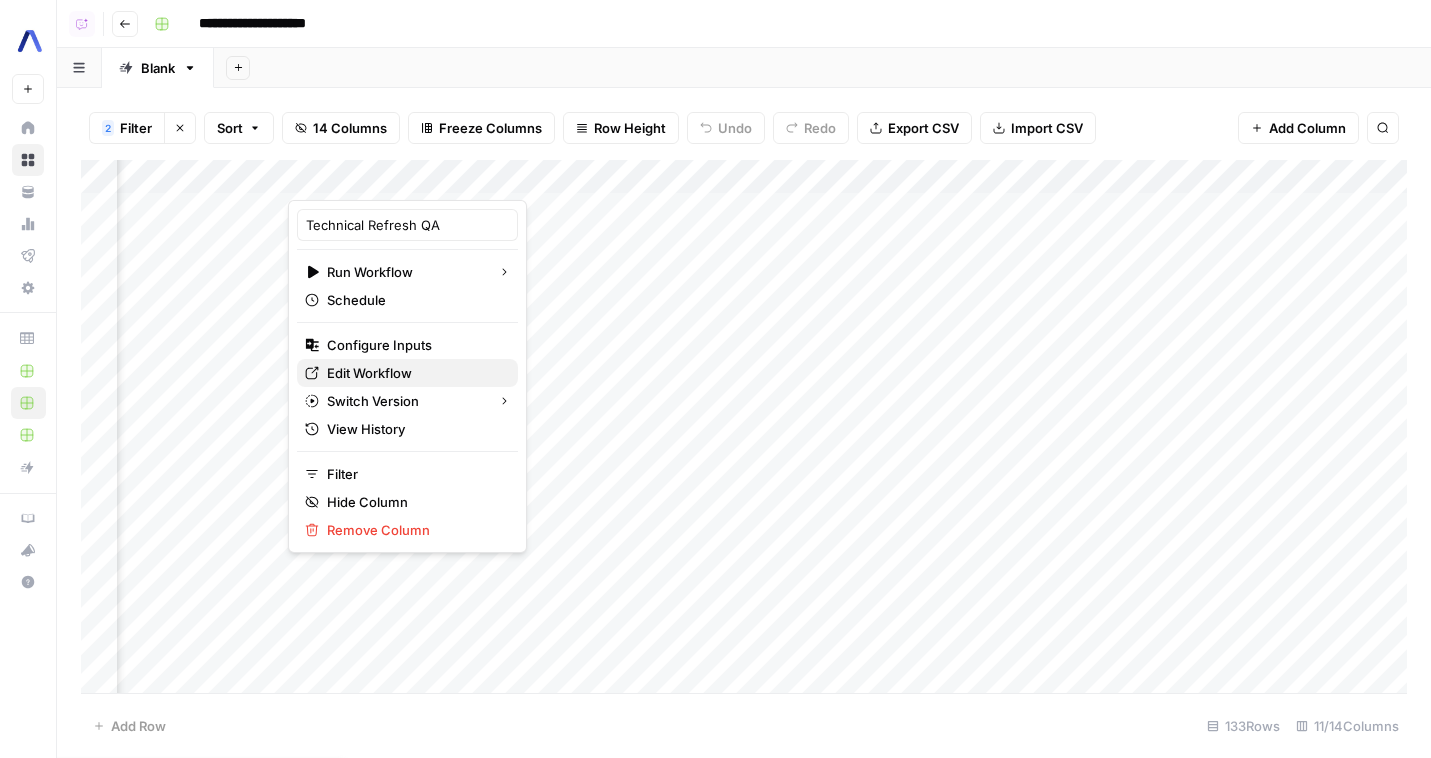 click on "Edit Workflow" at bounding box center (414, 373) 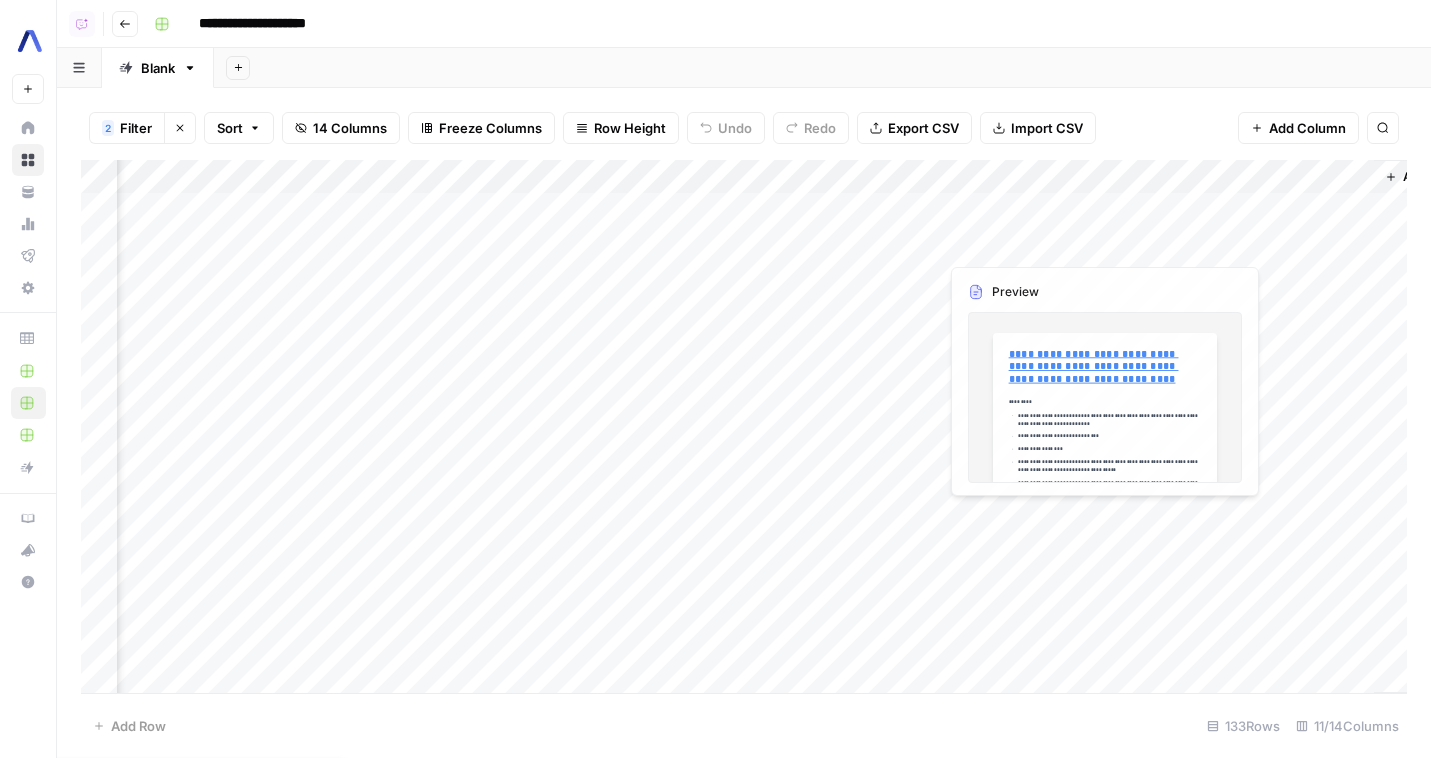 scroll, scrollTop: 0, scrollLeft: 1332, axis: horizontal 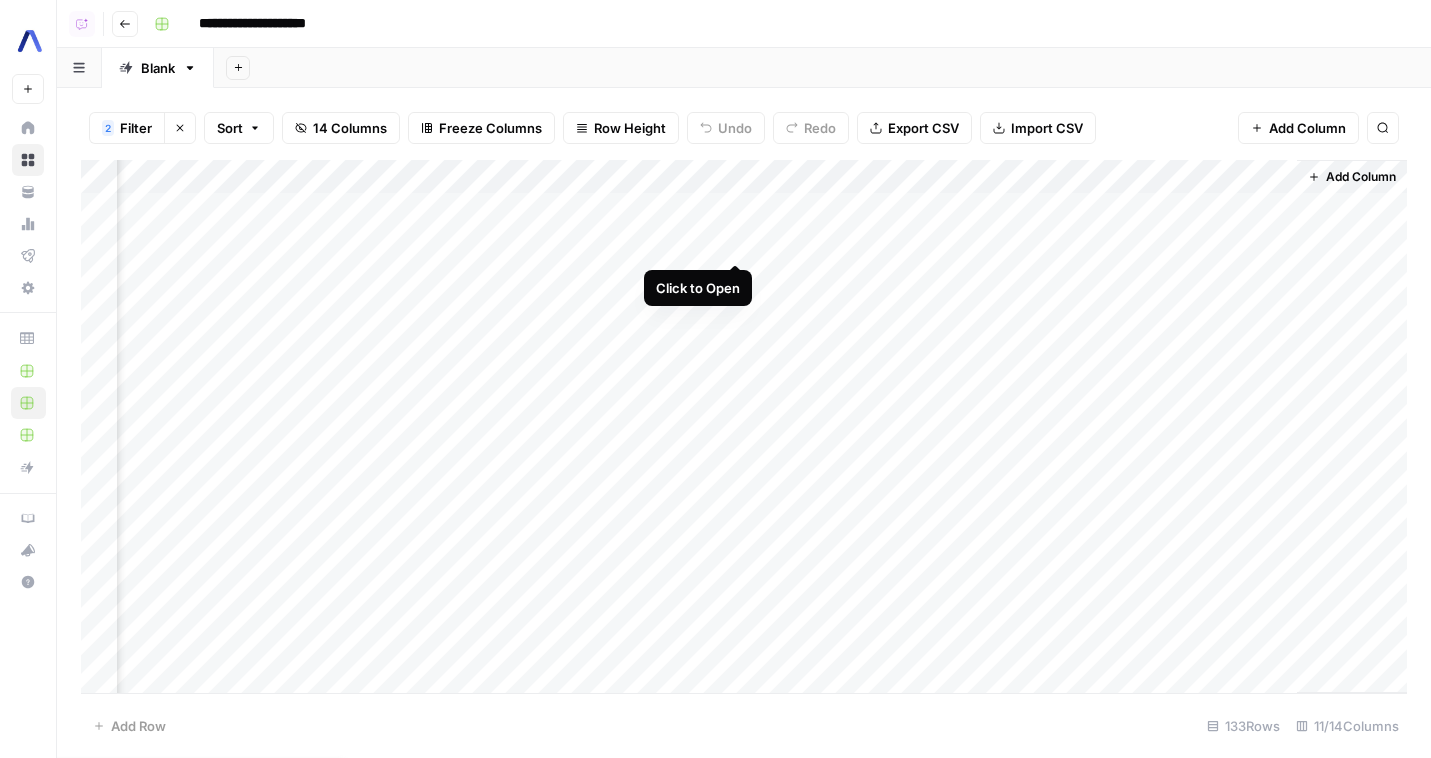 click on "Add Column" at bounding box center [744, 426] 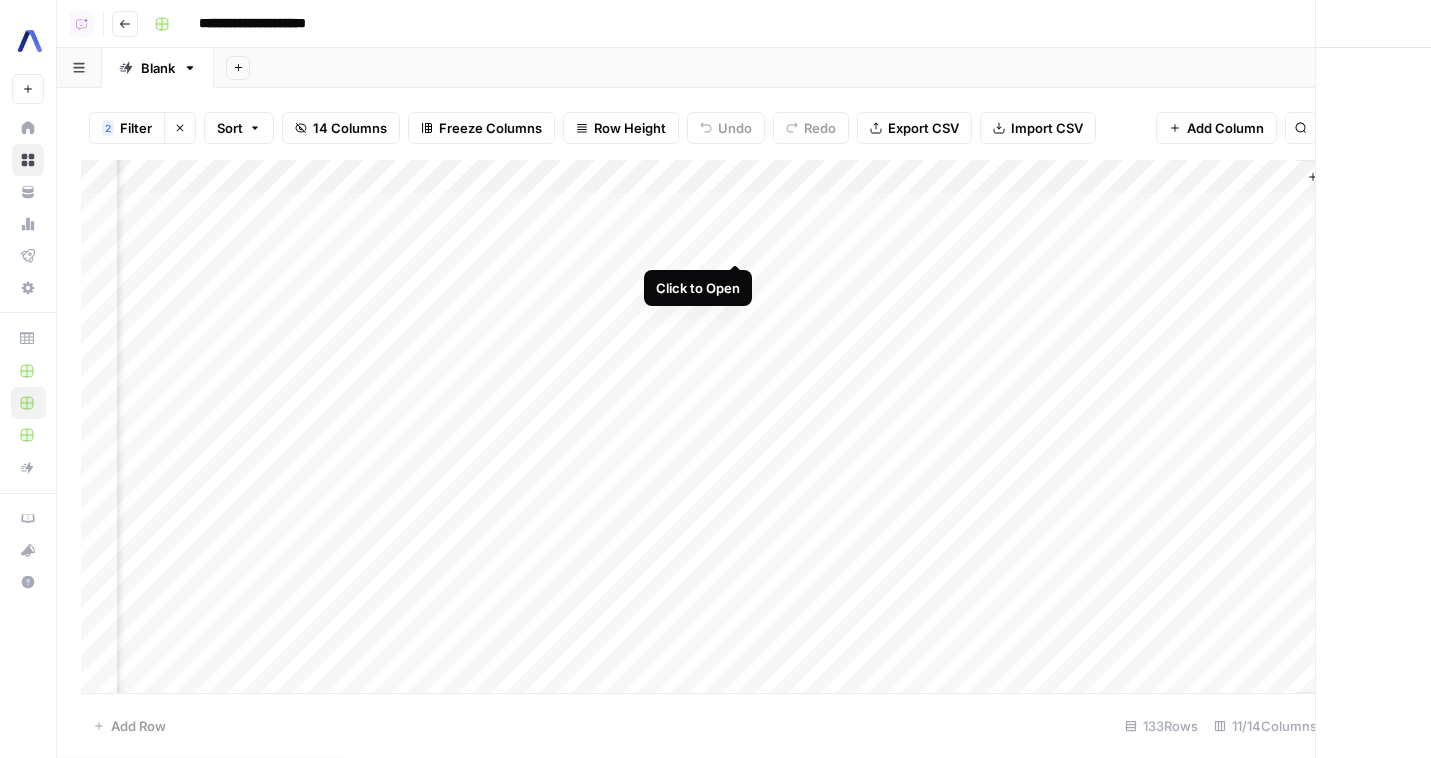 scroll, scrollTop: 0, scrollLeft: 1324, axis: horizontal 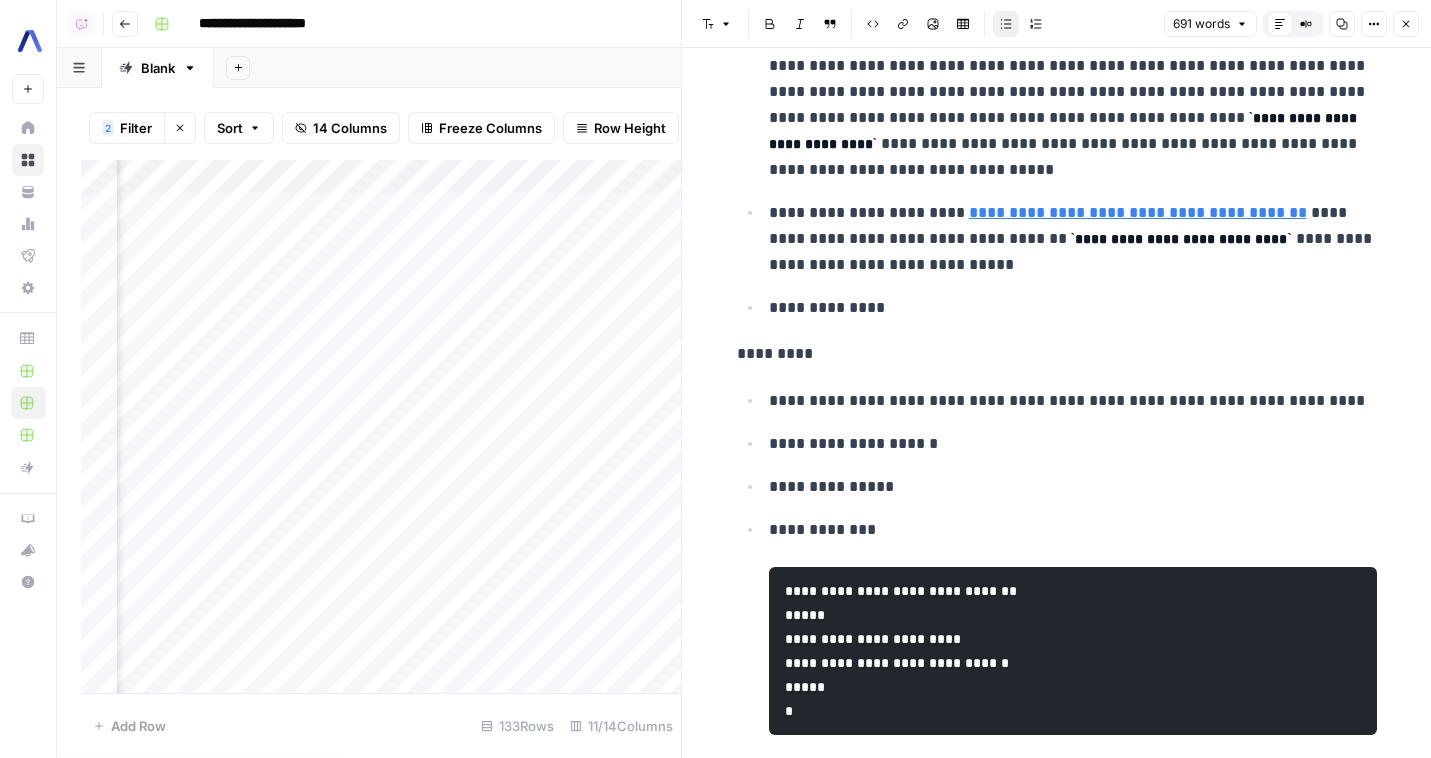 click on "Close" at bounding box center (1406, 24) 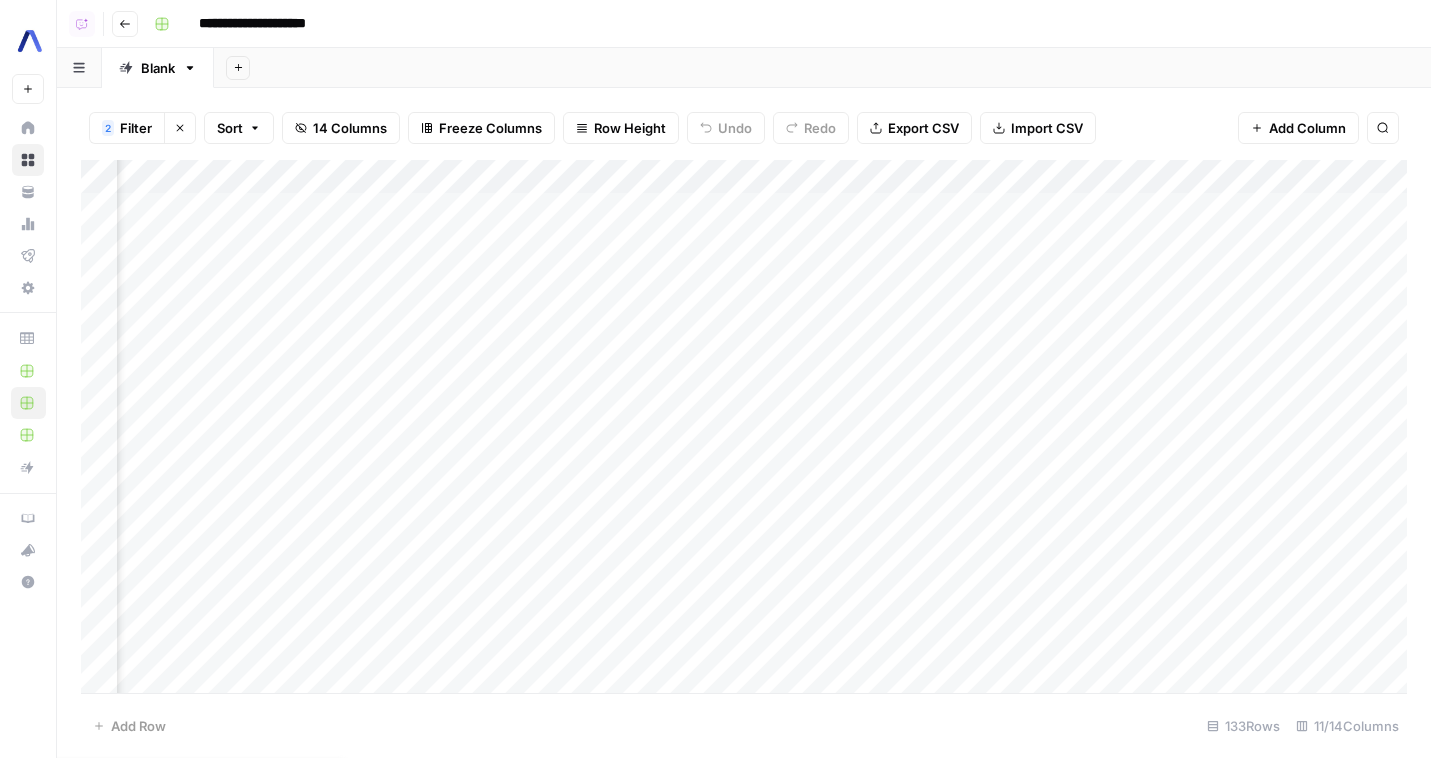 scroll, scrollTop: 1, scrollLeft: 1166, axis: both 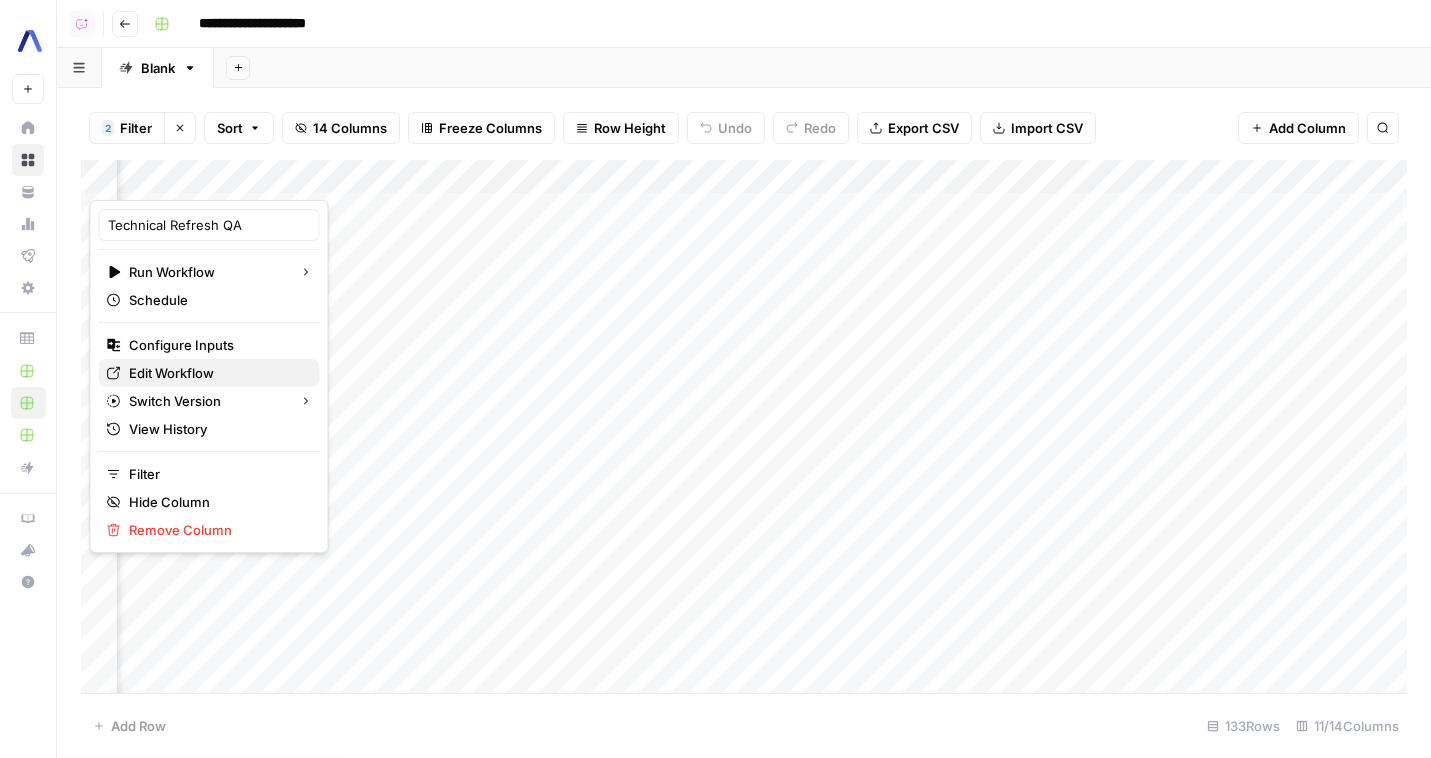 click on "Edit Workflow" at bounding box center [216, 373] 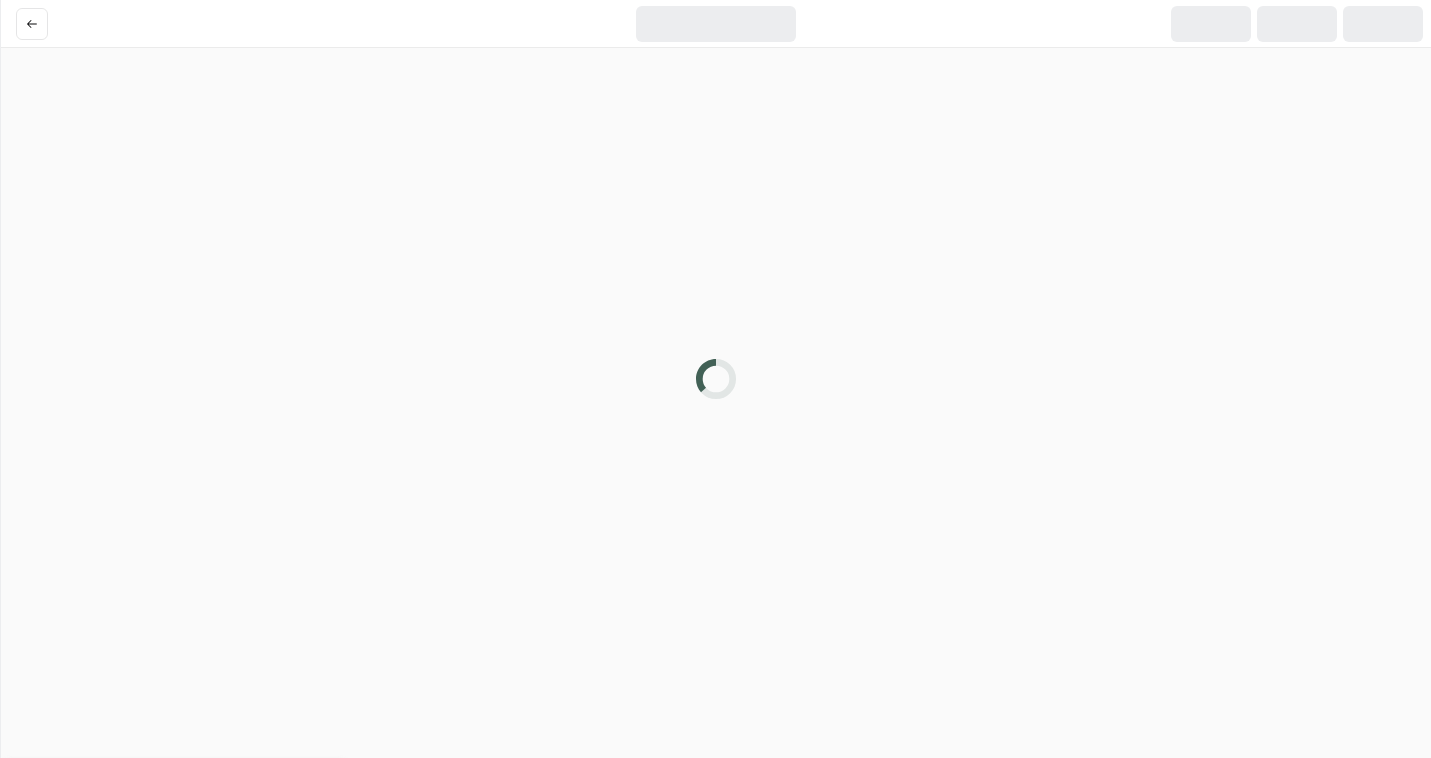 scroll, scrollTop: 0, scrollLeft: 0, axis: both 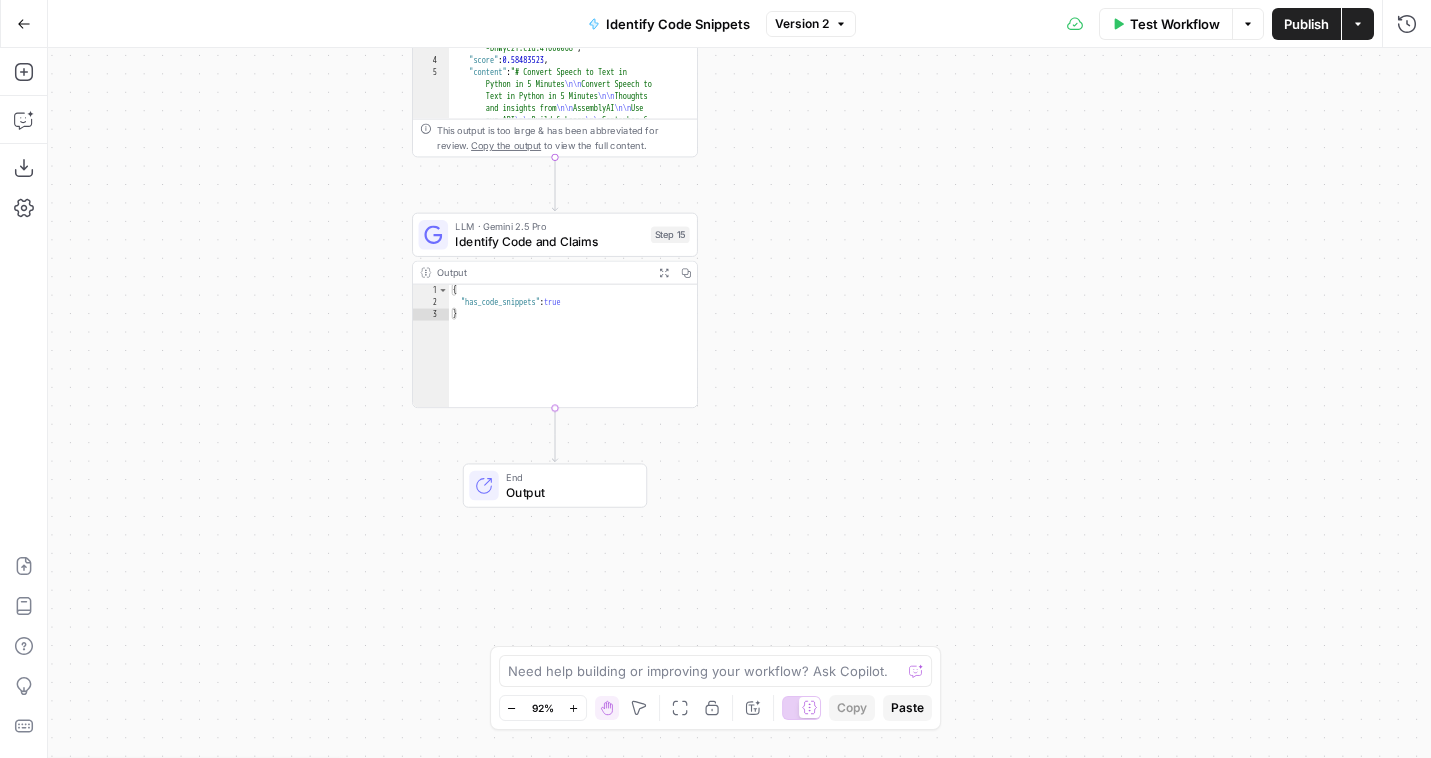 click on "Identify Code and Claims" at bounding box center [549, 241] 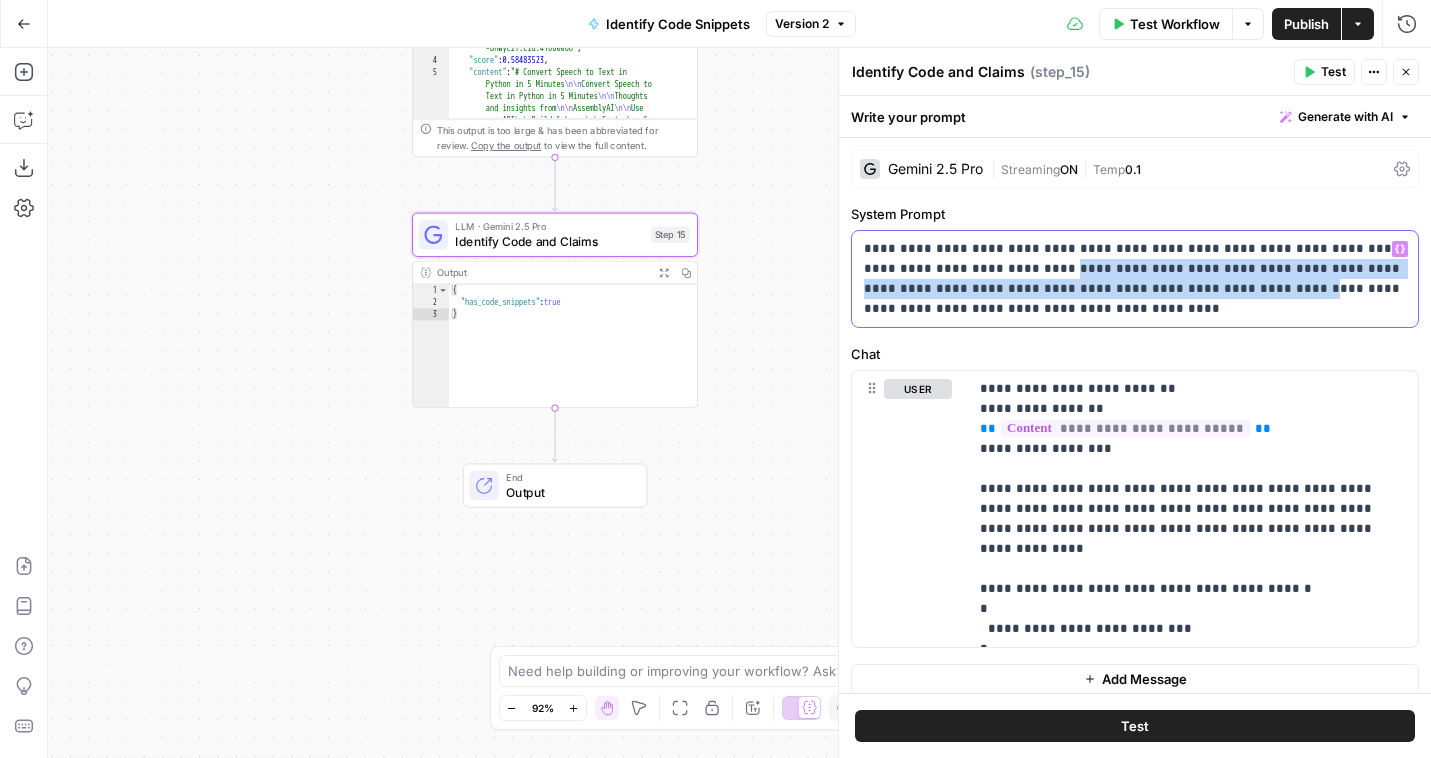 drag, startPoint x: 971, startPoint y: 269, endPoint x: 1148, endPoint y: 282, distance: 177.47676 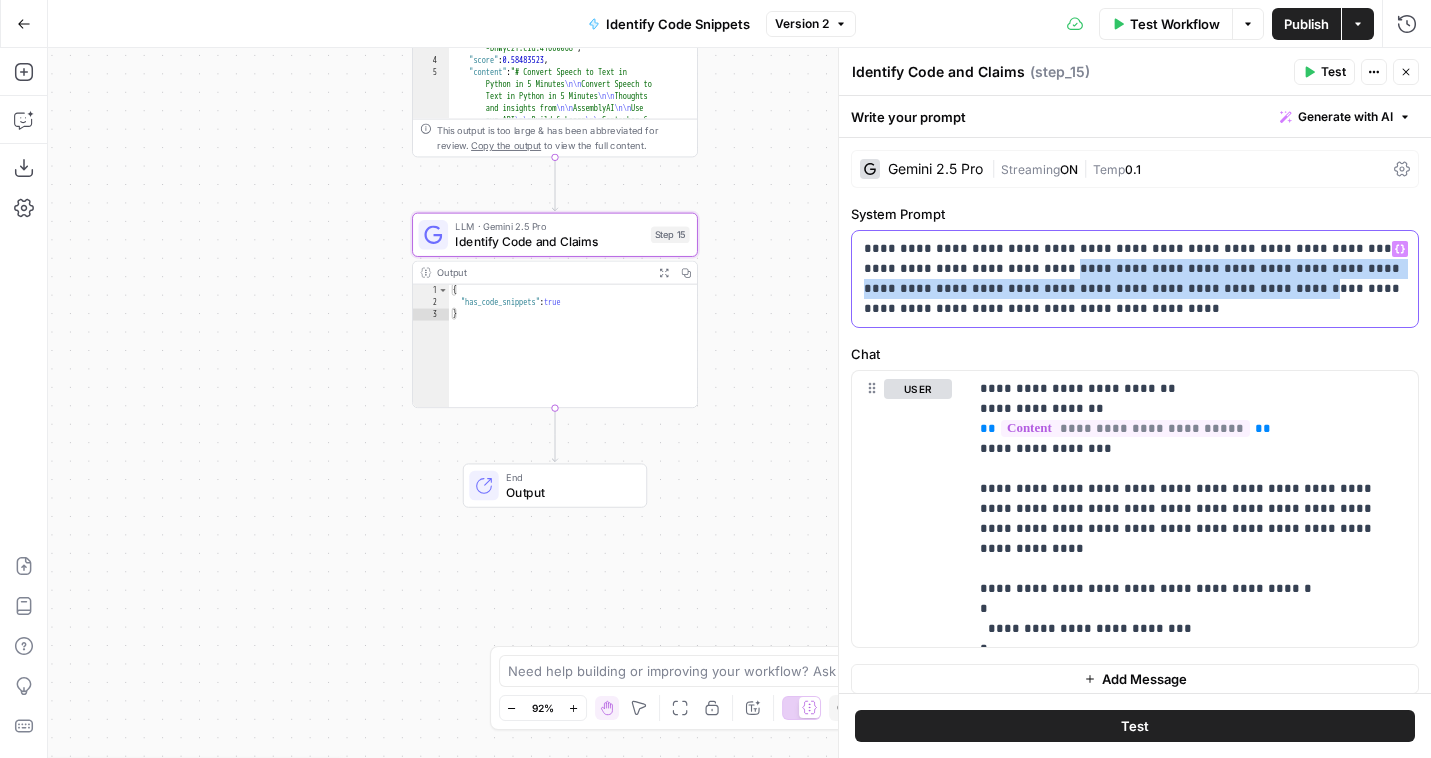 click on "**********" at bounding box center [1135, 279] 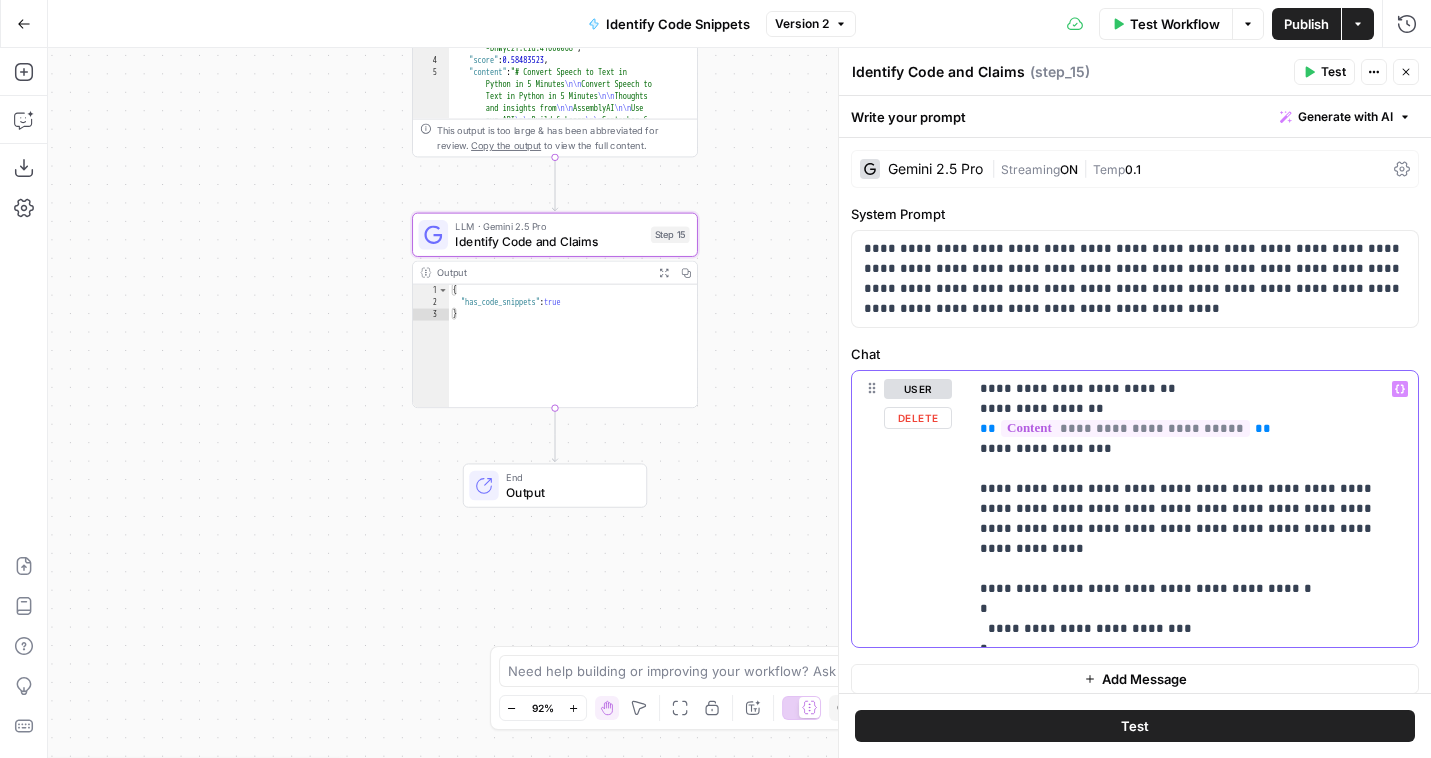 click on "**********" at bounding box center (1193, 509) 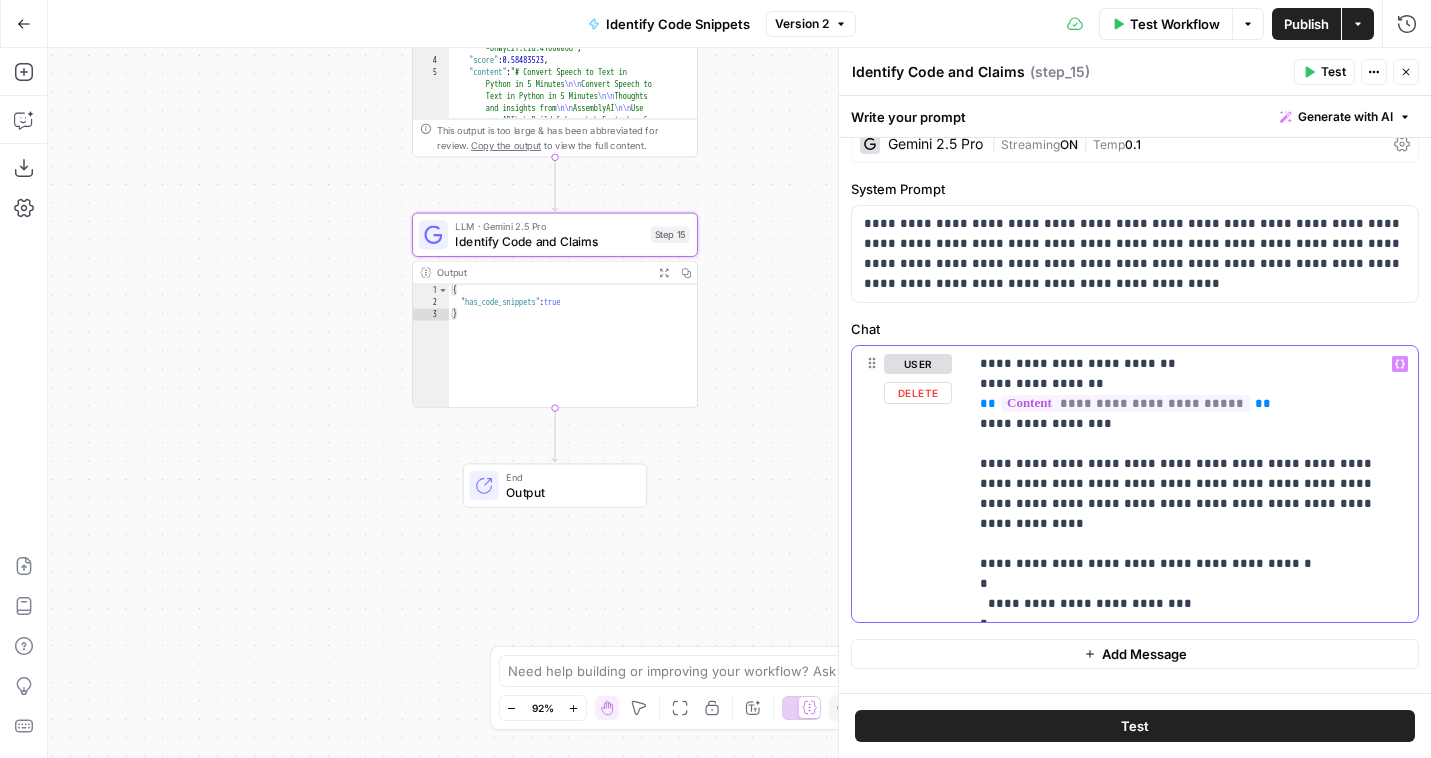 scroll, scrollTop: 45, scrollLeft: 0, axis: vertical 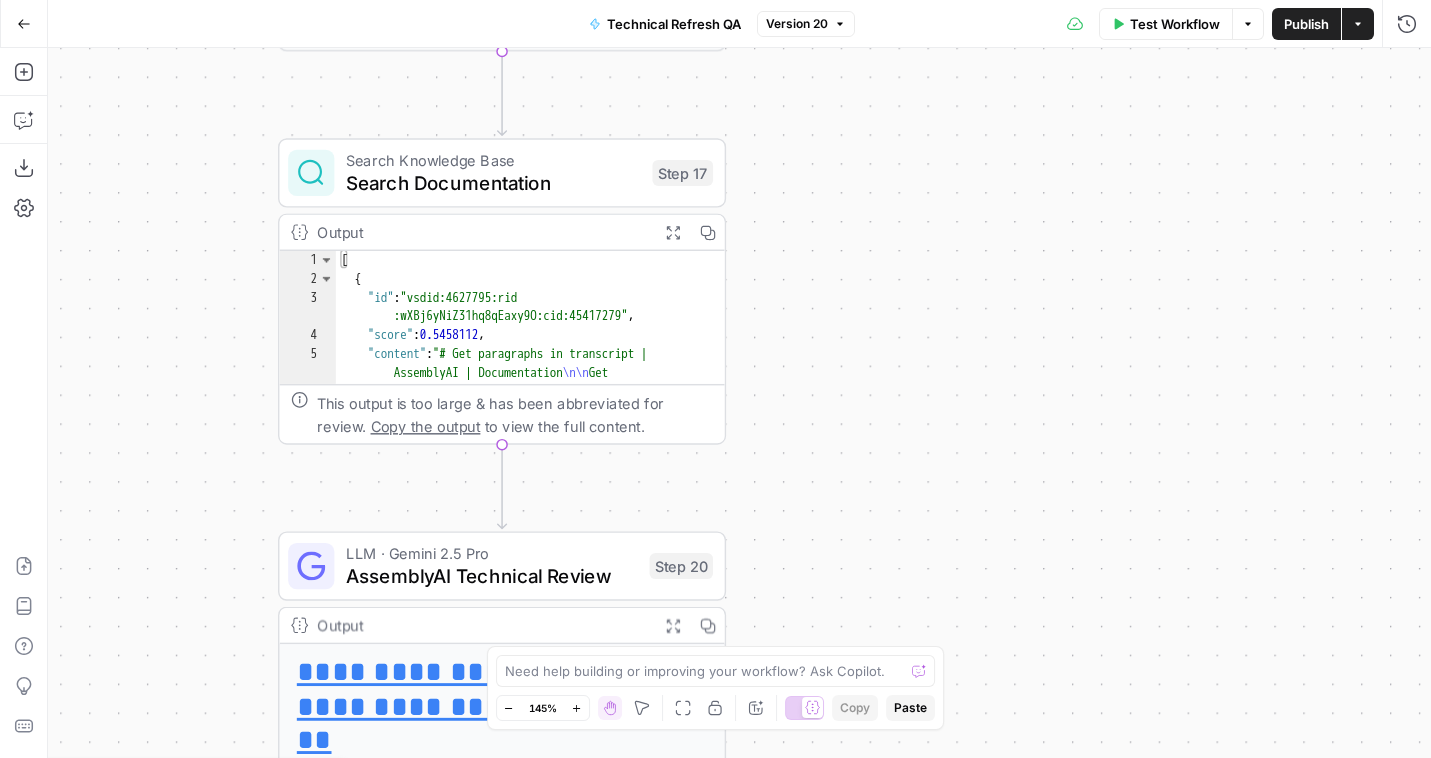 click on "Test Workflow" at bounding box center [1166, 24] 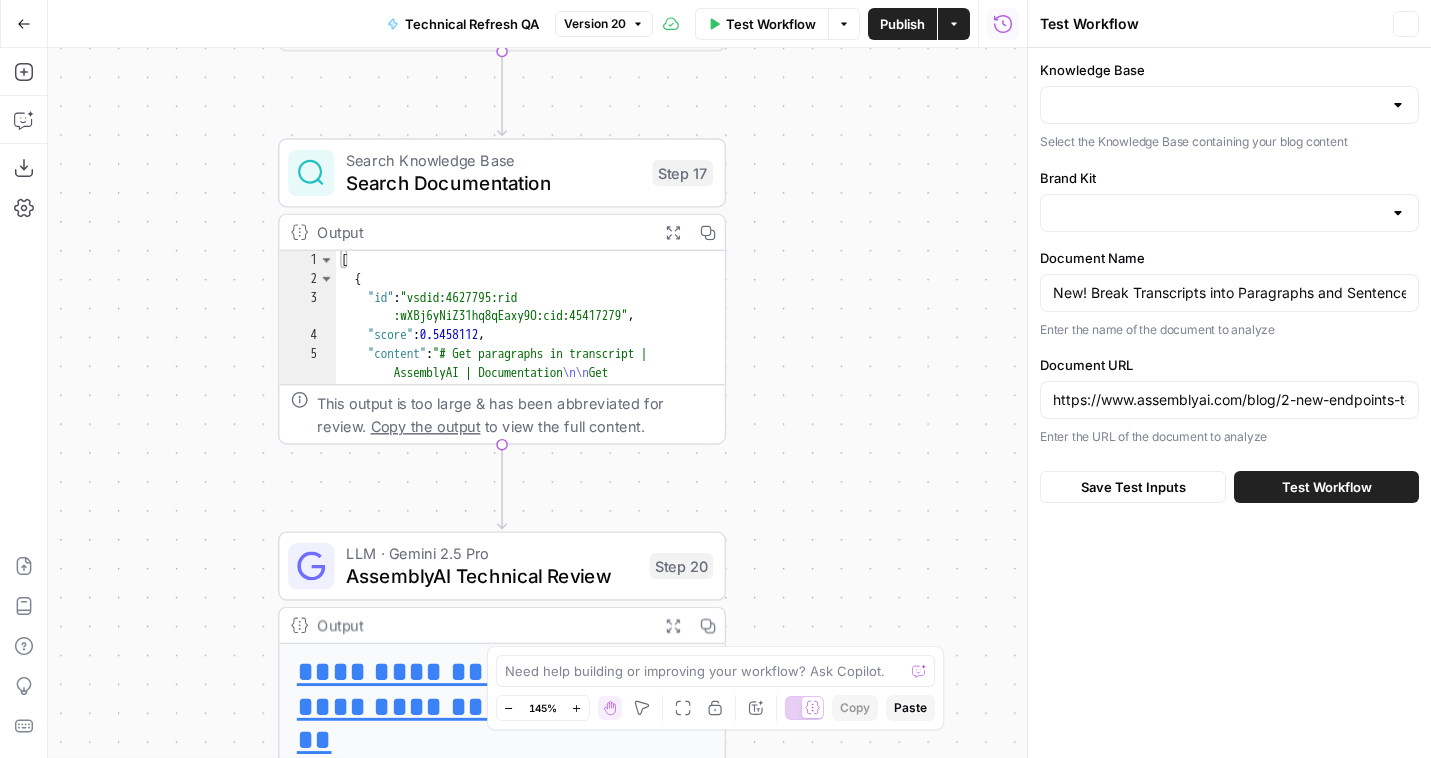 type on "Docs - Static" 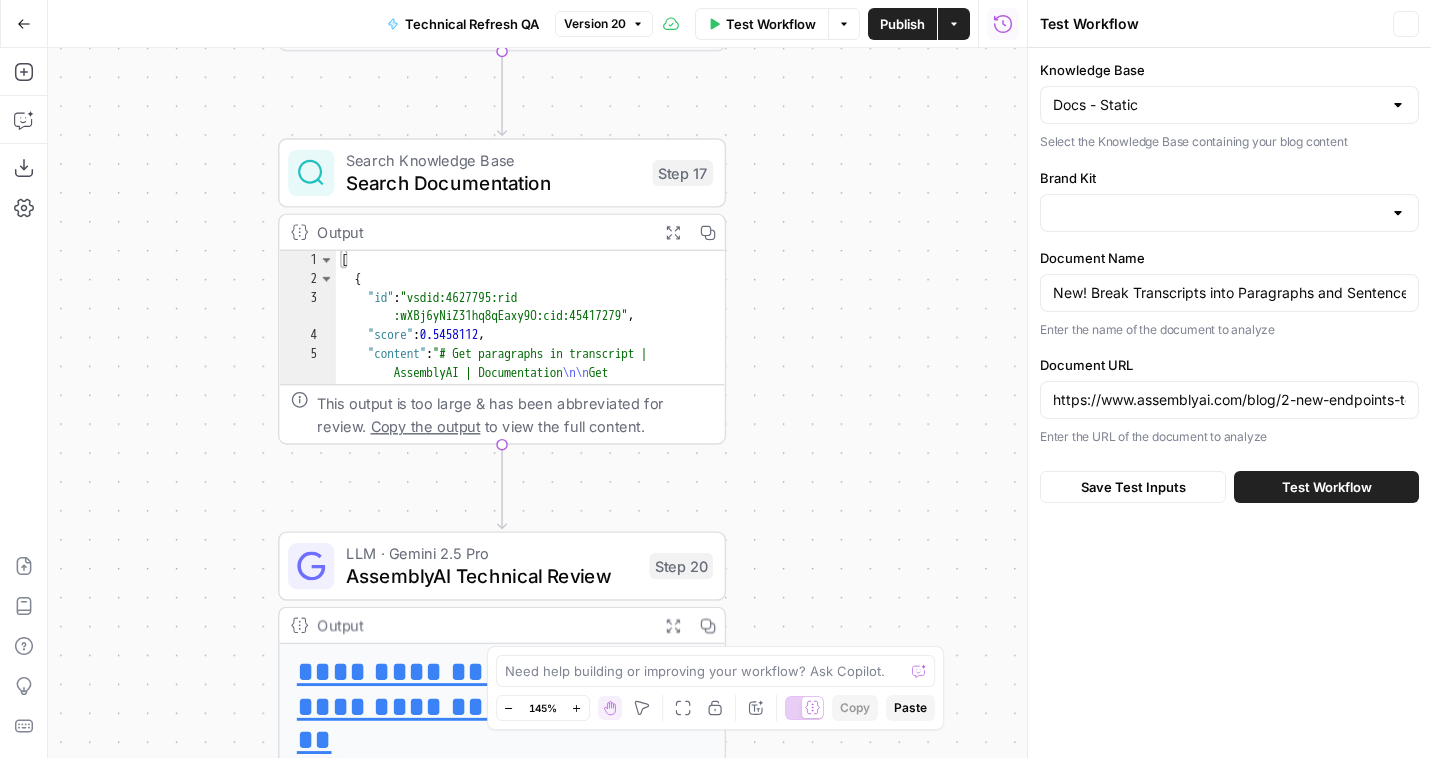 type on "AssemblyAI" 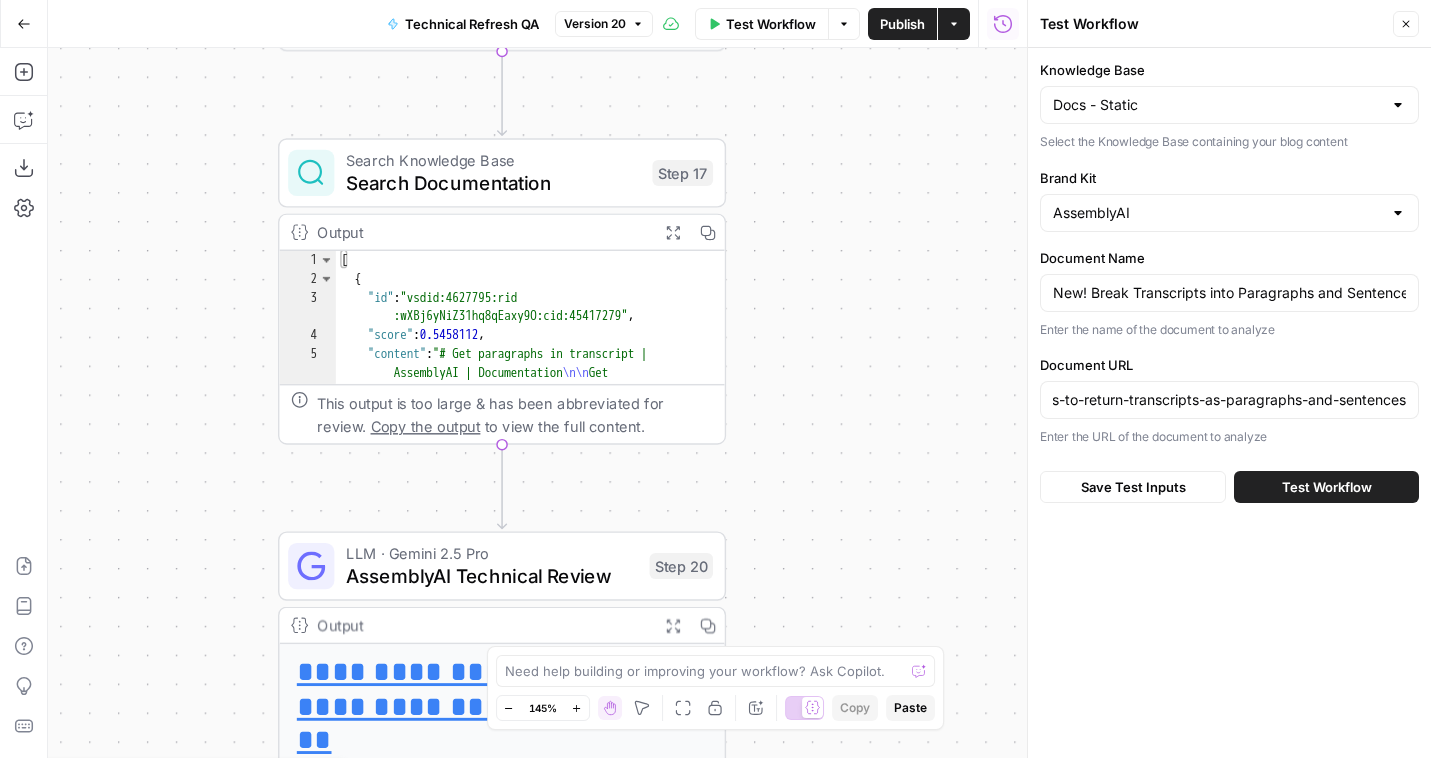 scroll, scrollTop: 0, scrollLeft: 344, axis: horizontal 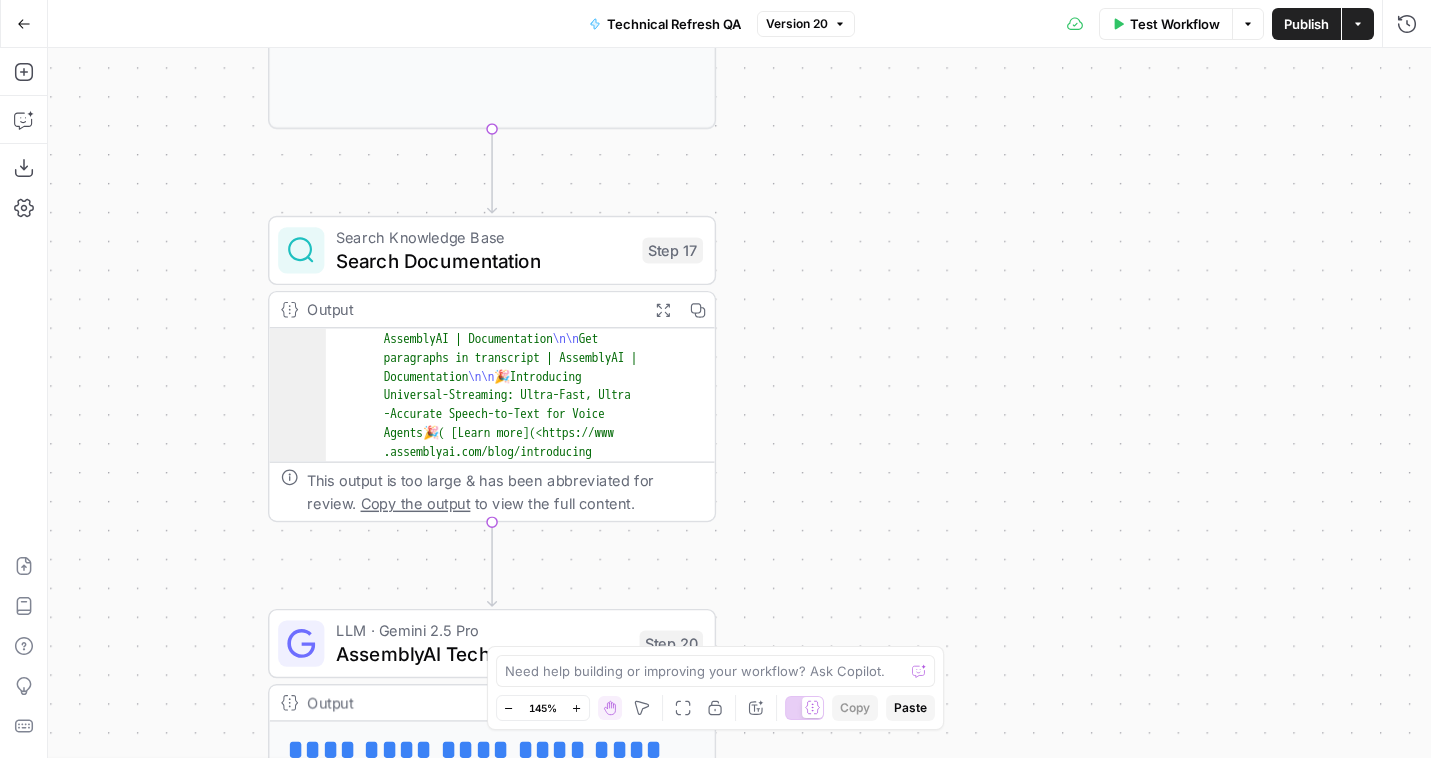 type on "**********" 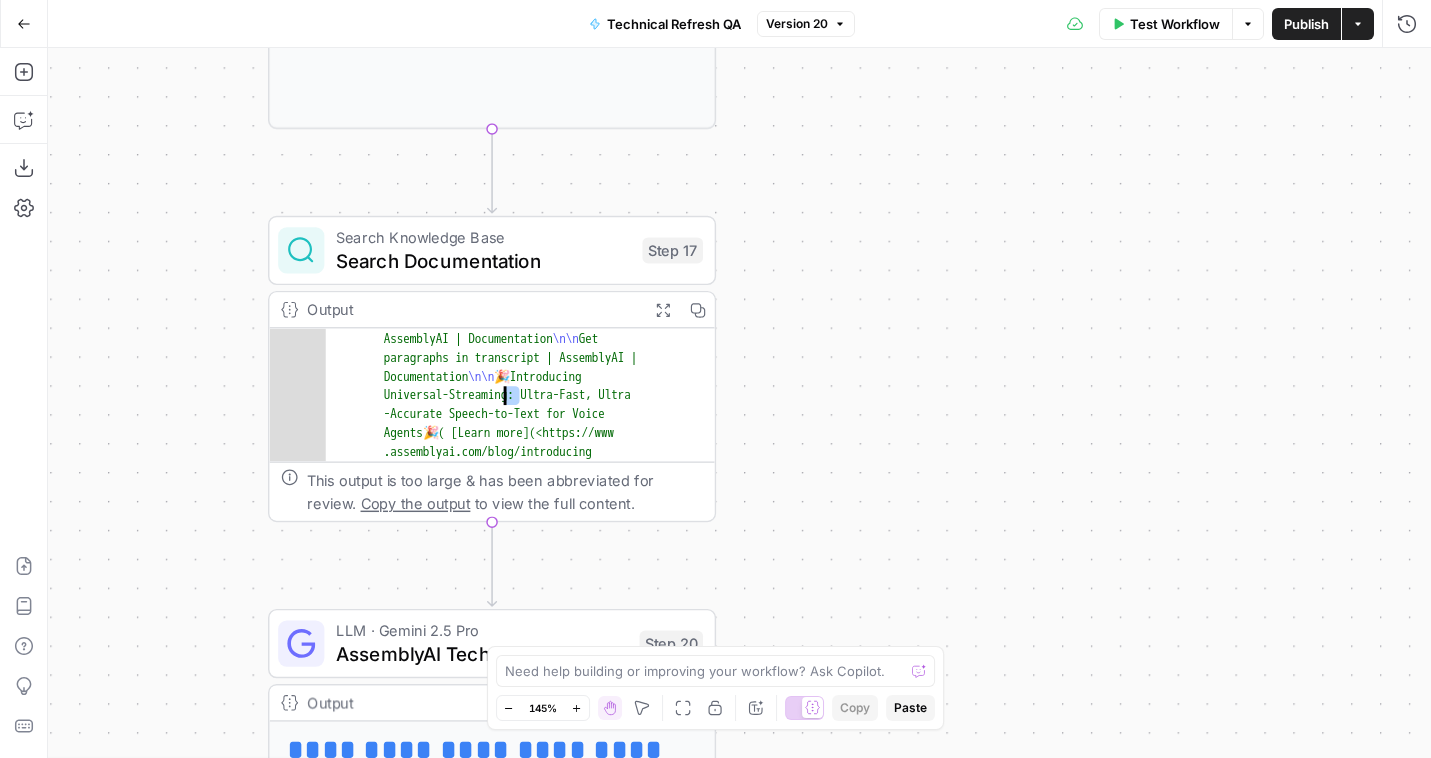 drag, startPoint x: 457, startPoint y: 369, endPoint x: 444, endPoint y: 362, distance: 14.764823 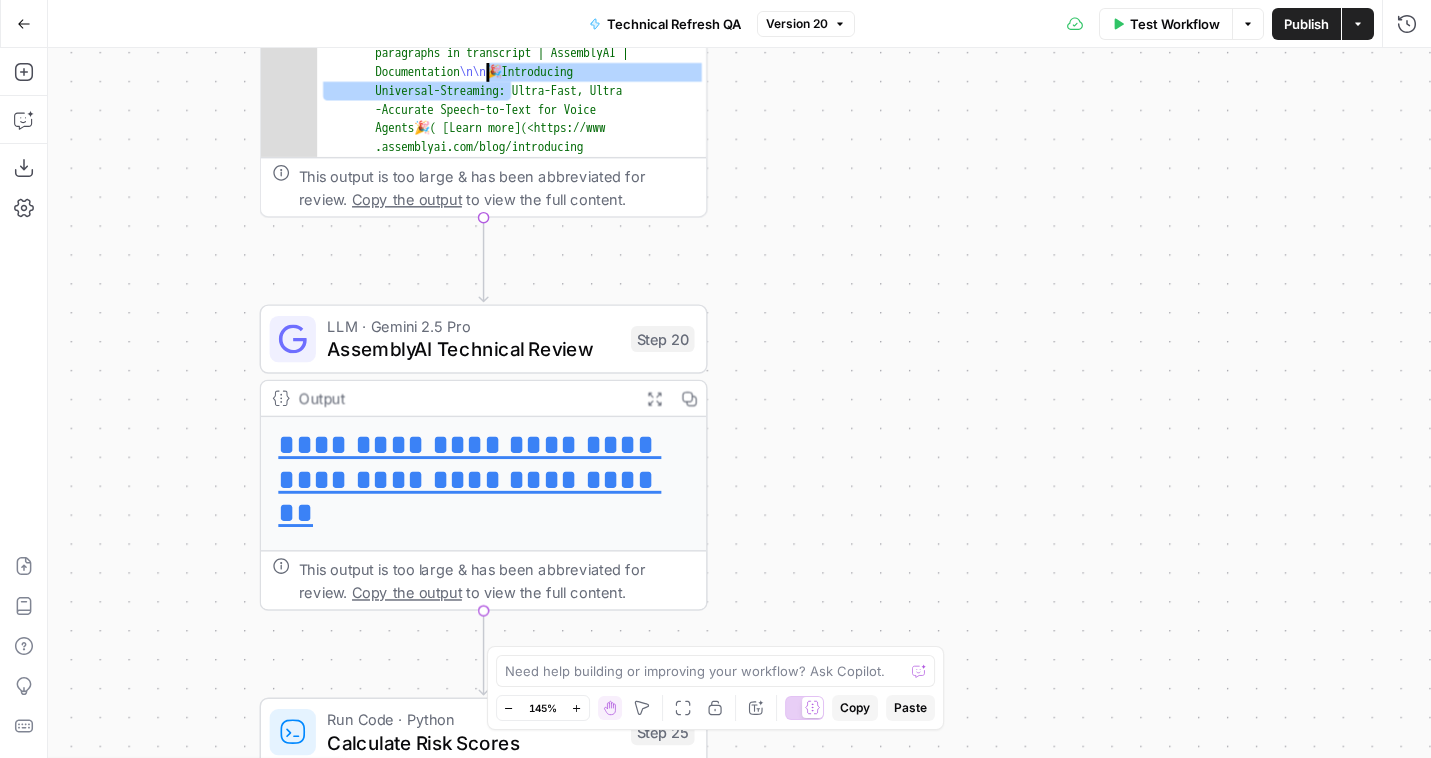 click on "AssemblyAI Technical Review" at bounding box center (473, 349) 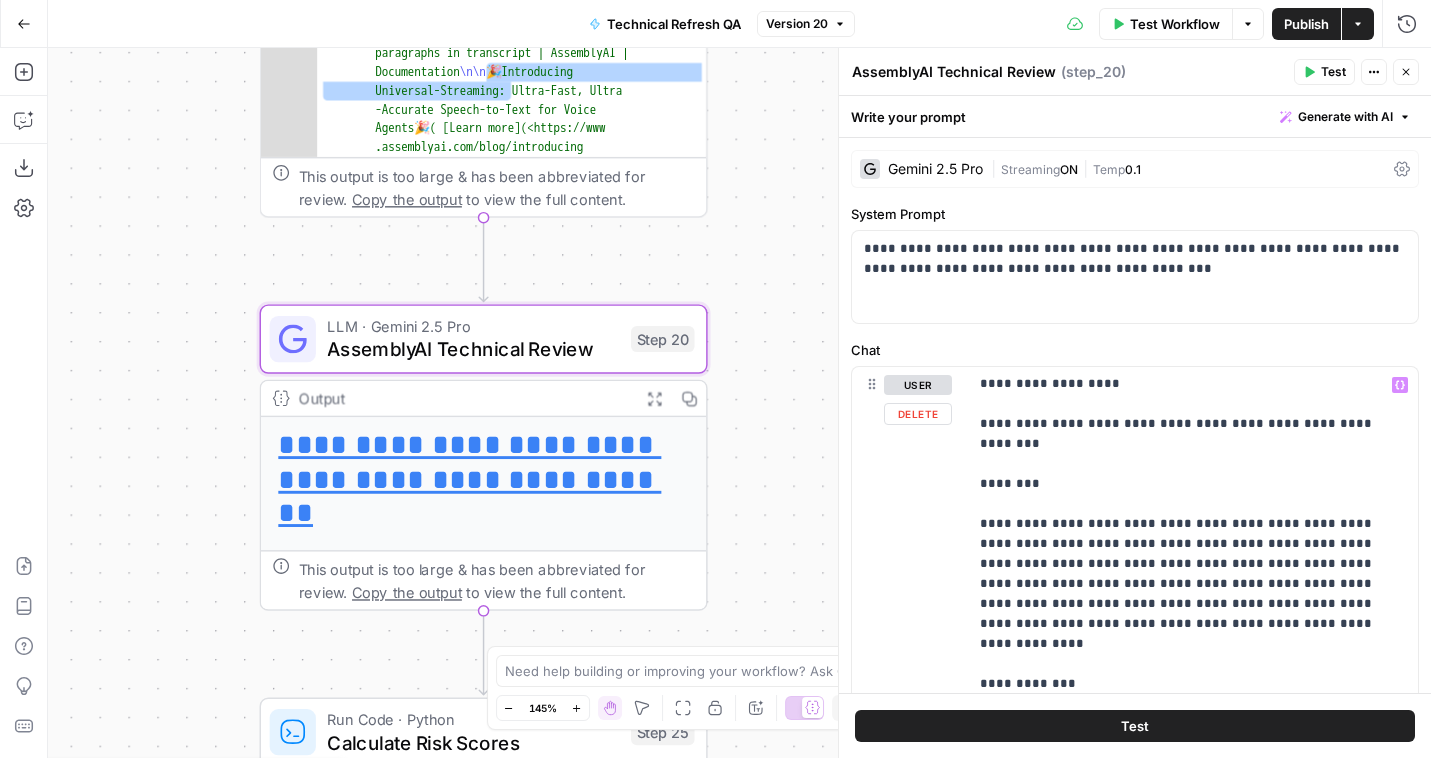 scroll, scrollTop: 1030, scrollLeft: 0, axis: vertical 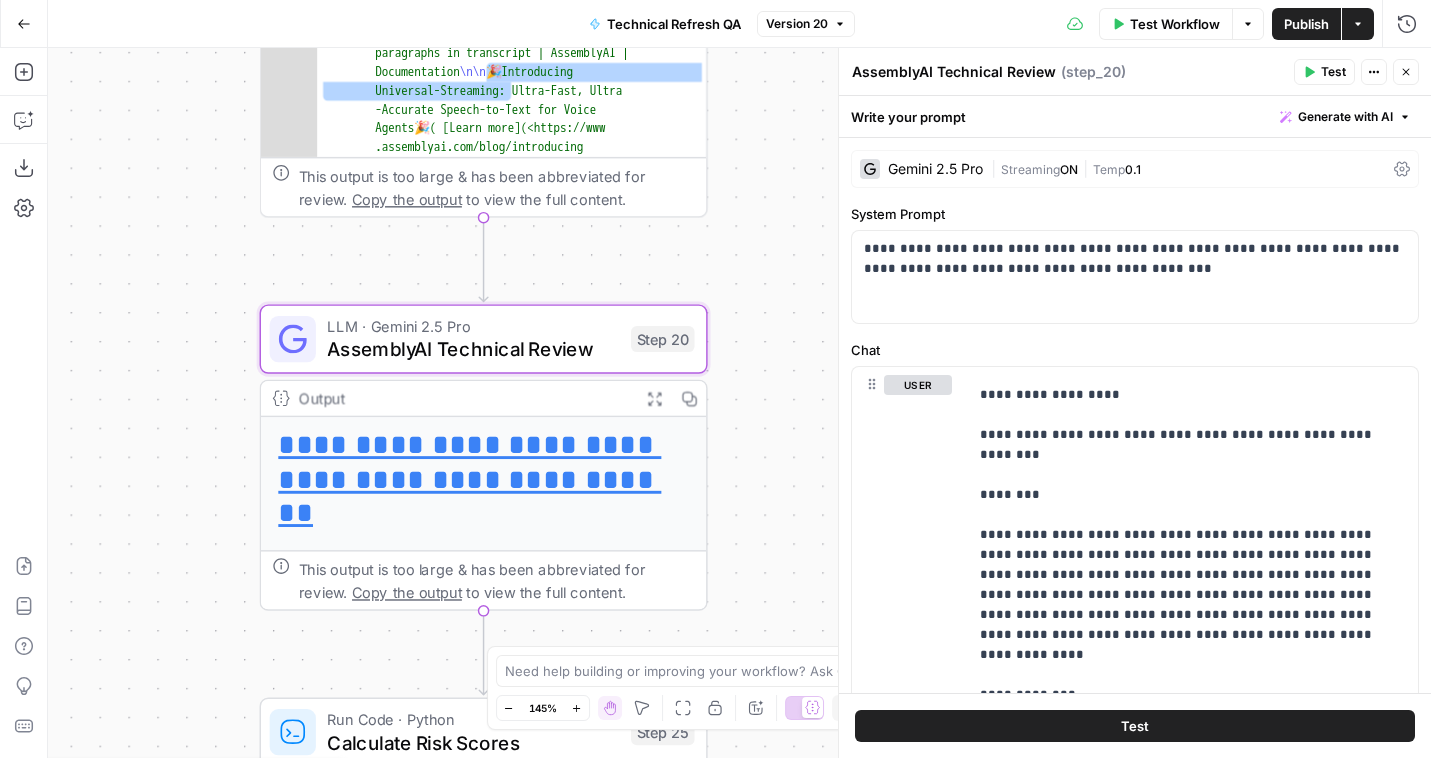 click 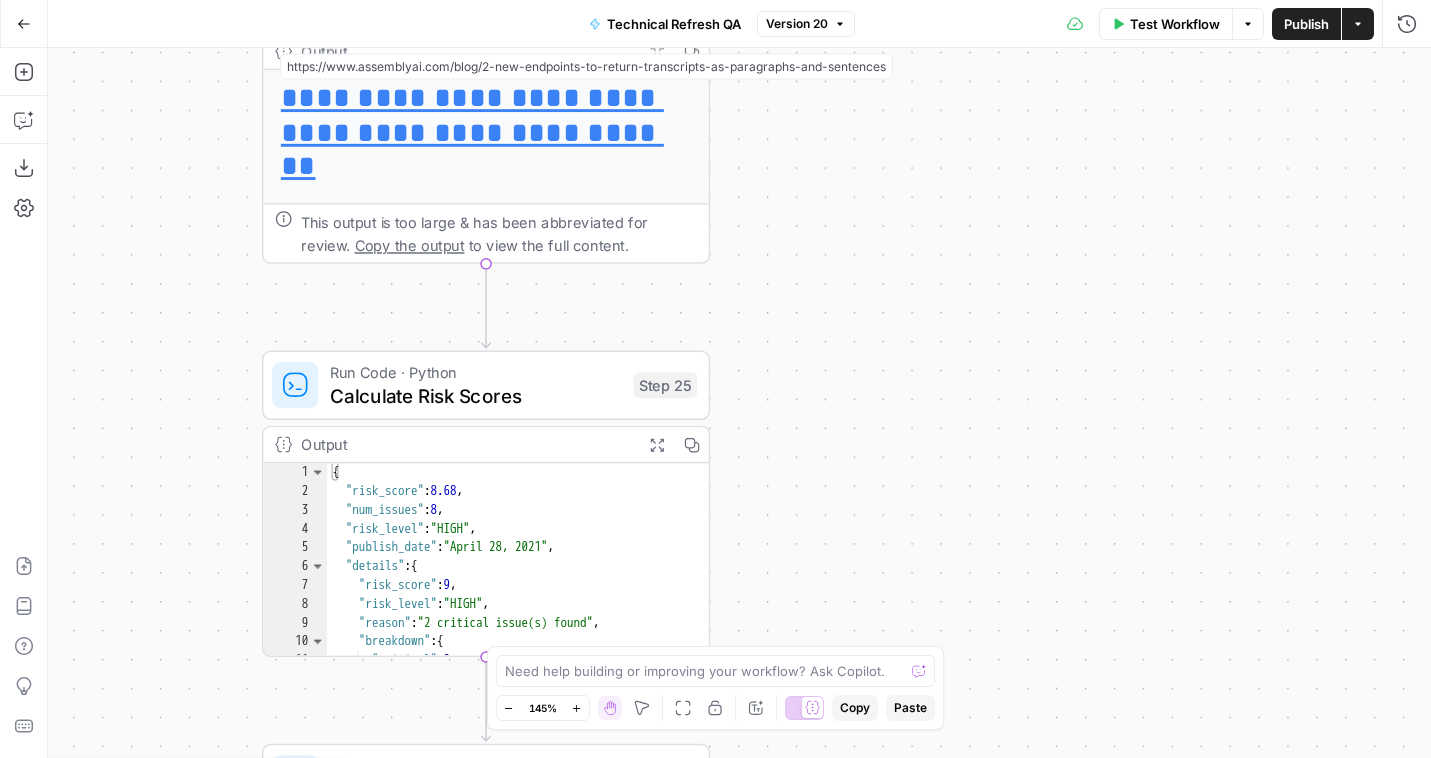 click on "Go Back" at bounding box center (24, 24) 